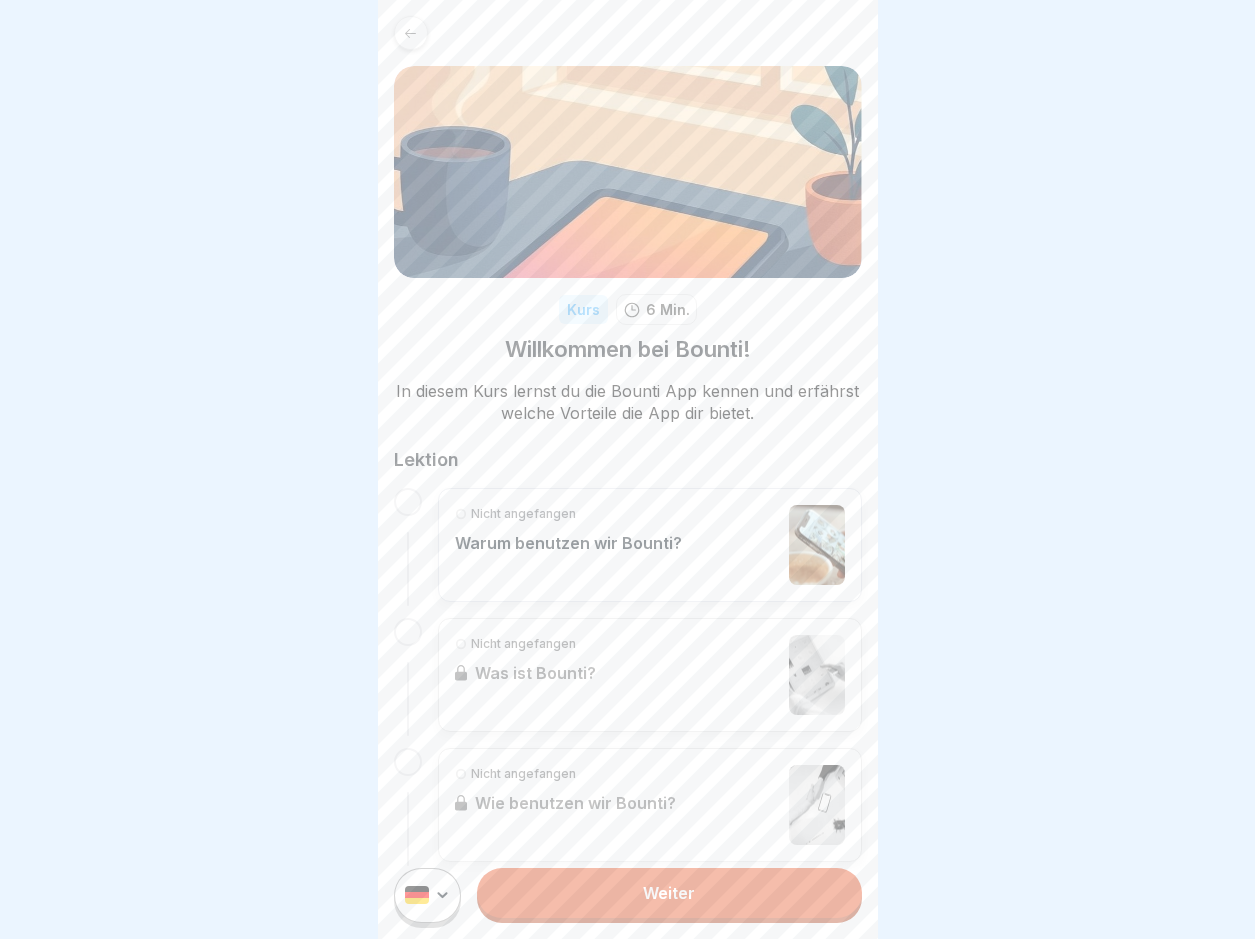 scroll, scrollTop: 0, scrollLeft: 0, axis: both 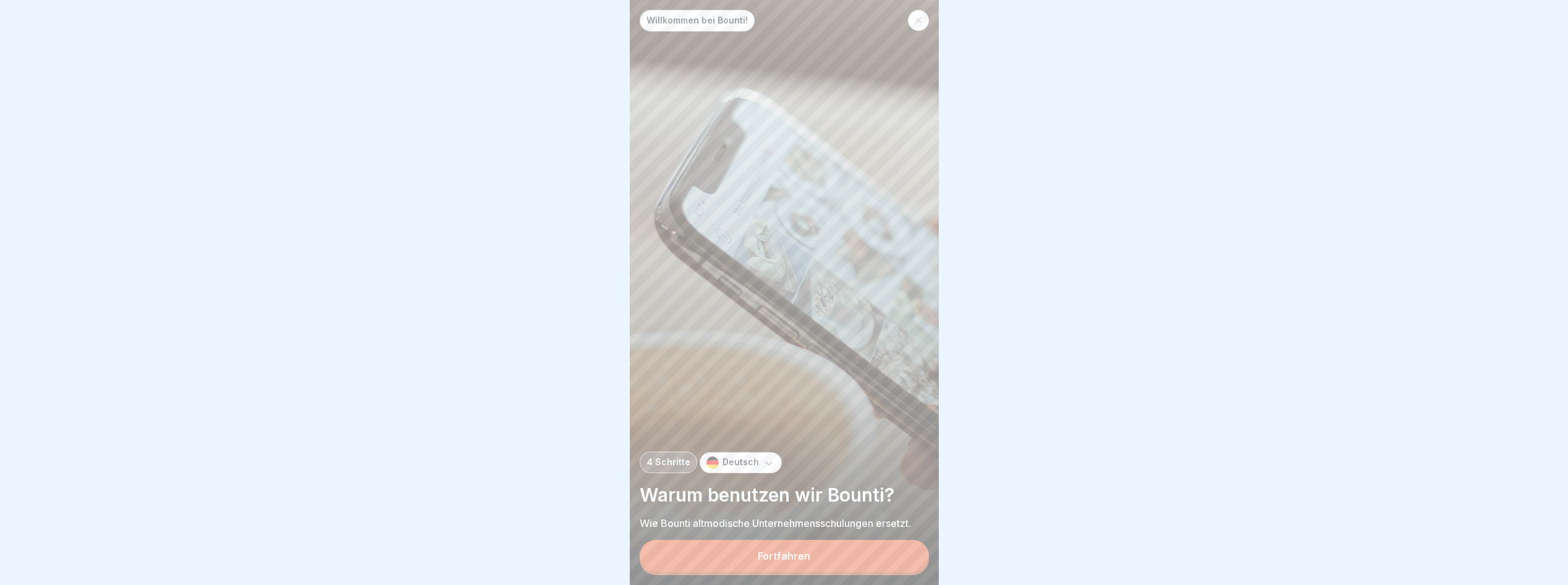click on "Fortfahren" at bounding box center (784, 556) 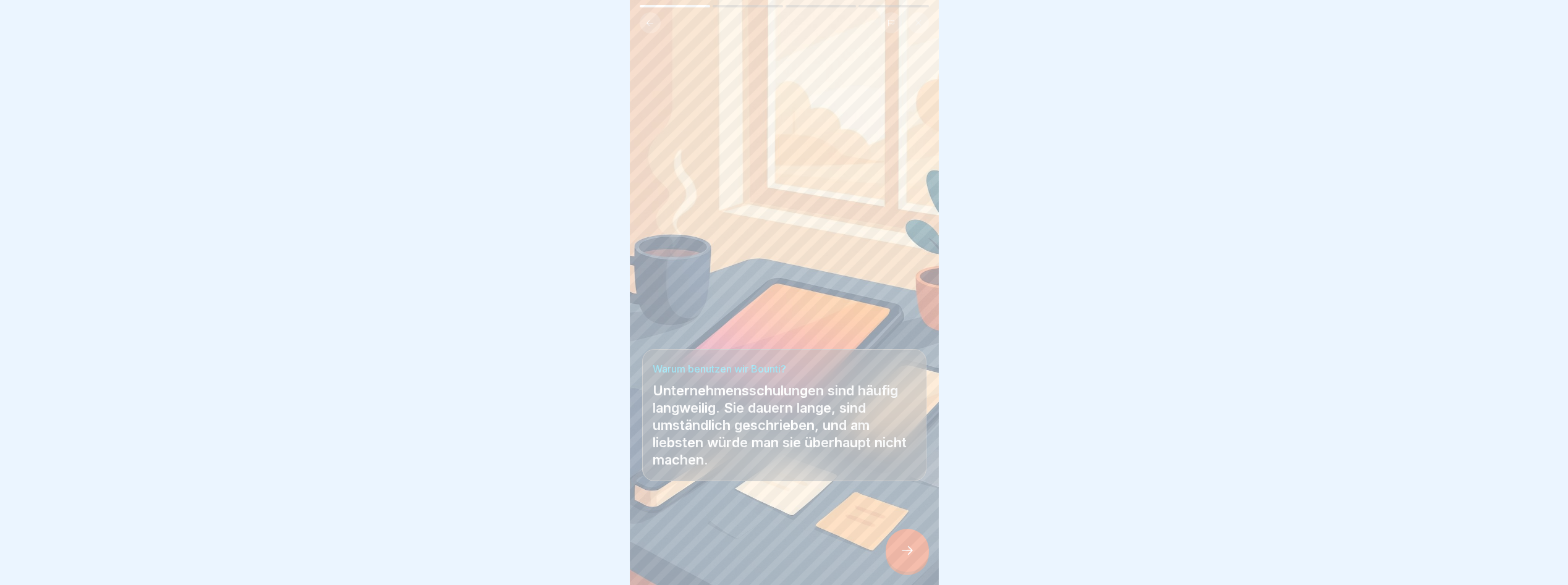 click at bounding box center (784, 548) 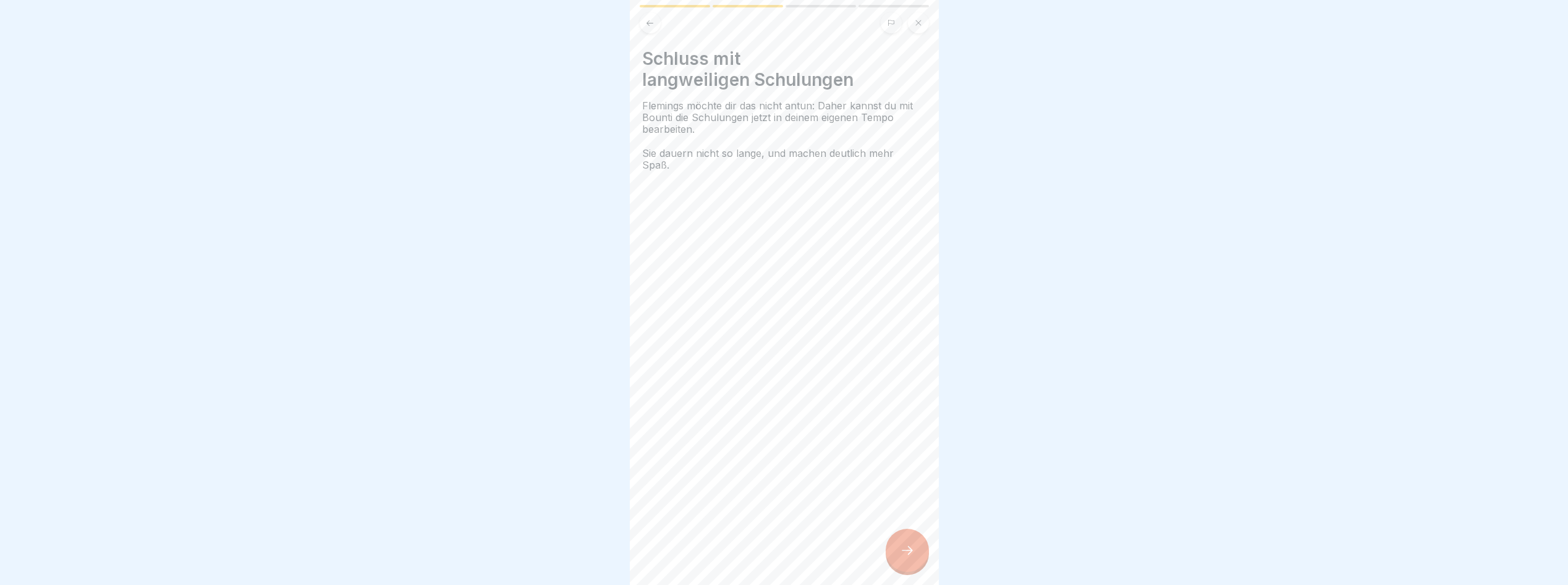 click 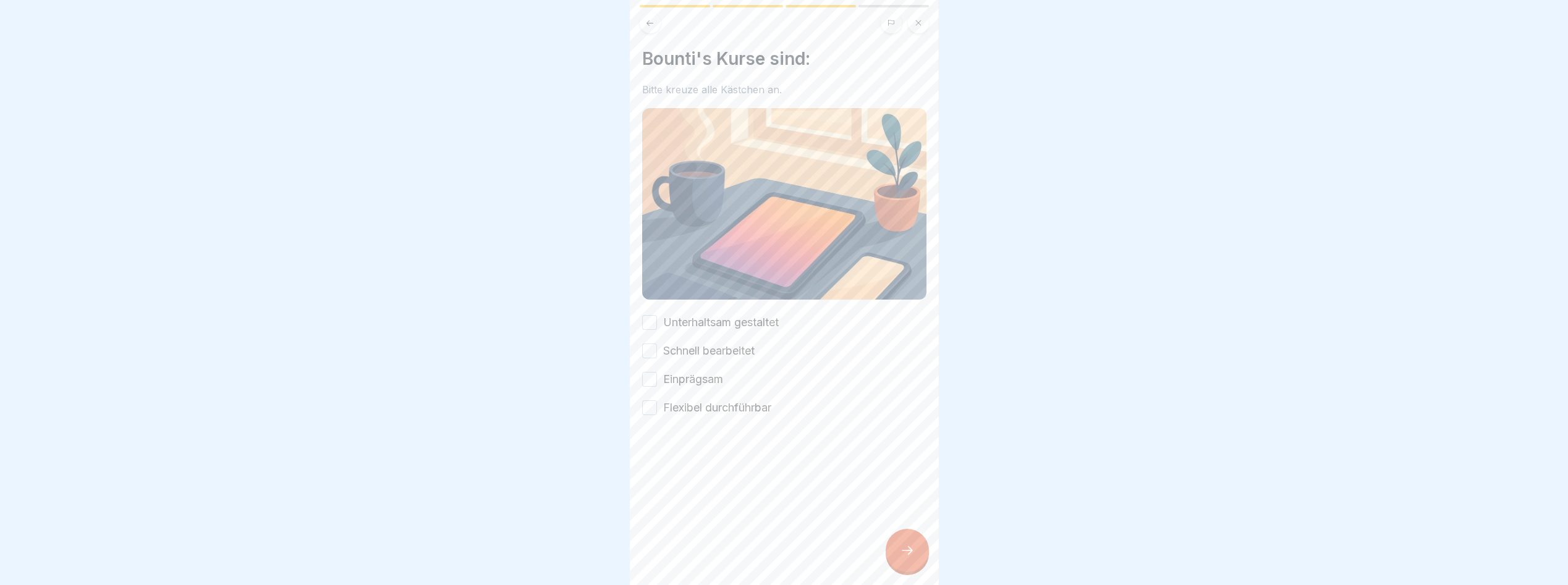 click on "Unterhaltsam gestaltet" at bounding box center (650, 322) 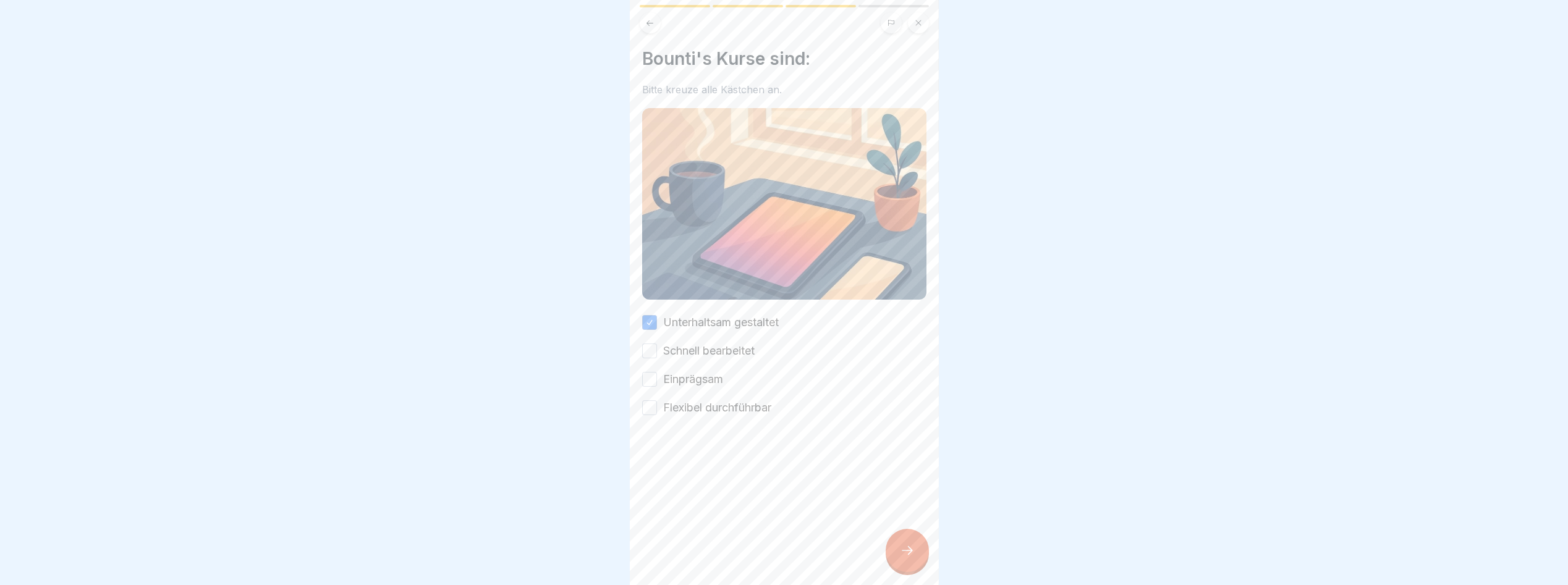 click on "Schnell bearbeitet" at bounding box center (650, 351) 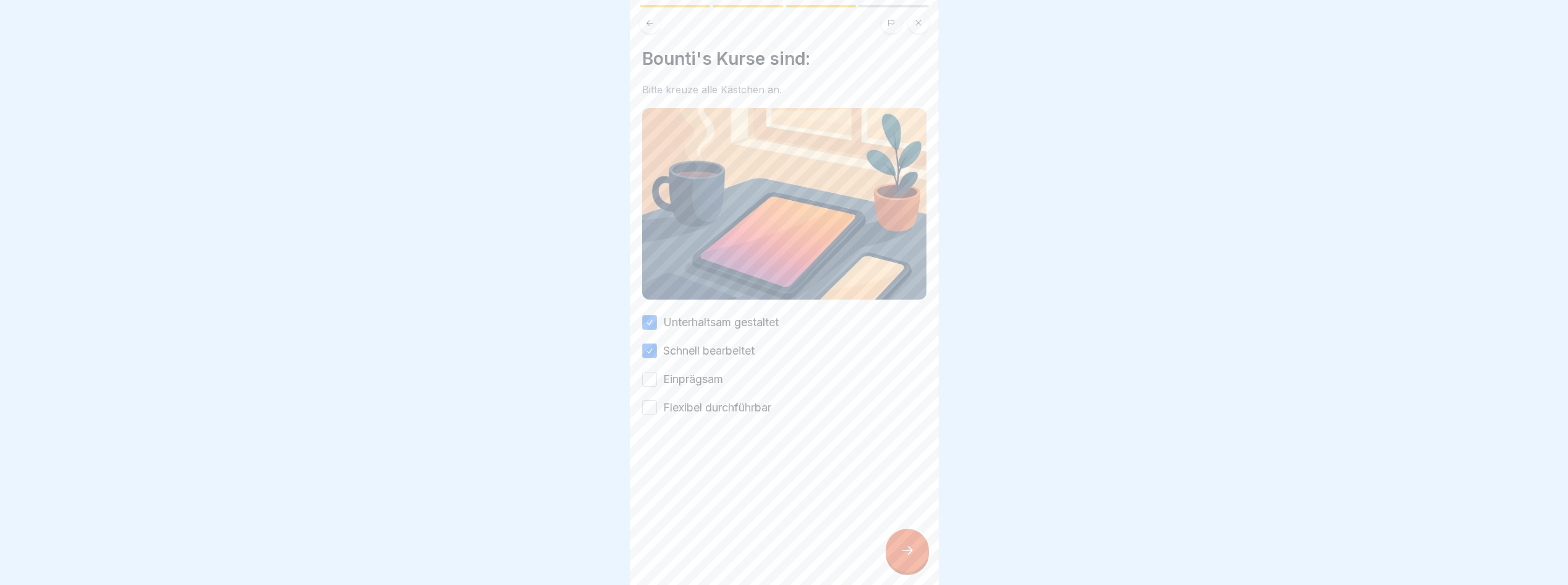 click on "Einprägsam" at bounding box center [784, 379] 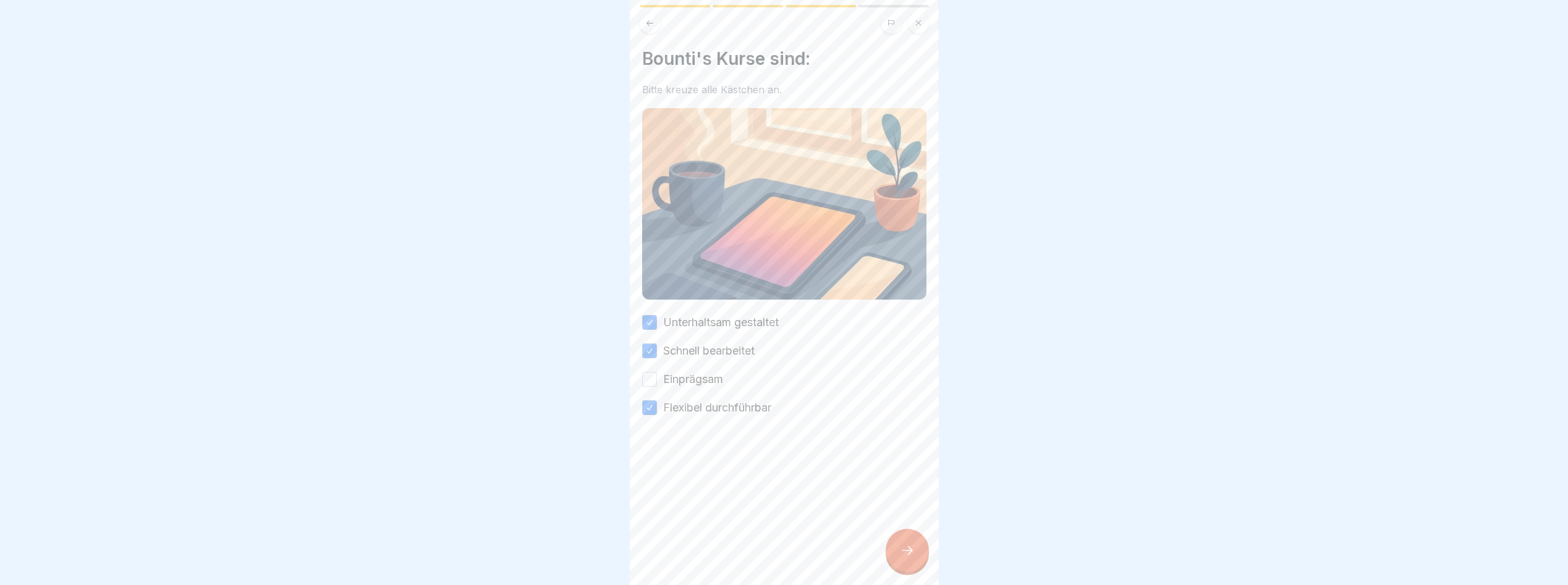 click on "Unterhaltsam gestaltet Schnell bearbeitet Einprägsam  Flexibel durchführbar" at bounding box center (784, 365) 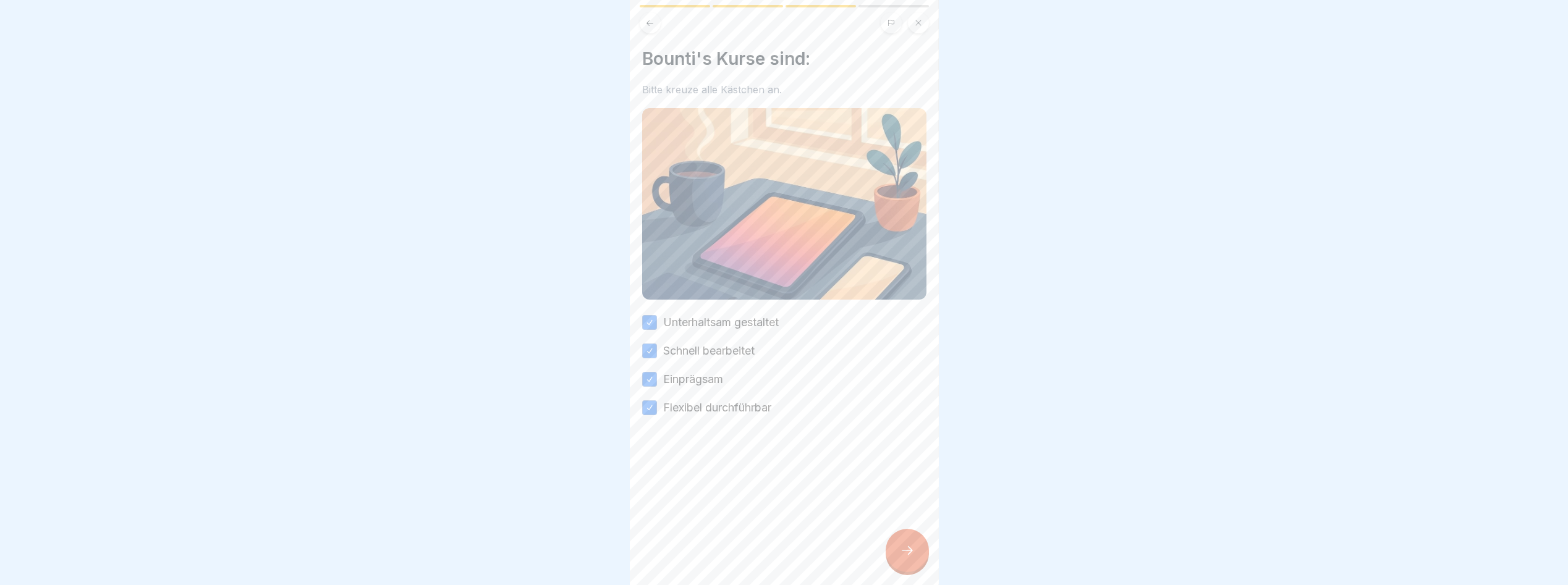 click at bounding box center (907, 550) 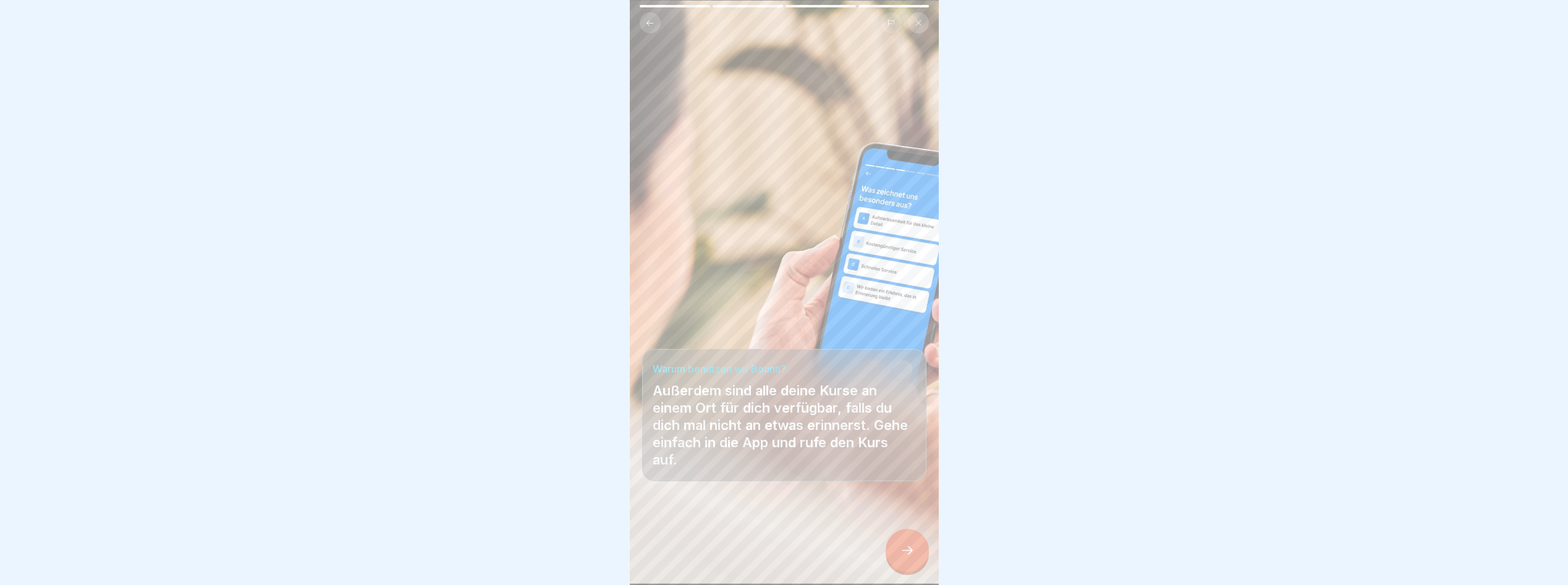 click at bounding box center (907, 550) 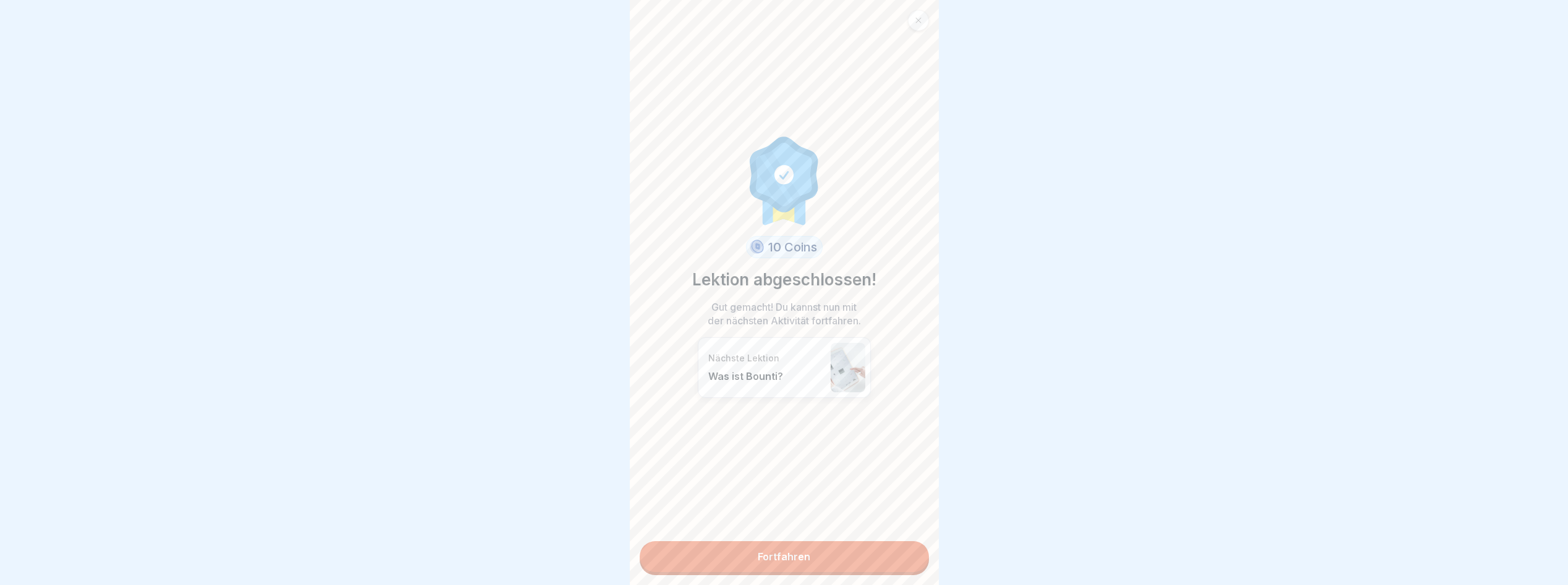 click on "Fortfahren" at bounding box center (784, 557) 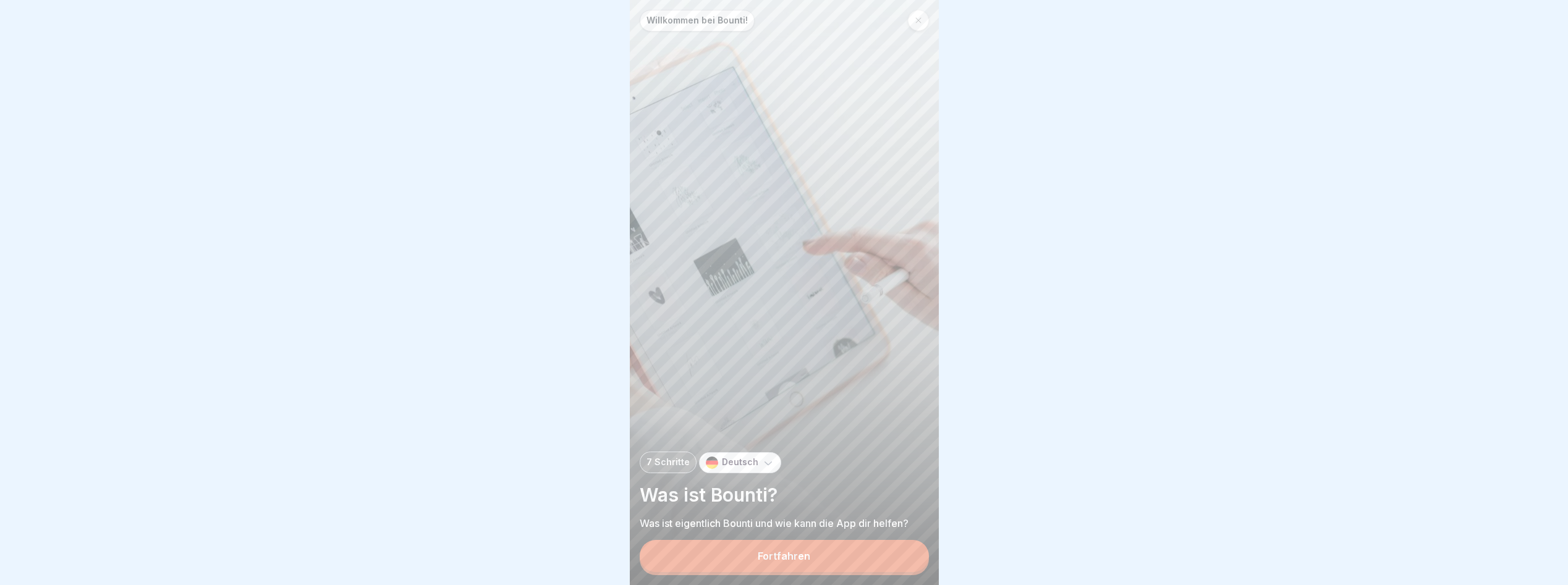 scroll, scrollTop: 9, scrollLeft: 0, axis: vertical 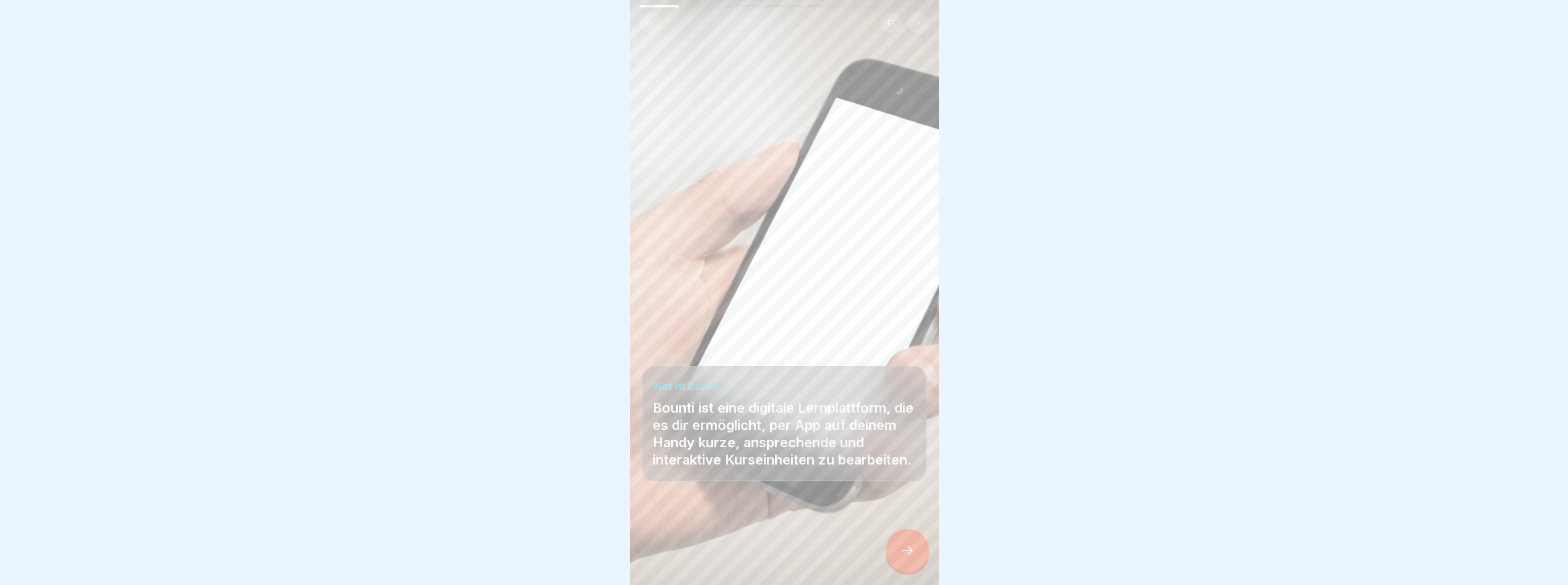 click 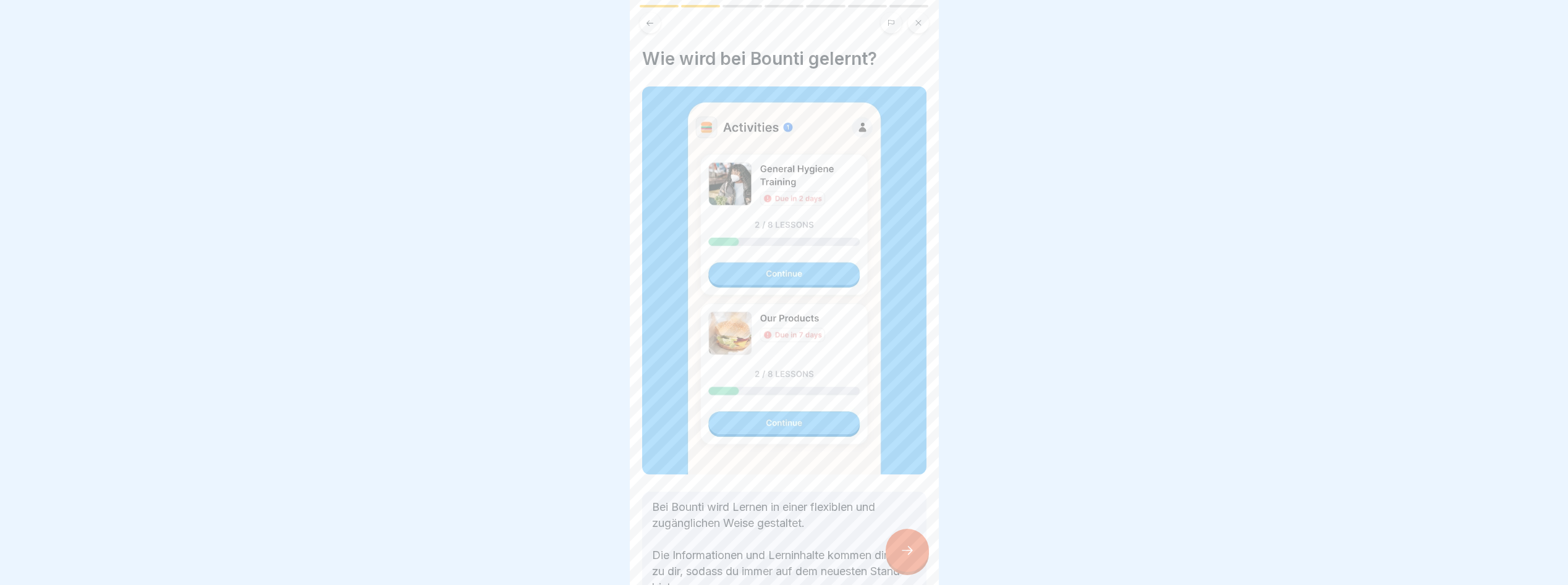 click 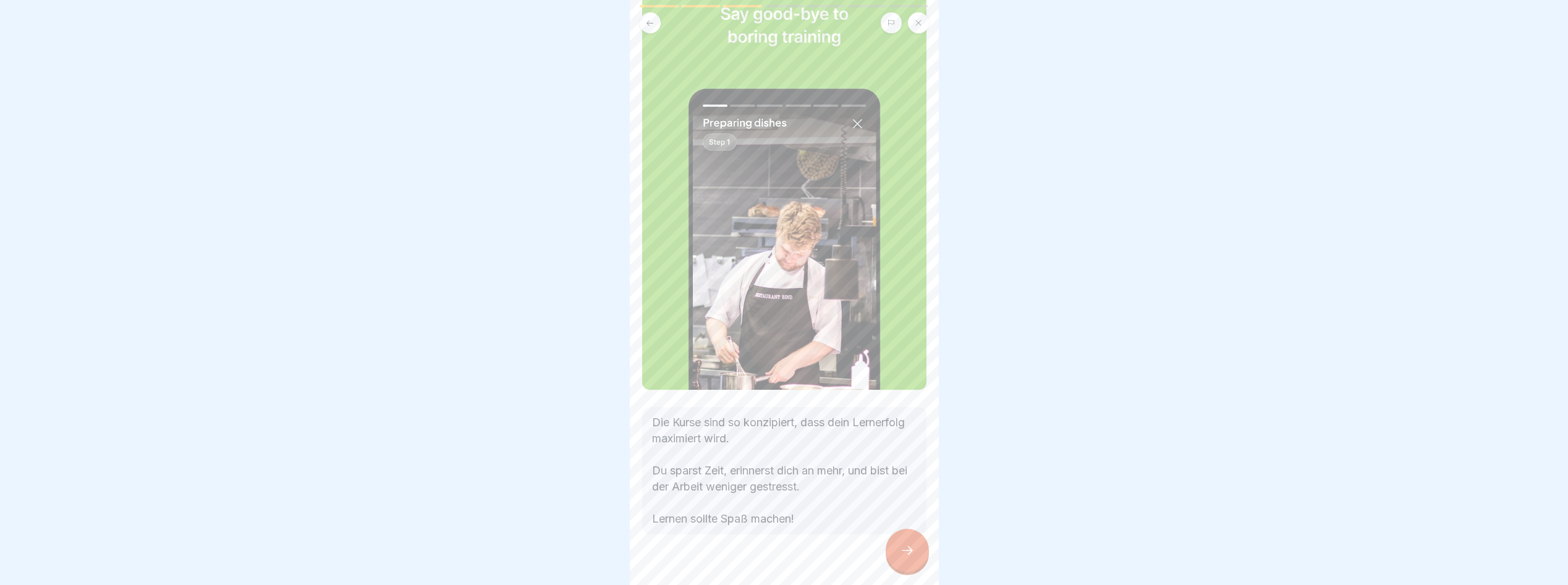 scroll, scrollTop: 133, scrollLeft: 0, axis: vertical 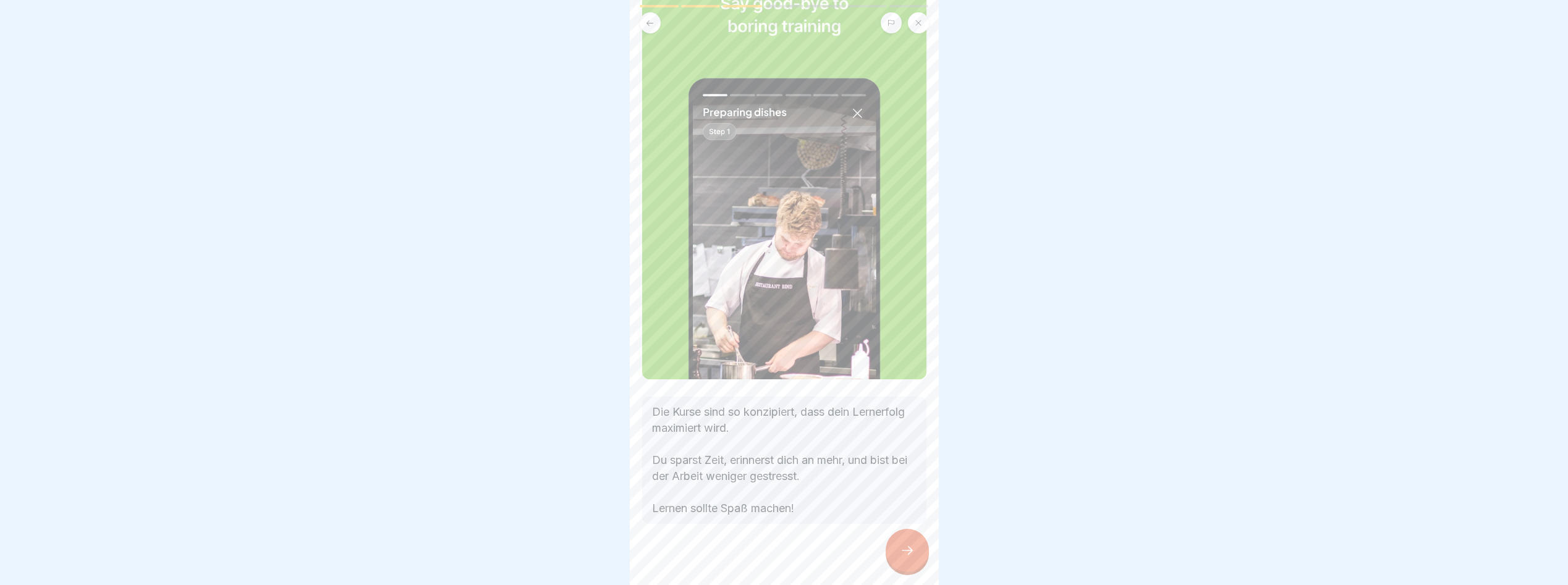 click at bounding box center [907, 550] 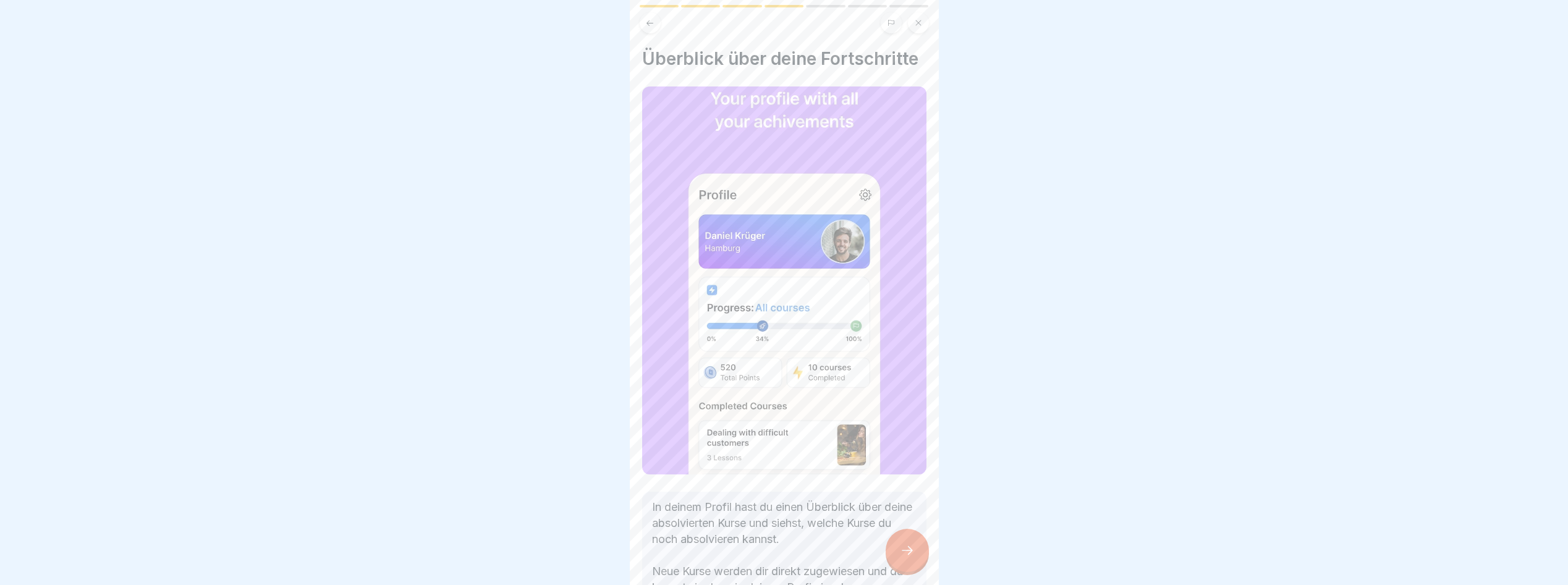 scroll, scrollTop: 100, scrollLeft: 0, axis: vertical 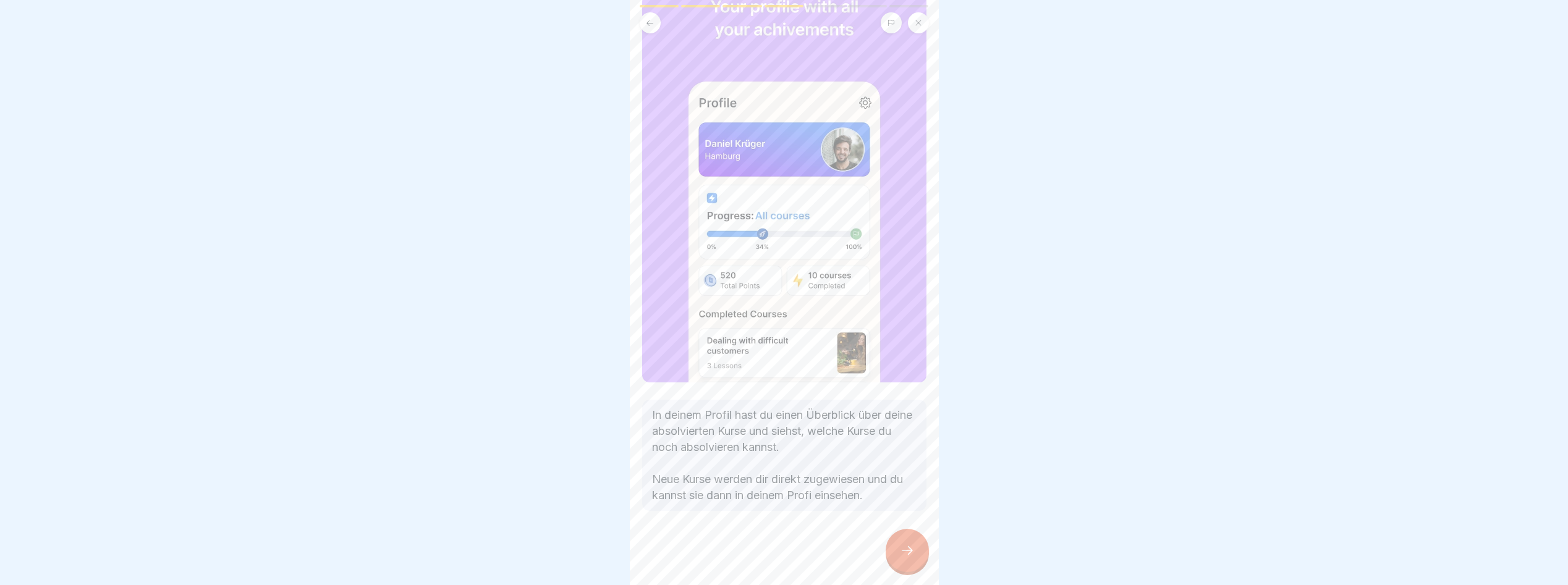 click at bounding box center (784, 548) 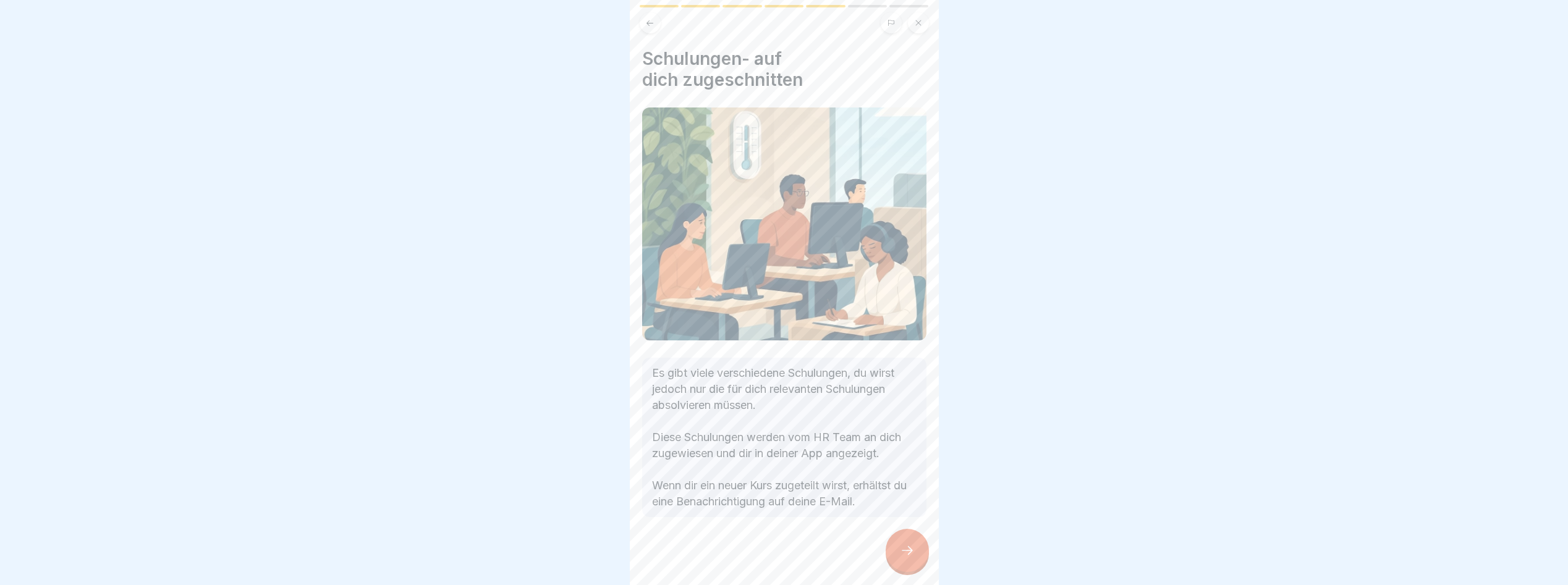 click at bounding box center [907, 550] 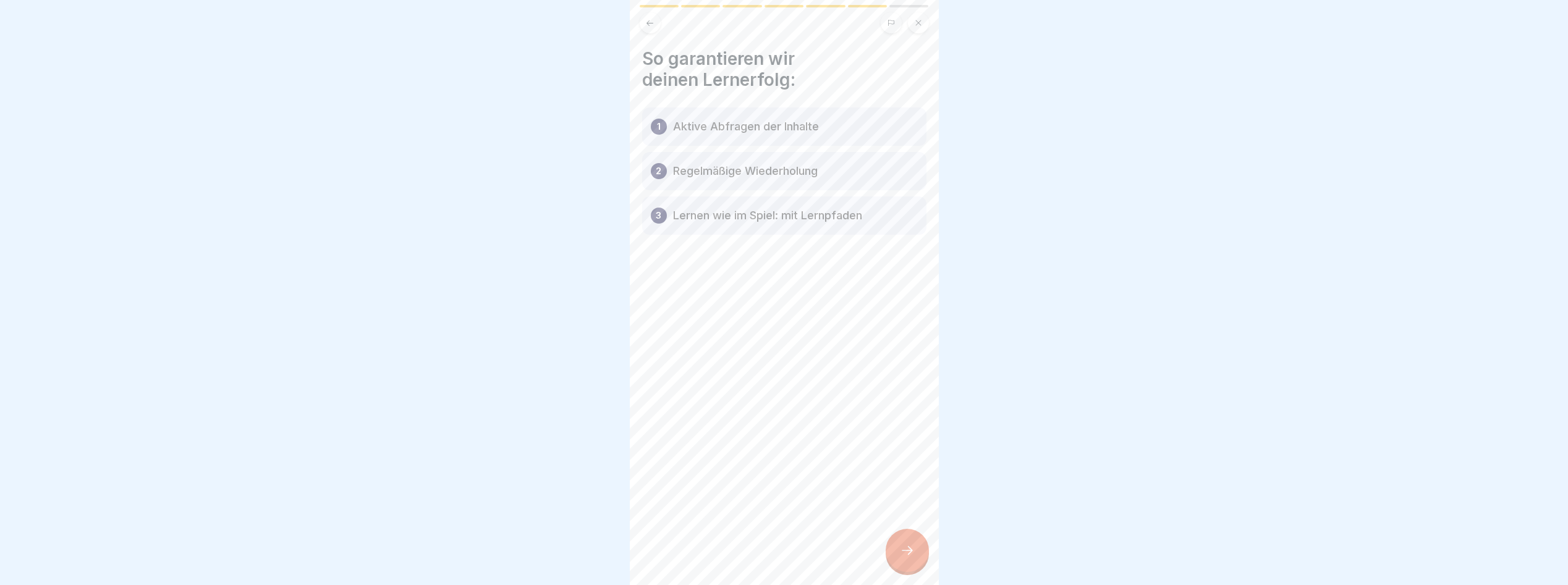 click at bounding box center [907, 550] 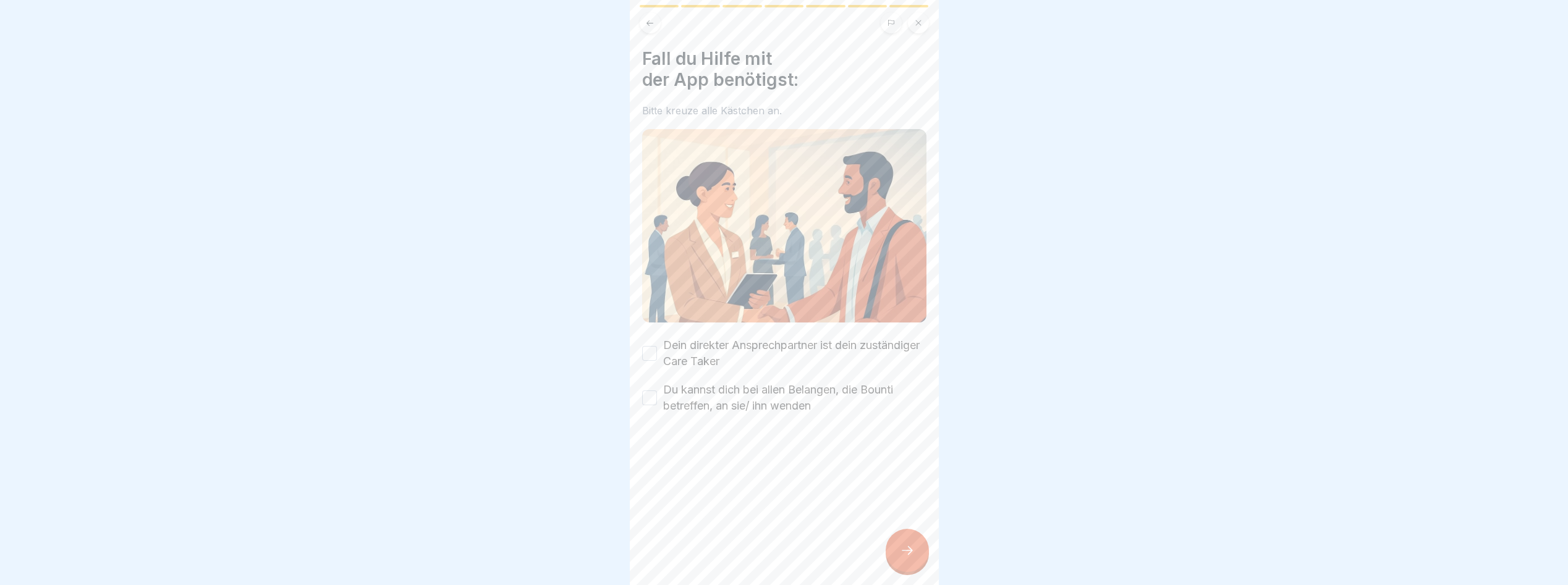 click on "Dein direkter Ansprechpartner ist dein zuständiger Care Taker" at bounding box center [650, 353] 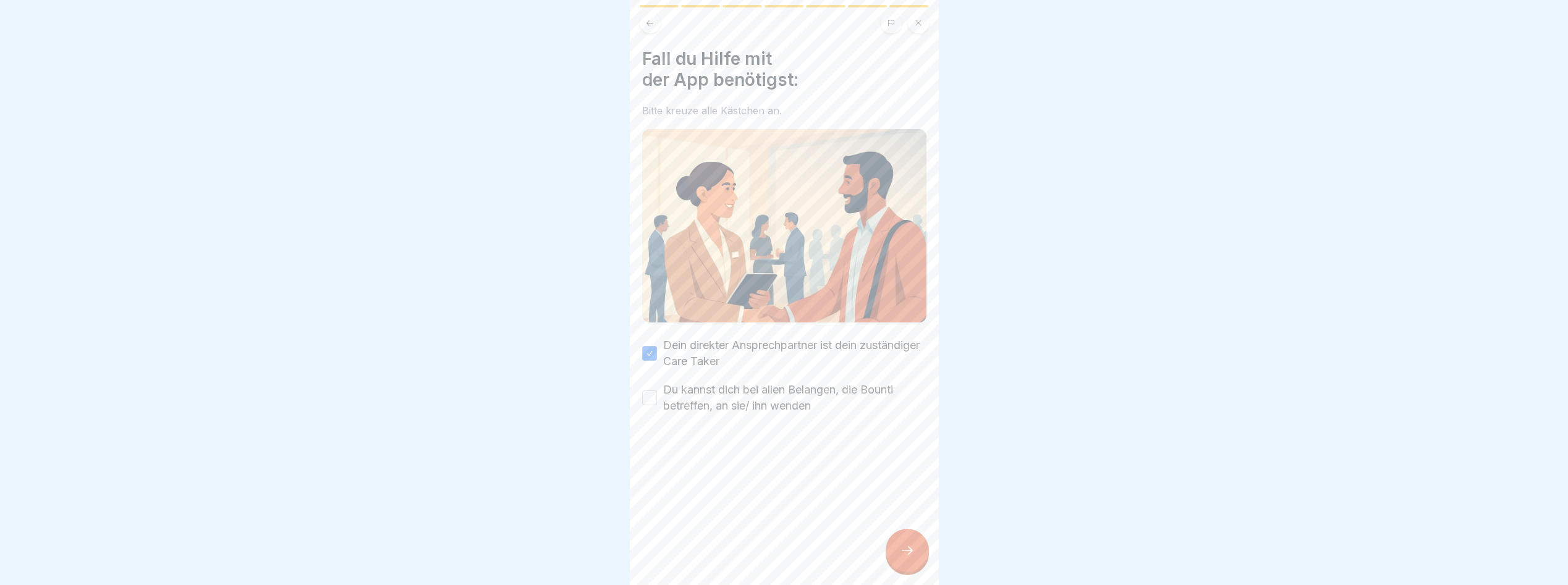 click on "Du kannst  dich bei allen Belangen, die Bounti betreffen, an sie/ ihn wenden" at bounding box center (784, 398) 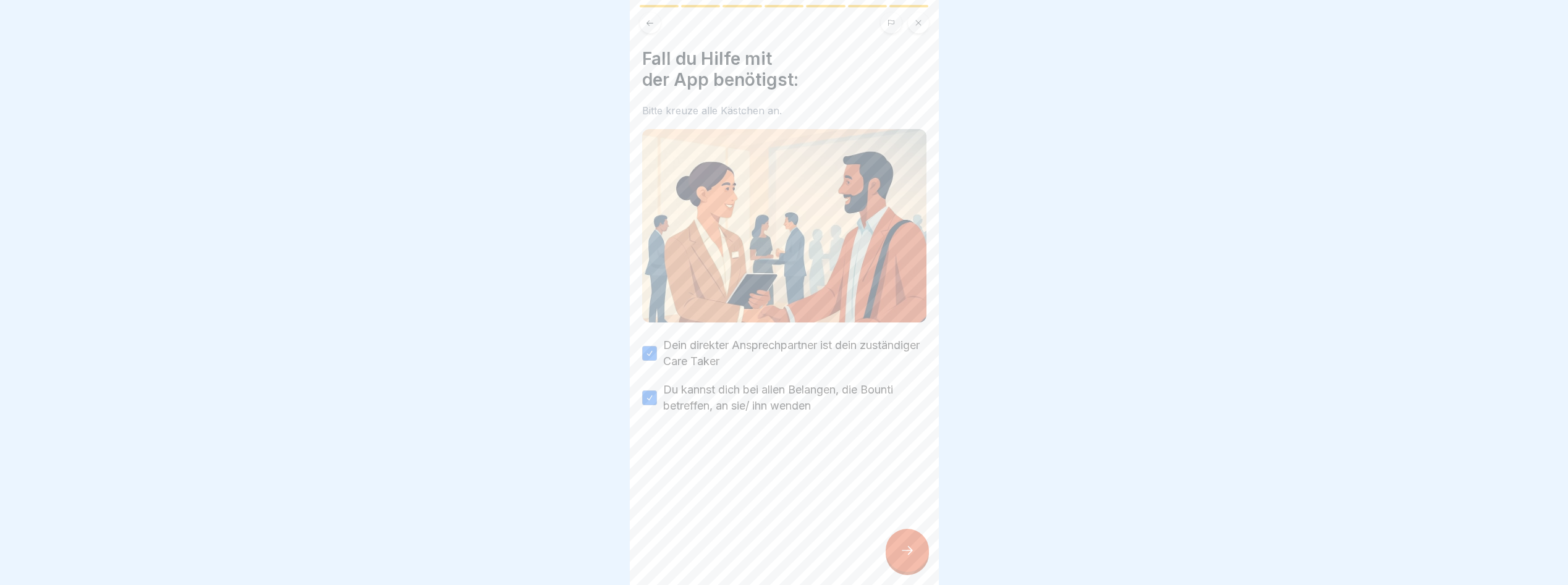 click at bounding box center [907, 550] 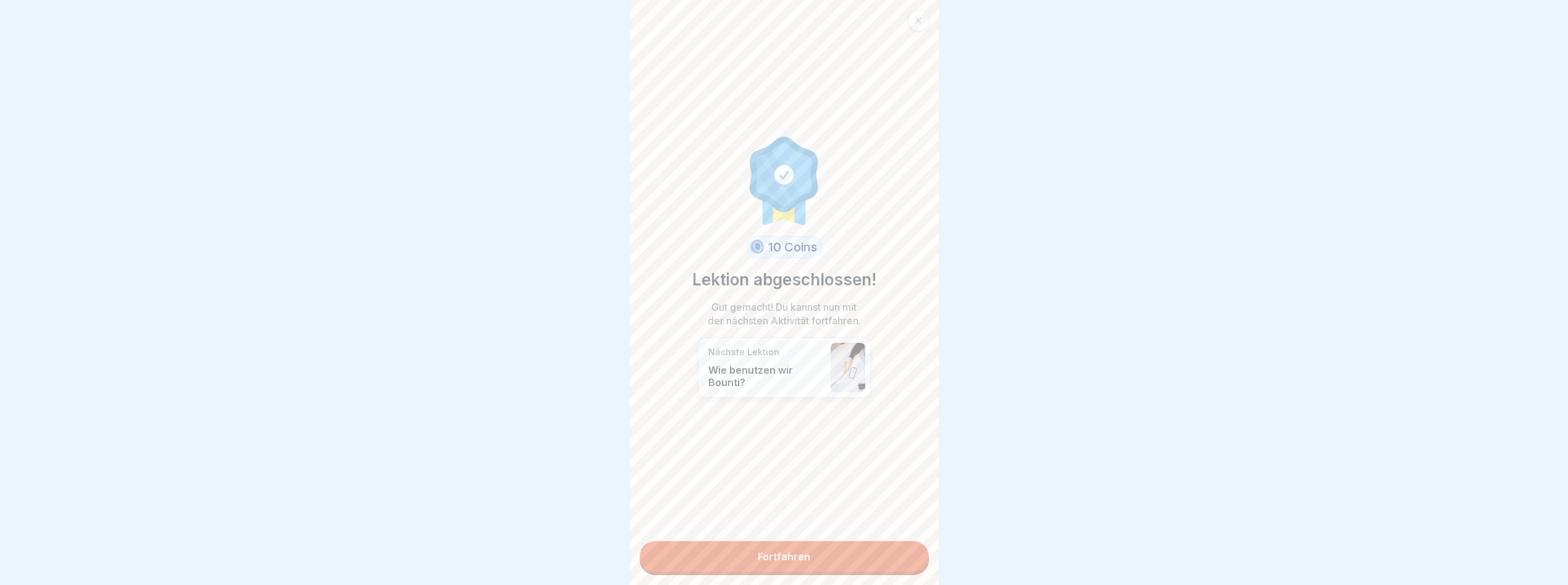 click on "Fortfahren" at bounding box center [784, 557] 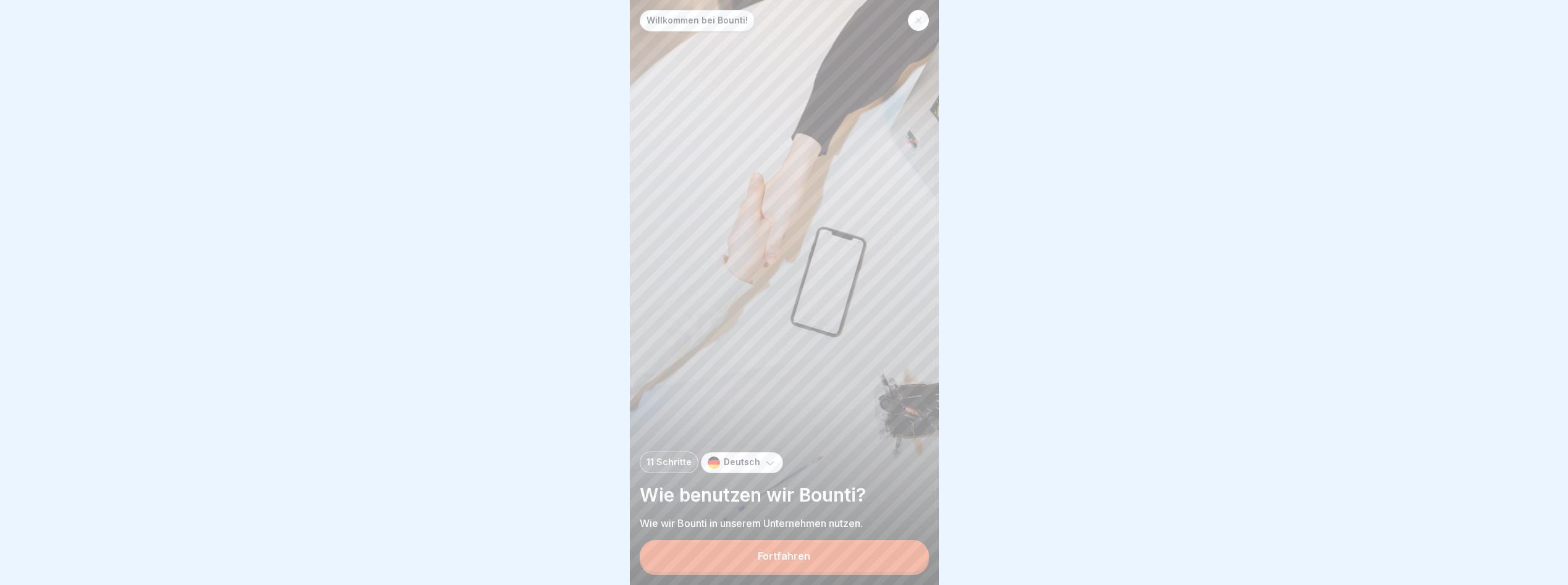 click on "Fortfahren" at bounding box center (784, 556) 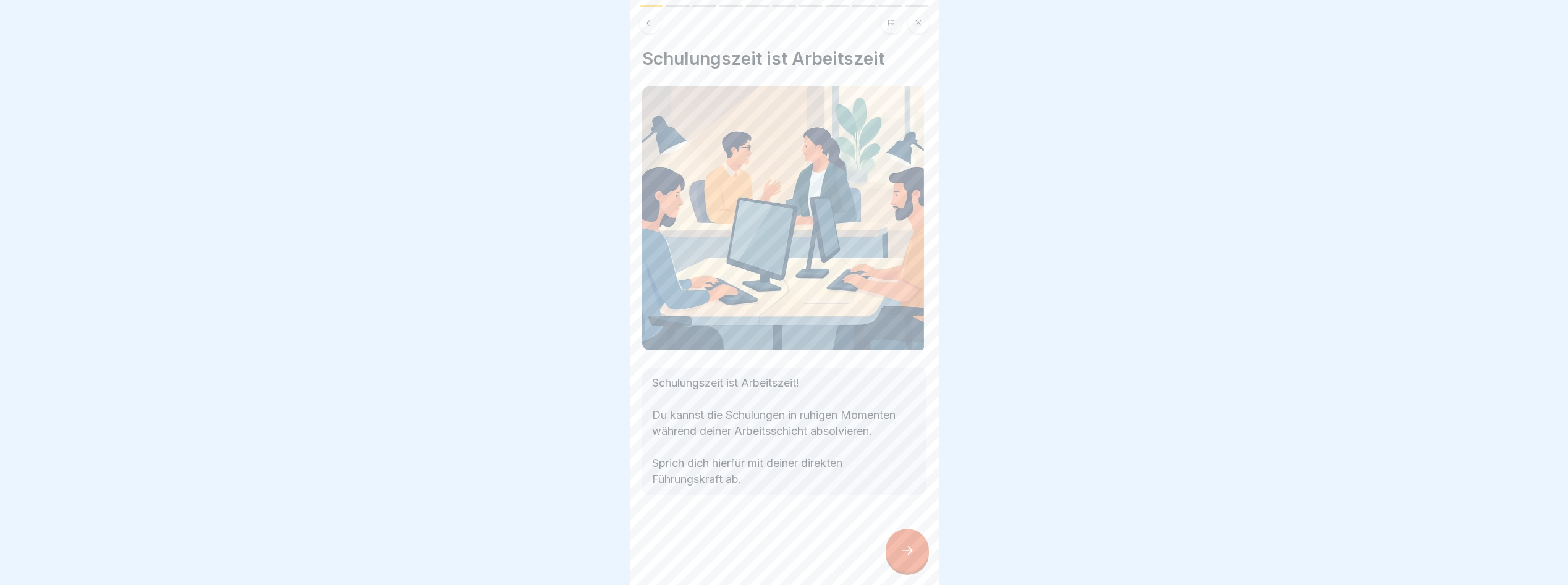 click 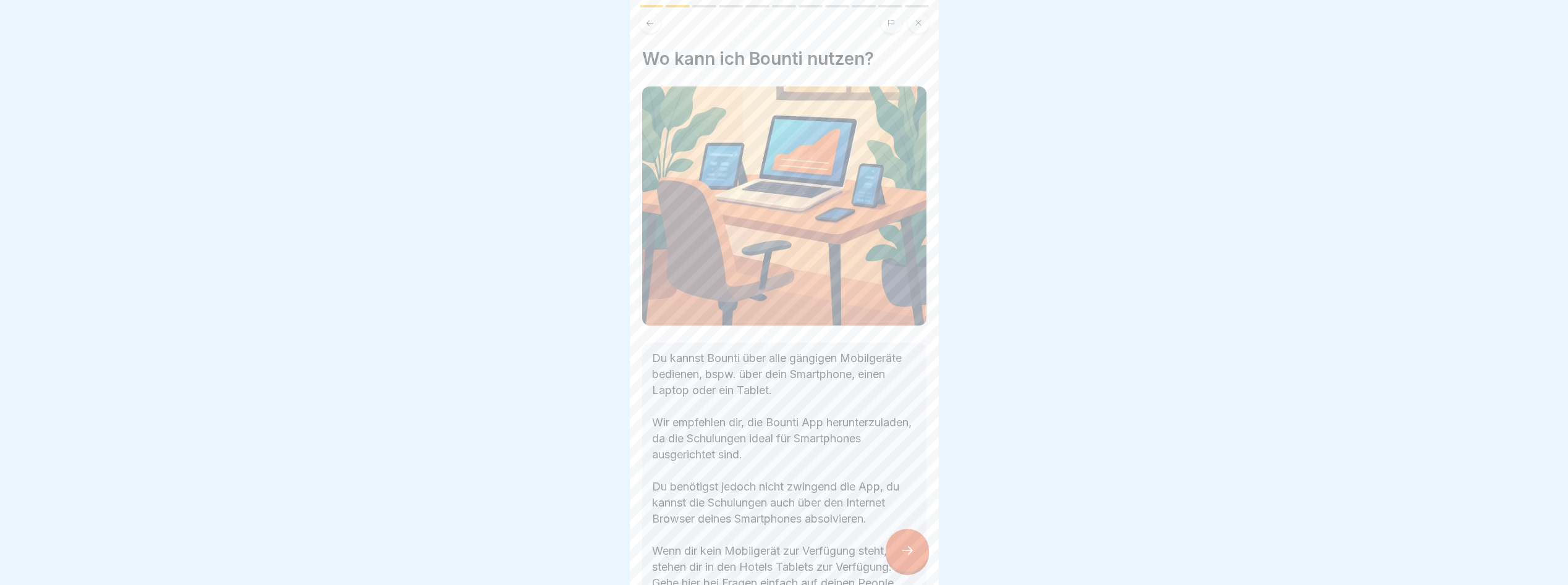 scroll, scrollTop: 9, scrollLeft: 0, axis: vertical 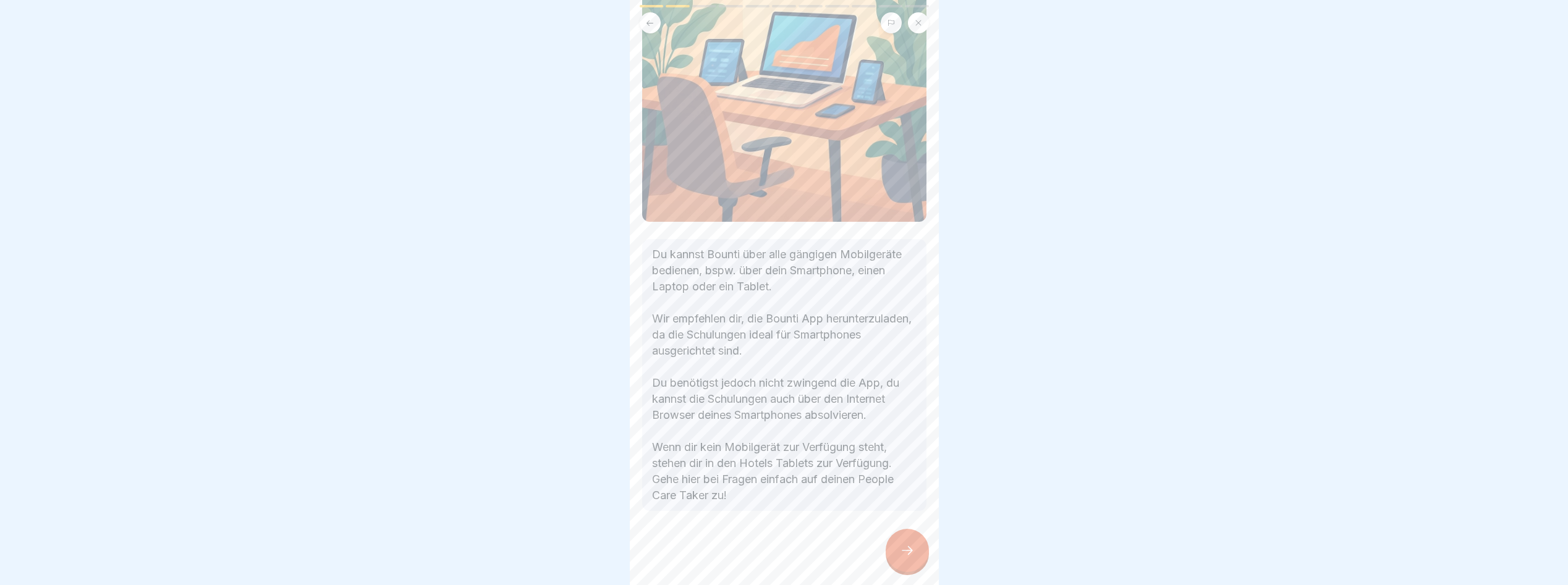 click at bounding box center (784, 548) 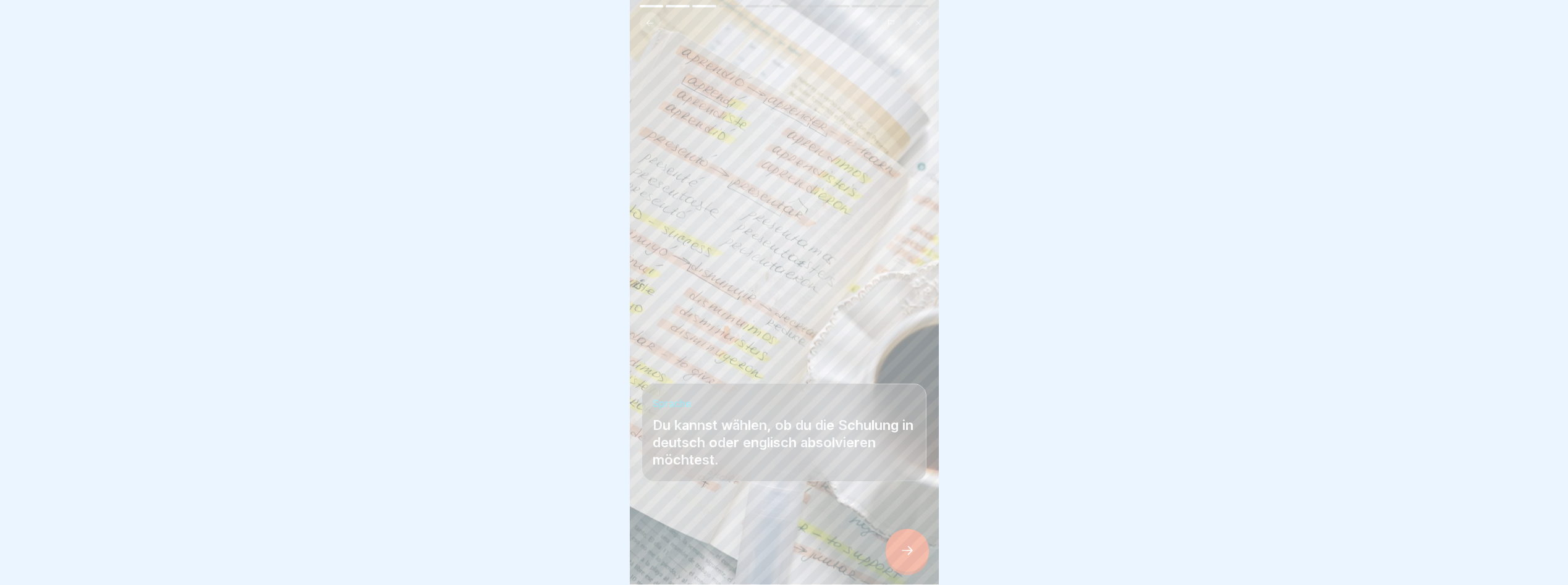 click at bounding box center (907, 550) 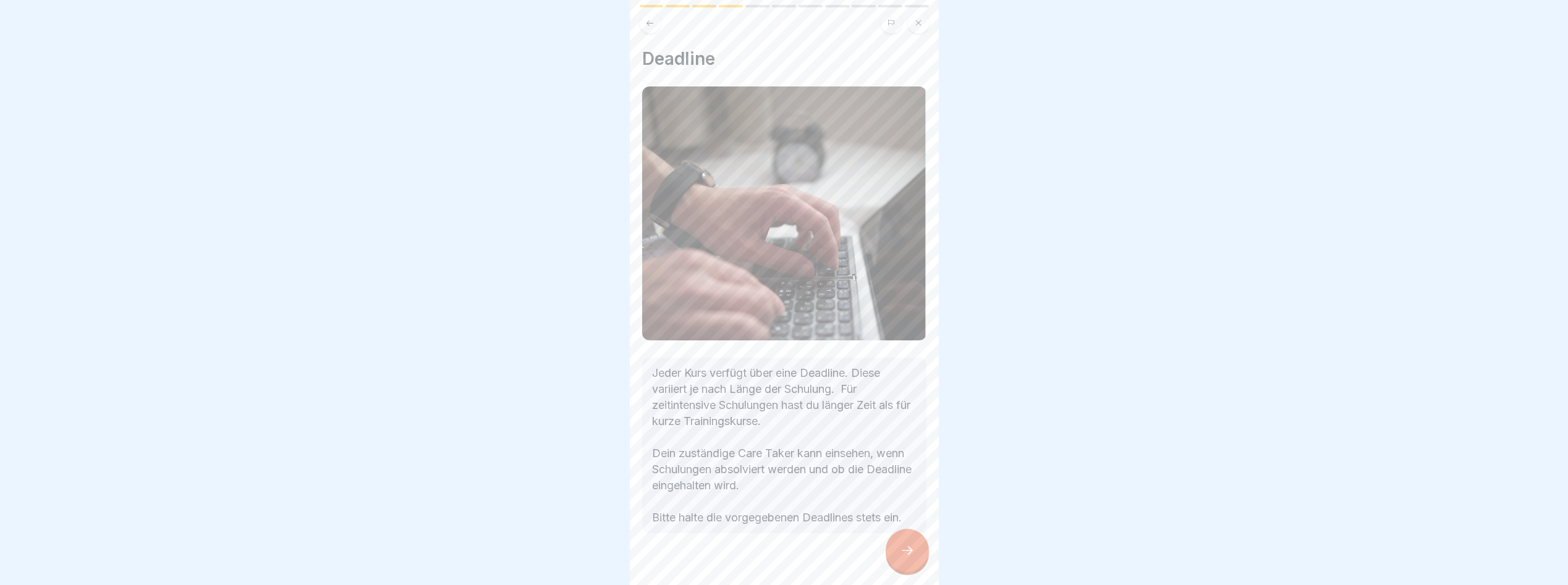 click at bounding box center (907, 550) 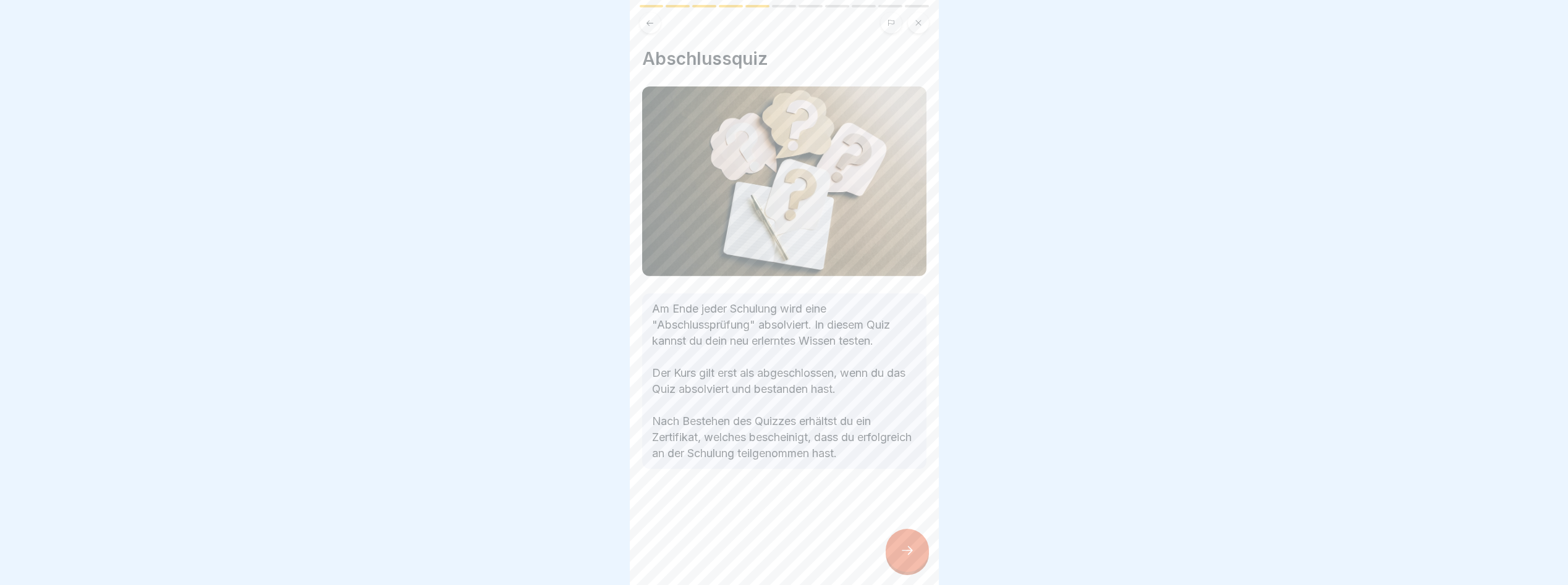 click at bounding box center [907, 550] 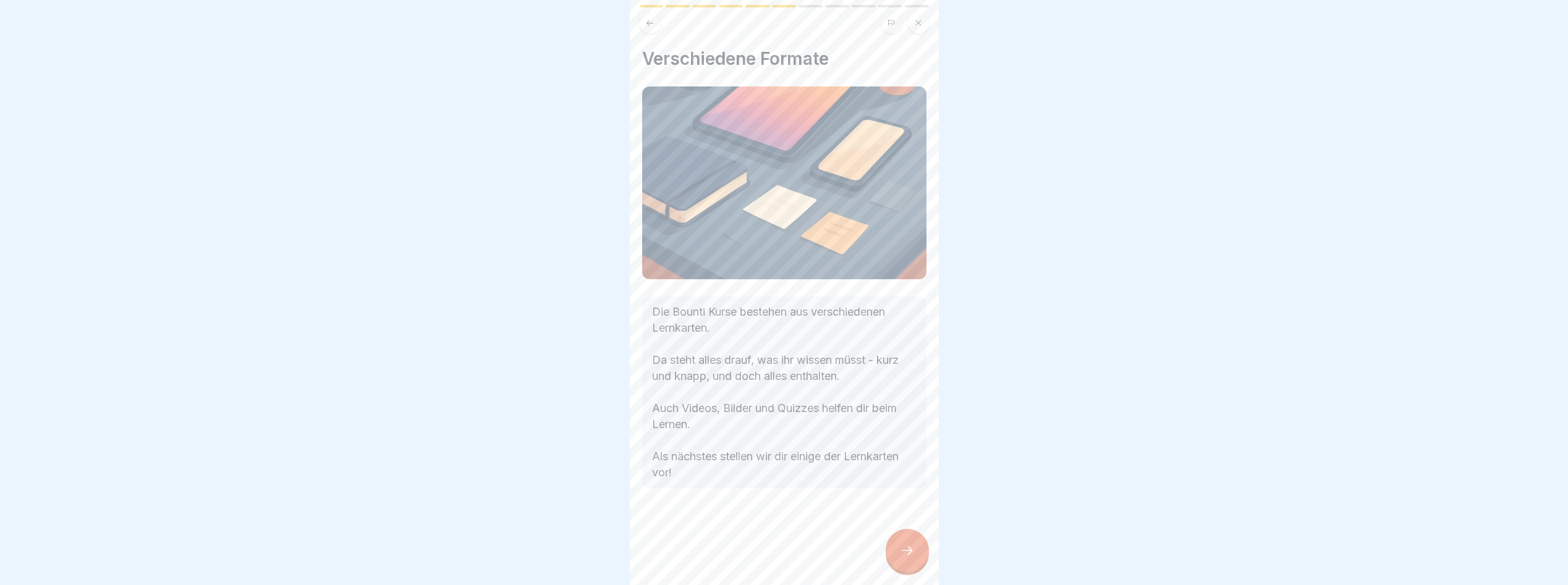 click at bounding box center [907, 550] 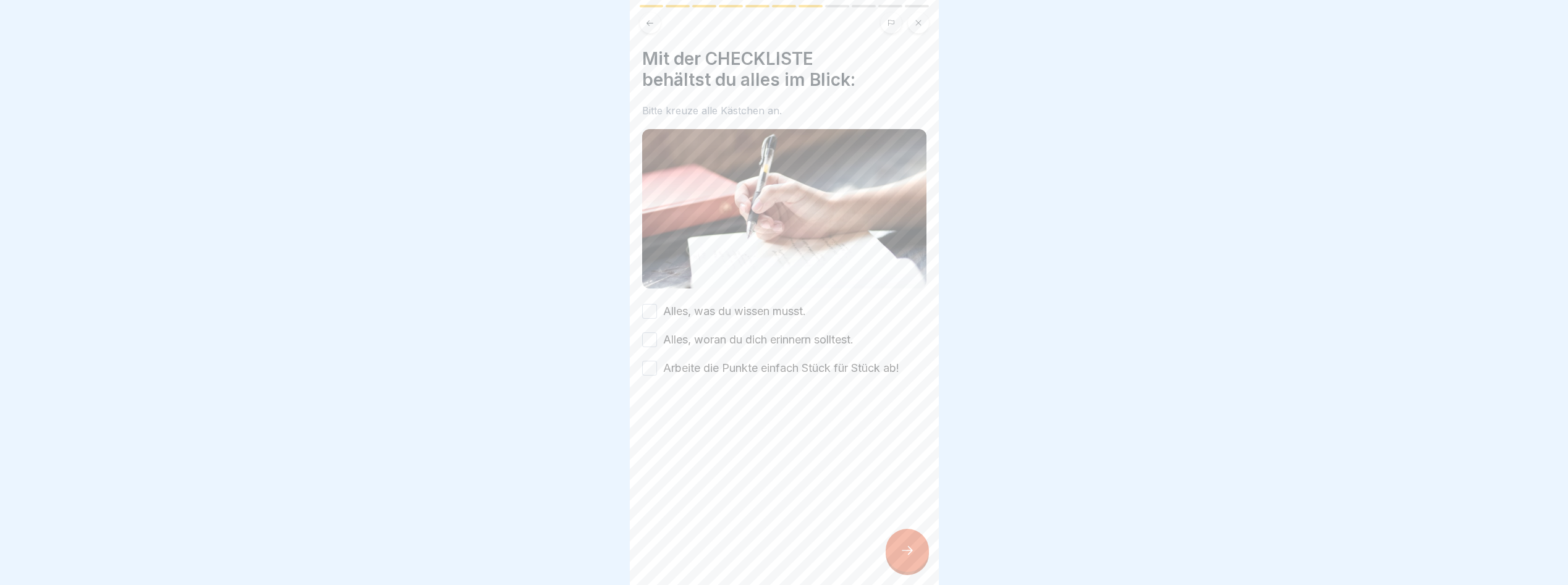 click on "Alles, was du wissen musst." at bounding box center (650, 311) 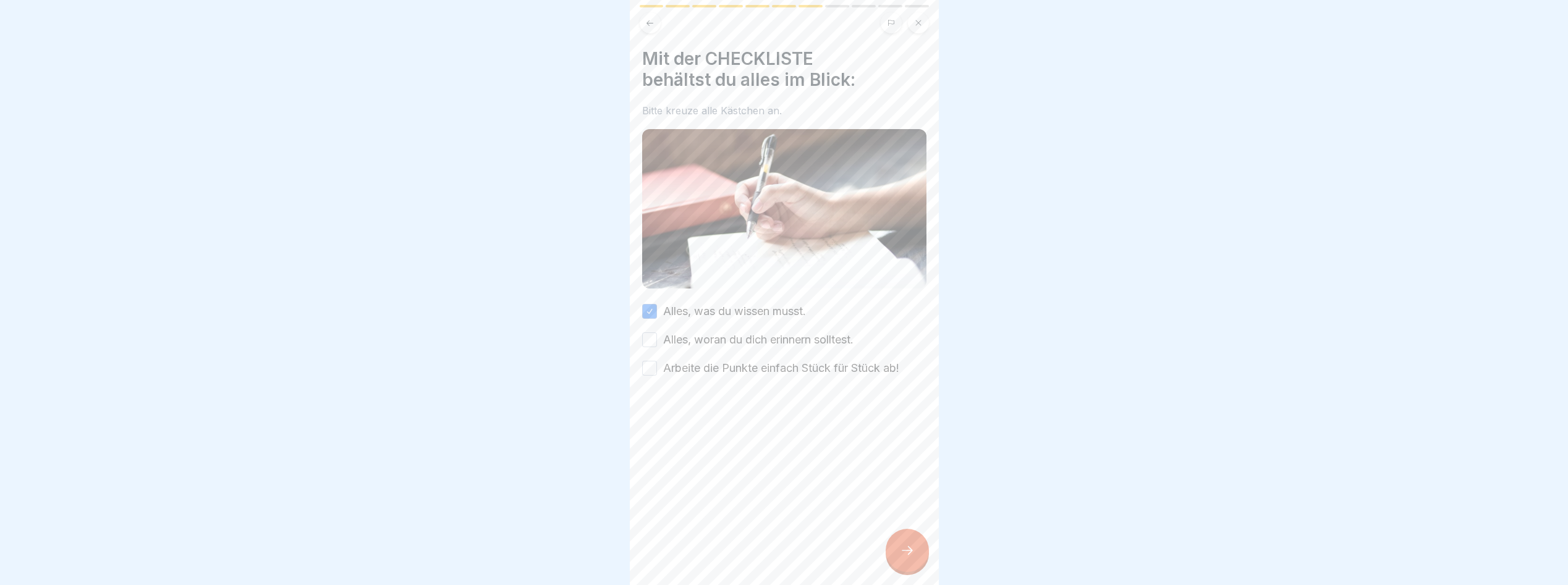 click on "Alles, woran du dich erinnern solltest." at bounding box center [650, 340] 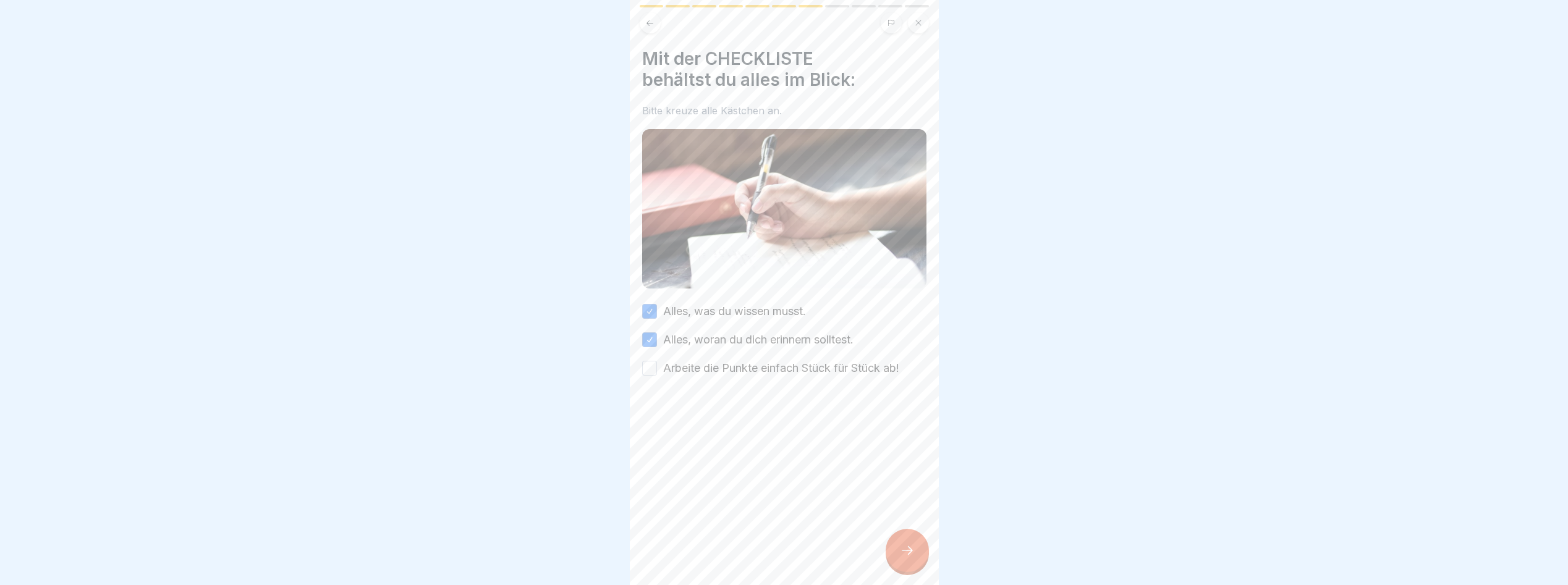click on "Arbeite die Punkte einfach Stück für Stück ab!" at bounding box center [650, 368] 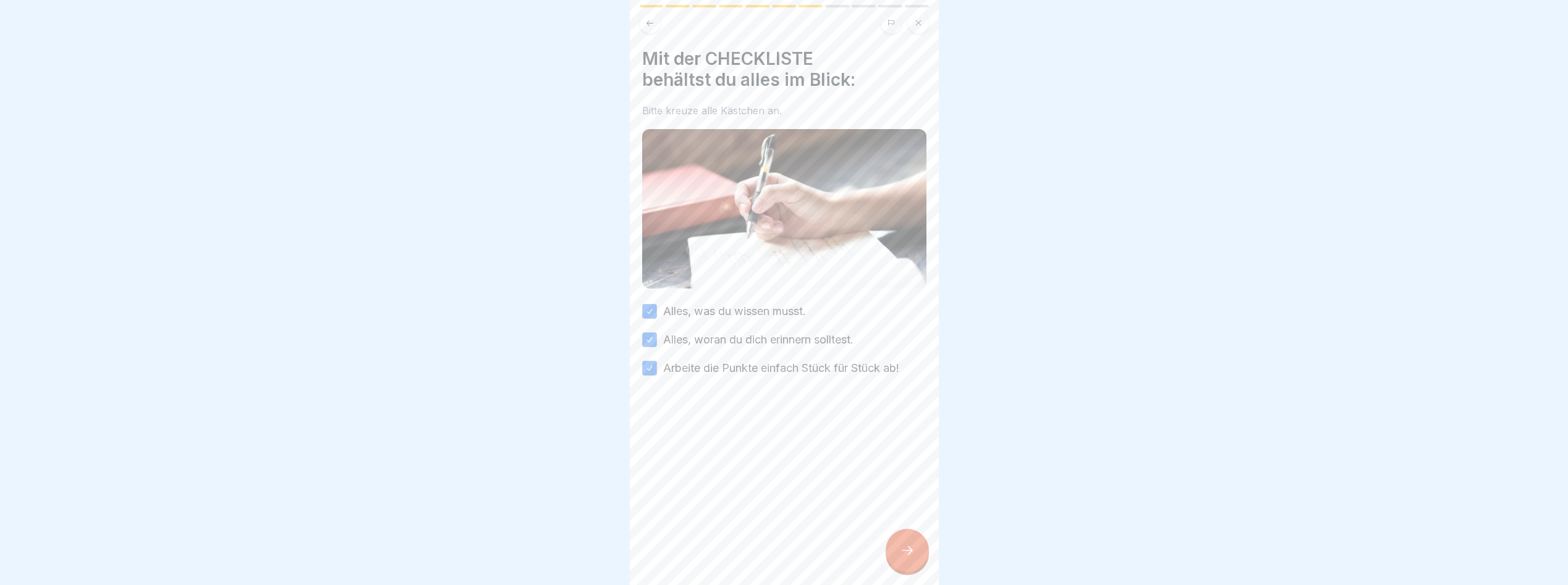 drag, startPoint x: 916, startPoint y: 550, endPoint x: 880, endPoint y: 552, distance: 36.055513 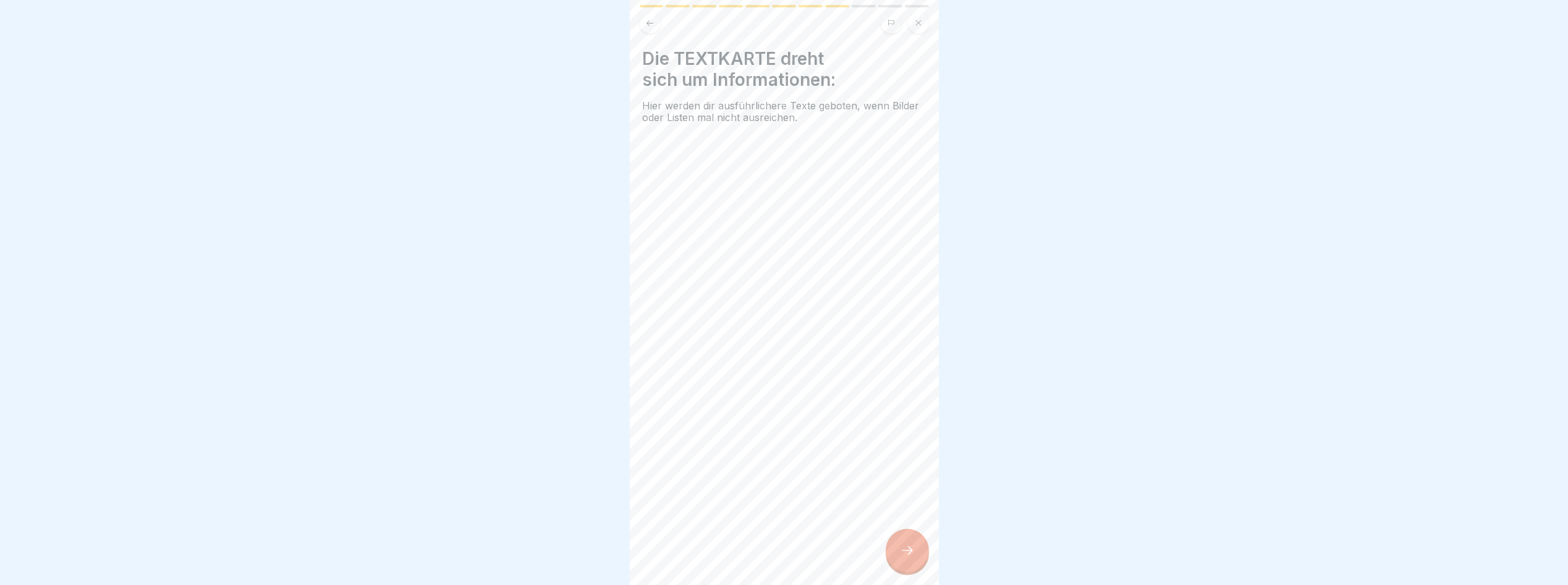 click 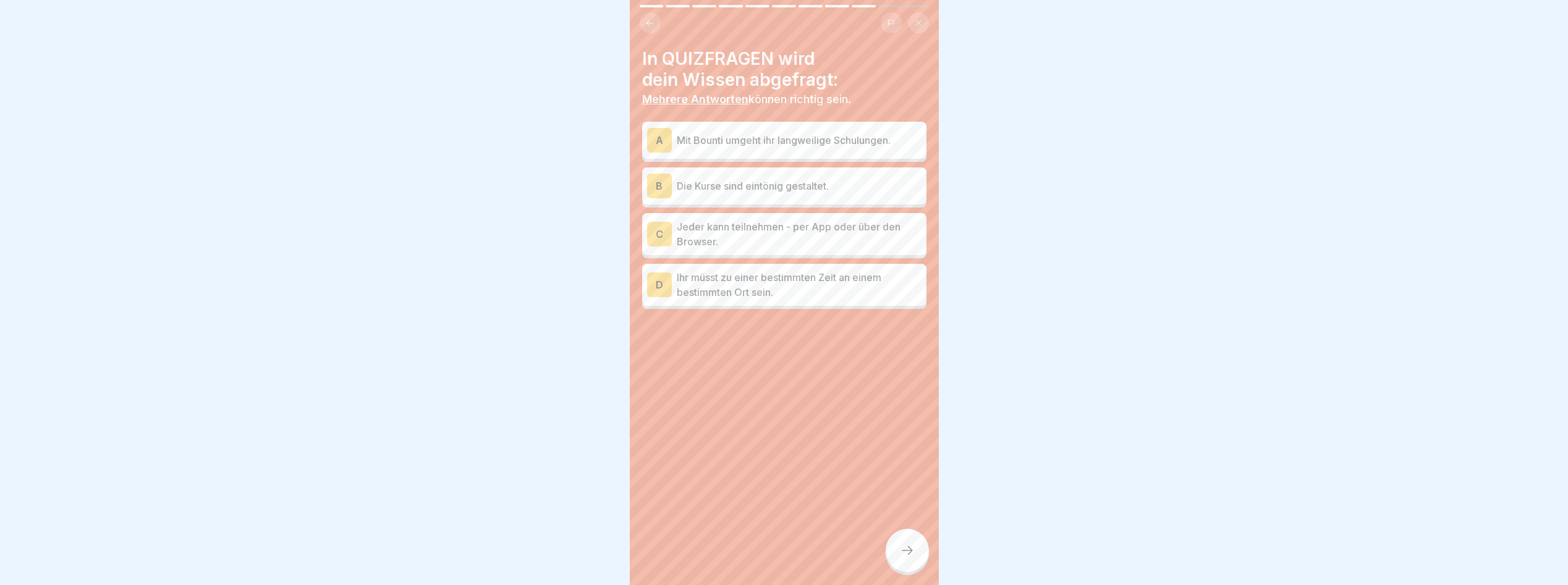 click on "C" at bounding box center [659, 234] 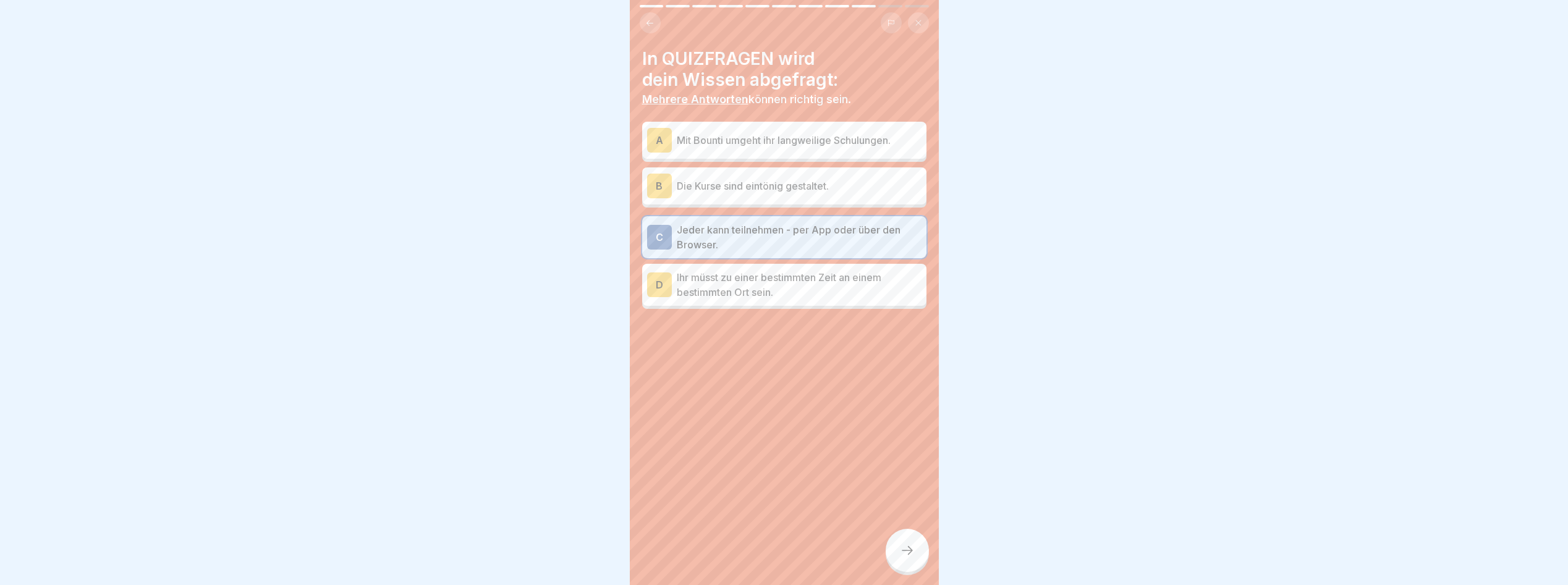 click on "B" at bounding box center (659, 186) 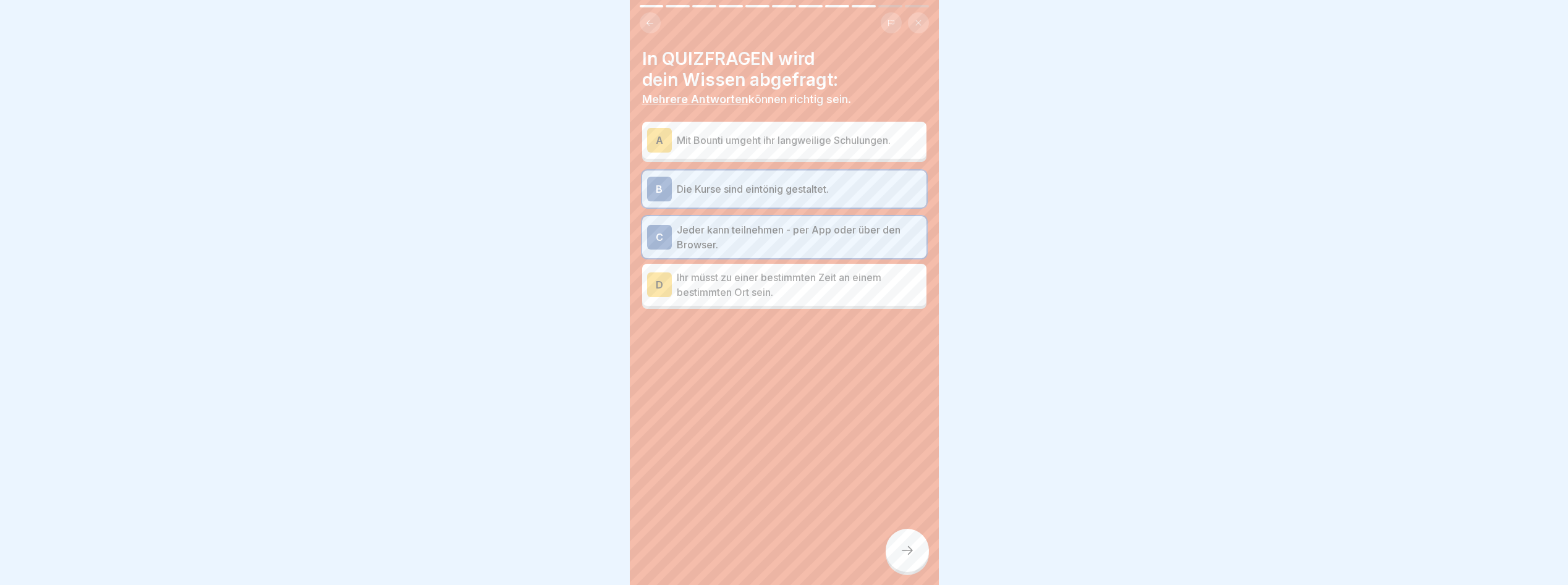click on "B" at bounding box center [659, 189] 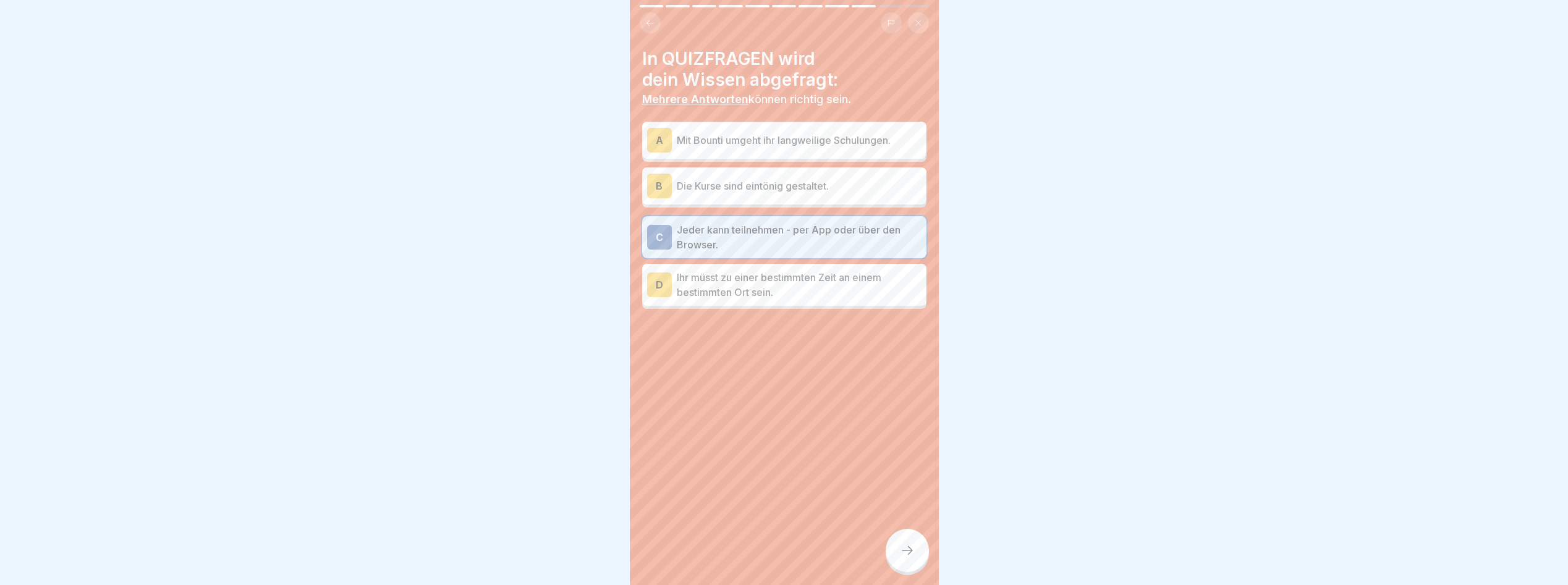 click at bounding box center (907, 550) 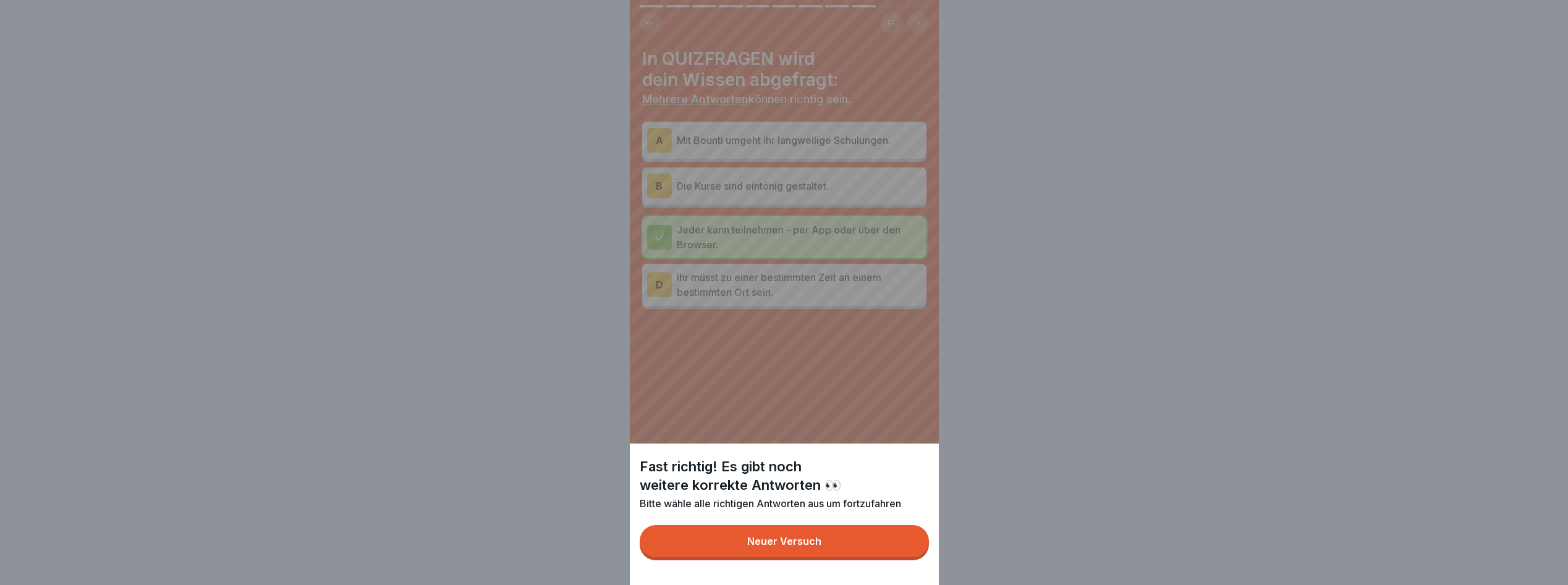click on "Neuer Versuch" at bounding box center [784, 541] 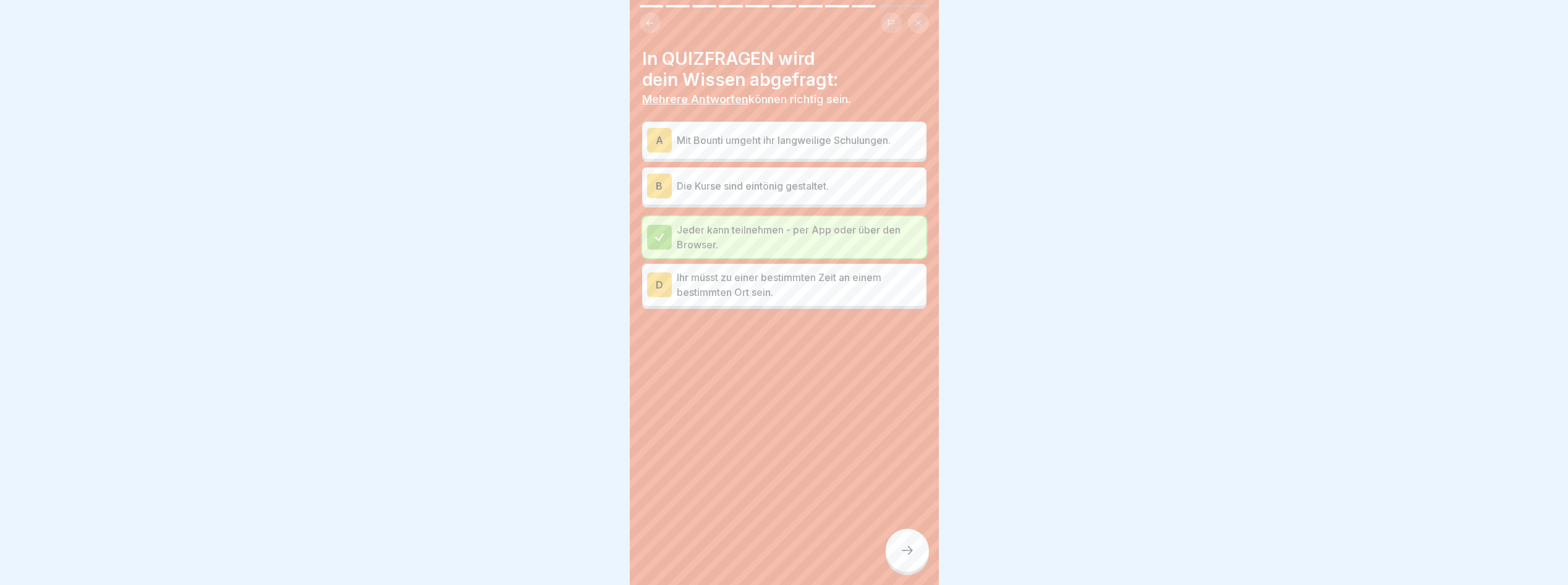 click on "B" at bounding box center [659, 186] 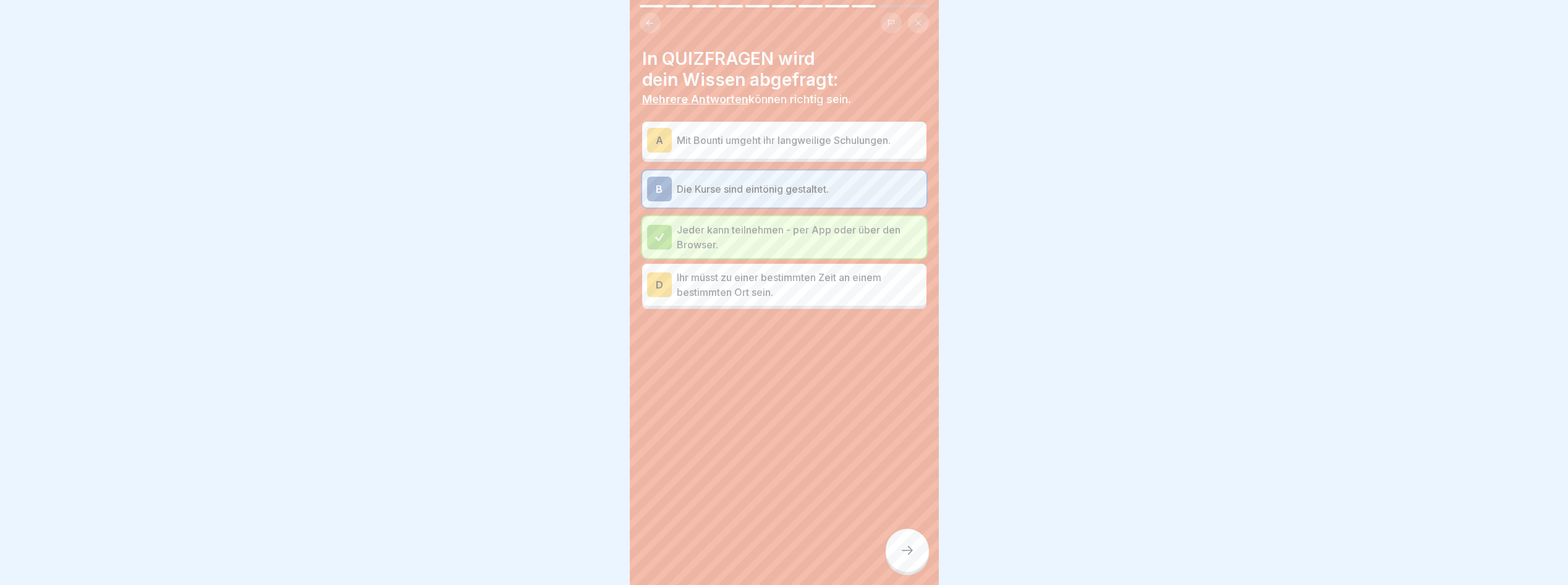click at bounding box center [907, 550] 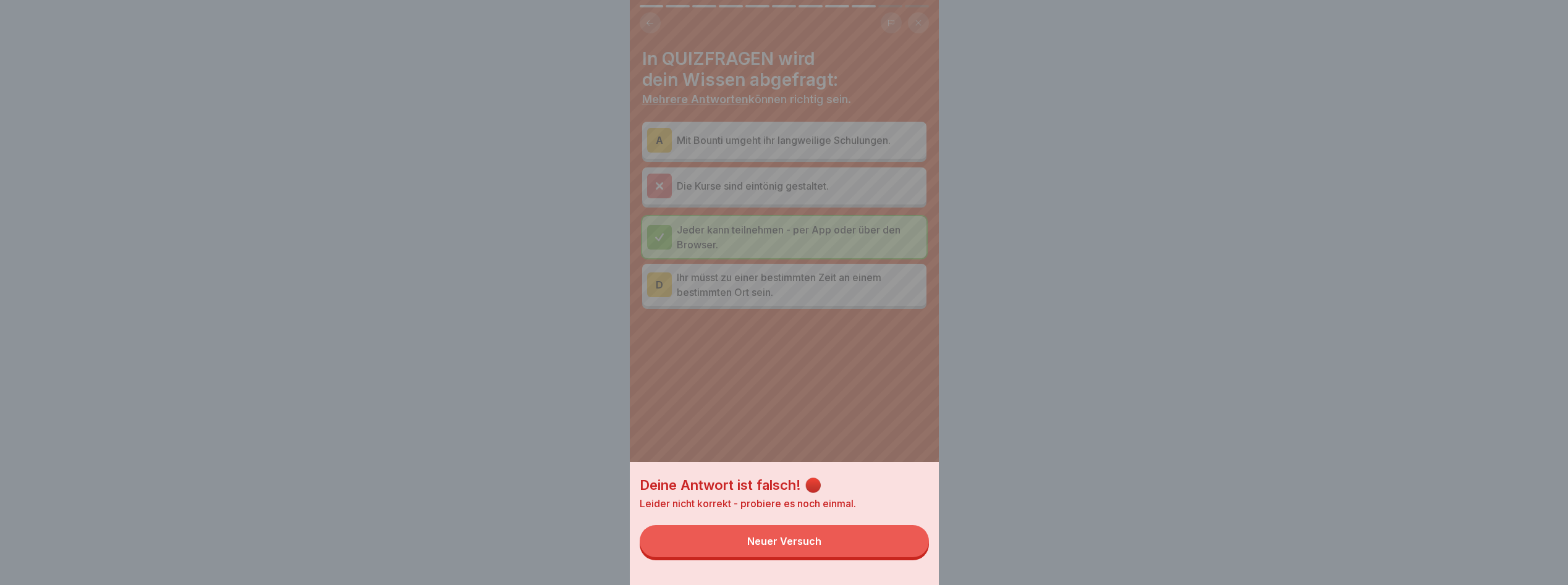 drag, startPoint x: 771, startPoint y: 555, endPoint x: 765, endPoint y: 532, distance: 23.769729 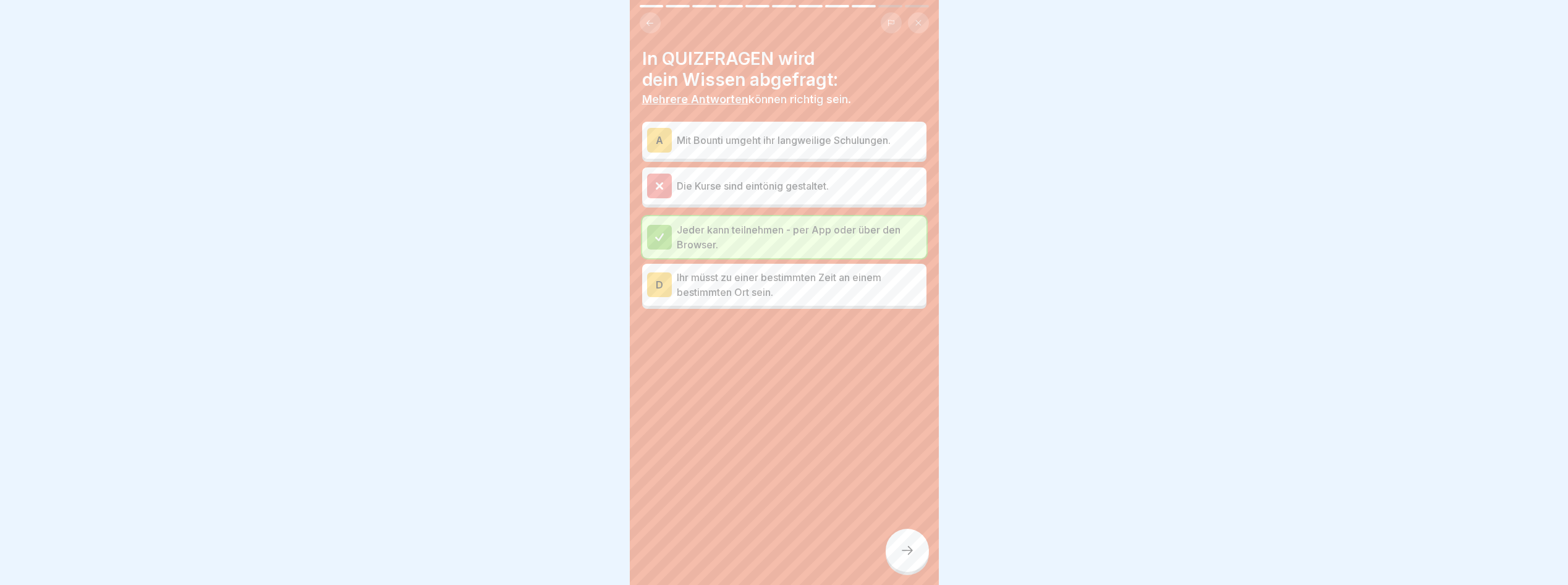 click on "A" at bounding box center [659, 140] 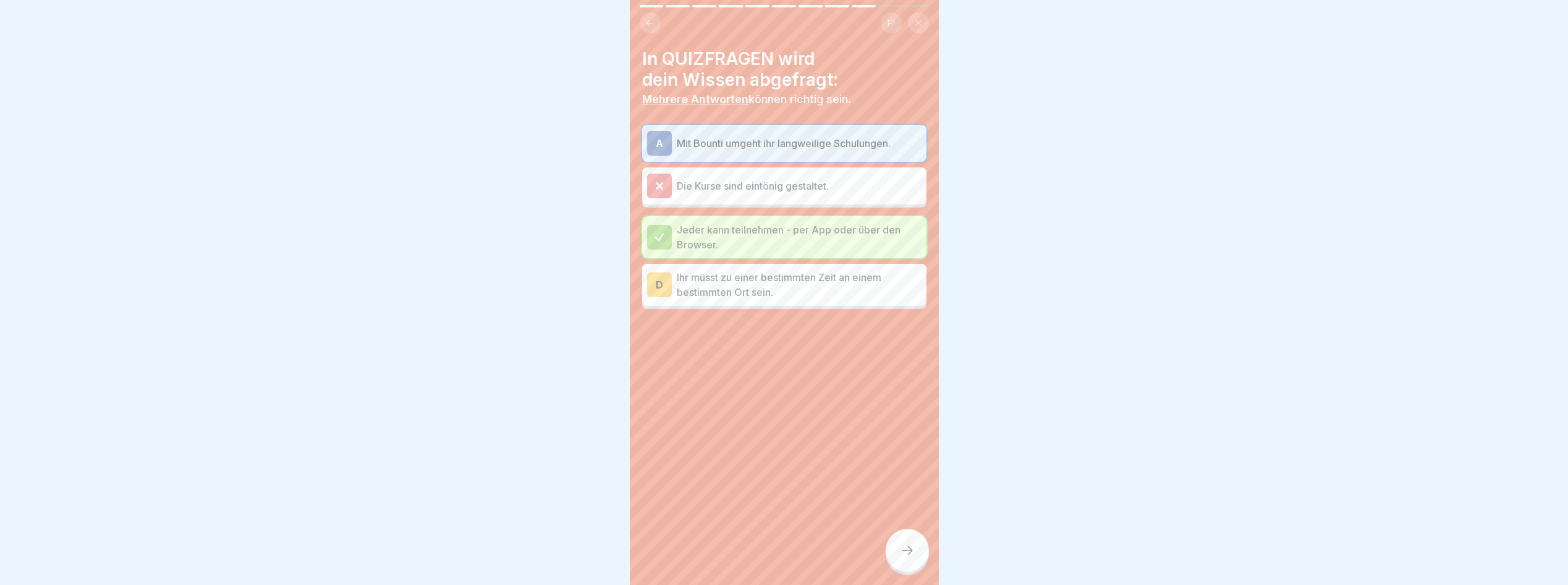 click at bounding box center (907, 550) 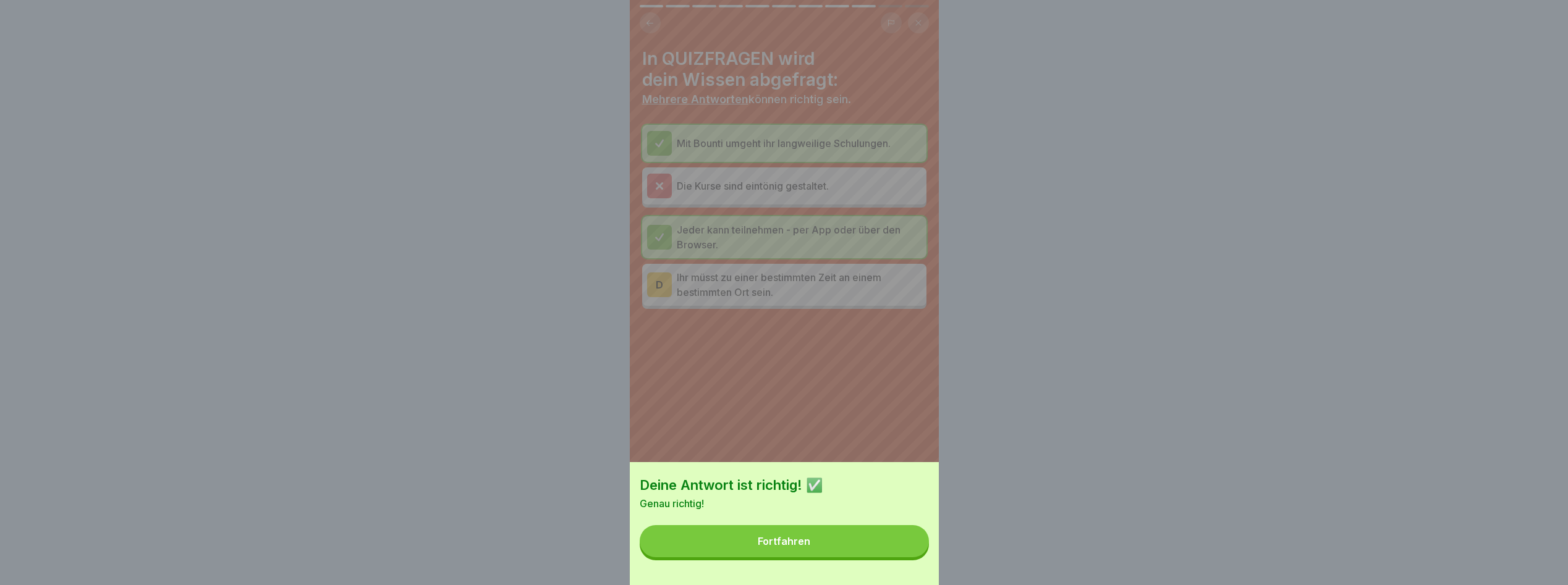 click on "Fortfahren" at bounding box center (784, 541) 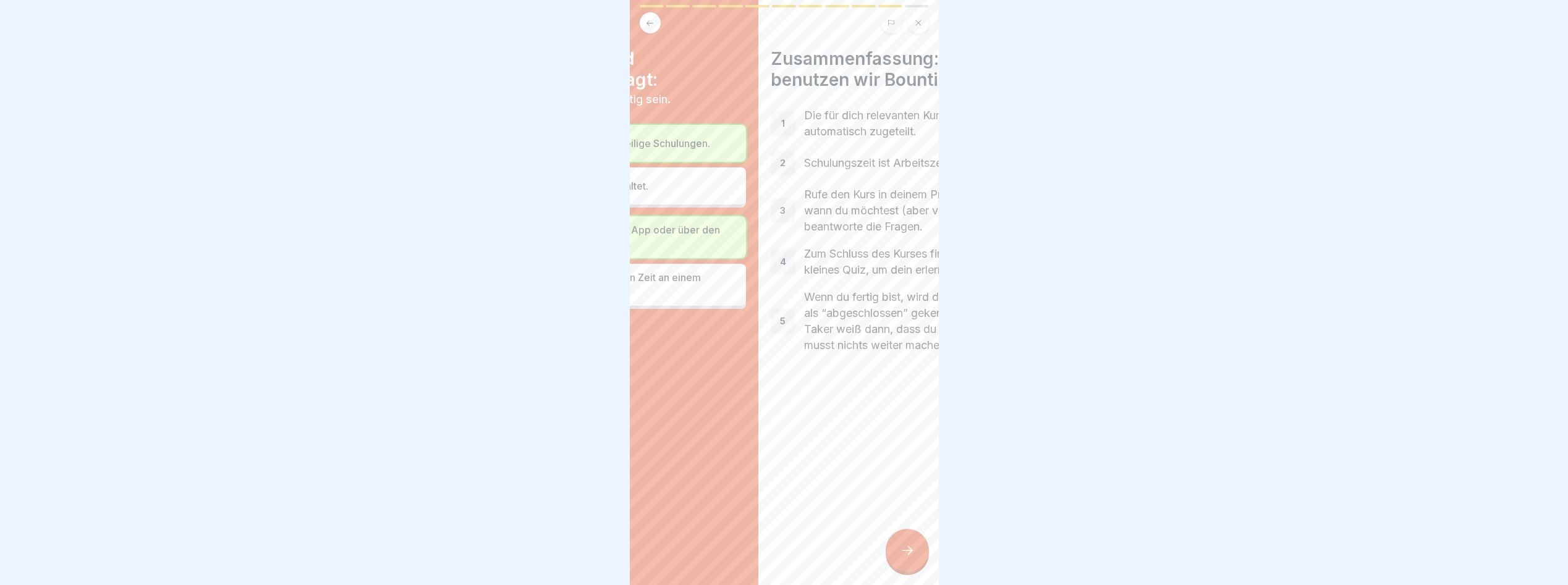 click on "Die für dich relevanten Kurse werden dir automatisch zugeteilt." at bounding box center (930, 124) 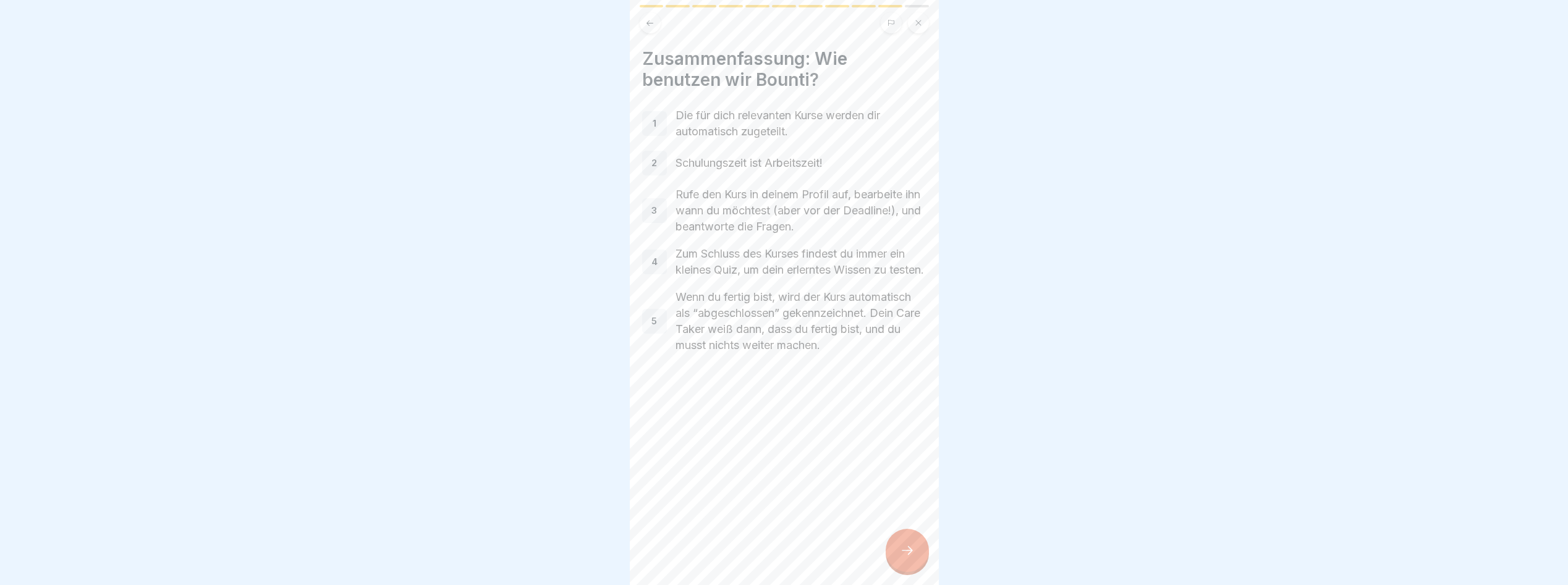 click on "1" at bounding box center (655, 124) 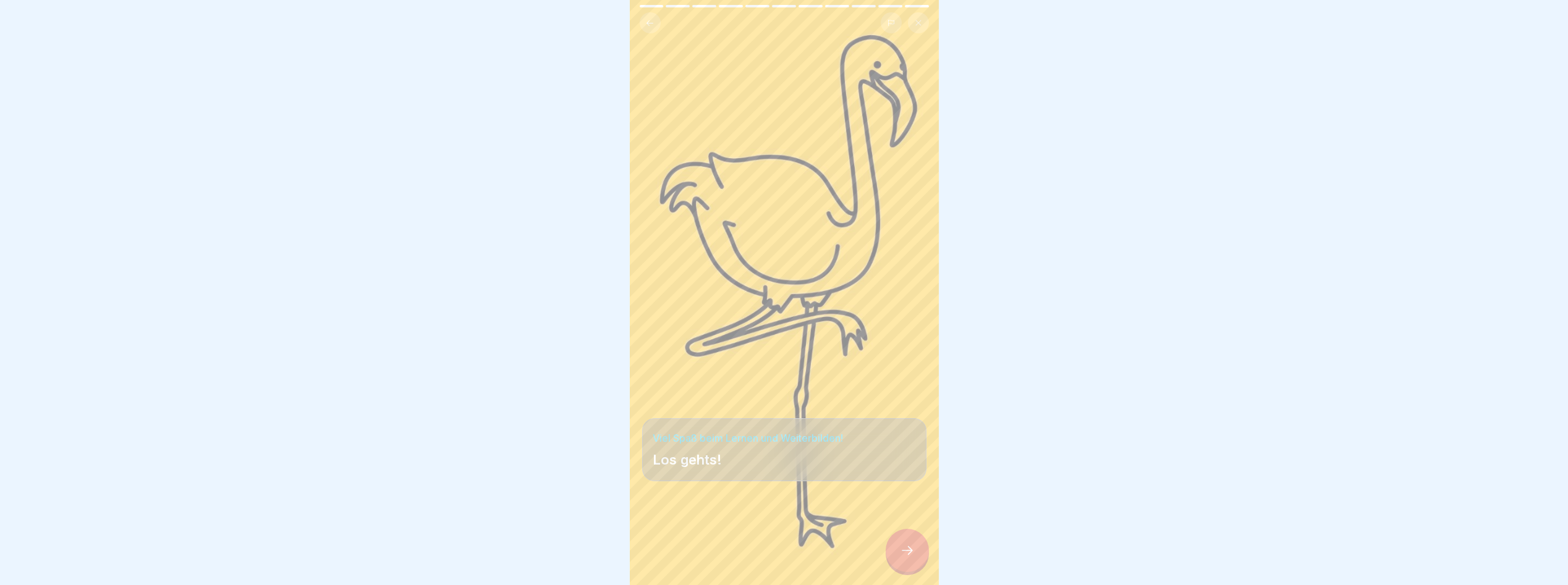 click at bounding box center [907, 550] 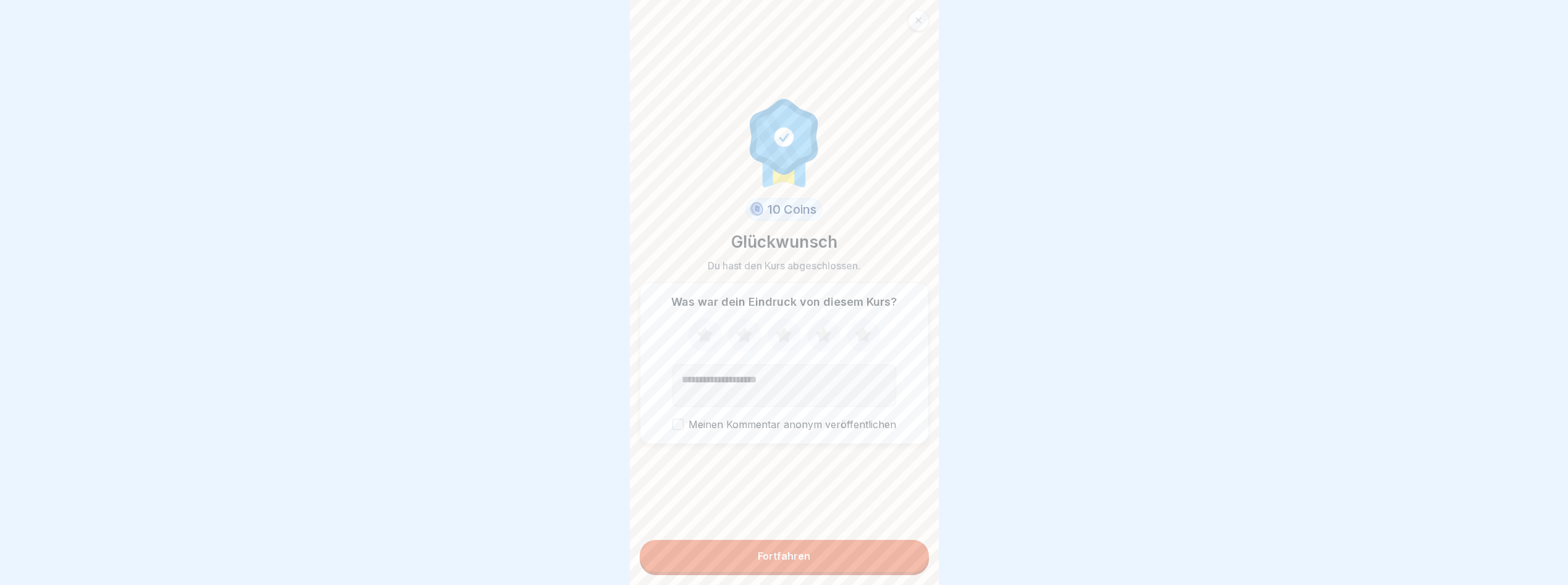click on "Fortfahren" at bounding box center [784, 556] 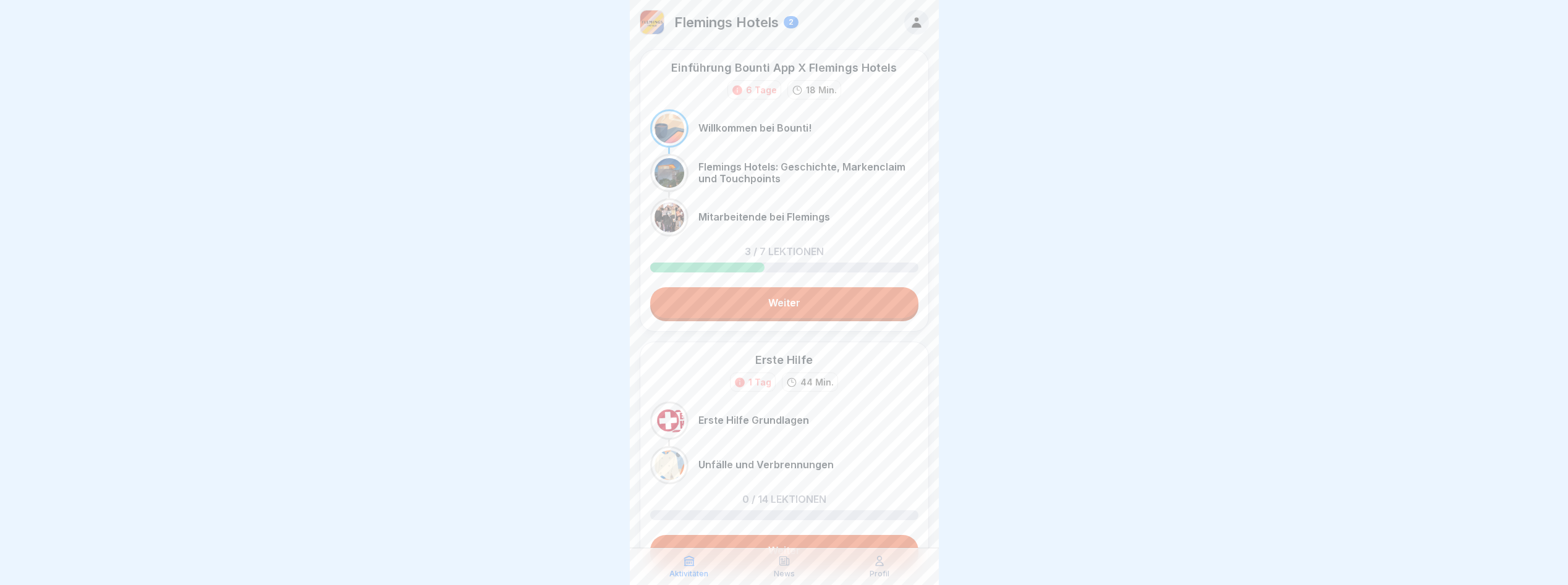 scroll, scrollTop: 0, scrollLeft: 0, axis: both 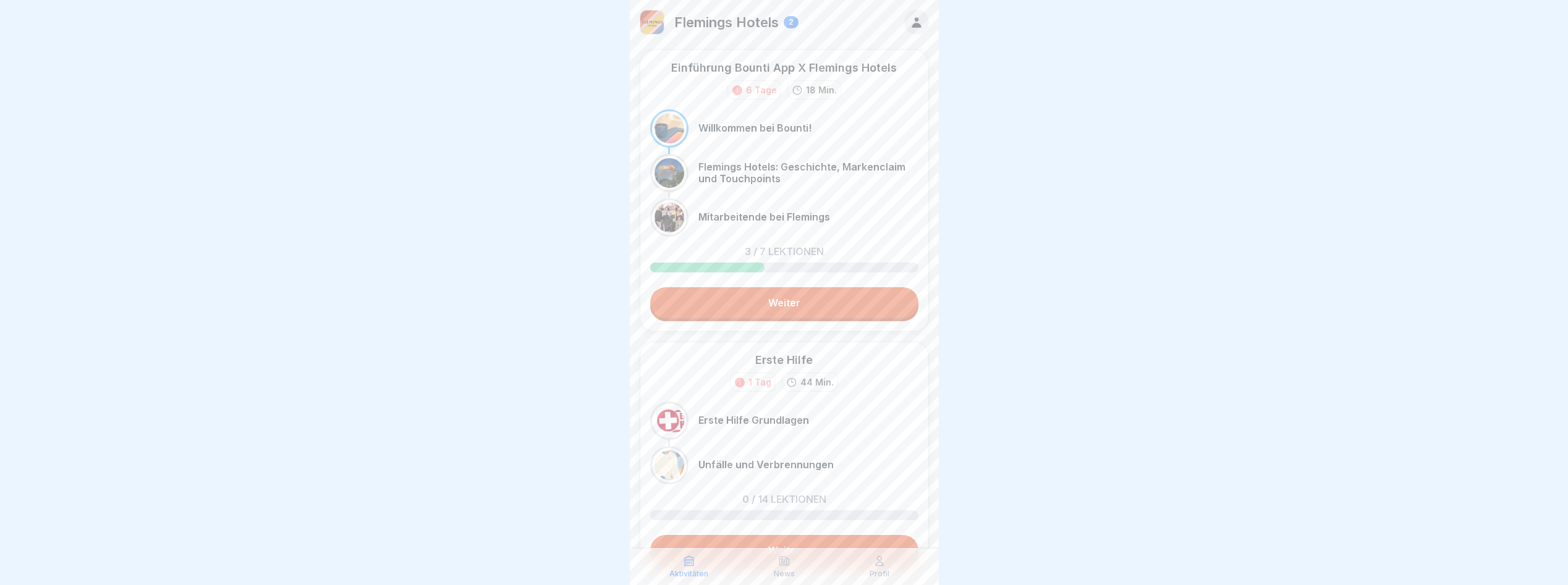 click on "Weiter" at bounding box center (784, 303) 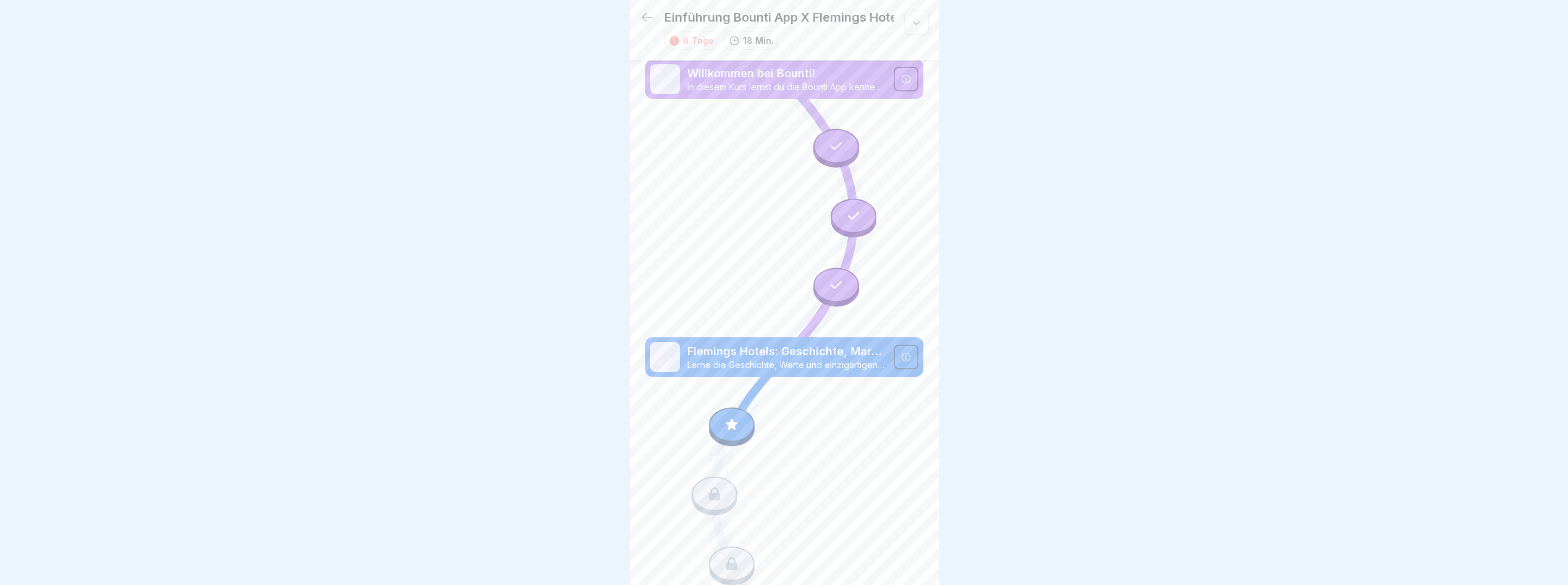 scroll, scrollTop: 4, scrollLeft: 0, axis: vertical 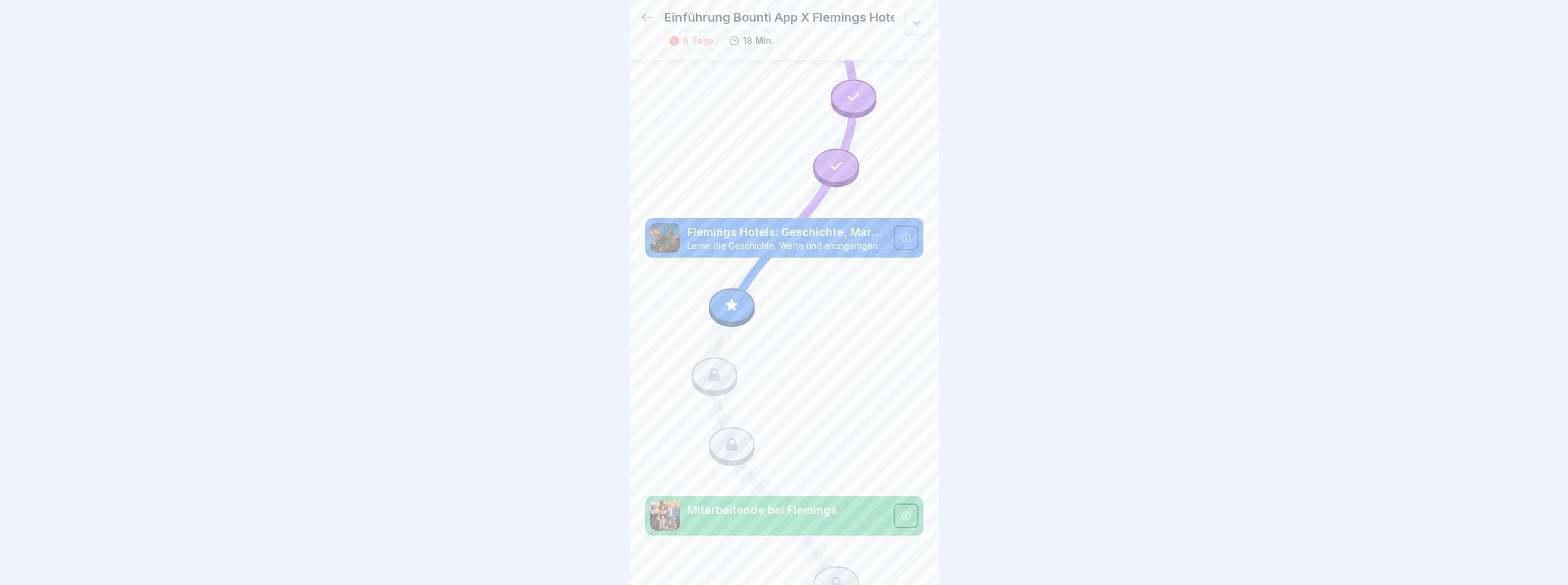 click 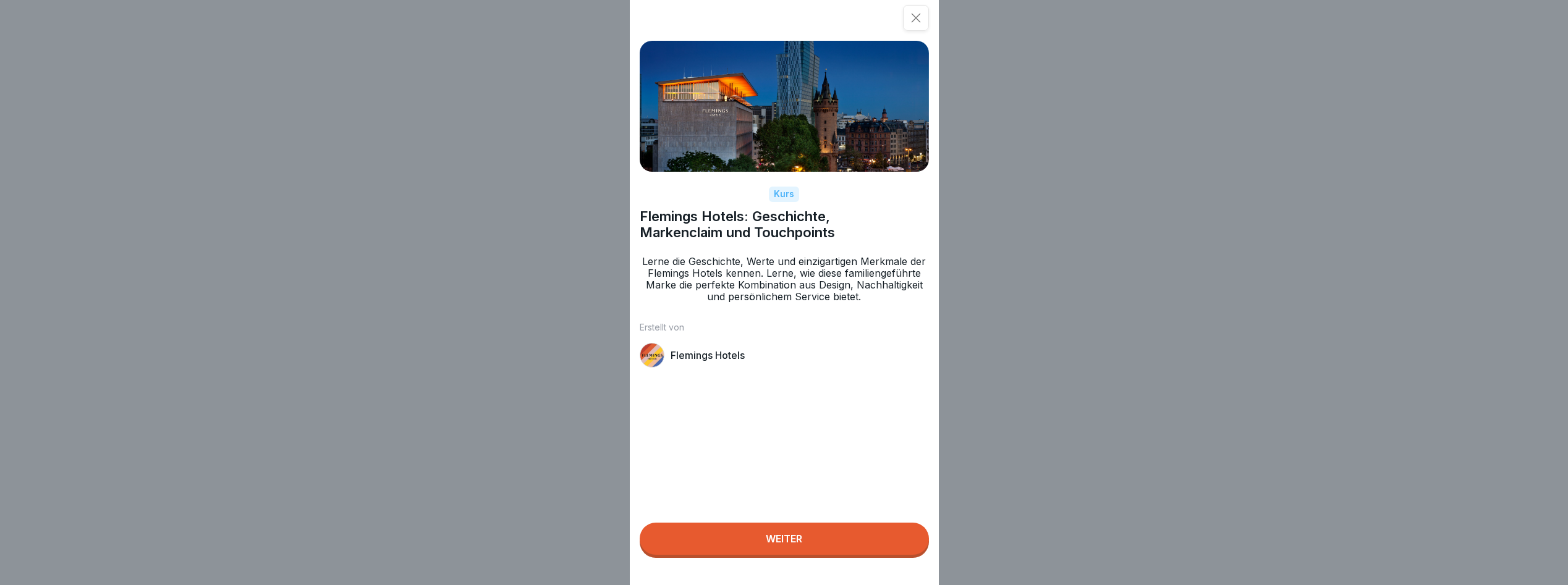 click on "Weiter" at bounding box center [784, 539] 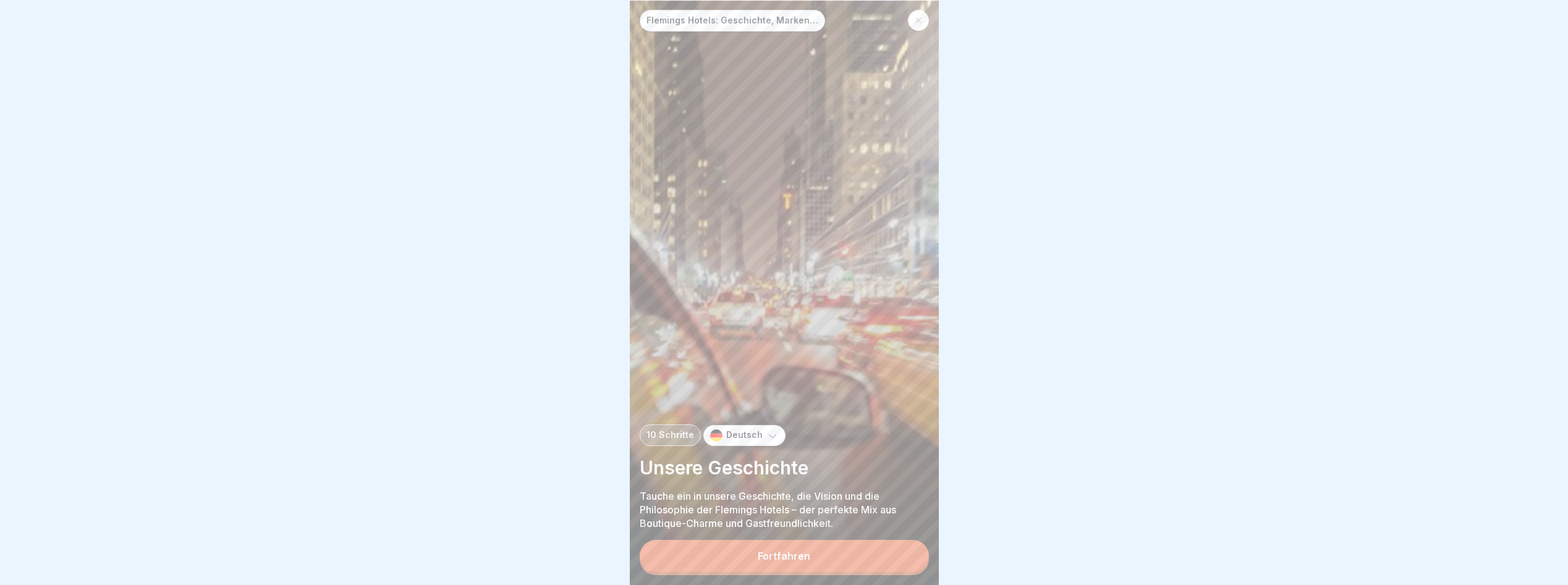 click on "Fortfahren" at bounding box center [784, 556] 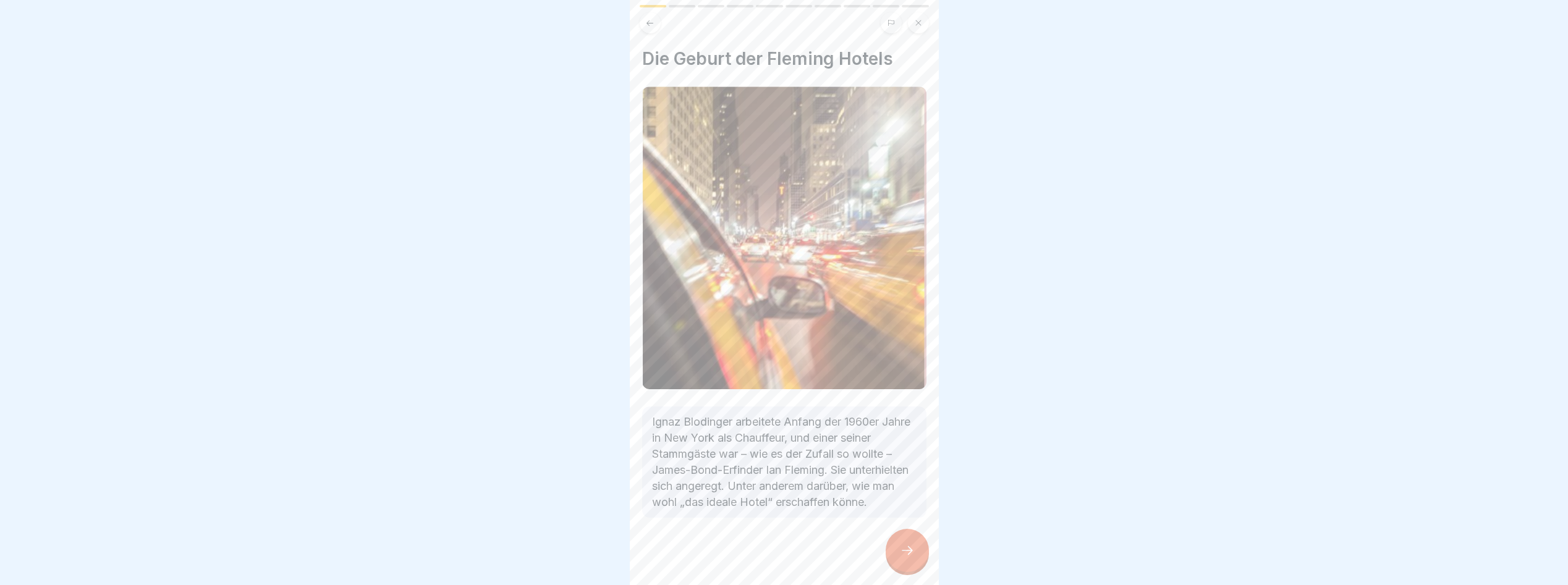 click at bounding box center (907, 550) 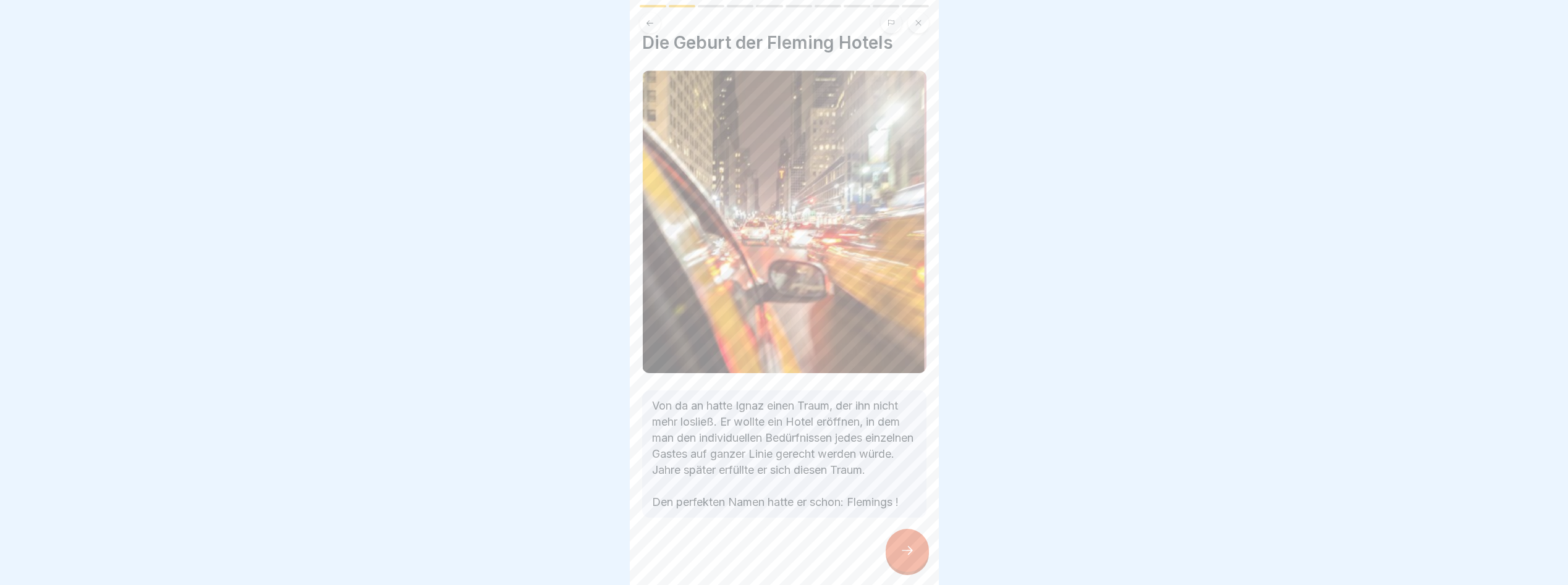 scroll, scrollTop: 29, scrollLeft: 0, axis: vertical 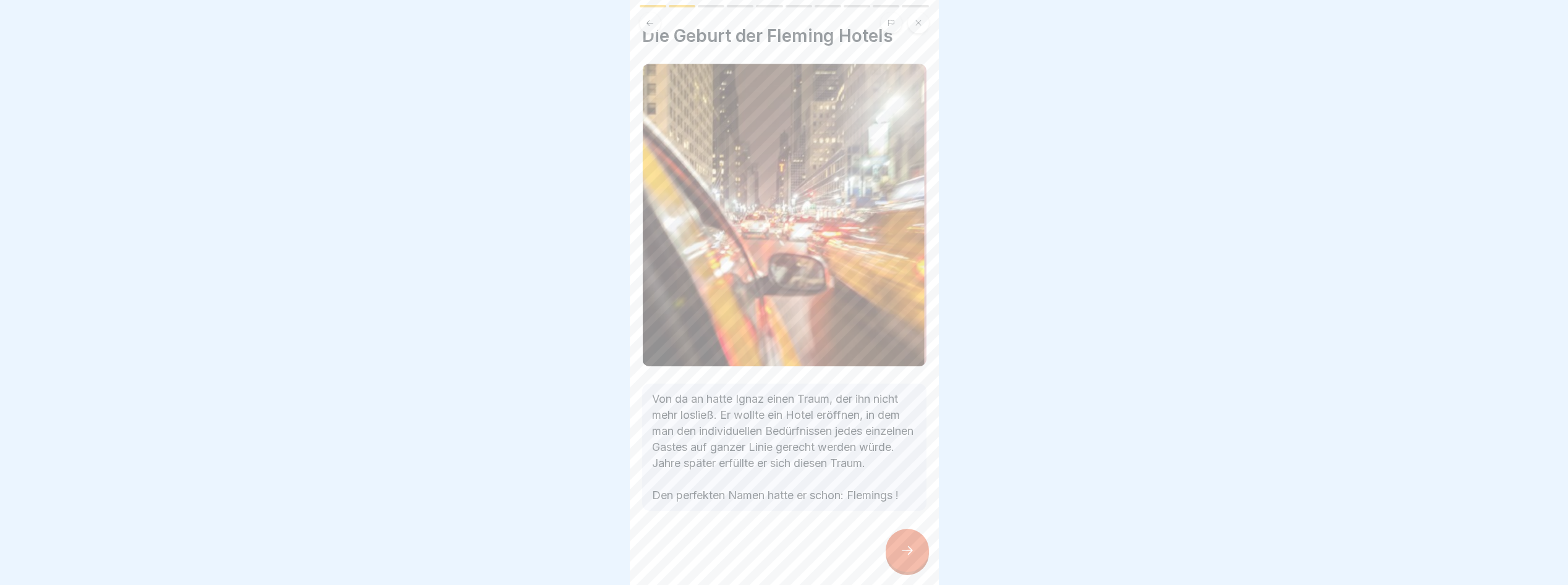 click at bounding box center (907, 550) 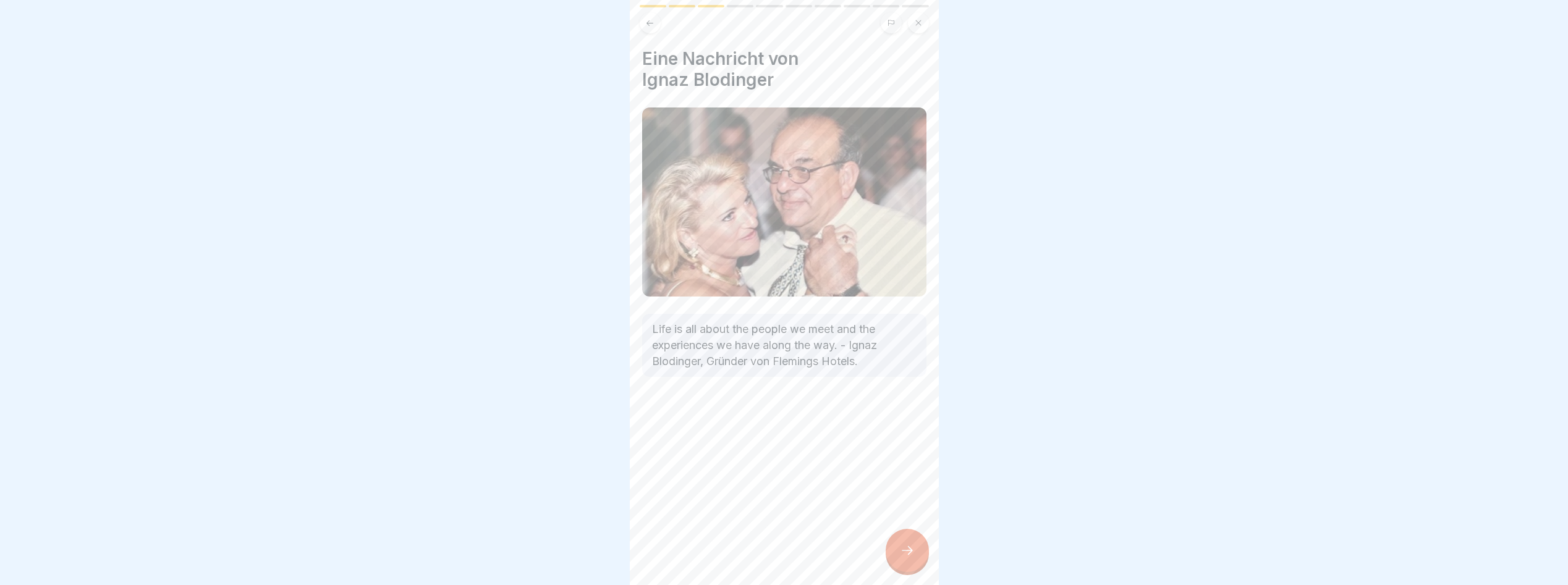click at bounding box center [907, 550] 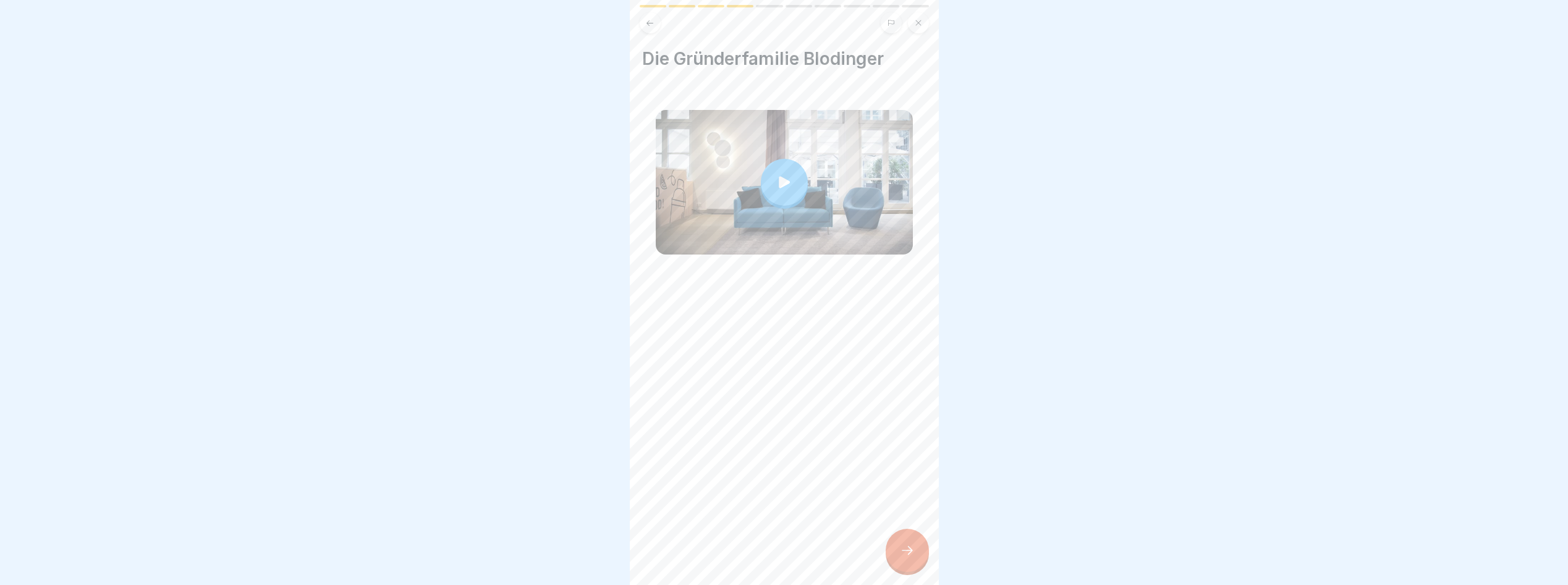 click at bounding box center (784, 182) 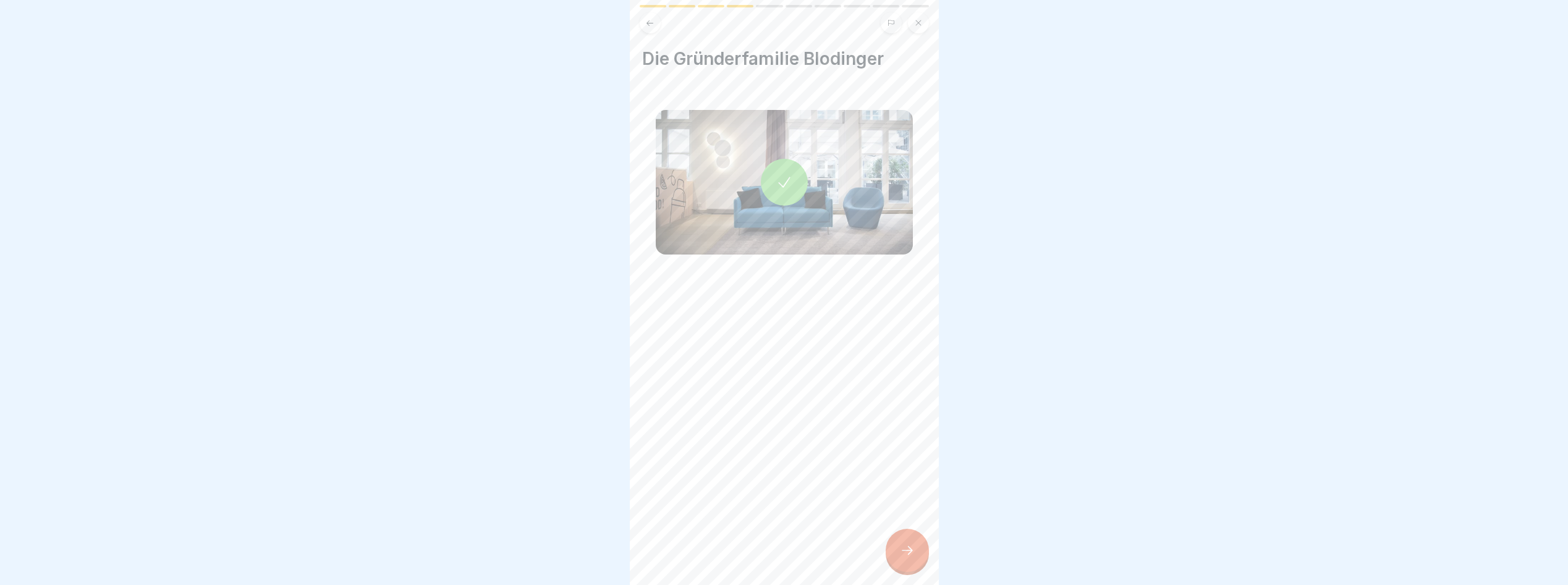 click at bounding box center [907, 550] 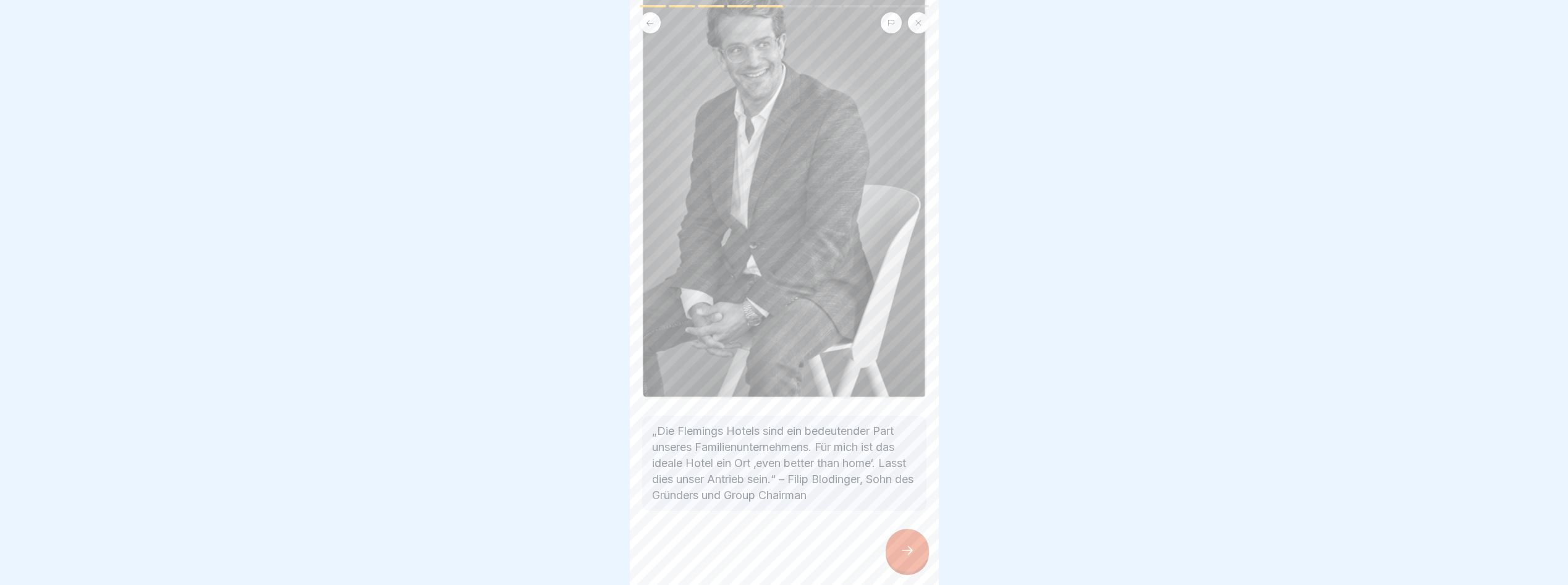 scroll, scrollTop: 117, scrollLeft: 0, axis: vertical 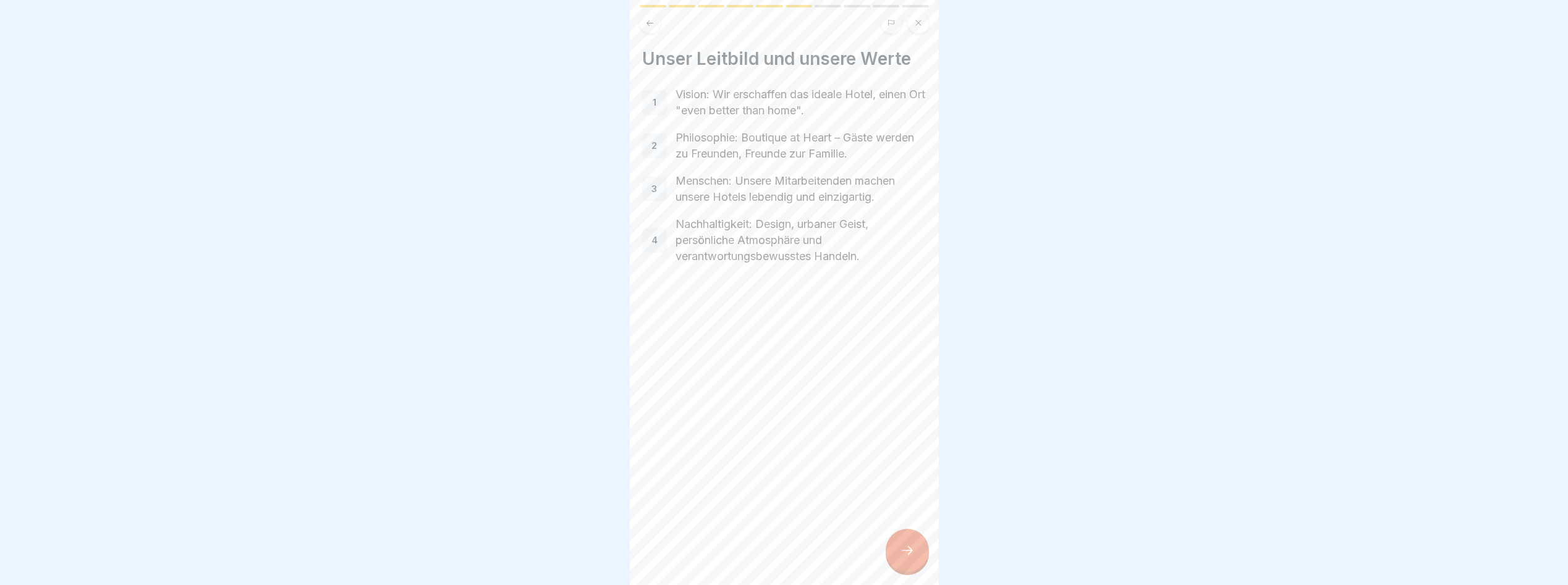 click 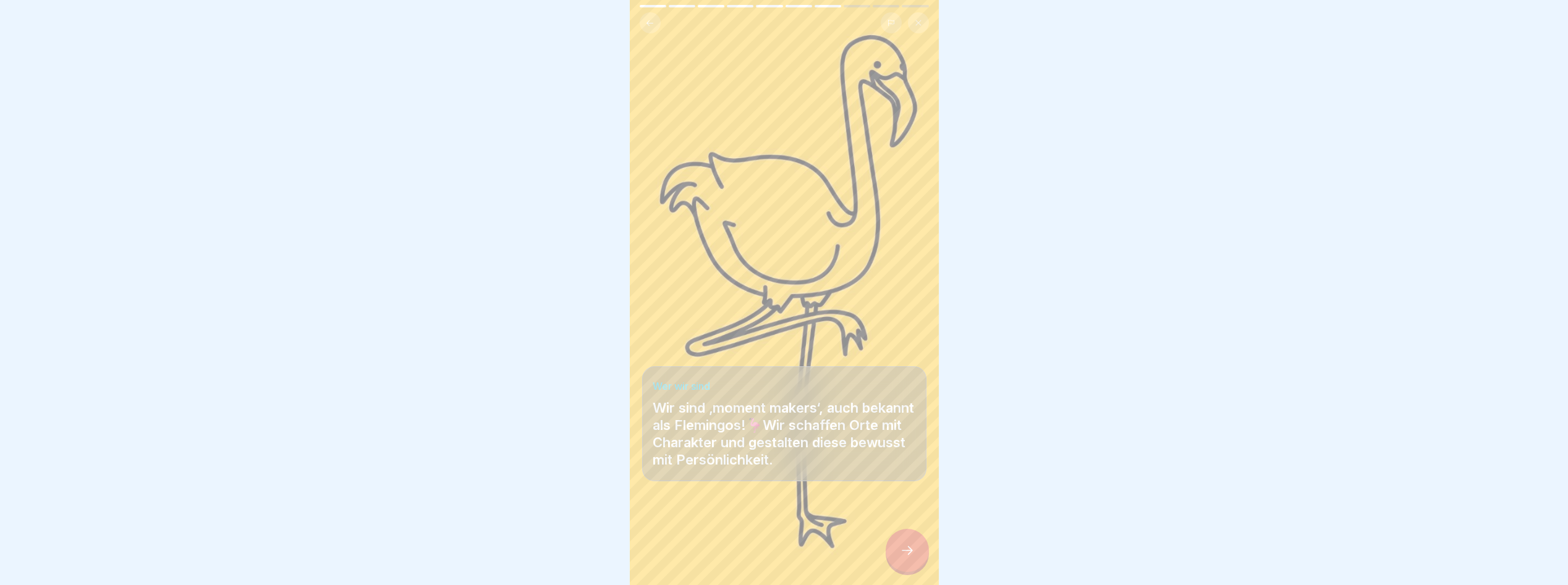 click 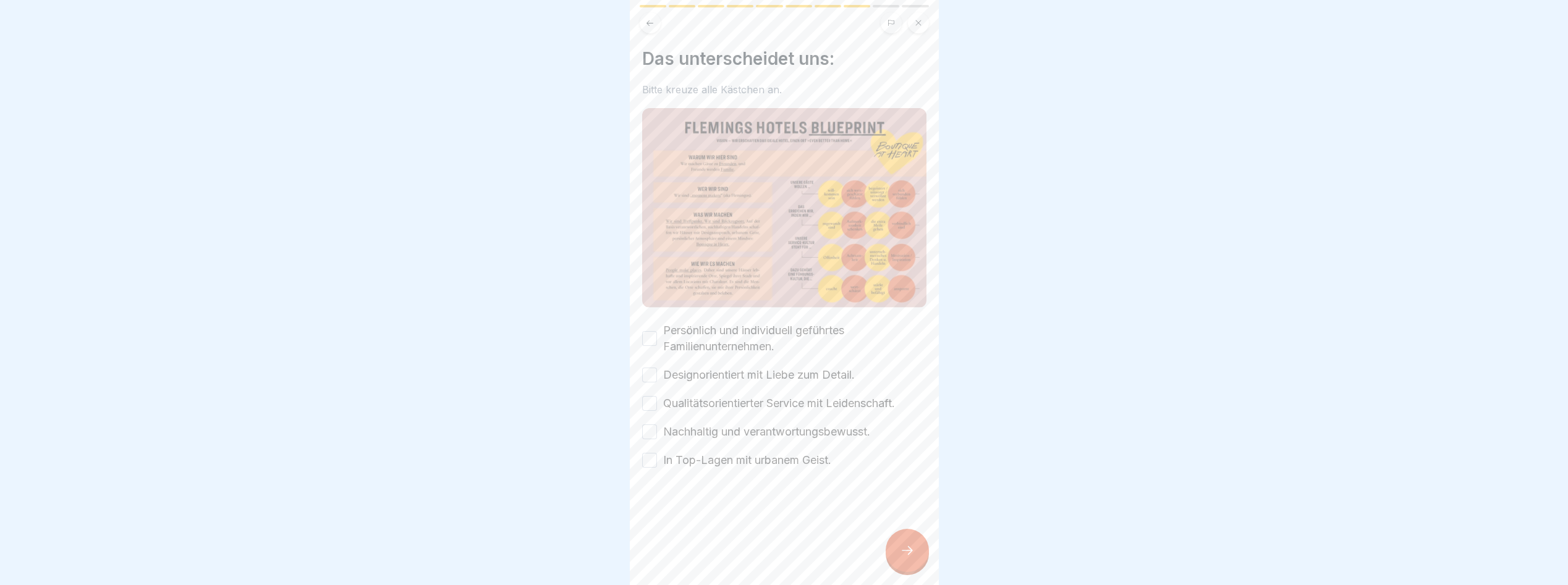 click on "In Top-Lagen mit urbanem Geist." at bounding box center (650, 460) 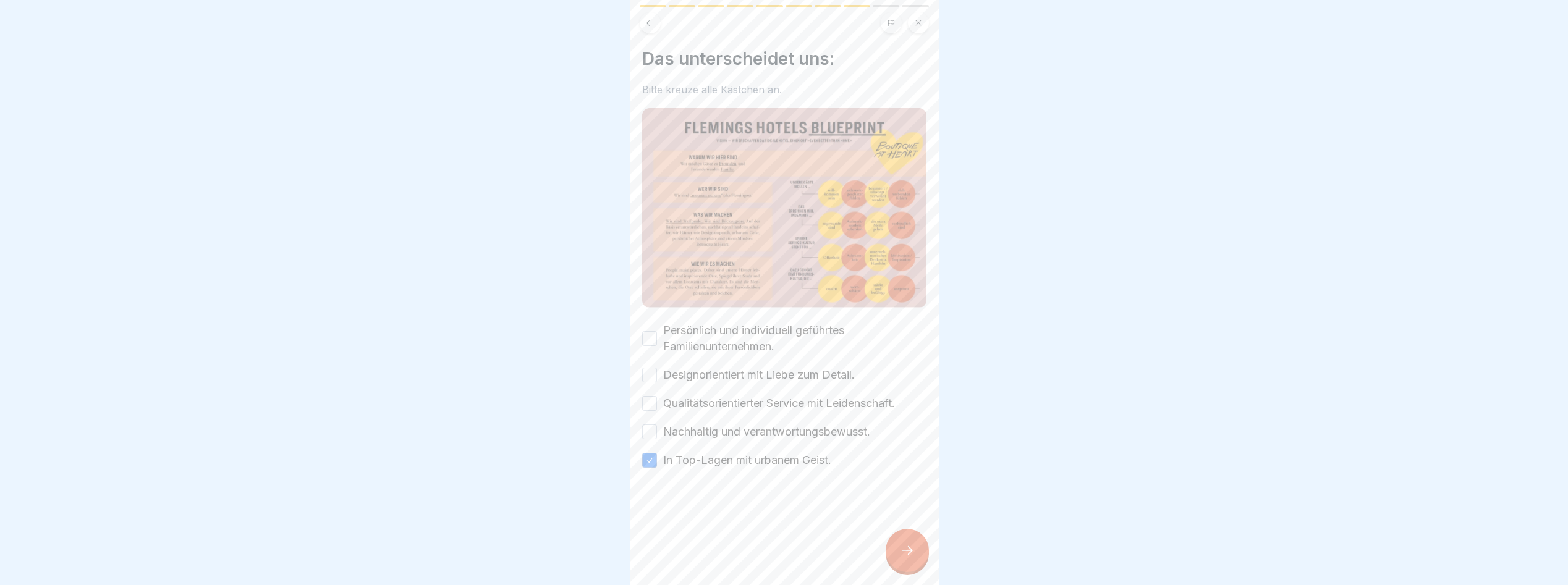 click on "Nachhaltig und verantwortungsbewusst." at bounding box center [650, 432] 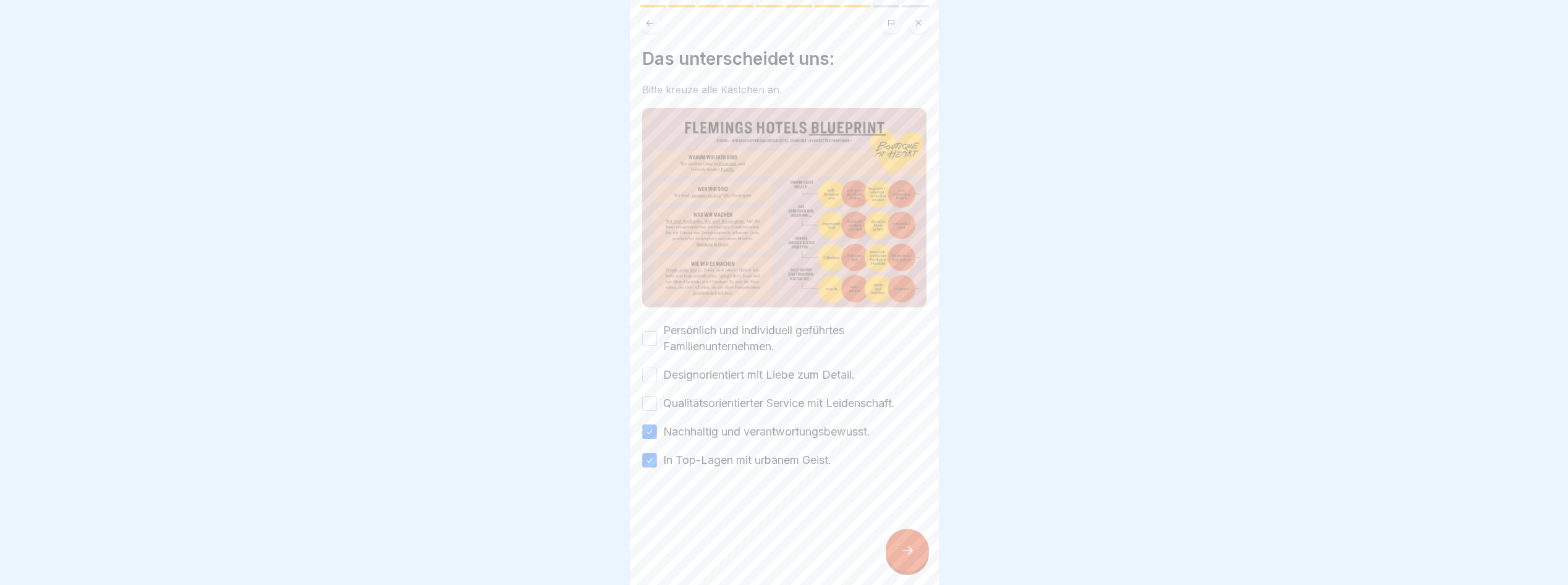 click on "Qualitätsorientierter Service mit Leidenschaft." at bounding box center [650, 403] 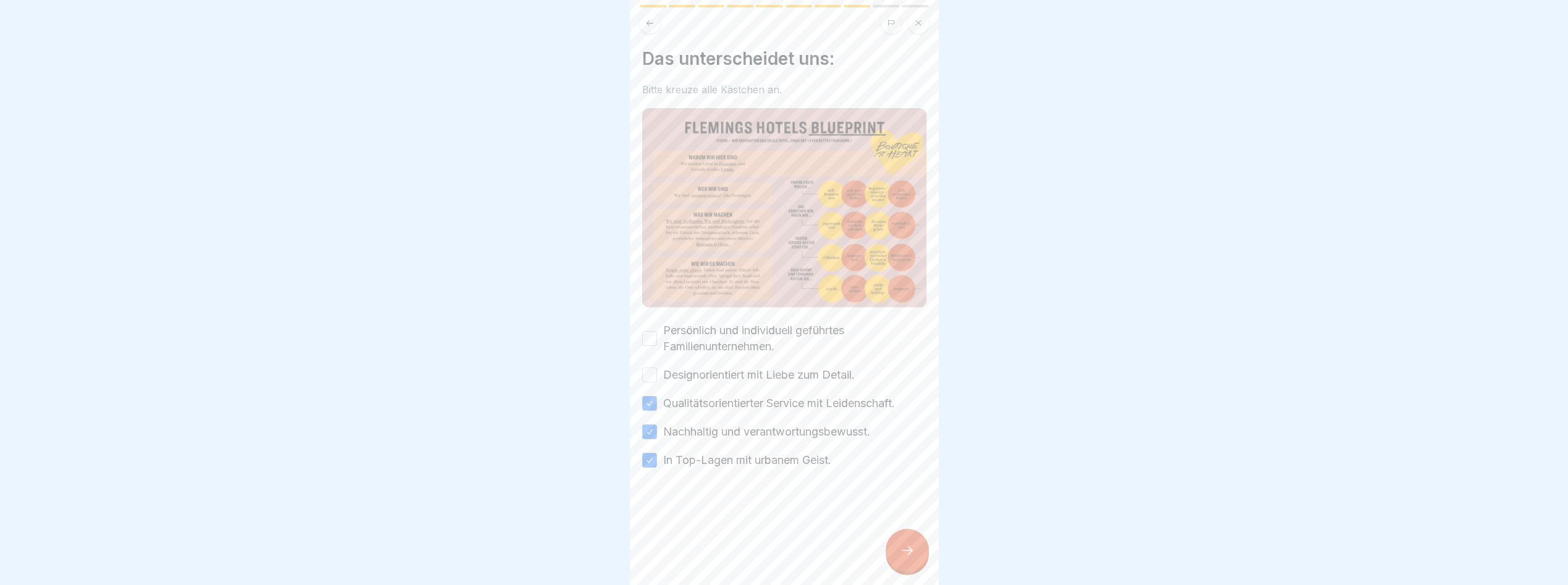 click on "Persönlich und individuell geführtes Familienunternehmen. Designorientiert mit Liebe zum Detail. Qualitätsorientierter Service mit Leidenschaft. Nachhaltig und verantwortungsbewusst. In Top-Lagen mit urbanem Geist." at bounding box center (784, 395) 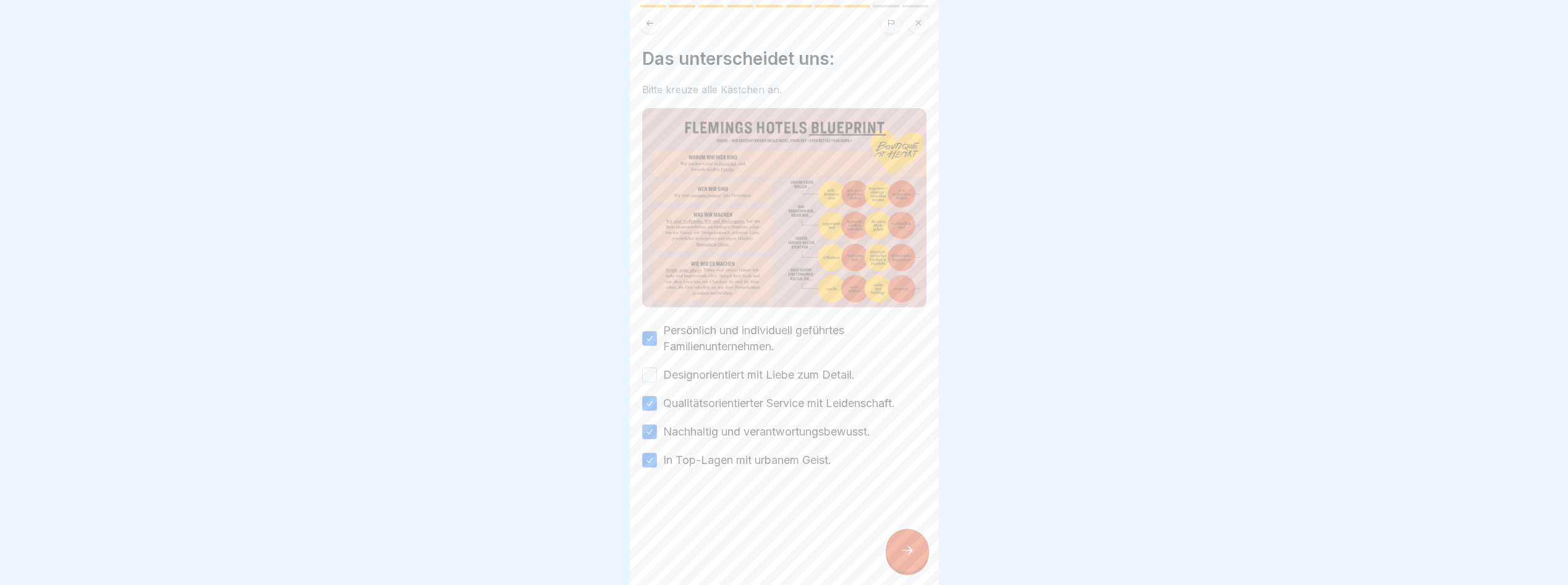 click on "Designorientiert mit Liebe zum Detail." at bounding box center [650, 375] 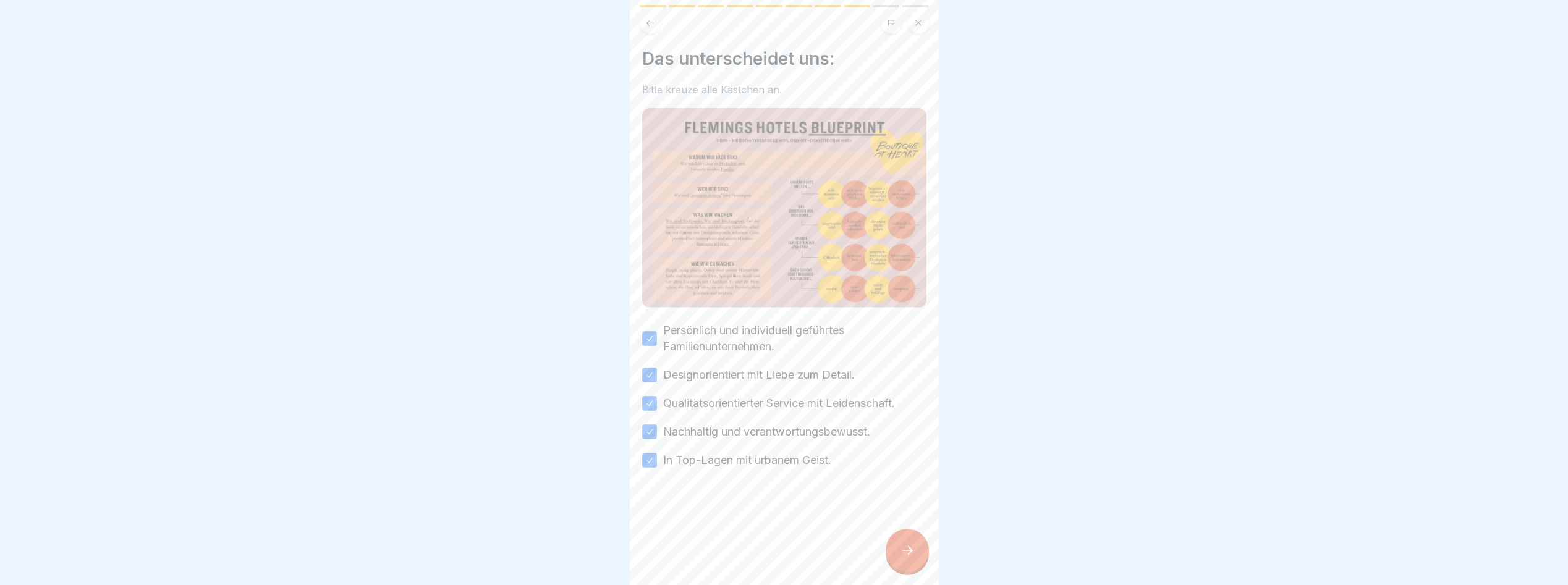 click at bounding box center (907, 550) 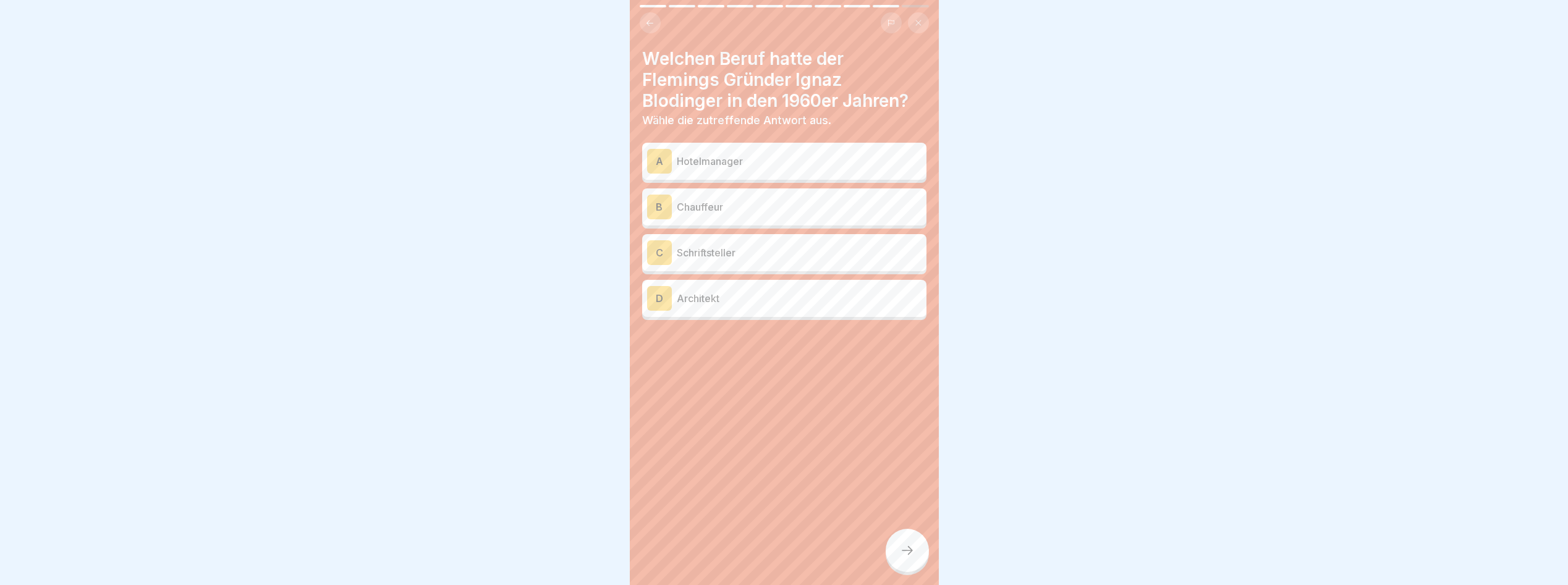 click on "Chauffeur" at bounding box center (799, 207) 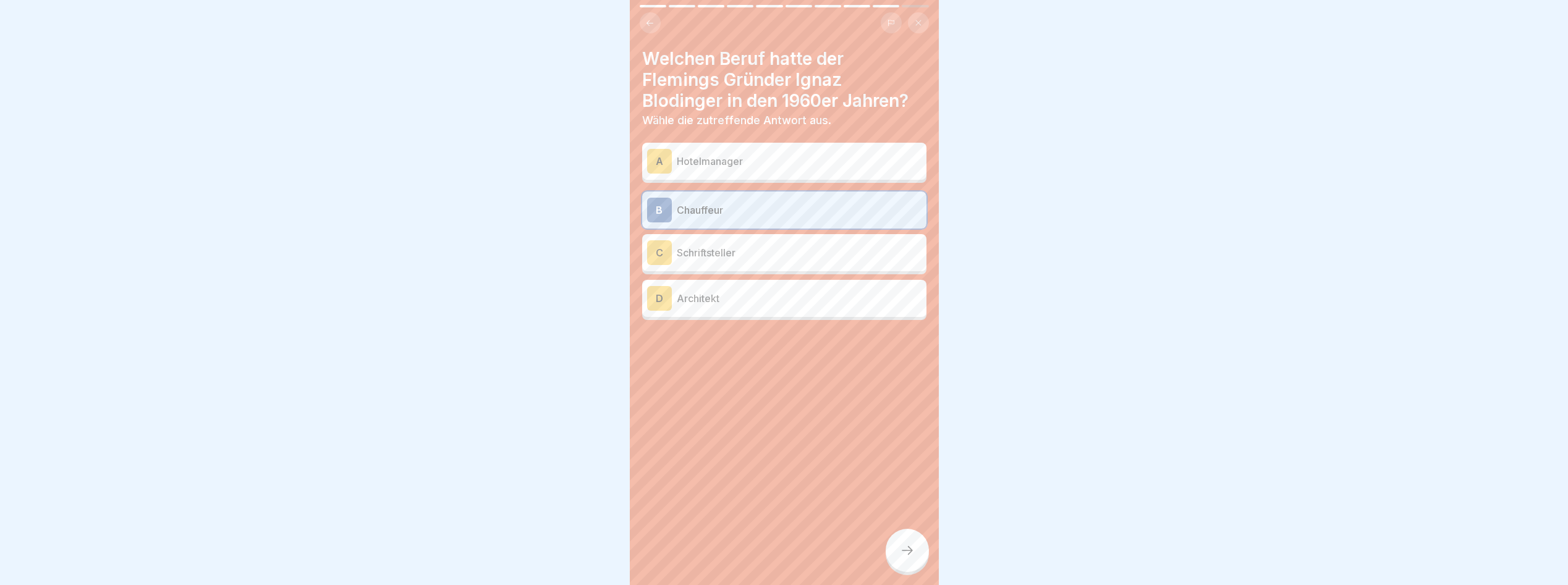 click at bounding box center [907, 550] 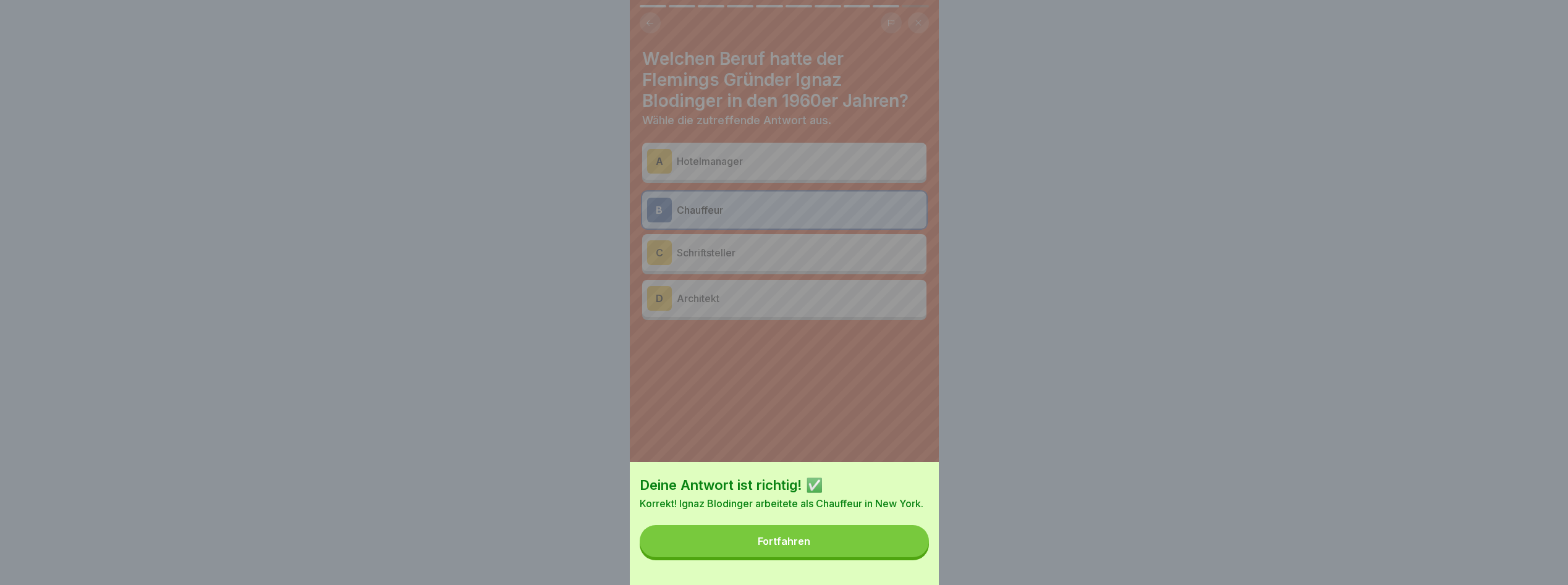 click on "Fortfahren" at bounding box center [784, 541] 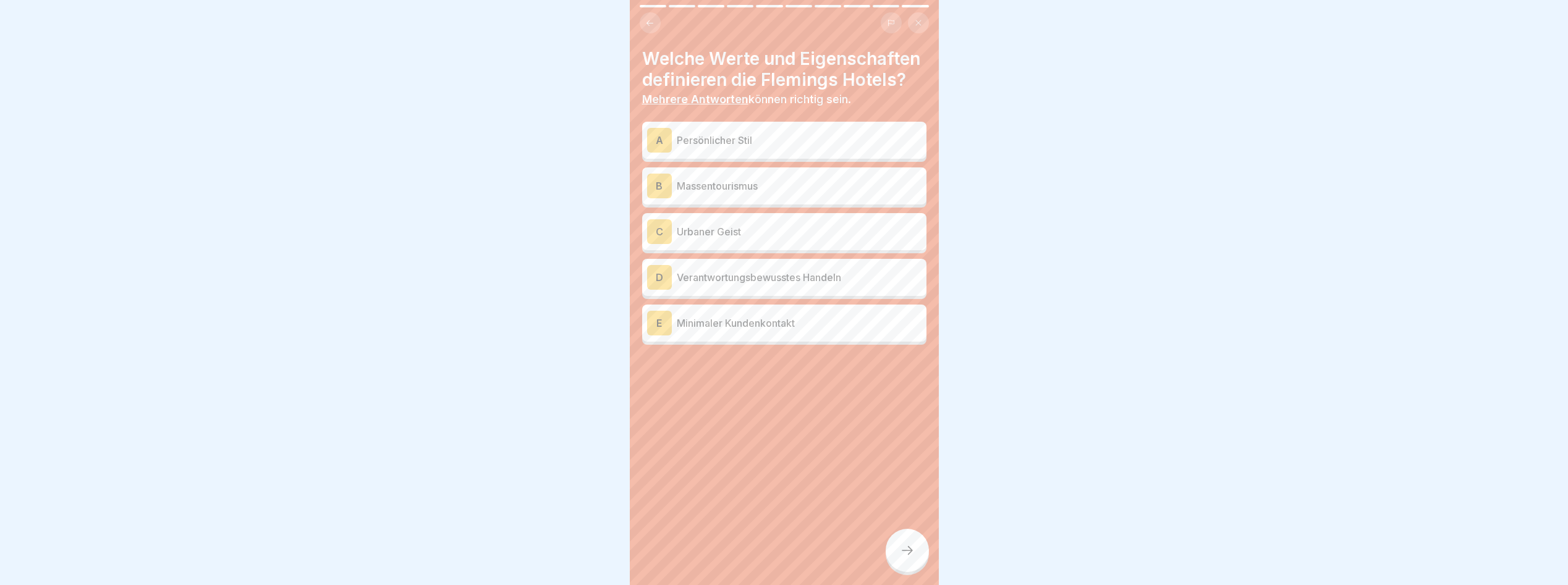 click on "C" at bounding box center [659, 232] 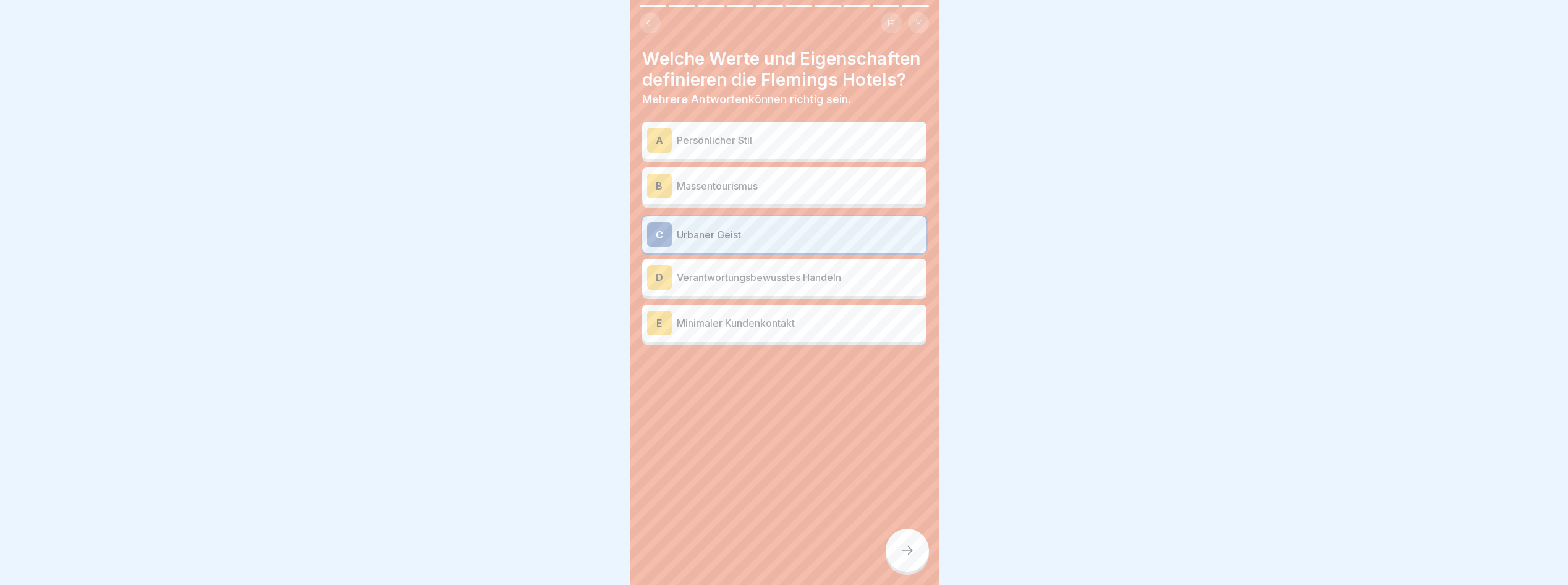 click on "D" at bounding box center (659, 277) 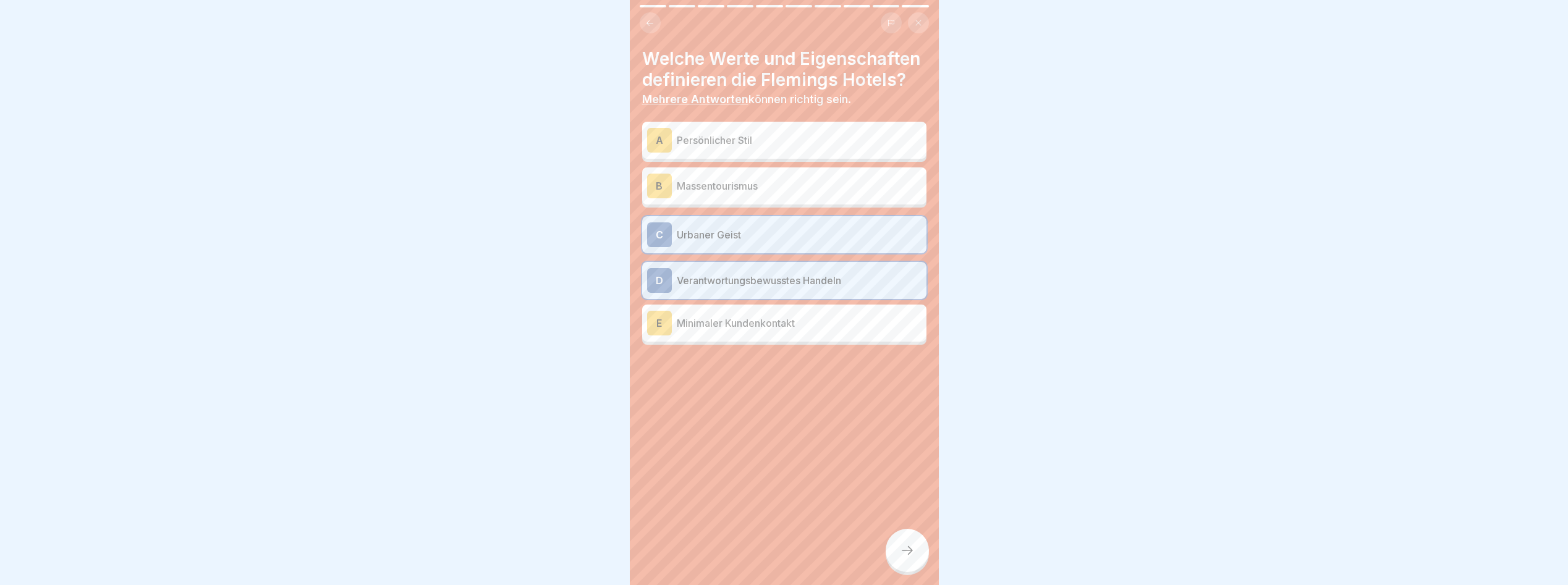 click on "A" at bounding box center (659, 140) 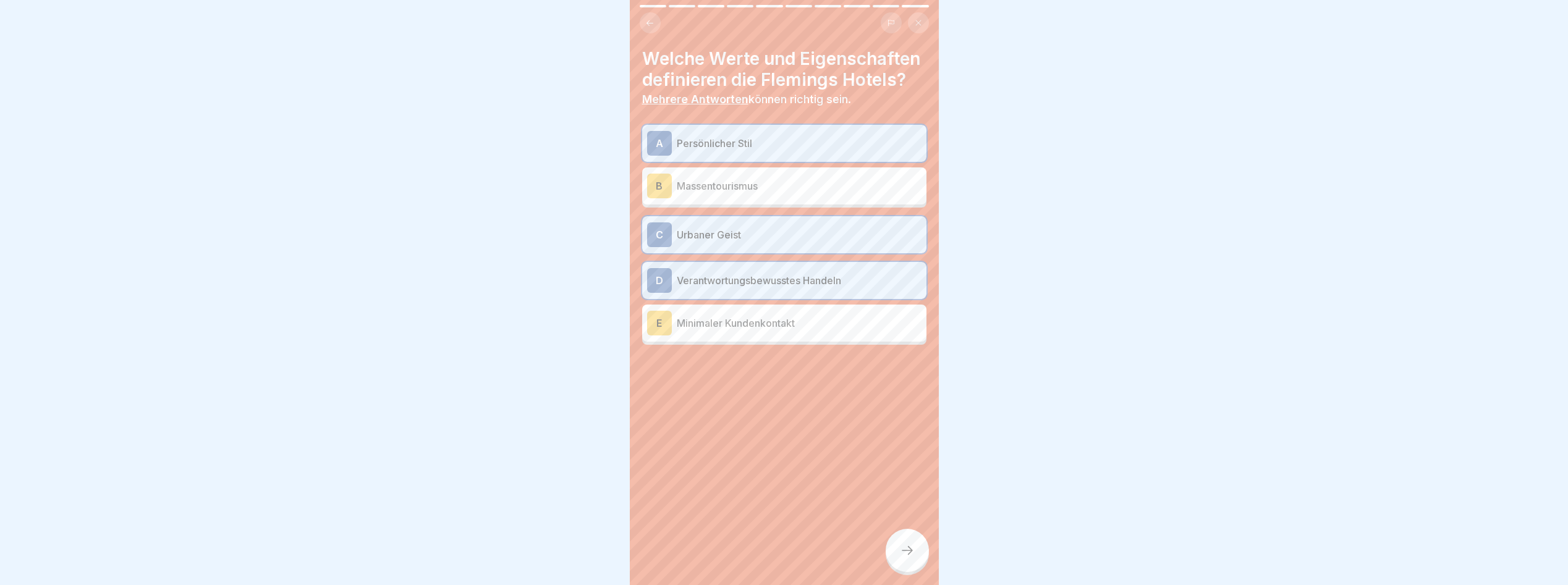 click on "D" at bounding box center [659, 280] 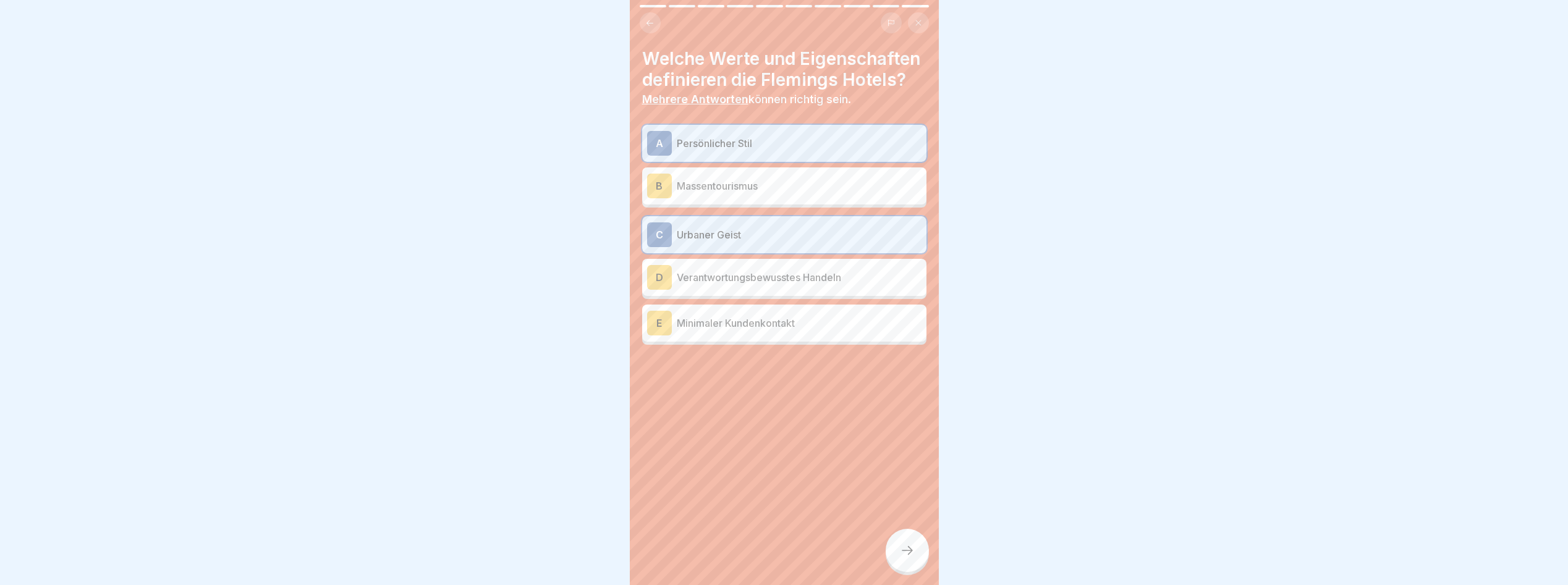 click at bounding box center [907, 550] 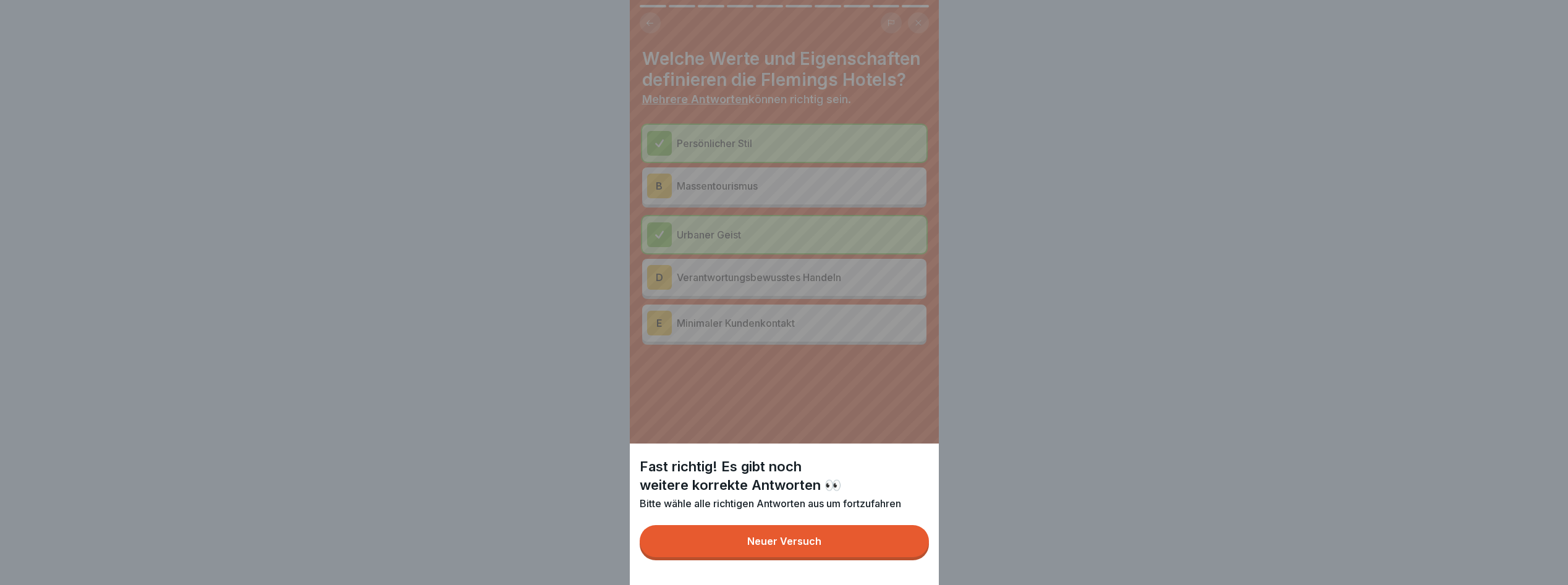 click on "Neuer Versuch" at bounding box center [784, 541] 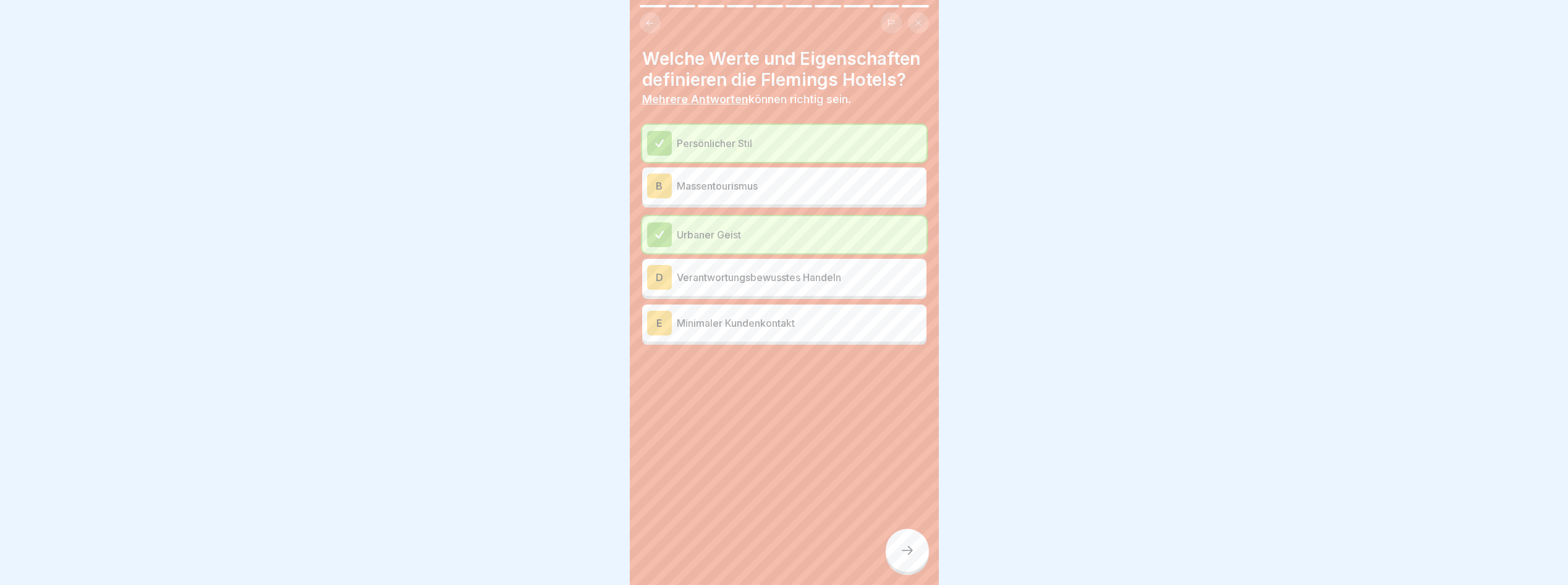 click on "D" at bounding box center [659, 277] 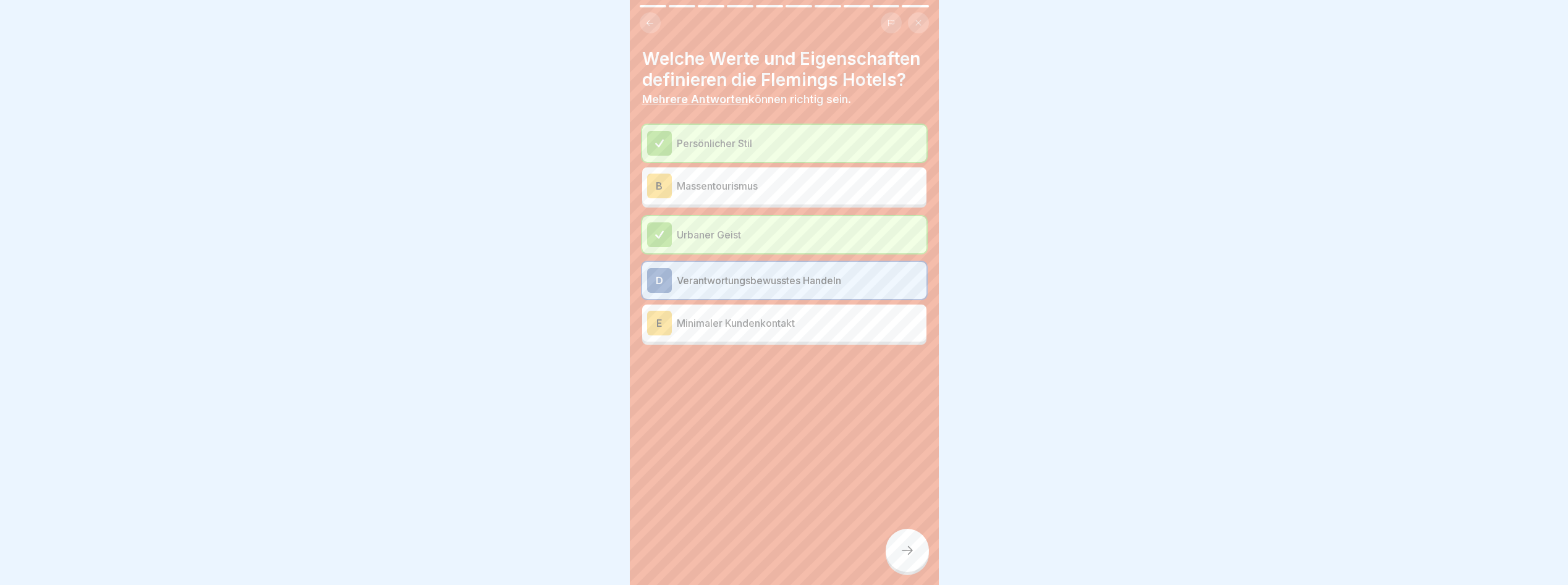 click at bounding box center [907, 550] 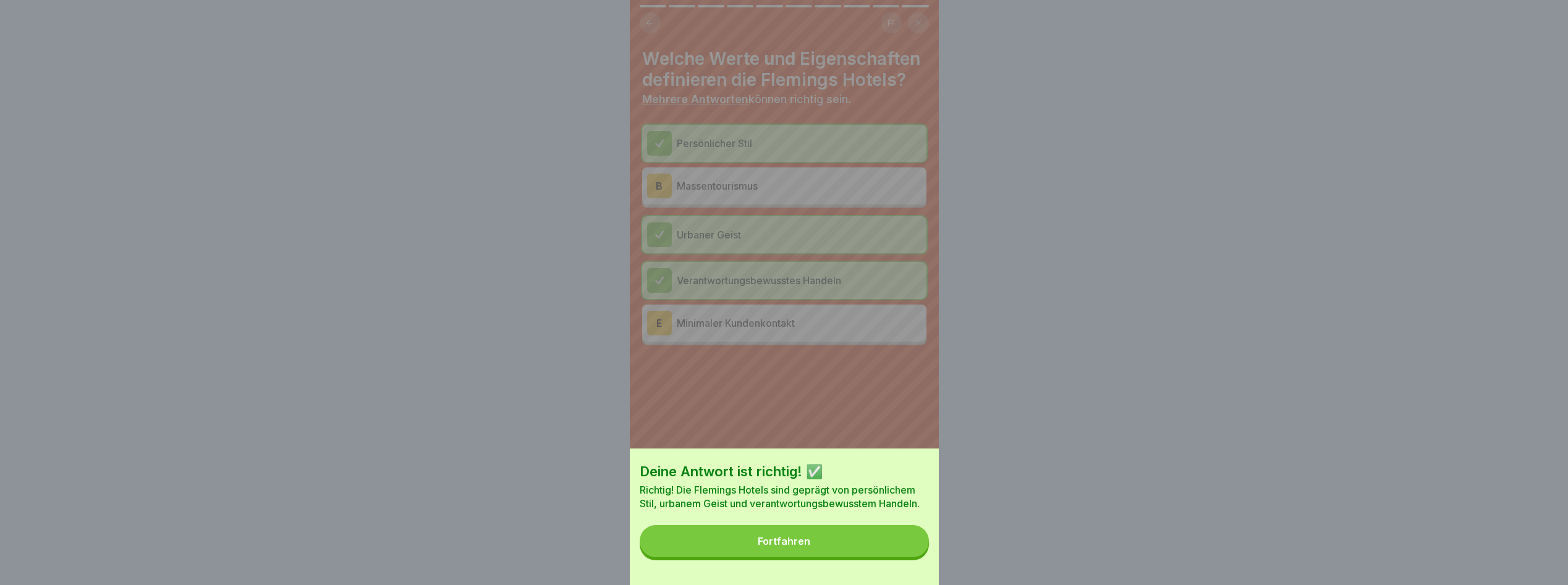 click on "Deine Antwort ist richtig!
✅ Richtig! Die Flemings Hotels sind geprägt von persönlichem Stil, urbanem Geist und verantwortungsbewusstem Handeln.   Fortfahren" at bounding box center (784, 516) 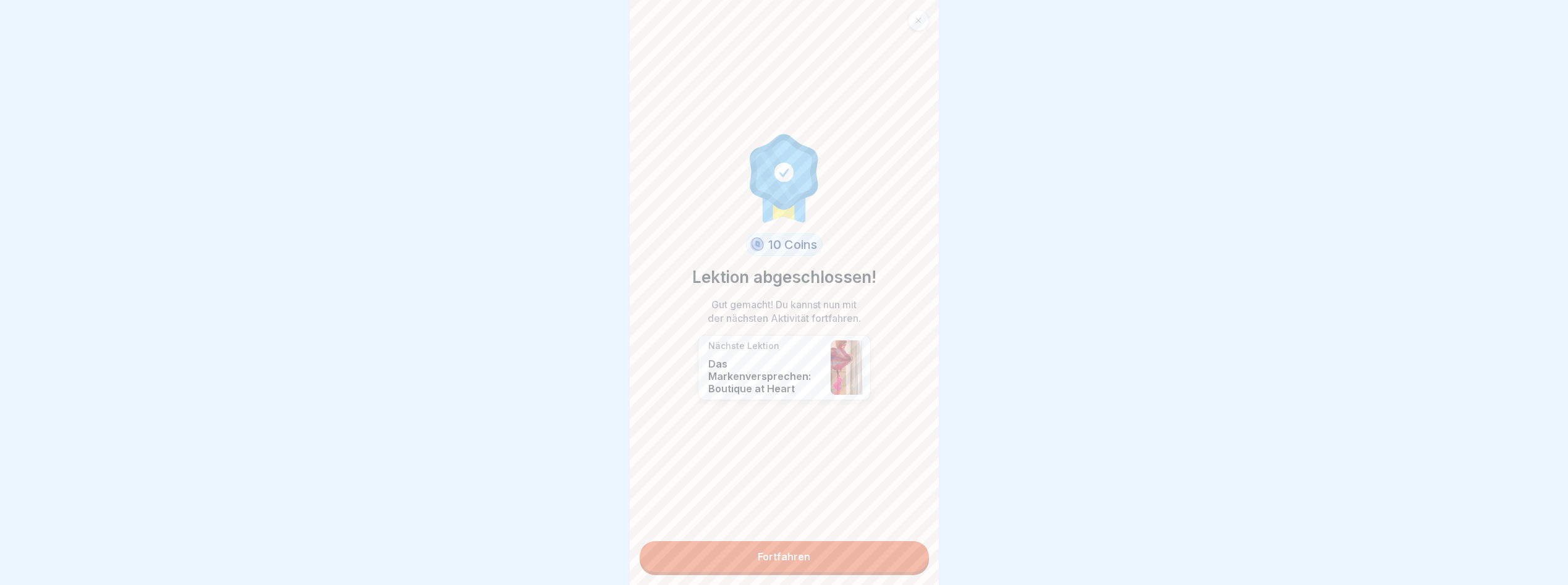 click on "Fortfahren" at bounding box center (784, 557) 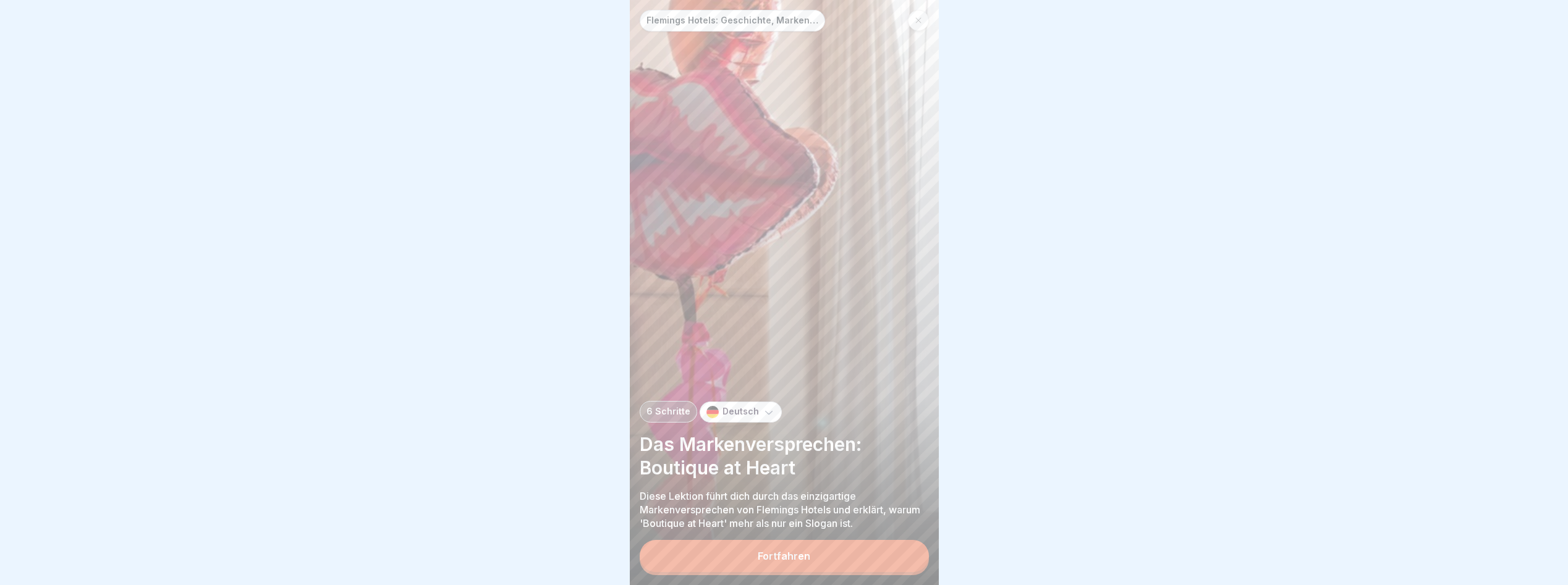 click on "Fortfahren" at bounding box center (784, 556) 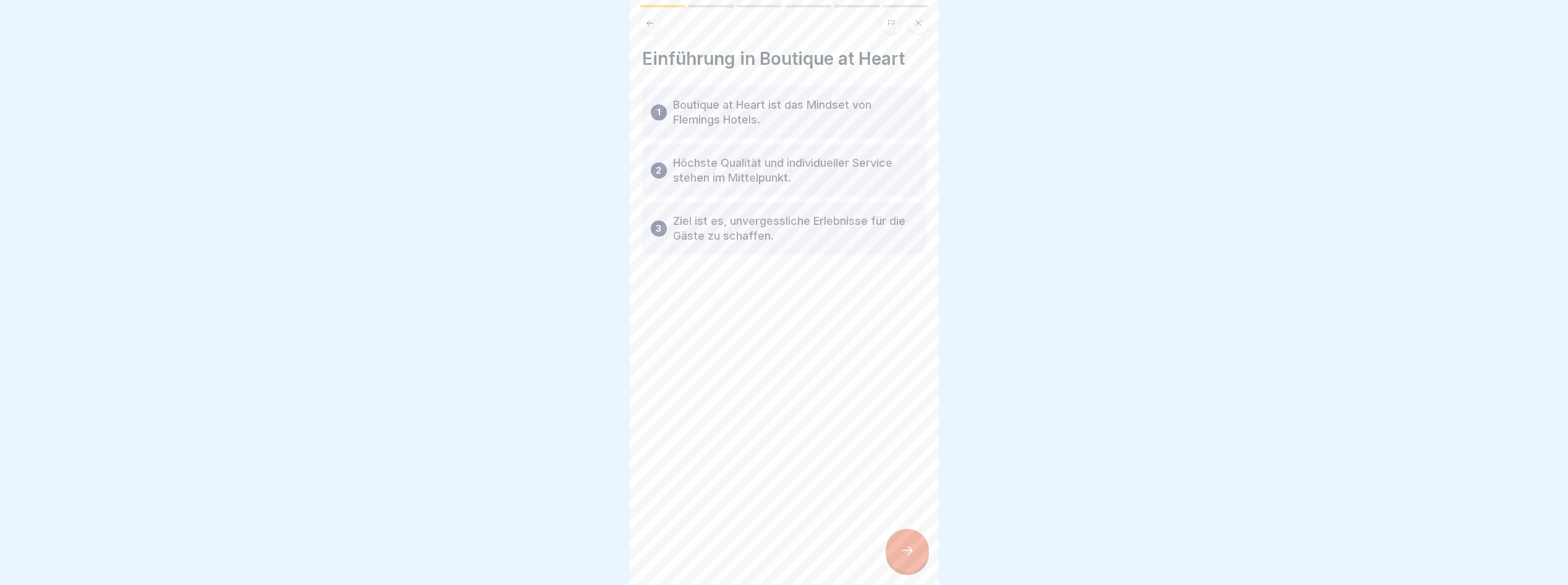 click 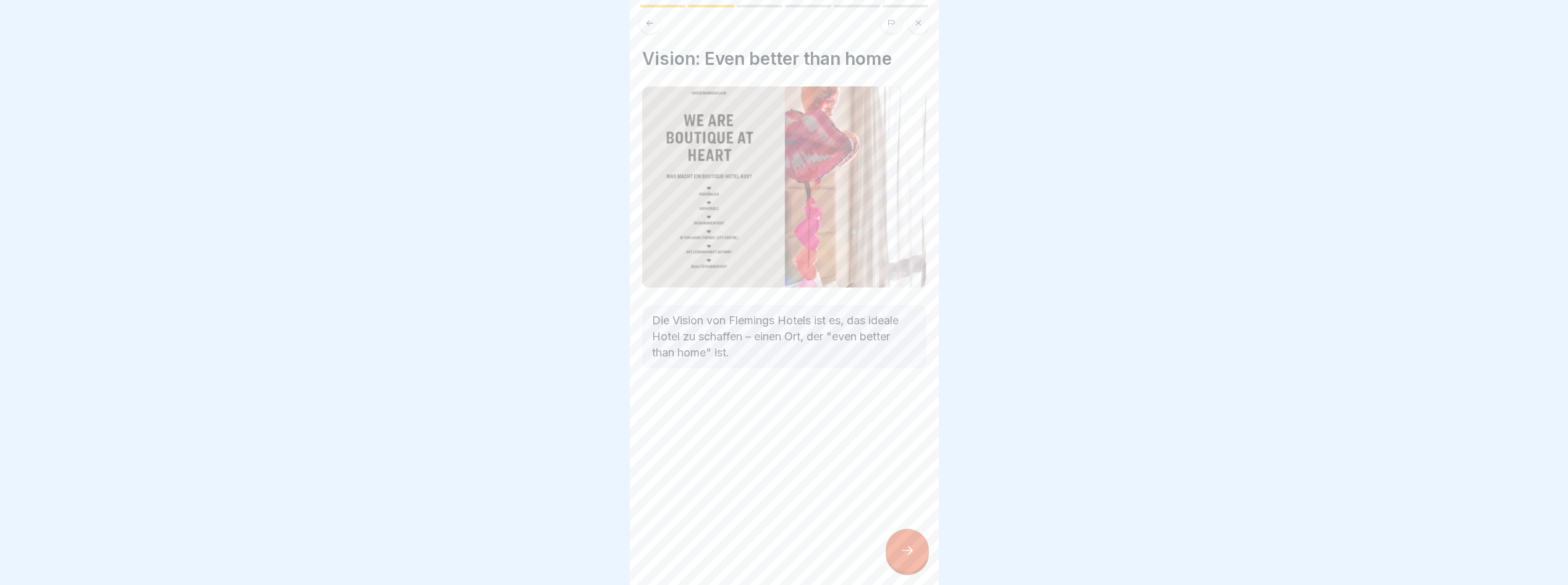 click at bounding box center (907, 550) 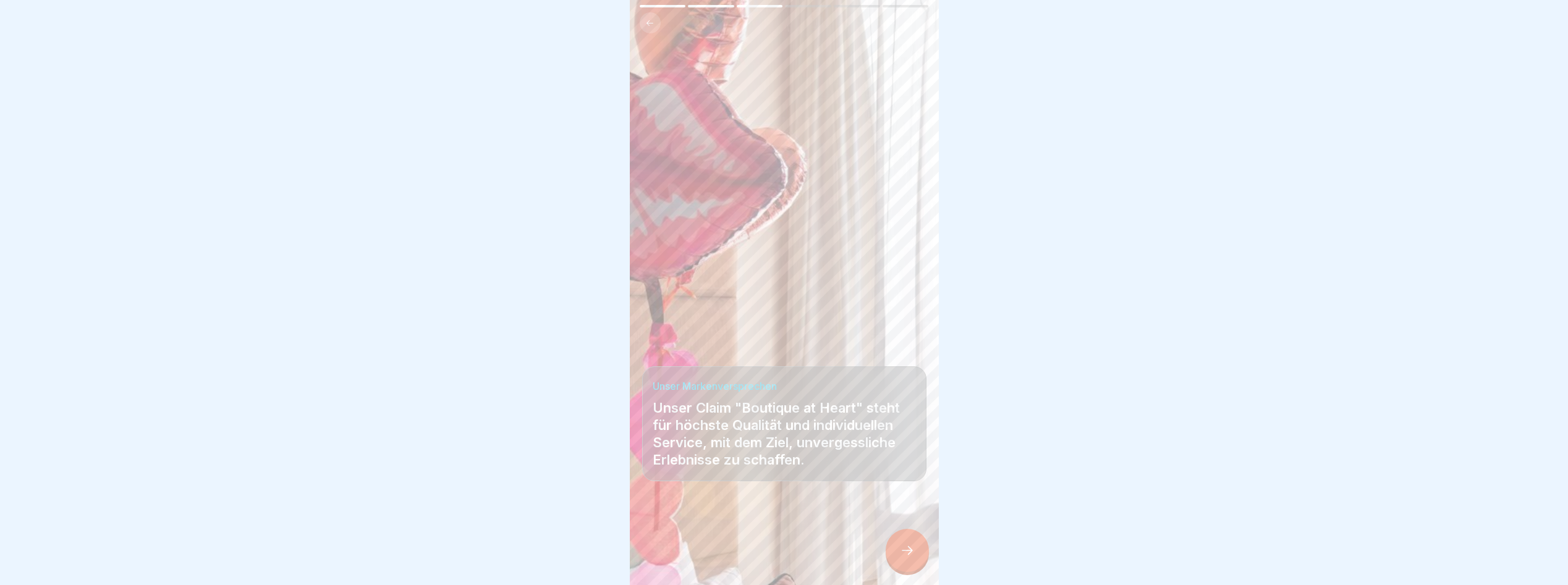 click at bounding box center (907, 550) 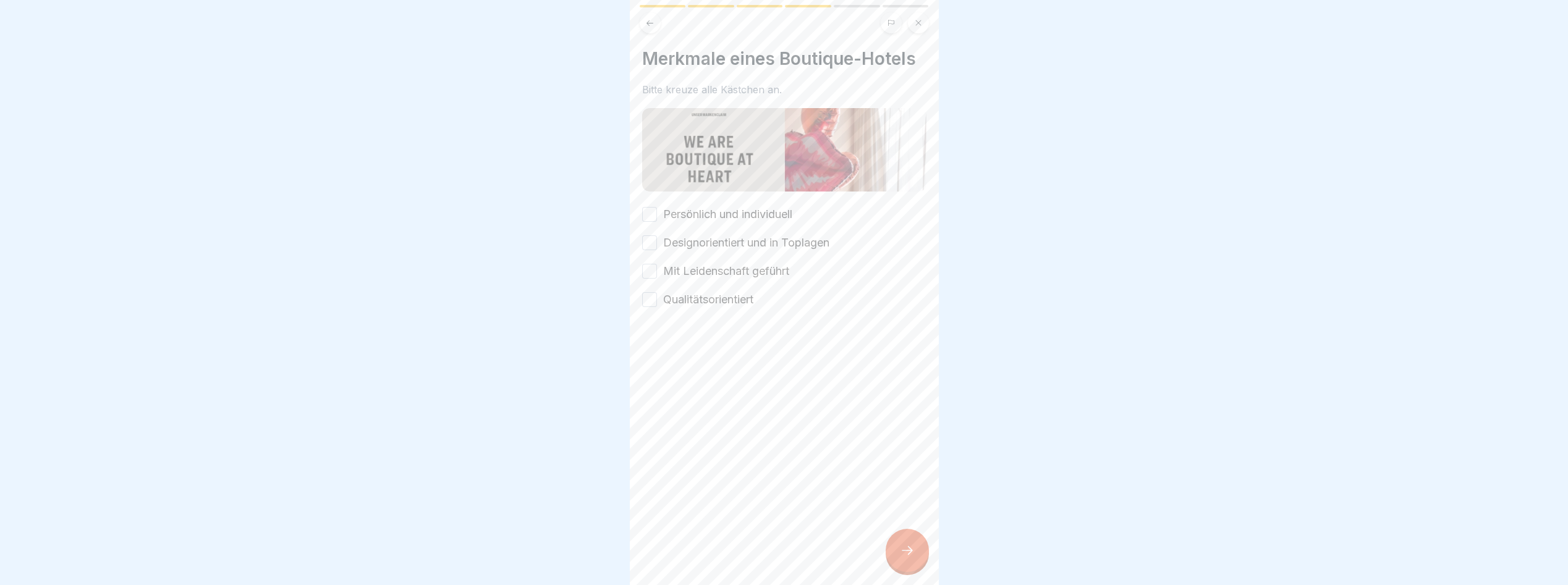 click on "Mit Leidenschaft geführt" at bounding box center (726, 271) 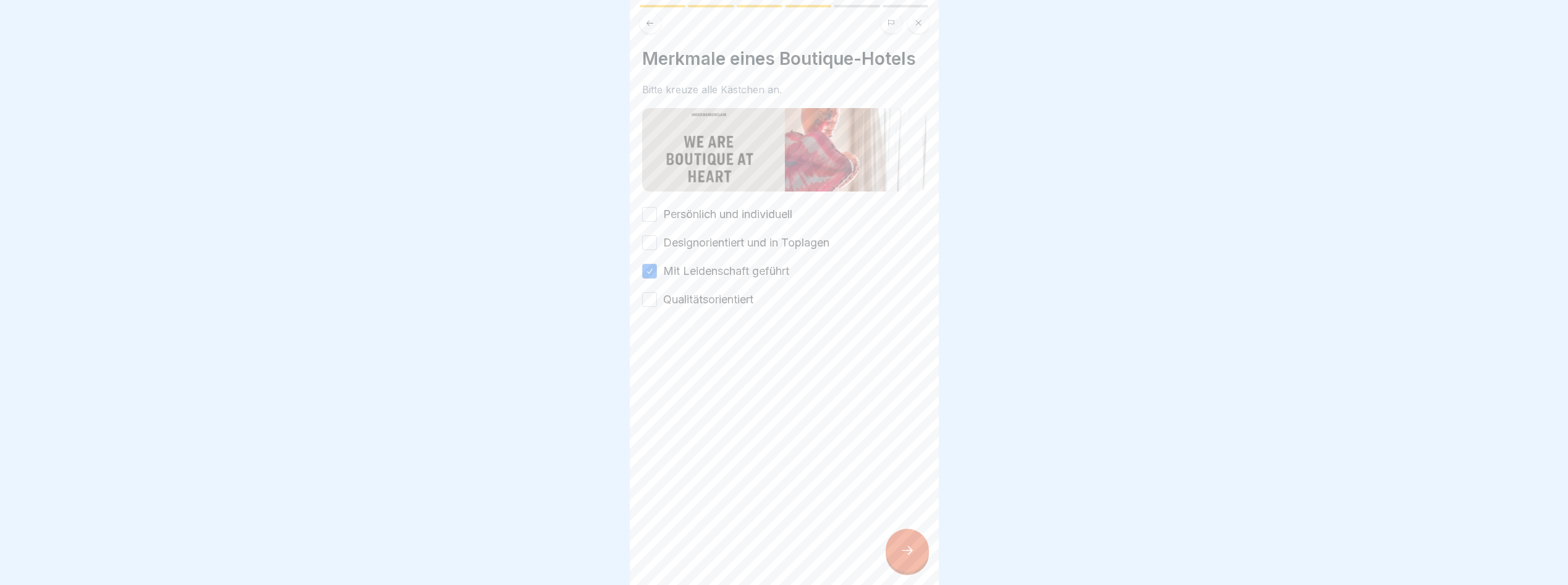 click on "Qualitätsorientiert" at bounding box center (708, 300) 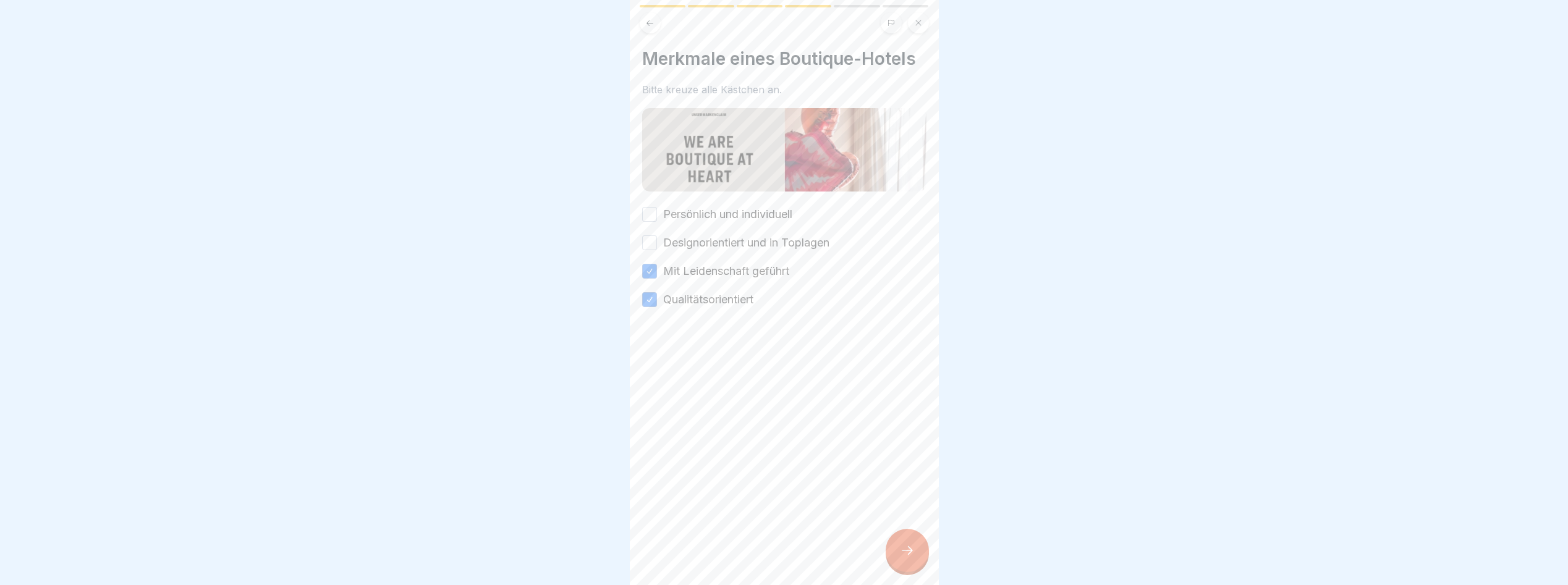 click on "Designorientiert und in Toplagen" at bounding box center (746, 243) 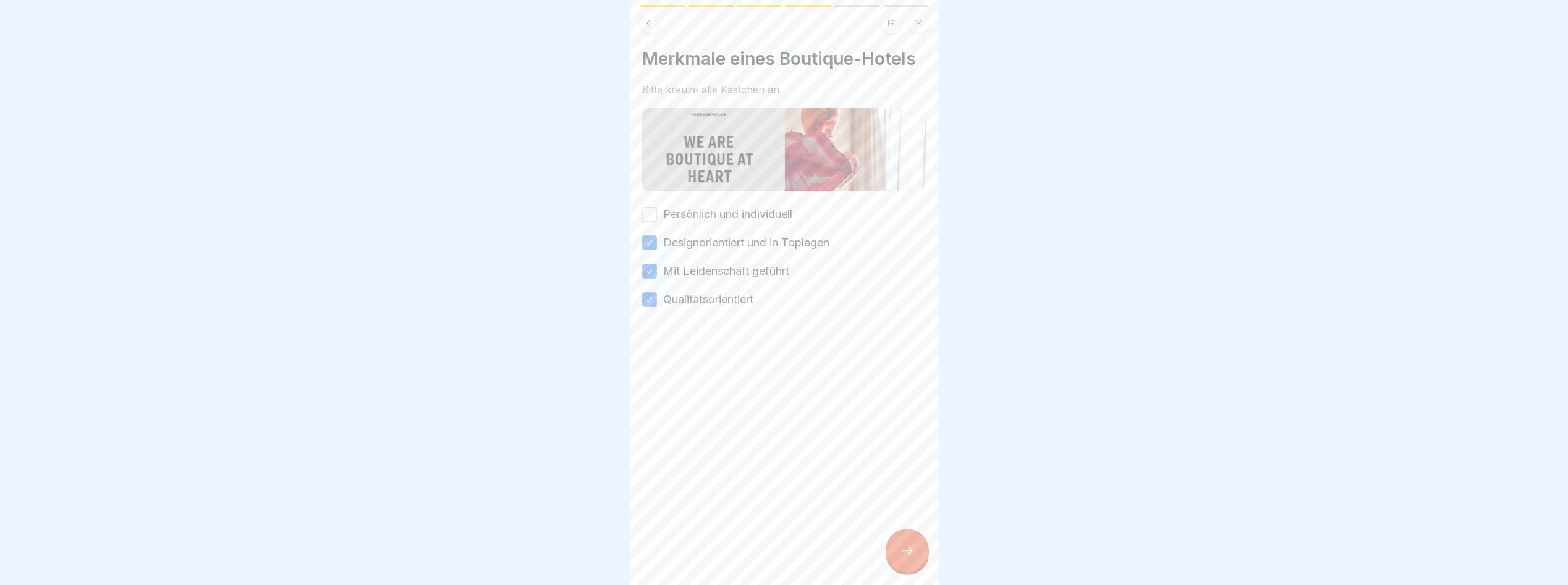 click on "Persönlich und individuell Designorientiert und in Toplagen Mit Leidenschaft geführt Qualitätsorientiert" at bounding box center (784, 257) 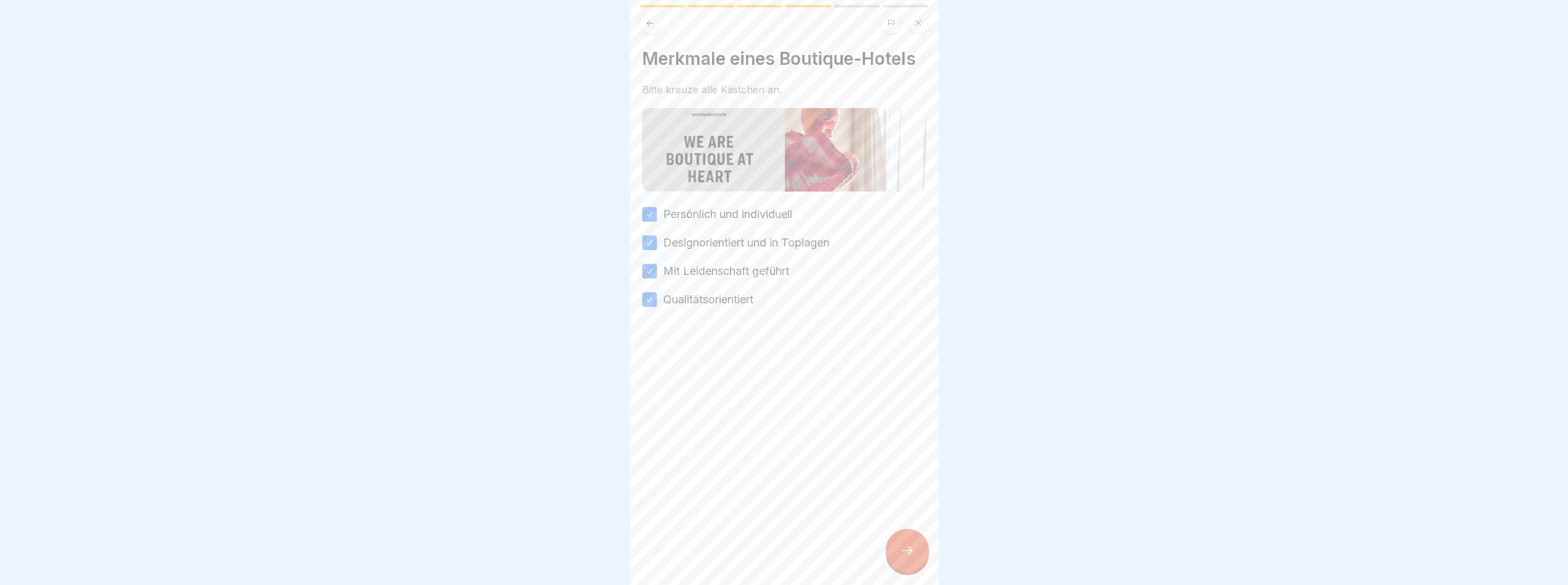 click 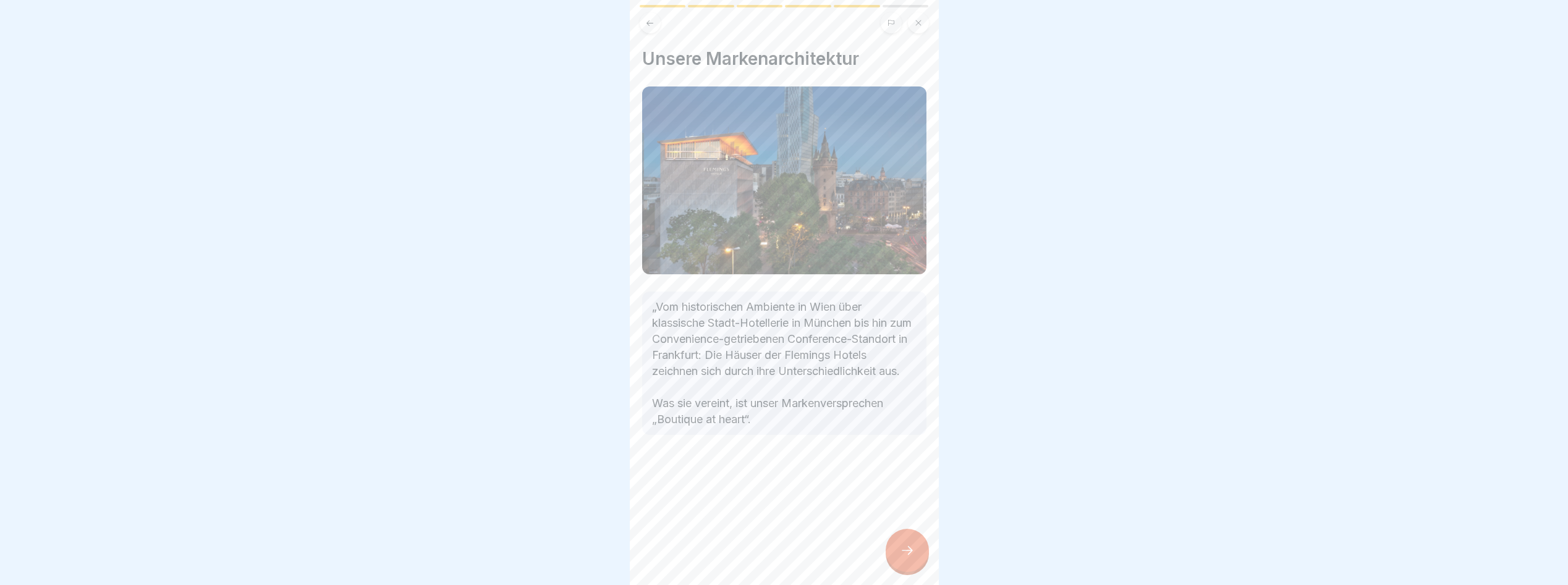 click at bounding box center (907, 550) 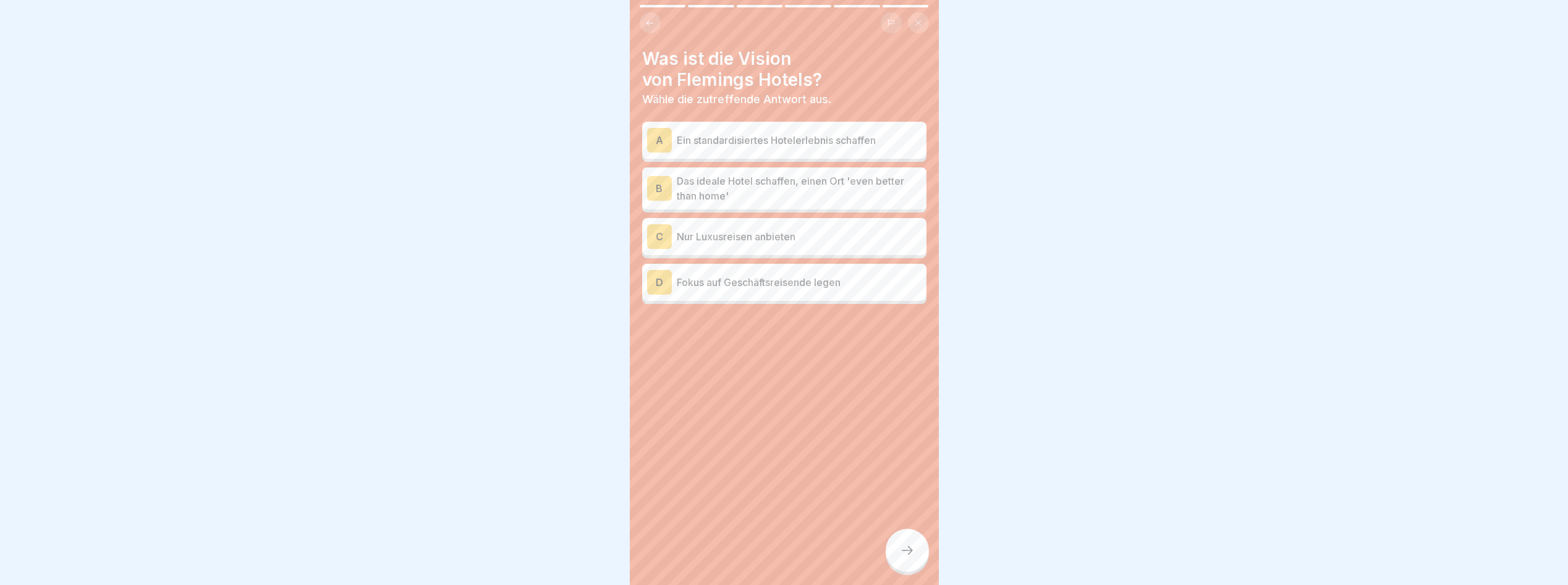 click on "Das ideale Hotel schaffen, einen Ort 'even better than home'" at bounding box center [799, 188] 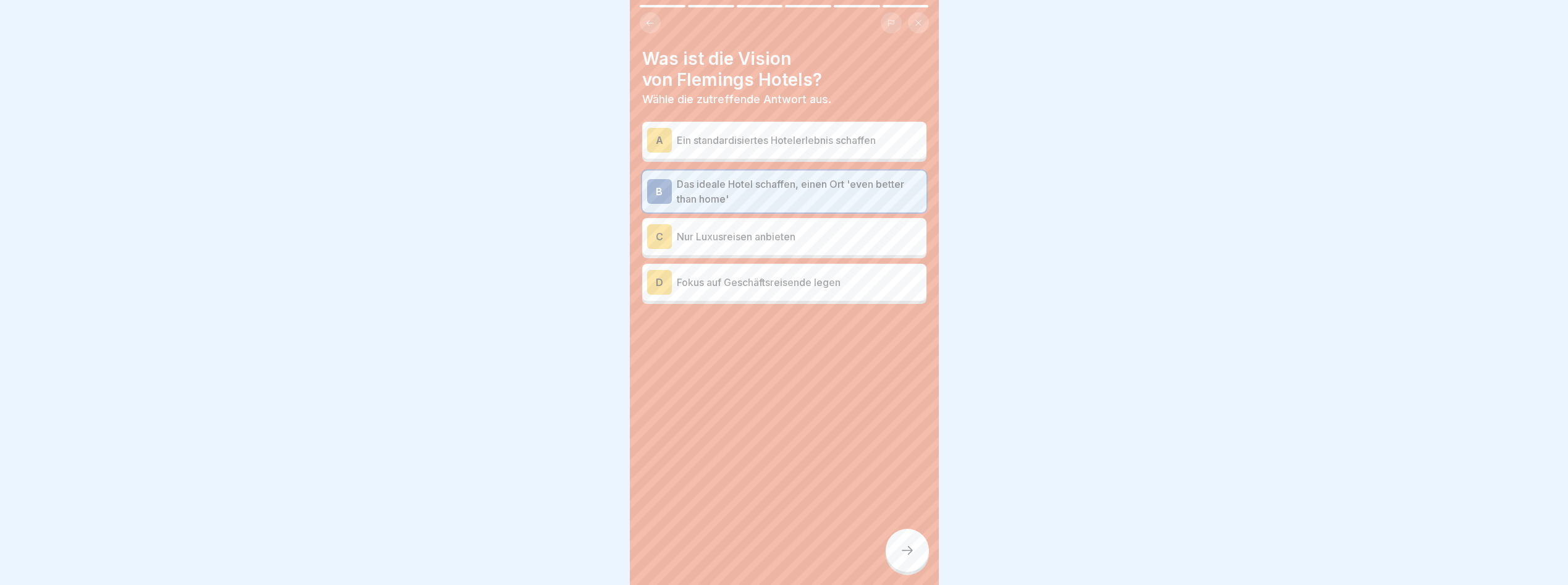 click 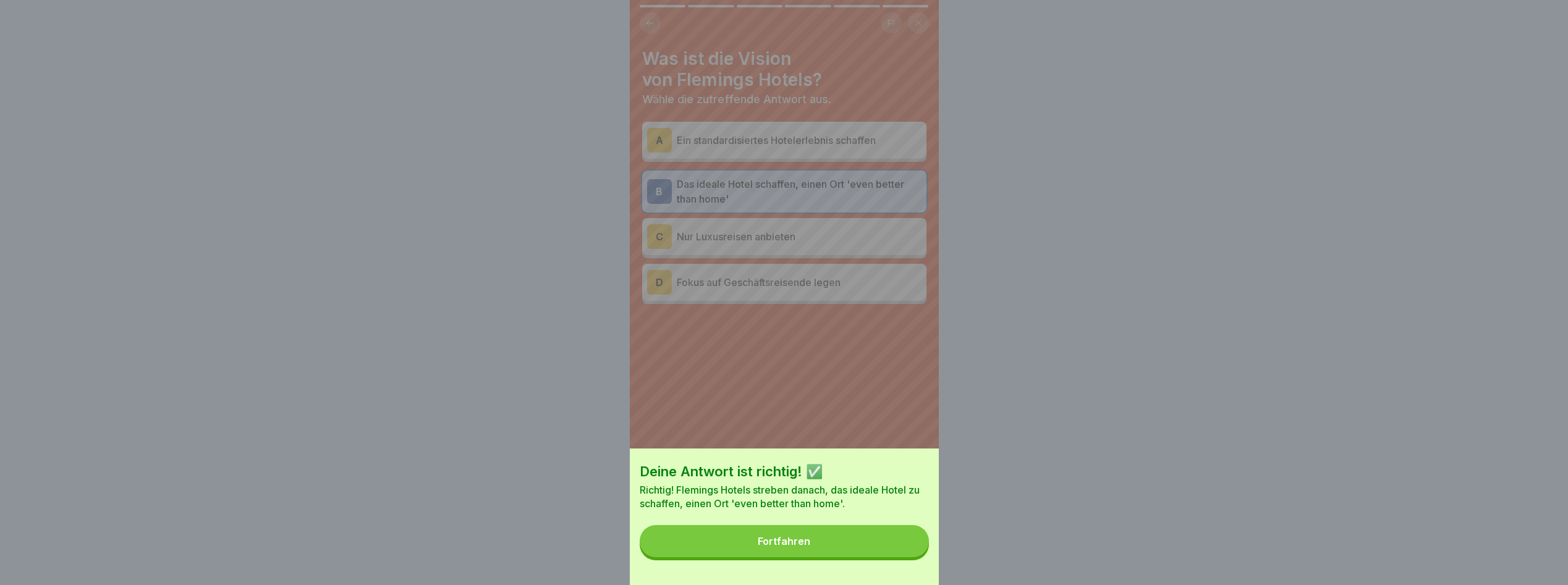 click on "Fortfahren" at bounding box center [784, 541] 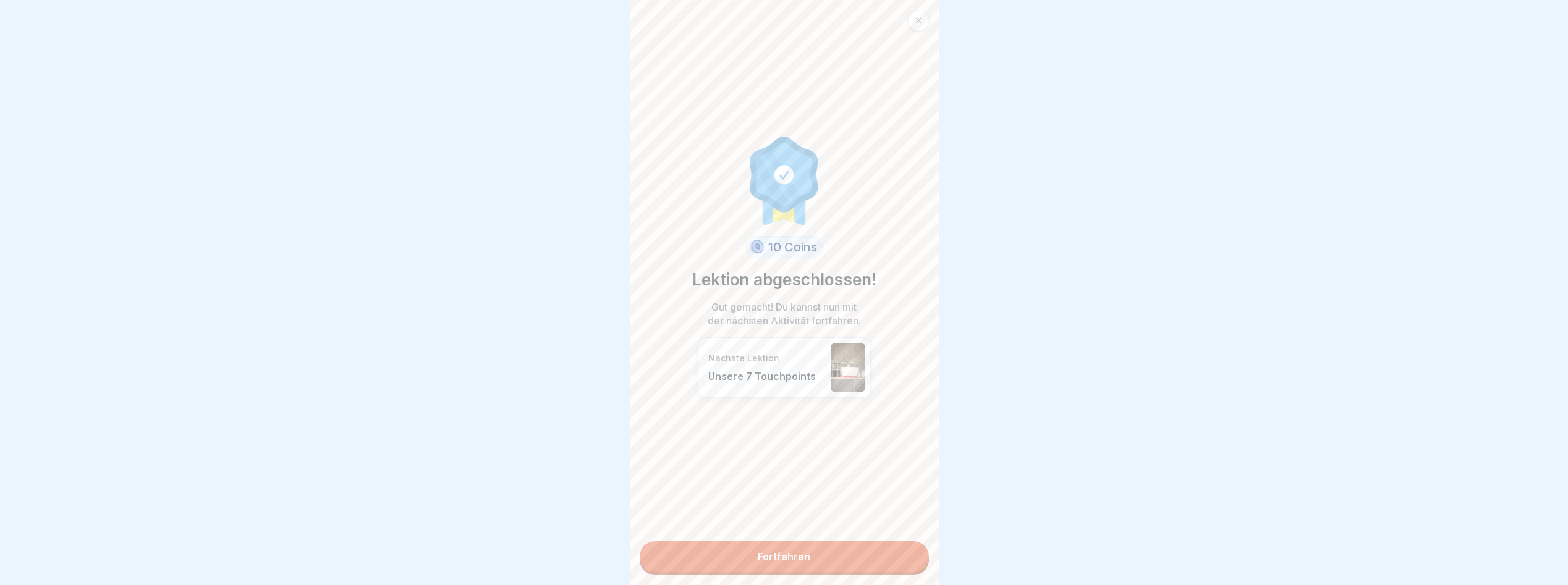 click on "Fortfahren" at bounding box center (784, 557) 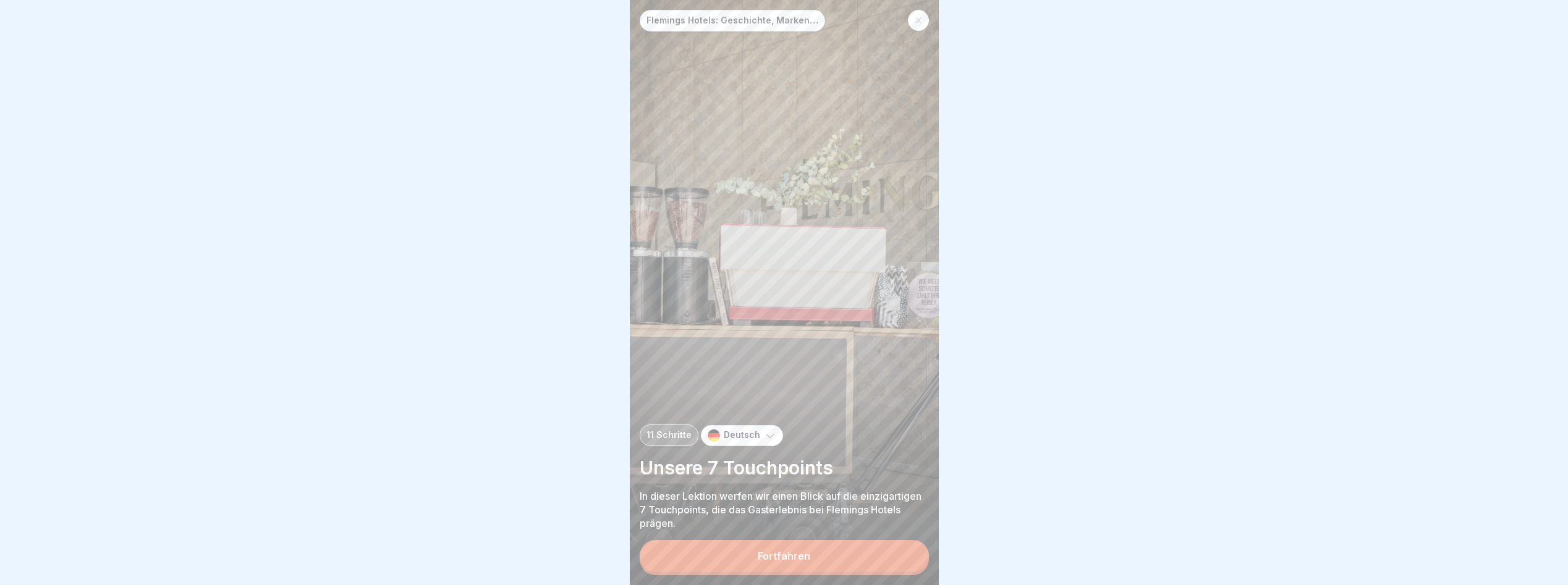 click on "Fortfahren" at bounding box center [784, 556] 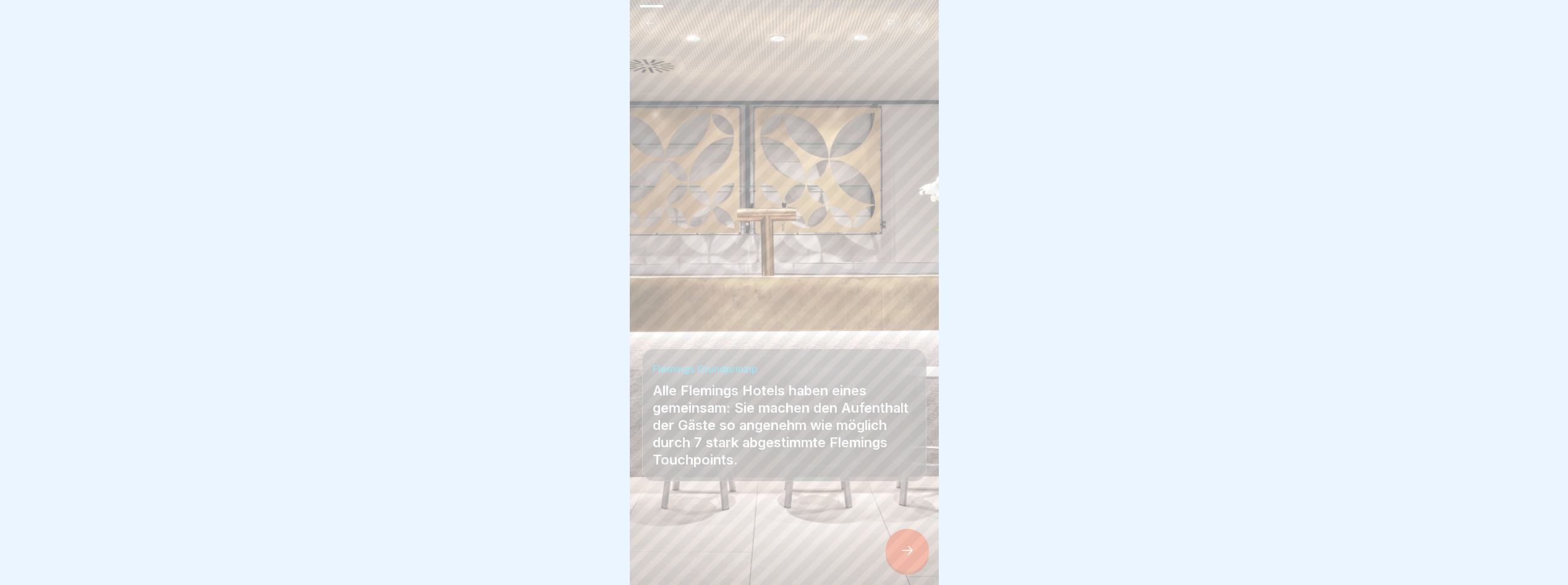 click 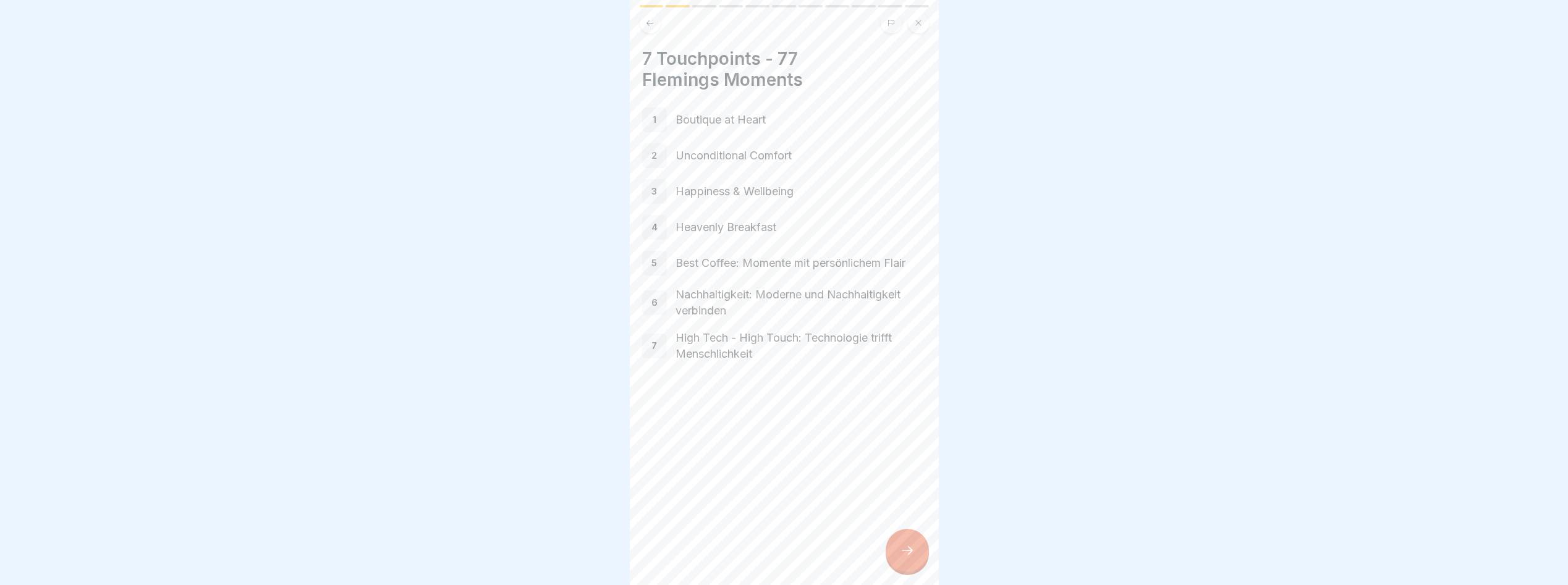 click 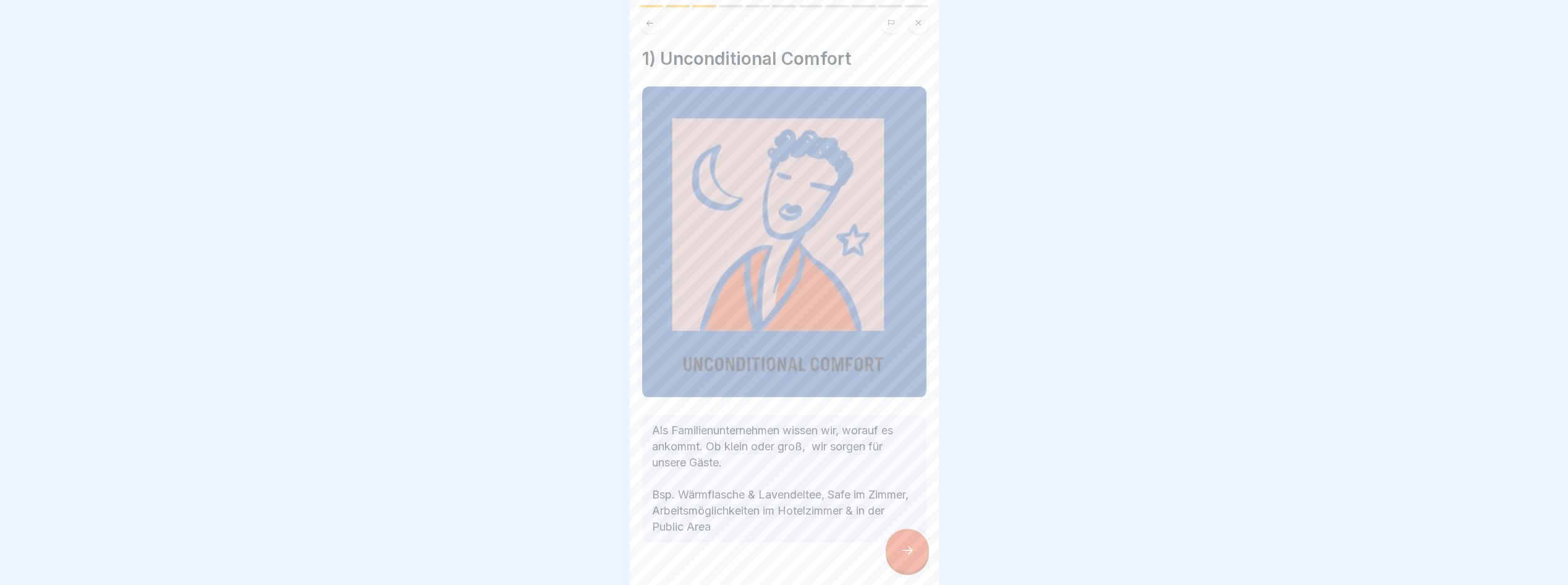 click 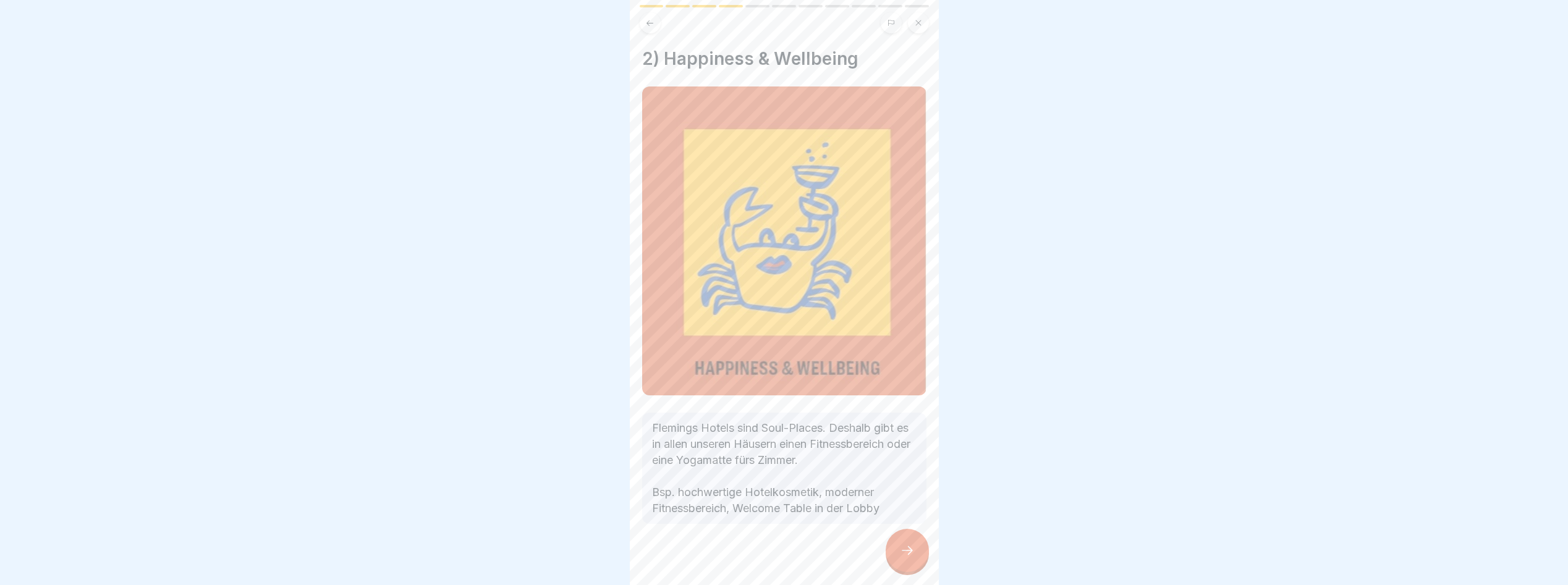click 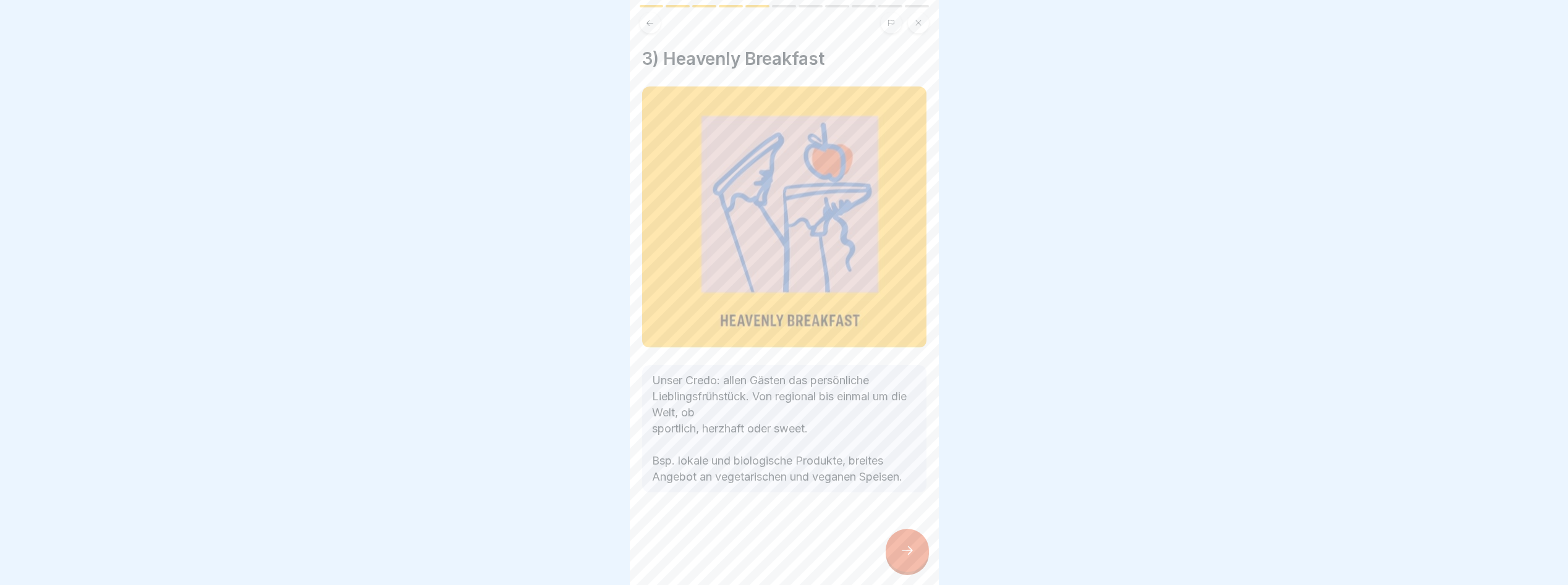 click 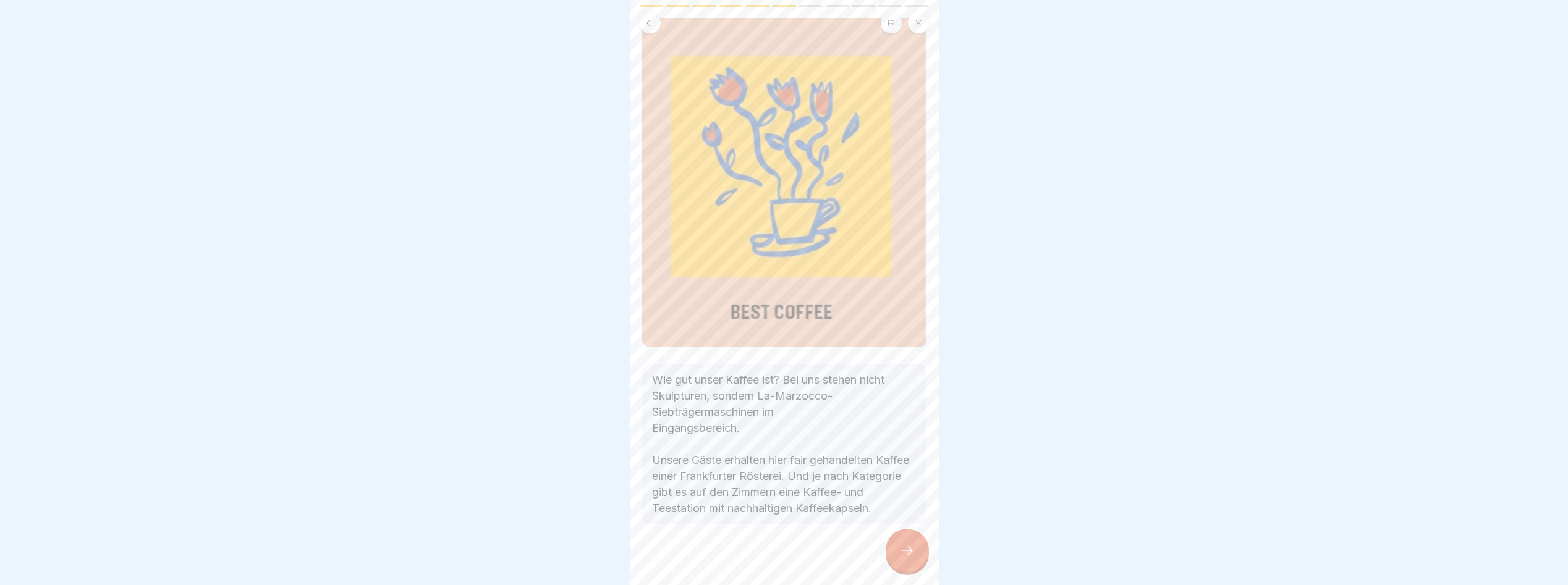 scroll, scrollTop: 70, scrollLeft: 0, axis: vertical 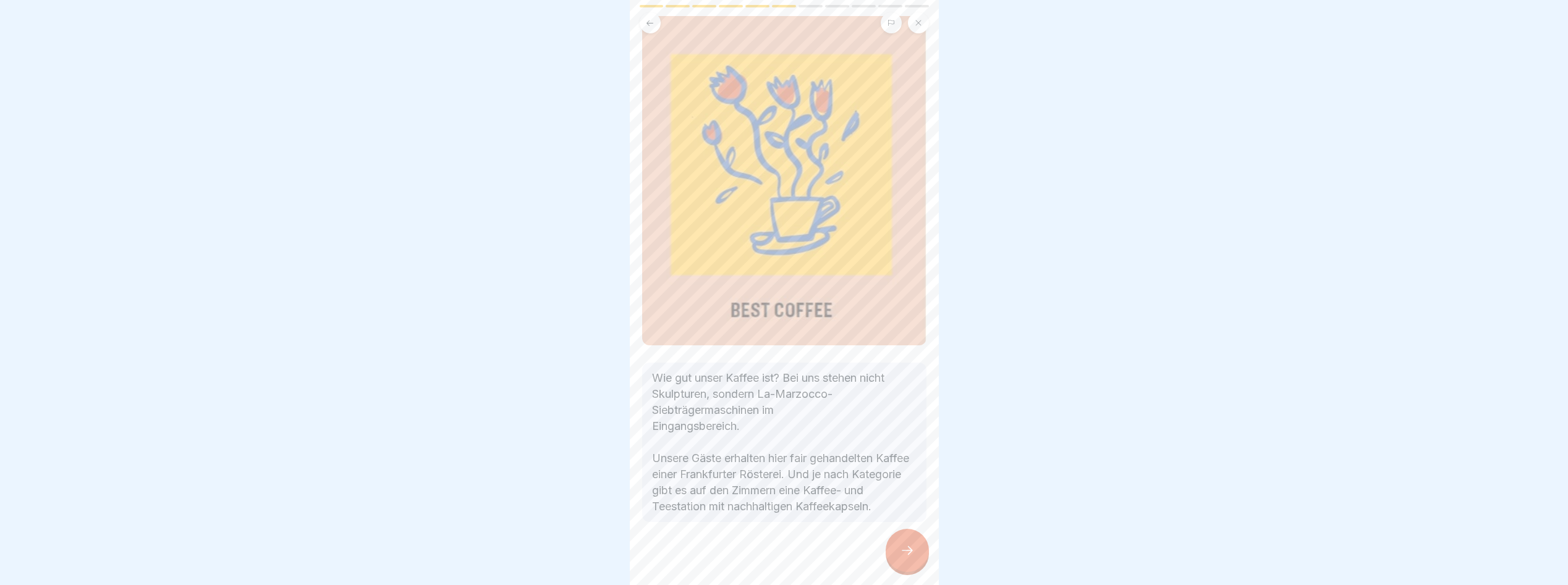 click at bounding box center (907, 550) 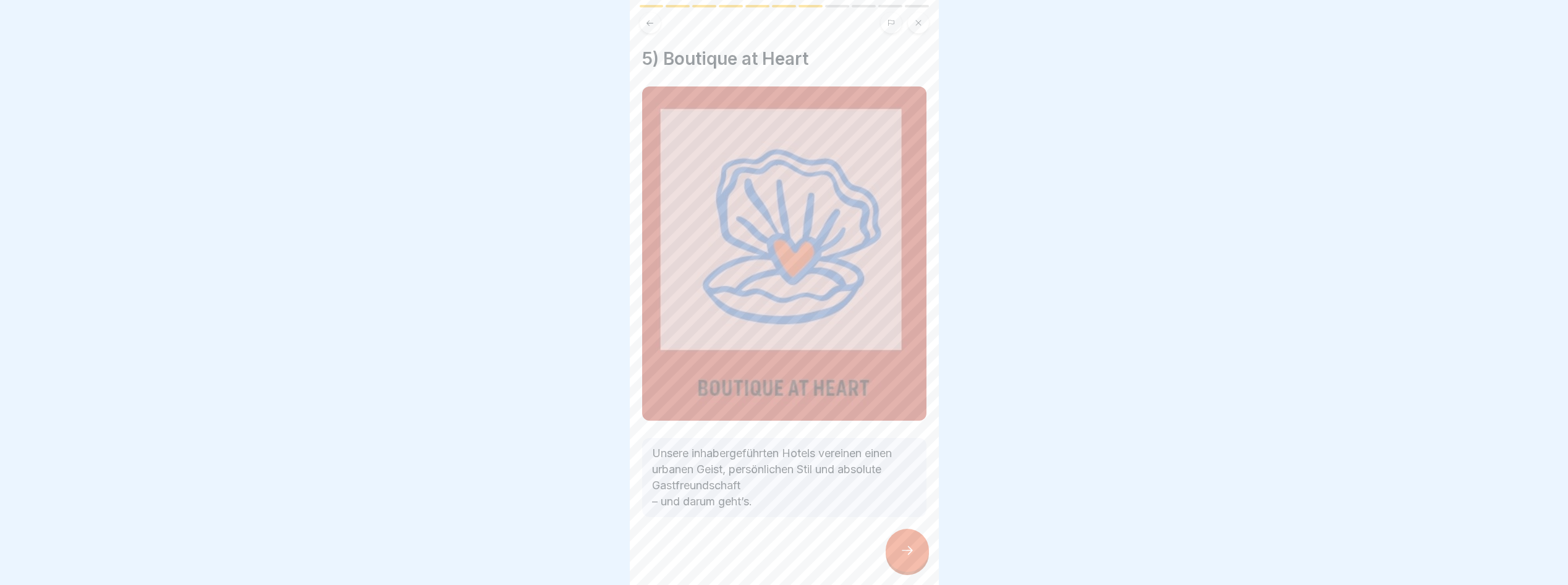 click at bounding box center (907, 550) 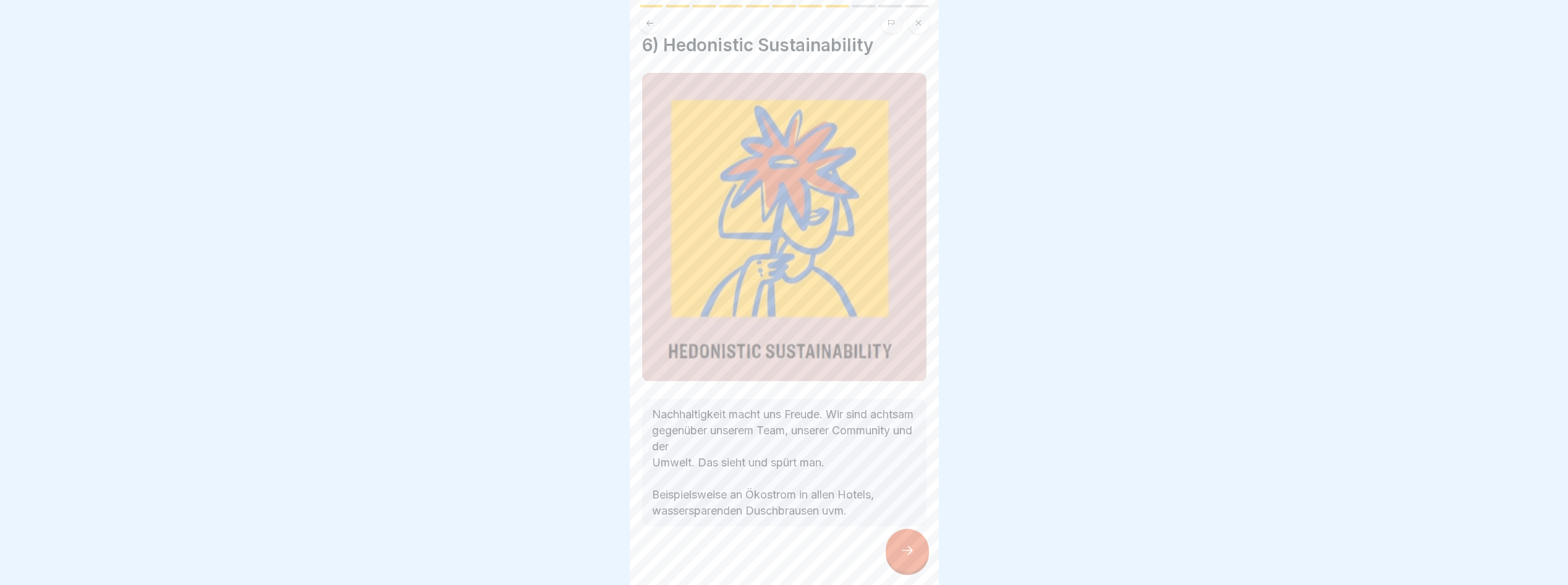 scroll, scrollTop: 19, scrollLeft: 0, axis: vertical 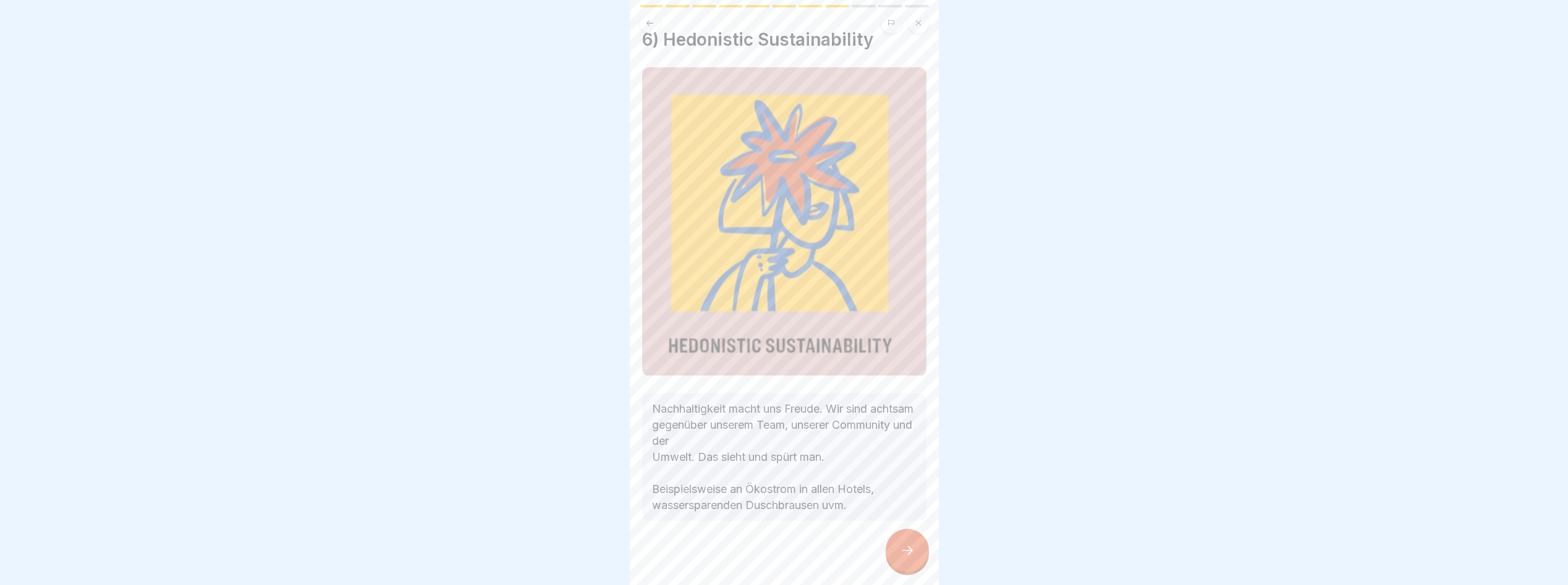 click at bounding box center (907, 550) 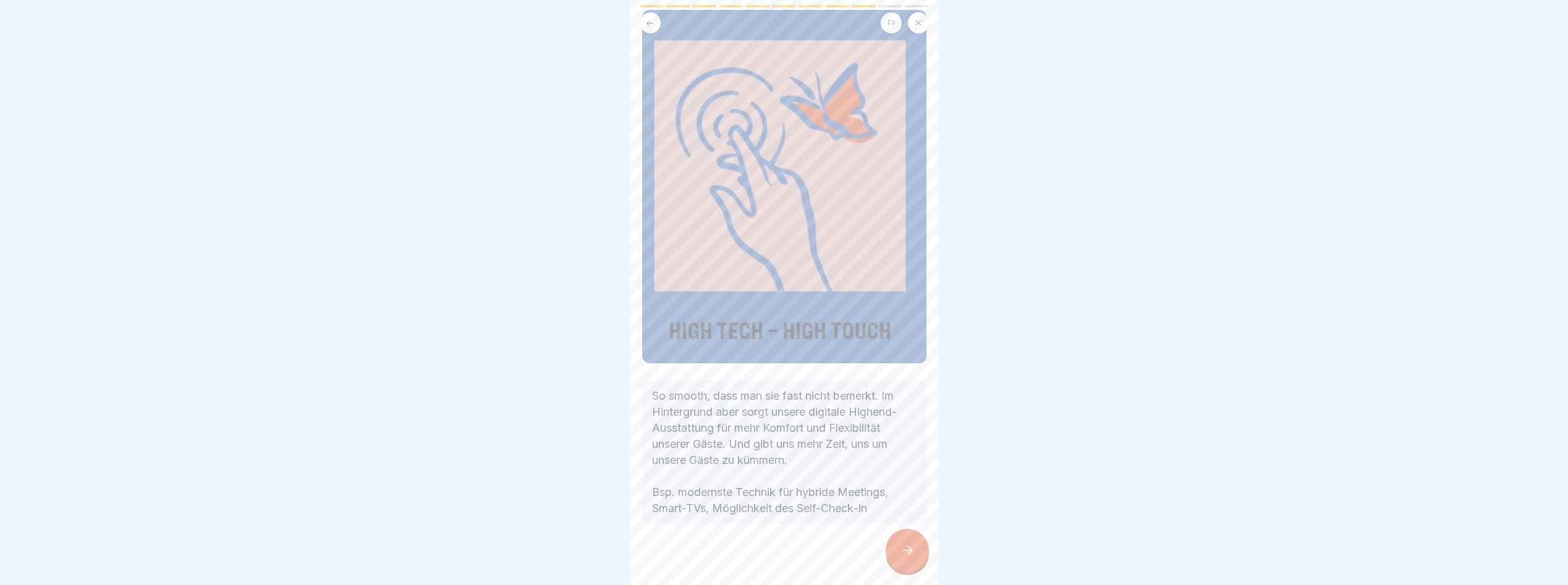 scroll, scrollTop: 78, scrollLeft: 0, axis: vertical 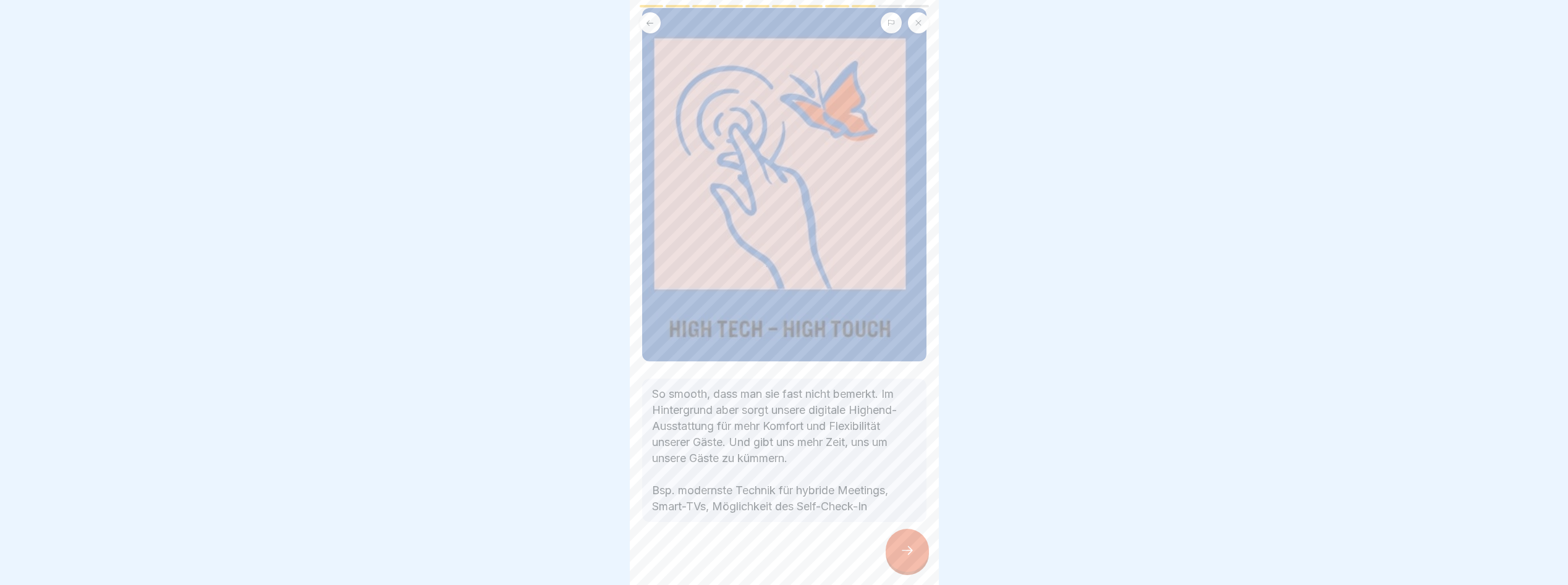 click at bounding box center (907, 550) 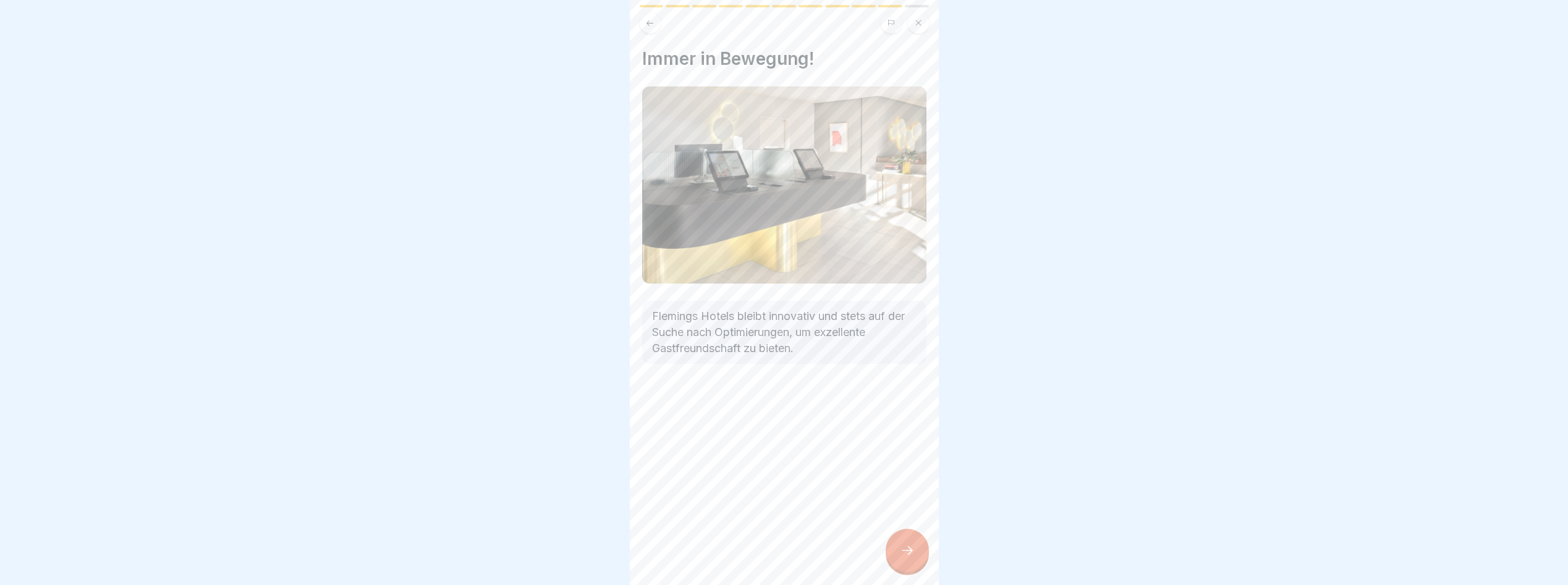 click at bounding box center (907, 550) 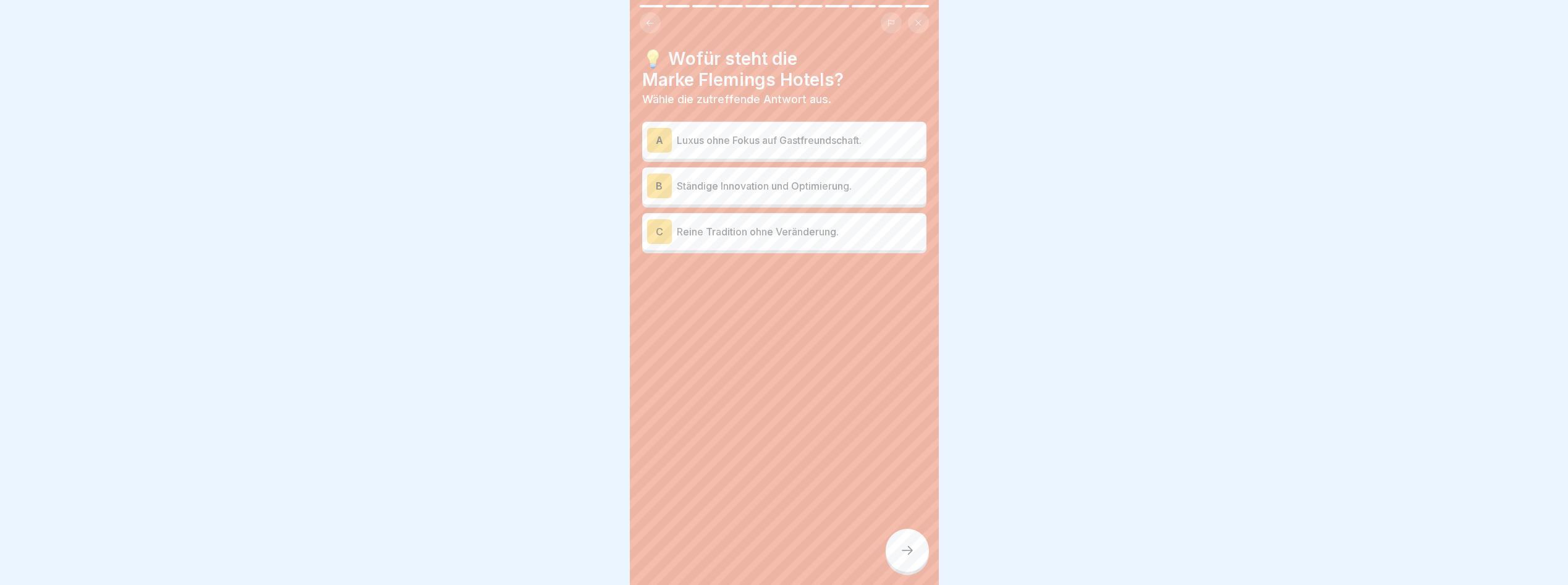 scroll, scrollTop: 0, scrollLeft: 0, axis: both 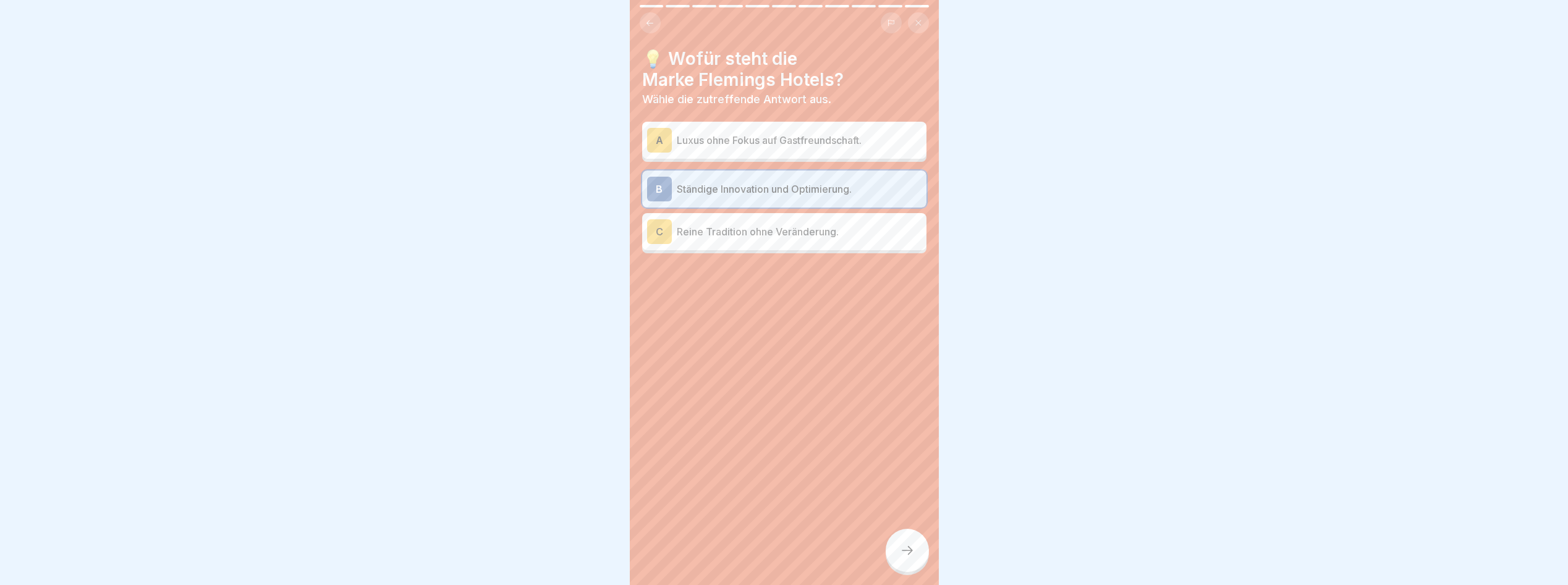 click at bounding box center (907, 550) 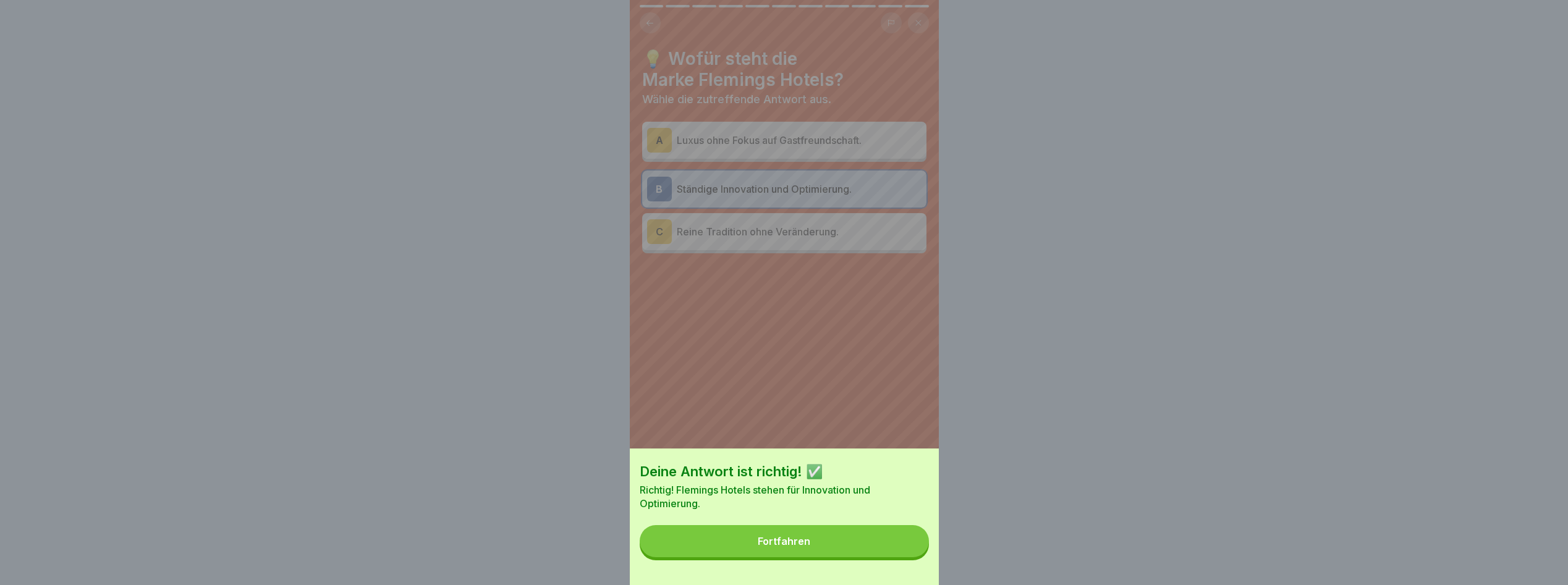click on "Fortfahren" at bounding box center [784, 541] 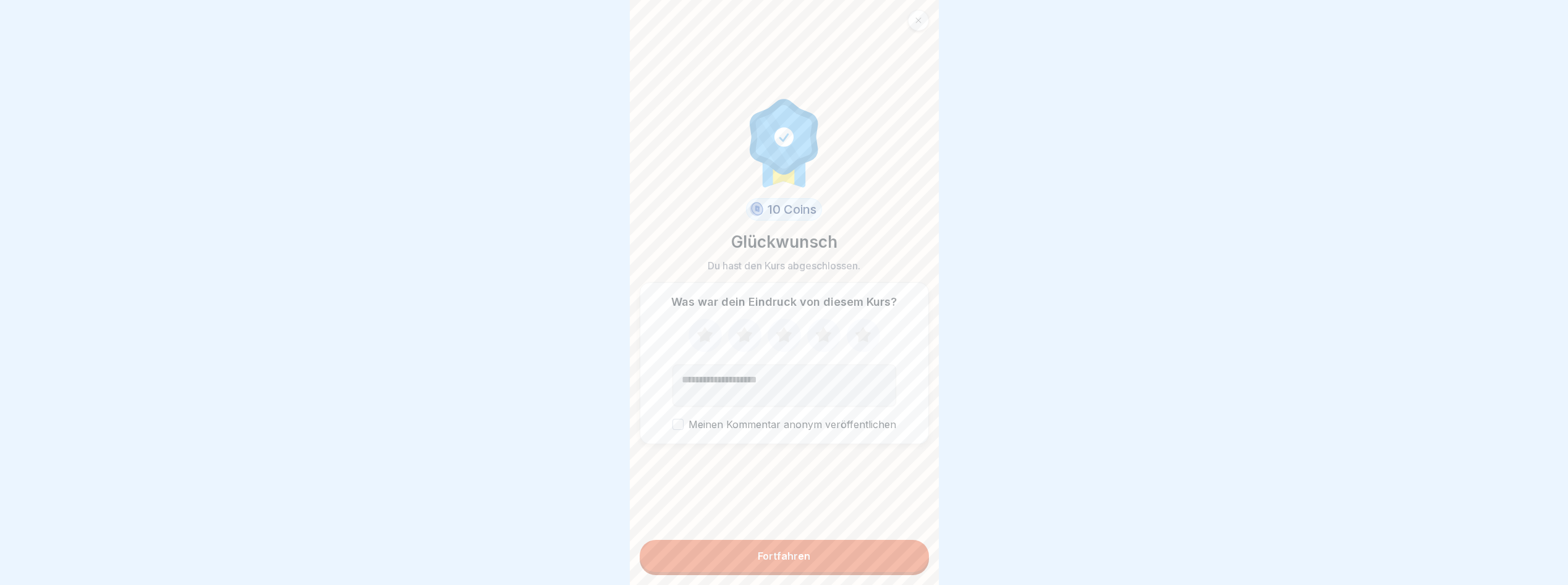 scroll, scrollTop: 9, scrollLeft: 0, axis: vertical 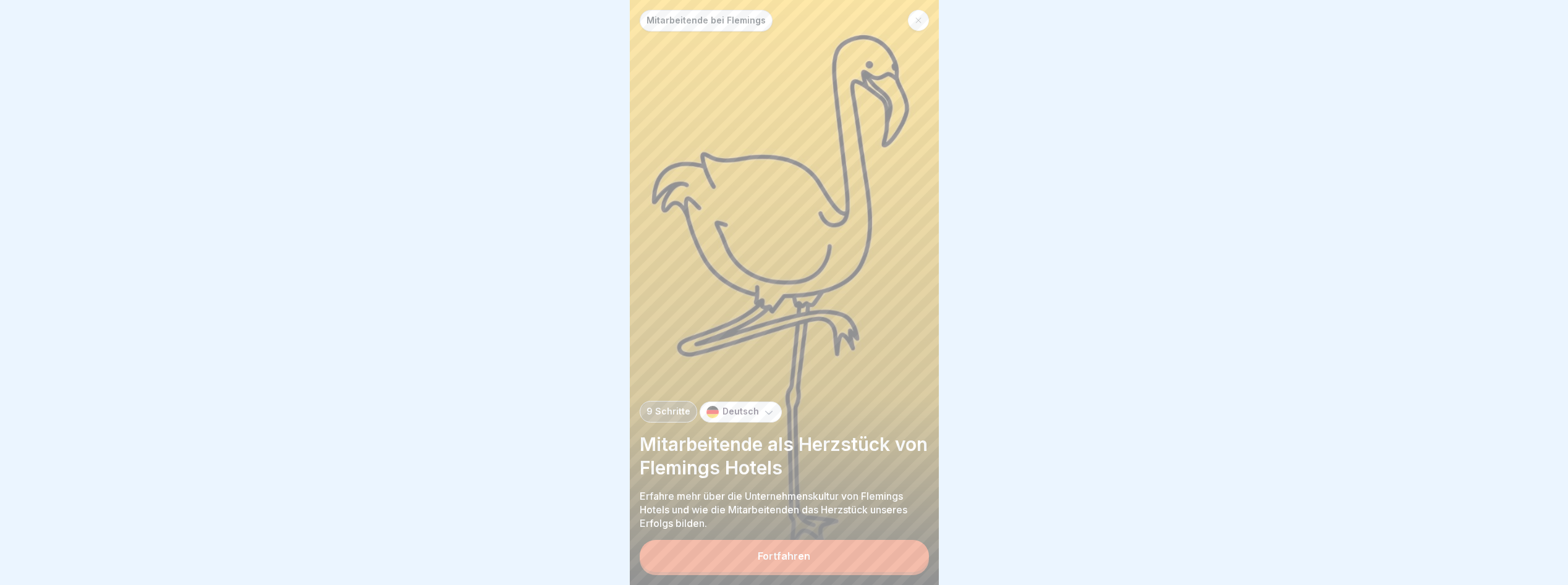 click on "Fortfahren" at bounding box center (784, 556) 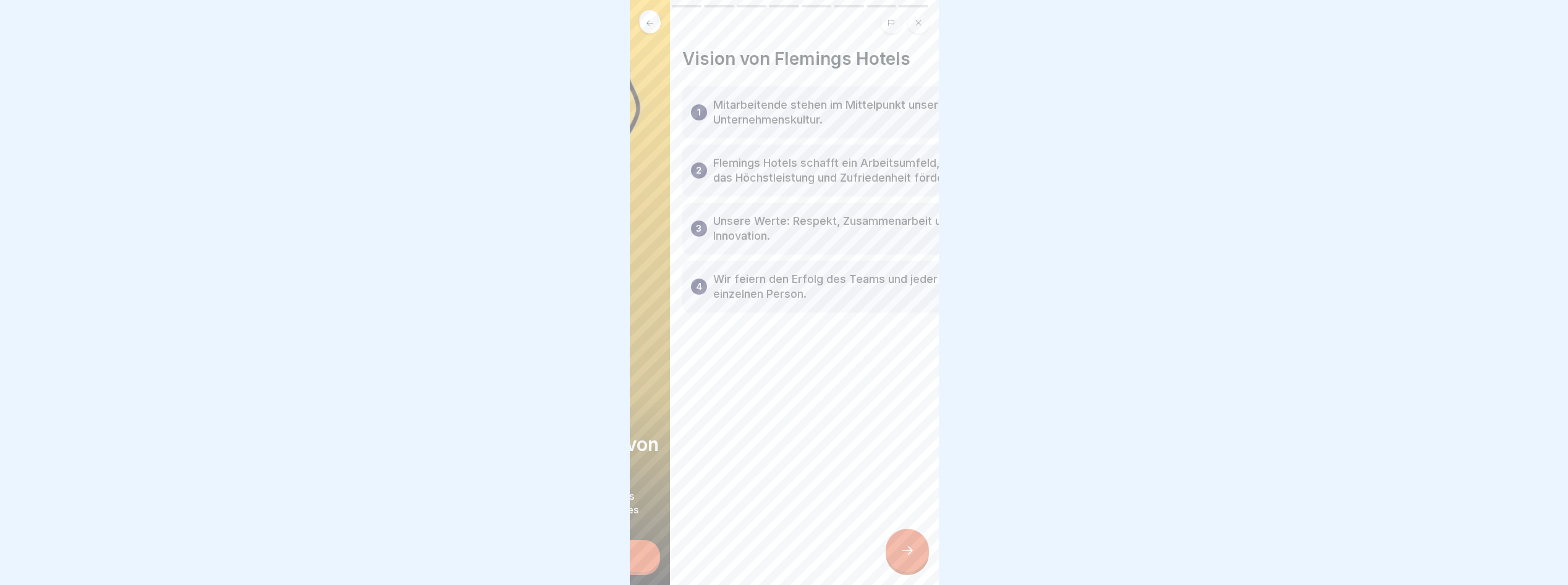 click on "Flemings Hotels schafft ein Arbeitsumfeld, das Höchstleistung und Zufriedenheit fördert." at bounding box center (836, 170) 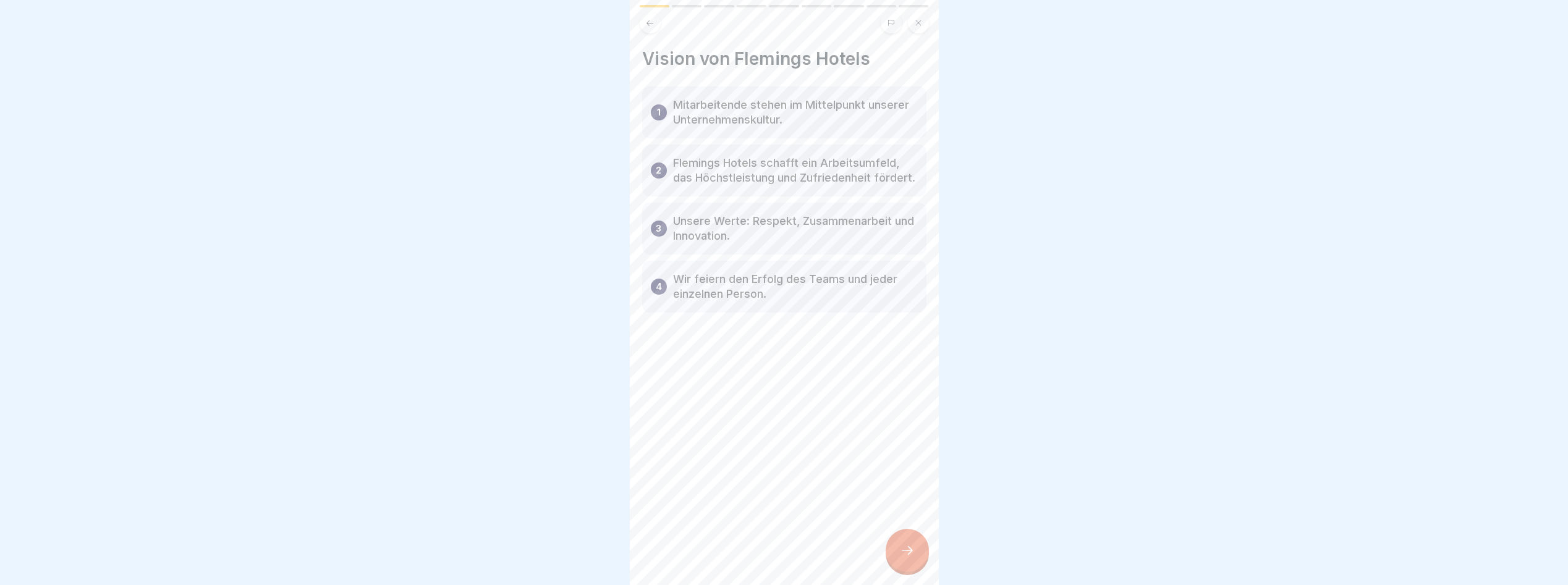 click at bounding box center [907, 550] 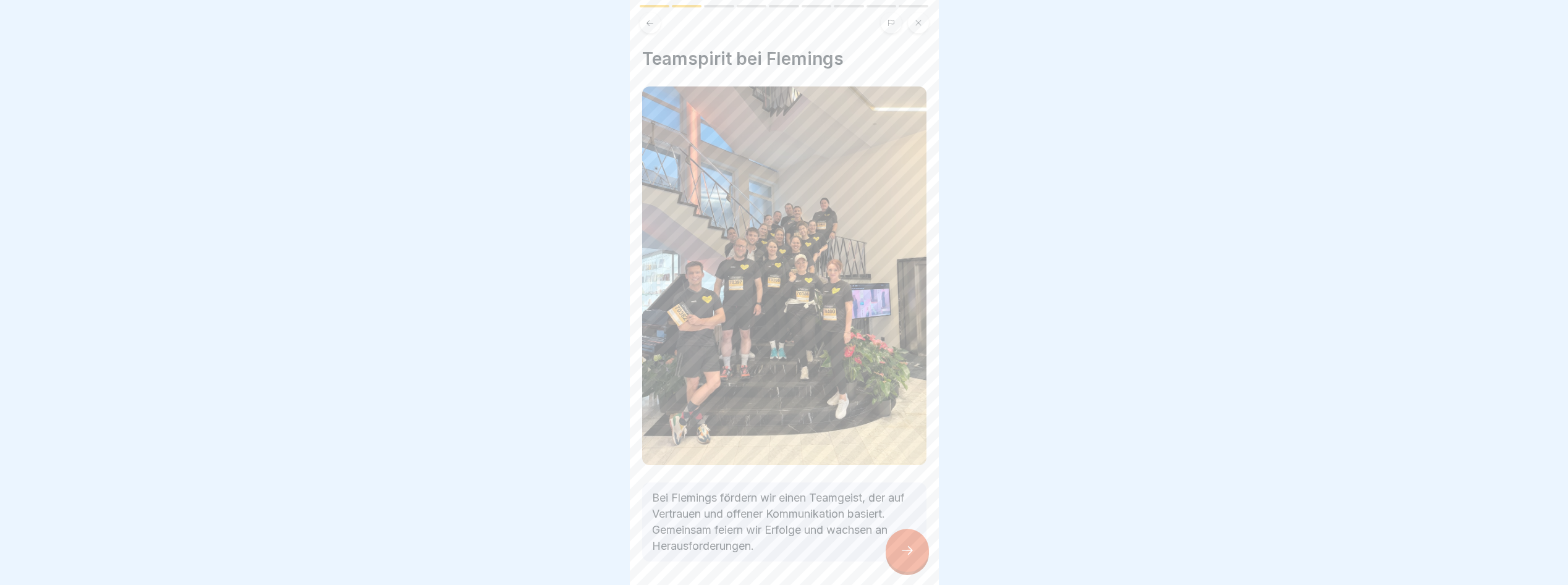 scroll, scrollTop: 38, scrollLeft: 0, axis: vertical 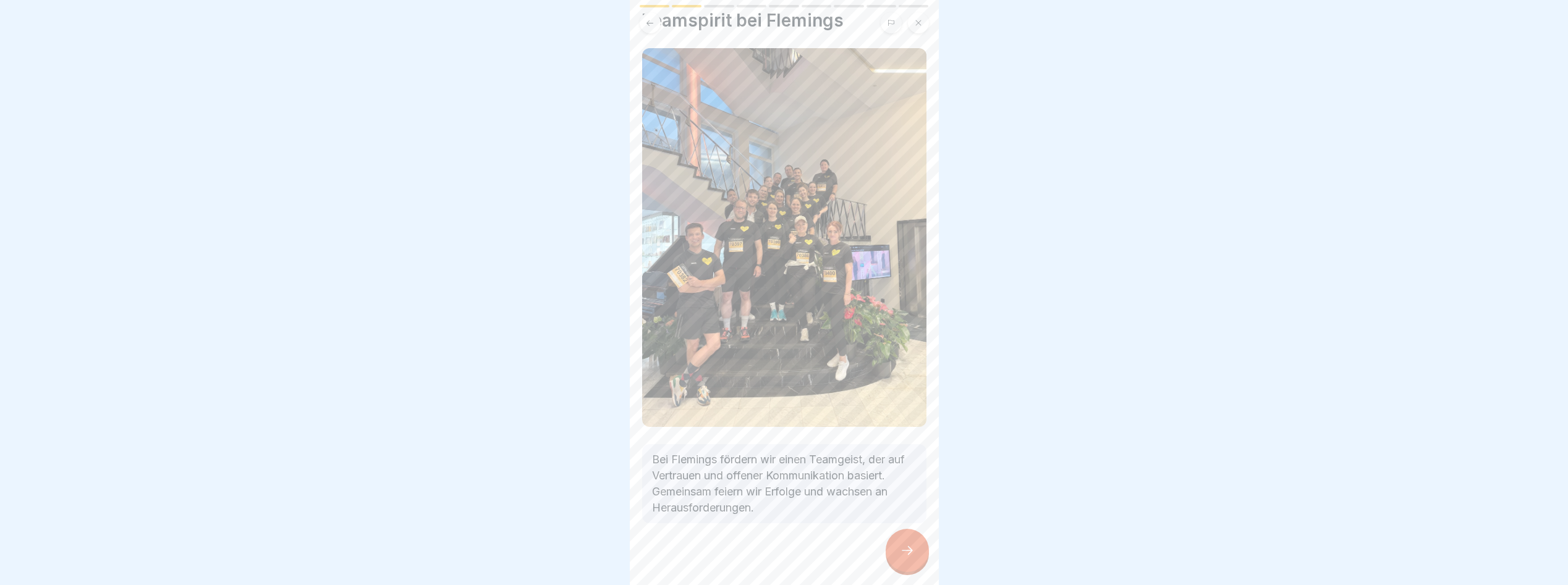 click 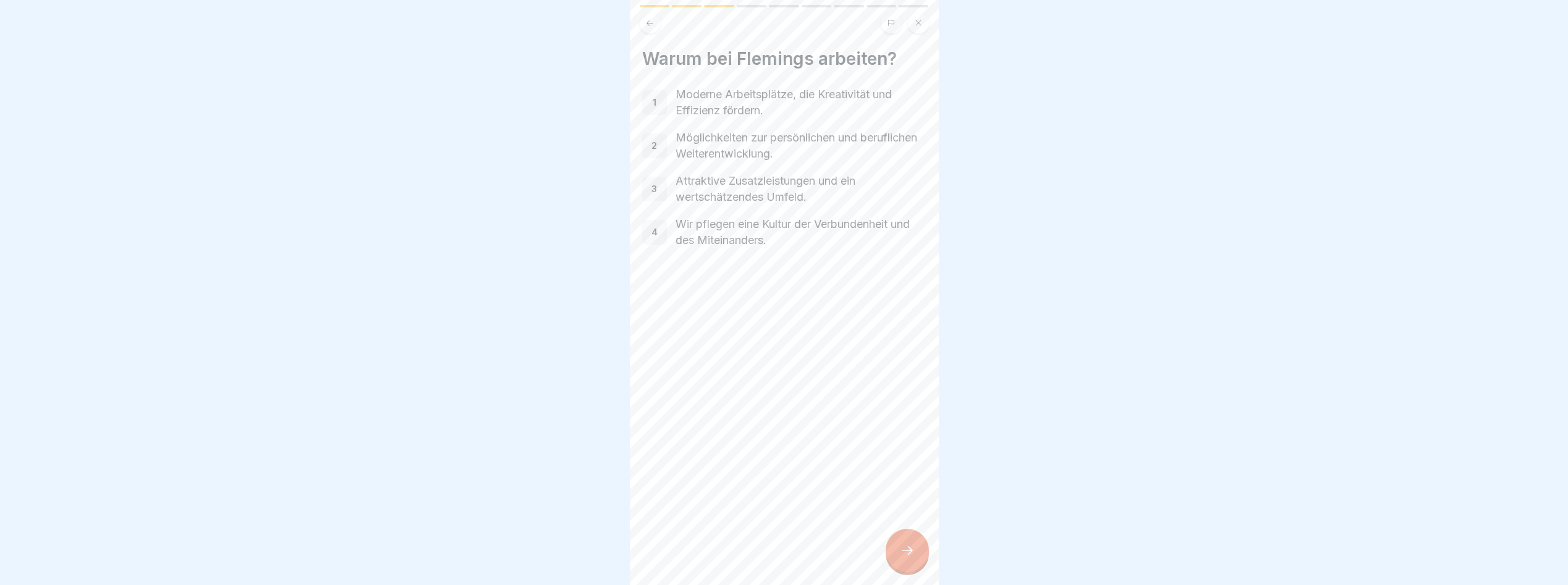 click 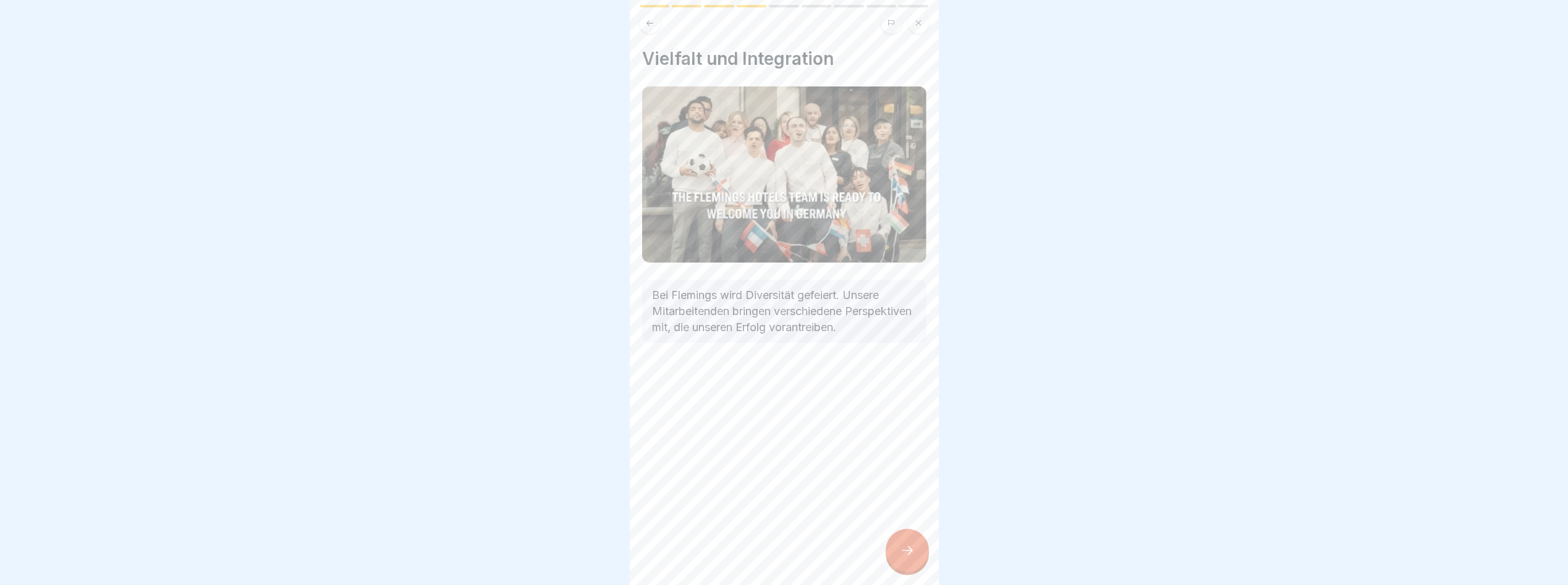 click 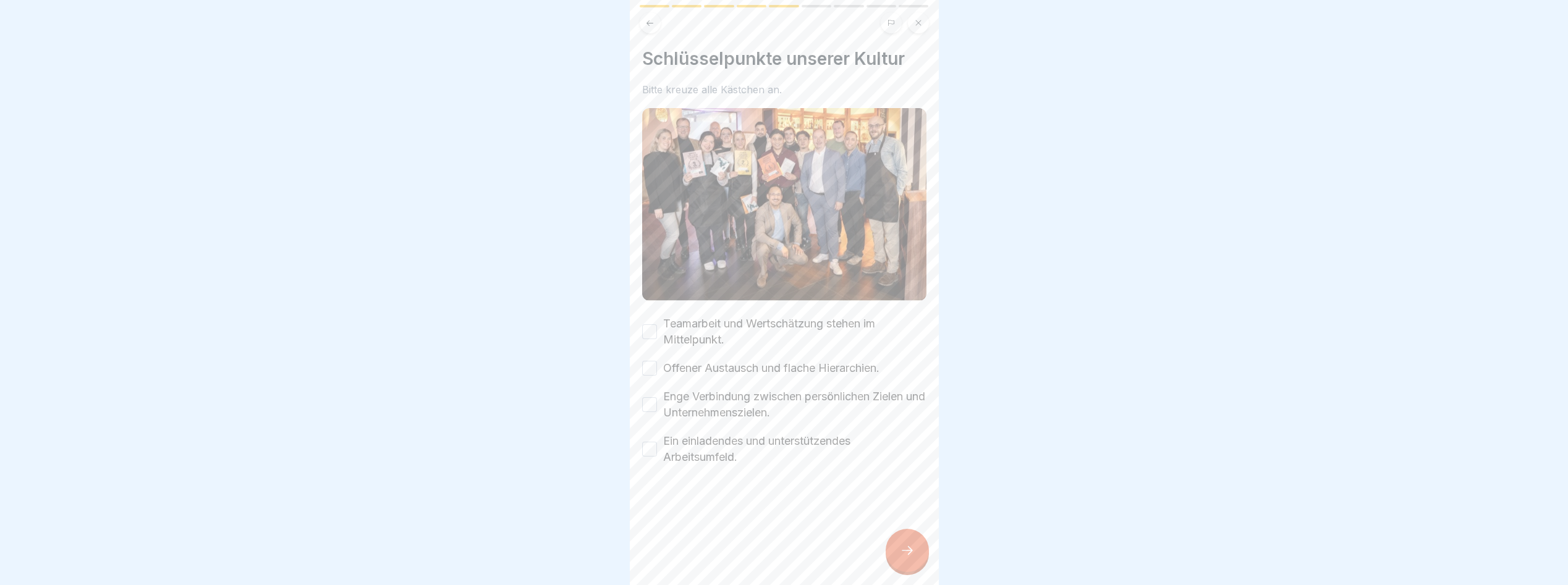 click on "Teamarbeit und Wertschätzung stehen im Mittelpunkt." at bounding box center [784, 332] 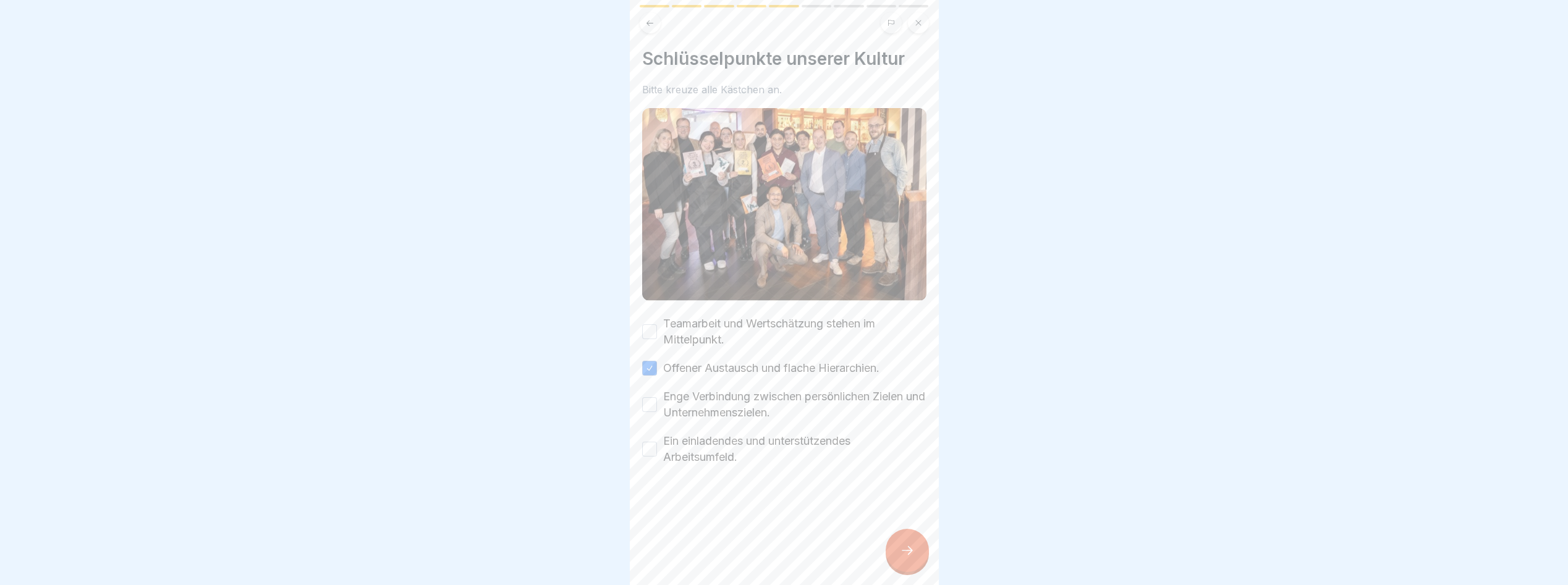 click on "Teamarbeit und Wertschätzung stehen im Mittelpunkt." at bounding box center (650, 332) 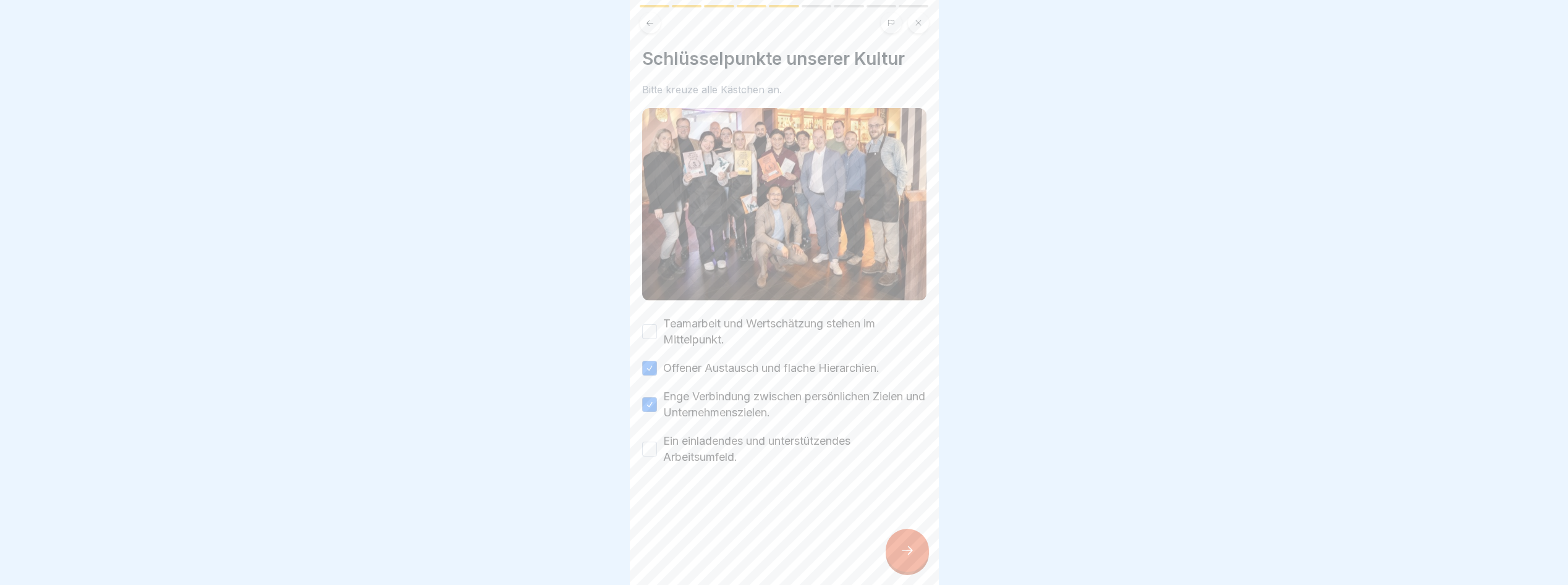 click on "Ein einladendes und unterstützendes Arbeitsumfeld." at bounding box center (784, 449) 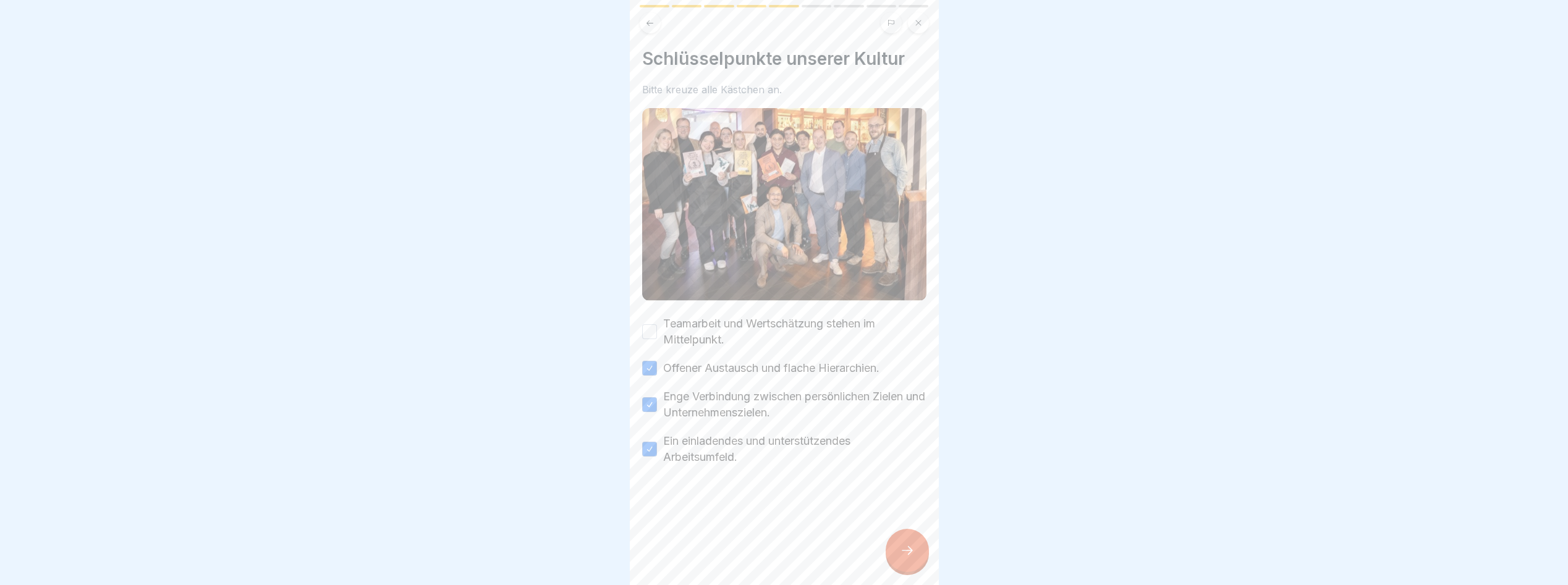 click on "Teamarbeit und Wertschätzung stehen im Mittelpunkt." at bounding box center [784, 332] 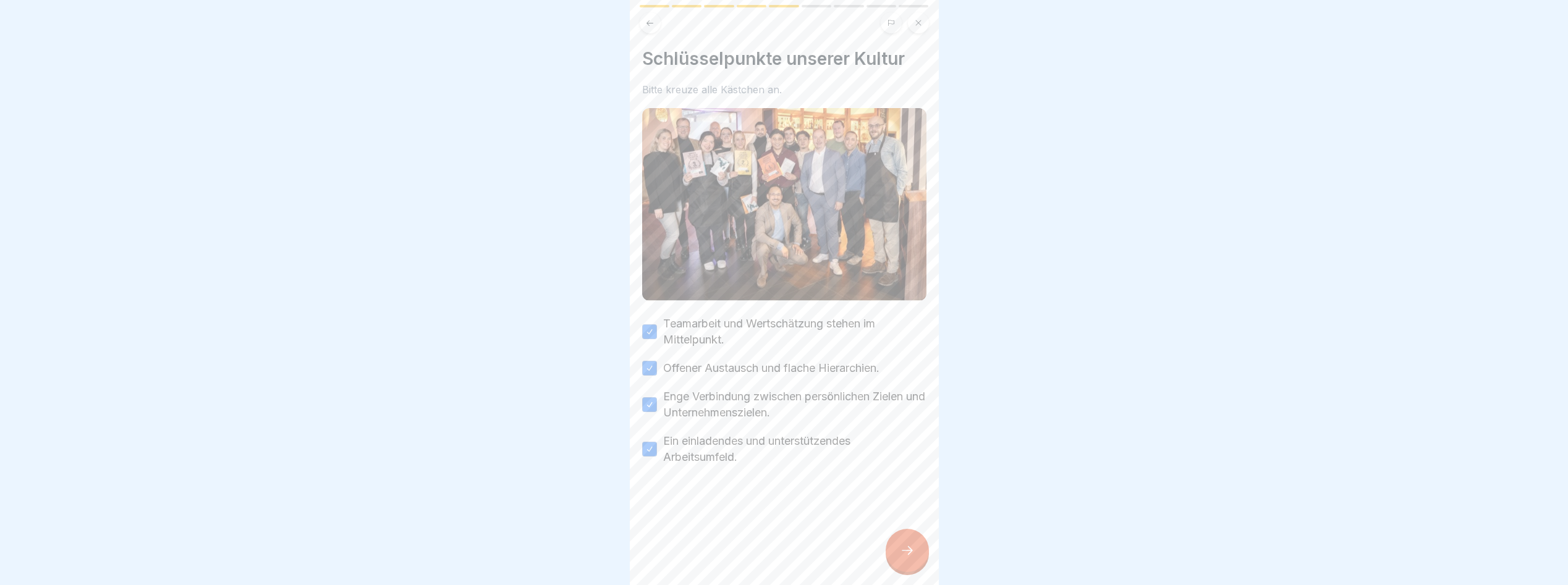 click 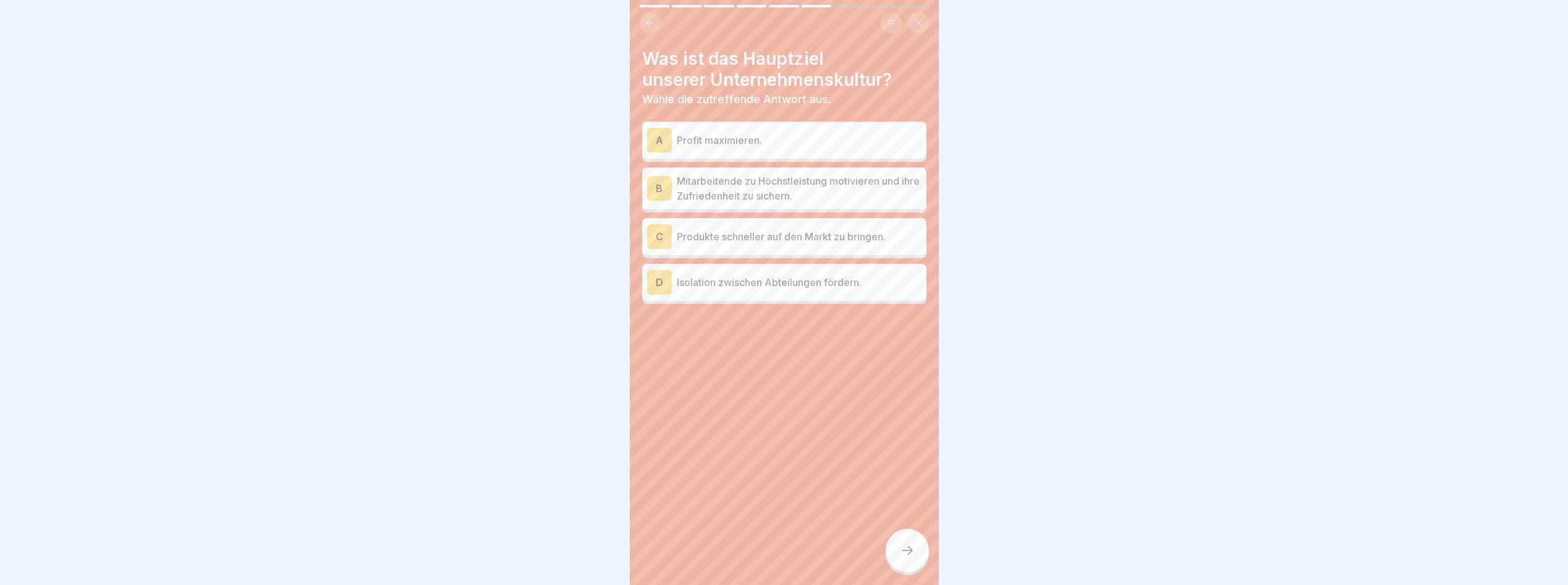 click on "Mitarbeitende zu Höchstleistung motivieren und ihre Zufriedenheit zu sichern." at bounding box center [799, 188] 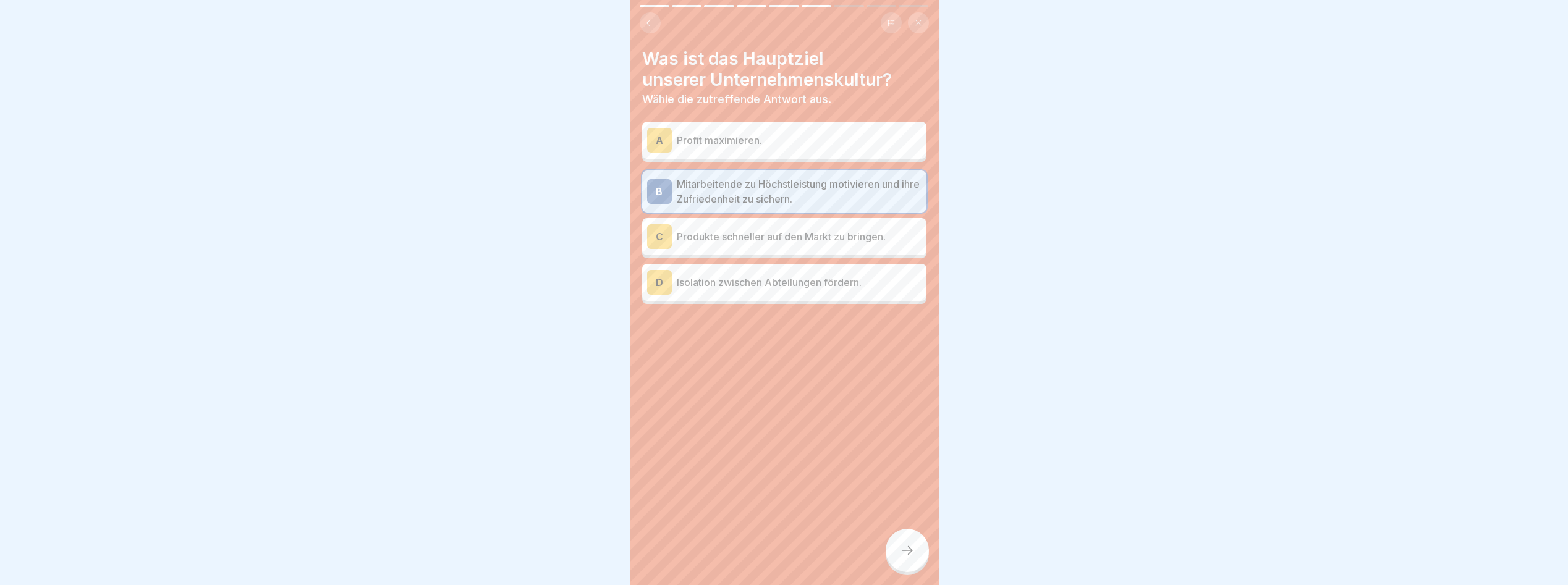click at bounding box center (907, 550) 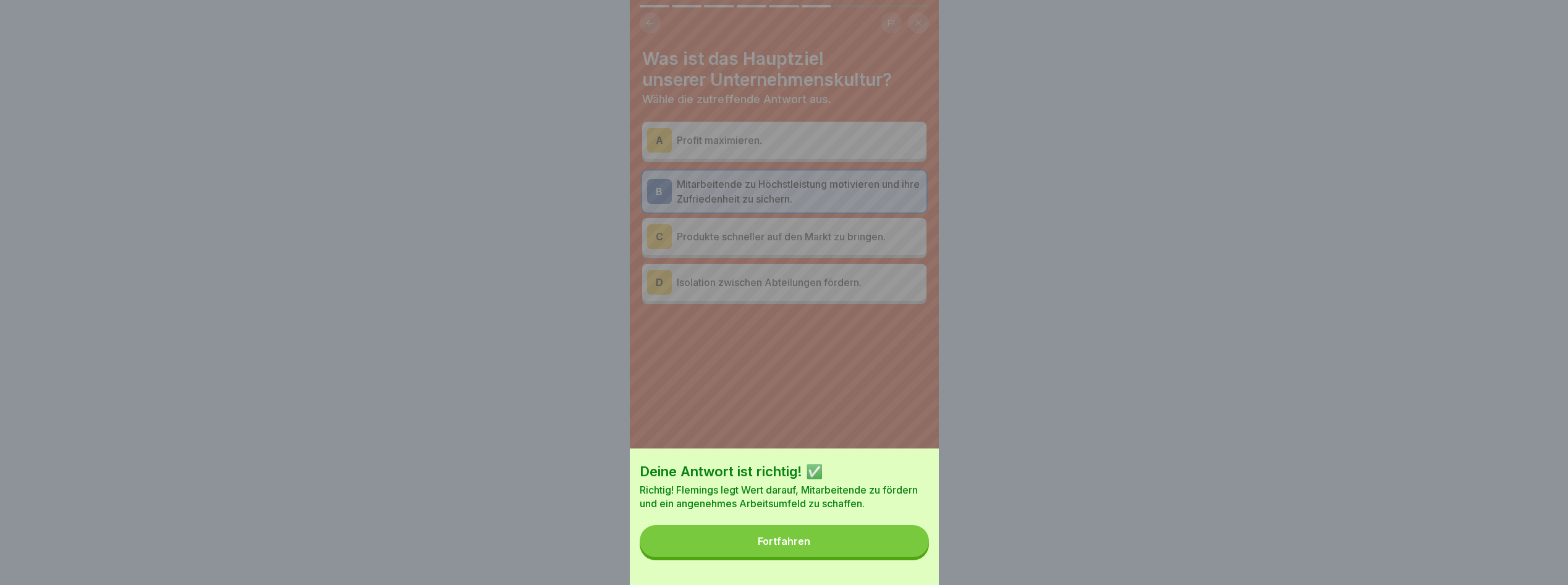 click on "Fortfahren" at bounding box center [784, 541] 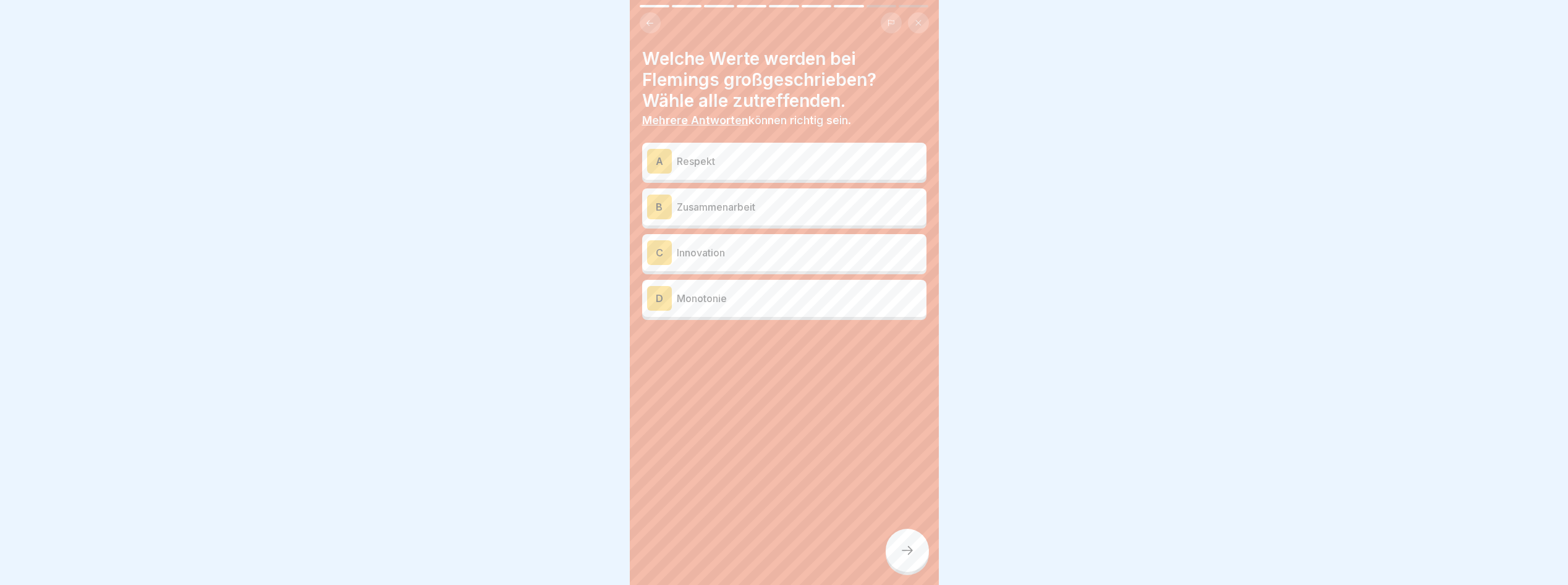 click on "Respekt" at bounding box center (799, 161) 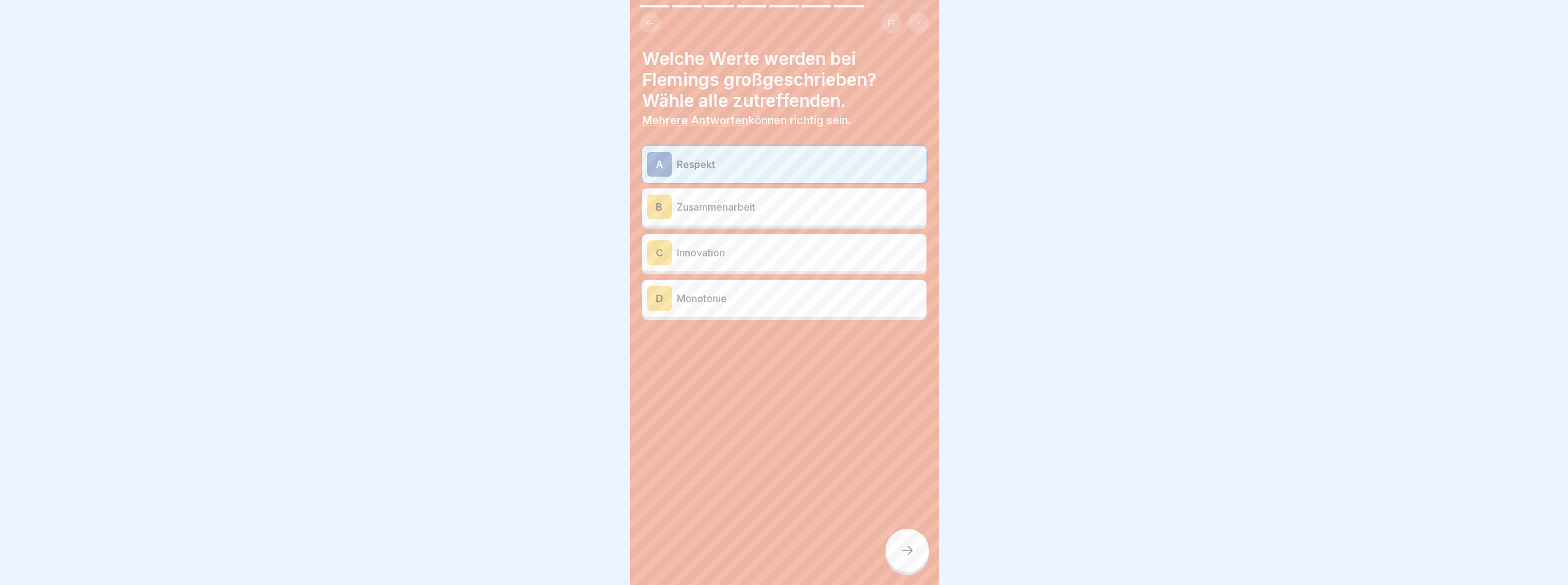 click on "Zusammenarbeit" at bounding box center (799, 207) 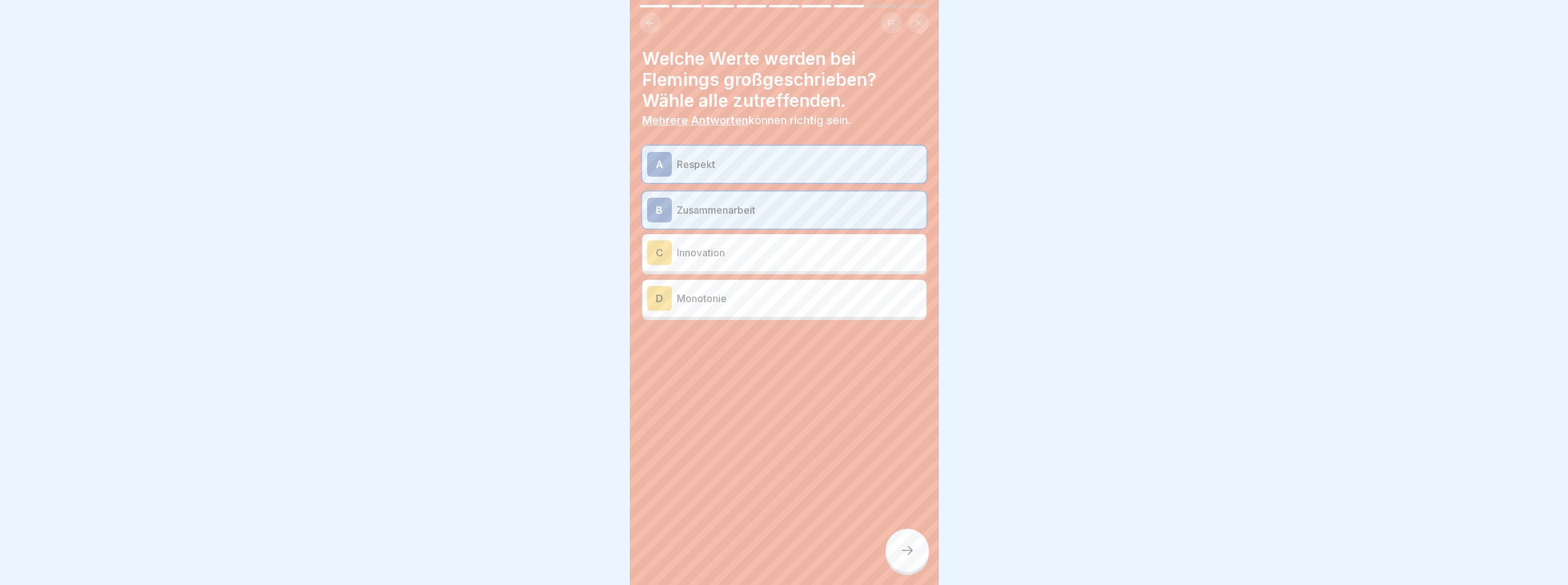 click on "Innovation" at bounding box center (799, 253) 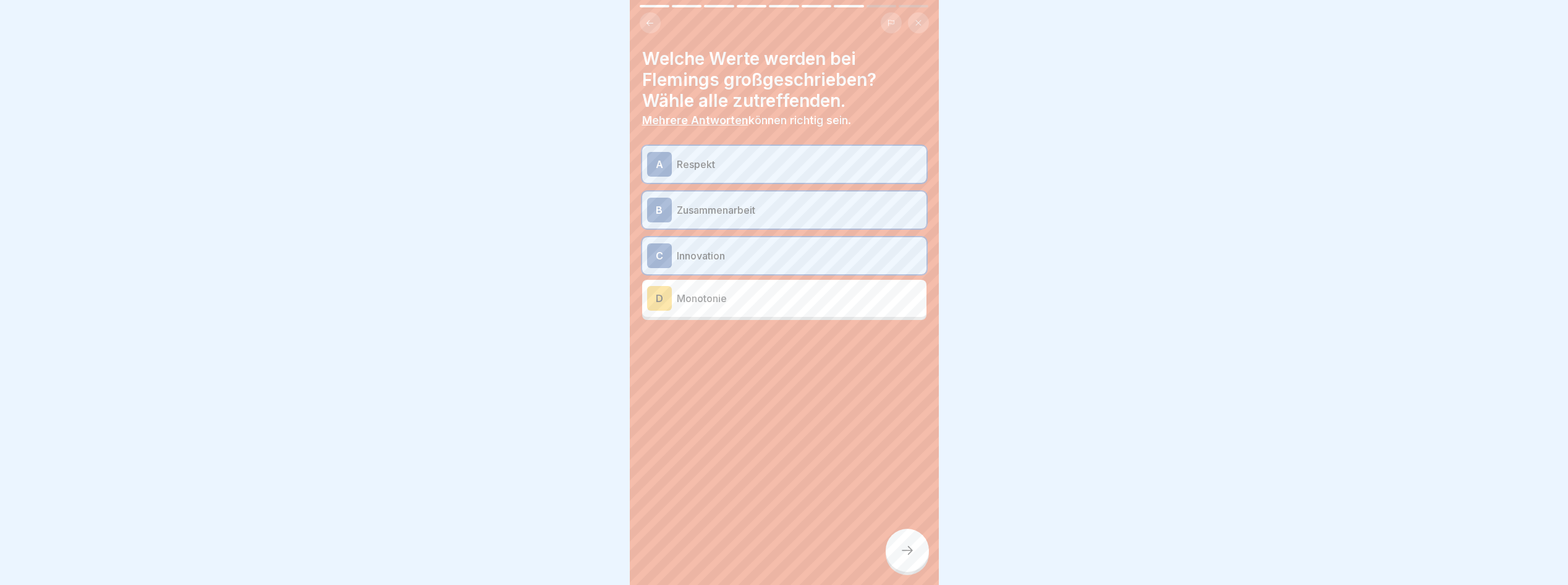 click at bounding box center (907, 550) 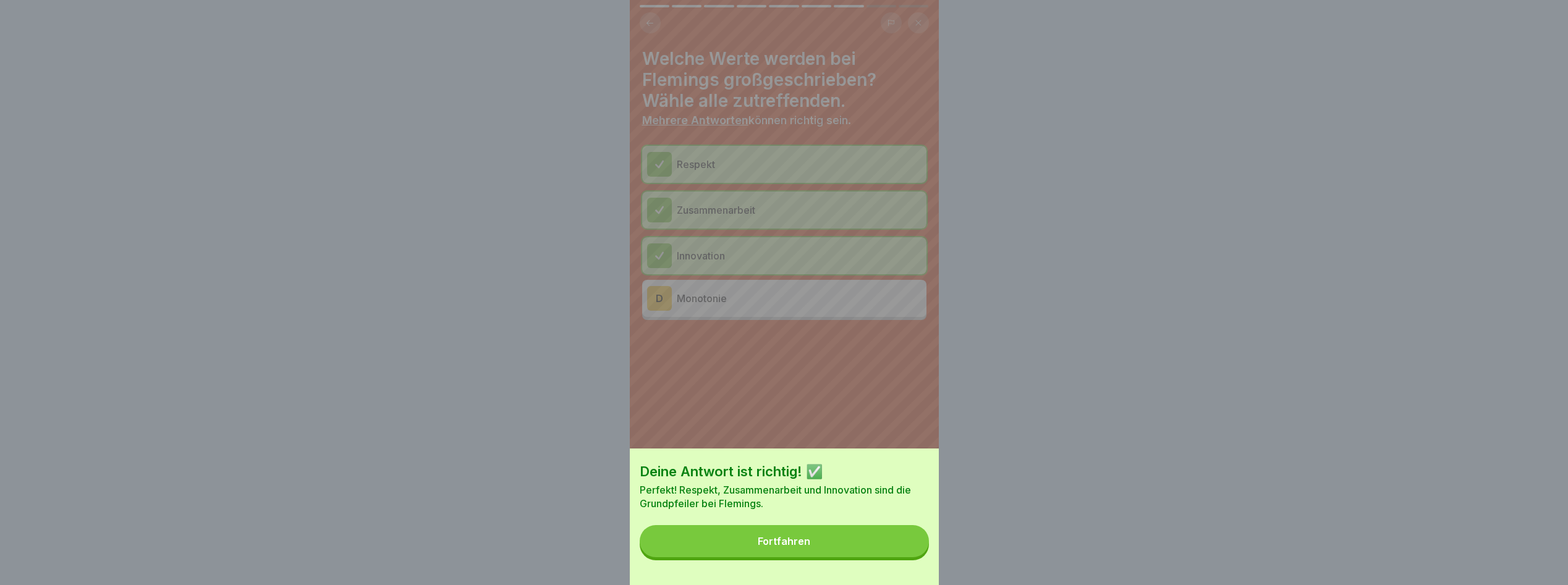 click on "Fortfahren" at bounding box center (784, 541) 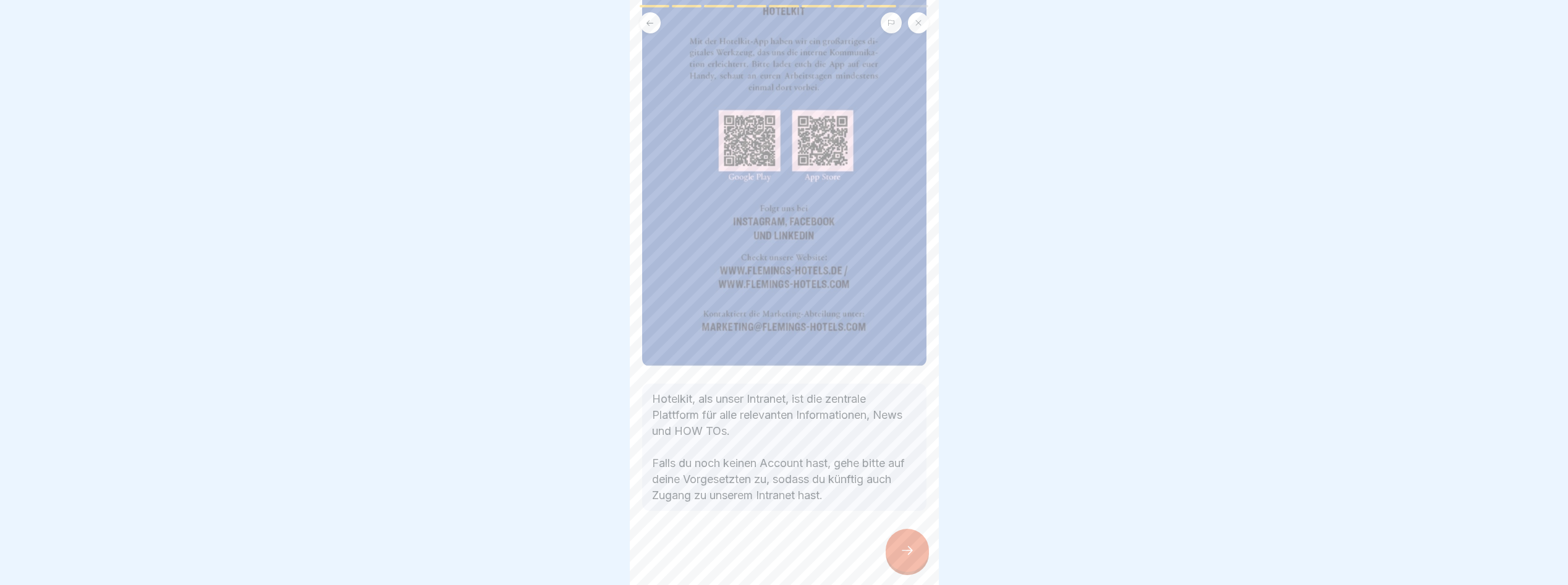 scroll, scrollTop: 137, scrollLeft: 0, axis: vertical 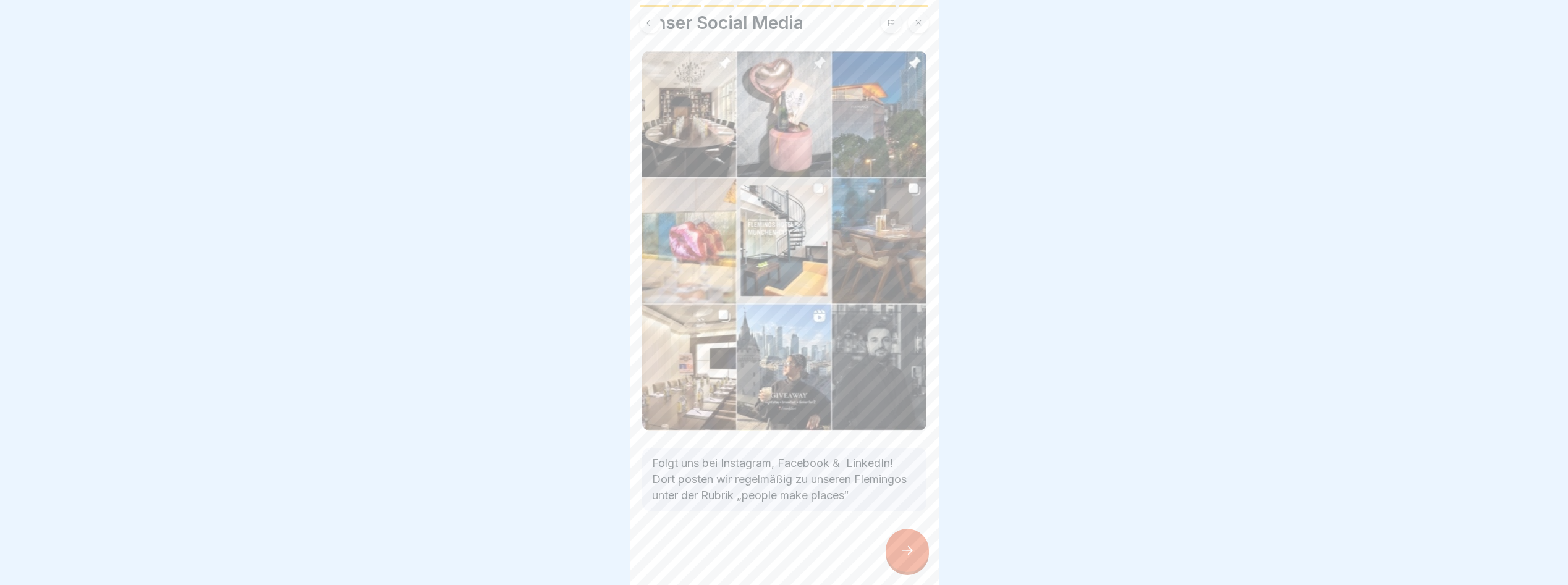 click 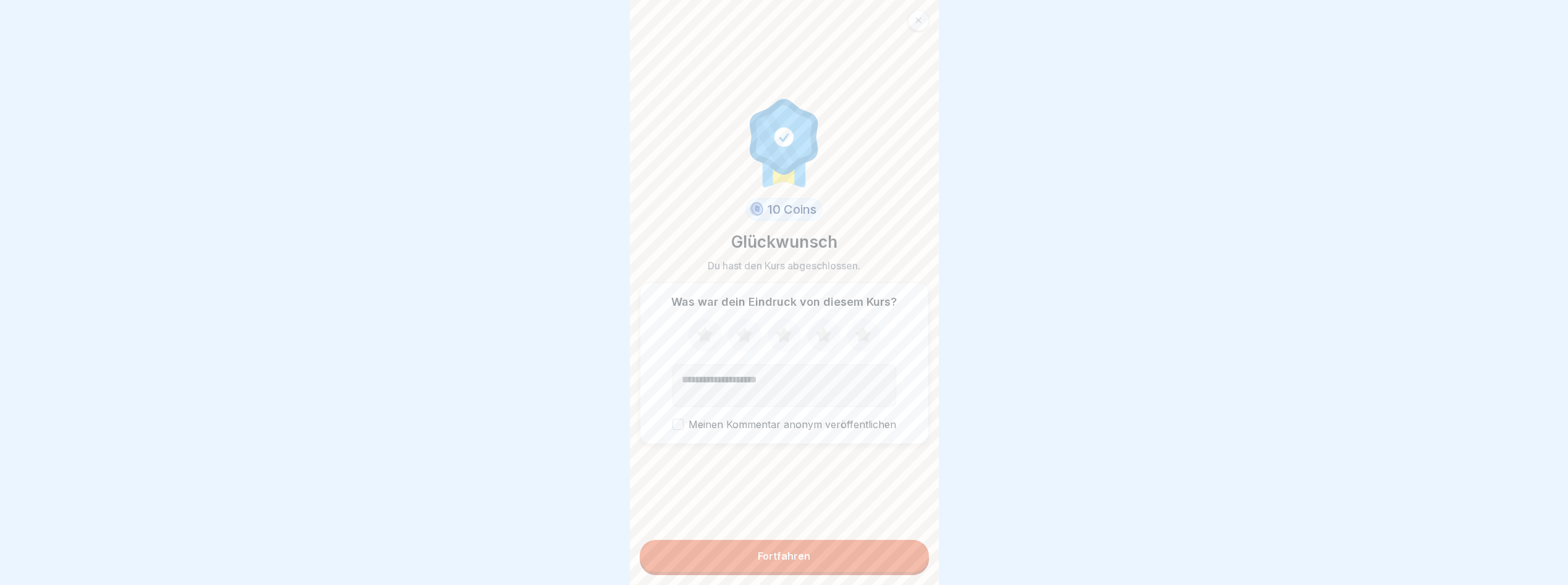 click on "Fortfahren" at bounding box center (784, 556) 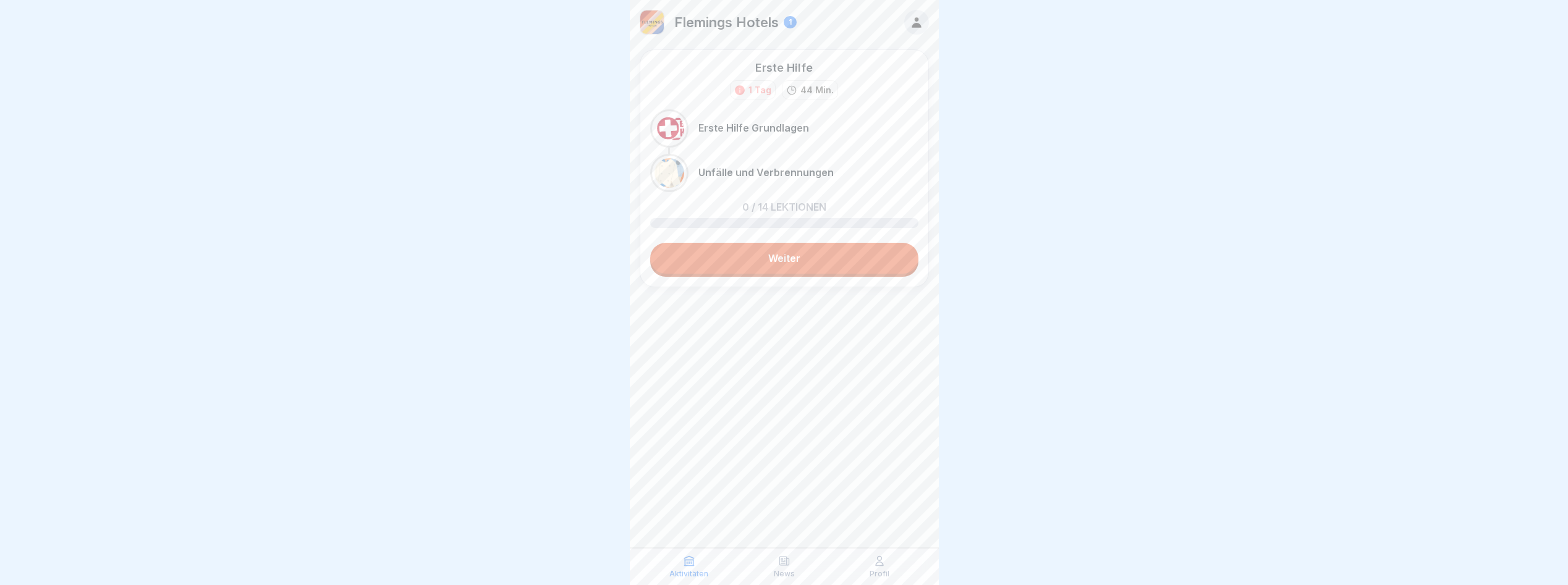 scroll, scrollTop: 0, scrollLeft: 0, axis: both 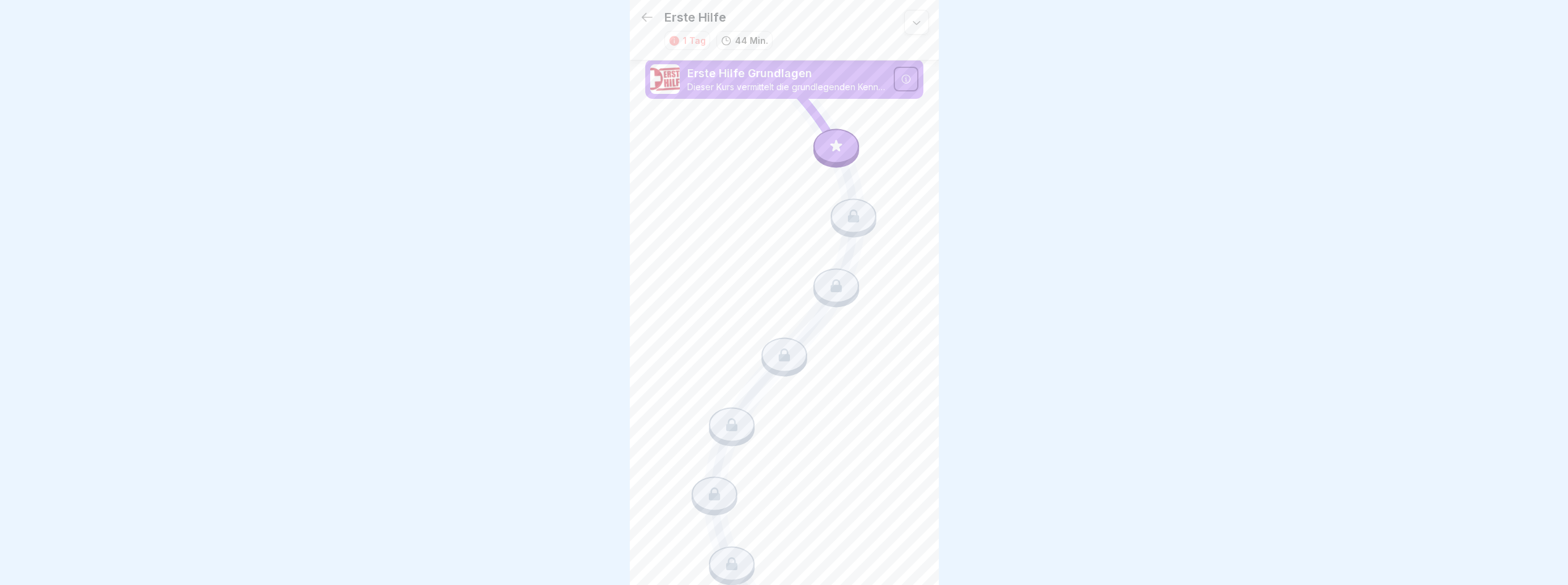 click at bounding box center [836, 146] 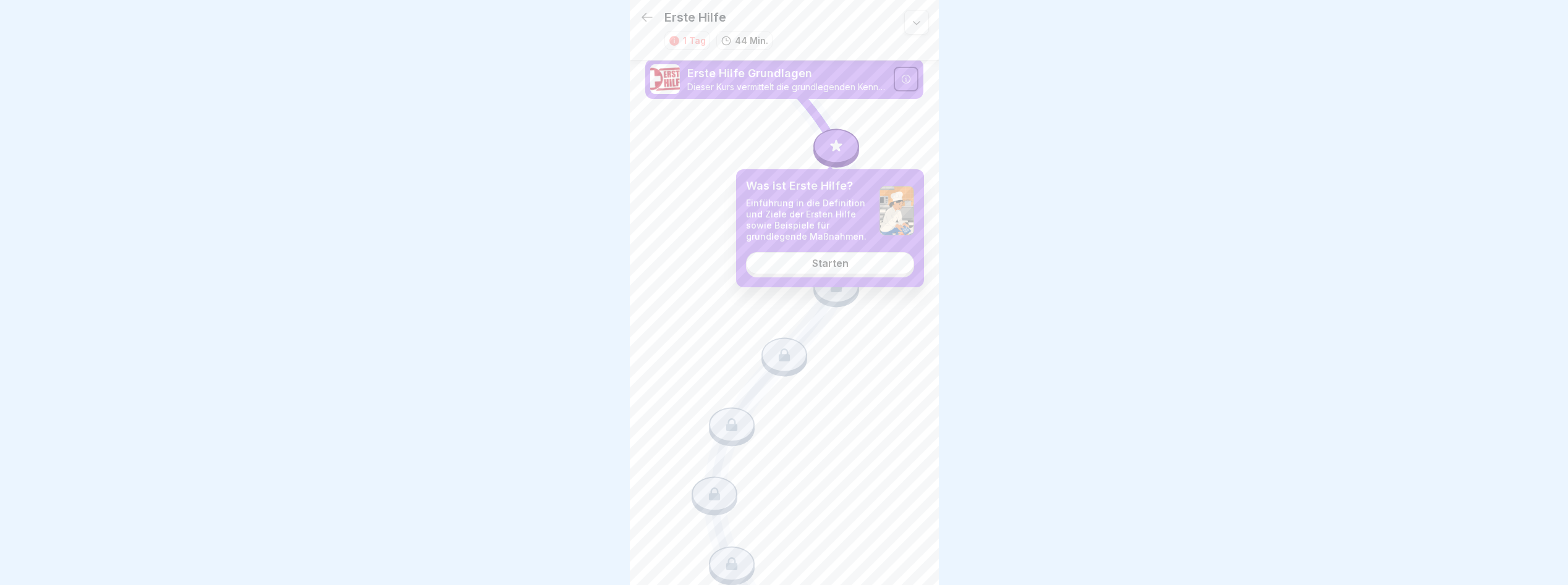 click on "Starten" at bounding box center [830, 263] 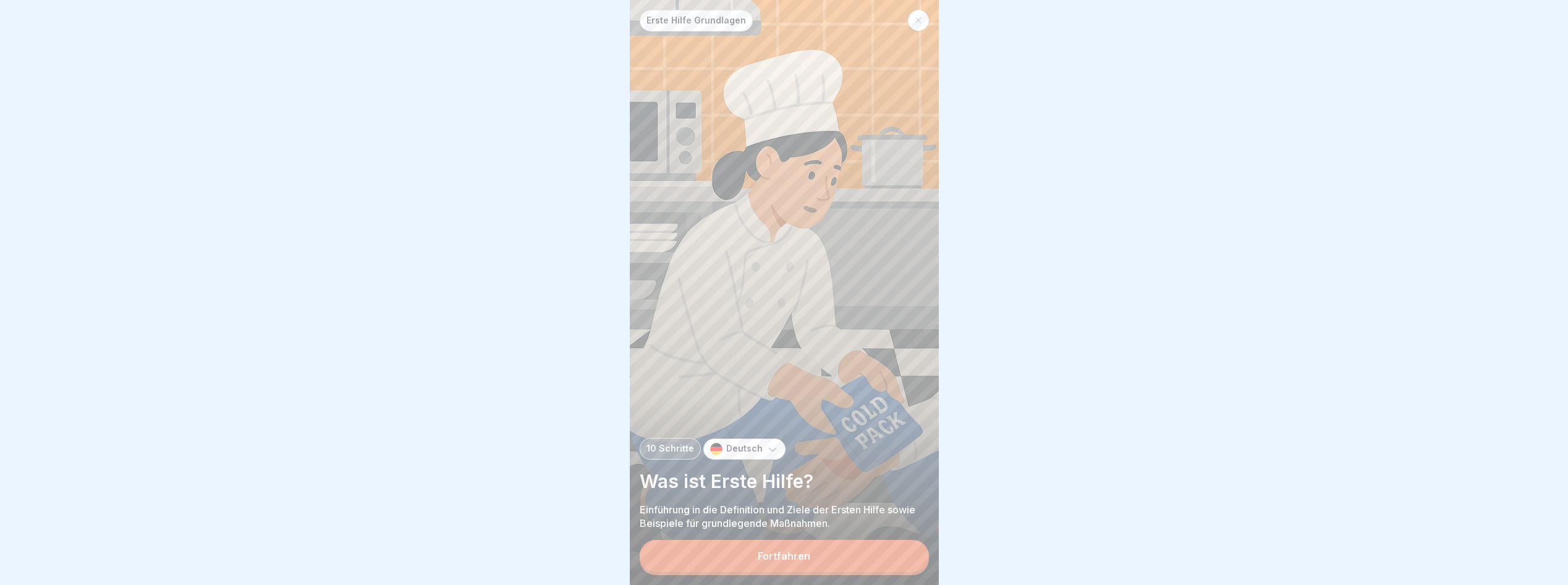 click on "Fortfahren" at bounding box center [784, 556] 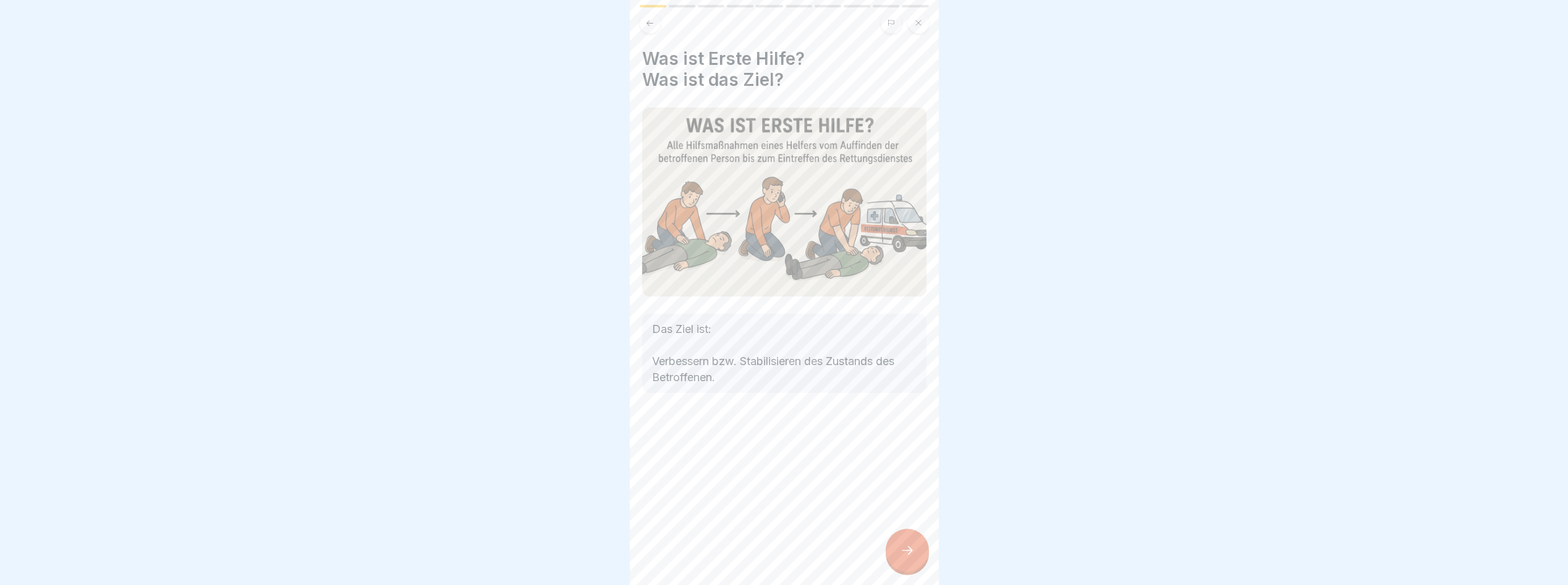 click 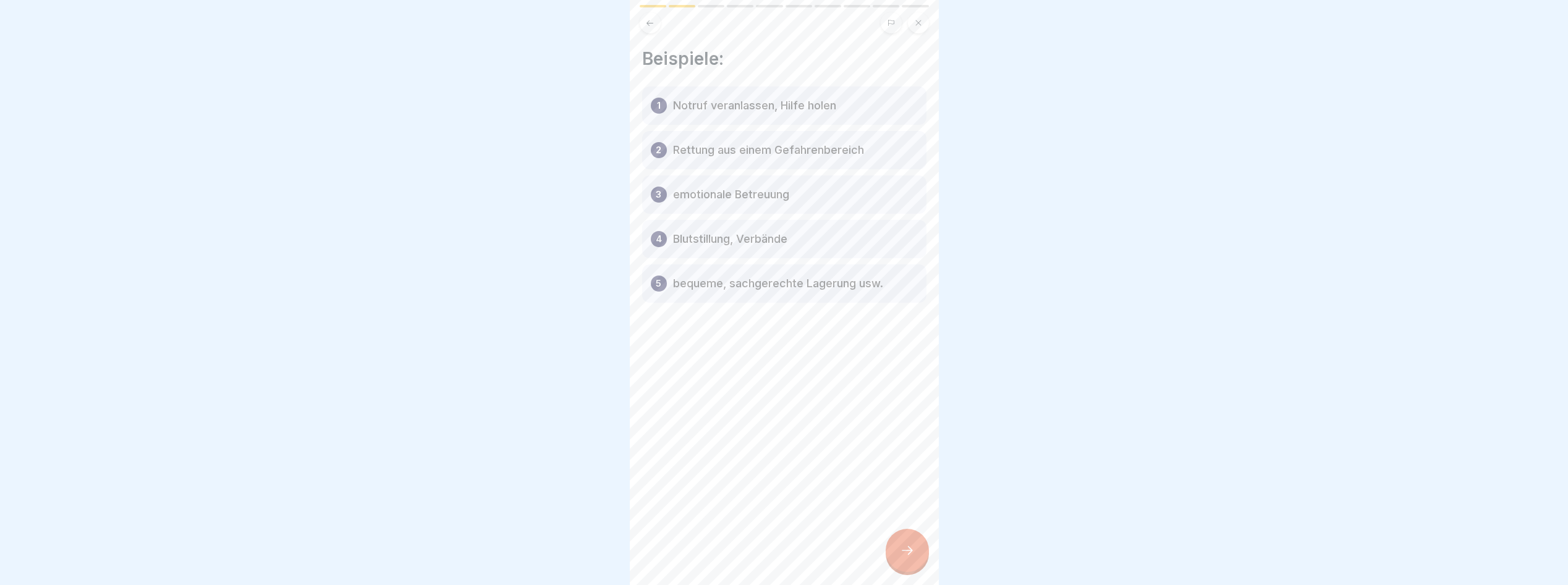 click at bounding box center [907, 550] 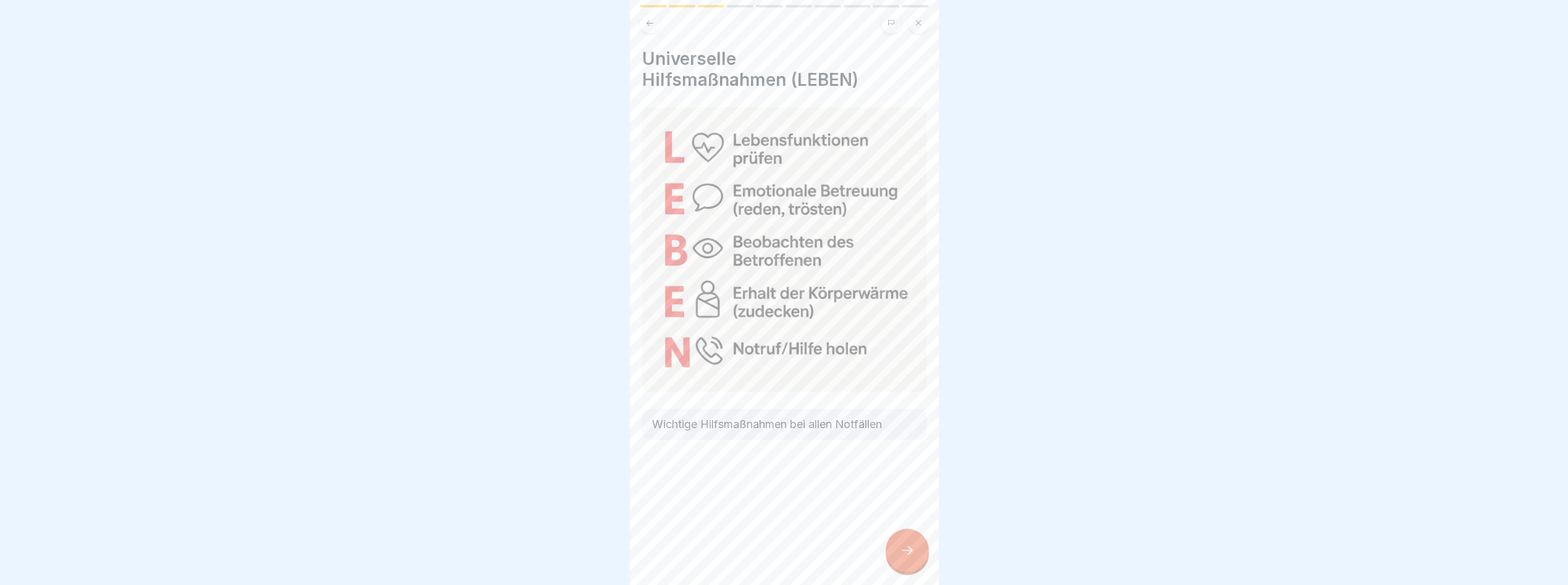 click at bounding box center (907, 550) 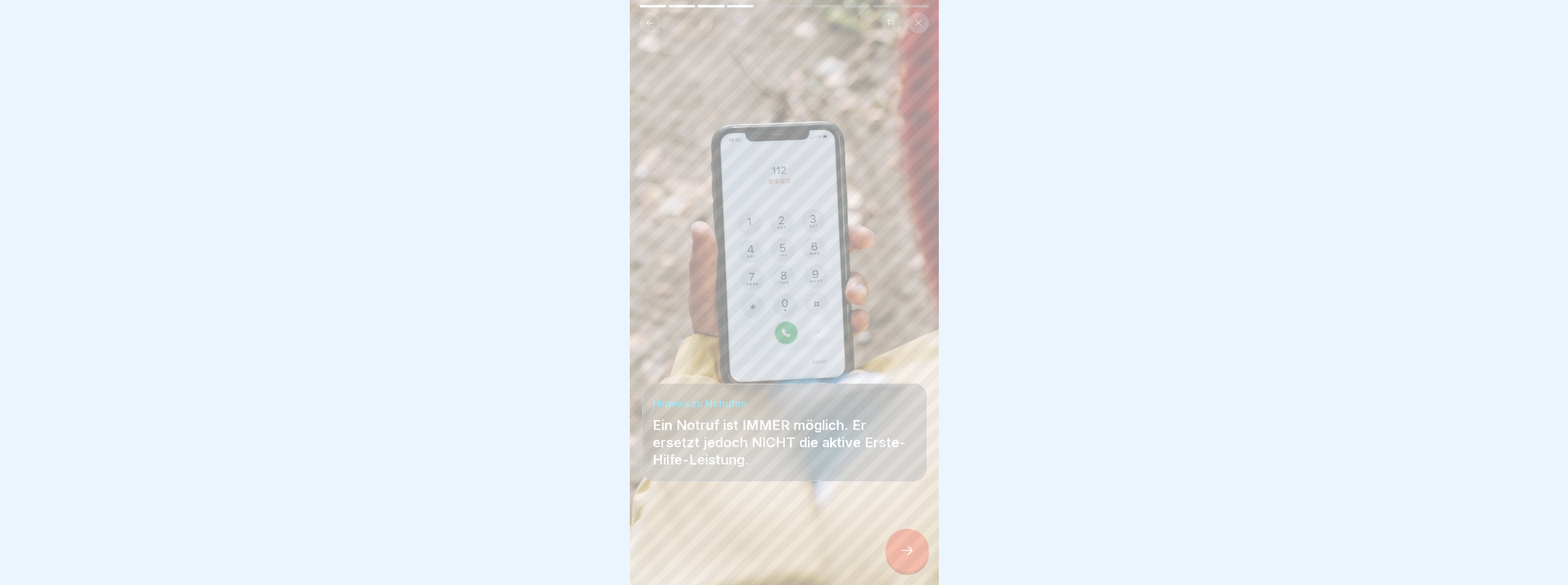 click at bounding box center (907, 550) 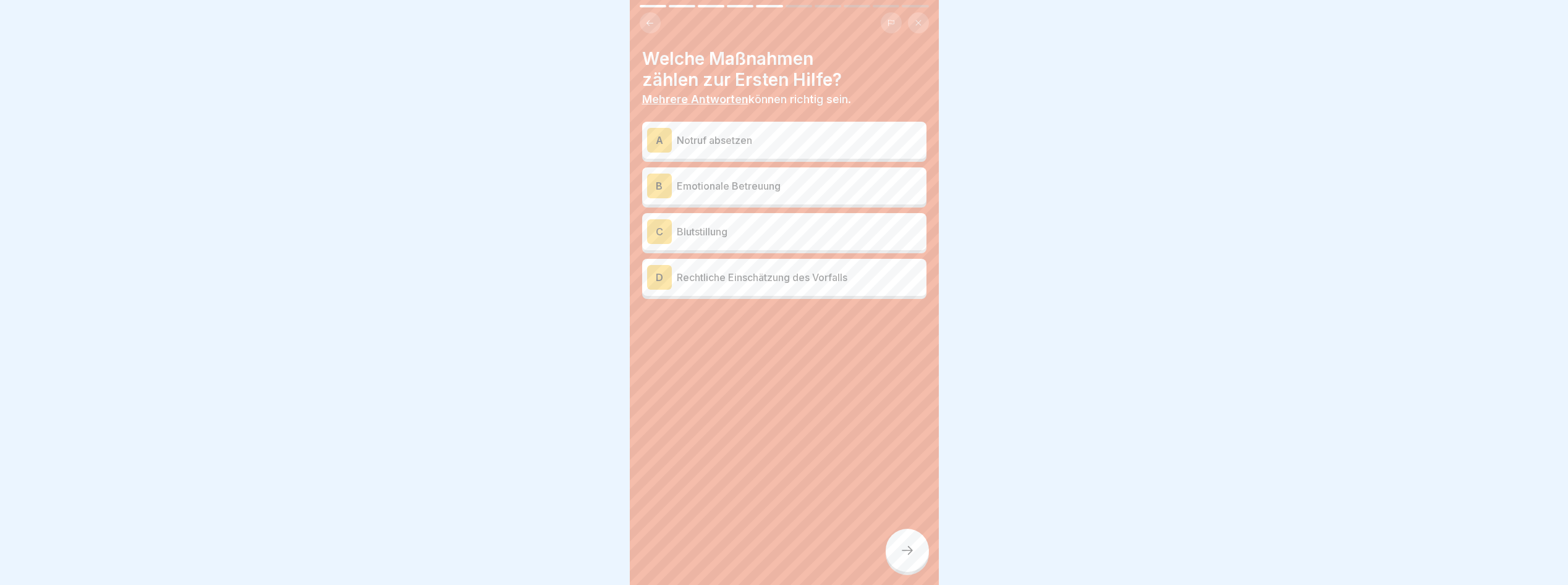 click on "B Emotionale Betreuung" at bounding box center (784, 186) 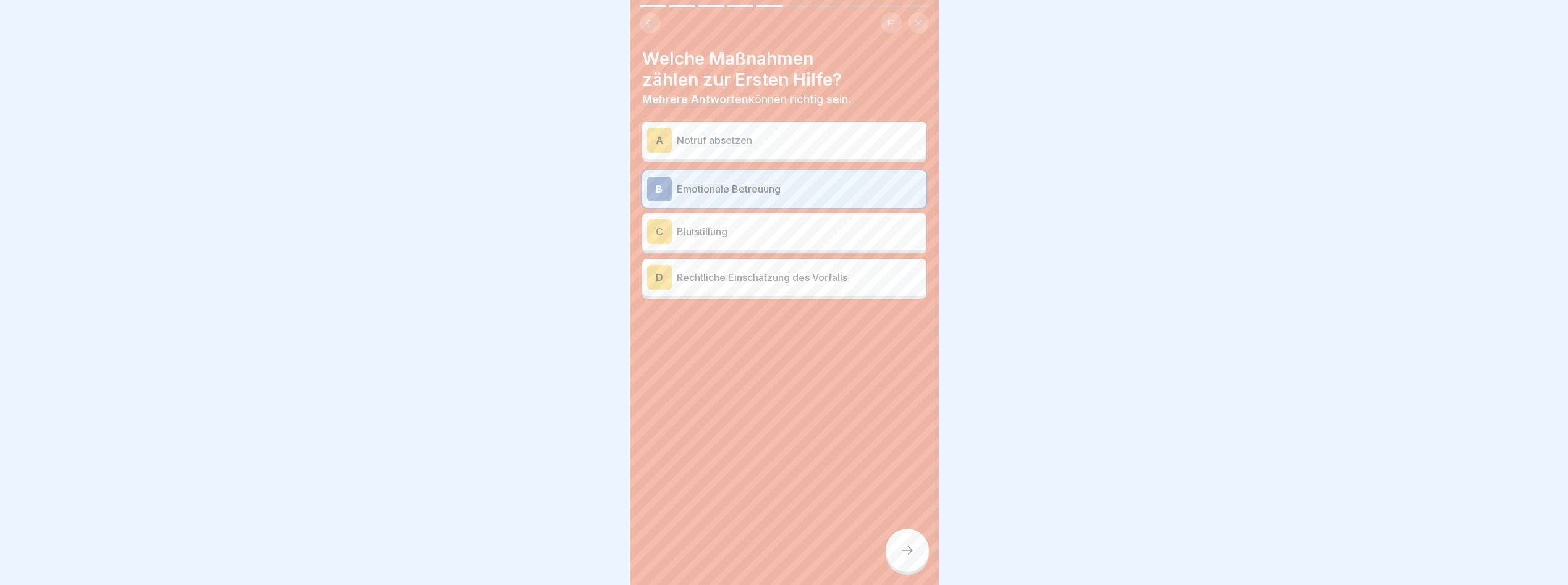 click on "Blutstillung" at bounding box center [799, 232] 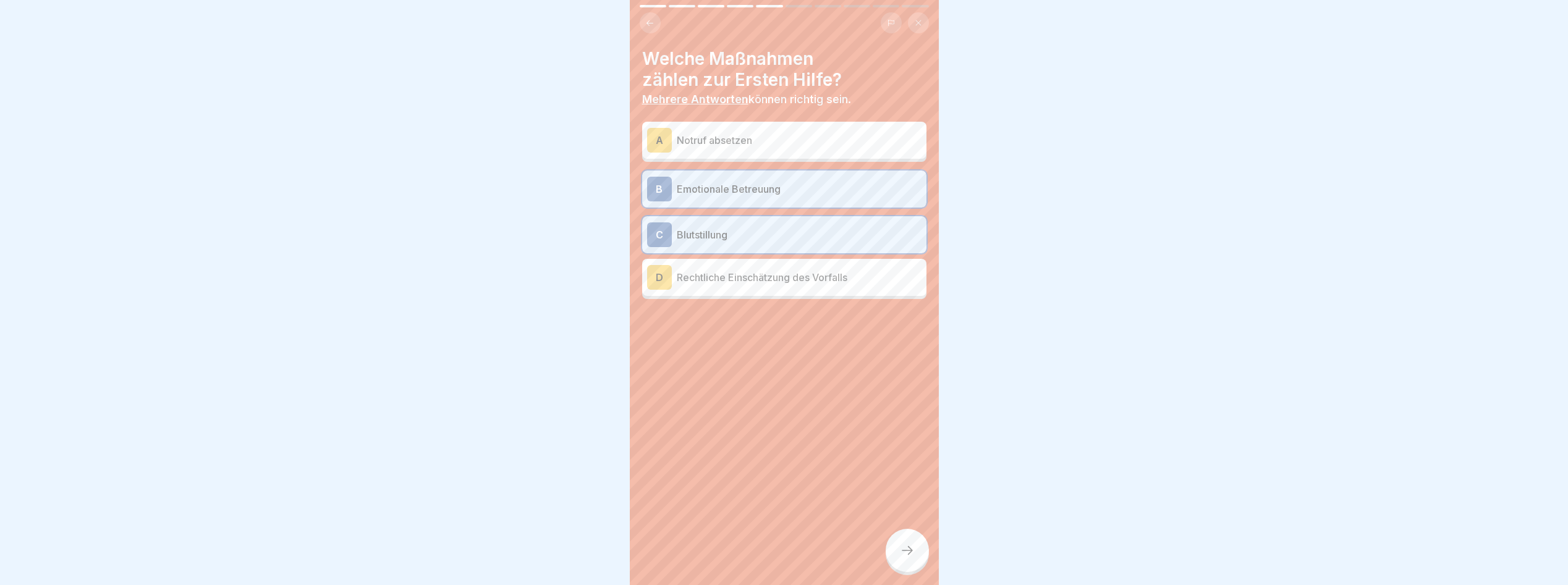 click on "Rechtliche Einschätzung des Vorfalls" at bounding box center [799, 277] 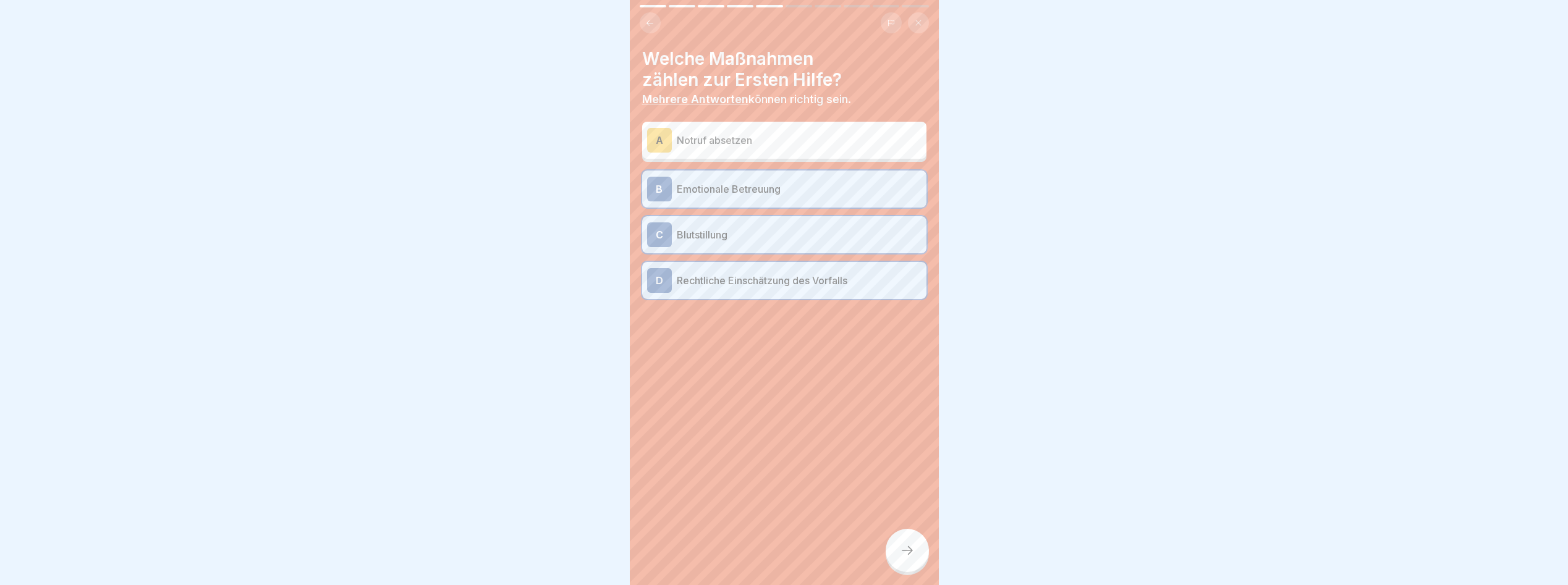 click at bounding box center [907, 550] 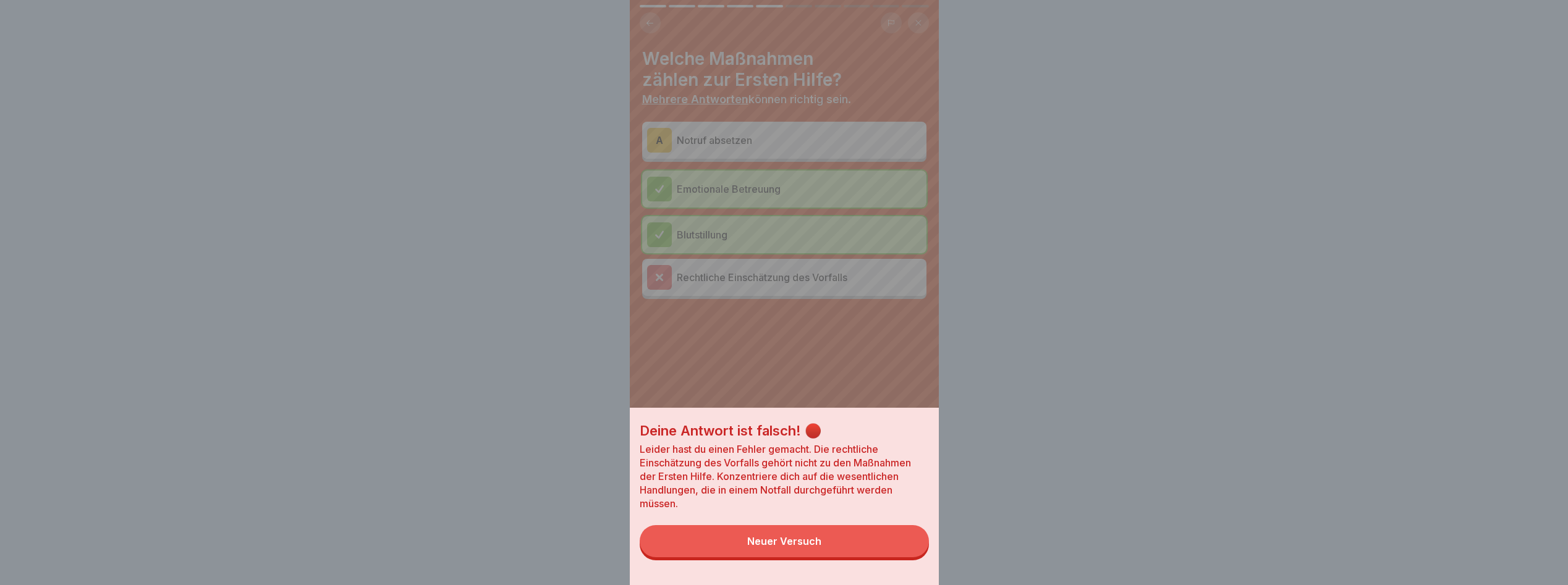 click on "Neuer Versuch" at bounding box center (784, 541) 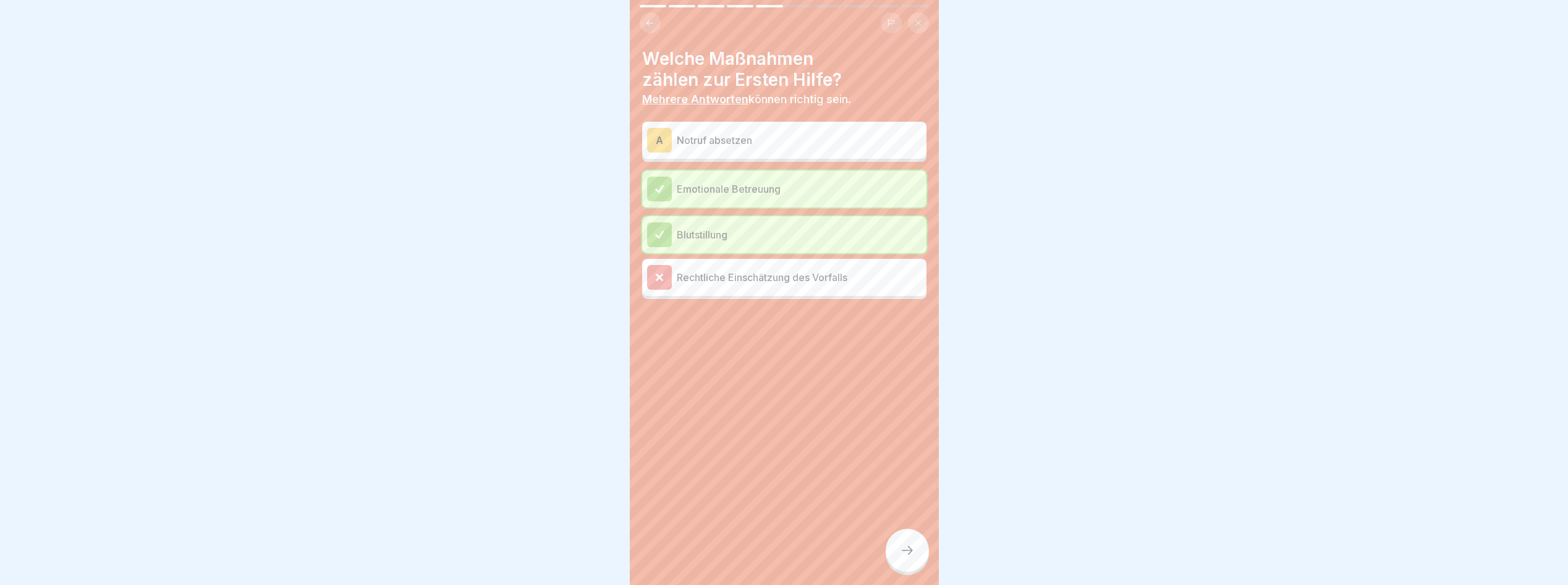 click on "A" at bounding box center (659, 140) 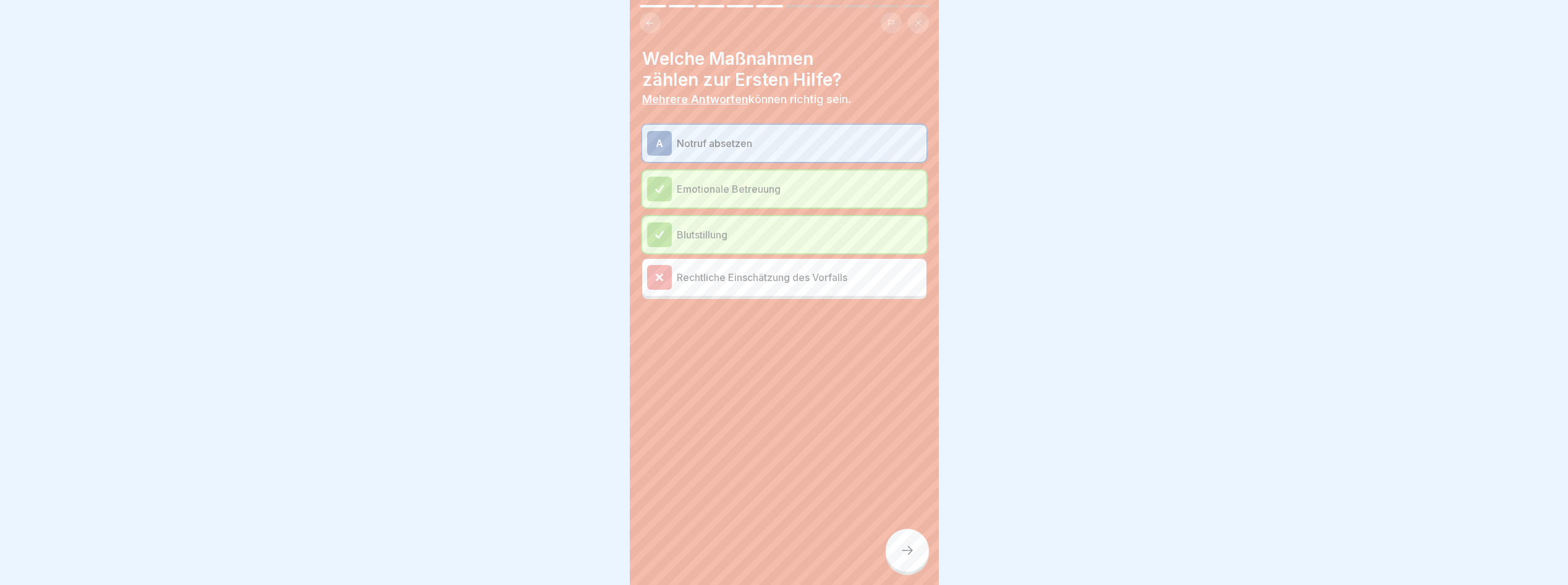 click at bounding box center [907, 550] 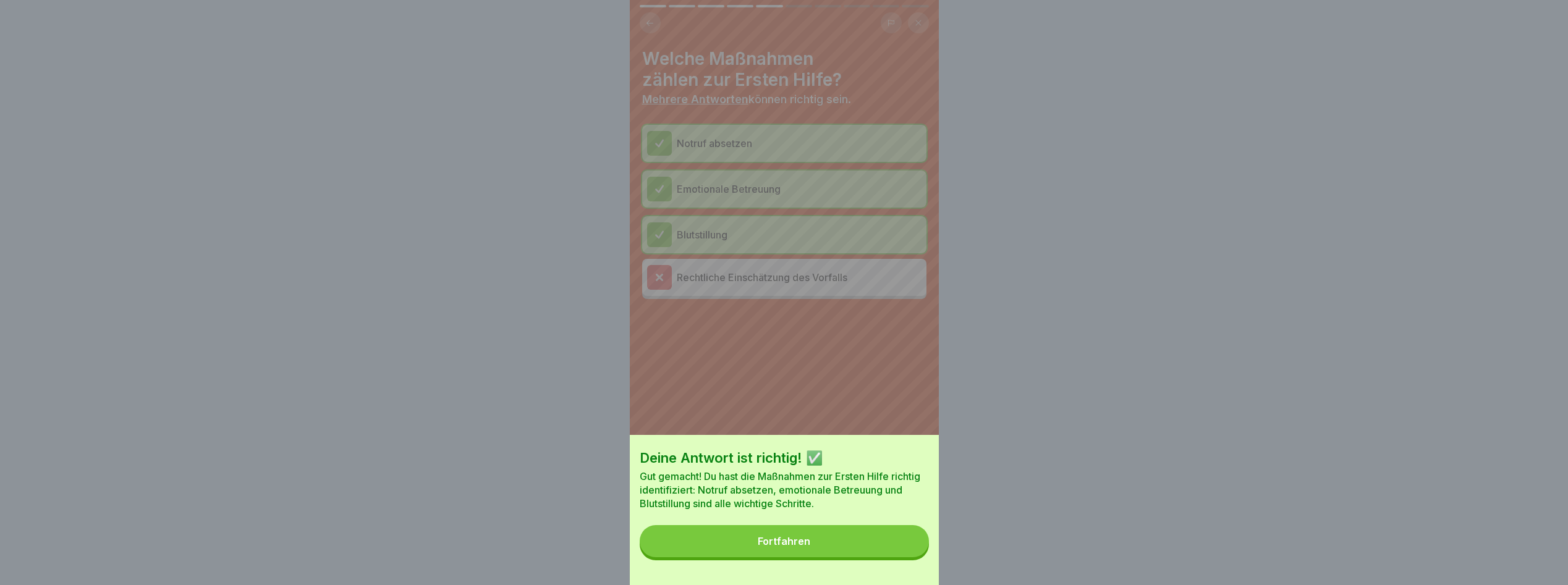 click on "Fortfahren" at bounding box center (784, 541) 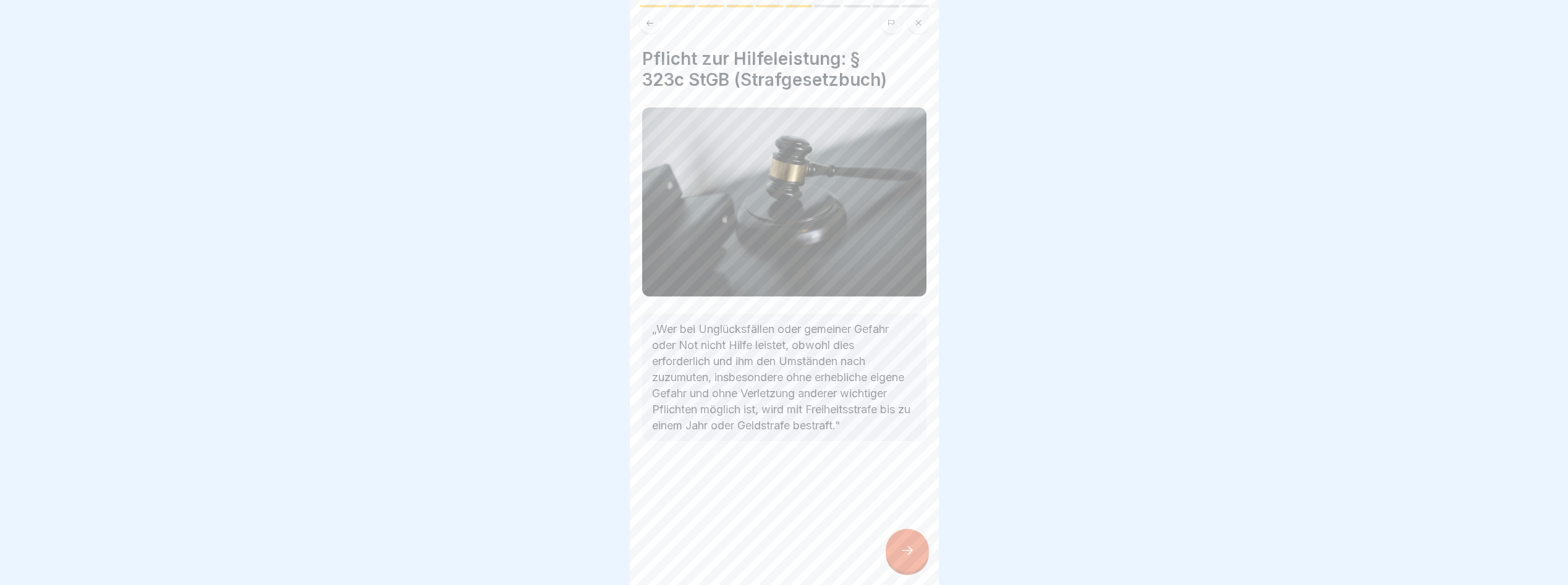 click at bounding box center (907, 550) 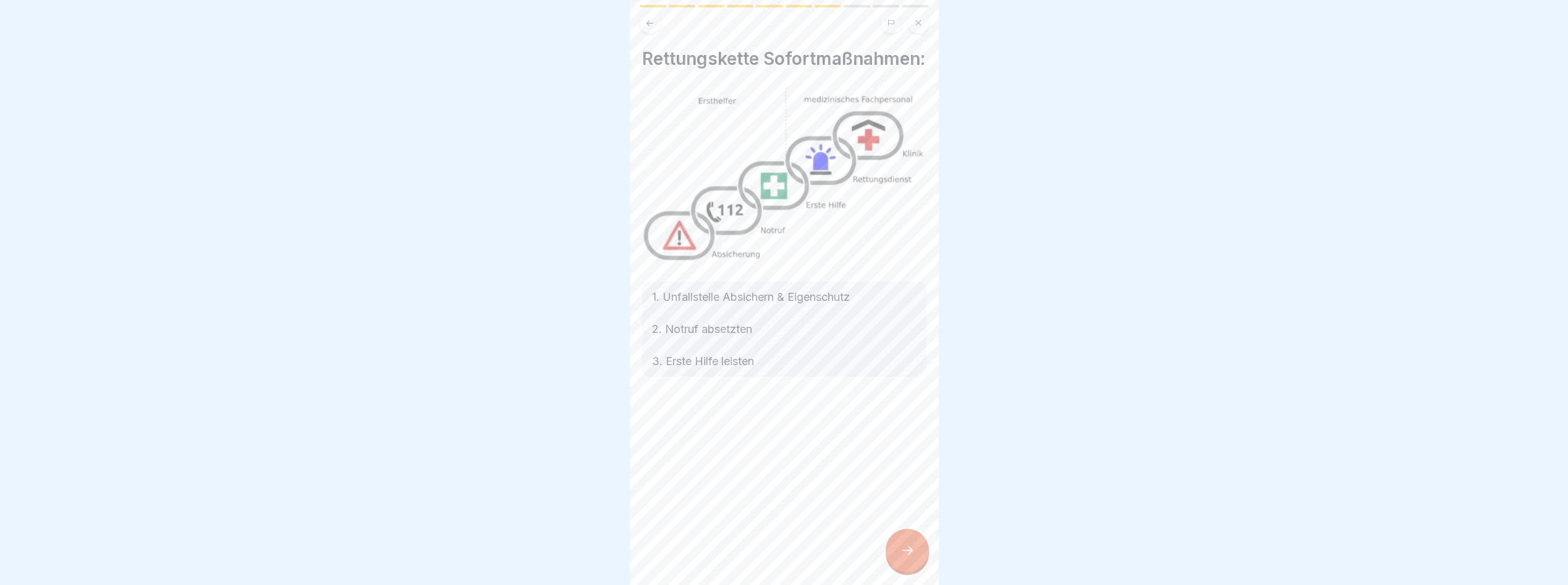 click at bounding box center (907, 550) 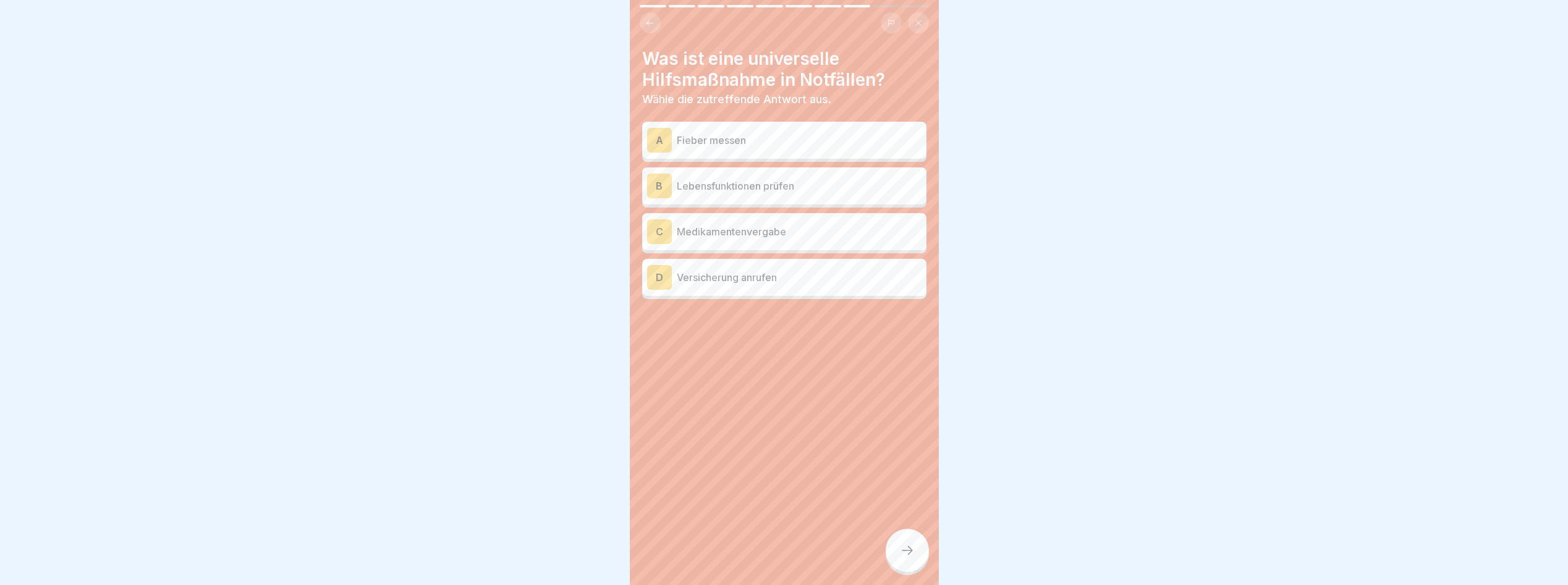 click on "Lebensfunktionen prüfen" at bounding box center (799, 186) 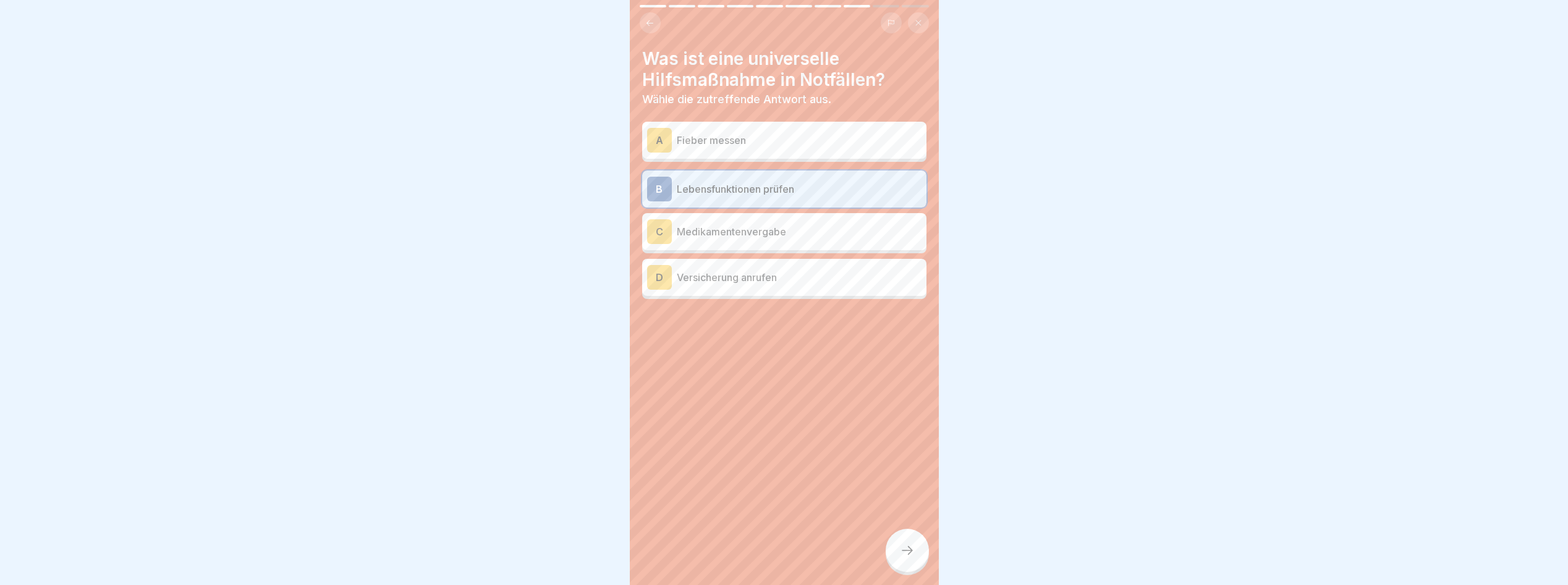 click at bounding box center [907, 550] 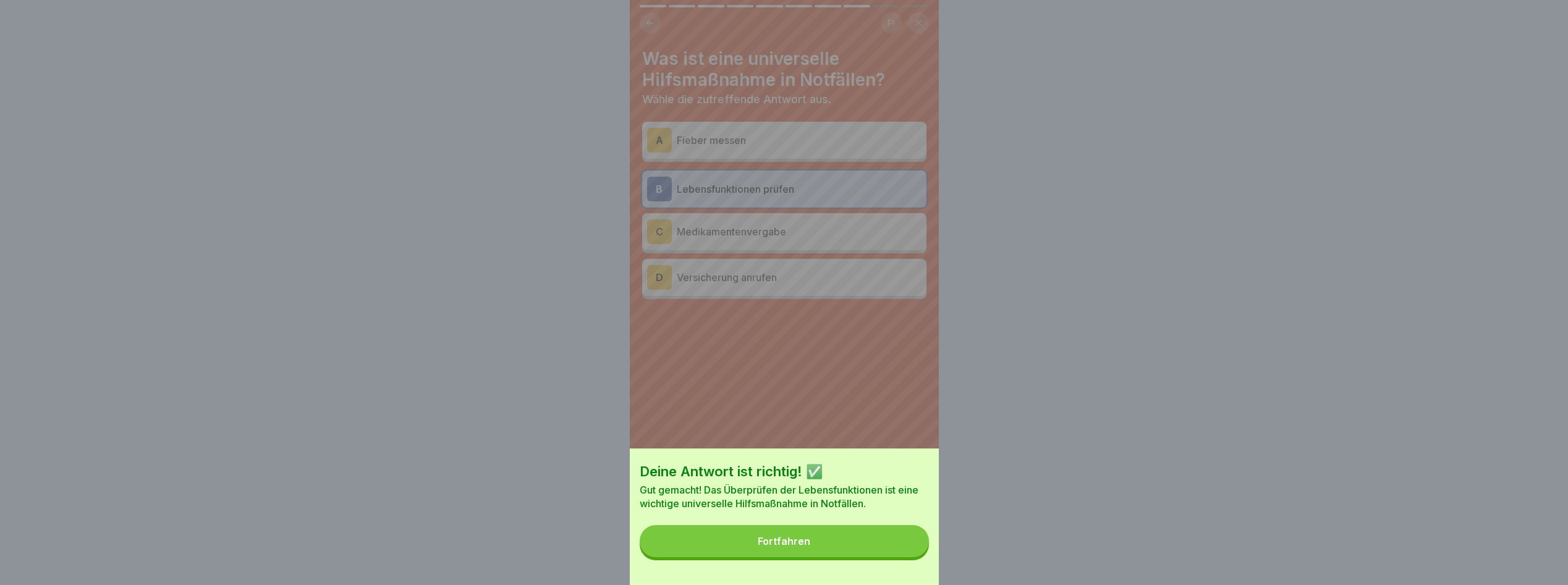 click on "Fortfahren" at bounding box center (784, 541) 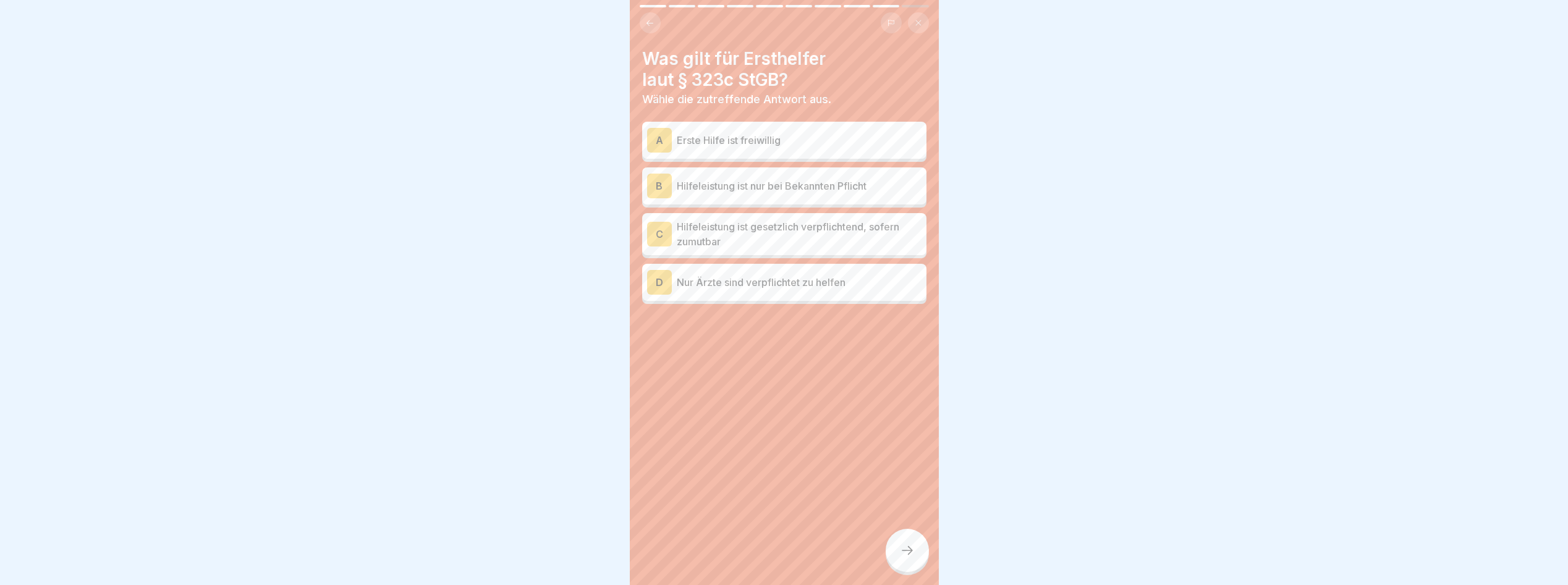 click on "Hilfeleistung ist gesetzlich verpflichtend, sofern zumutbar" at bounding box center (799, 234) 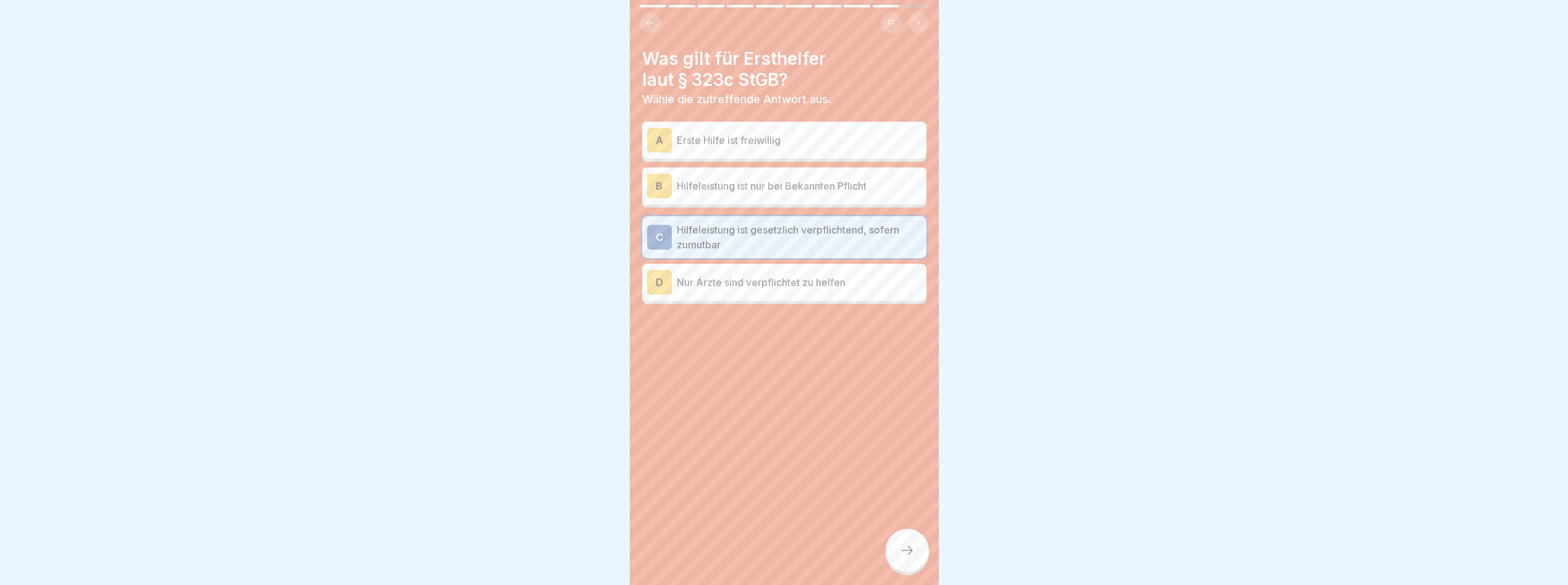 click 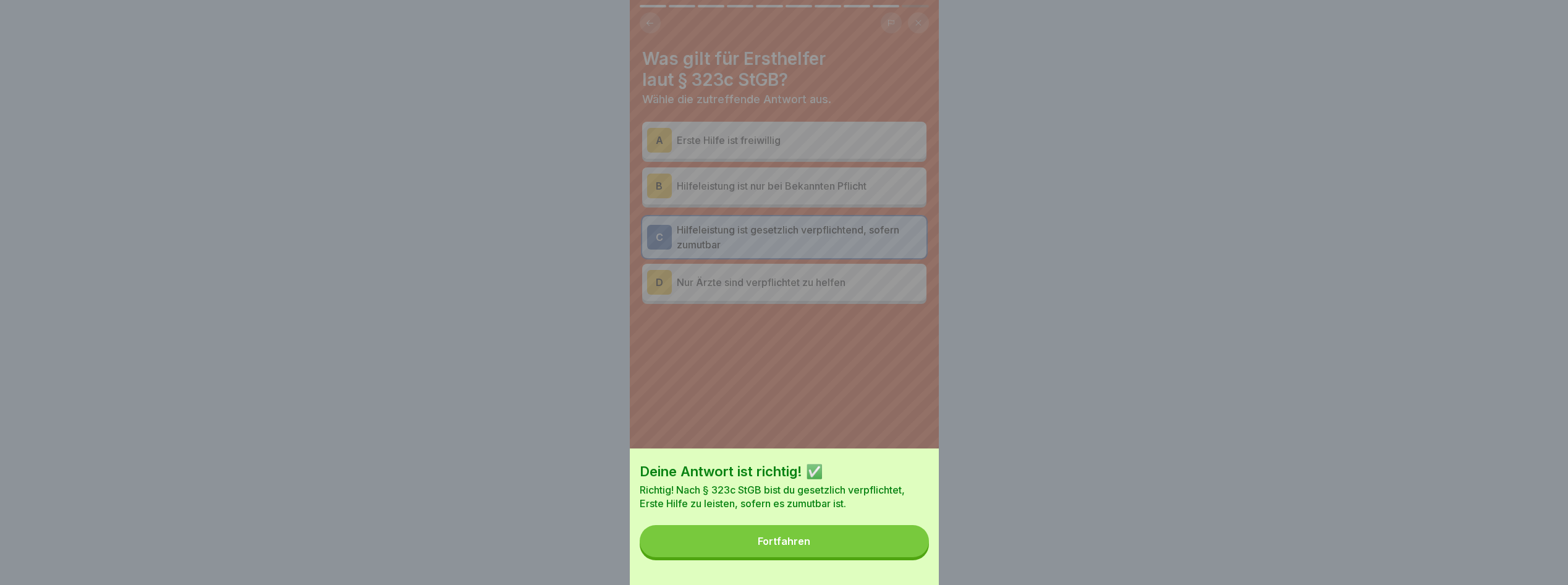 click on "Fortfahren" at bounding box center [784, 541] 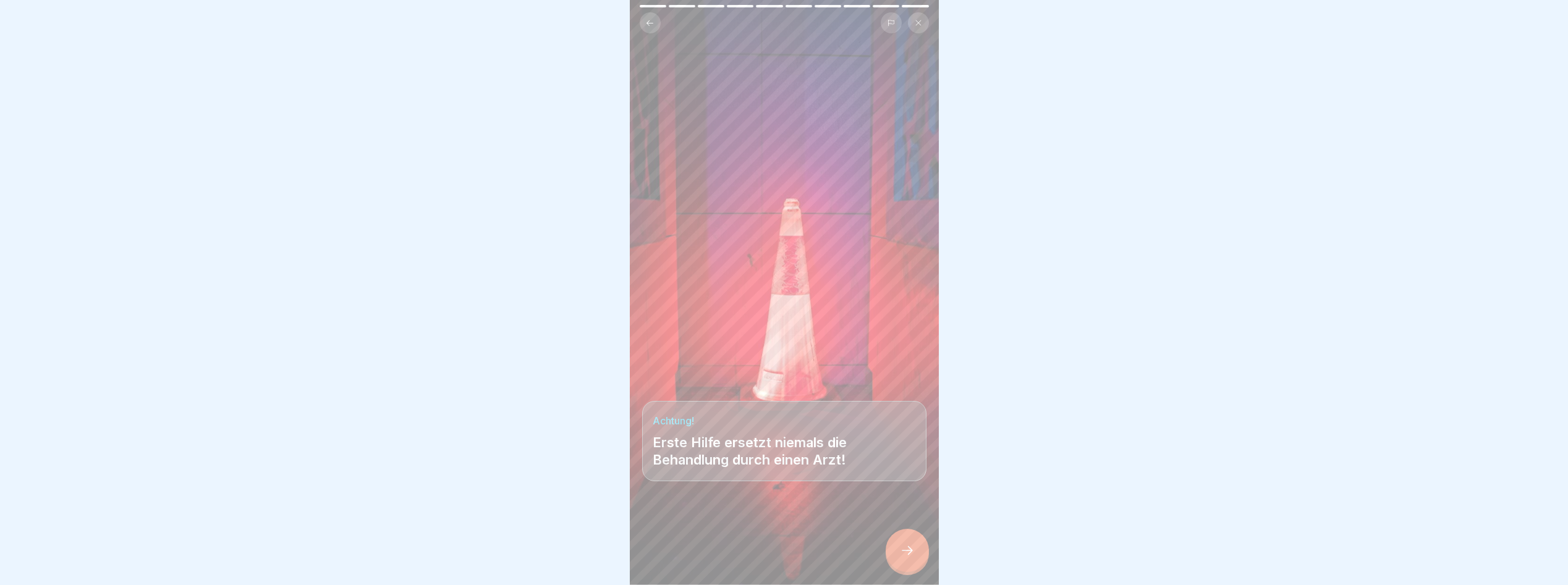 click 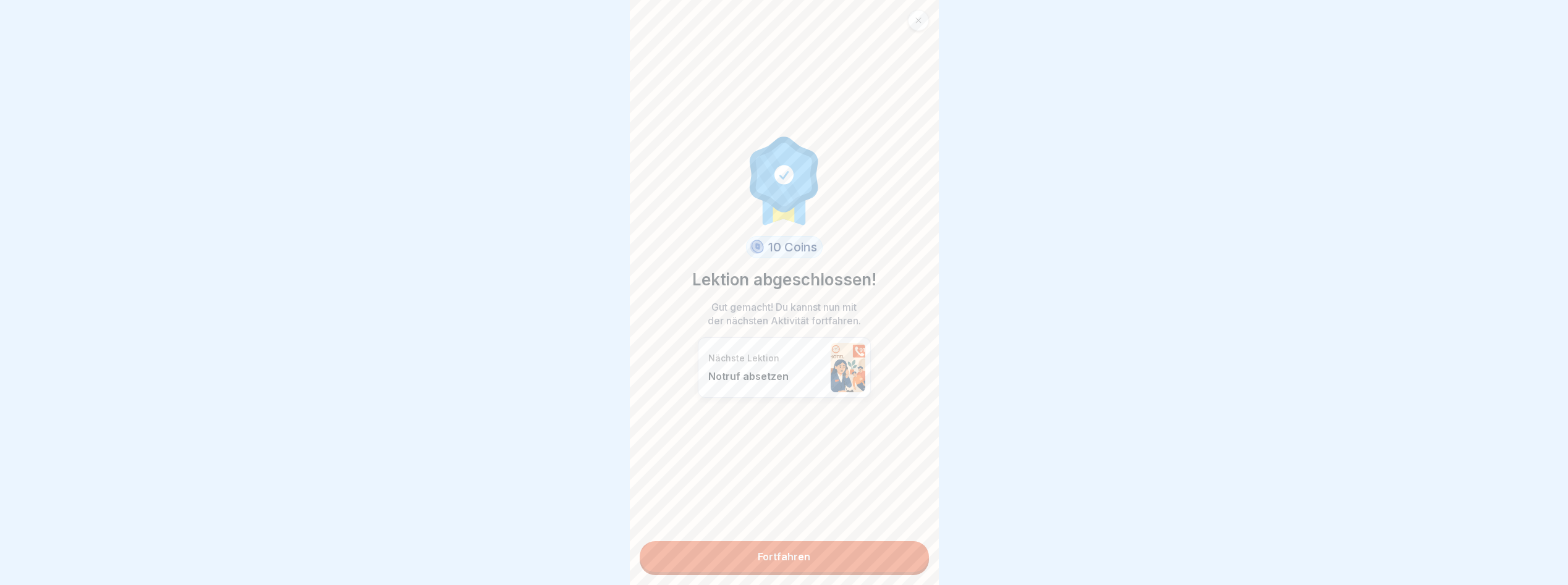 click on "Fortfahren" at bounding box center [784, 557] 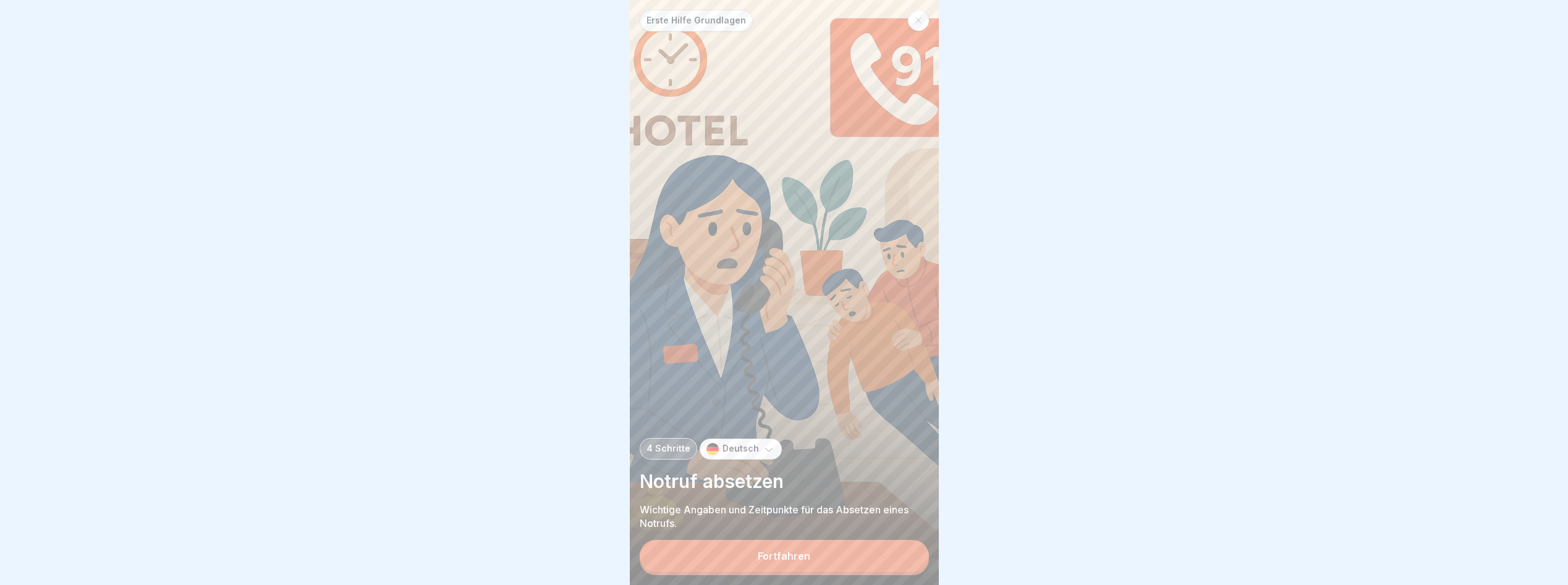 click on "Fortfahren" at bounding box center (784, 556) 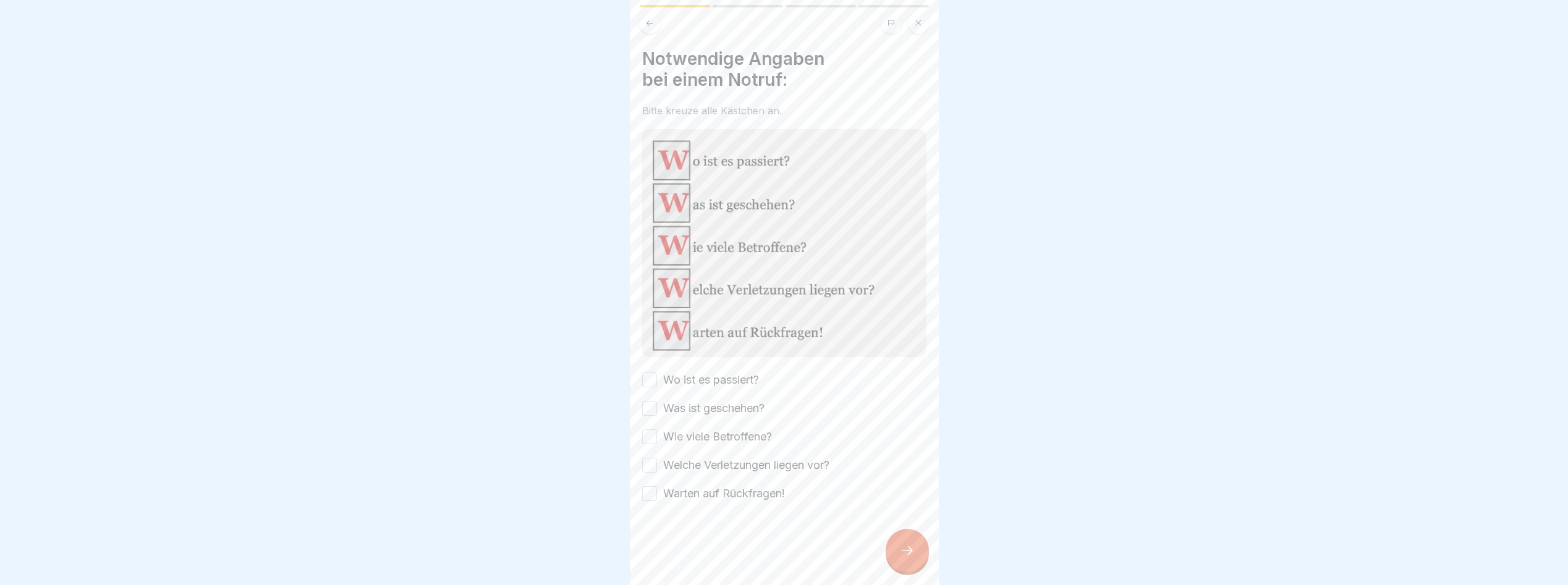 drag, startPoint x: 645, startPoint y: 368, endPoint x: 646, endPoint y: 379, distance: 11.045361 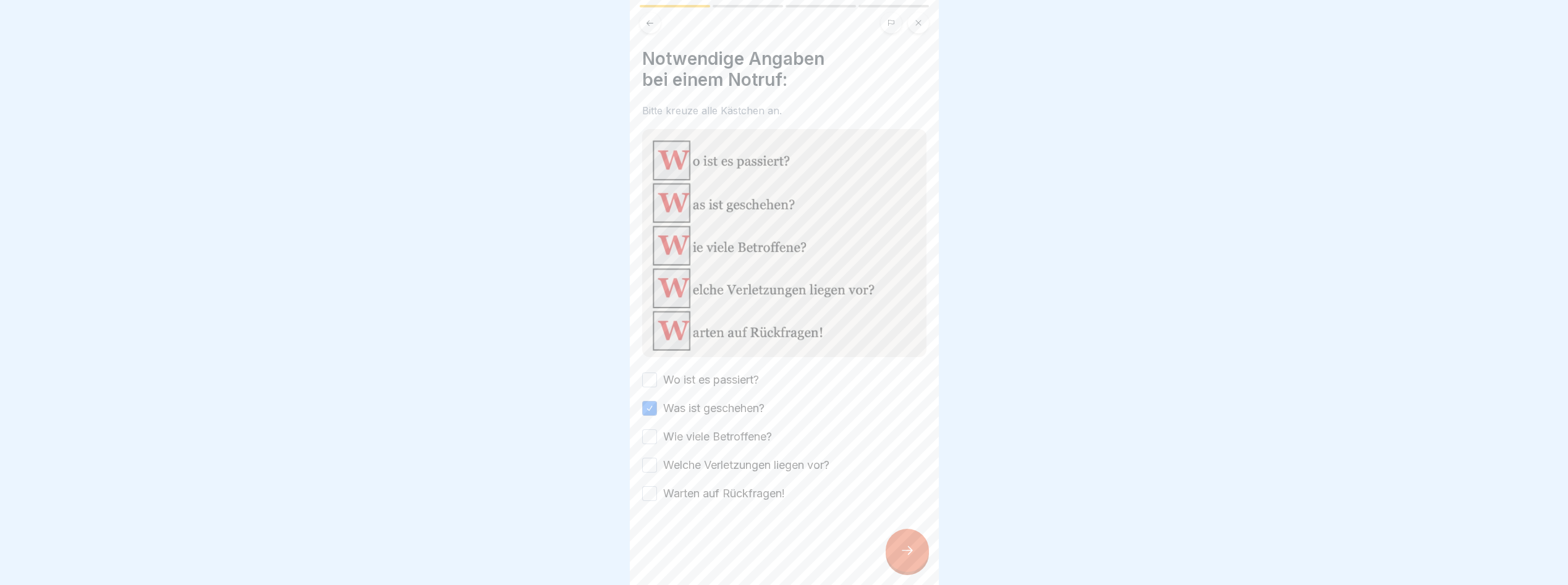 click on "Wo ist es passiert?" at bounding box center [650, 380] 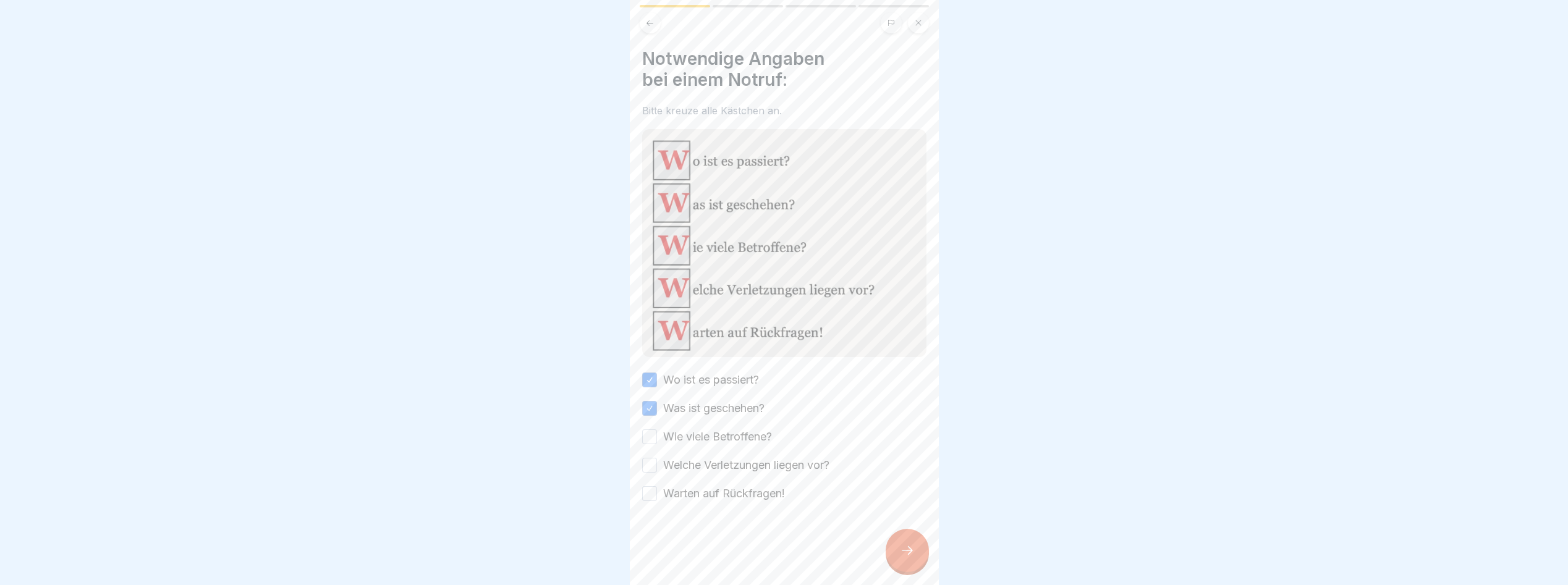 click on "Wie viele Betroffene?" at bounding box center (650, 437) 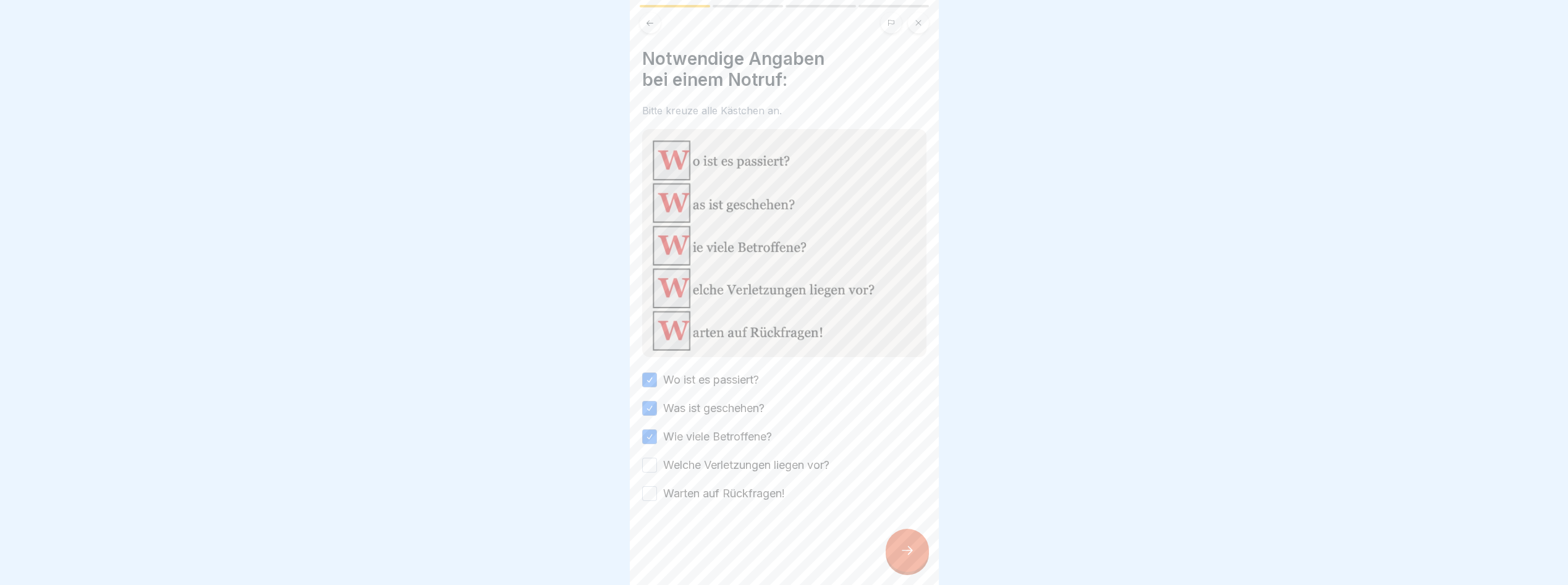click on "Welche Verletzungen liegen vor?" at bounding box center (650, 465) 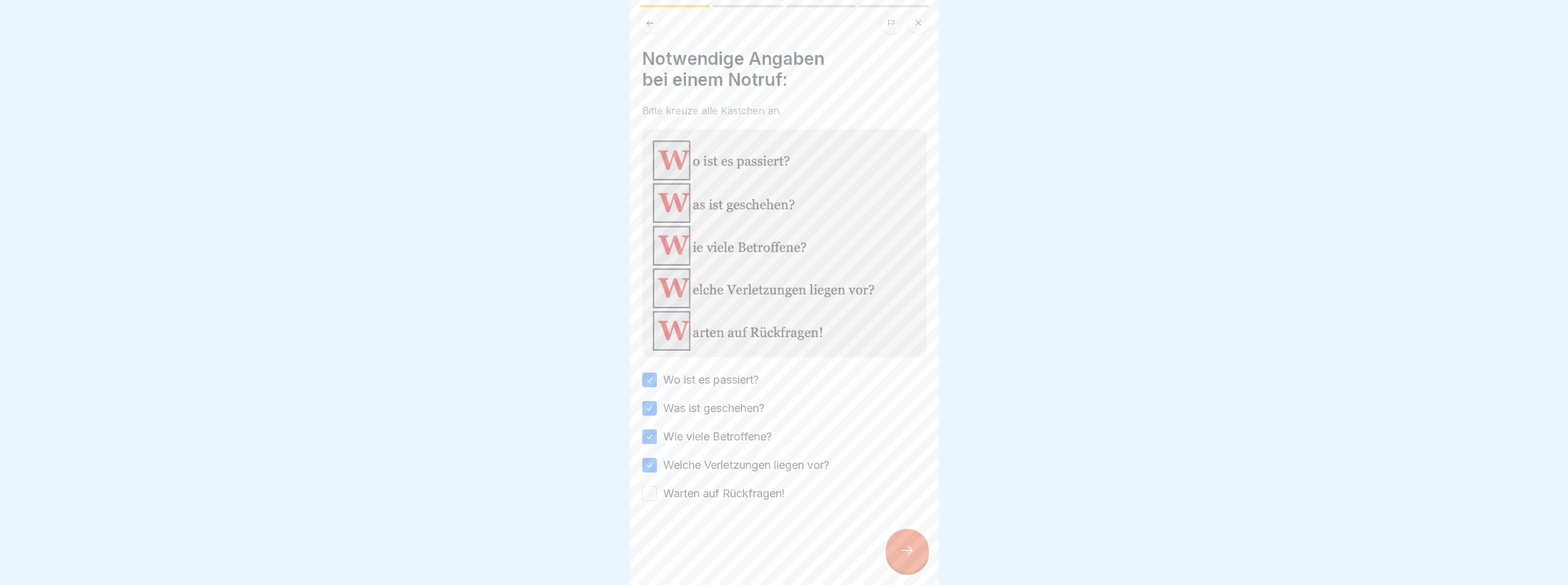 click on "Warten auf Rückfragen!" at bounding box center [650, 494] 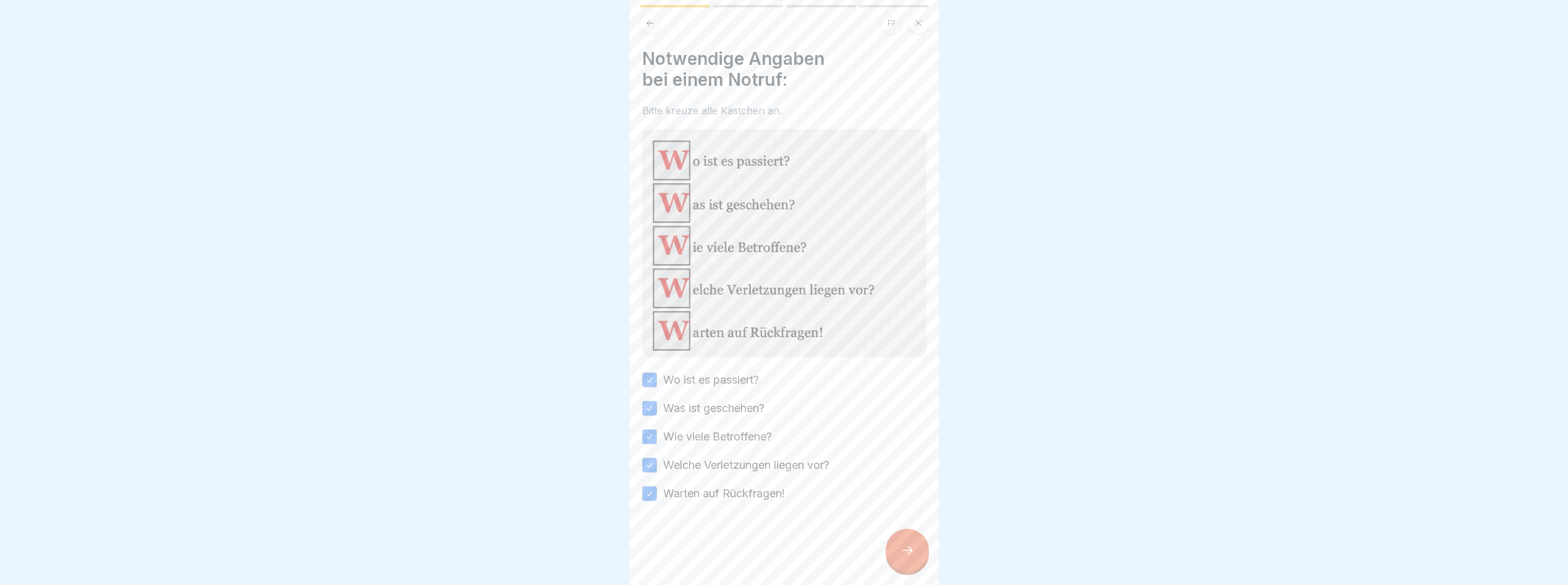 click at bounding box center (907, 550) 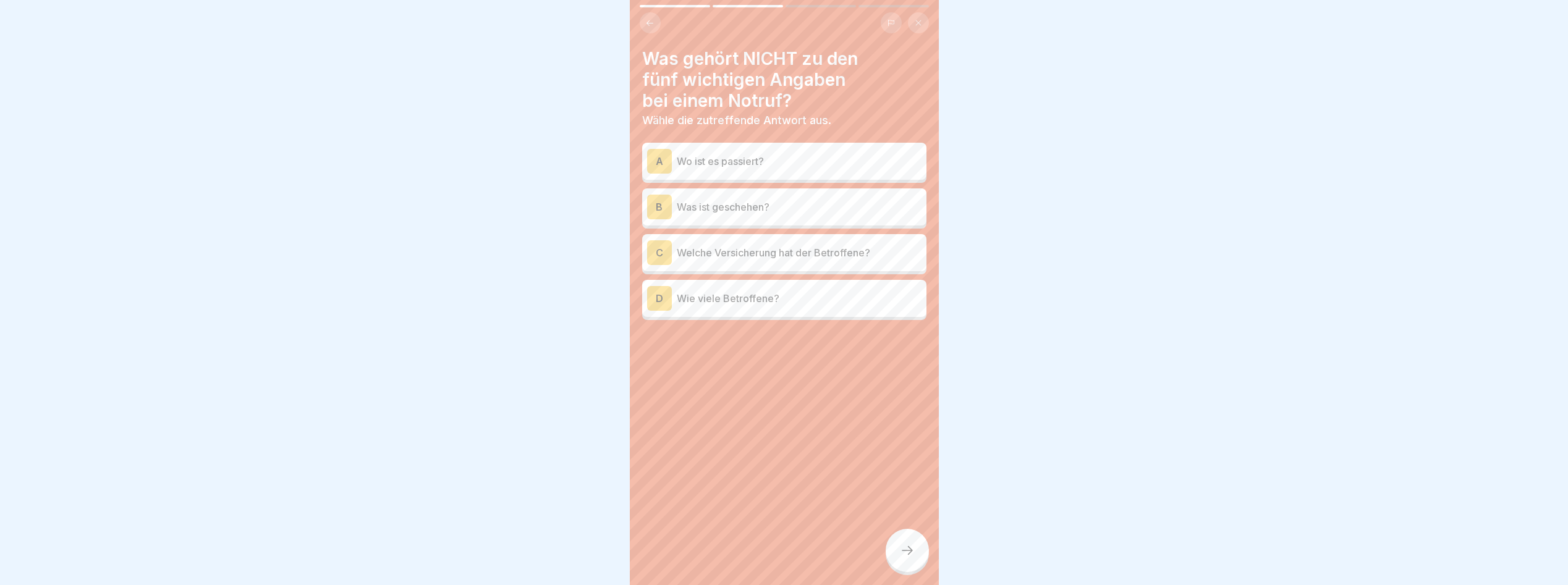 click on "Welche Versicherung hat der Betroffene?" at bounding box center [799, 253] 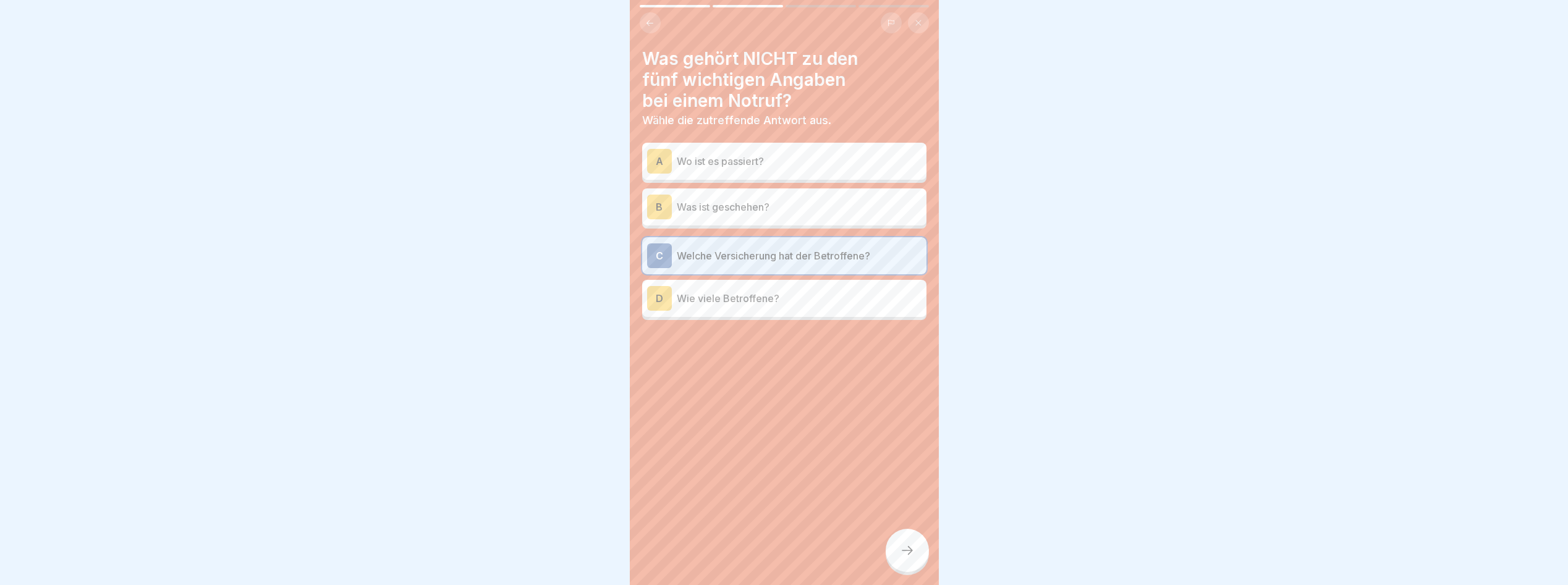 click on "Was gehört NICHT zu den fünf wichtigen Angaben bei einem Notruf? Wähle die zutreffende Antwort aus. A Wo ist es passiert? B Was ist geschehen? C Welche Versicherung hat der Betroffene? D Wie viele Betroffene?" at bounding box center [784, 292] 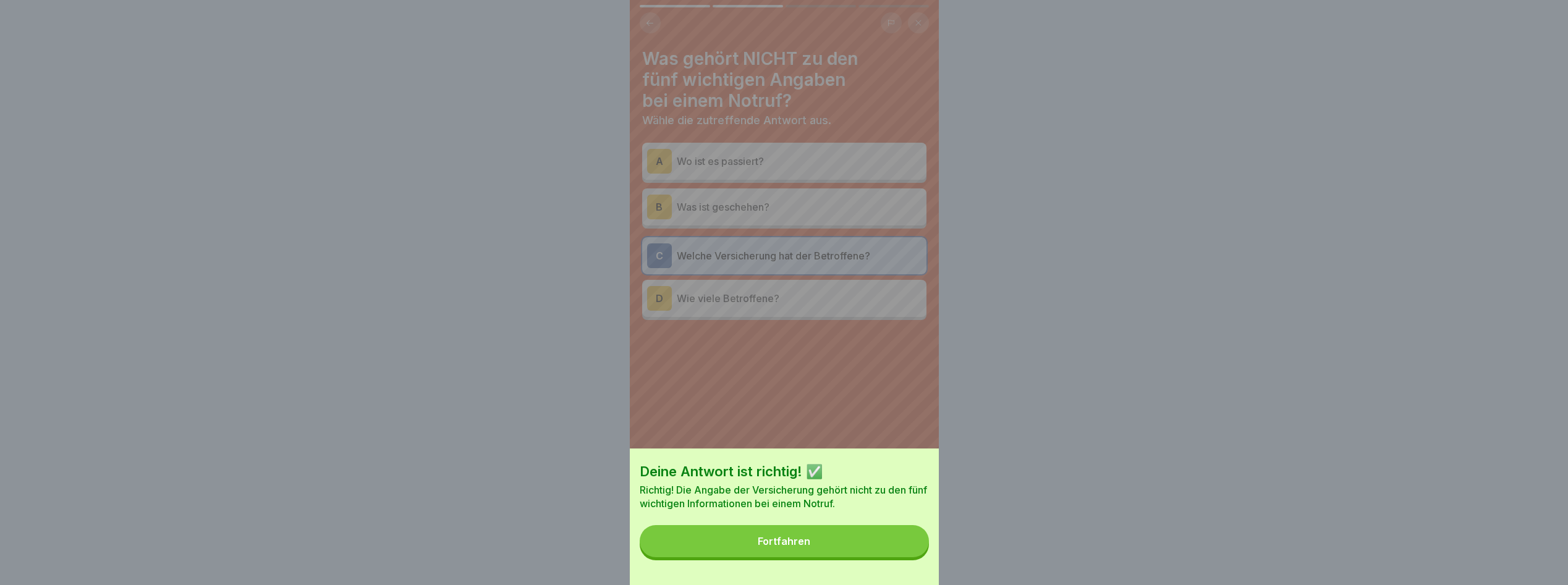 click on "Fortfahren" at bounding box center (784, 541) 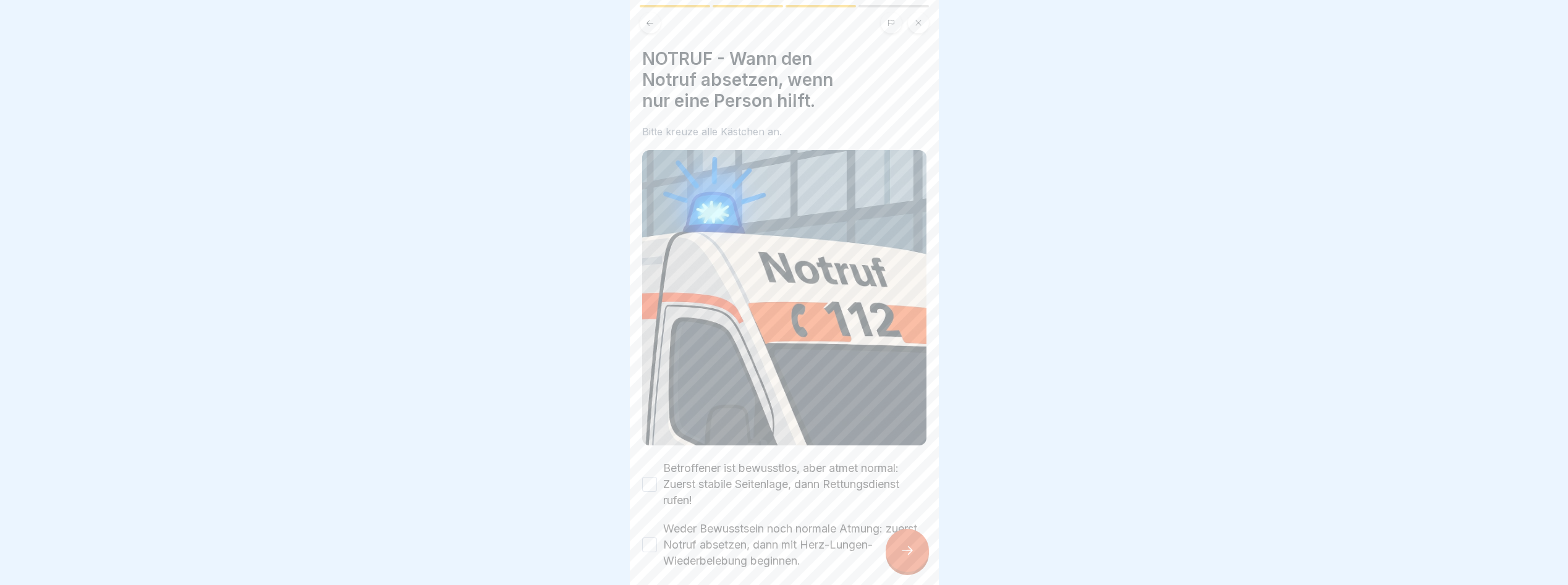 scroll, scrollTop: 48, scrollLeft: 0, axis: vertical 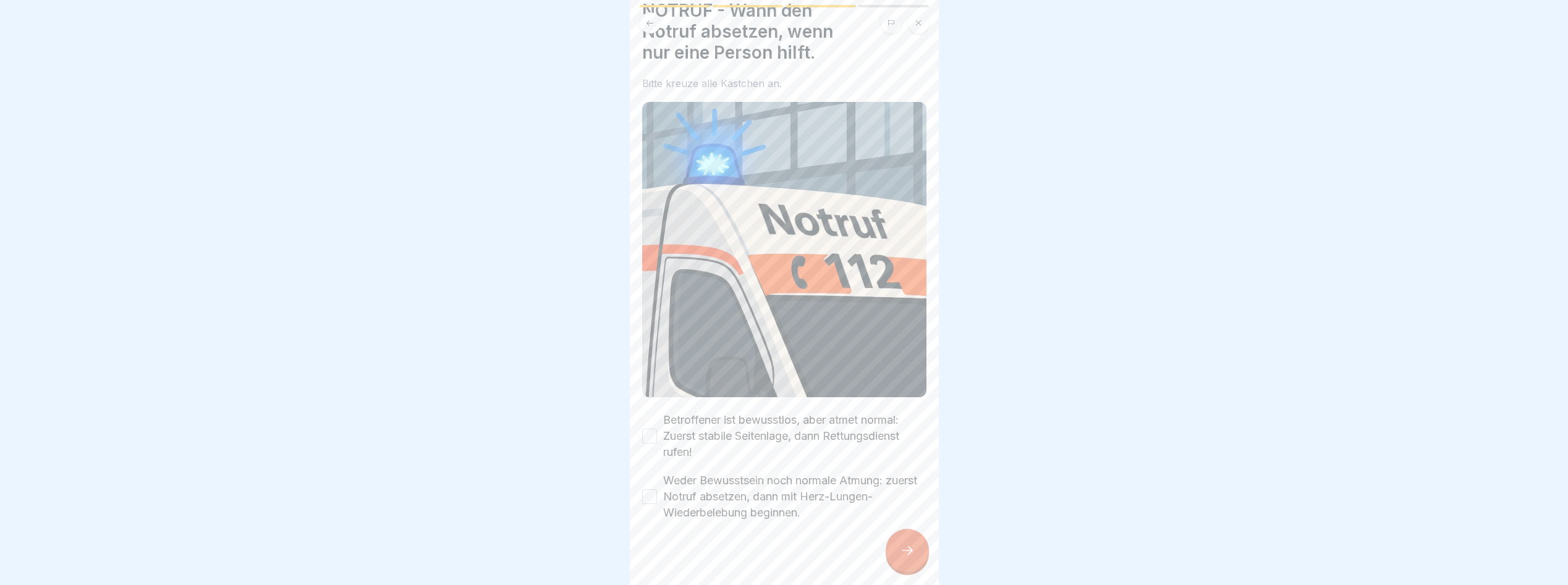 click on "Betroffener ist bewusstlos, aber atmet normal: Zuerst stabile Seitenlage, dann Rettungsdienst rufen!" at bounding box center [650, 436] 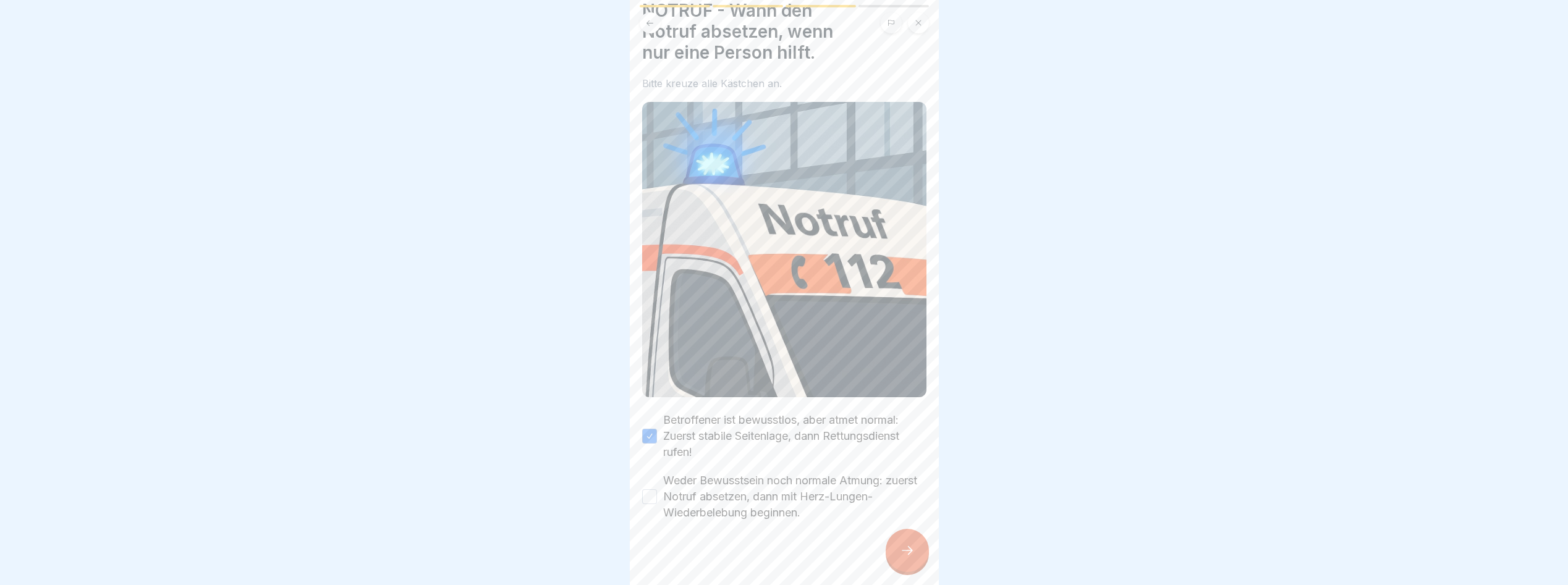 click on "Weder Bewusstsein noch normale Atmung: zuerst Notruf absetzen, dann mit Herz-Lungen-Wiederbelebung beginnen." at bounding box center (650, 497) 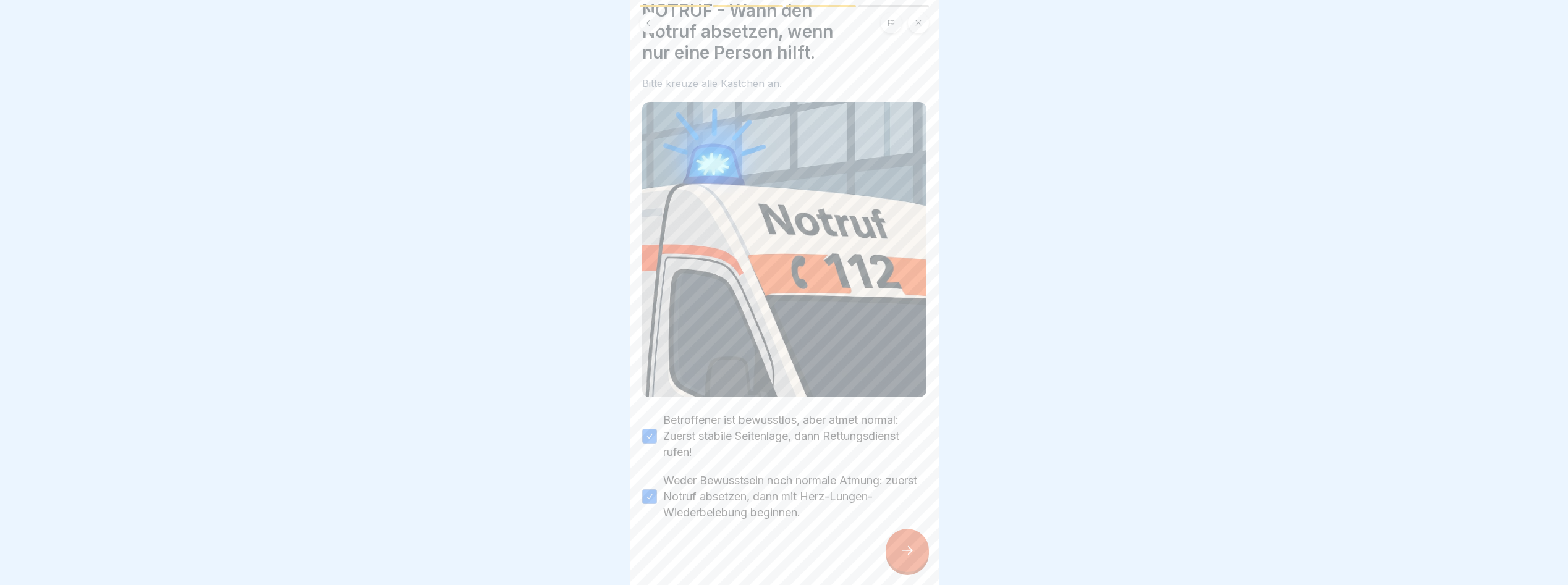 click 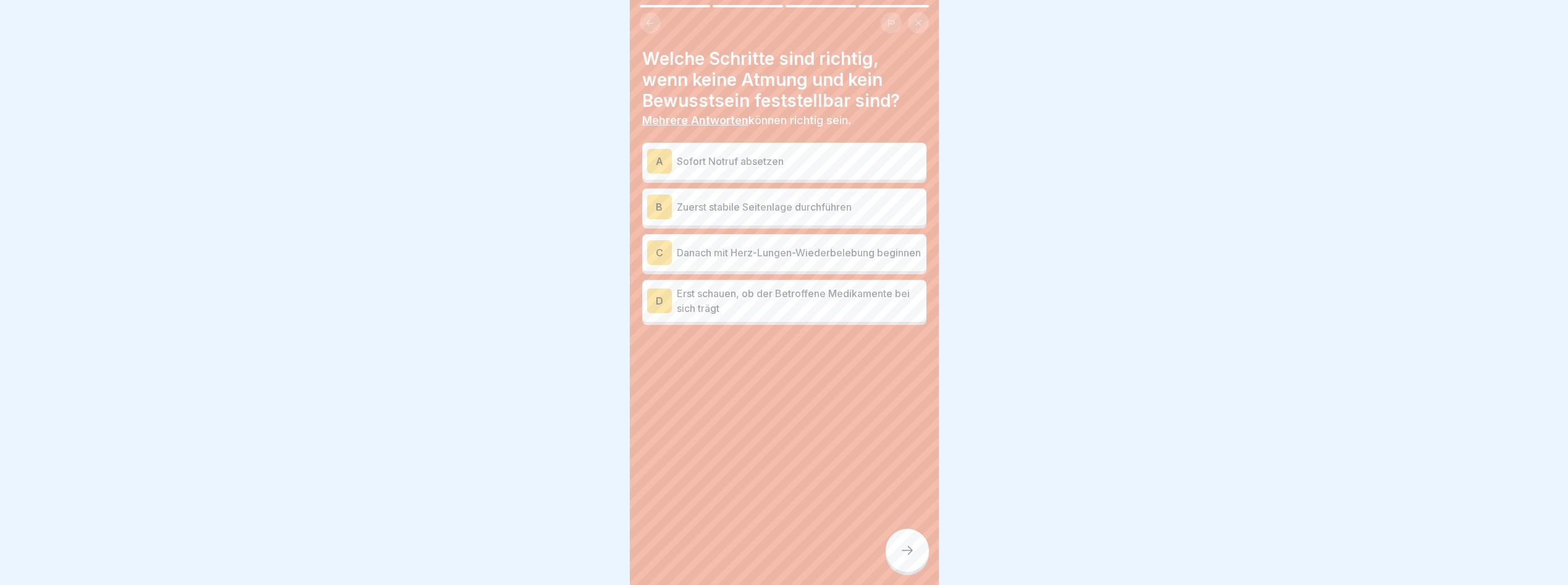 click on "Sofort Notruf absetzen" at bounding box center [799, 161] 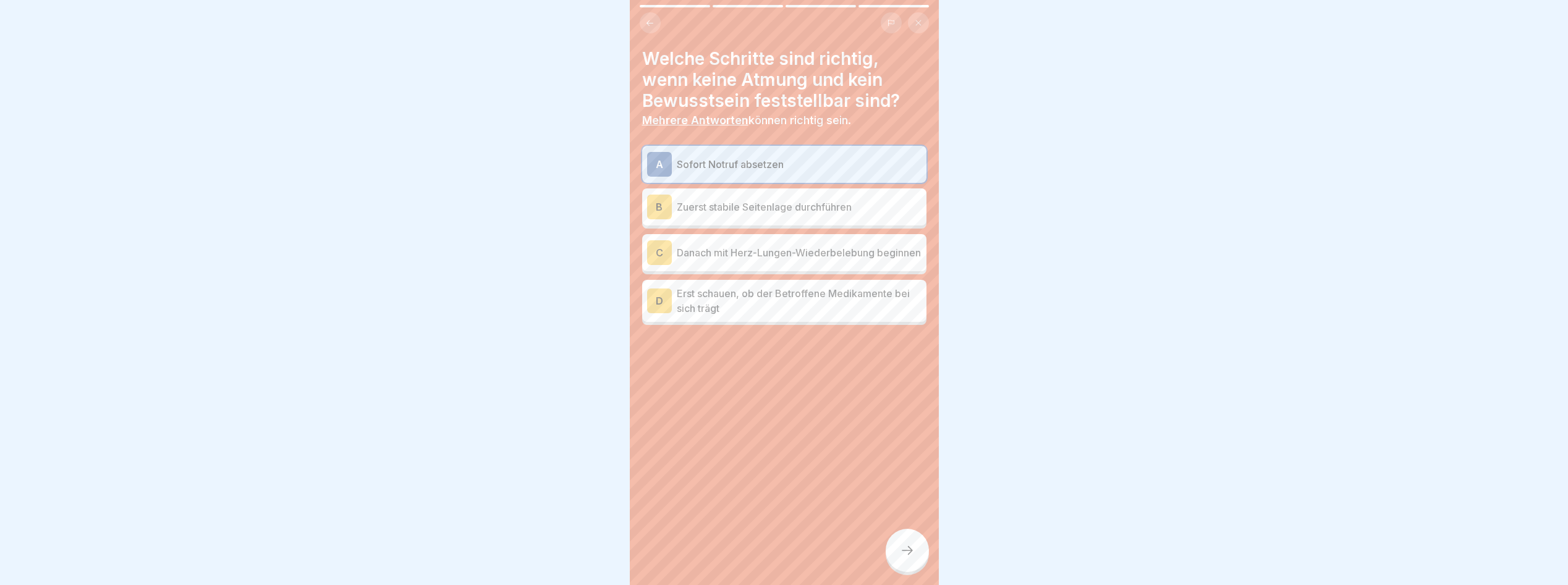 click on "Zuerst stabile Seitenlage durchführen" at bounding box center [799, 207] 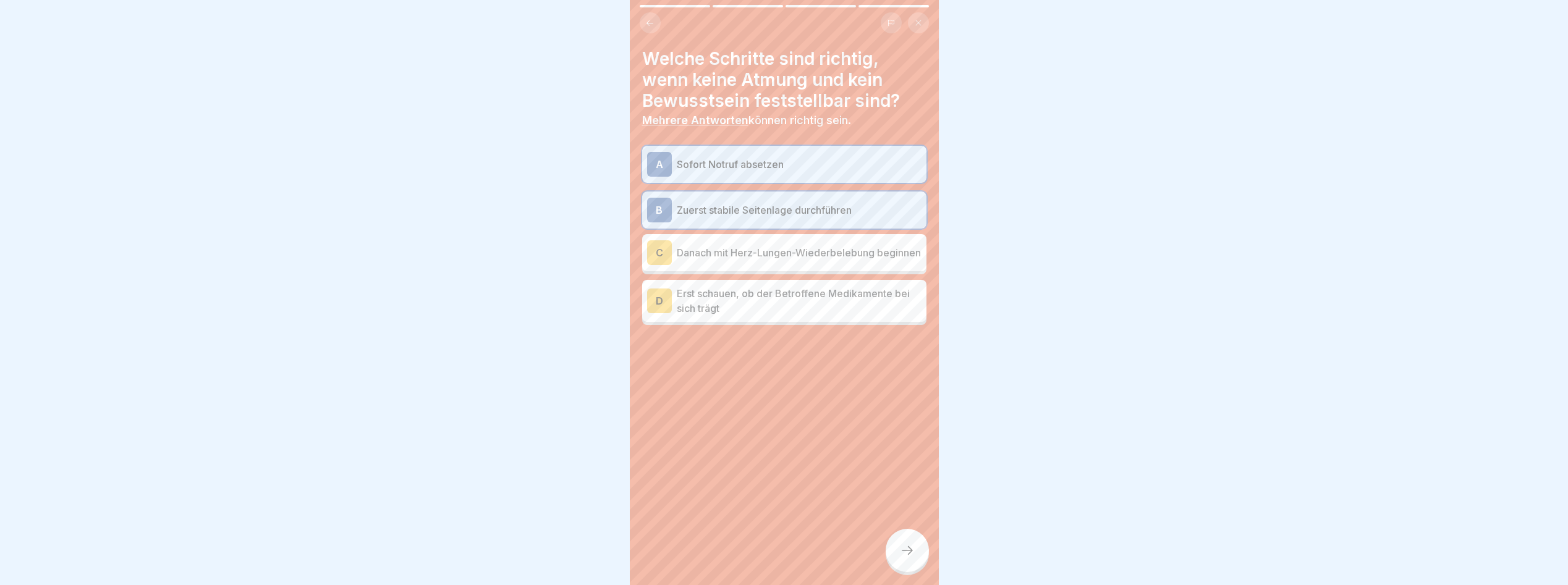 click on "Danach mit Herz-Lungen-Wiederbelebung beginnen" at bounding box center [799, 253] 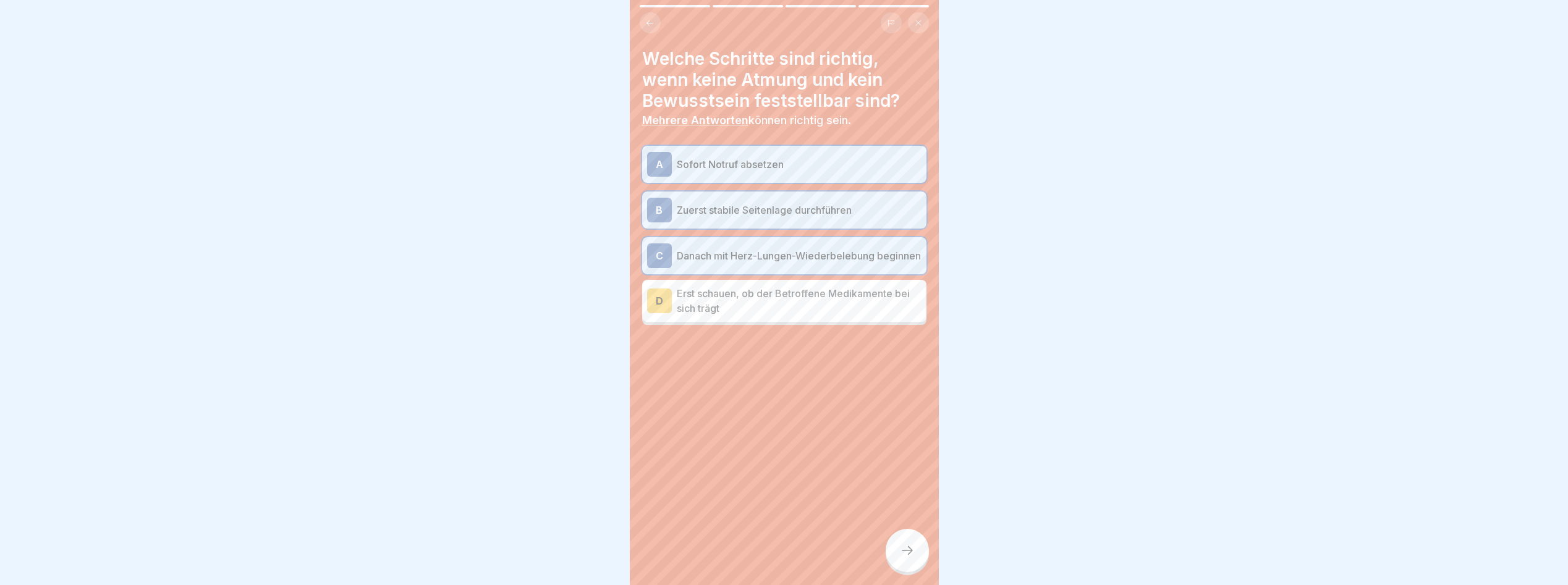 click at bounding box center (907, 550) 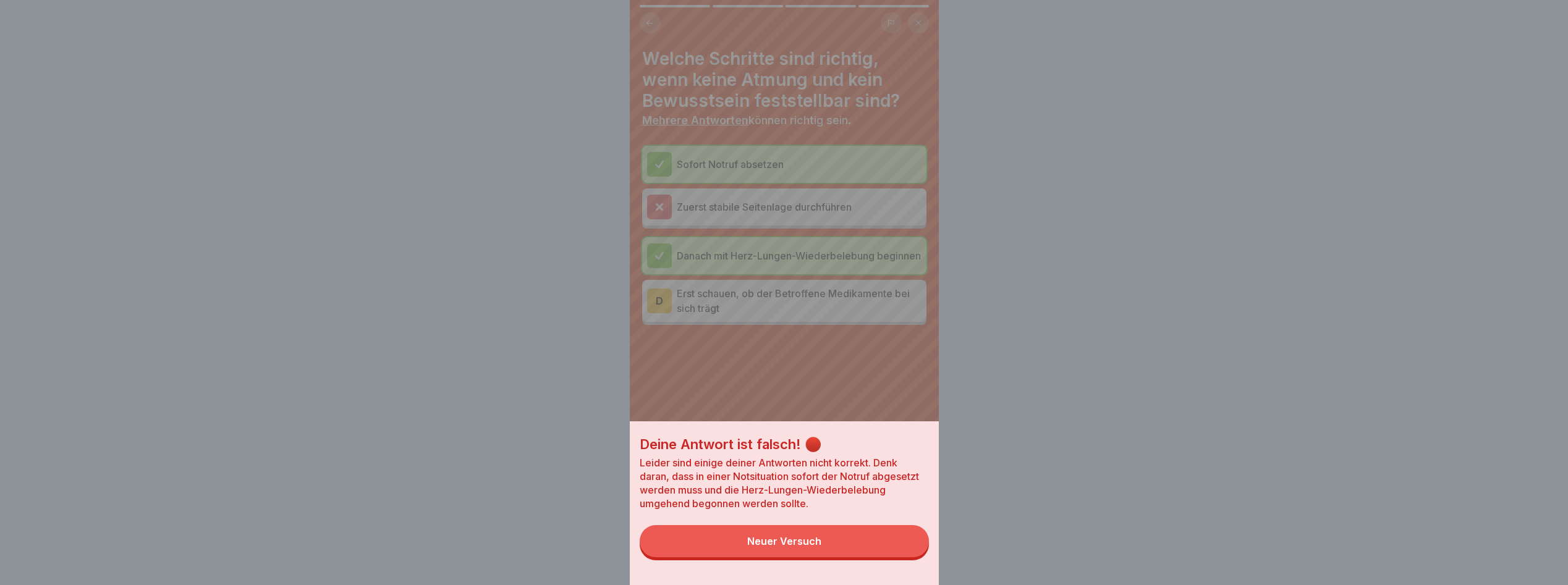 drag, startPoint x: 830, startPoint y: 545, endPoint x: 682, endPoint y: 371, distance: 228.42942 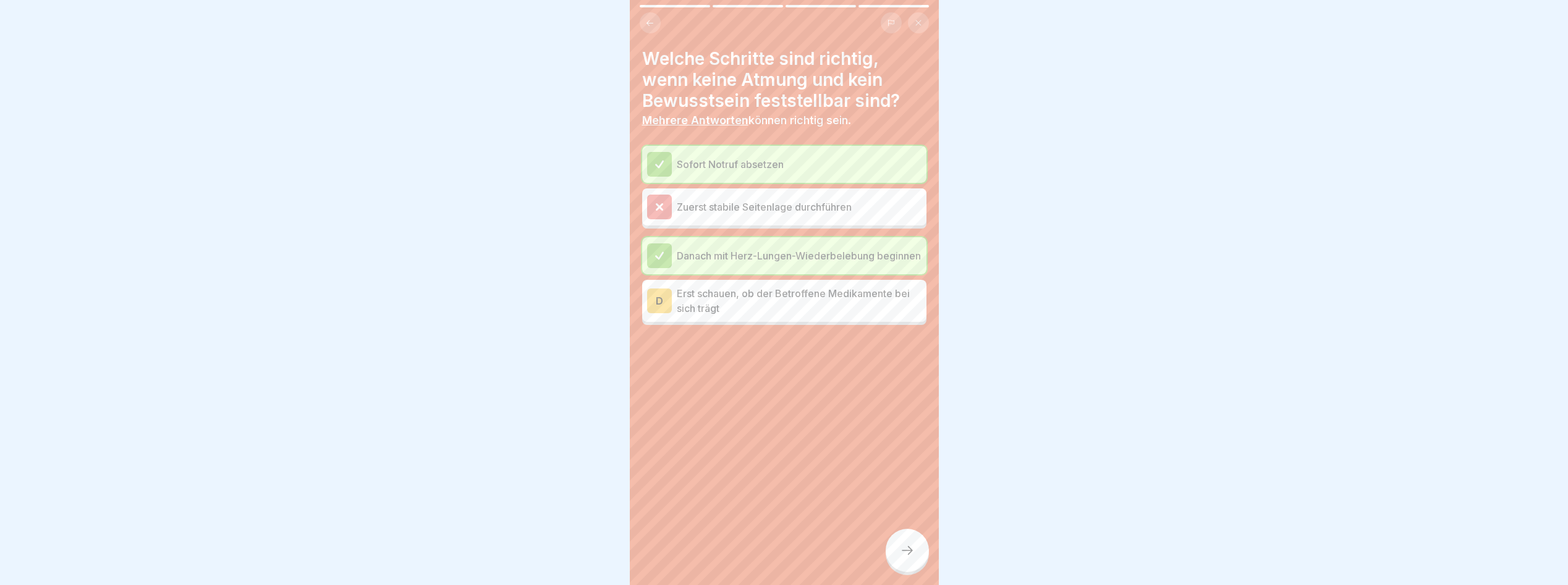 click on "D" at bounding box center (659, 301) 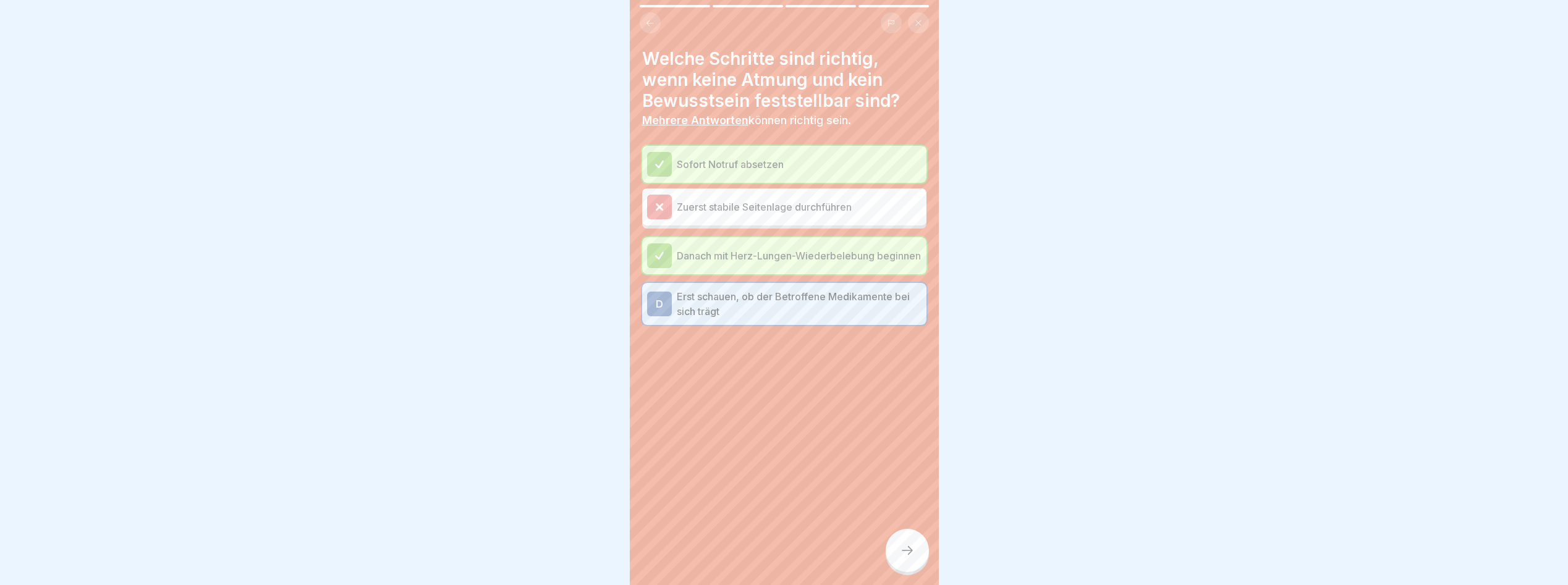click on "Erst schauen, ob der Betroffene Medikamente bei sich trägt" at bounding box center (799, 304) 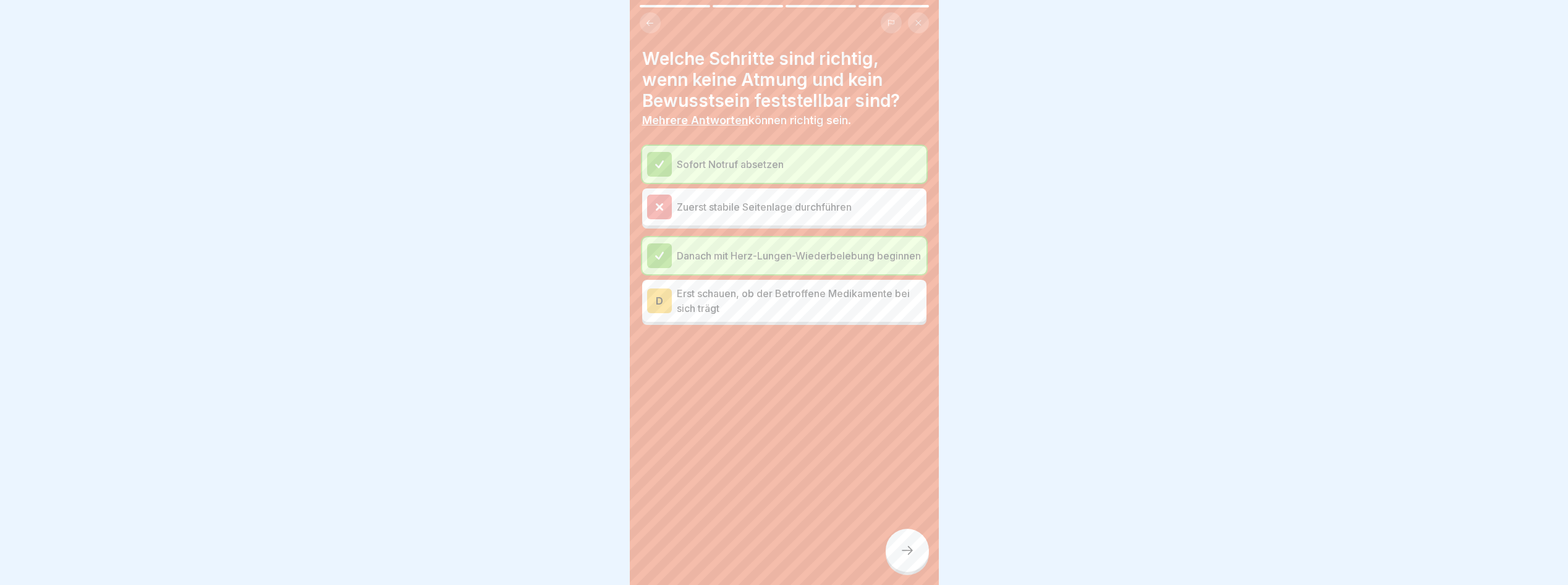 click at bounding box center (907, 550) 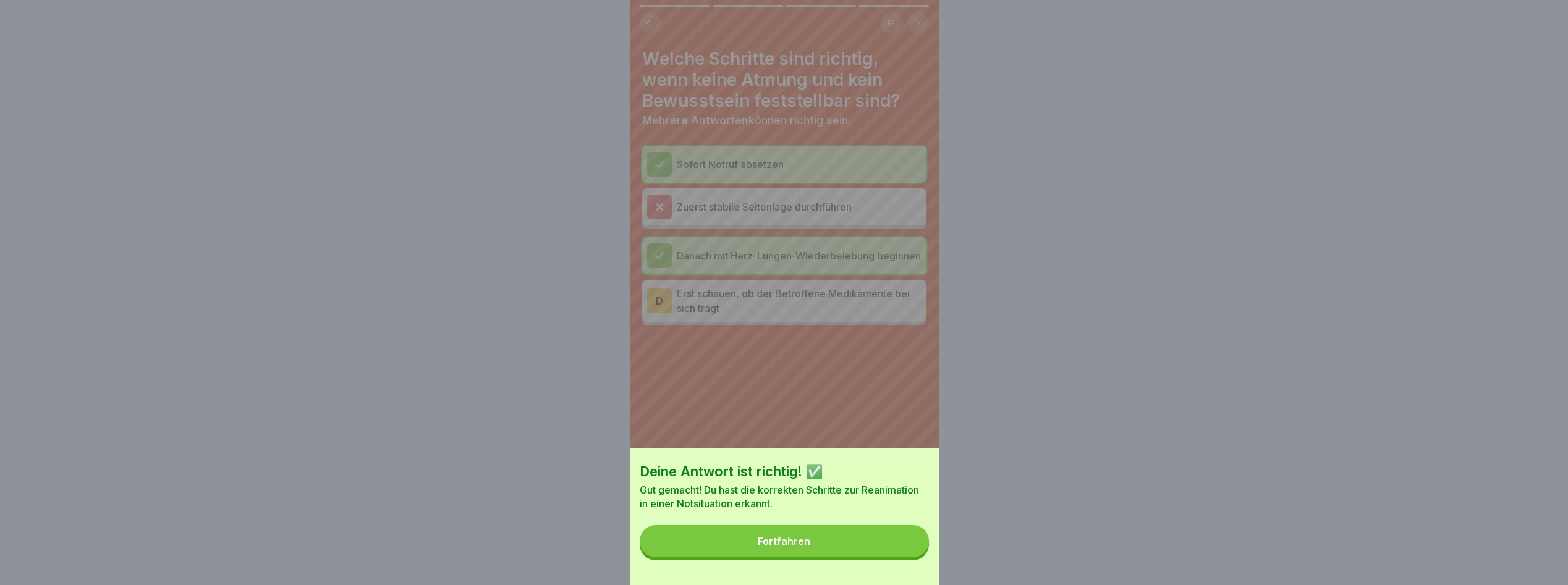 click on "Fortfahren" at bounding box center [784, 541] 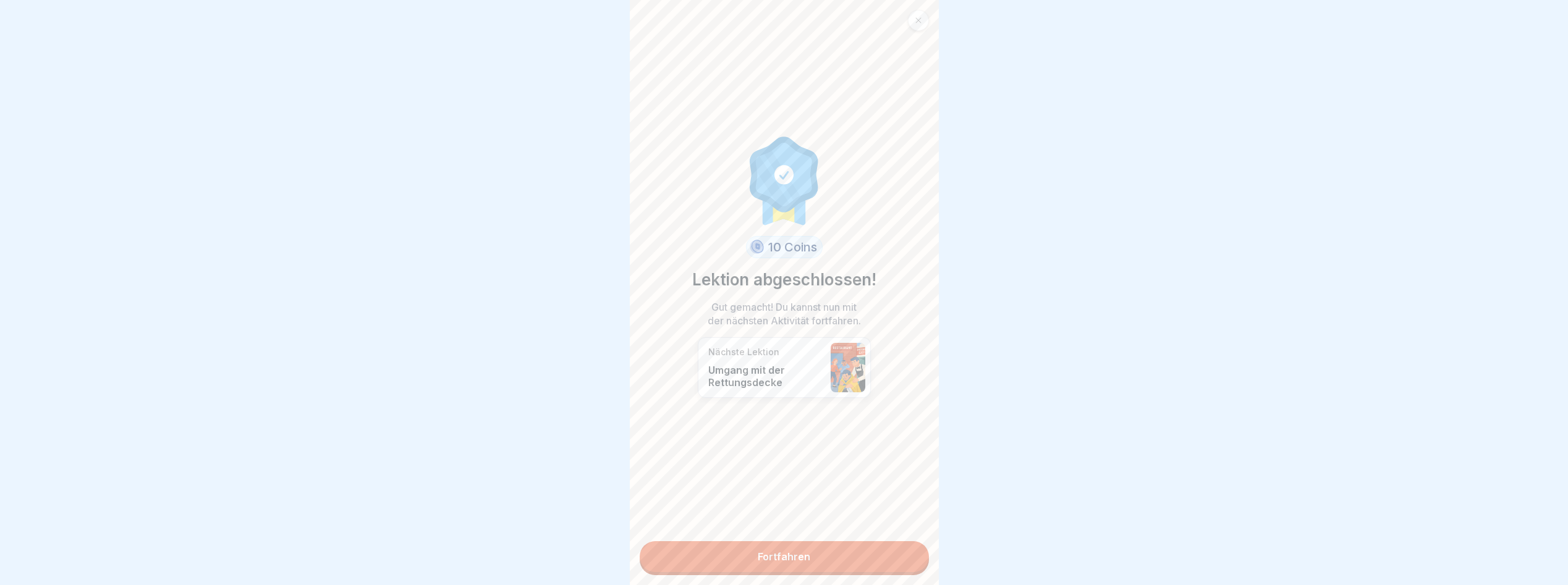 click on "Fortfahren" at bounding box center [784, 557] 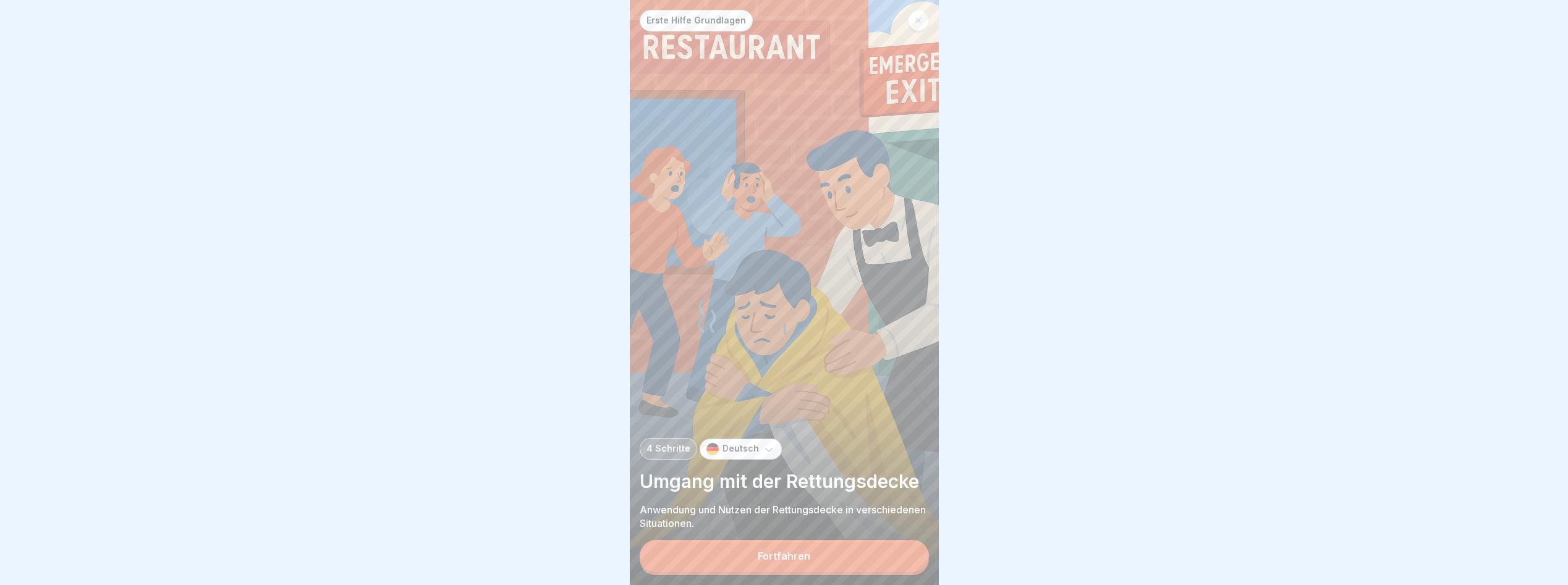 scroll, scrollTop: 9, scrollLeft: 0, axis: vertical 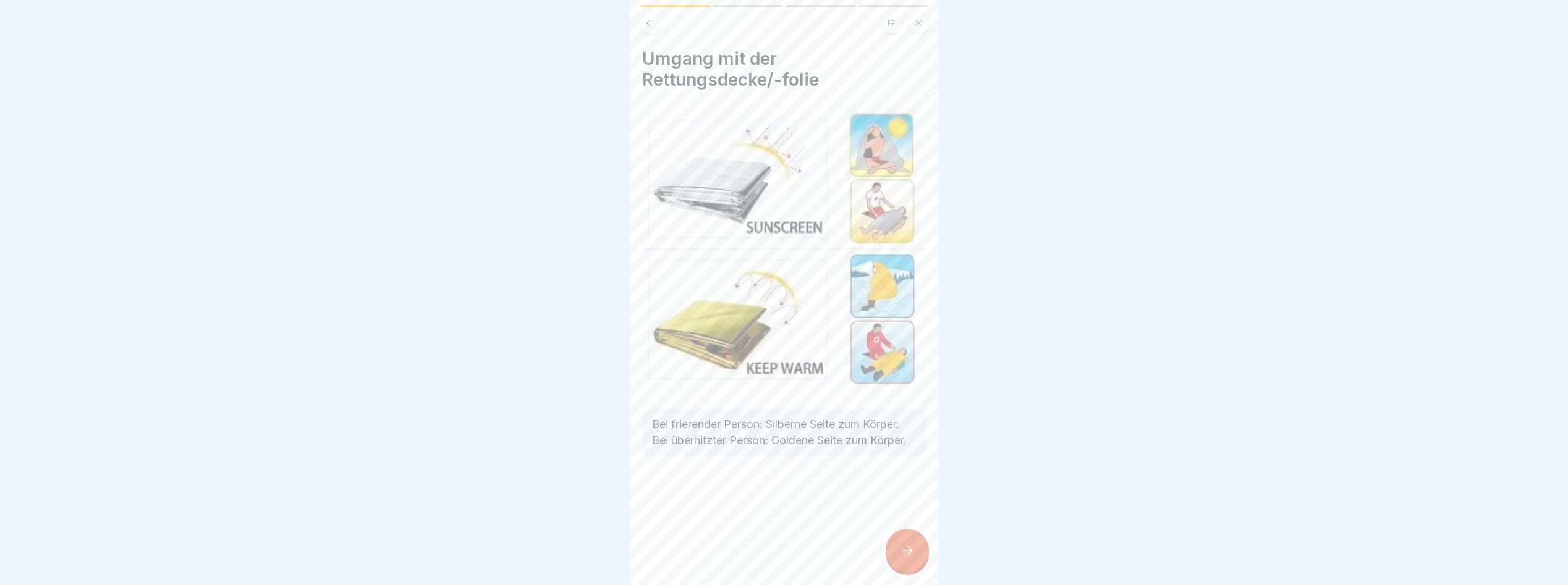 type 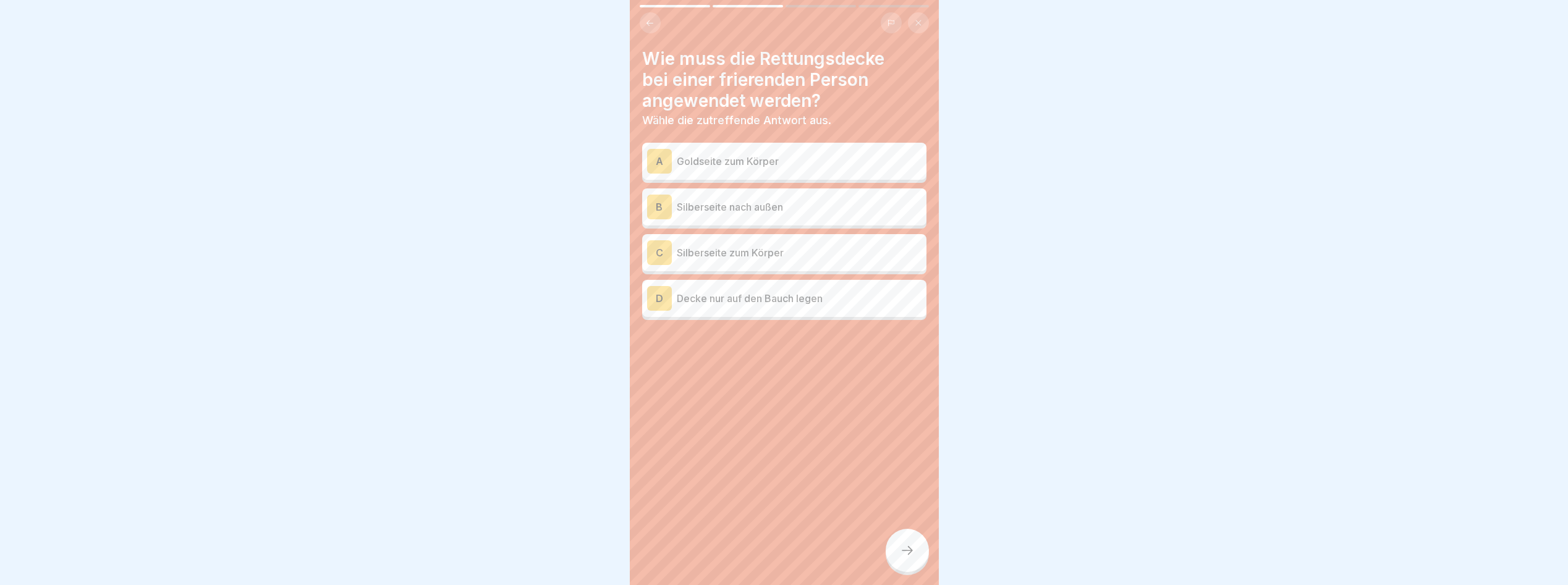 click on "Silberseite zum Körper" at bounding box center (799, 253) 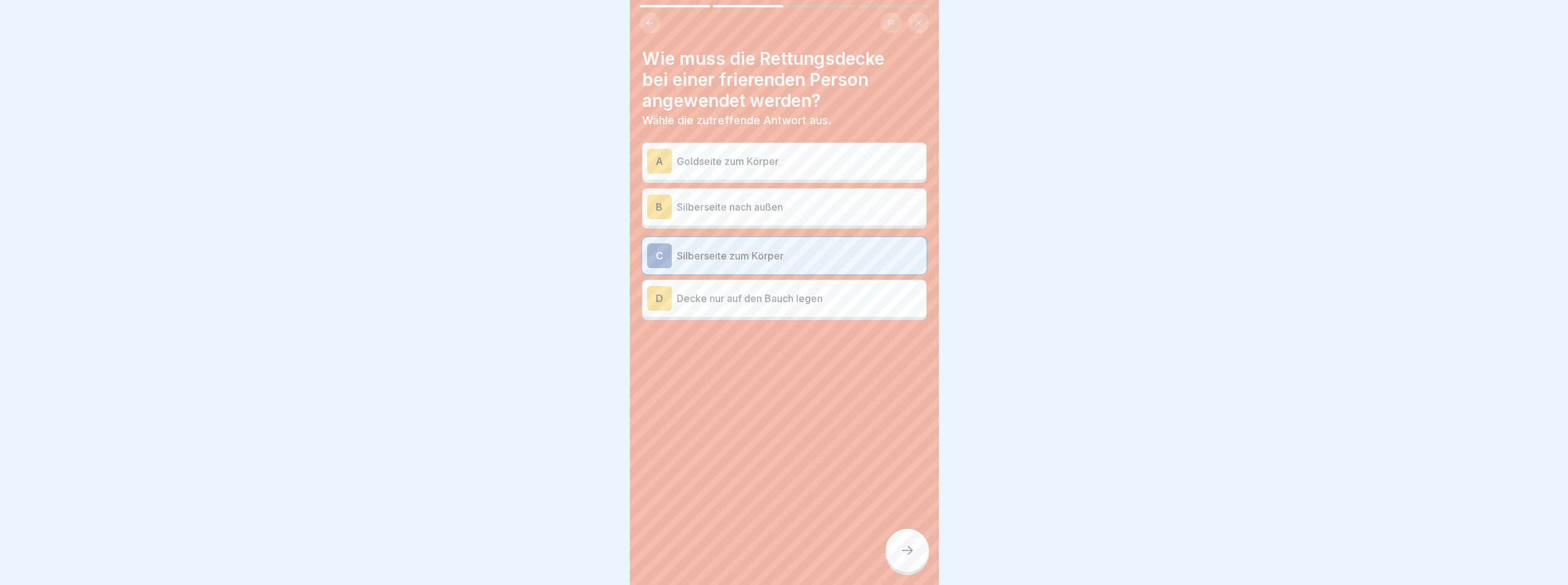 click 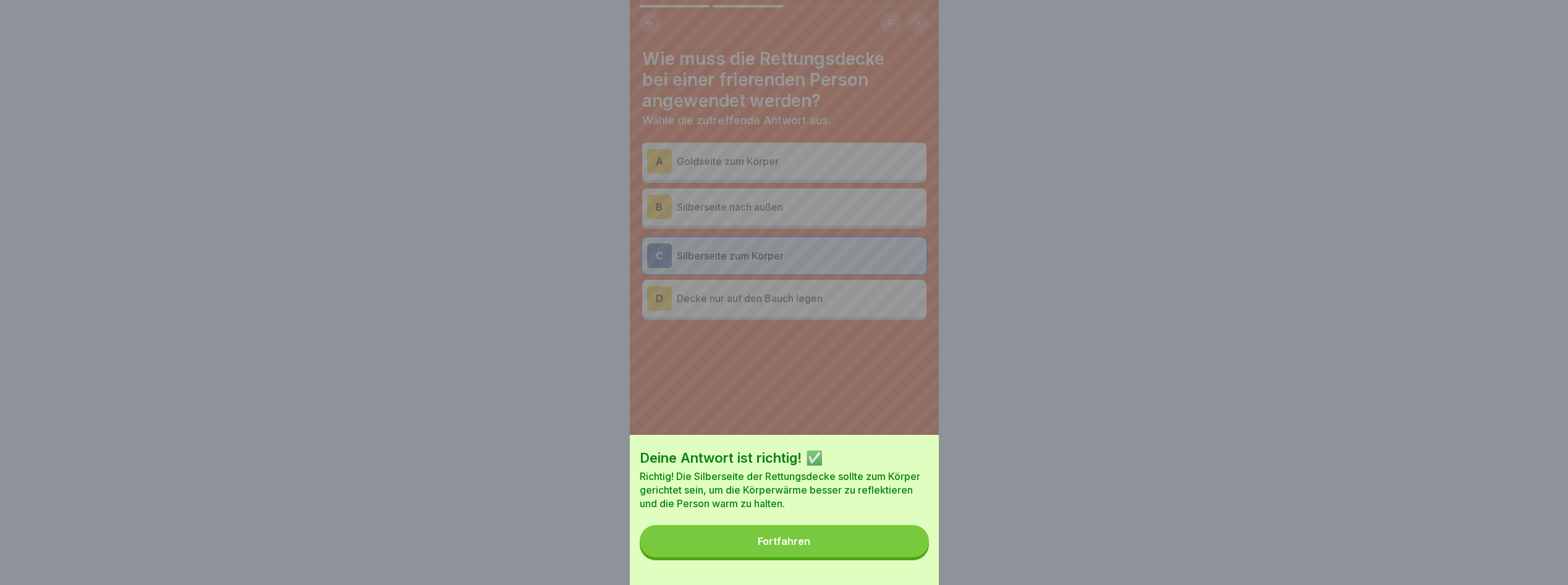 click on "Fortfahren" at bounding box center (784, 541) 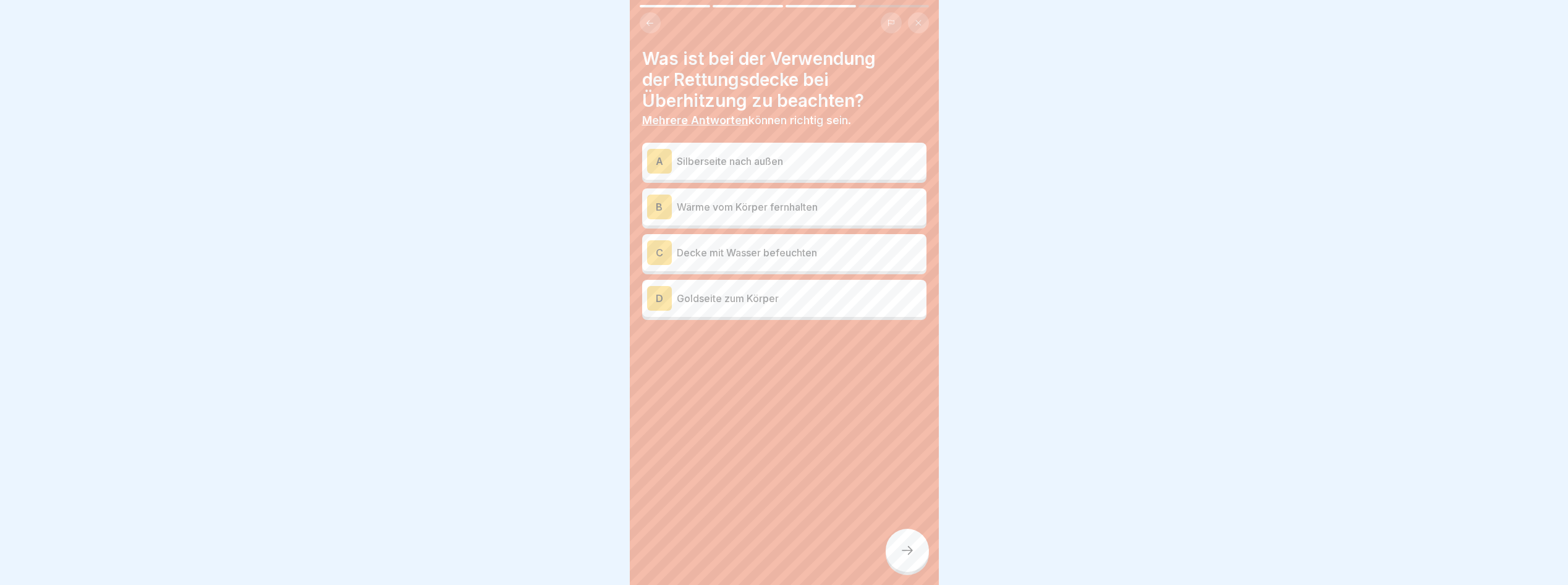 click on "Goldseite zum Körper" at bounding box center (799, 298) 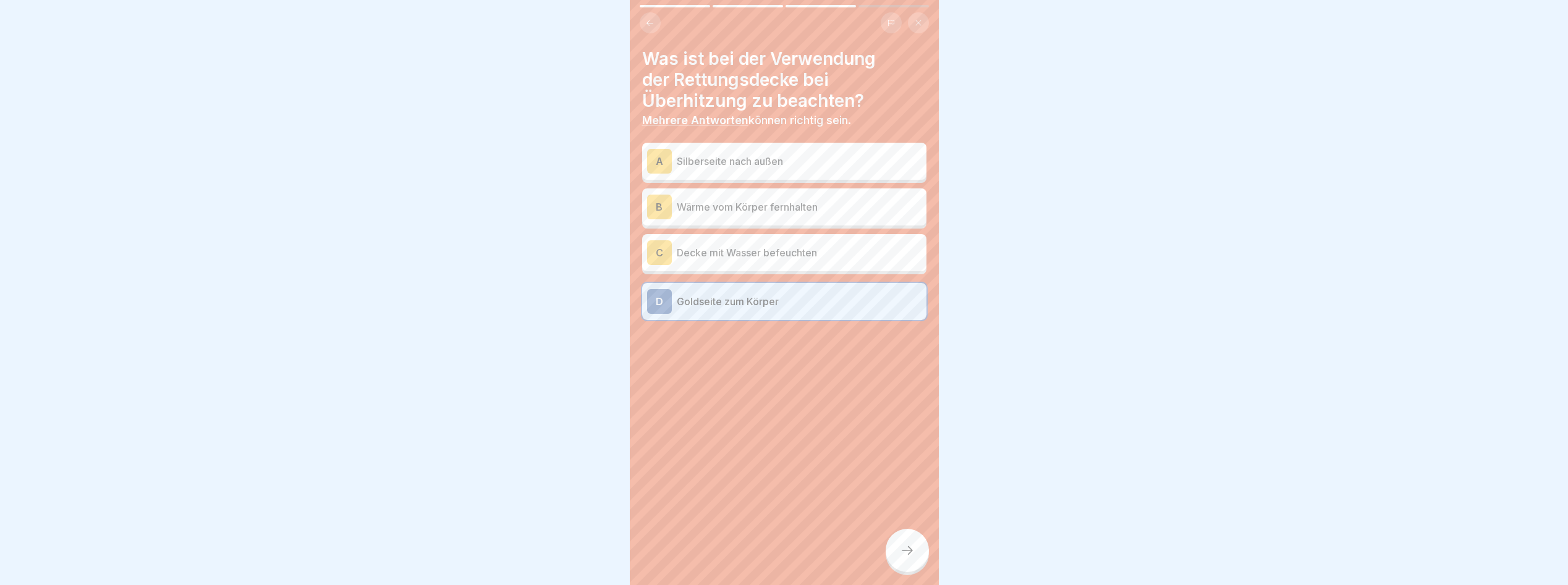 click 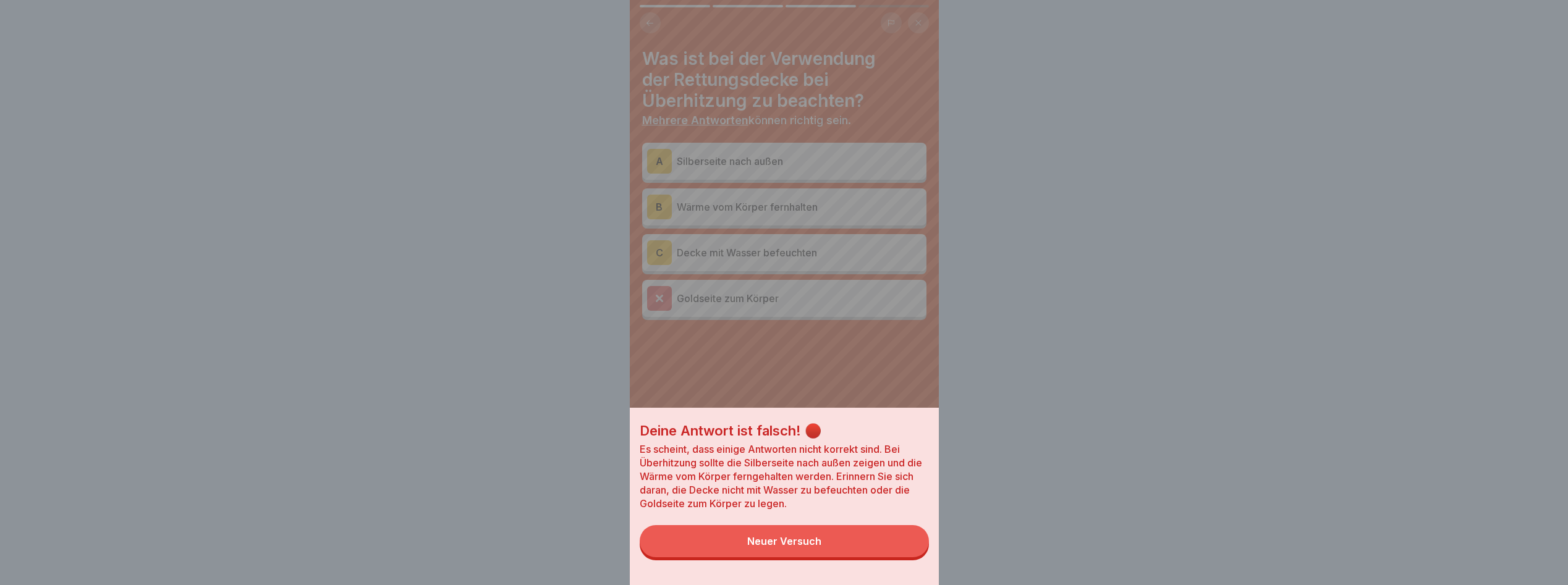 click on "Neuer Versuch" at bounding box center [784, 541] 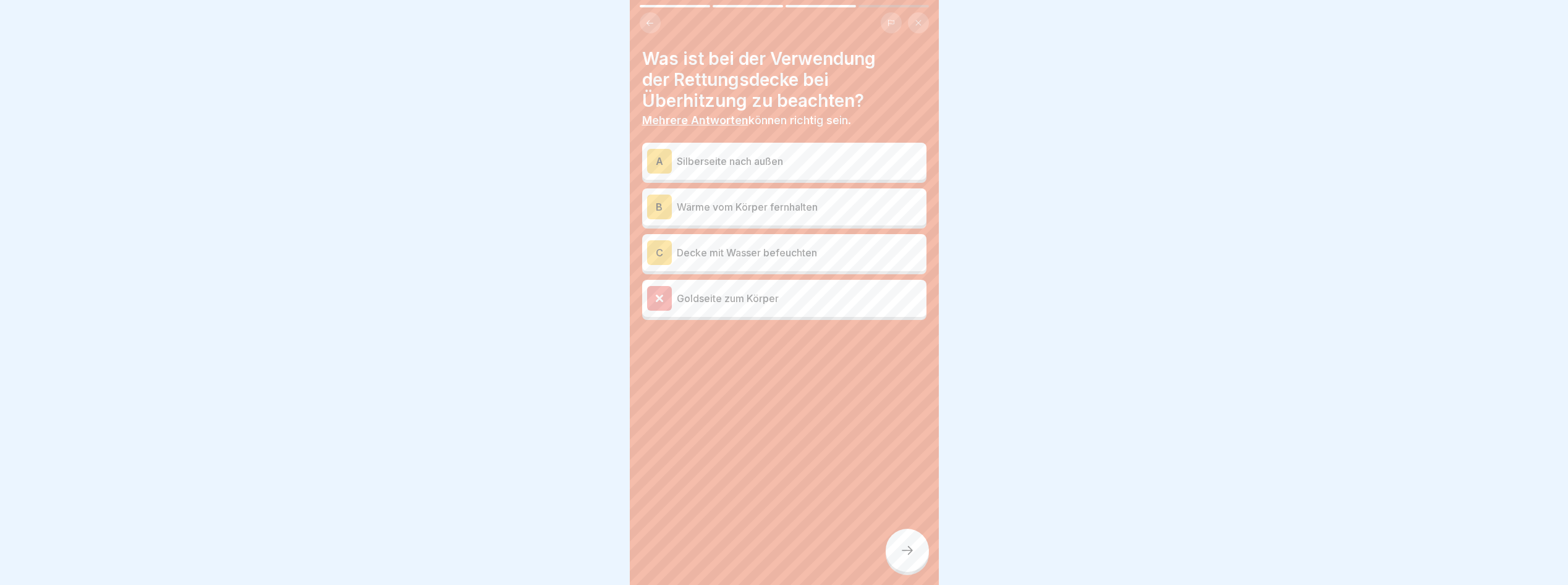 click on "Wärme vom Körper fernhalten" at bounding box center [799, 207] 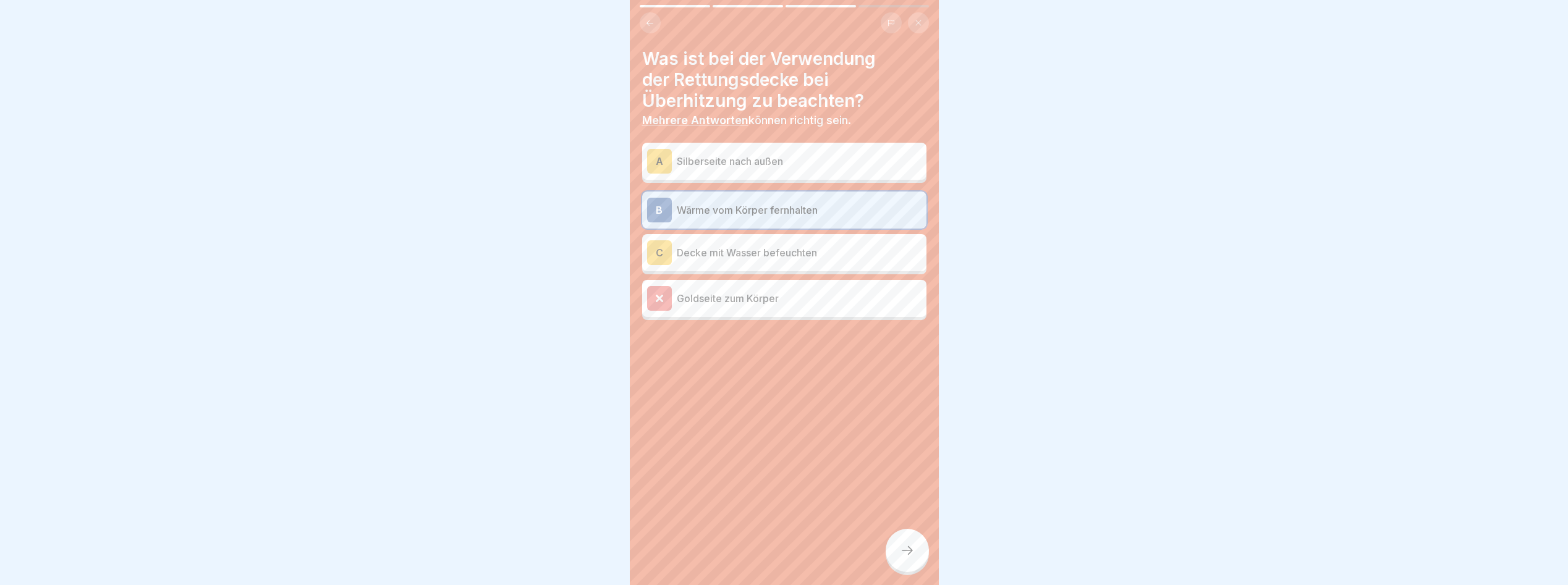 click on "Was ist bei der Verwendung der Rettungsdecke bei Überhitzung zu beachten? Mehrere Antworten  können richtig sein. A Silberseite nach außen B Wärme vom Körper fernhalten C Decke mit Wasser befeuchten Goldseite zum Körper" at bounding box center [784, 292] 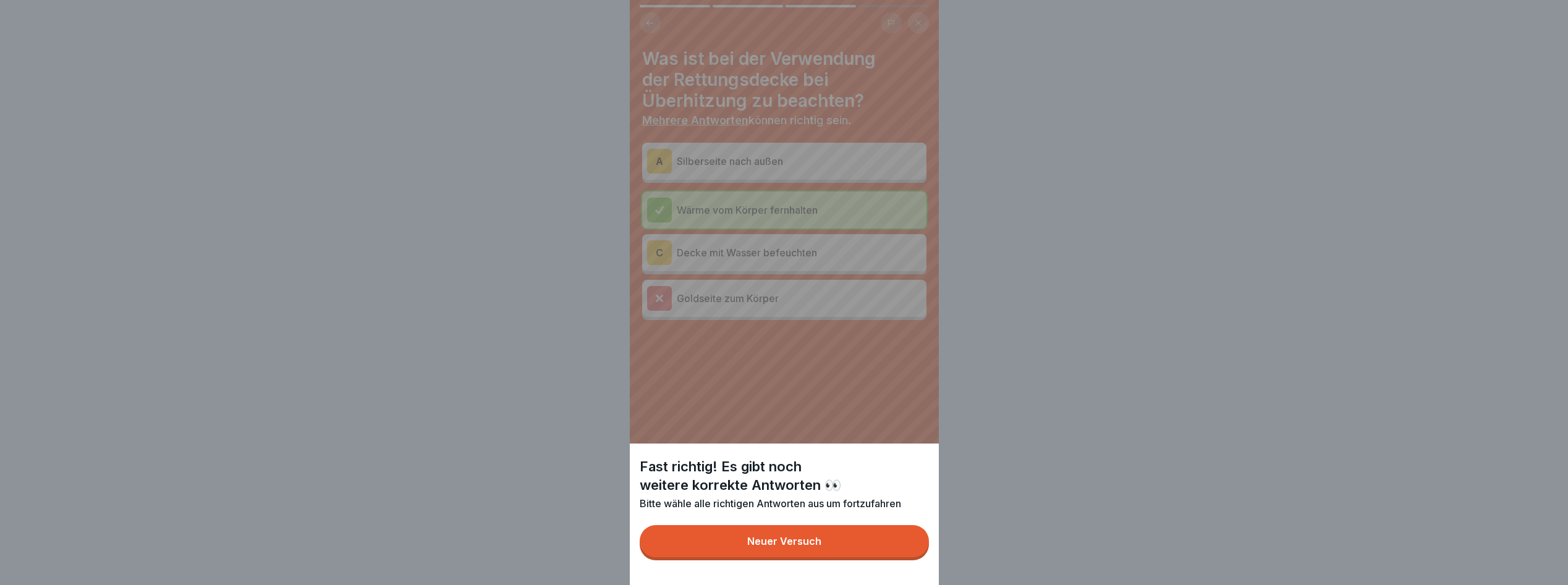 click on "Neuer Versuch" at bounding box center [784, 541] 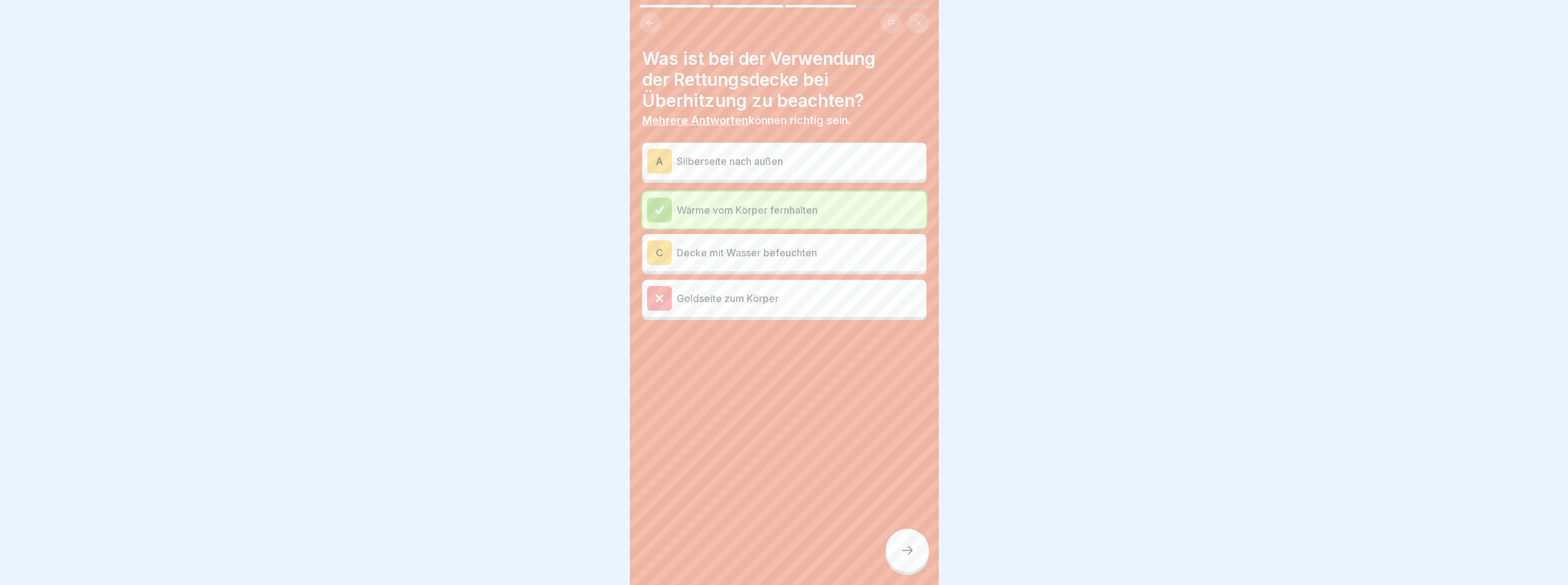 click on "Decke mit Wasser befeuchten" at bounding box center [799, 253] 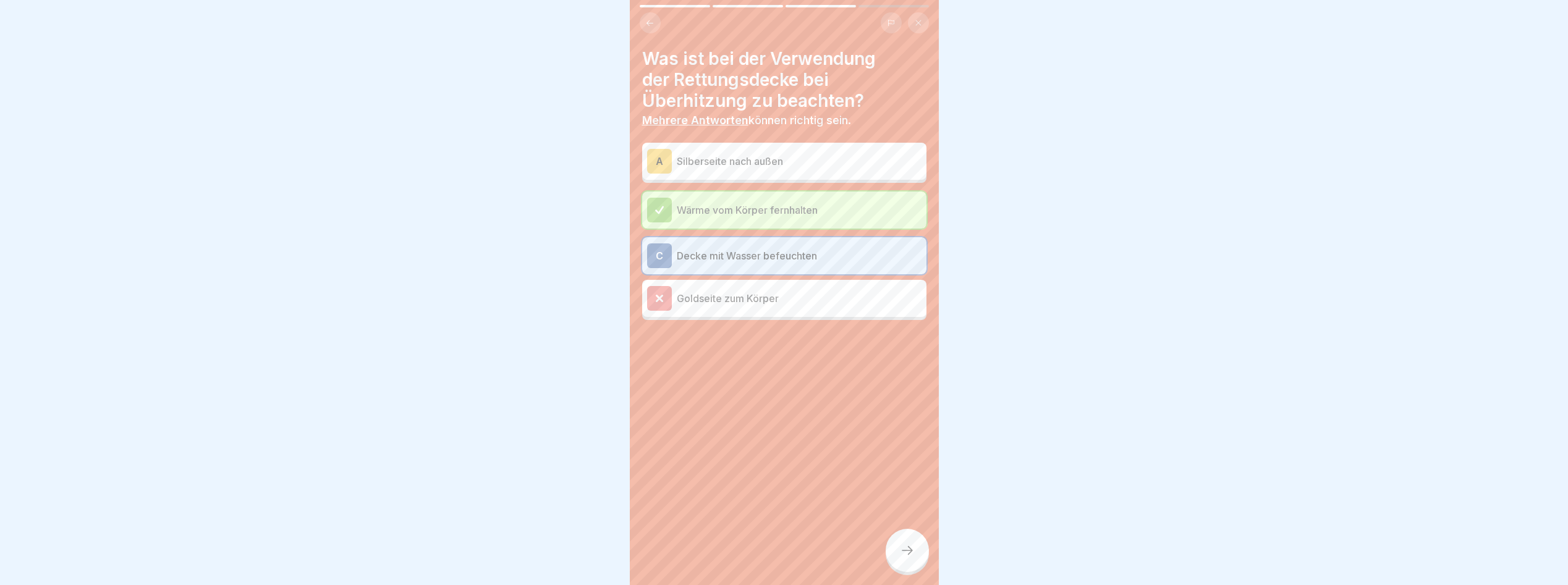 click 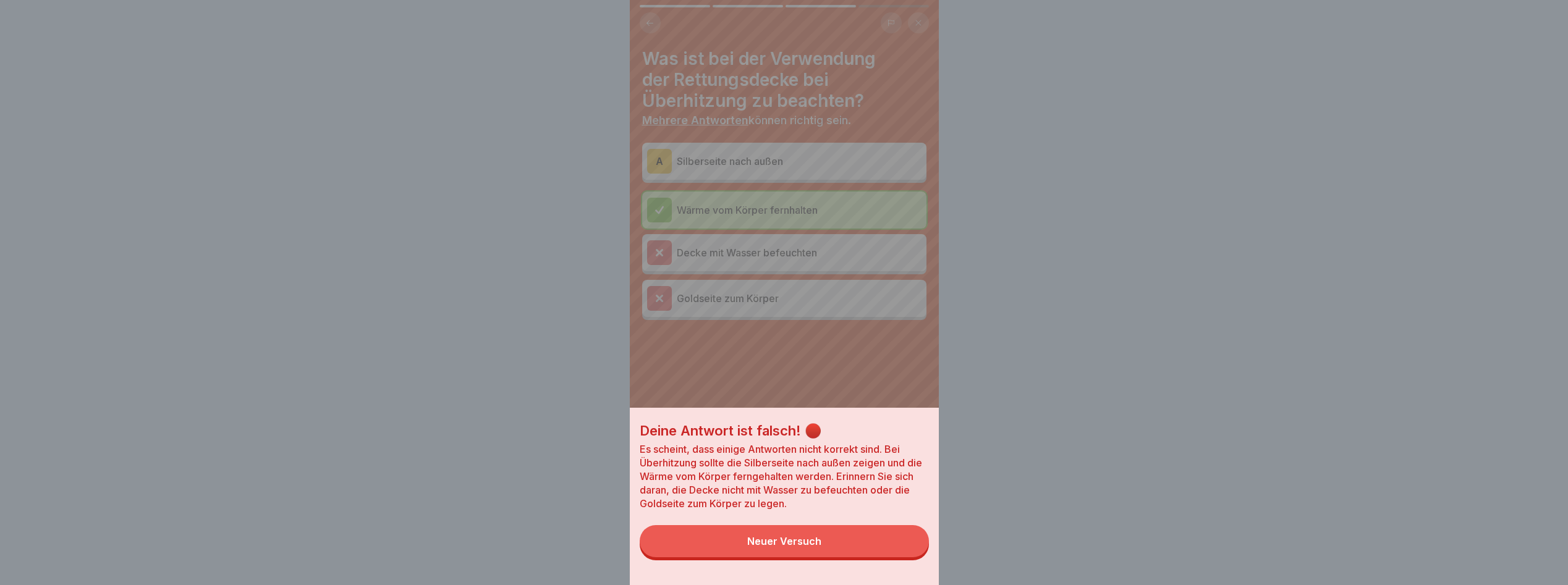 click on "Neuer Versuch" at bounding box center (784, 541) 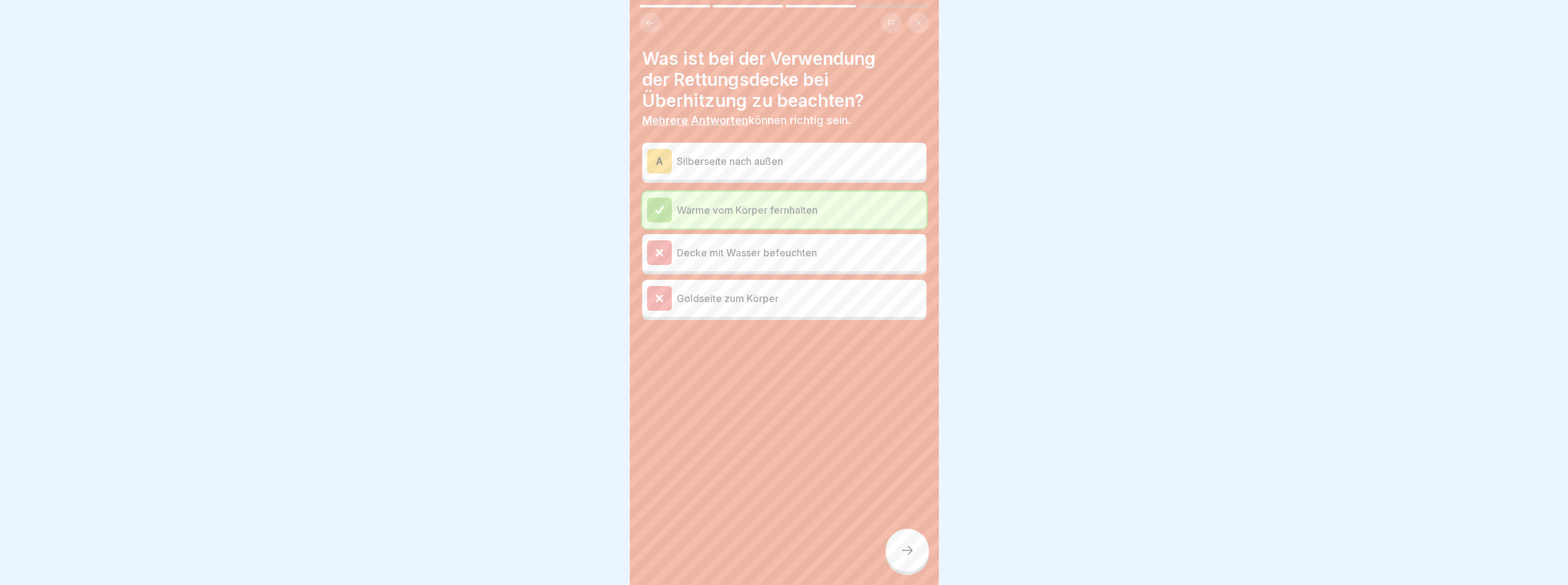 click on "Silberseite nach außen" at bounding box center [799, 161] 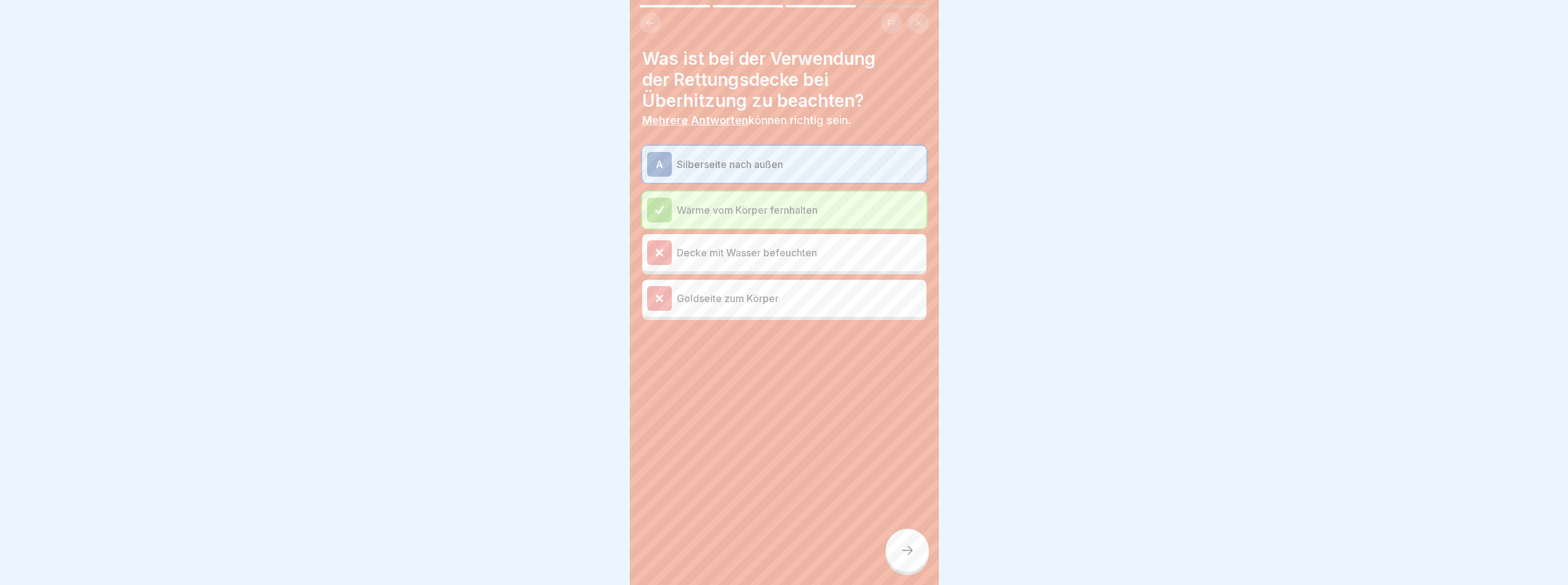 click on "Erste Hilfe Grundlagen  4 Schritte Deutsch Umgang mit der Rettungsdecke Anwendung und Nutzen der Rettungsdecke in verschiedenen Situationen. Fortfahren Umgang mit der Rettungsdecke/-folie Bei frierender Person: Silberne Seite zum Körper.
Bei überhitzter Person: Goldene Seite zum Körper. Wie muss die Rettungsdecke bei einer frierenden Person angewendet werden? Wähle die zutreffende Antwort aus. A Goldseite zum Körper B Silberseite nach außen C Silberseite zum Körper D Decke nur auf den Bauch legen Was ist bei der Verwendung der Rettungsdecke bei Überhitzung zu beachten? Mehrere Antworten  können richtig sein. A Silberseite nach außen Wärme vom Körper fernhalten Decke mit Wasser befeuchten Goldseite zum Körper Rettungsgriff – Rauteck-Griff Bitte kreuze alle Kästchen an. Richte den Oberkörper auf Greife unter beiden Armen durch und fasse einen Arm des Verletzten Die Daumen des Helfers zeigen dabei nach vorn Richte dich mit dem Betroffenen auf und ziehe ihn weg 10 Coins Lektion abgeschlossen!" at bounding box center (784, 292) 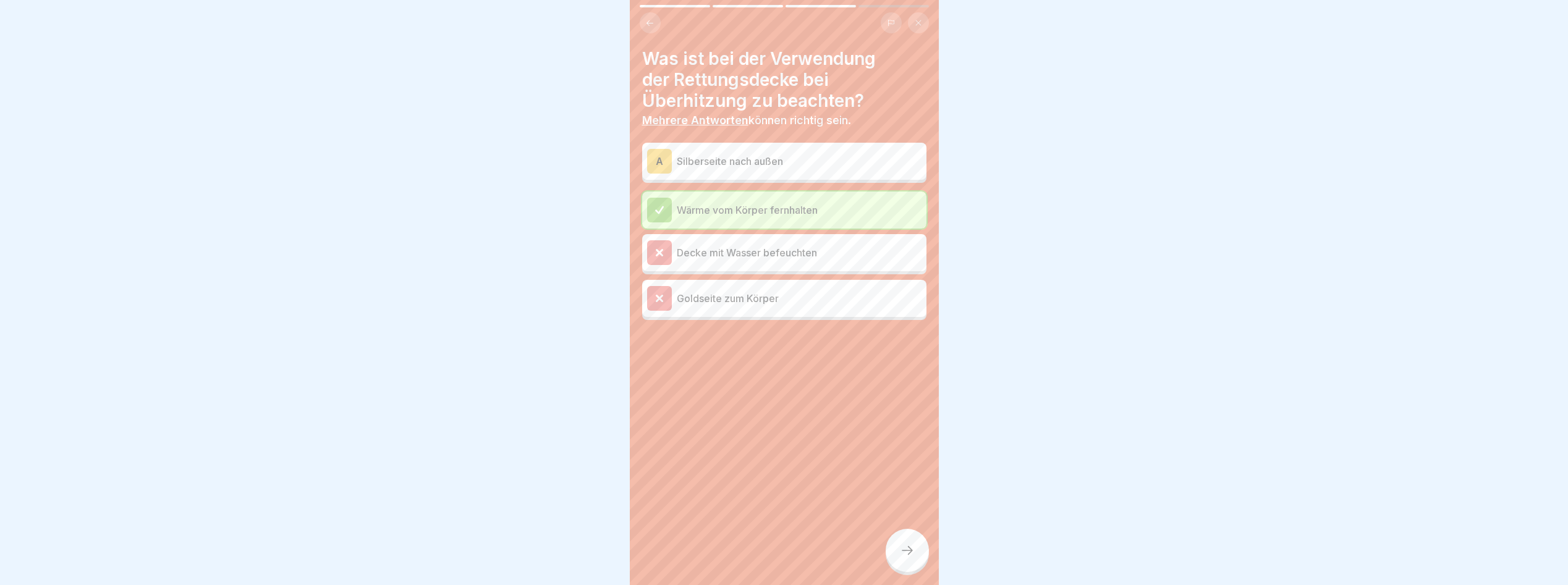click on "Silberseite nach außen" at bounding box center (799, 161) 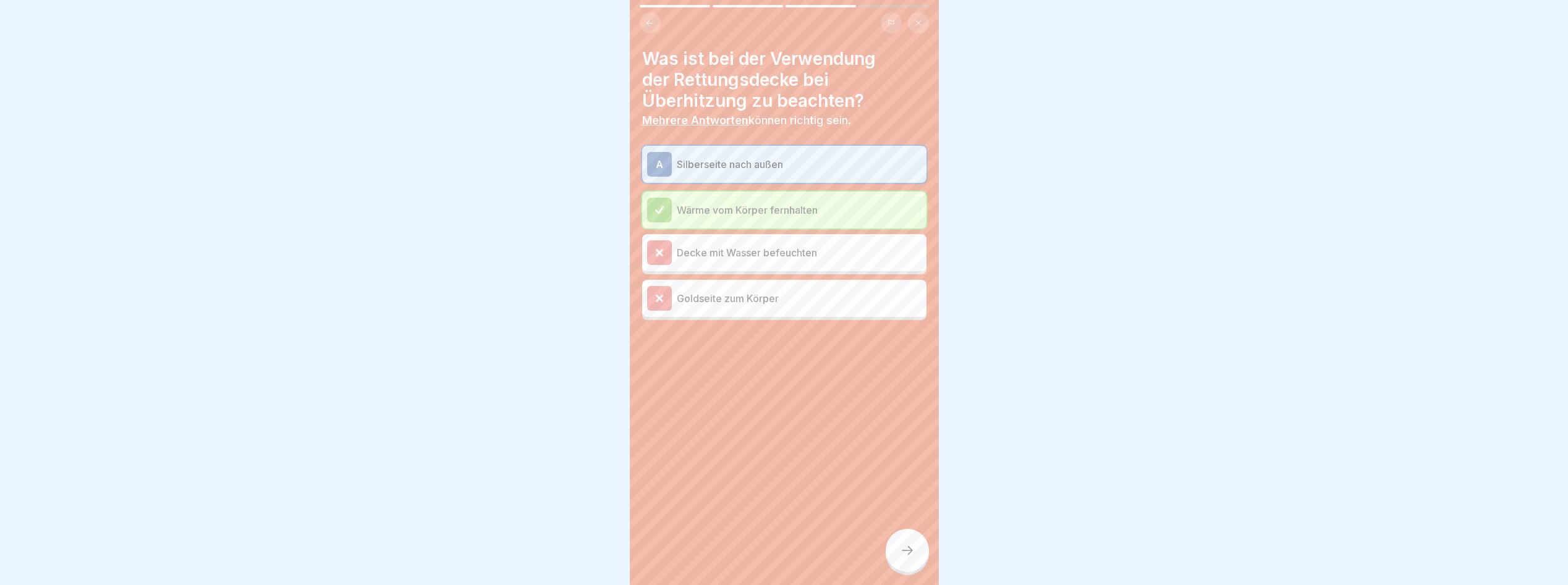 click at bounding box center [907, 550] 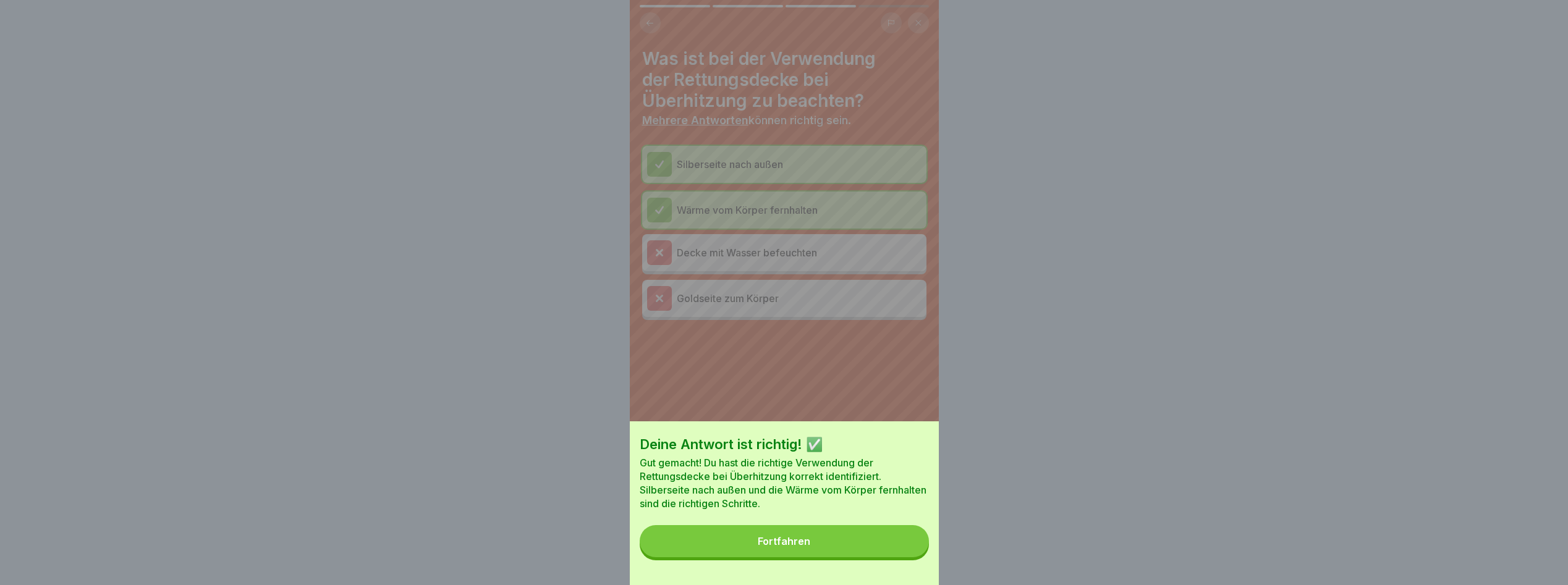 click on "Fortfahren" at bounding box center [784, 541] 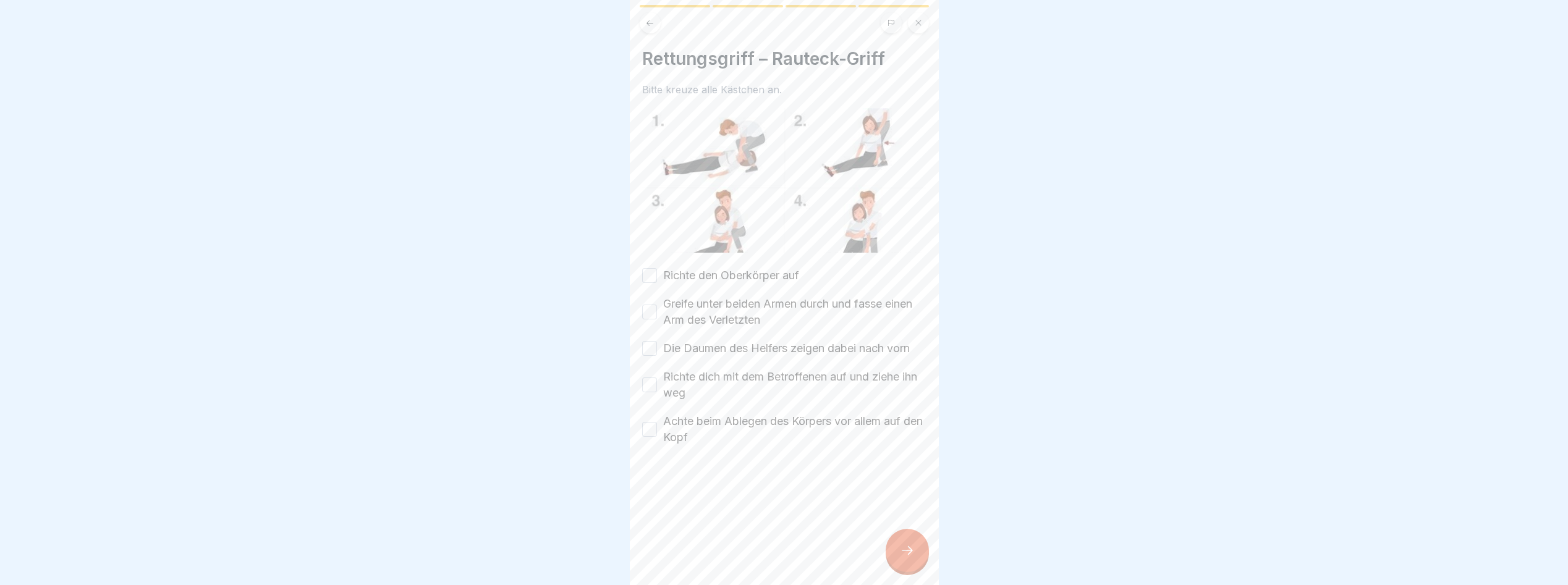 click on "Richte den Oberkörper auf" at bounding box center [731, 276] 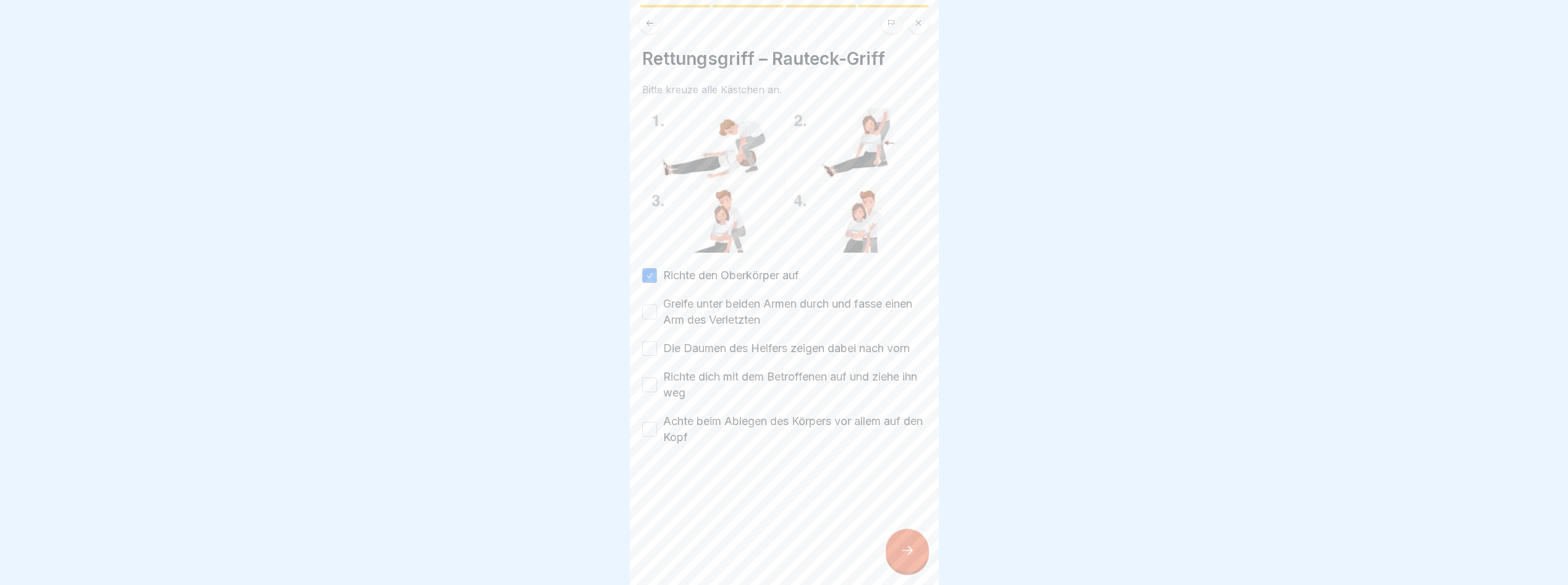 click on "Greife unter beiden Armen durch und fasse einen Arm des Verletzten" at bounding box center (795, 312) 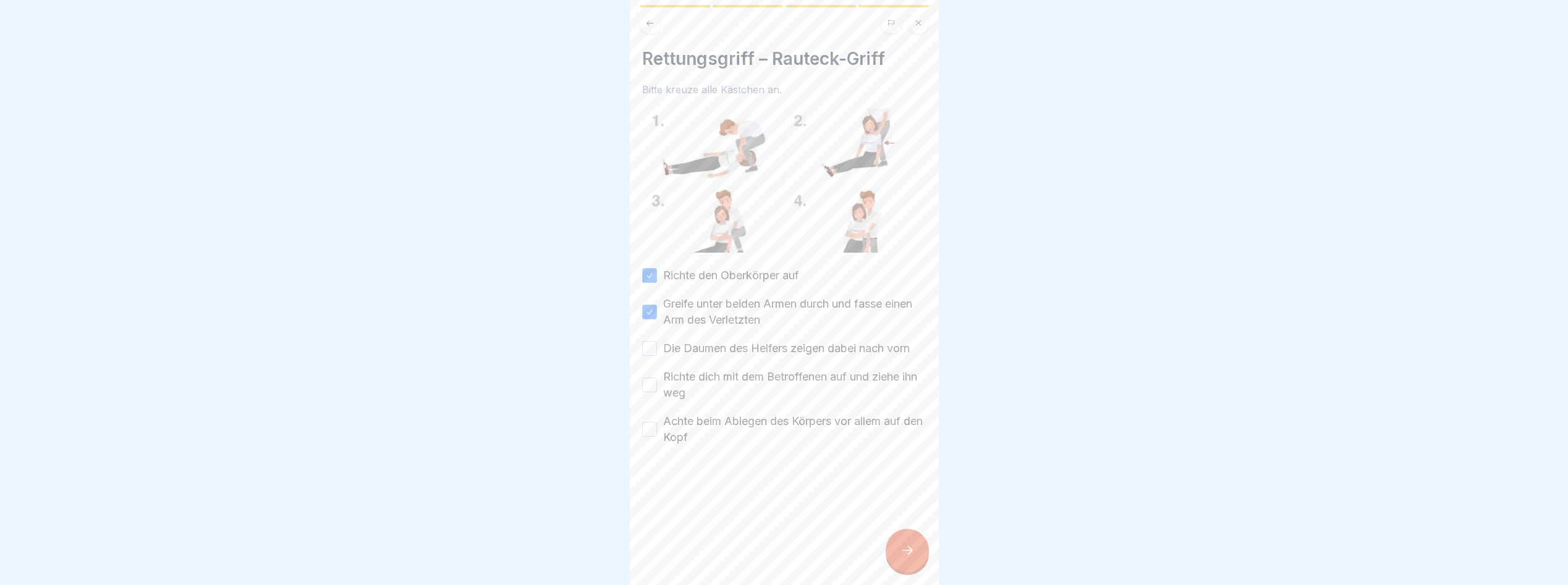 click on "Die Daumen des Helfers zeigen dabei nach vorn" at bounding box center (786, 348) 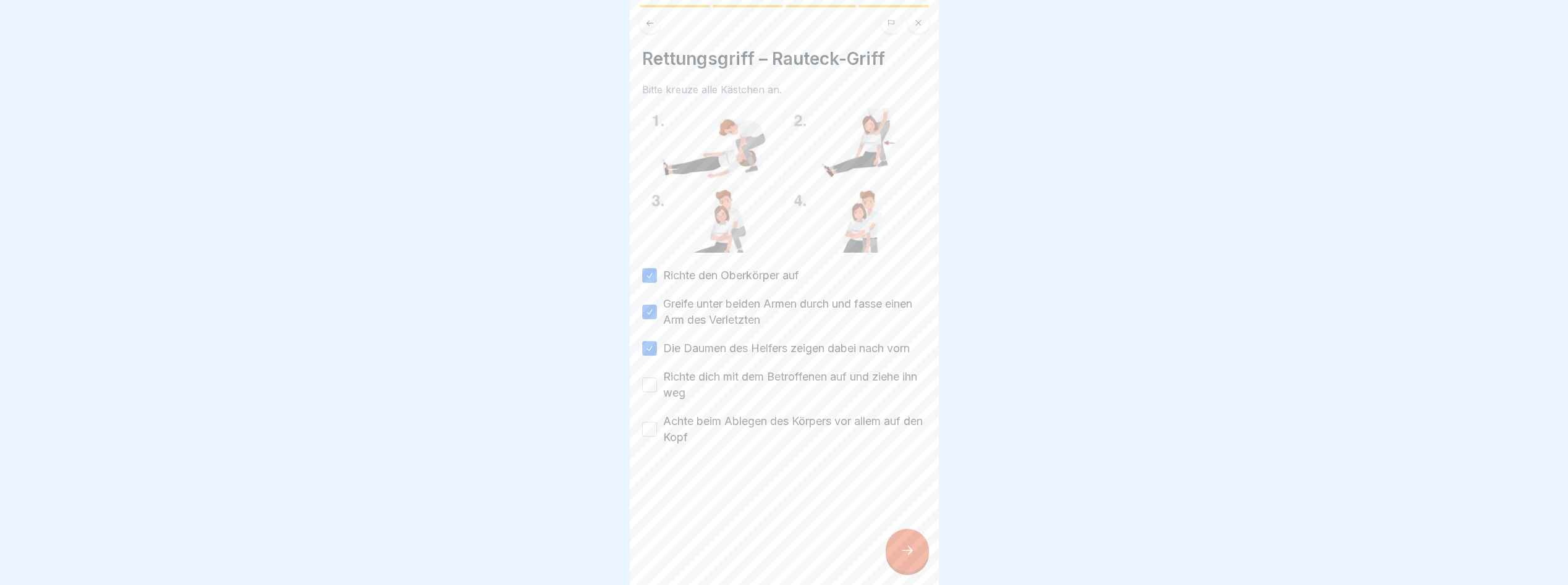 click on "Richte dich mit dem Betroffenen auf und ziehe ihn weg" at bounding box center [795, 385] 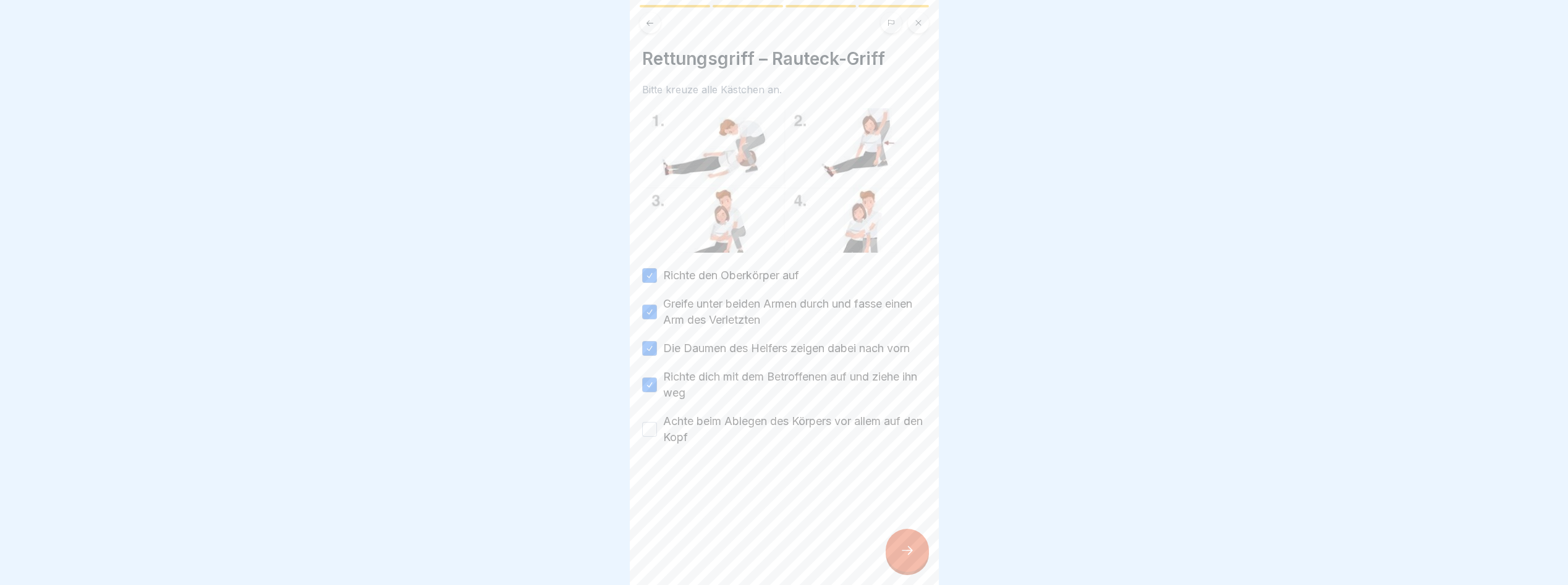 click on "Achte beim Ablegen des Körpers vor allem auf den Kopf" at bounding box center [795, 429] 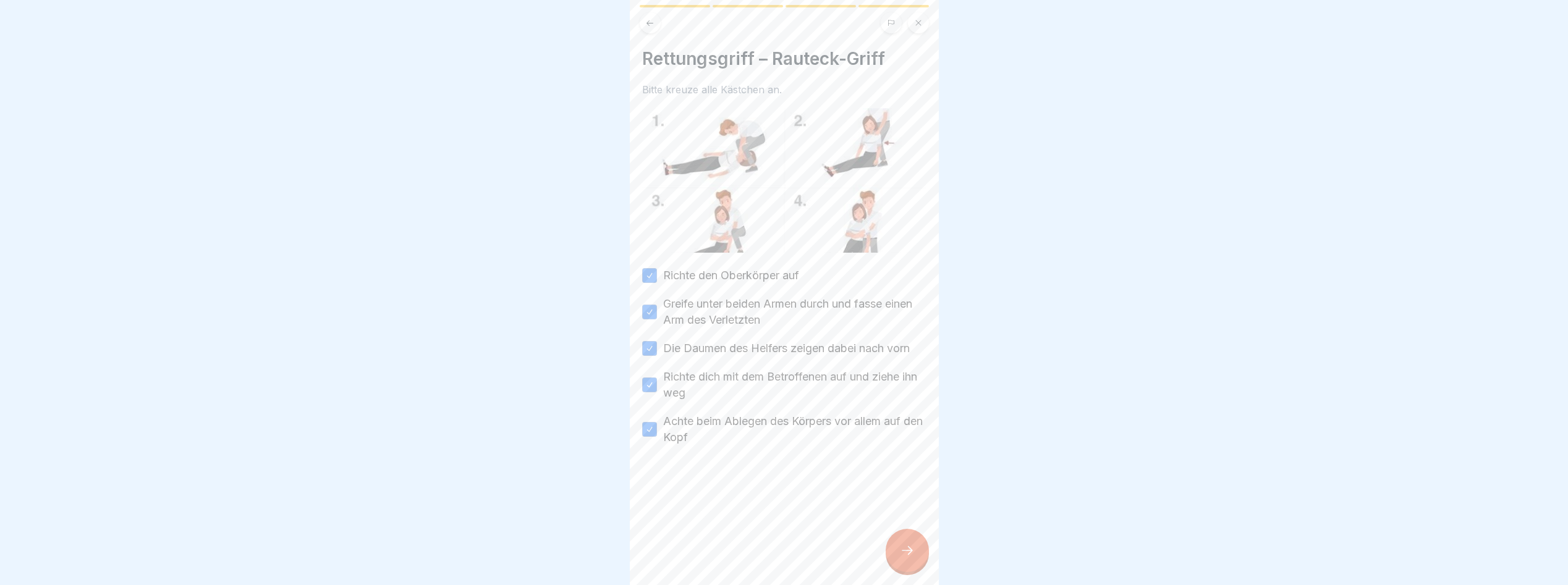 click at bounding box center (907, 550) 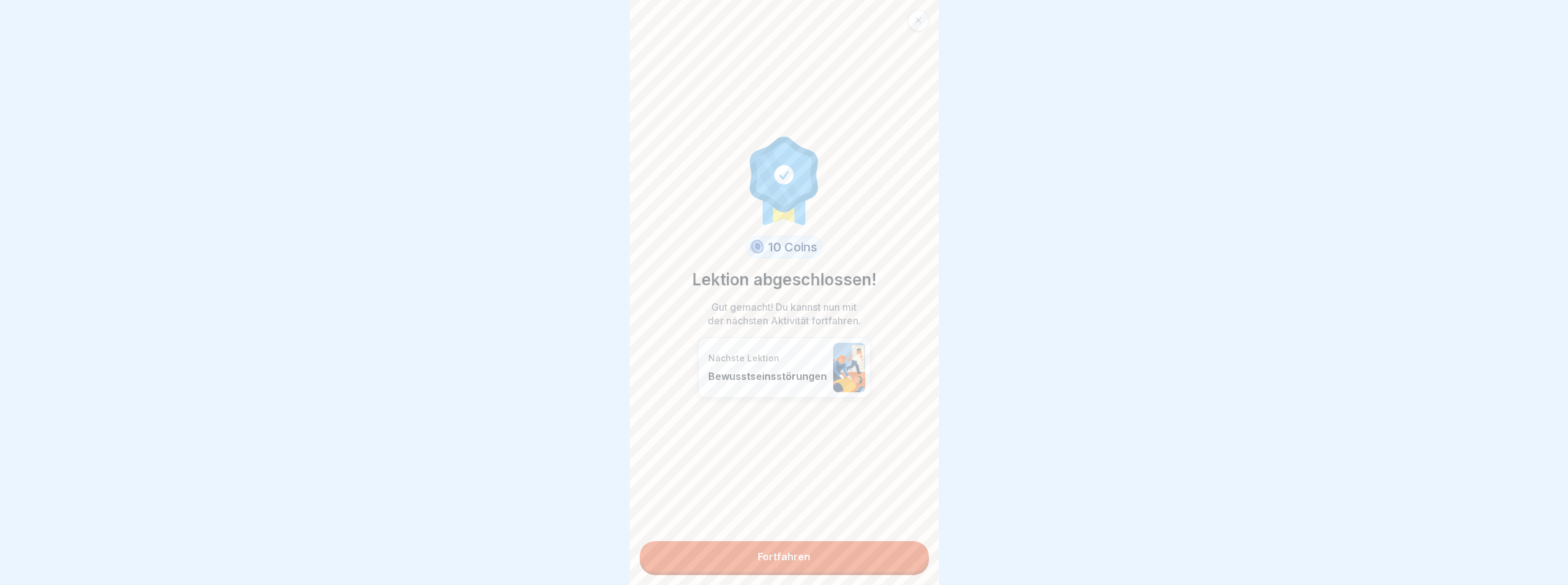click on "Fortfahren" at bounding box center [784, 557] 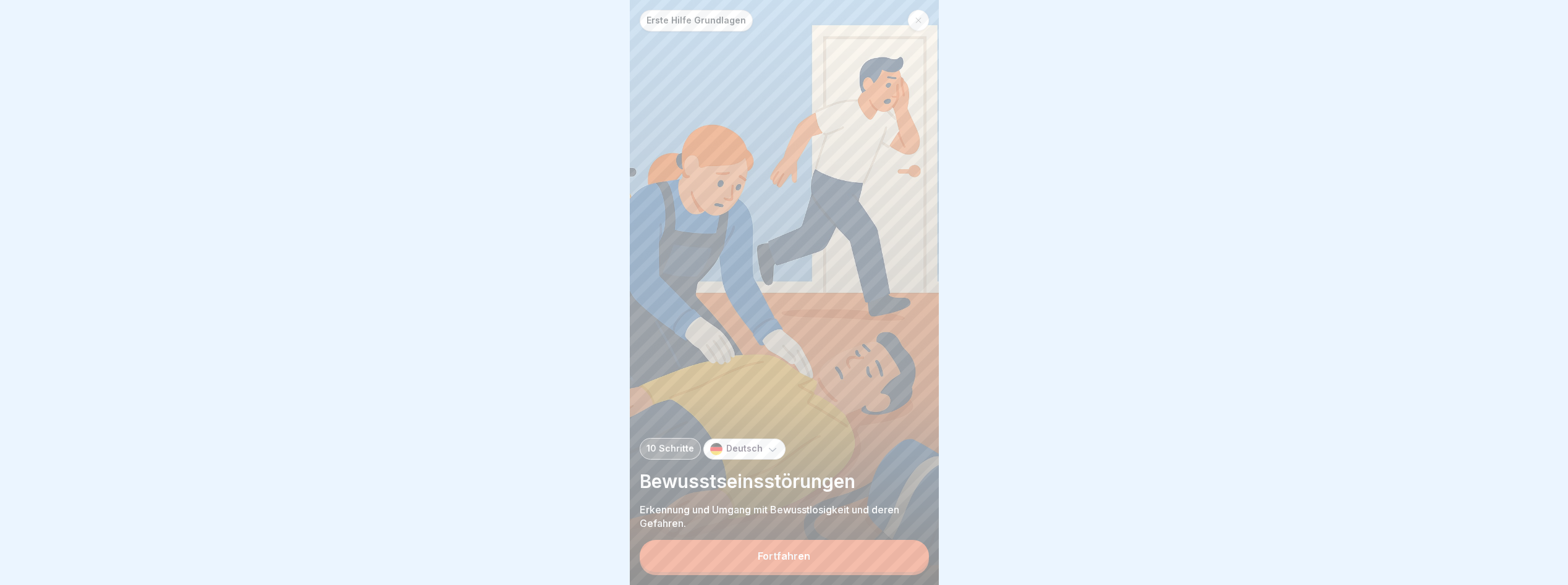 click on "Erste Hilfe Grundlagen  10 Schritte Deutsch Bewusstseinsstörungen Erkennung und Umgang mit Bewusstlosigkeit und deren Gefahren. Fortfahren" at bounding box center (784, 292) 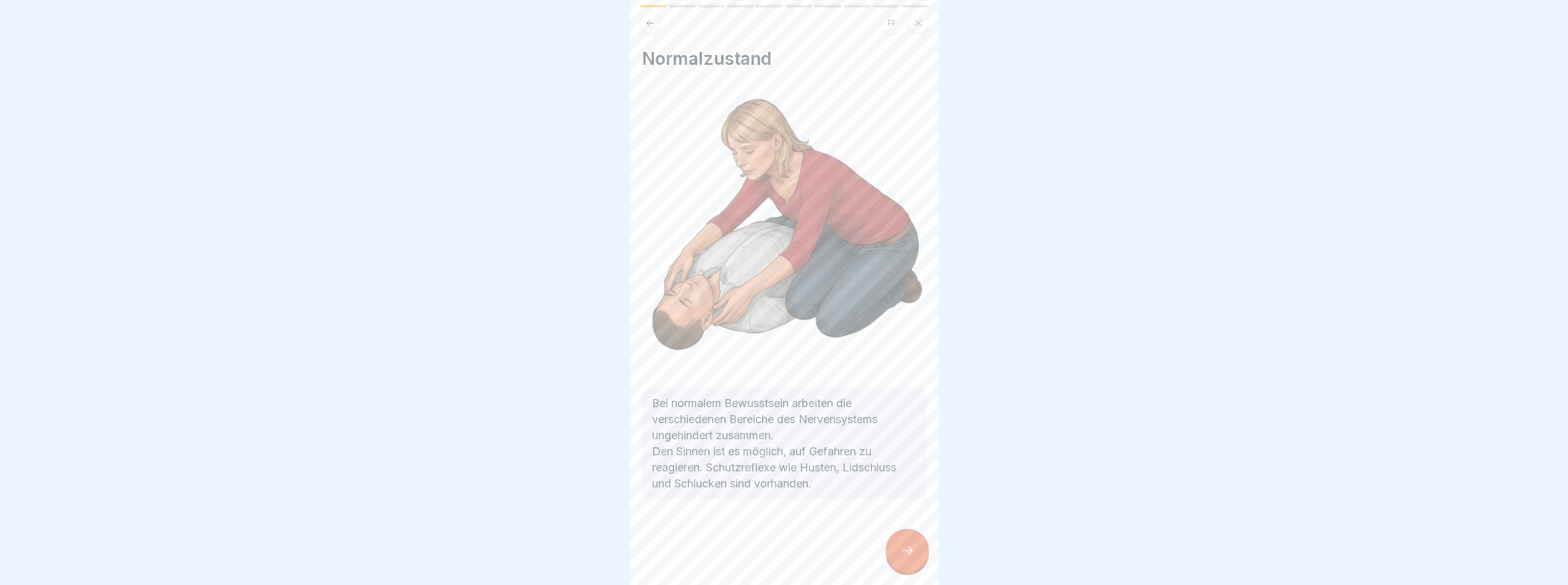 click 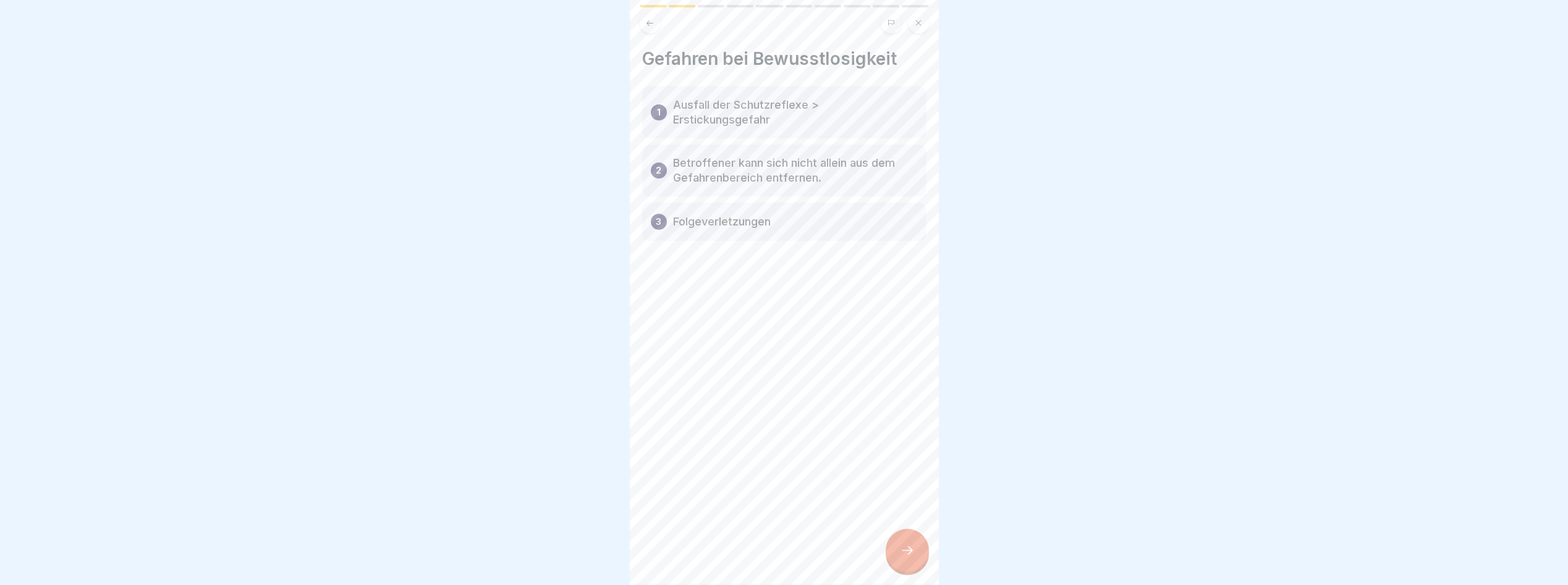 click 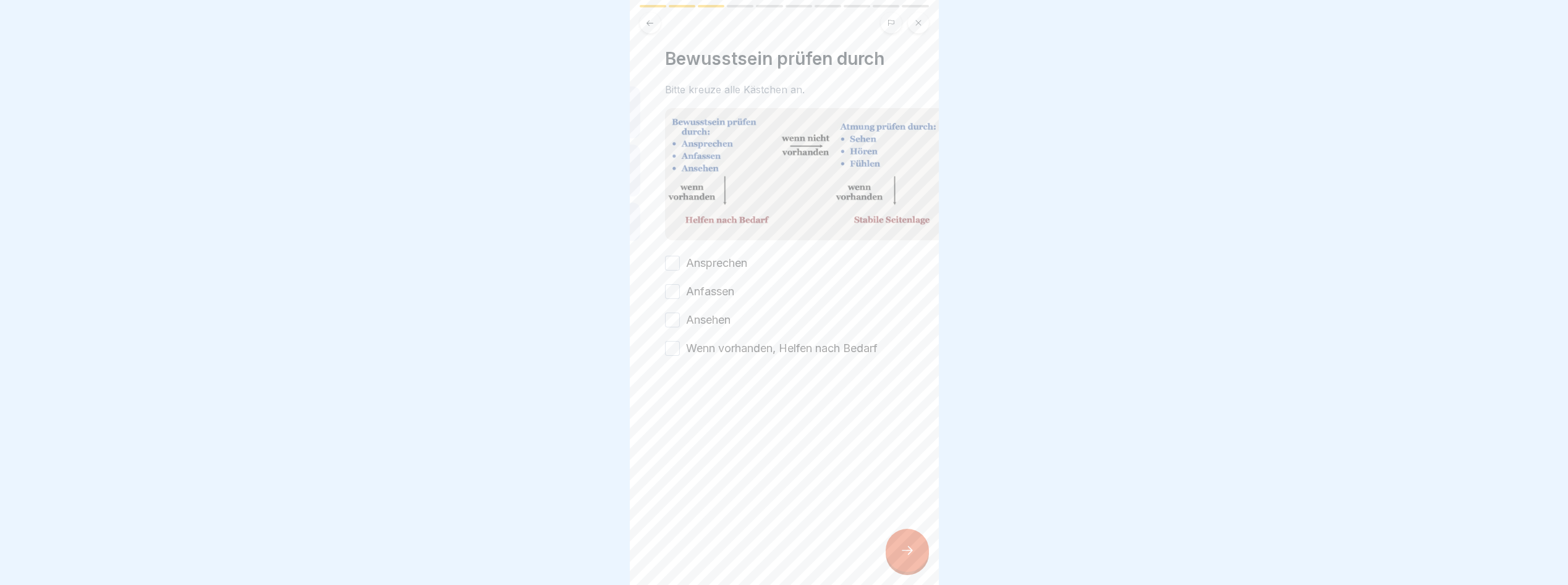 click at bounding box center (807, 174) 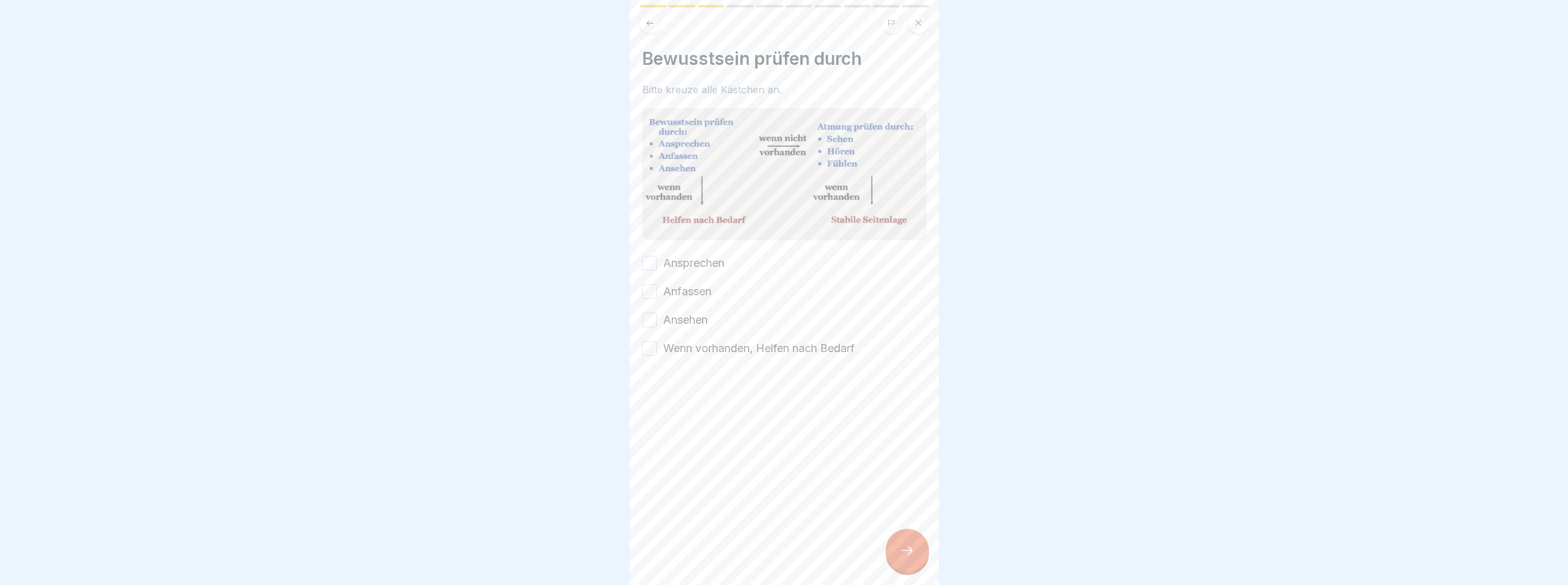 click on "Ansprechen" at bounding box center [650, 263] 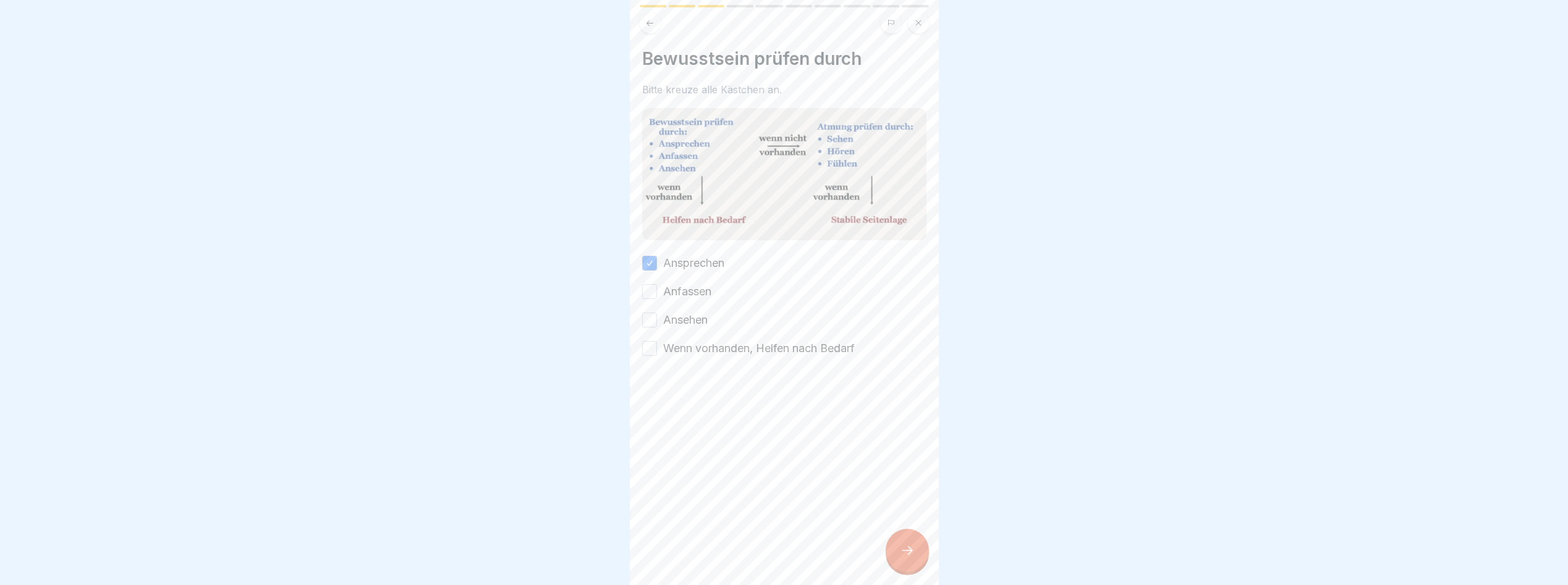 click on "Anfassen" at bounding box center [650, 292] 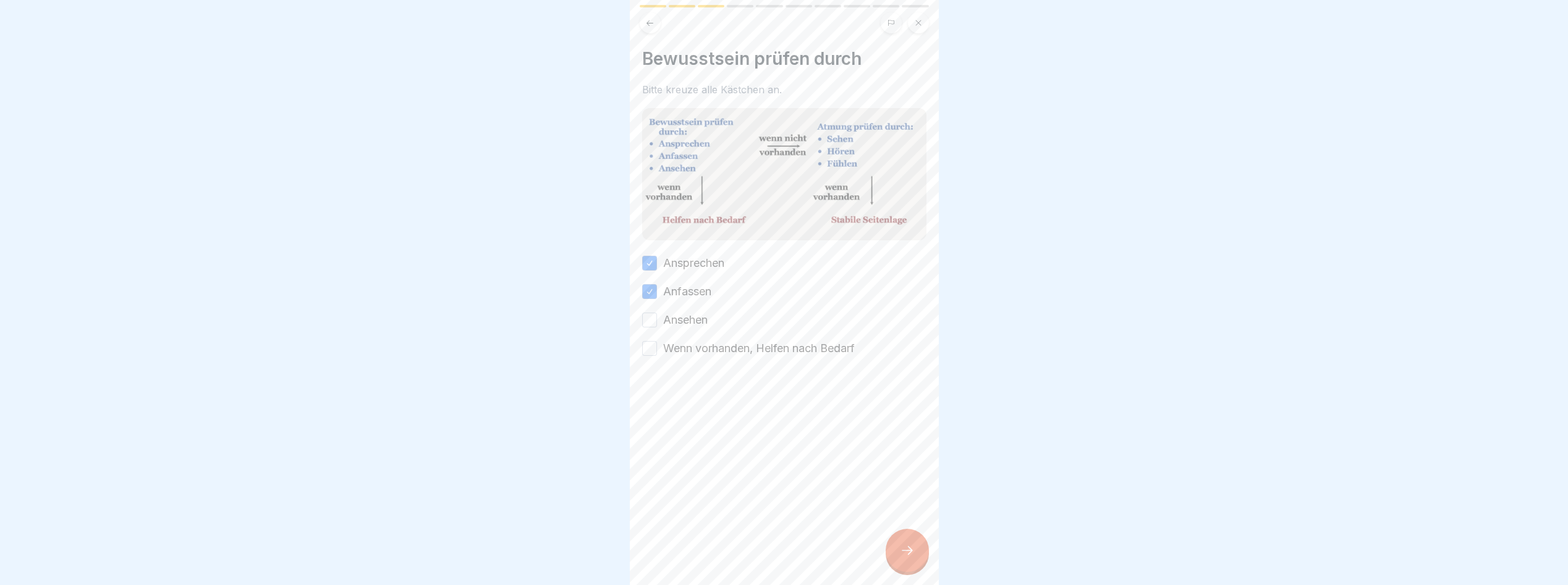 click on "Ansehen" at bounding box center [650, 320] 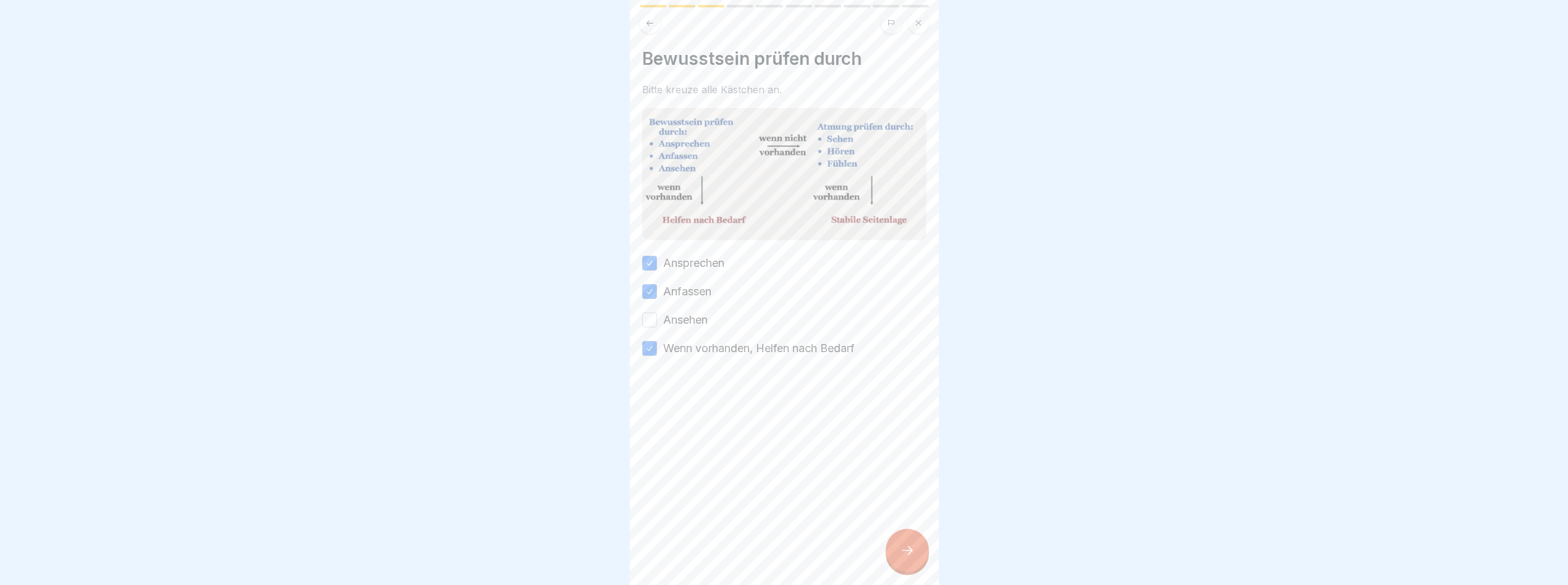 click on "Ansehen" at bounding box center (650, 320) 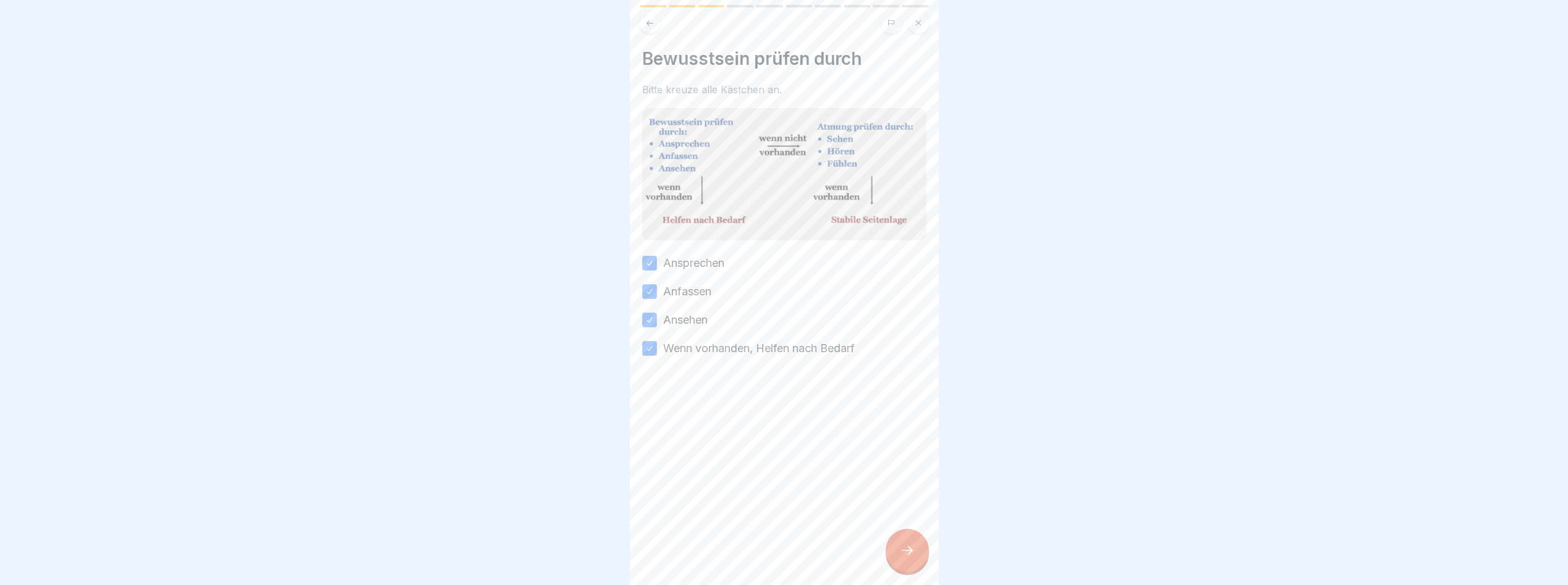 click 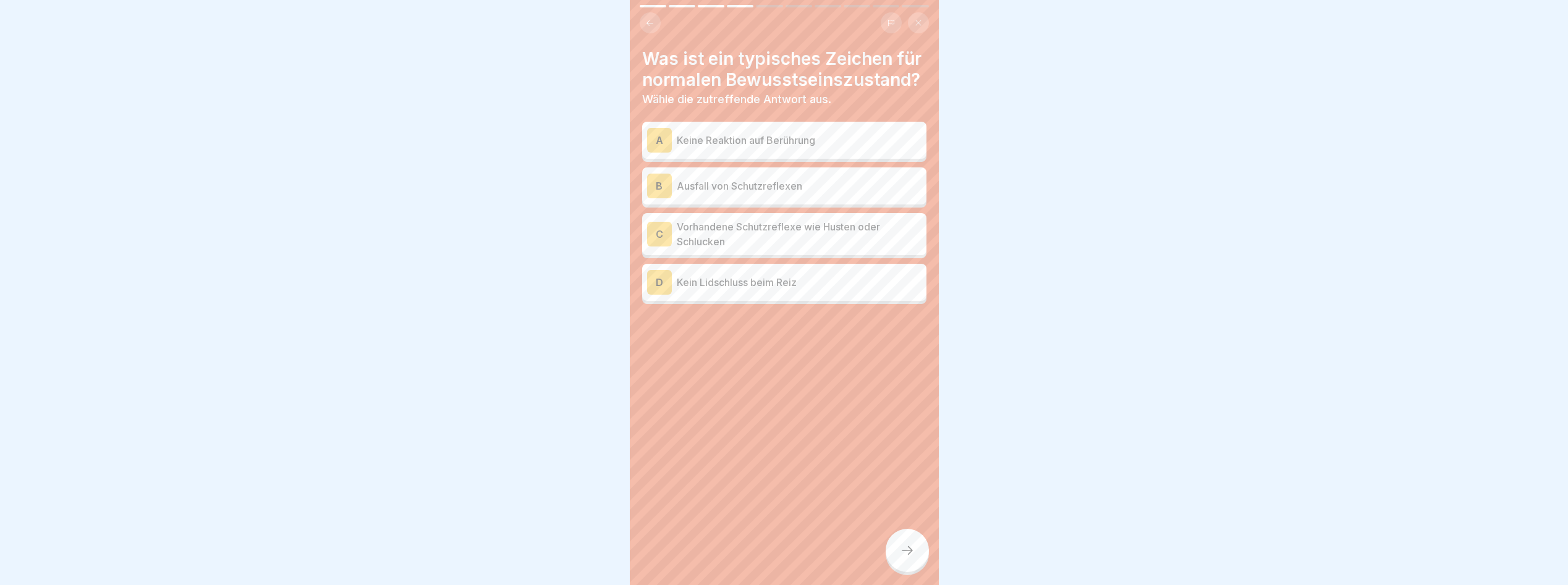 click on "Keine Reaktion auf Berührung" at bounding box center [799, 140] 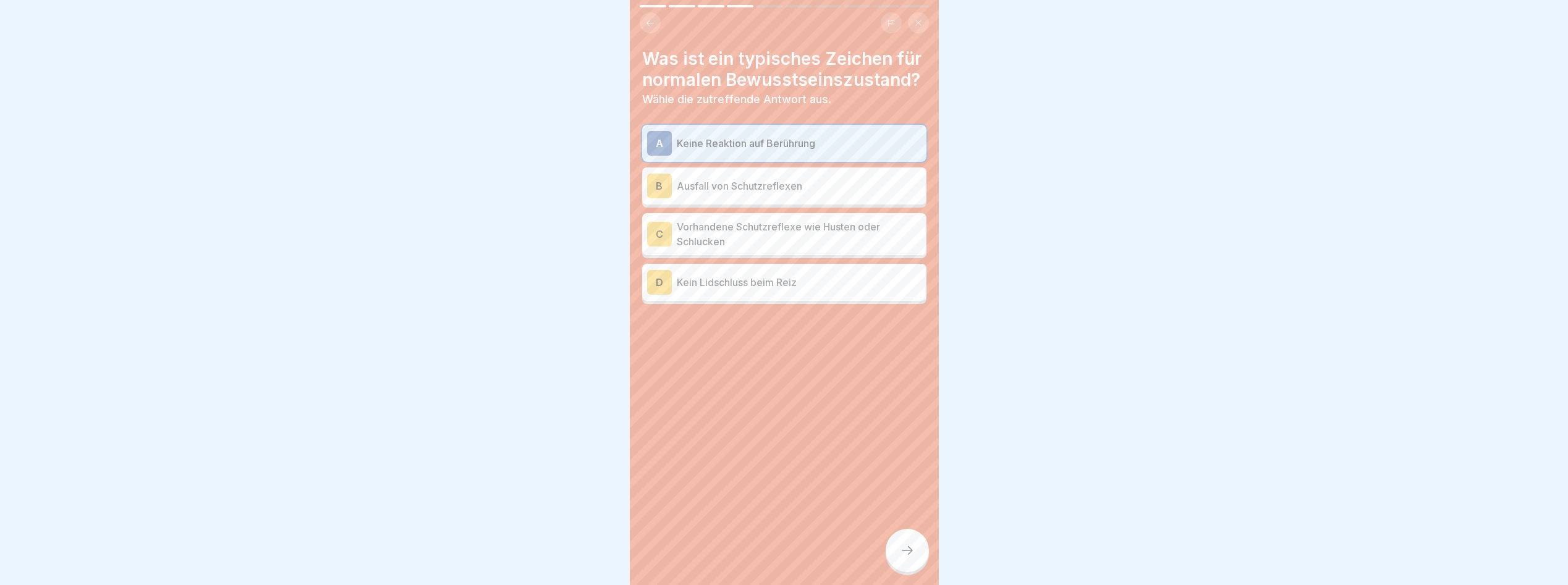 click at bounding box center (907, 550) 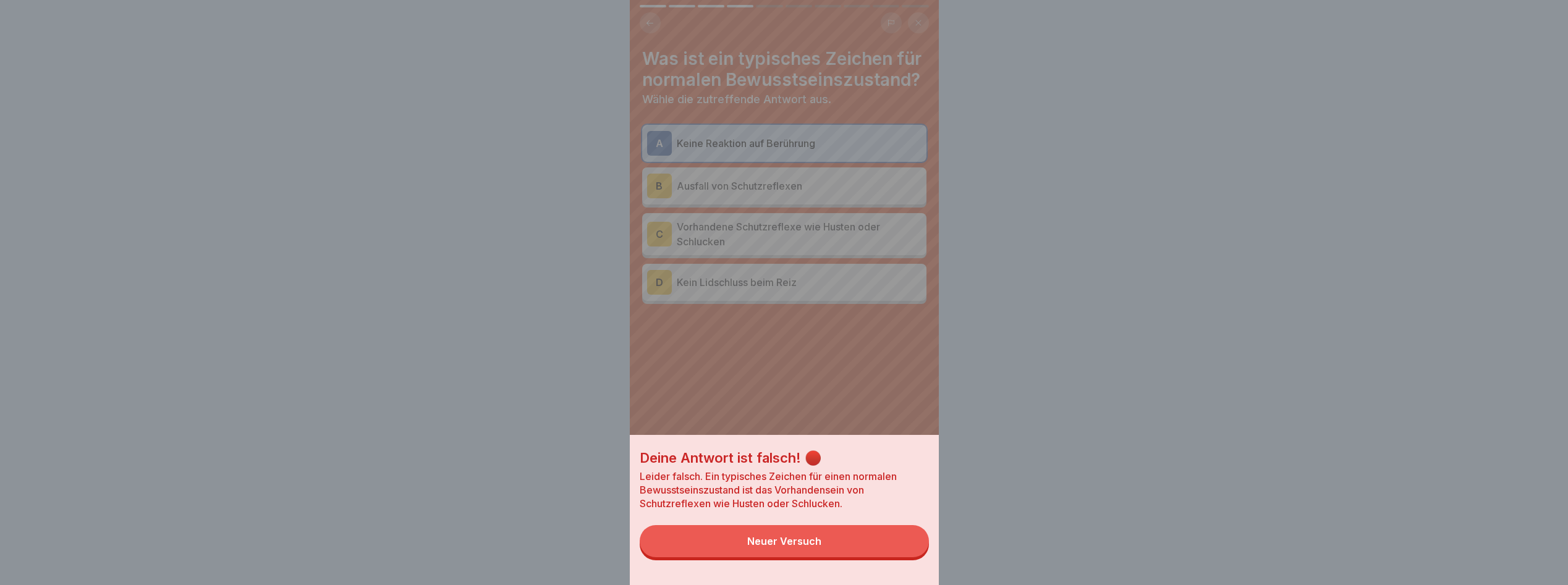 click on "Neuer Versuch" at bounding box center [784, 541] 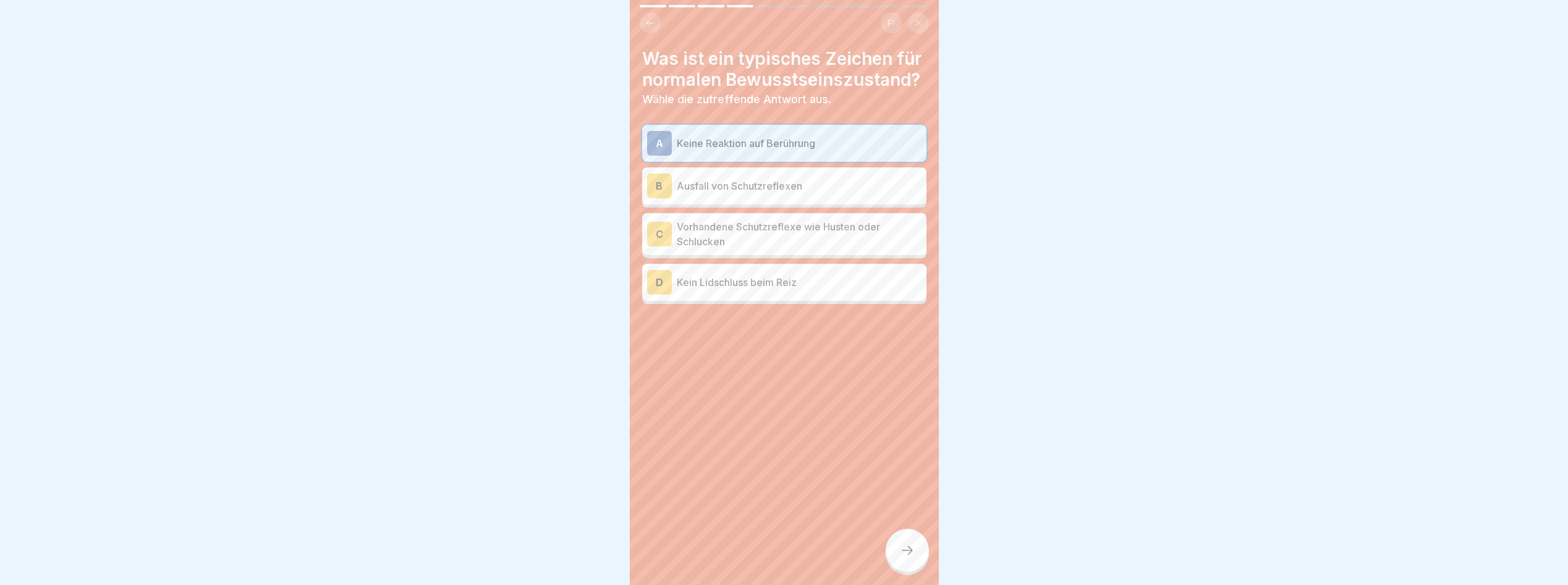 click on "B" at bounding box center (659, 186) 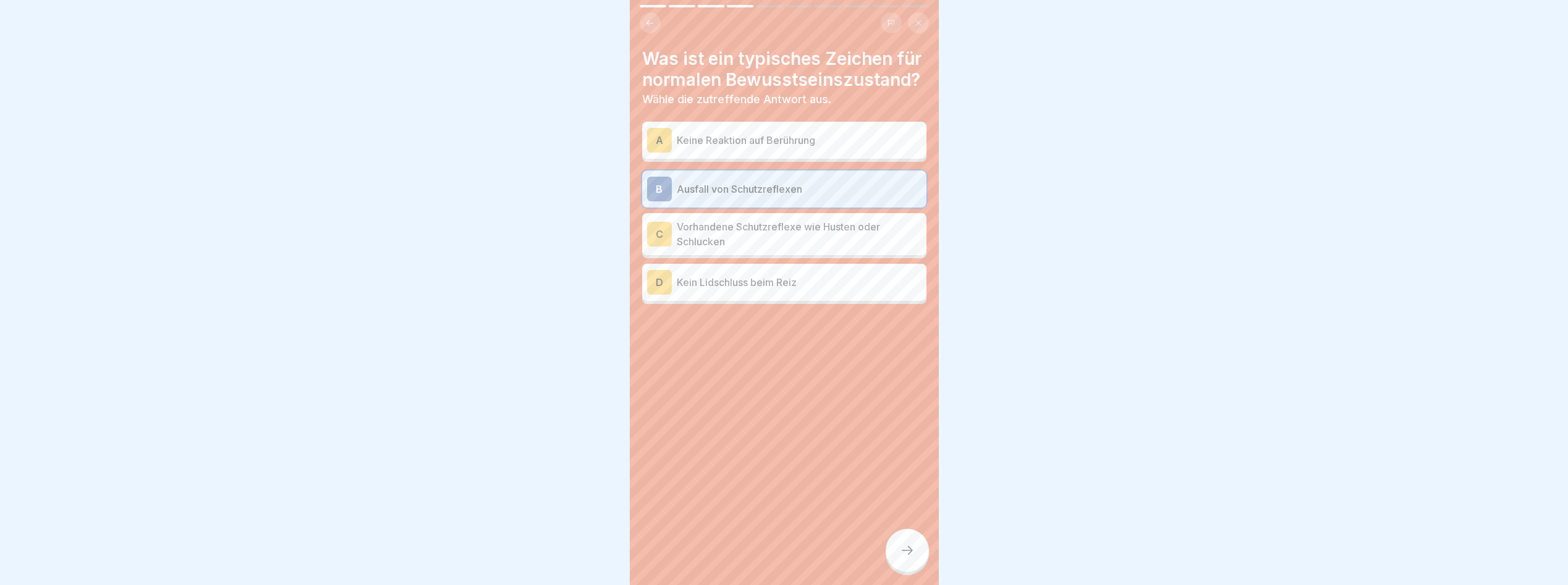 click on "C" at bounding box center [659, 234] 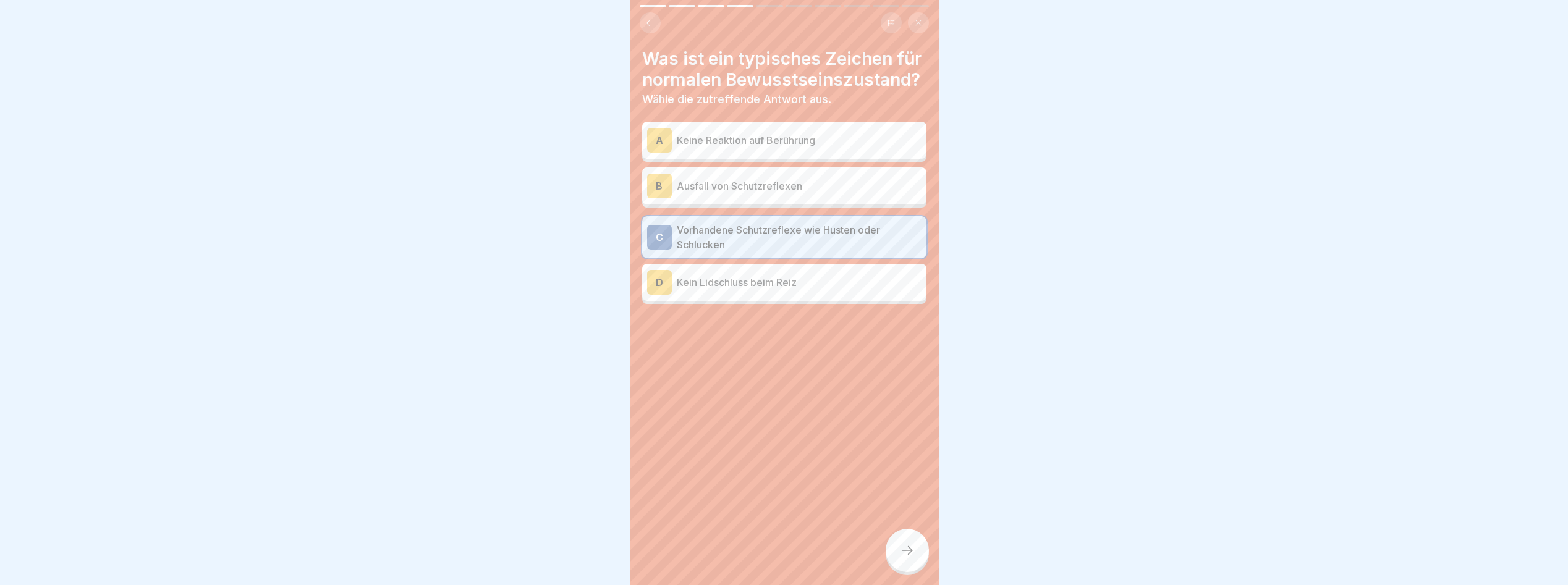 click on "D" at bounding box center [659, 282] 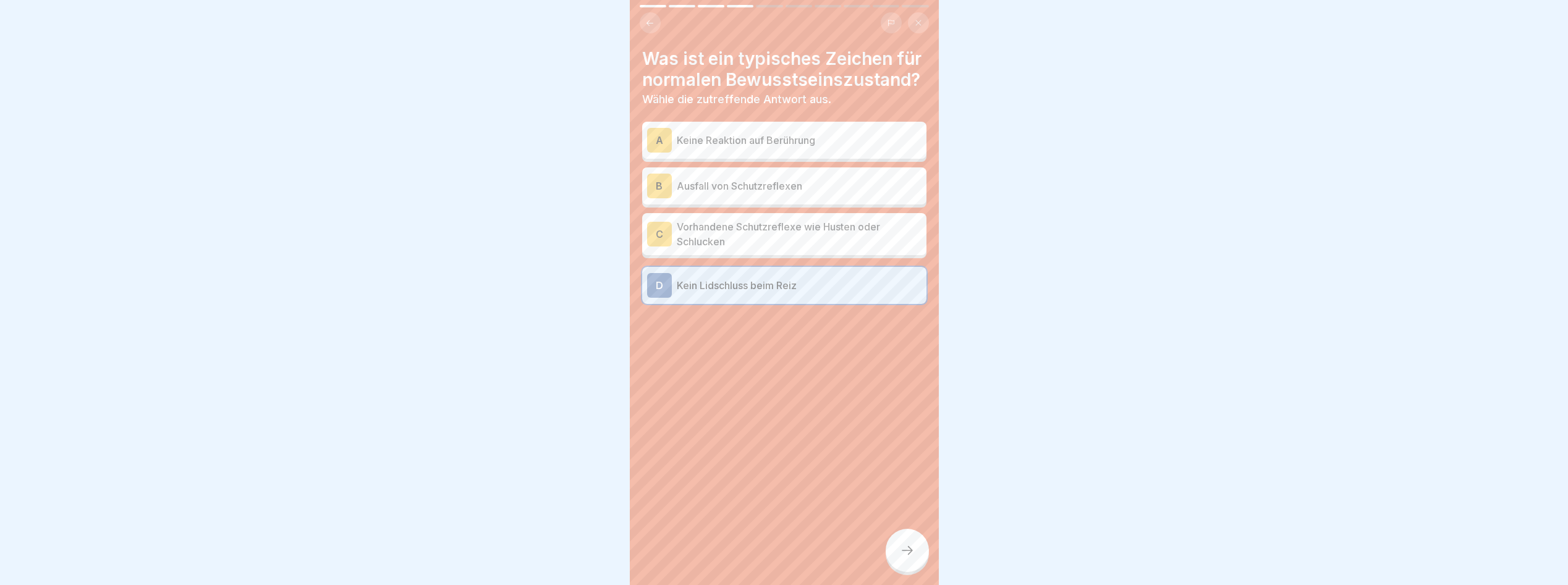 click on "B" at bounding box center [659, 186] 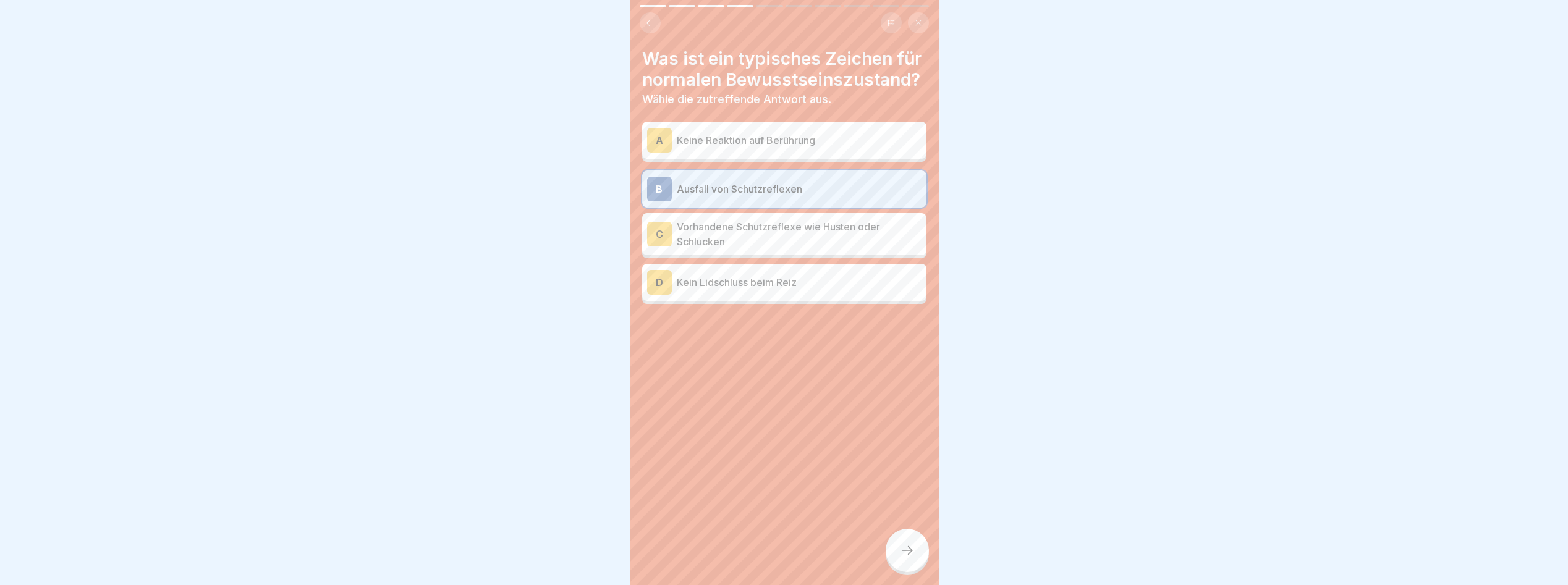 click 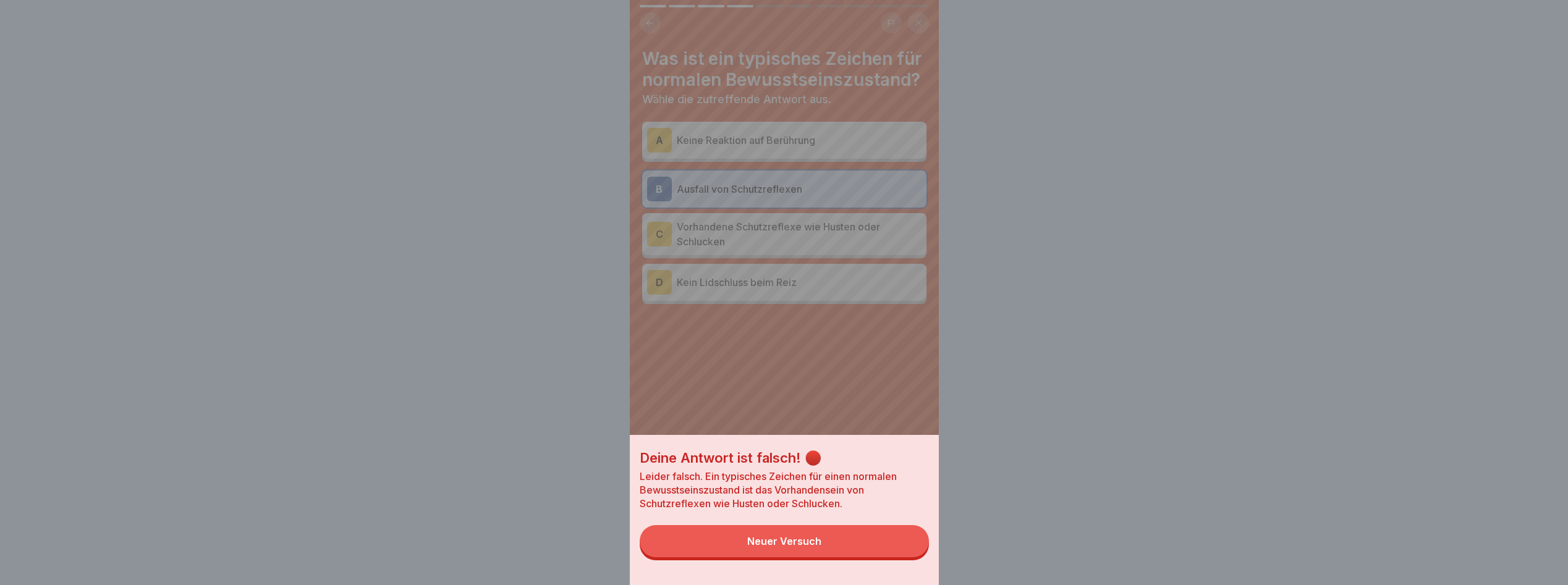 click on "Neuer Versuch" at bounding box center (784, 541) 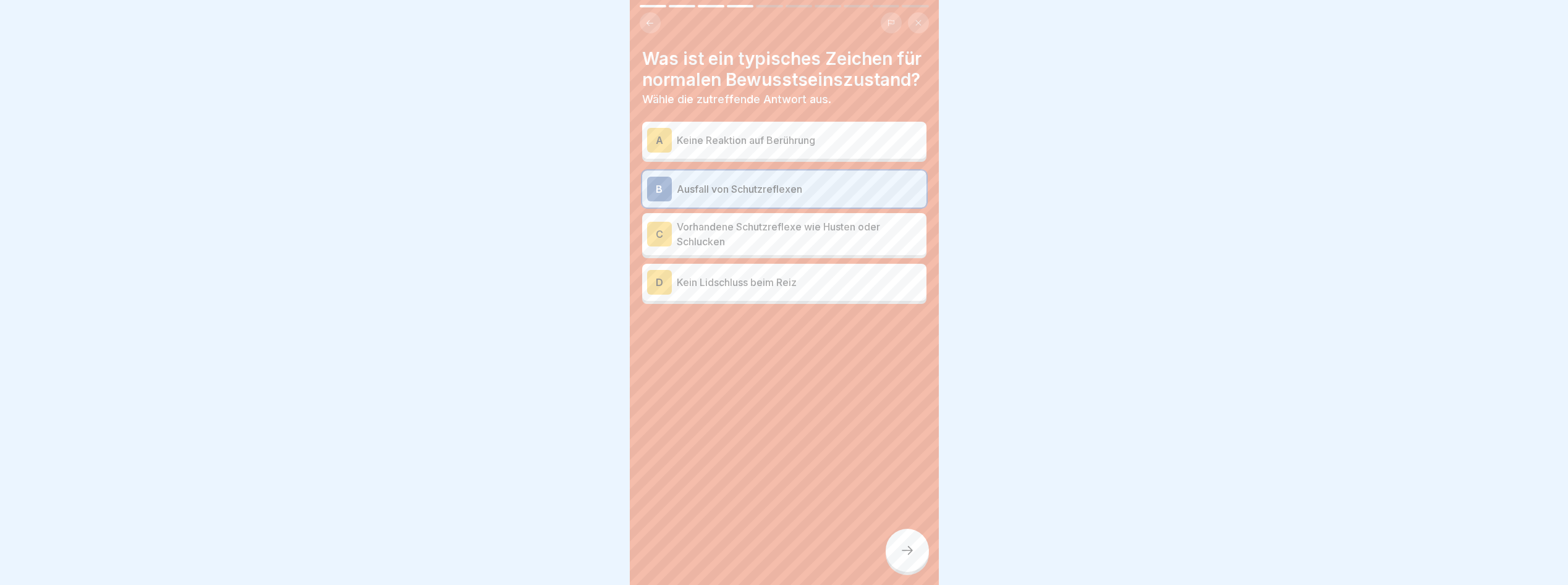 click on "C Vorhandene Schutzreflexe wie Husten oder Schlucken" at bounding box center [784, 234] 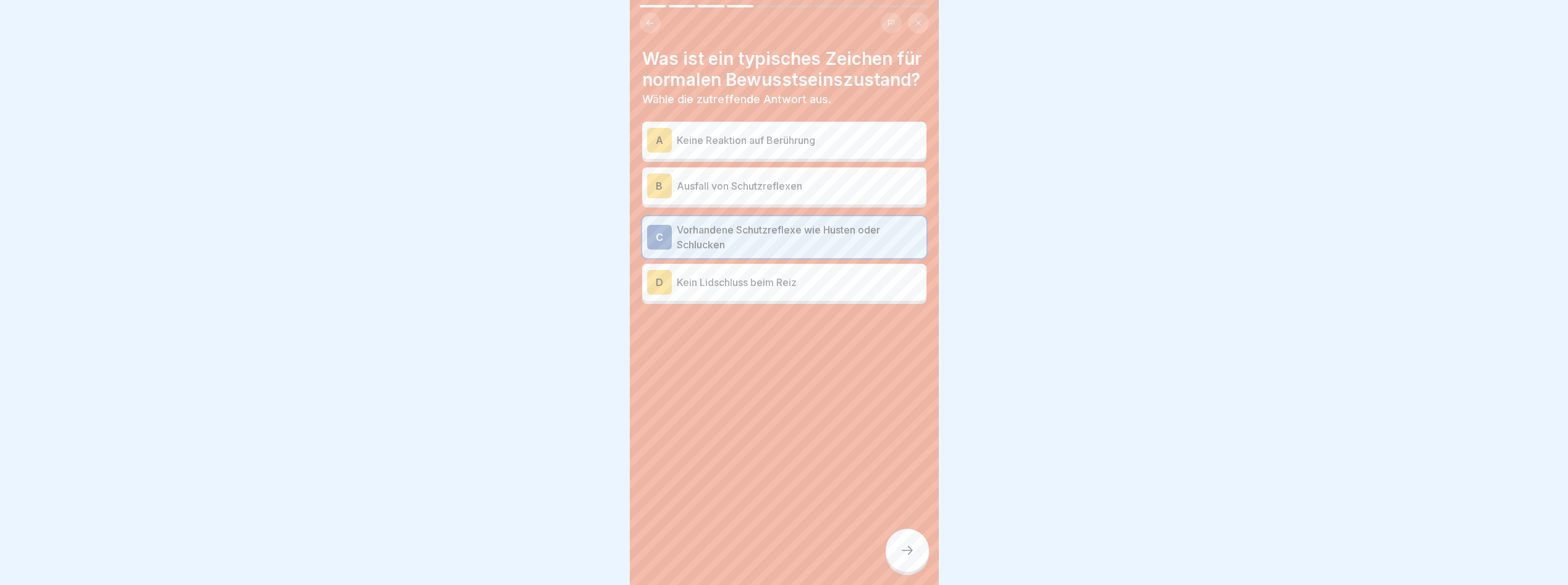 click 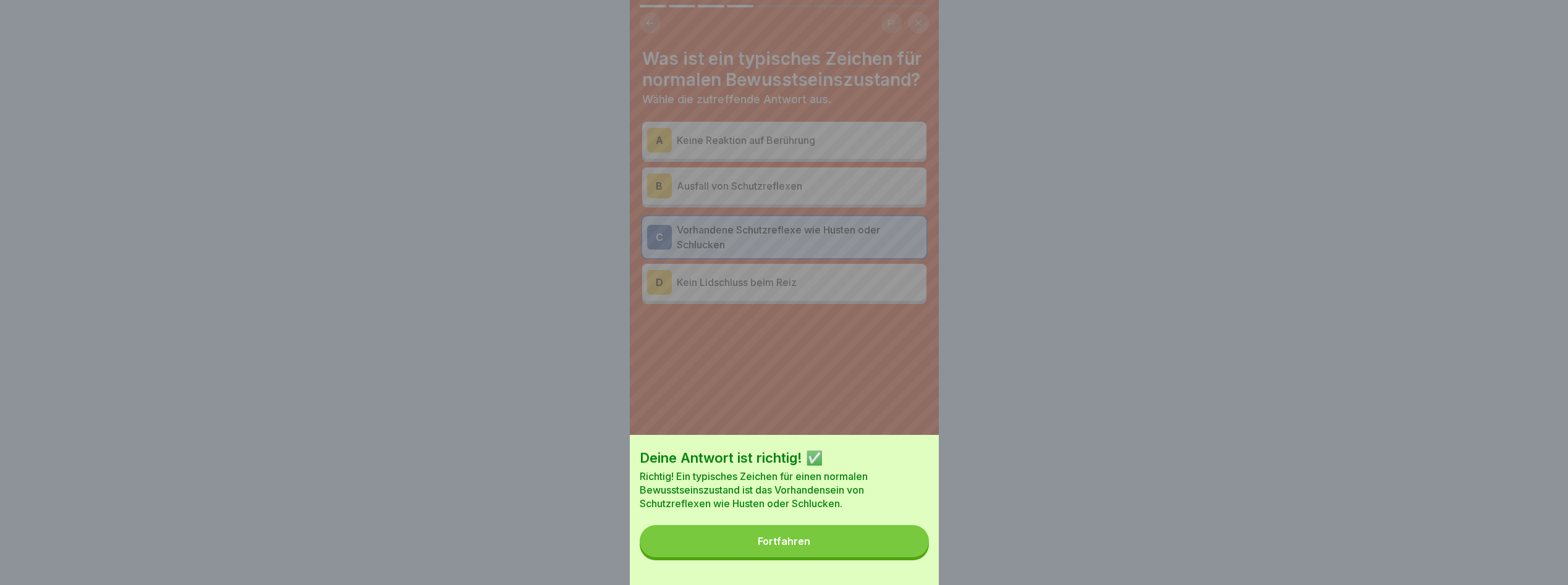 click on "Deine Antwort ist richtig!
✅ Richtig! Ein typisches Zeichen für einen normalen Bewusstseinszustand ist das Vorhandensein von Schutzreflexen wie Husten oder Schlucken.   Fortfahren" at bounding box center [784, 510] 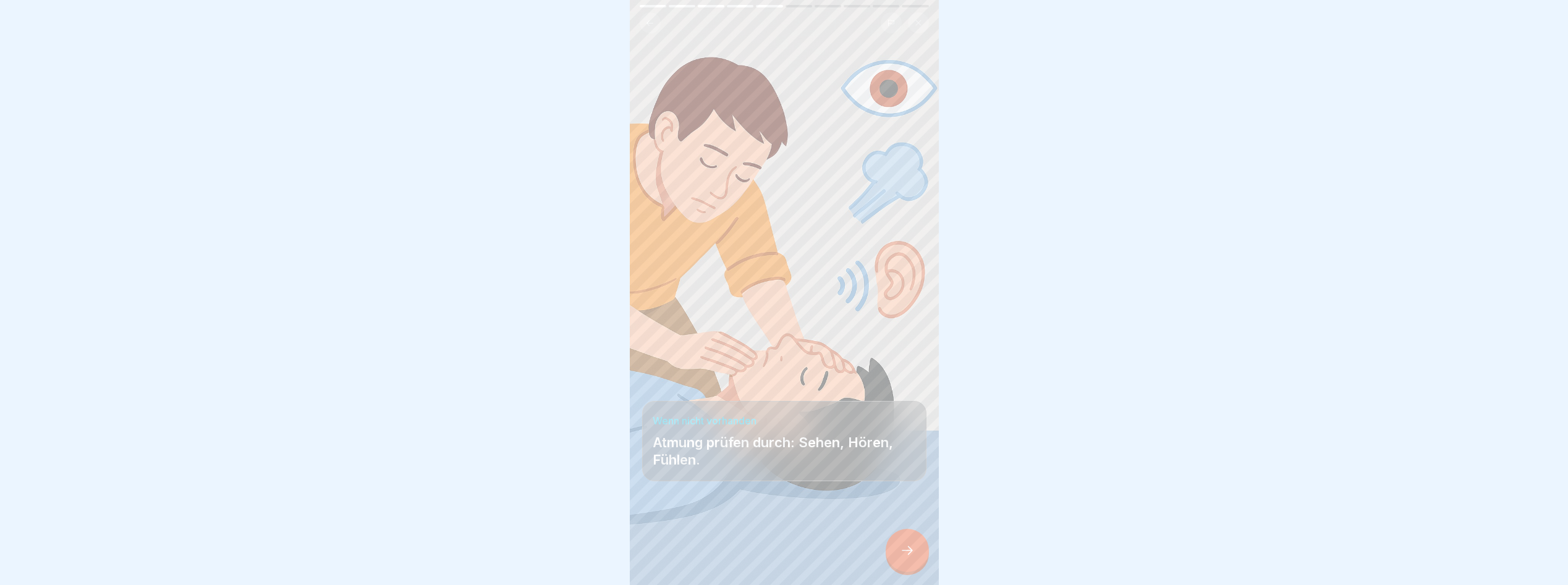 click 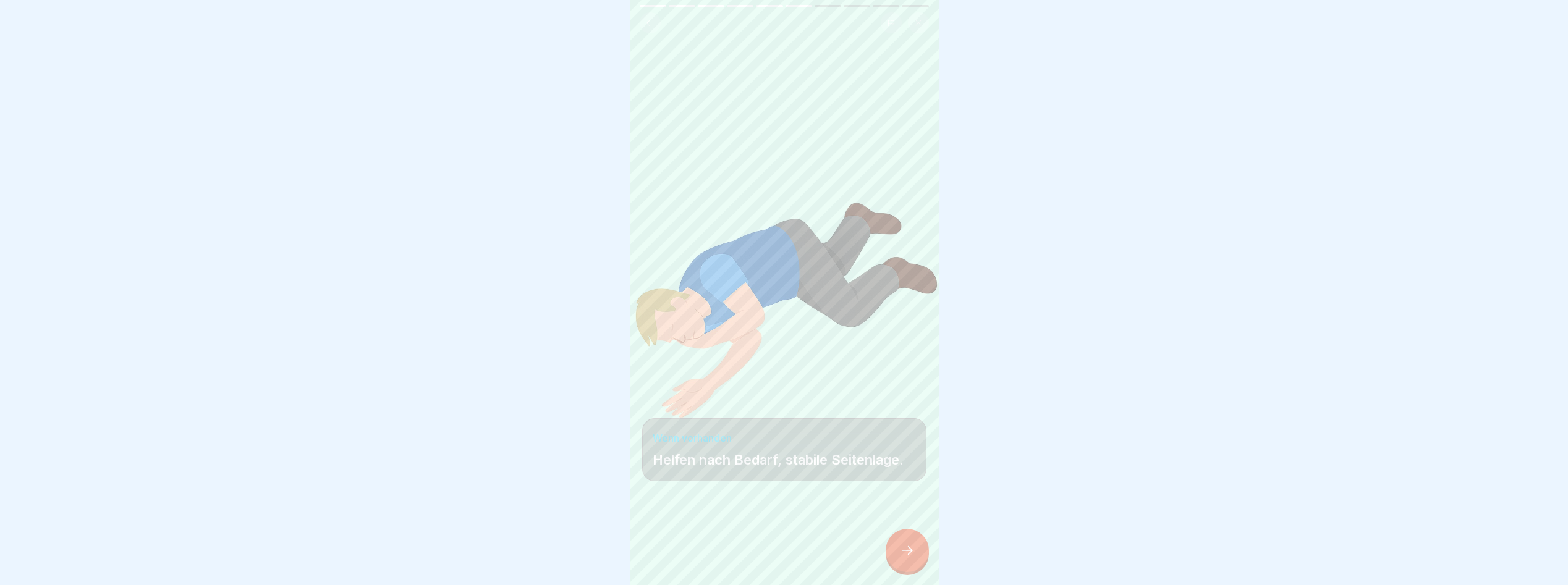 click 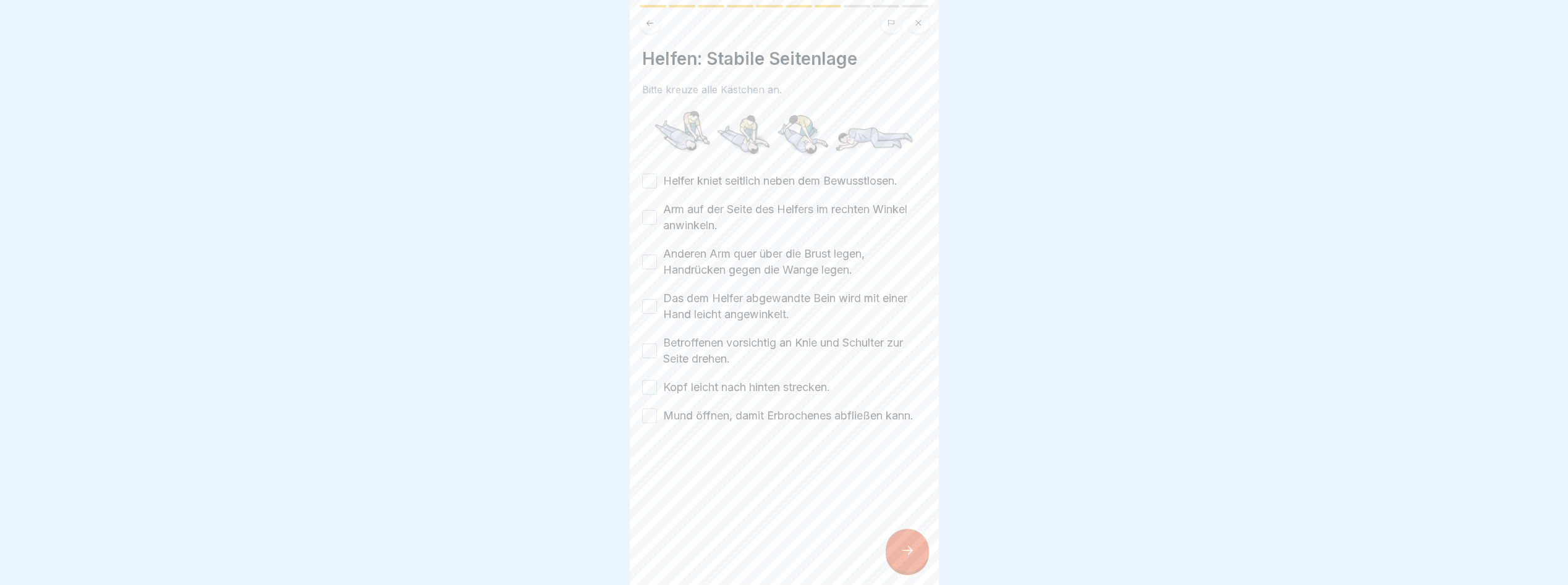 click on "Helfer kniet seitlich neben dem Bewusstlosen." at bounding box center [650, 181] 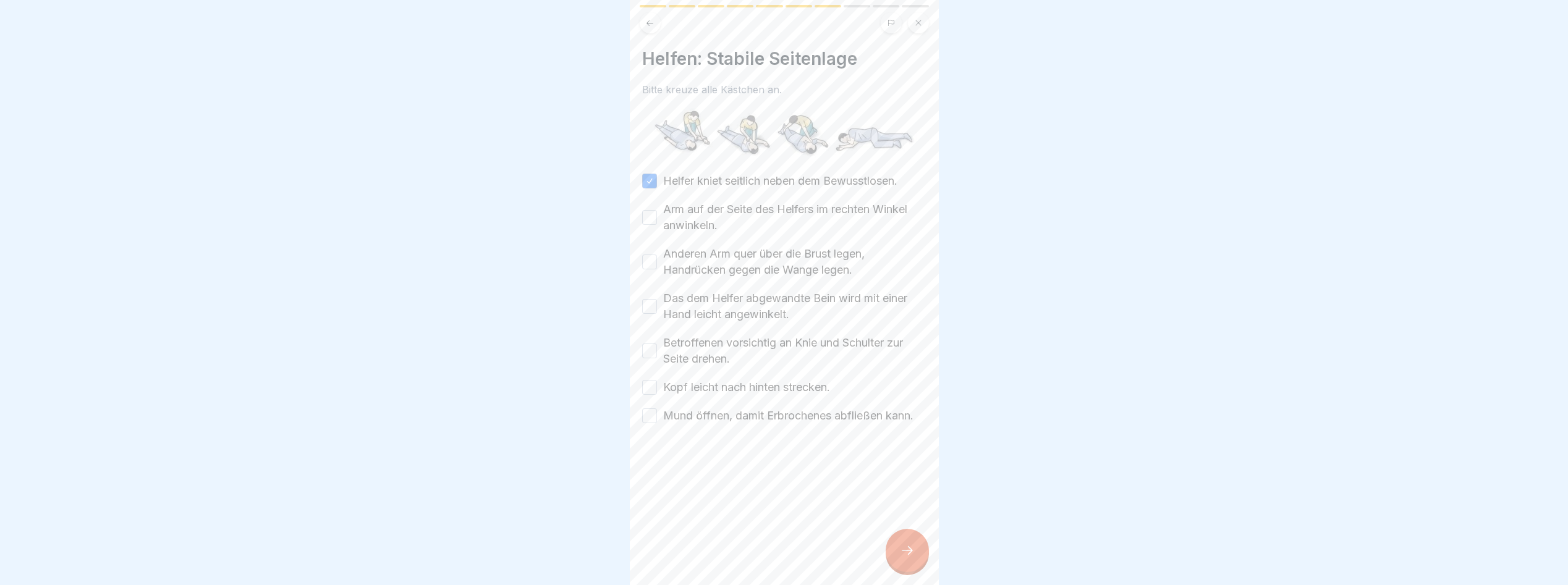 click on "Arm auf der Seite des Helfers im rechten Winkel anwinkeln." at bounding box center [784, 217] 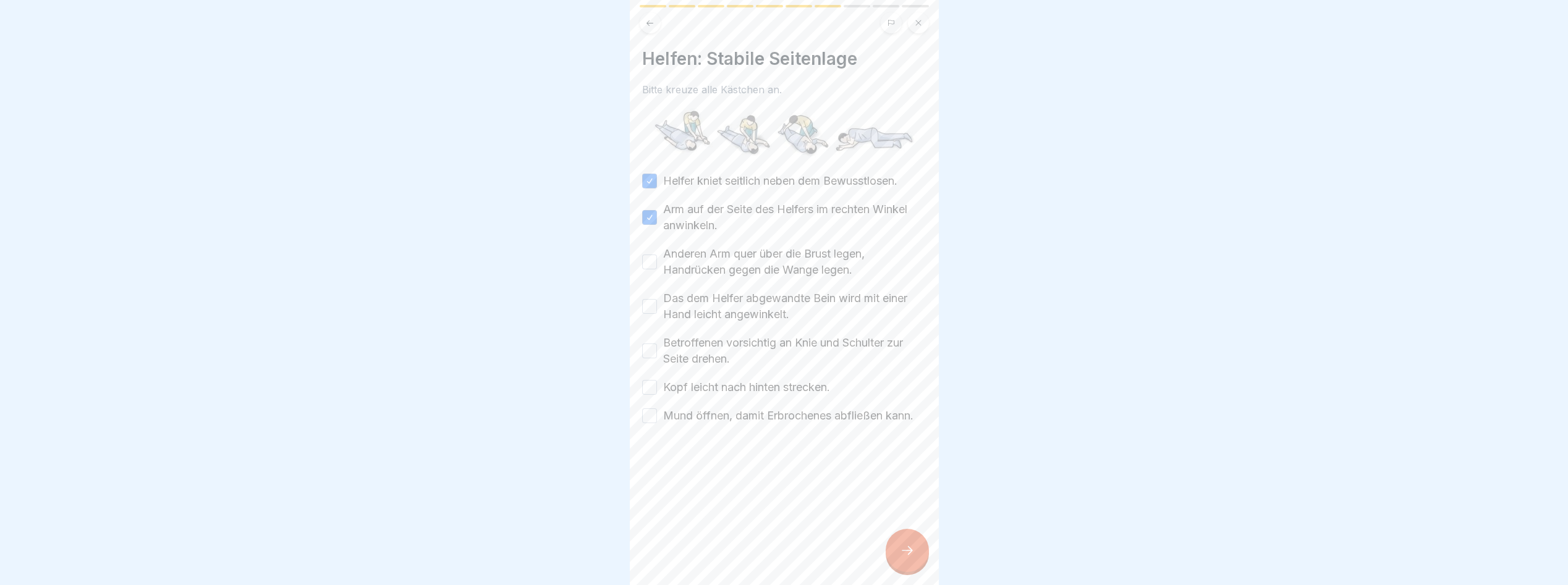 click on "Anderen Arm quer über die Brust legen, Handrücken gegen die Wange legen." at bounding box center [650, 262] 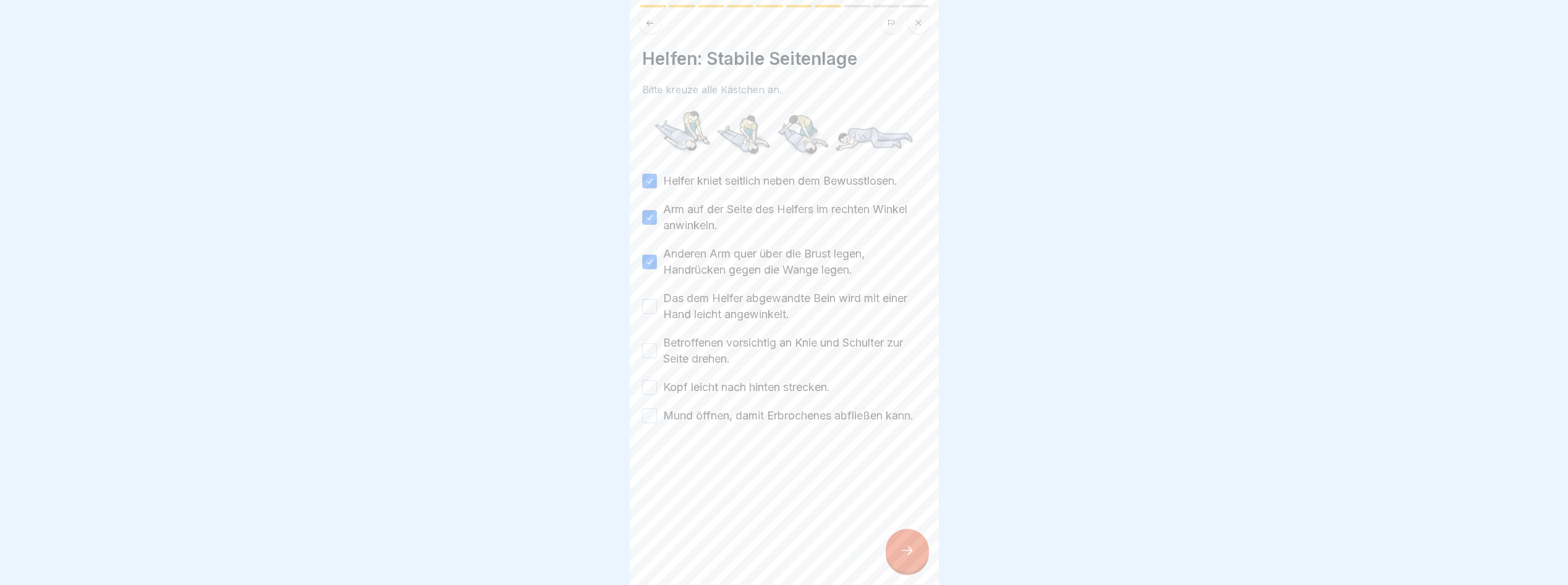 click on "Das dem Helfer abgewandte Bein wird mit einer Hand leicht angewinkelt." at bounding box center [784, 306] 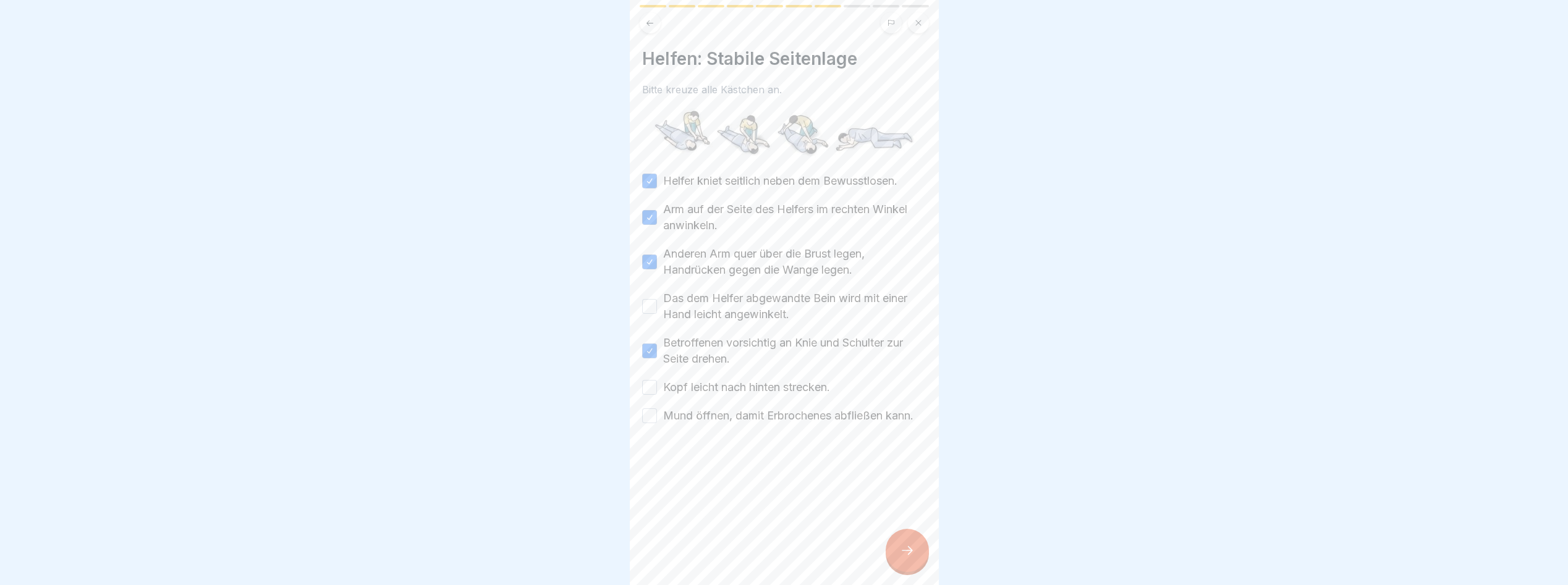 click on "Das dem Helfer abgewandte Bein wird mit einer Hand leicht angewinkelt." at bounding box center (650, 306) 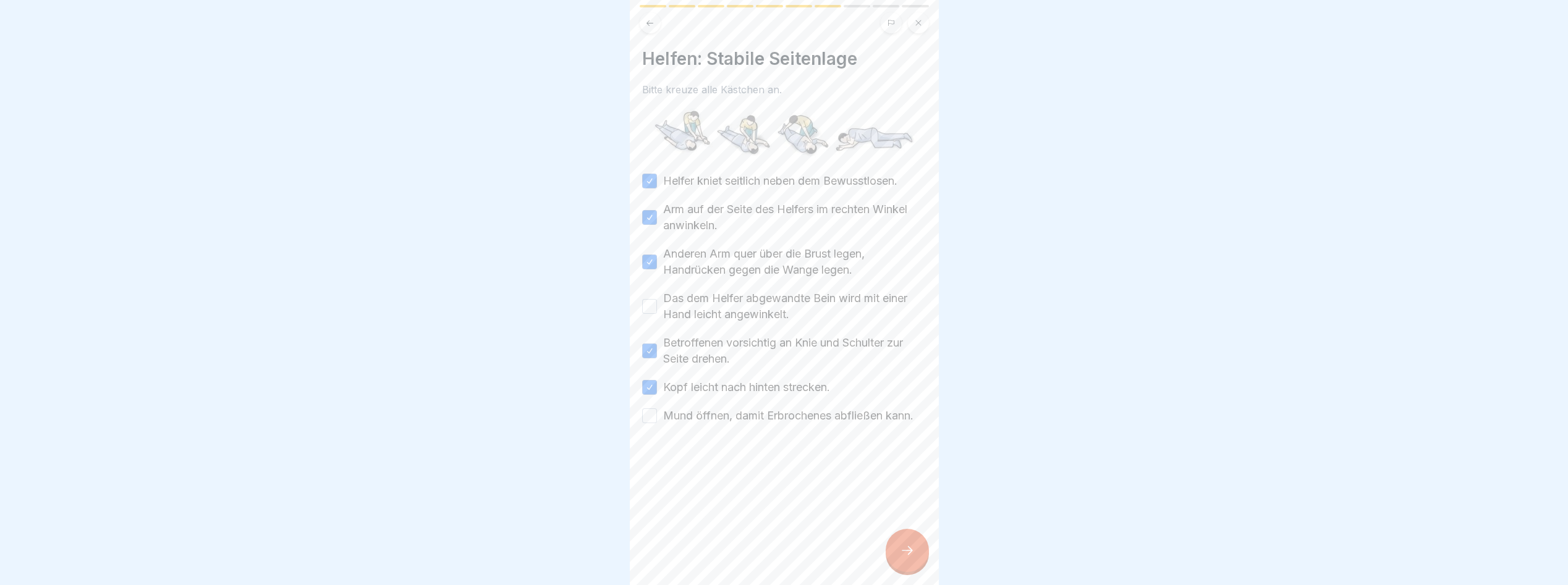 click on "Kopf leicht nach hinten strecken." at bounding box center (650, 387) 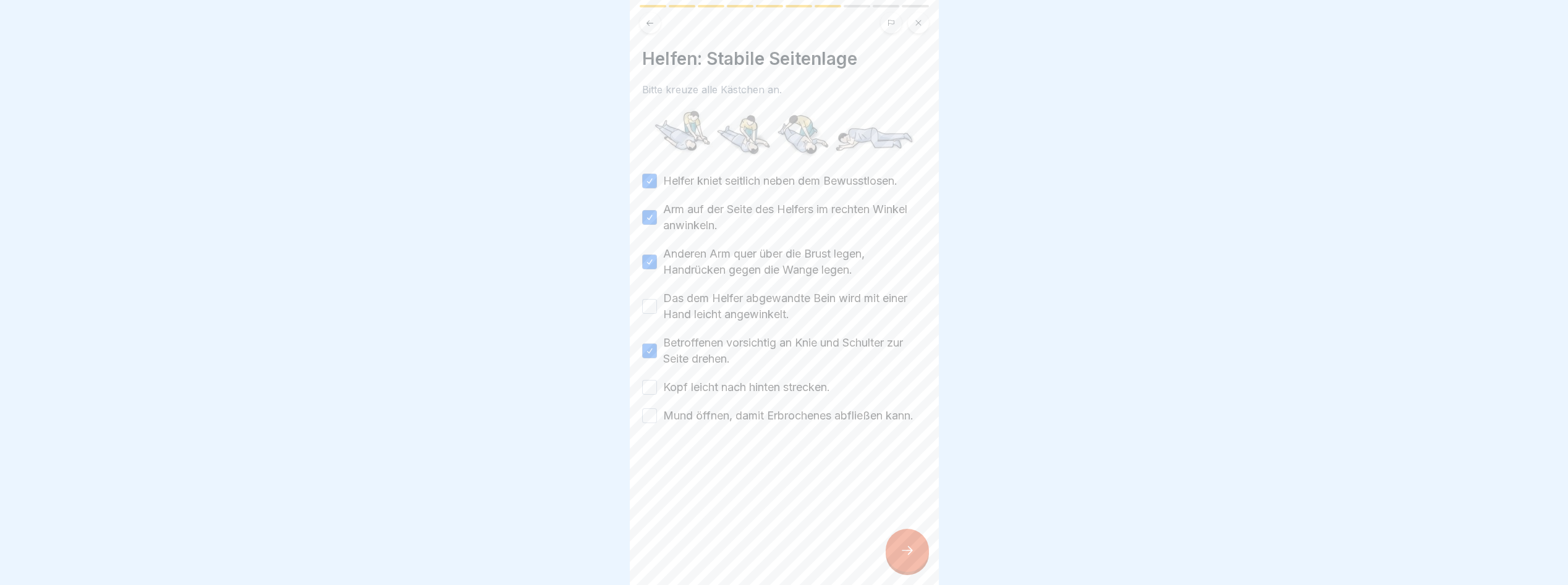 click on "Mund öffnen, damit Erbrochenes abfließen kann." at bounding box center (650, 416) 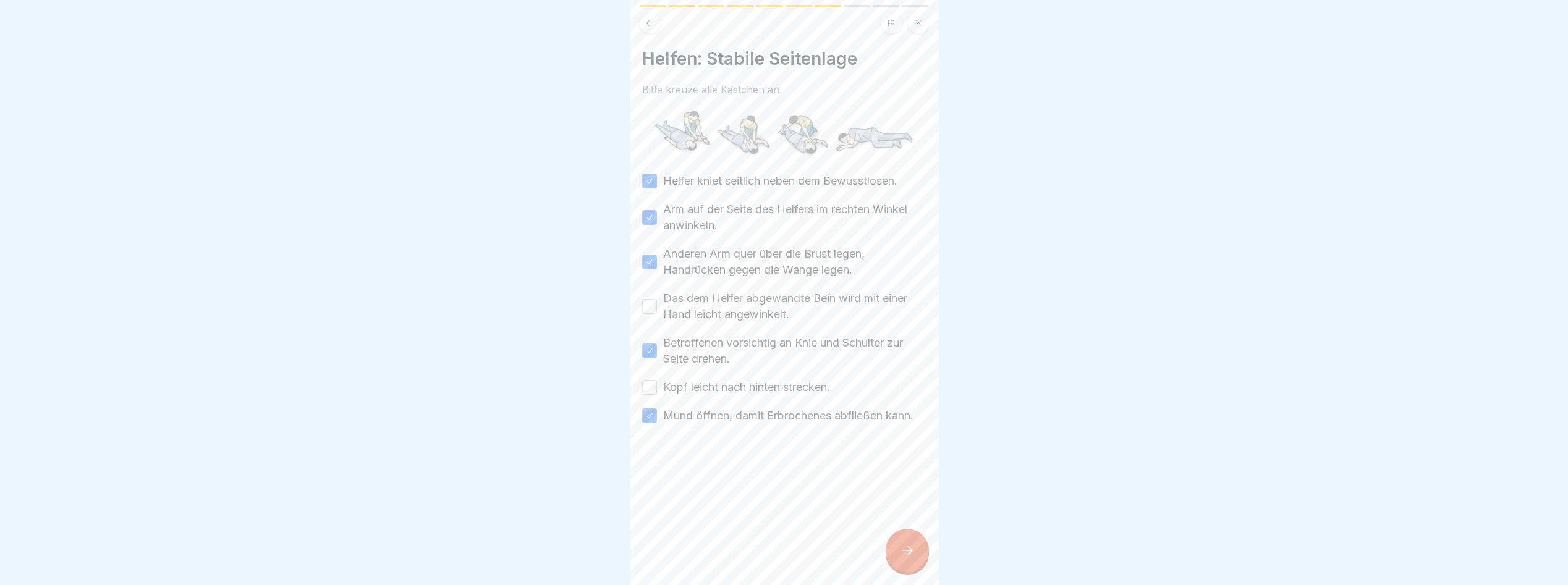 click on "Kopf leicht nach hinten strecken." at bounding box center (650, 387) 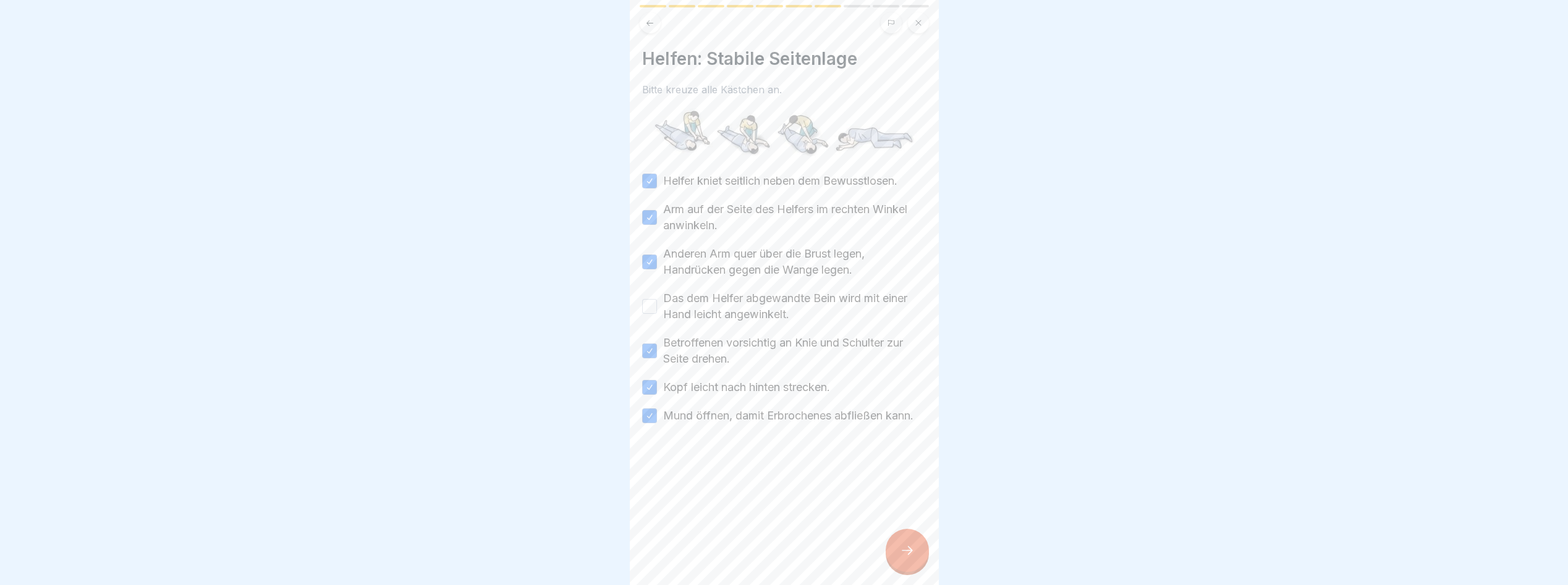 click on "Das dem Helfer abgewandte Bein wird mit einer Hand leicht angewinkelt." at bounding box center [784, 306] 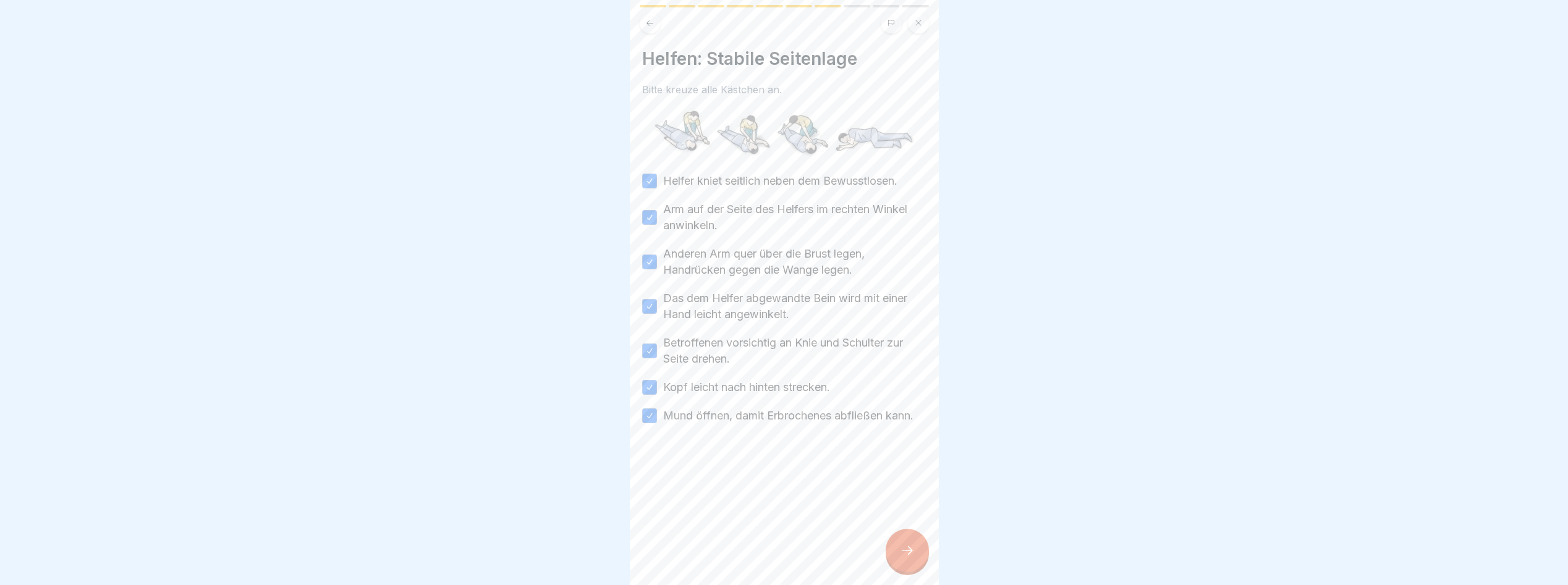 drag, startPoint x: 921, startPoint y: 558, endPoint x: 913, endPoint y: 557, distance: 8.062258 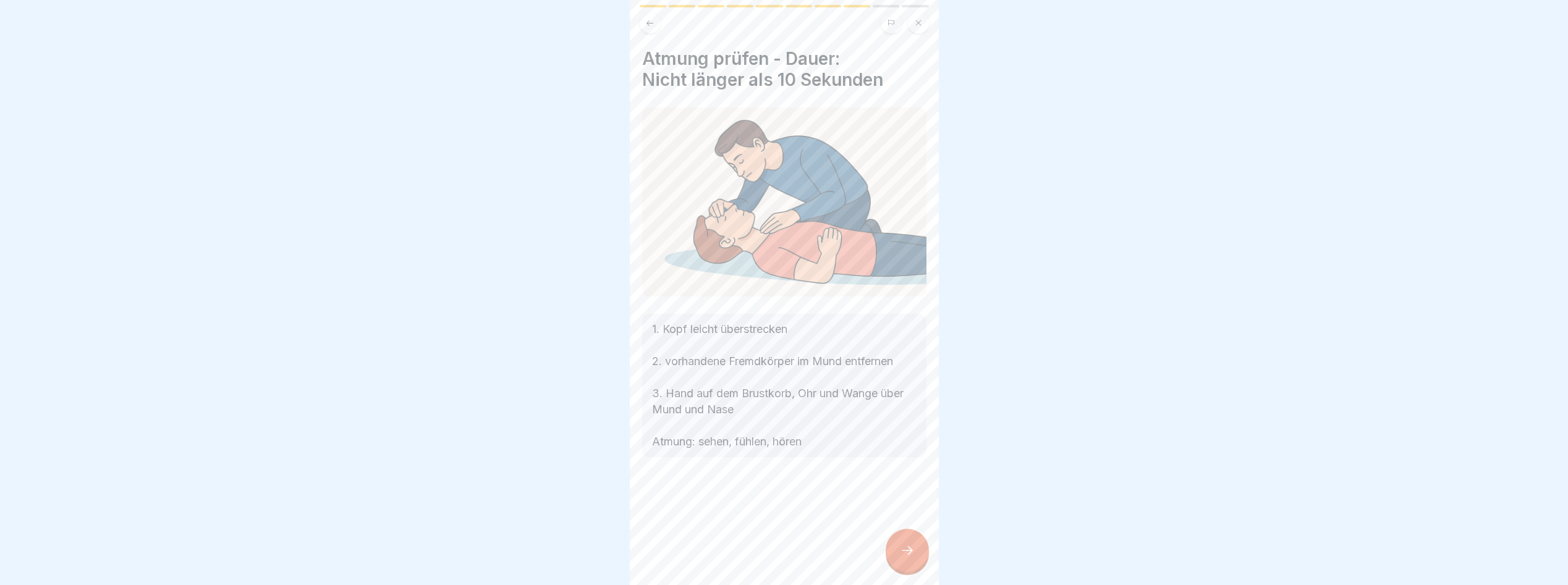 click at bounding box center [907, 550] 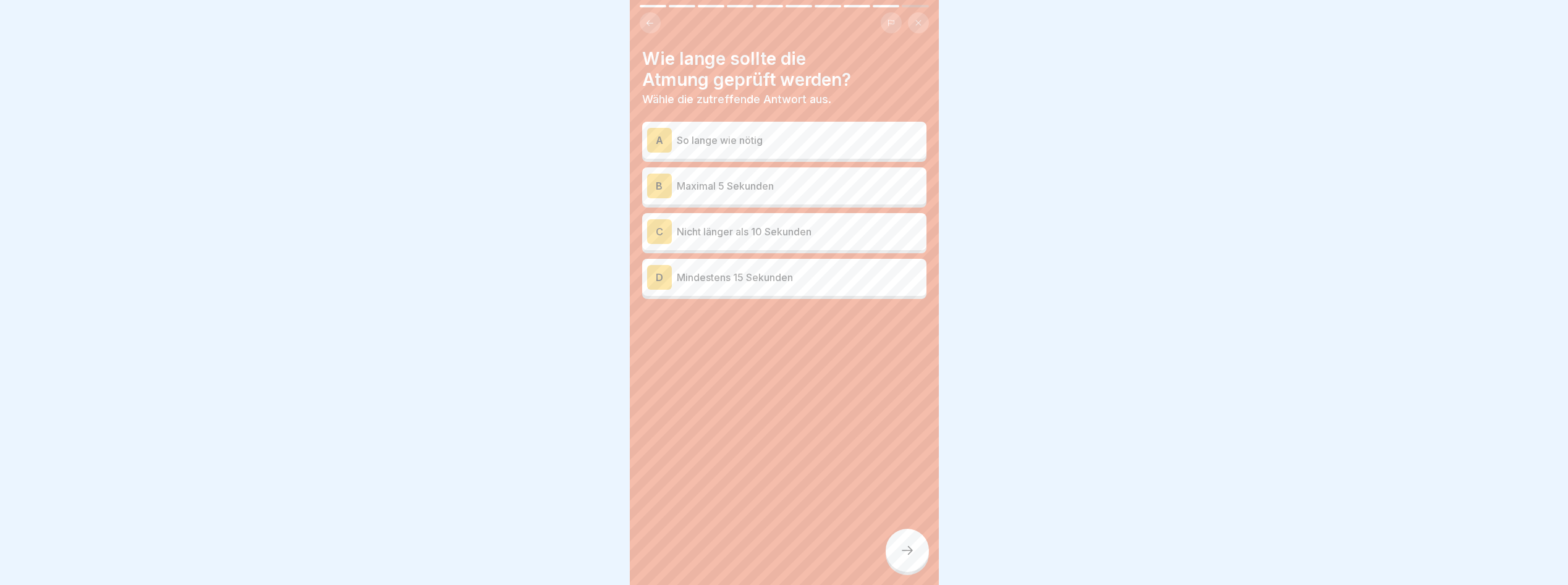 click on "Nicht länger als 10 Sekunden" at bounding box center (799, 232) 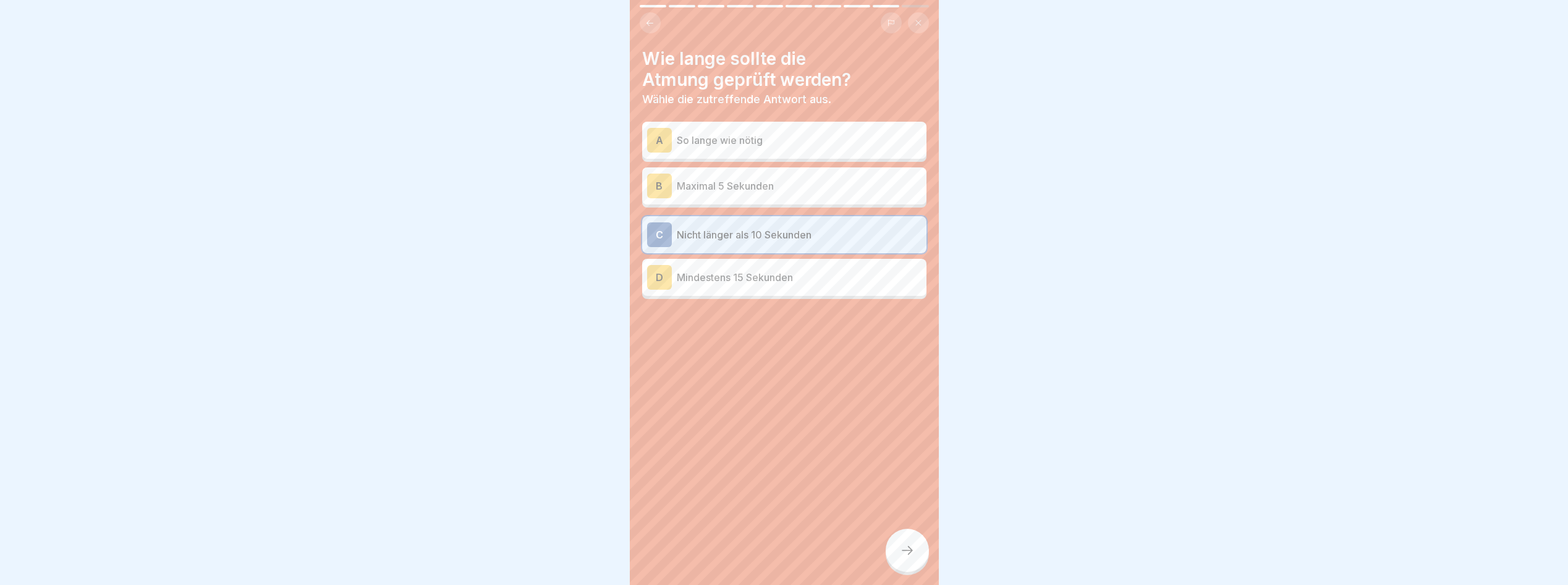 click 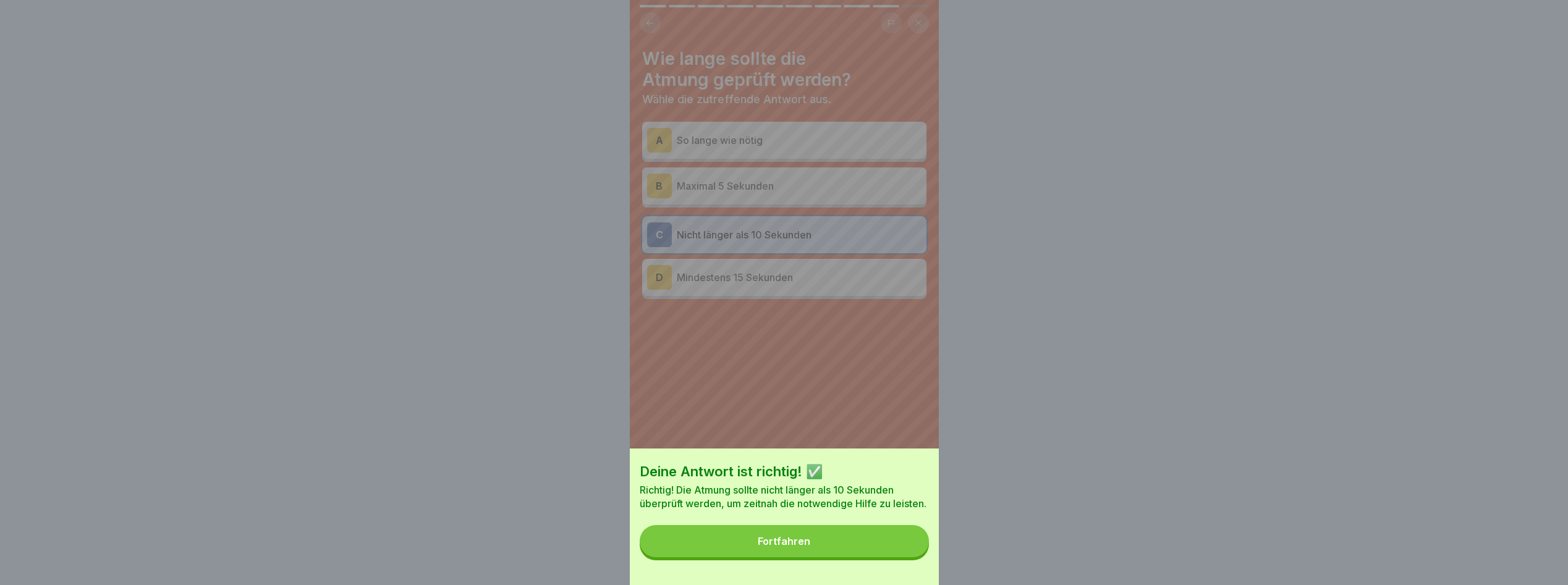 click on "Fortfahren" at bounding box center [784, 541] 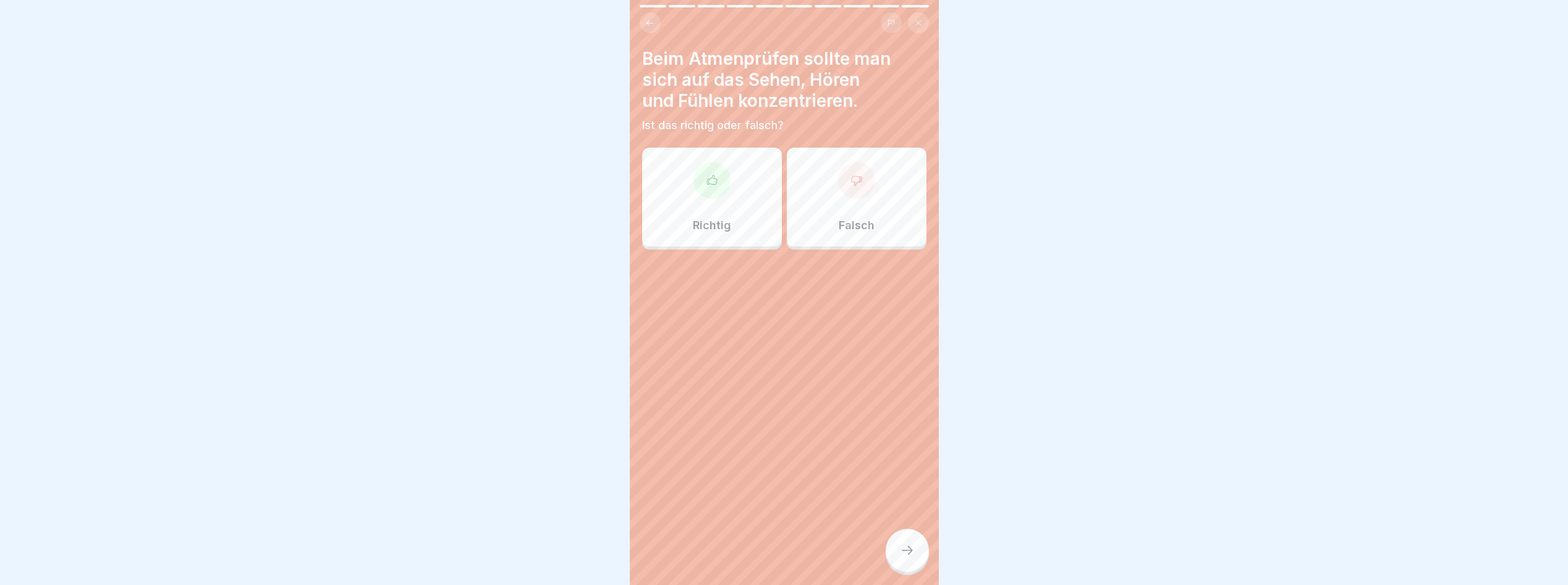 click on "Richtig" at bounding box center [712, 197] 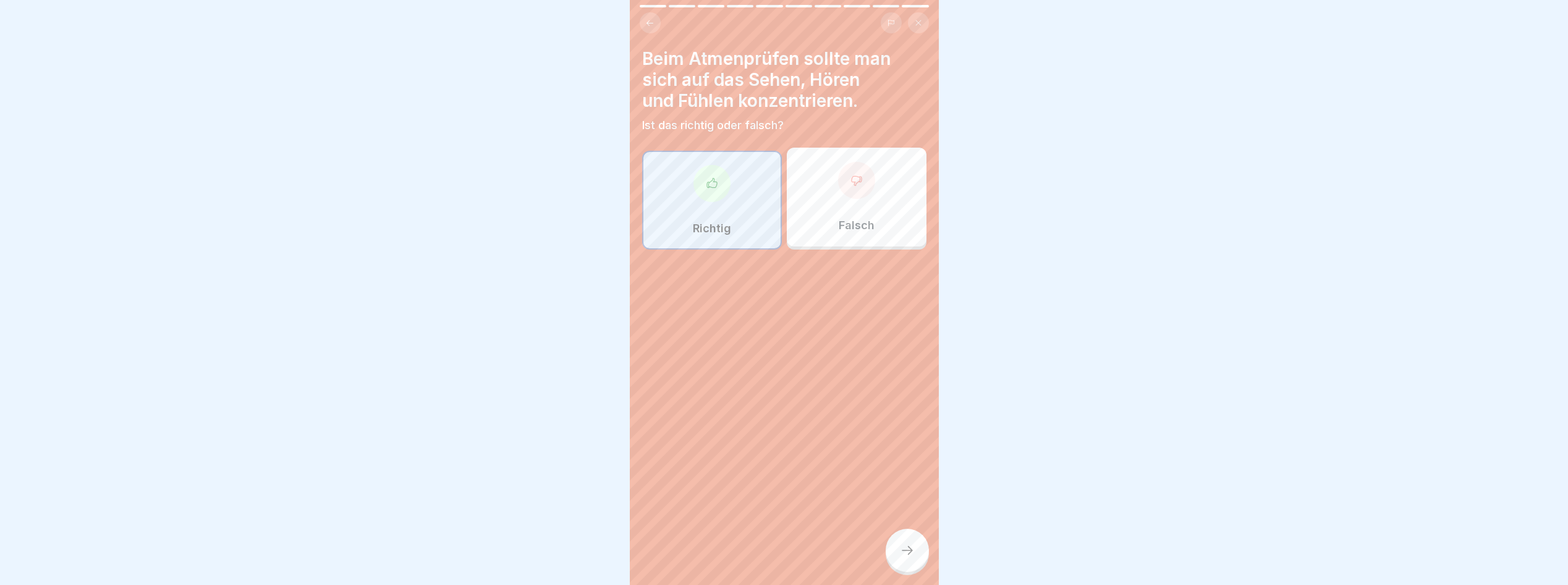 click on "Beim Atmenprüfen sollte man sich auf das Sehen, Hören und Fühlen konzentrieren. Ist das richtig oder falsch? Richtig Falsch" at bounding box center [784, 292] 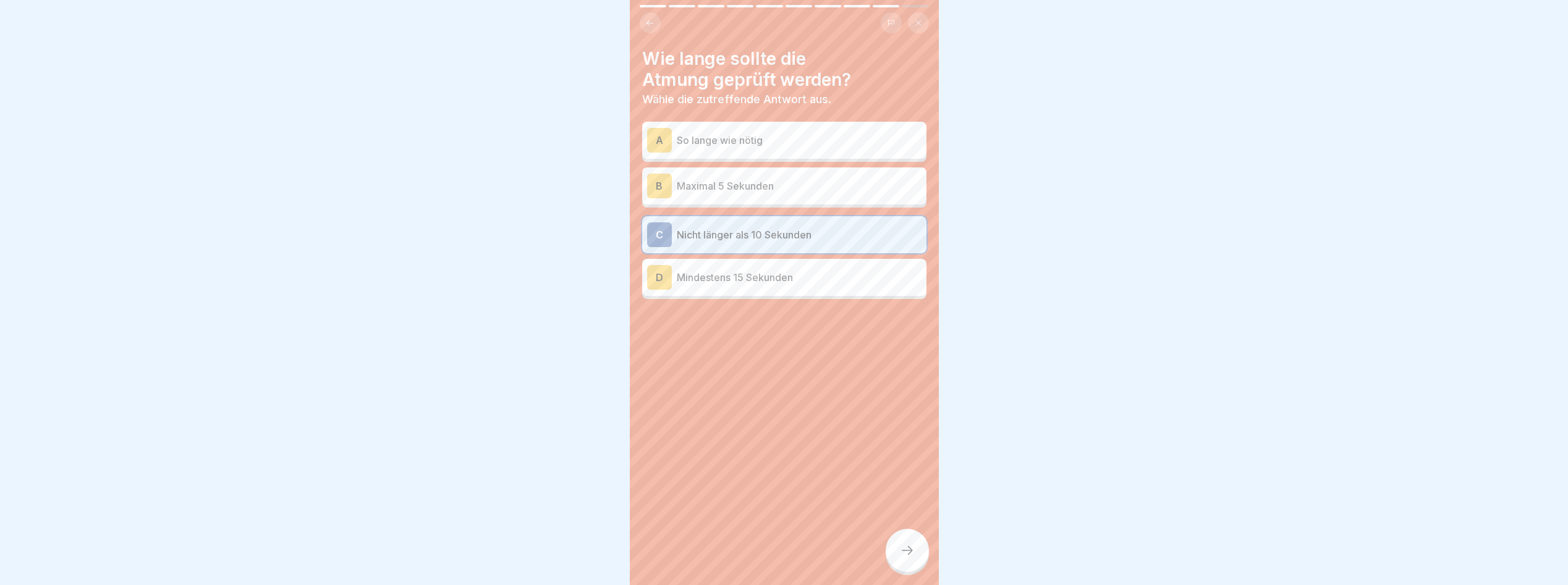 click at bounding box center (907, 550) 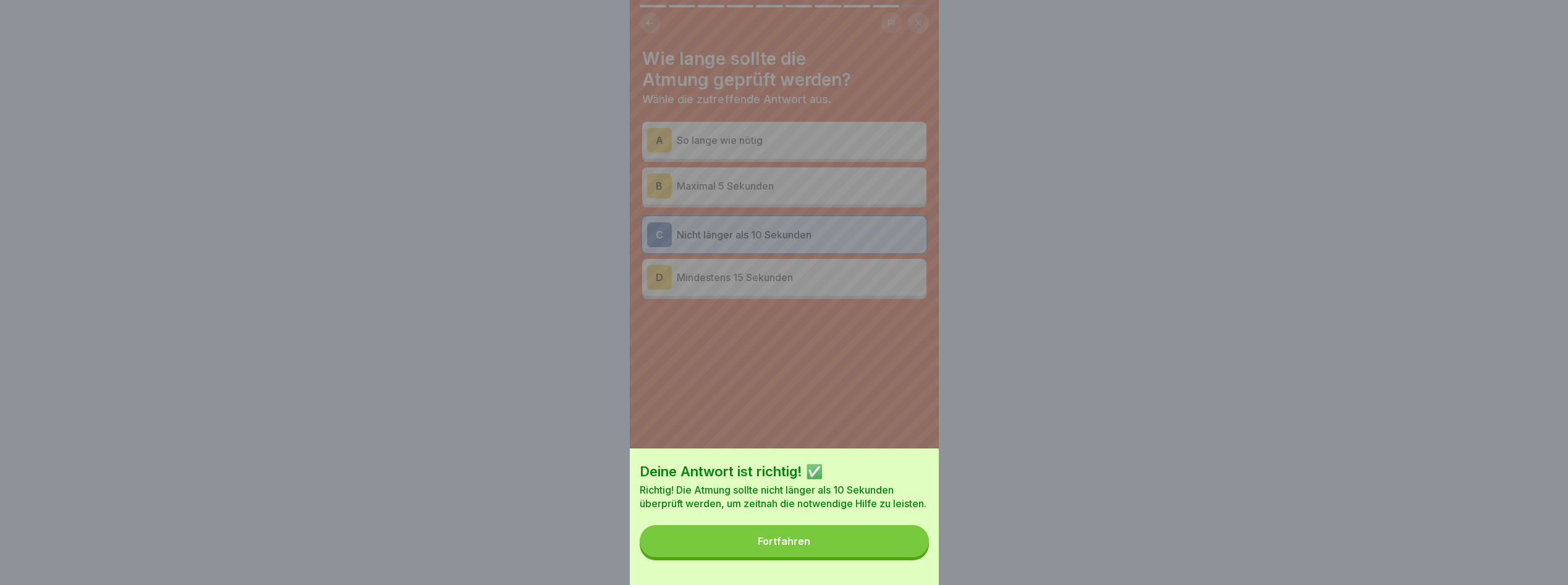 click on "Fortfahren" at bounding box center [784, 541] 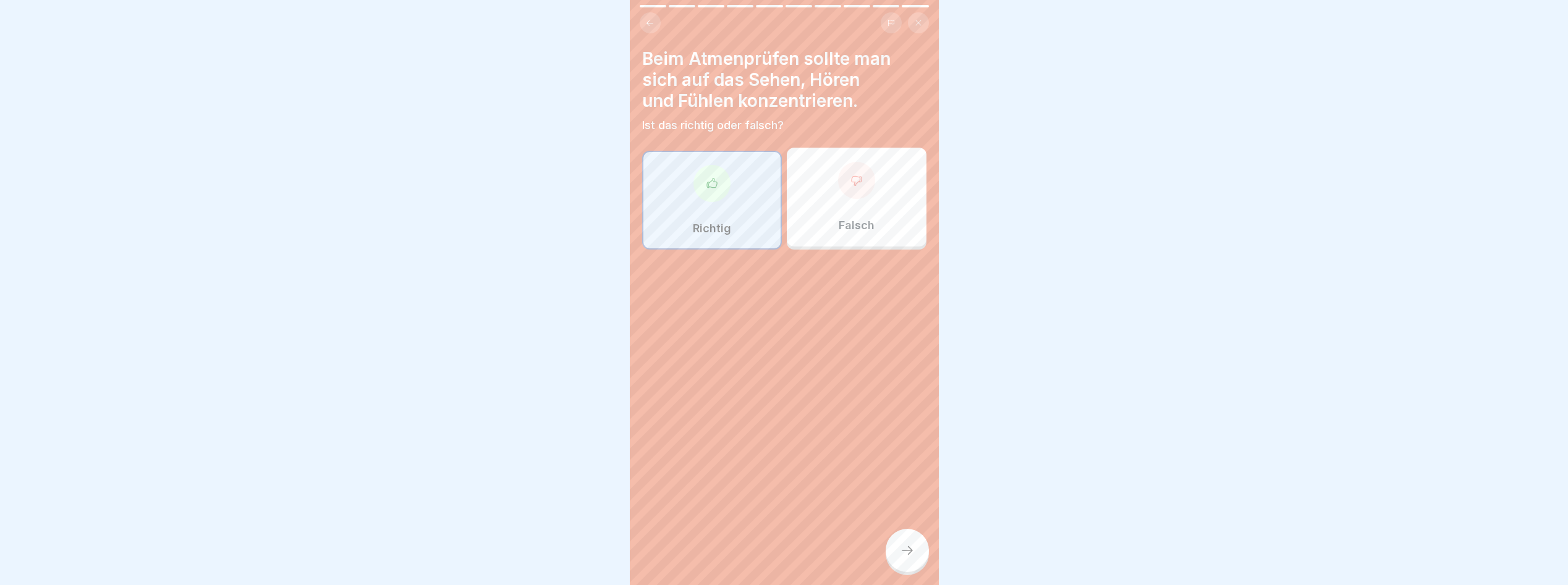 click at bounding box center [907, 550] 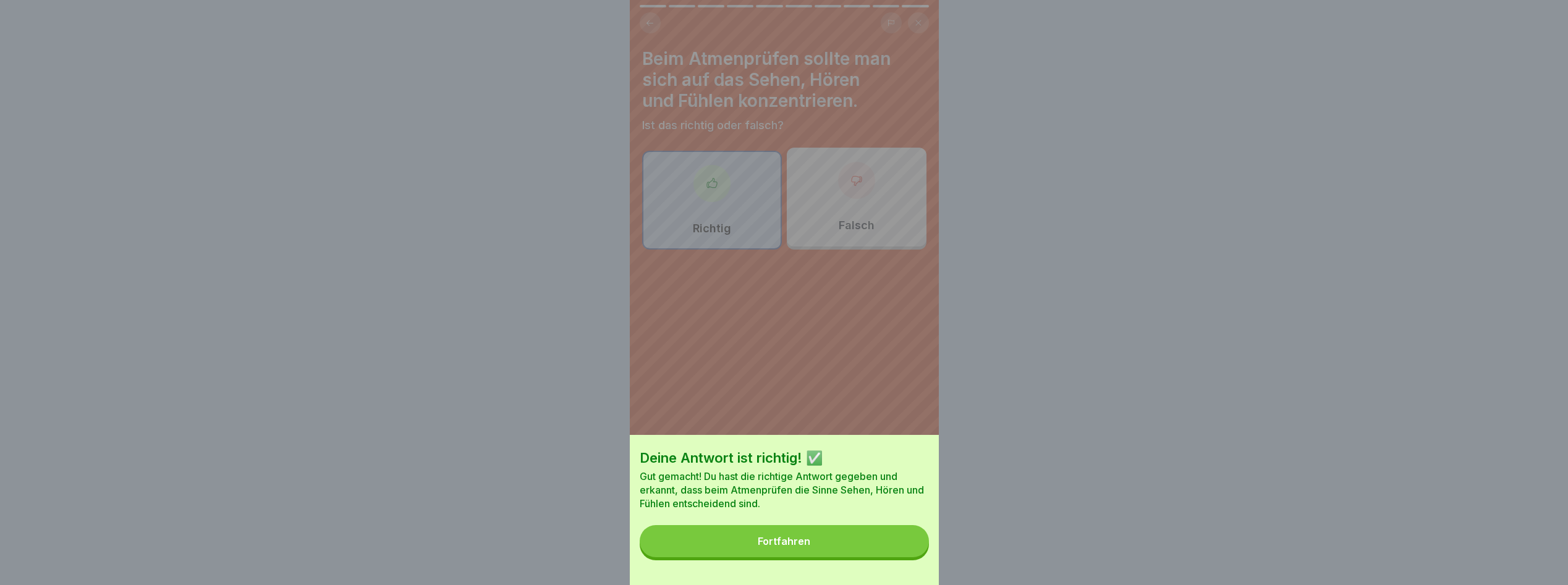 click on "Fortfahren" at bounding box center (784, 541) 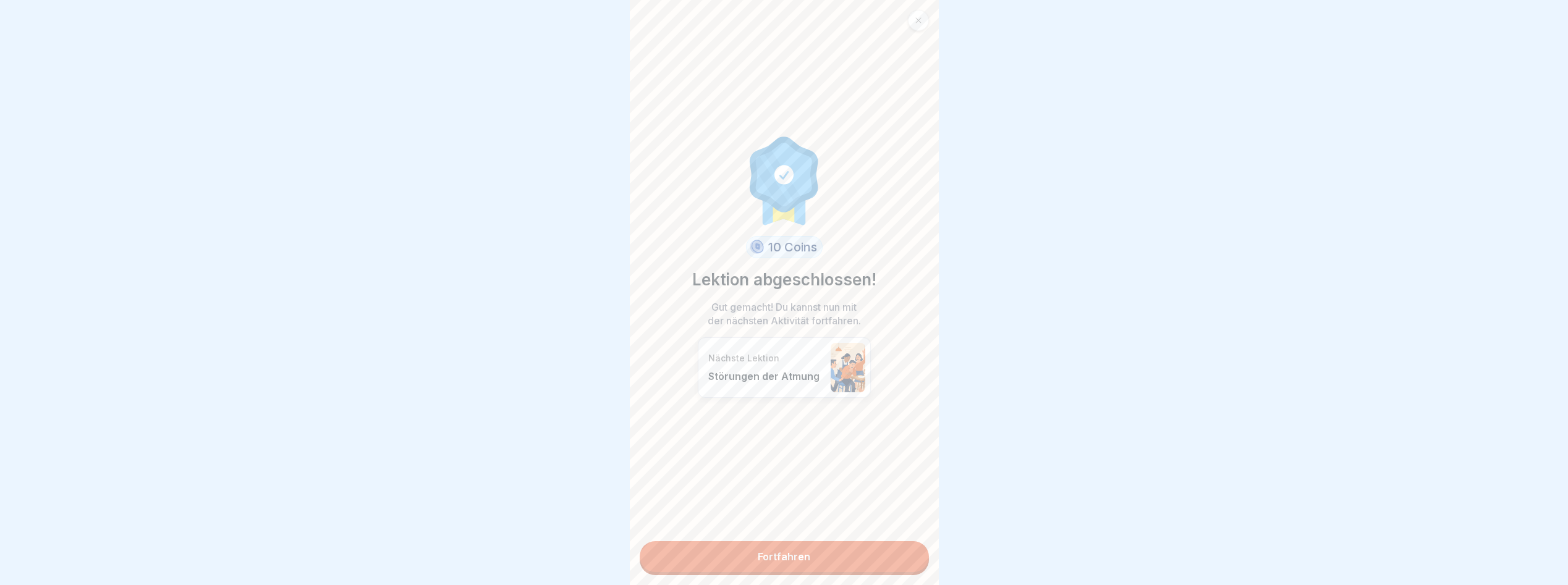 click on "Fortfahren" at bounding box center (784, 557) 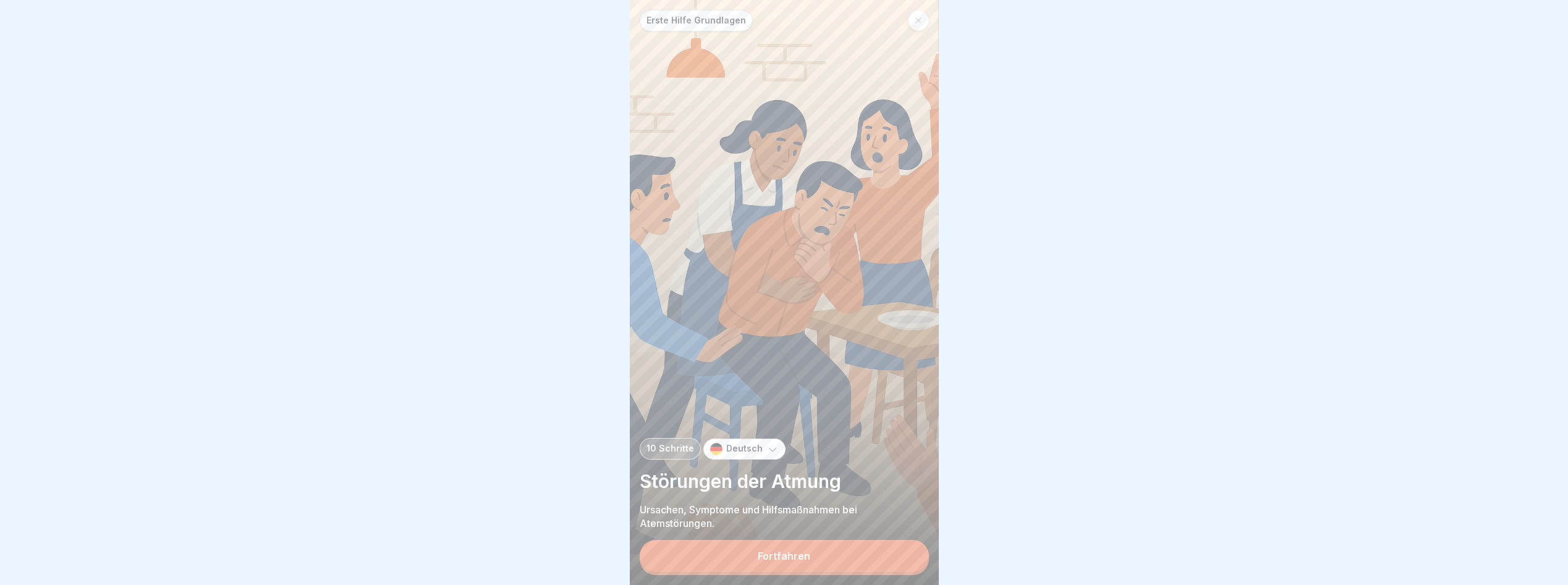 click on "Fortfahren" at bounding box center (784, 556) 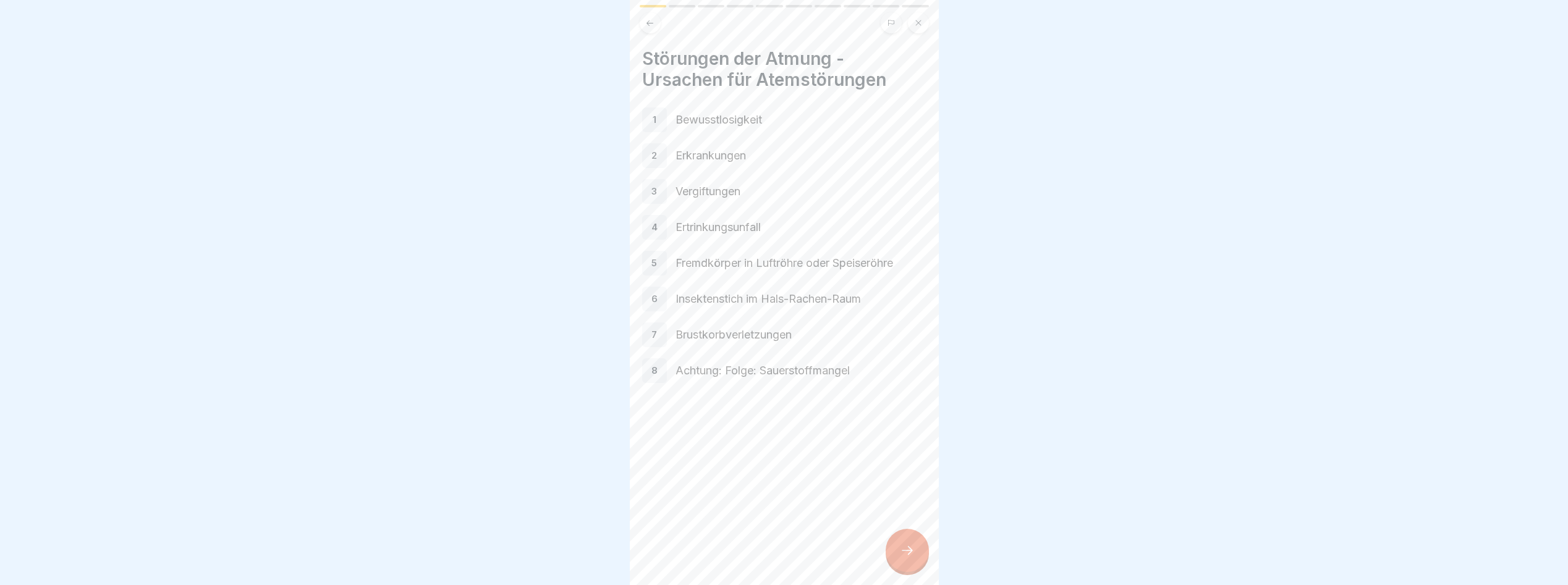 click 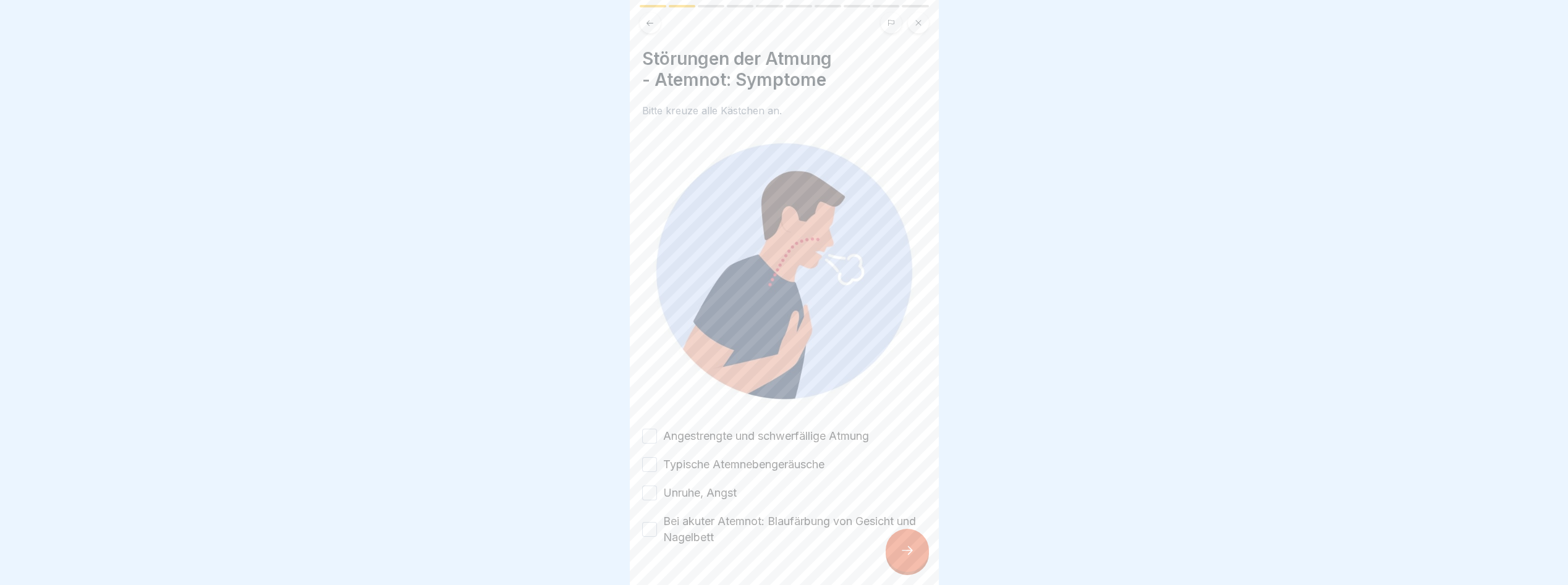 click on "Angestrengte und schwerfällige Atmung Typische Atemnebengeräusche Unruhe, Angst Bei akuter Atemnot: Blaufärbung von Gesicht und Nagelbett" at bounding box center (784, 487) 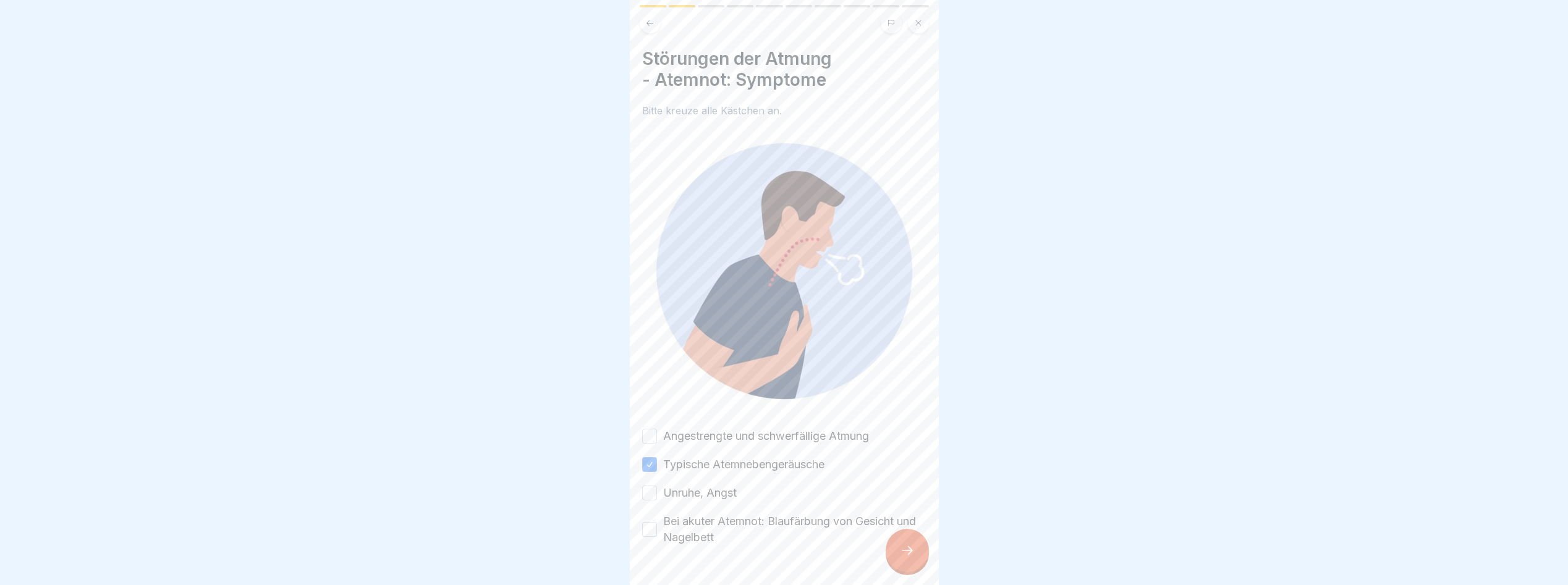 drag, startPoint x: 649, startPoint y: 419, endPoint x: 648, endPoint y: 440, distance: 21.0238 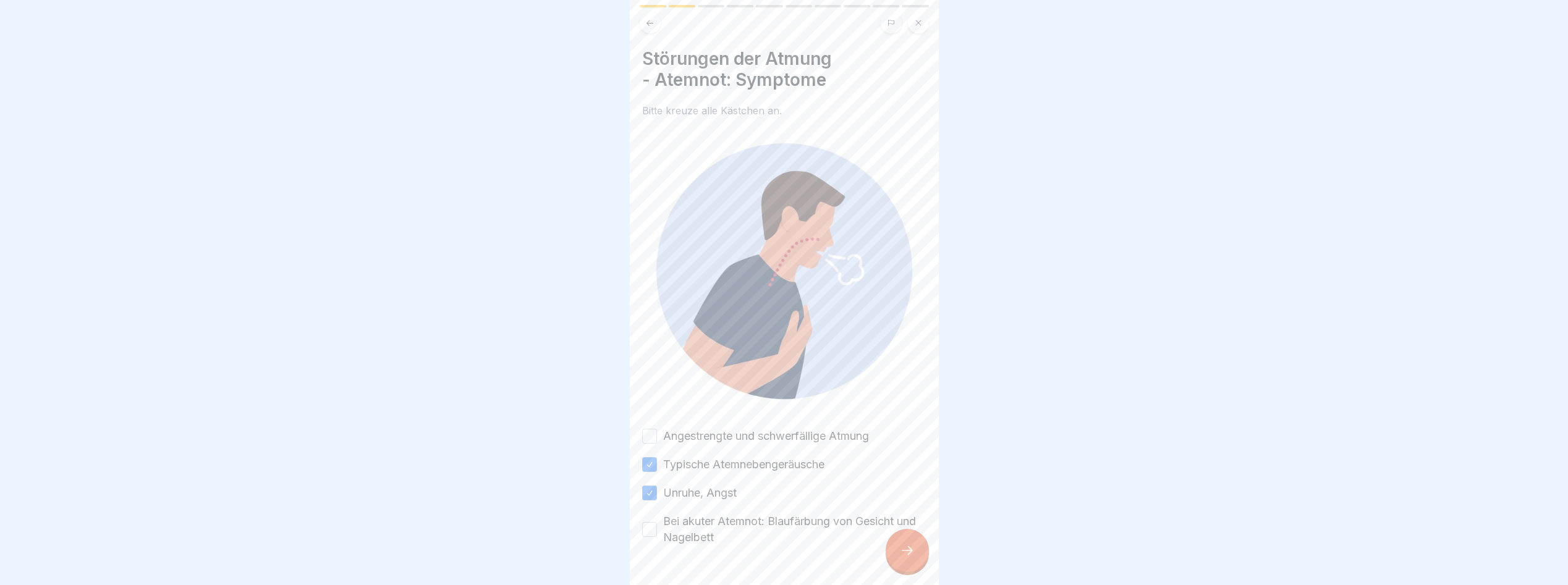 click on "Angestrengte und schwerfällige Atmung" at bounding box center [650, 436] 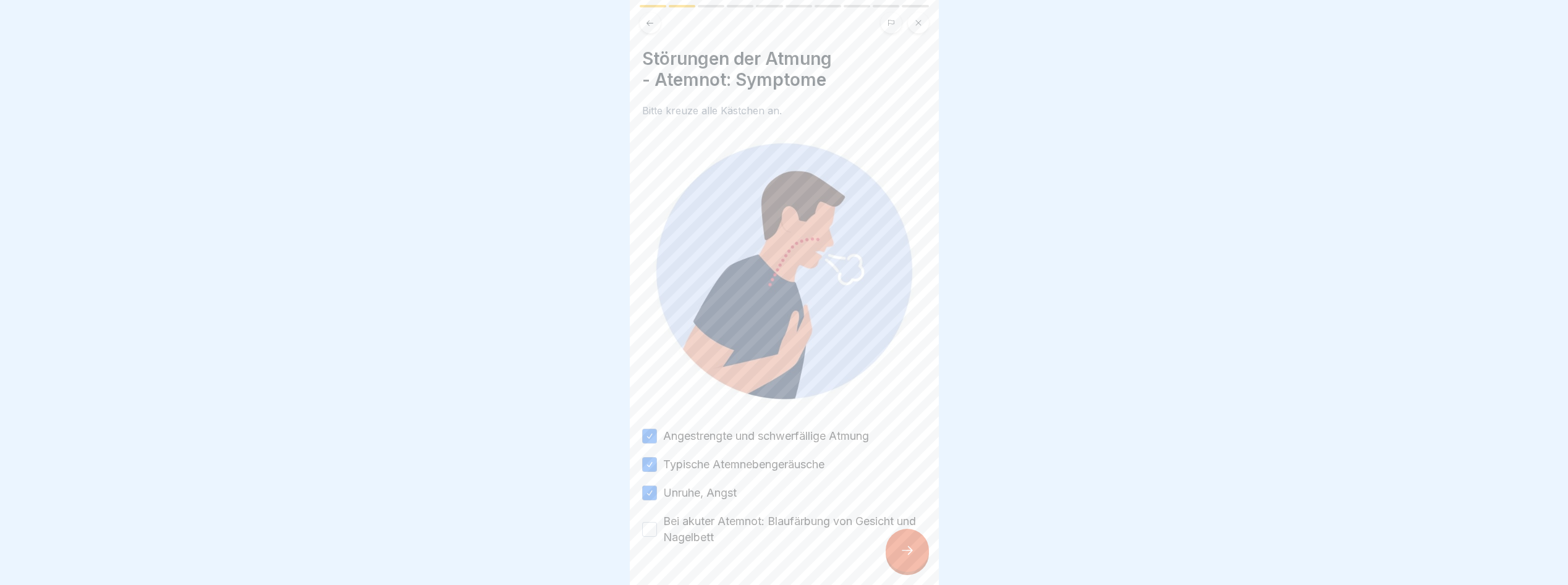 click on "Bei akuter Atemnot: Blaufärbung von Gesicht und Nagelbett" at bounding box center [650, 529] 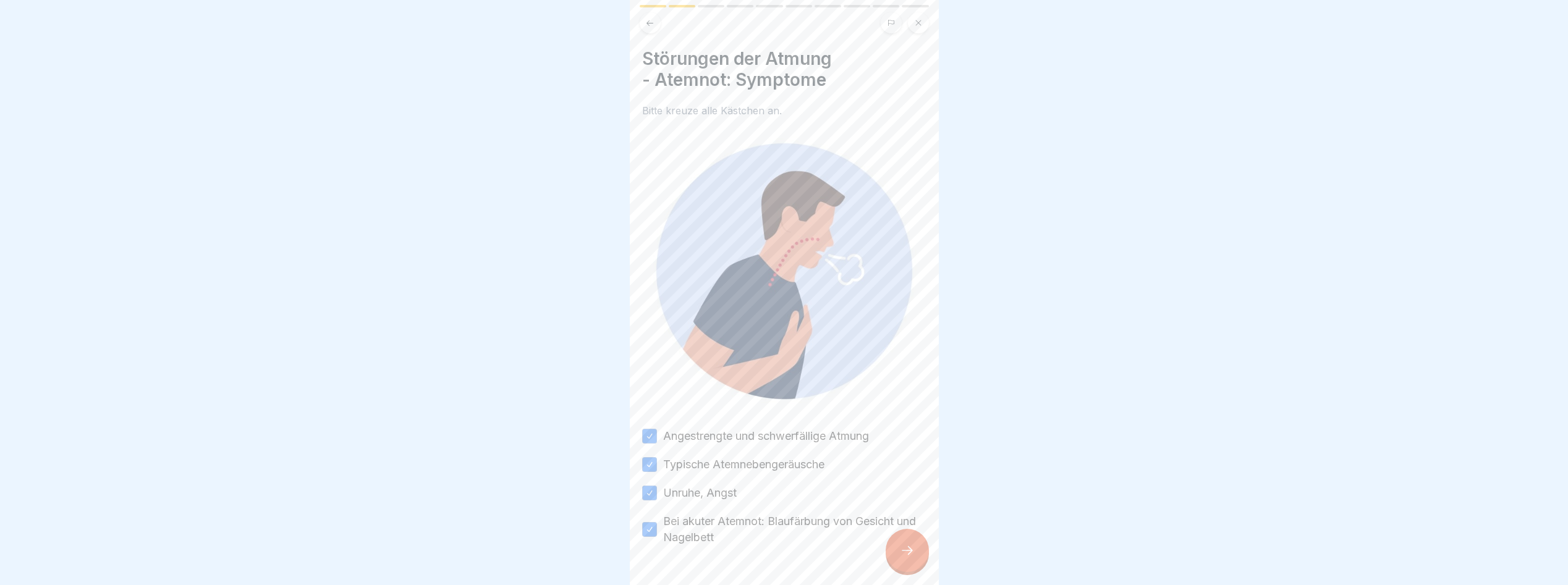 click at bounding box center [907, 550] 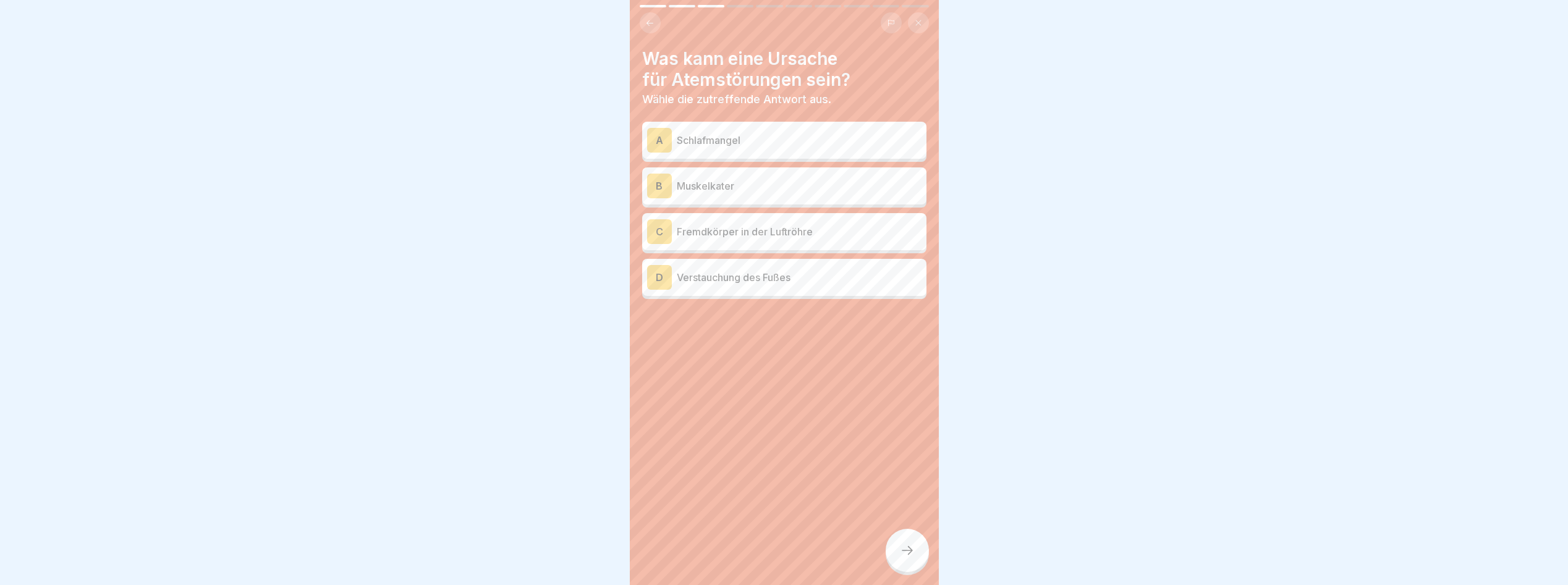click on "C Fremdkörper in der Luftröhre" at bounding box center (784, 232) 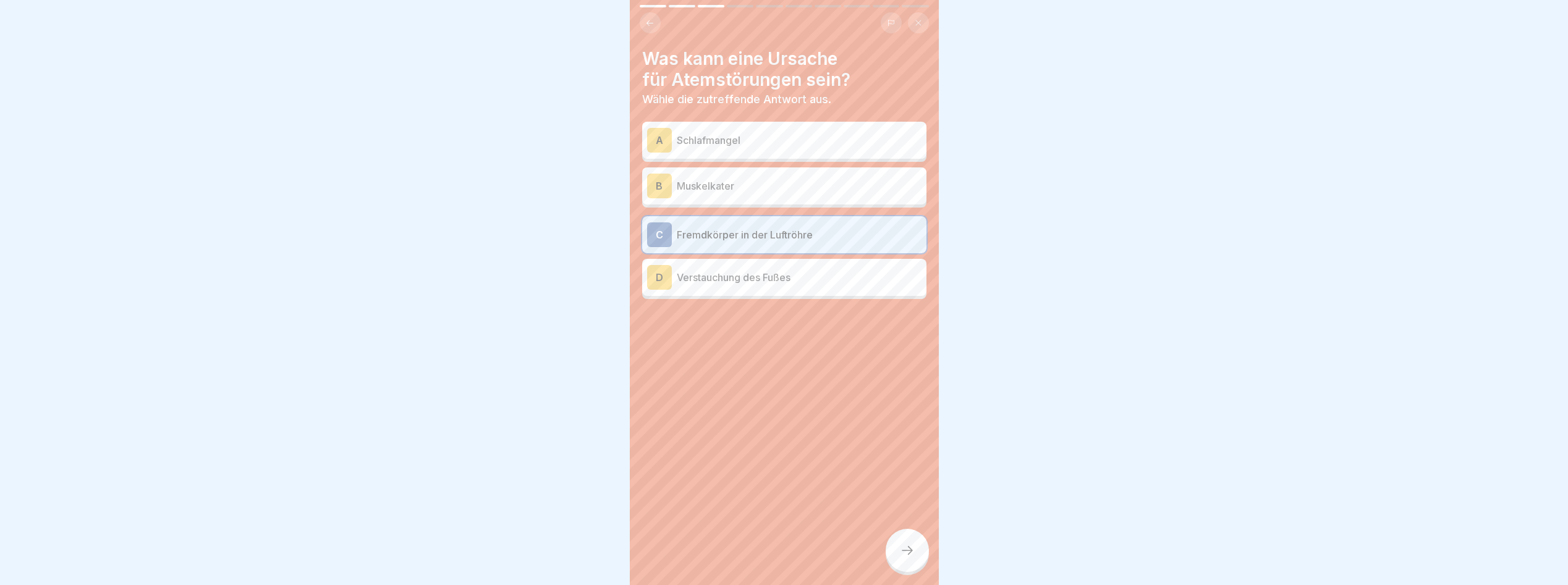 click 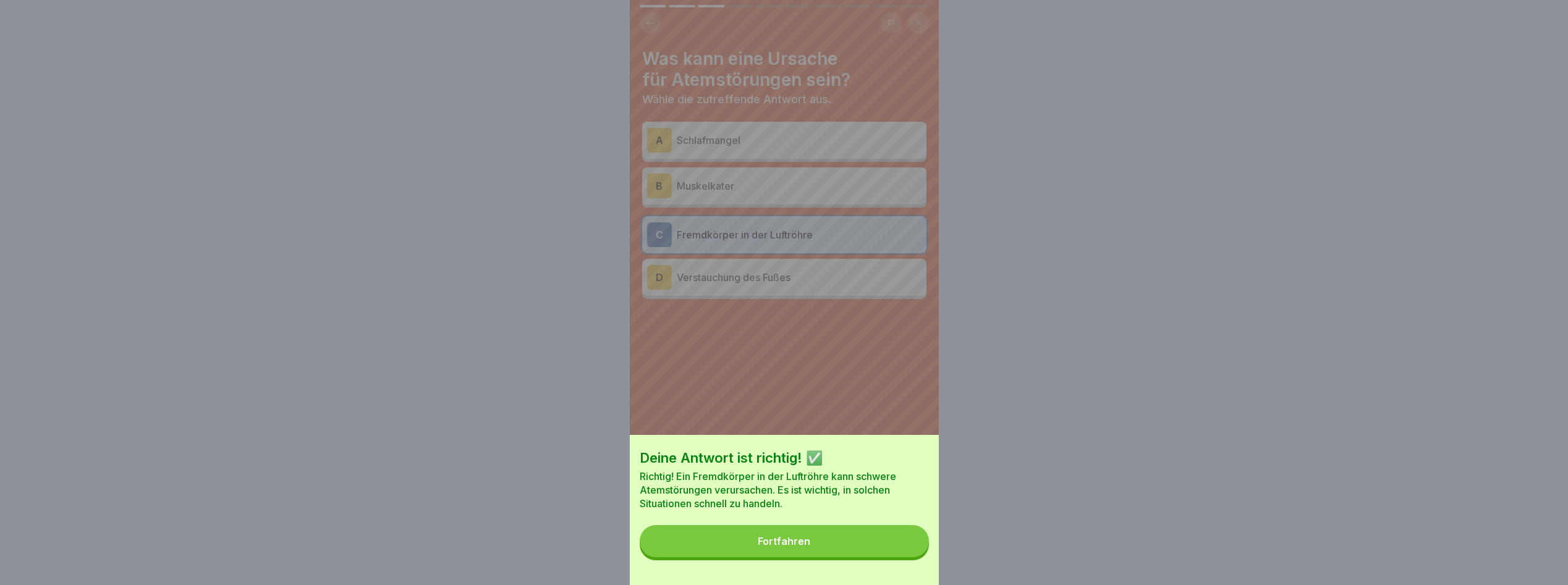 click on "Fortfahren" at bounding box center [784, 541] 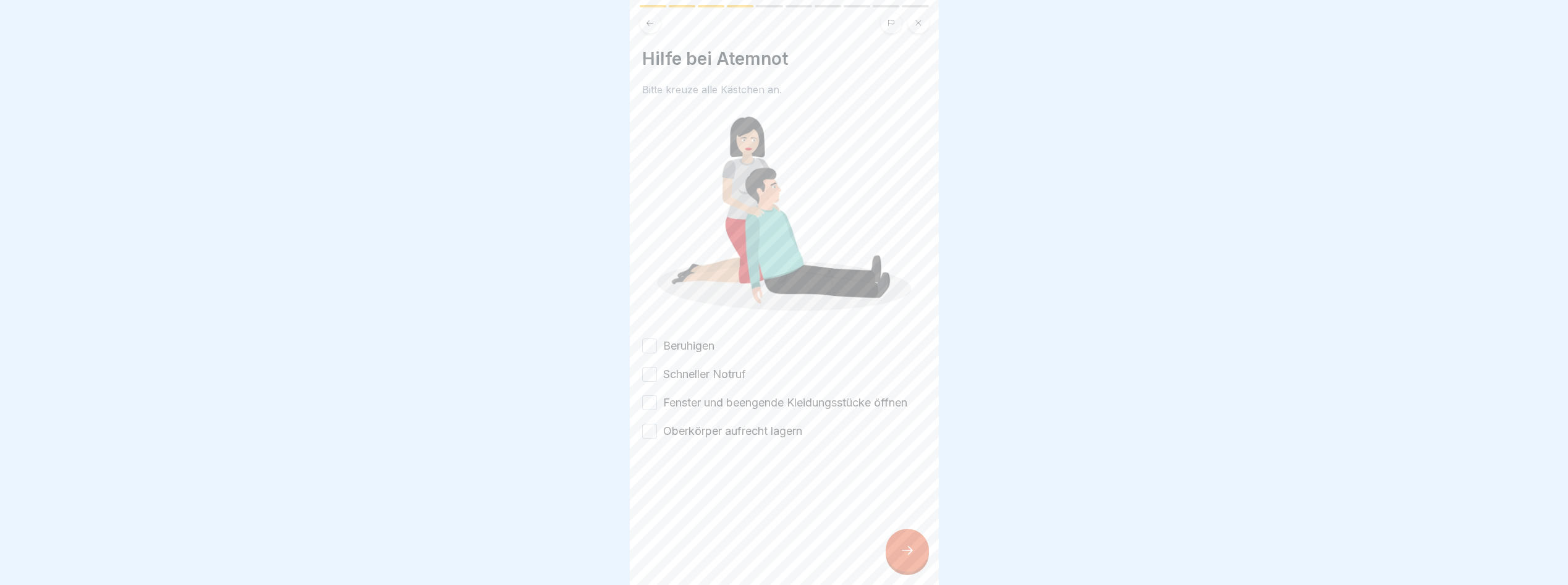 click on "Beruhigen Schneller Notruf Fenster und beengende Kleidungsstücke öffnen Oberkörper aufrecht lagern" at bounding box center [784, 389] 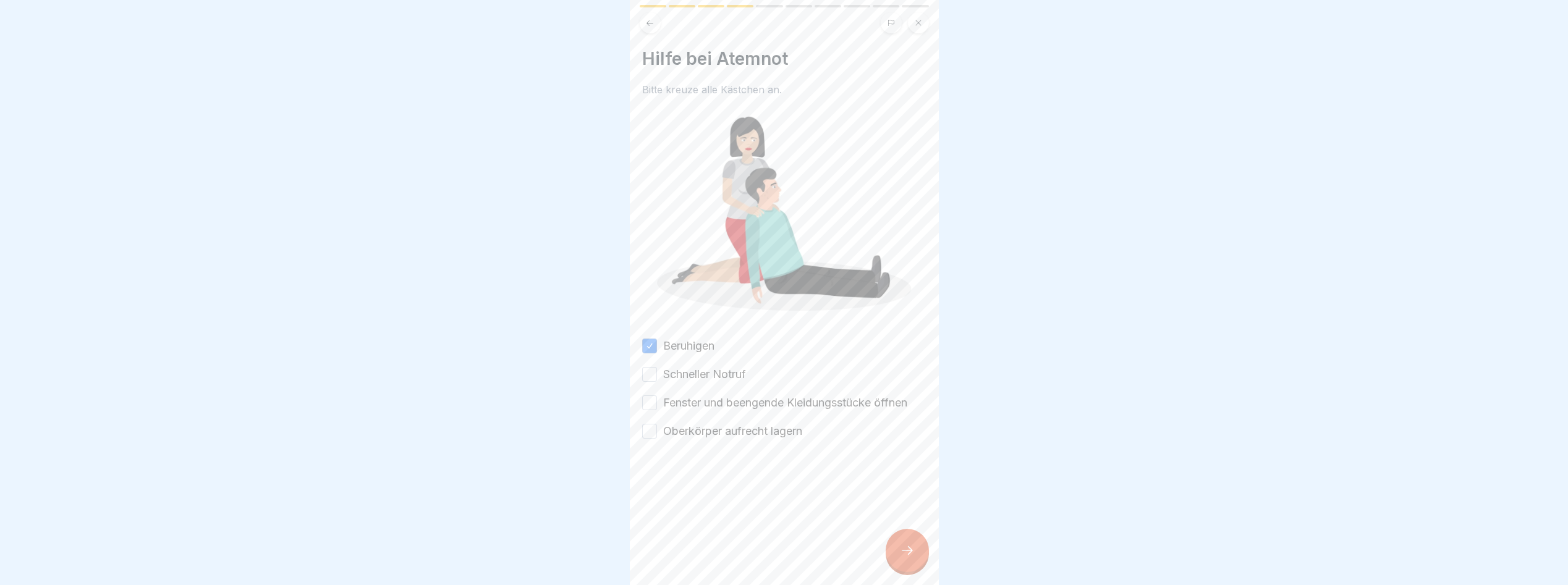 click on "Schneller Notruf" at bounding box center [650, 374] 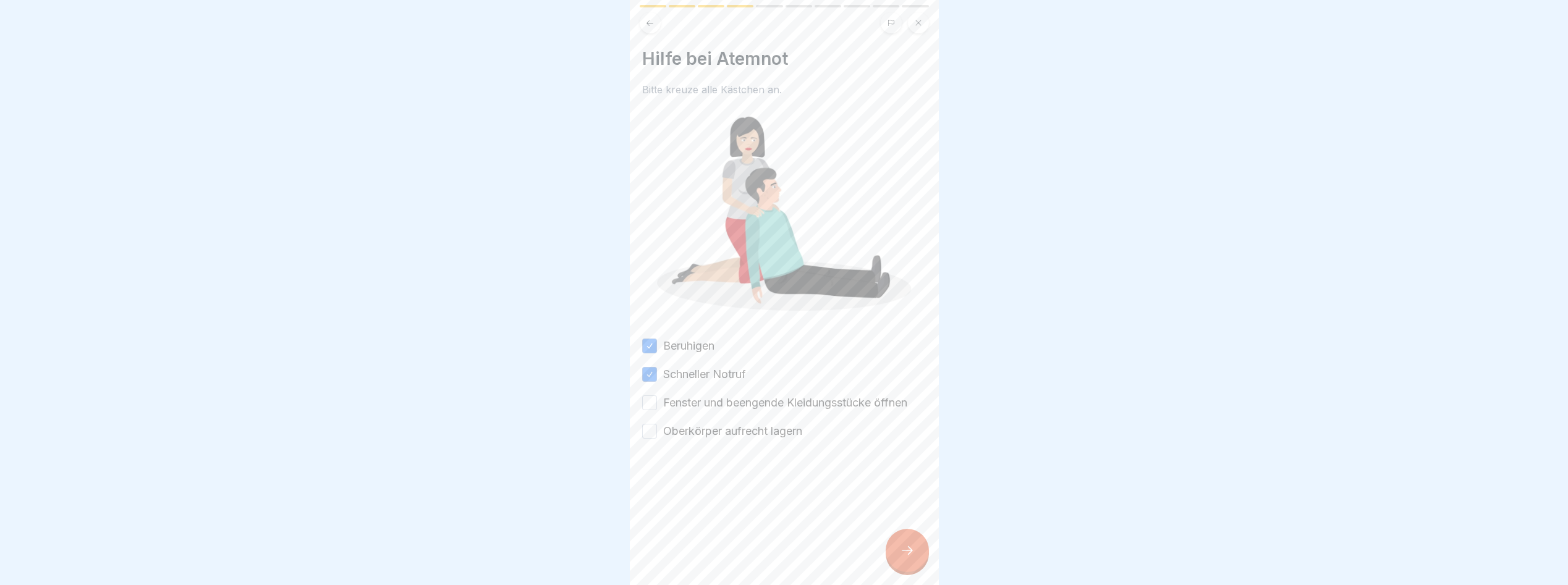 click on "Fenster und beengende Kleidungsstücke öffnen" at bounding box center (650, 403) 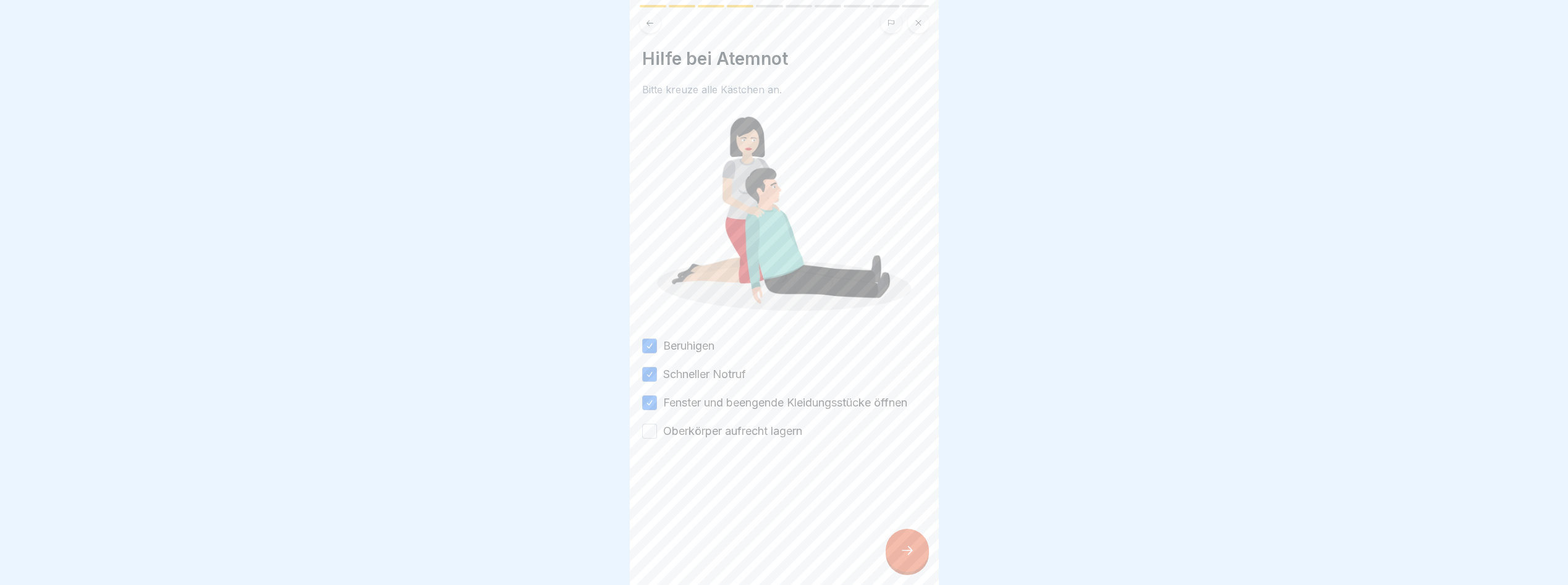 click on "Oberkörper aufrecht lagern" at bounding box center (650, 431) 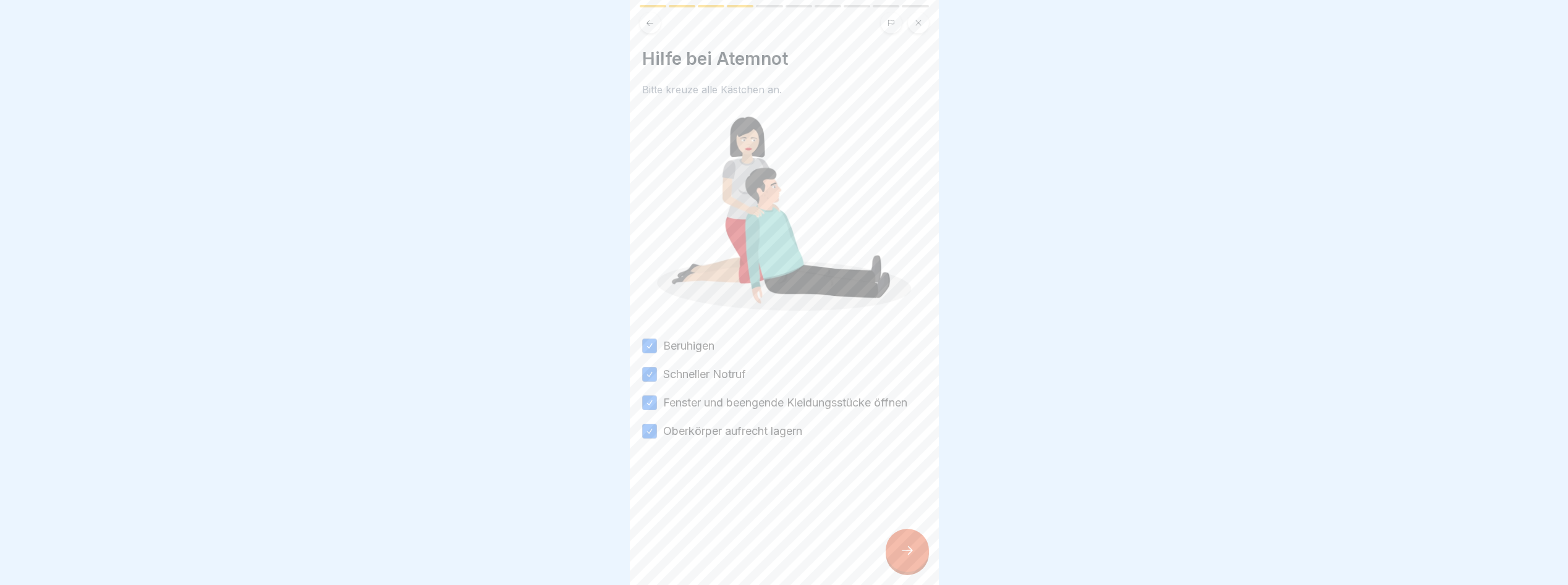 click 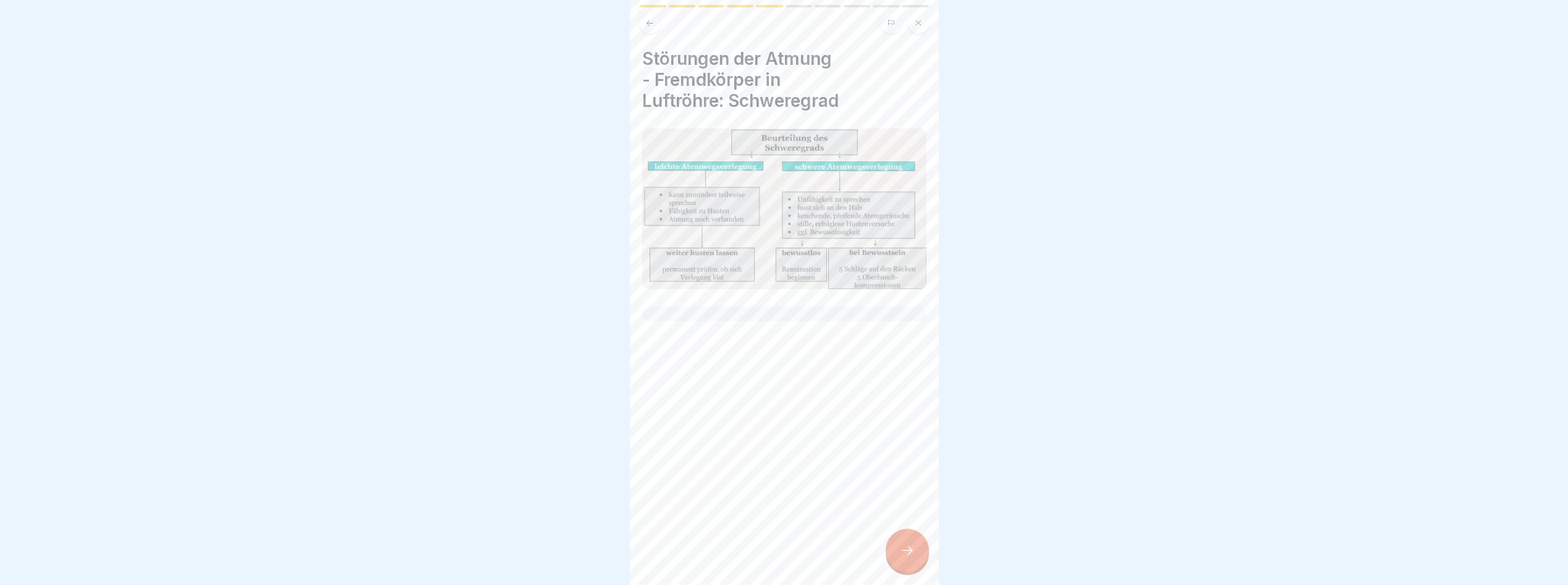click 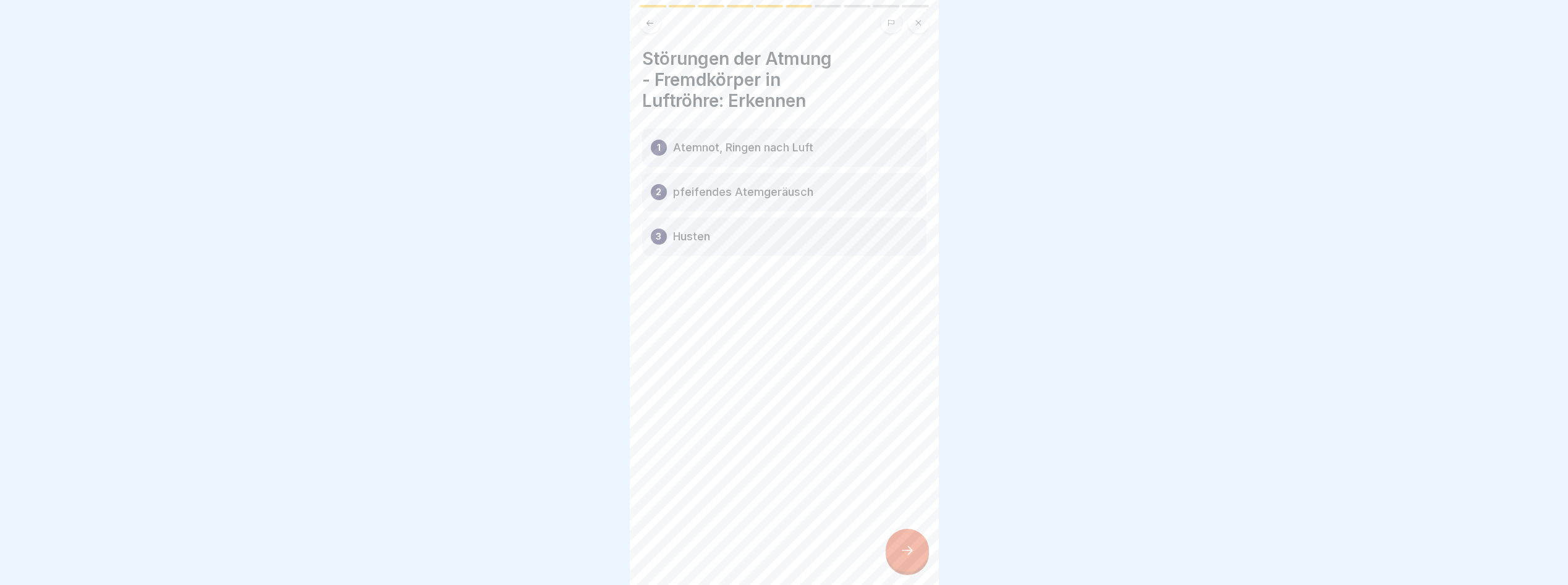 click 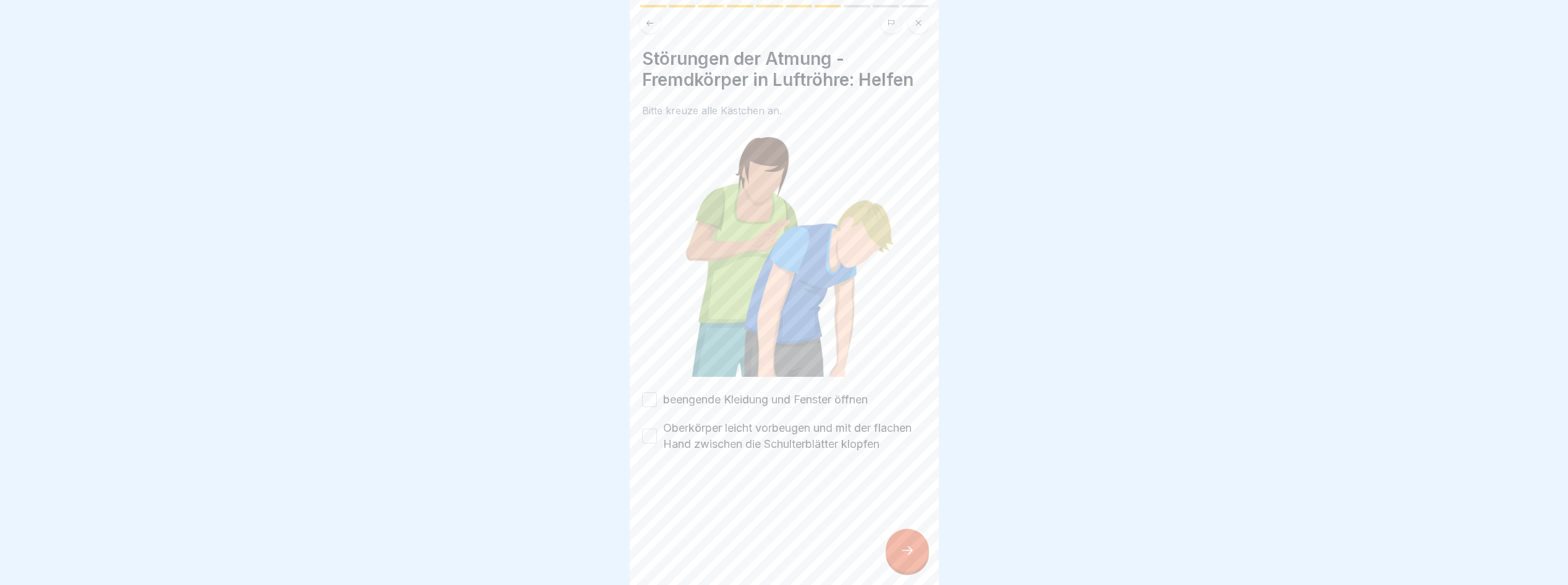 click on "beengende Kleidung und Fenster öffnen" at bounding box center (650, 400) 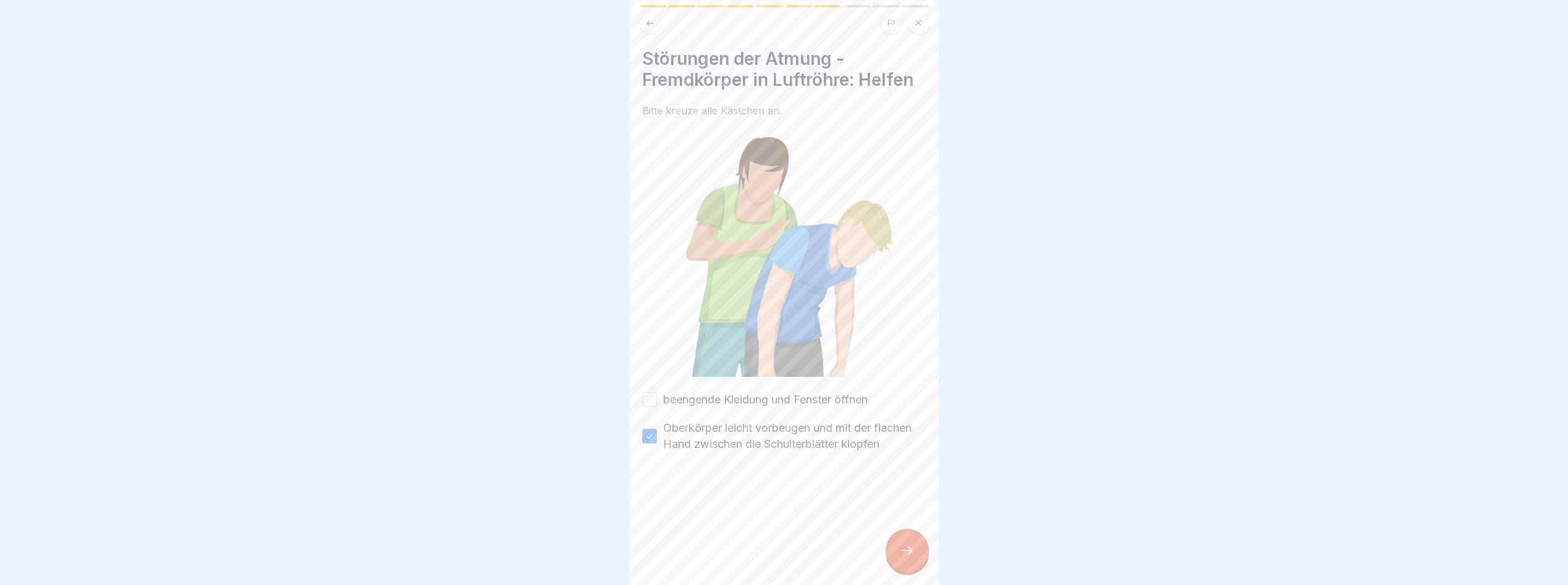 click on "beengende Kleidung und Fenster öffnen" at bounding box center (650, 400) 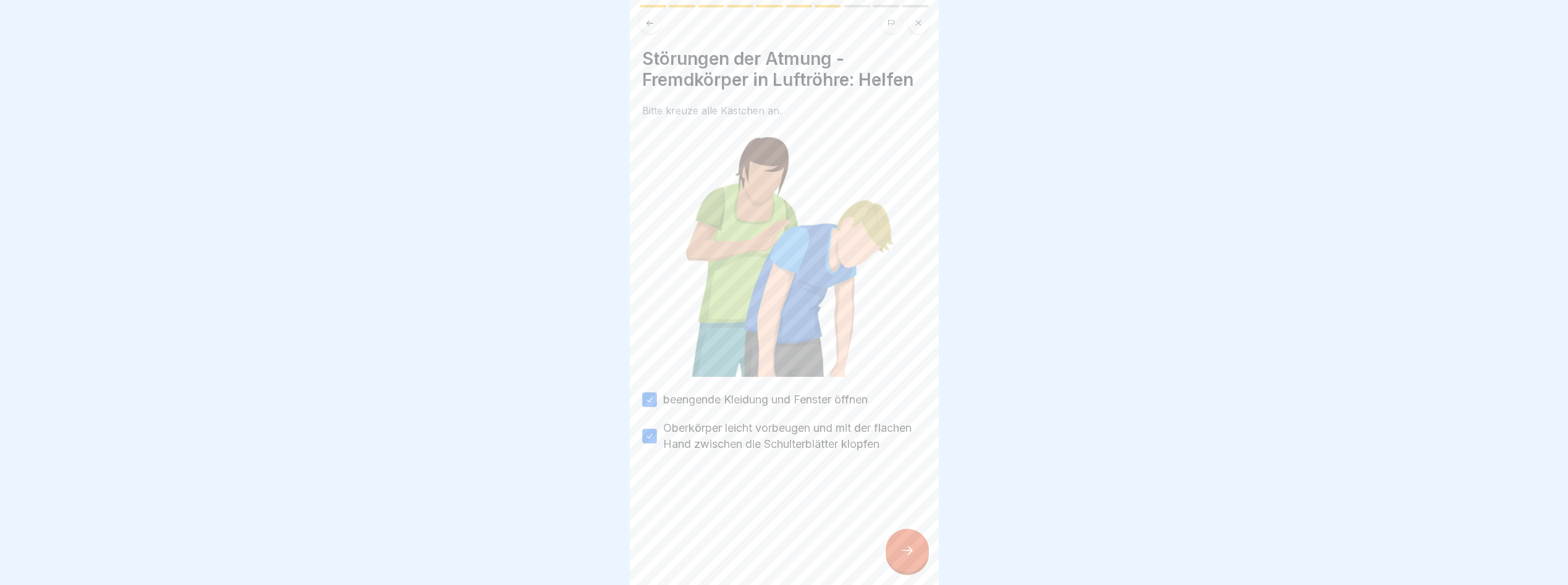 click 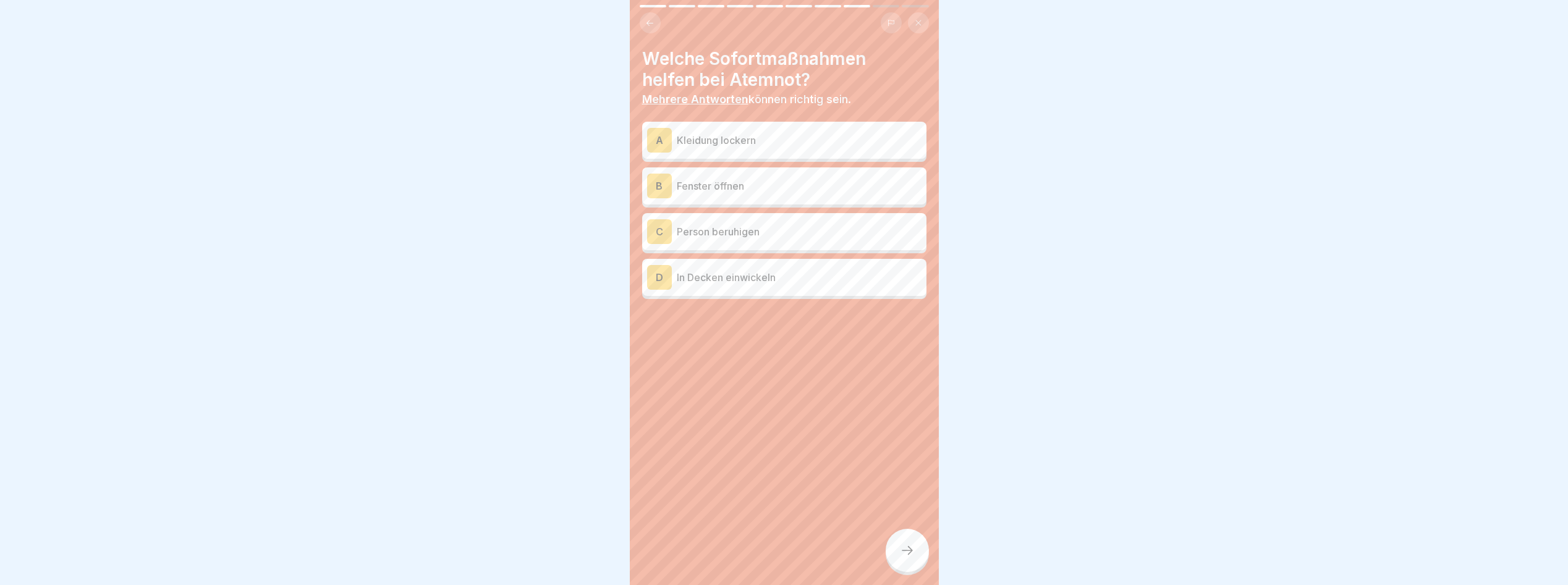 click on "Kleidung lockern" at bounding box center (799, 140) 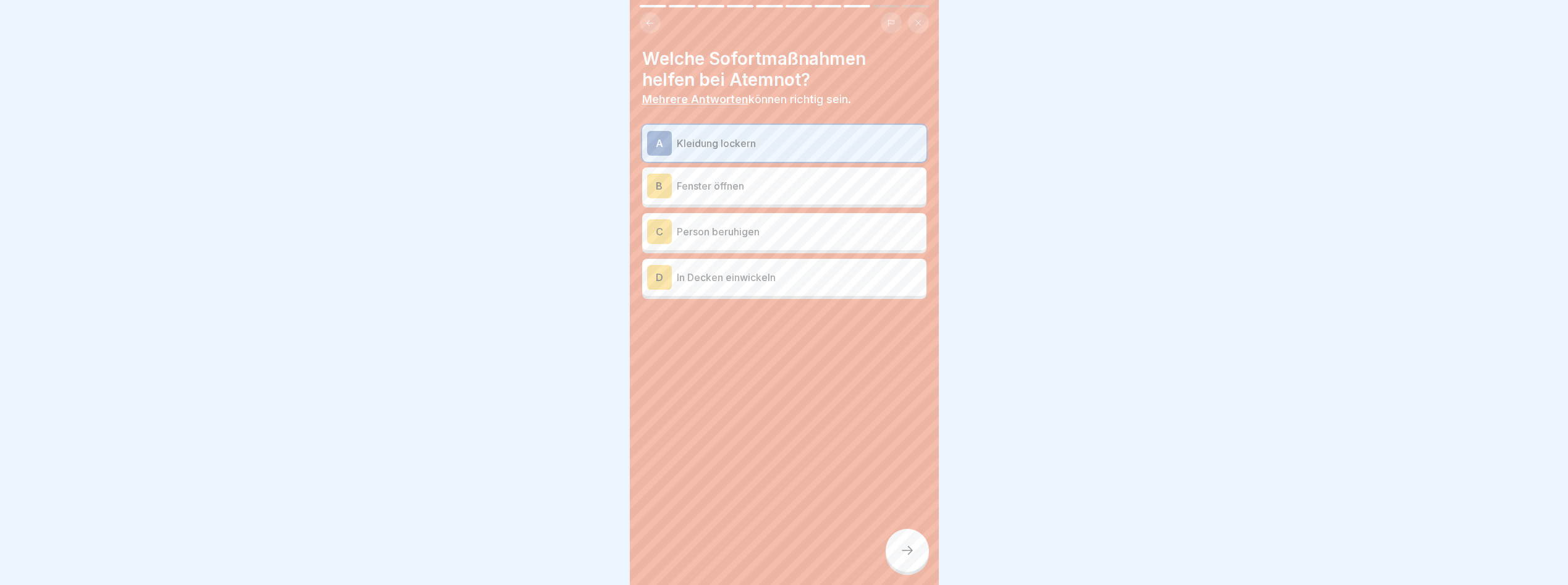 click at bounding box center (907, 550) 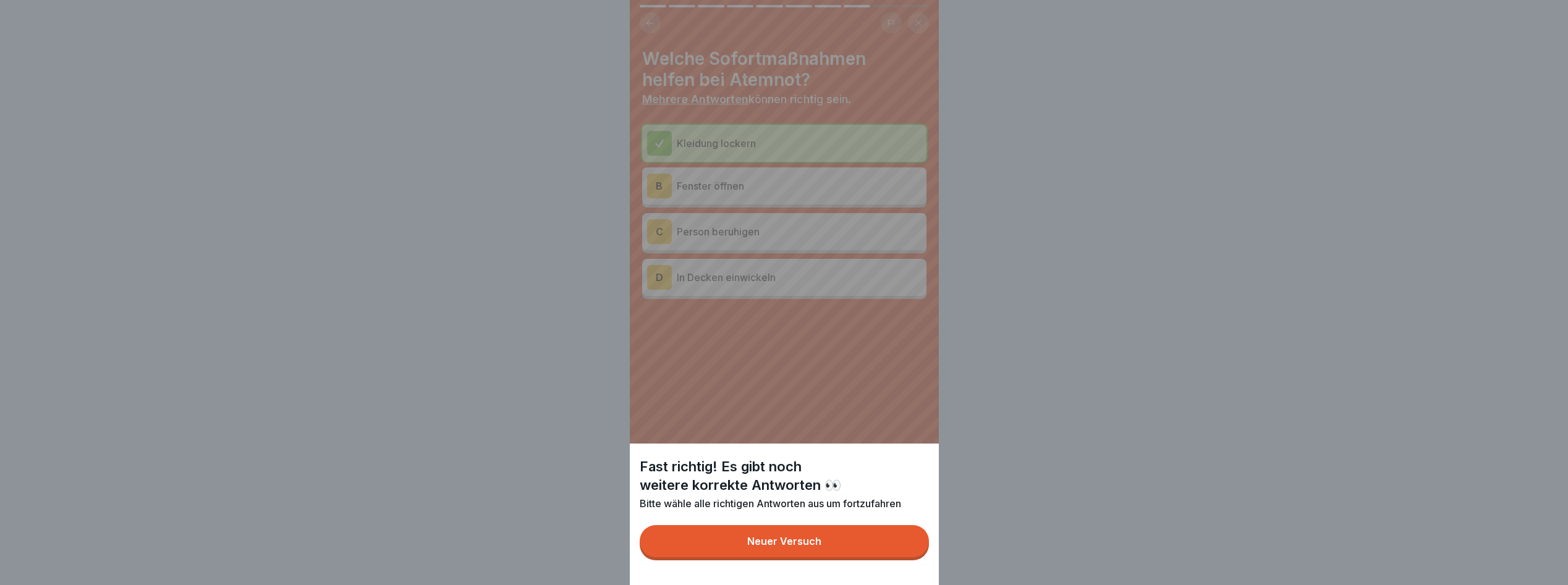 click on "Neuer Versuch" at bounding box center (784, 541) 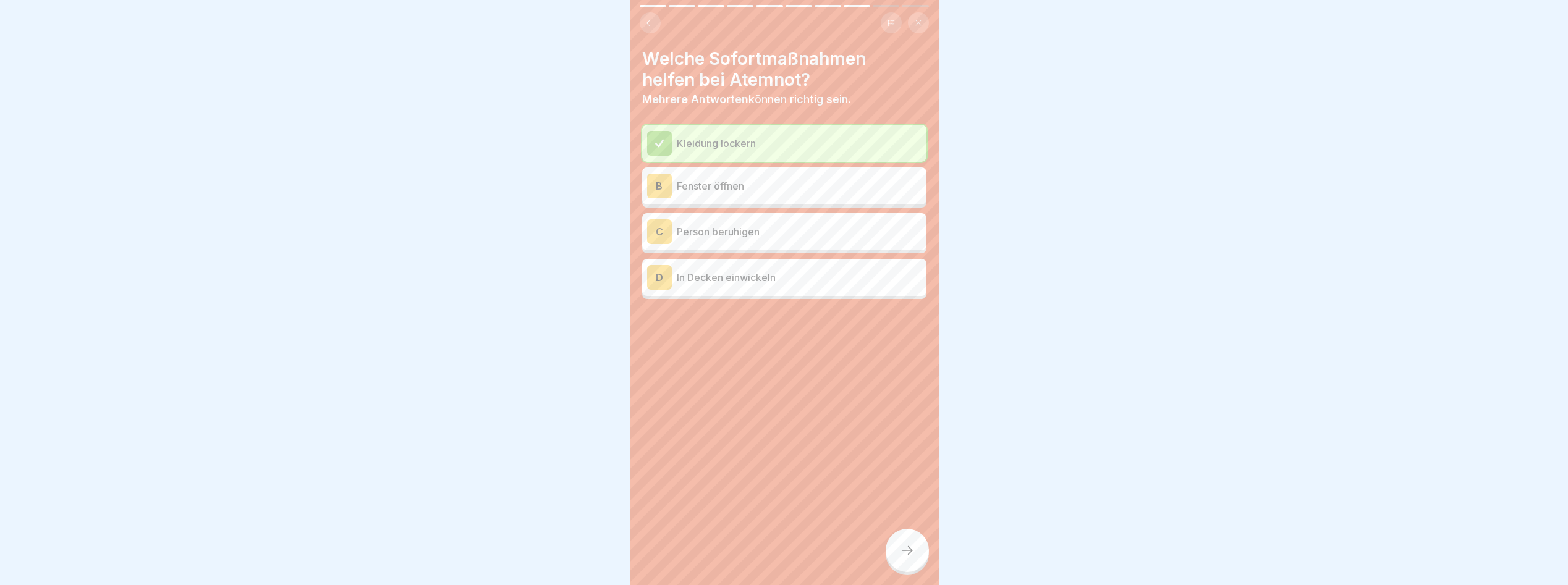click on "C Person beruhigen" at bounding box center [784, 232] 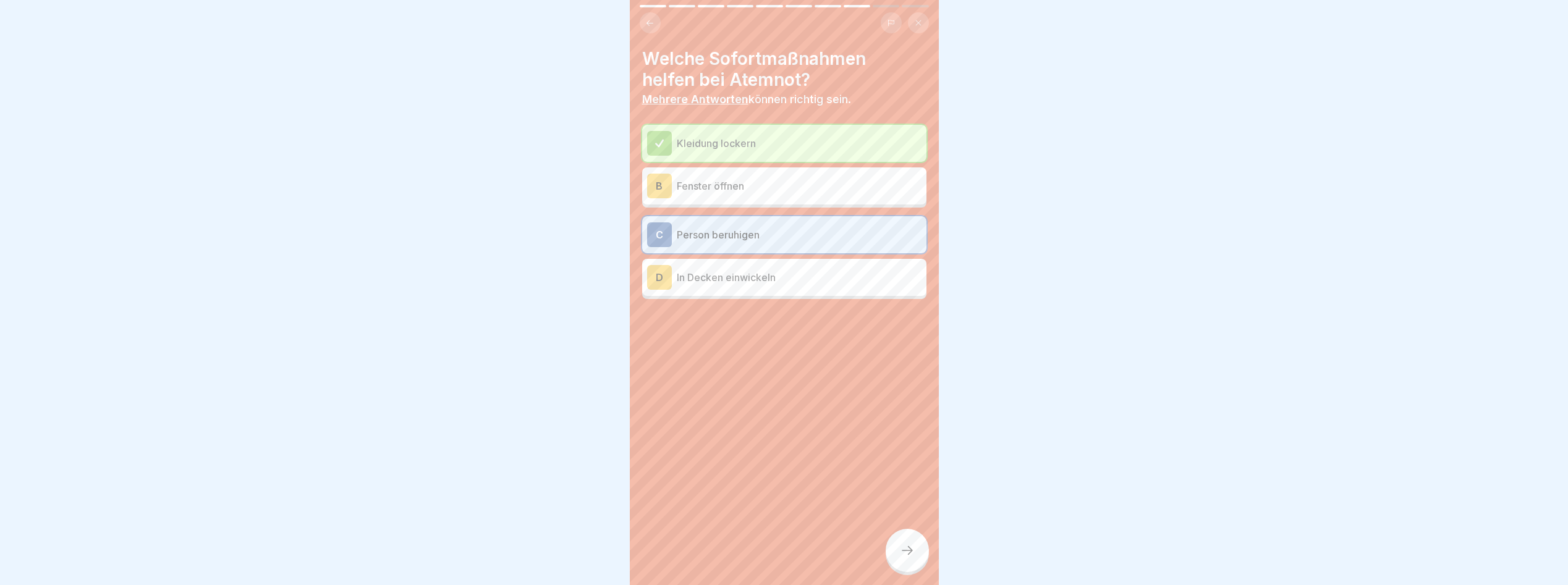 click at bounding box center [907, 550] 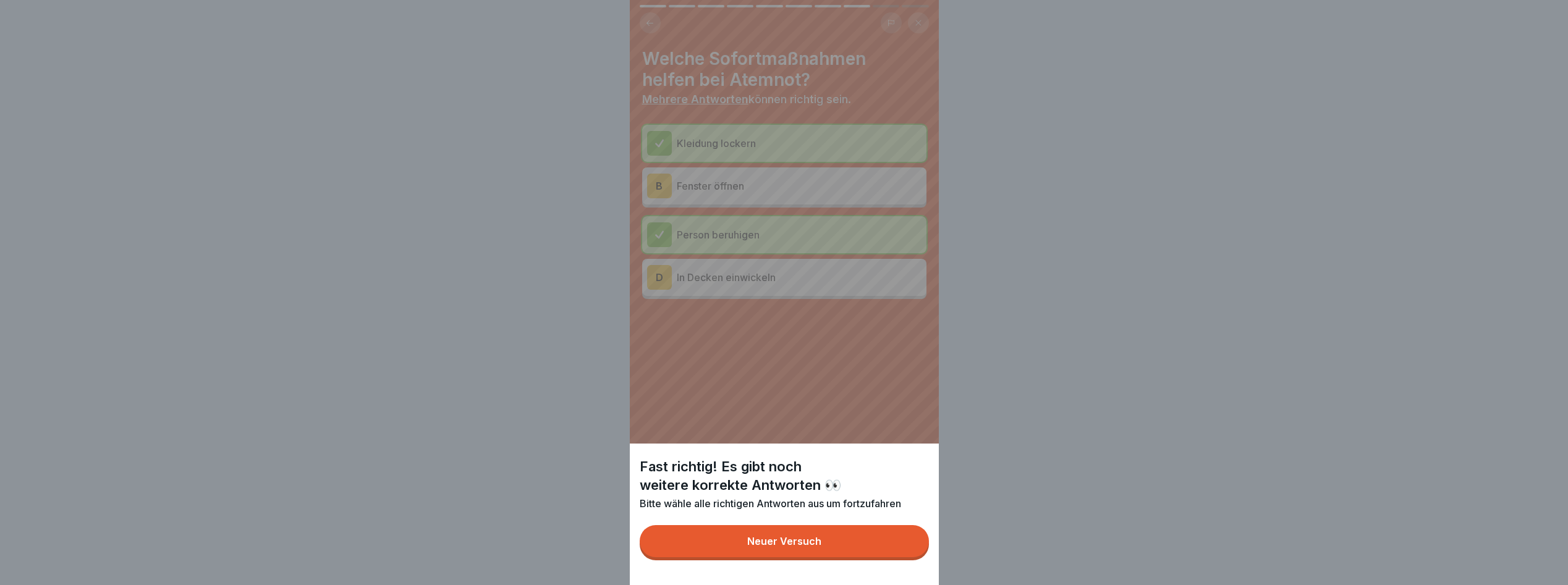 click on "Neuer Versuch" at bounding box center [784, 541] 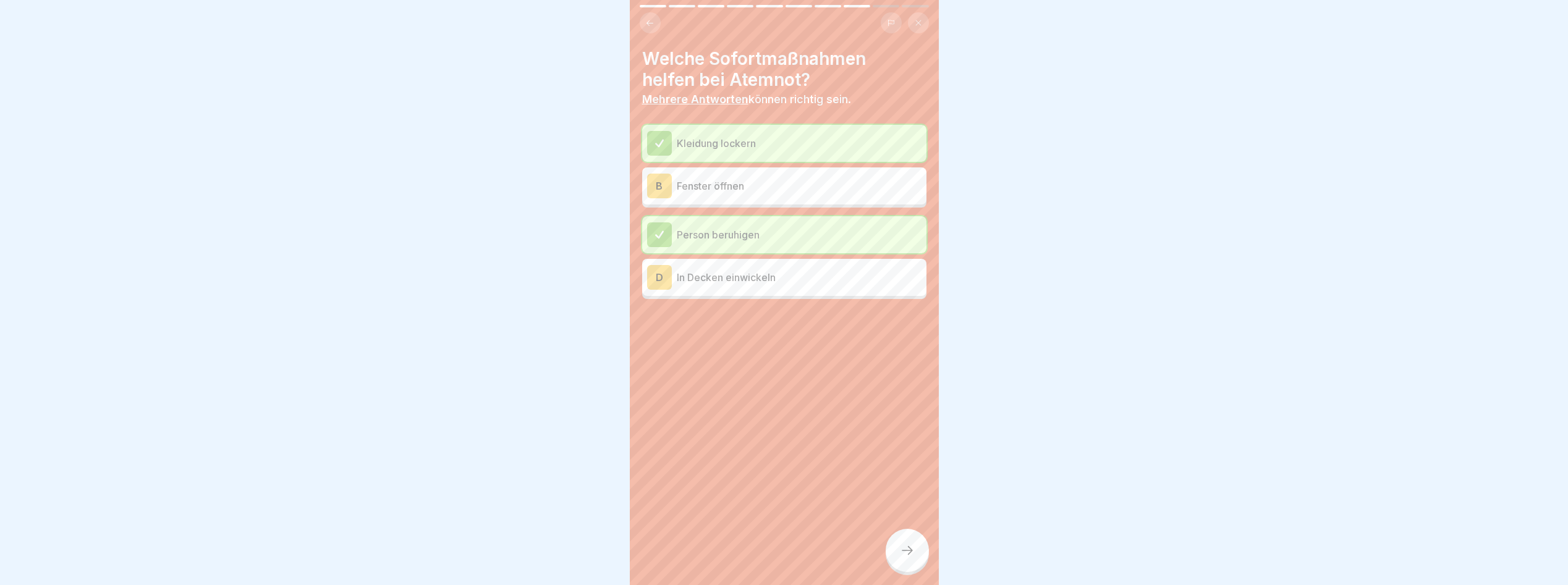 click on "Fenster öffnen" at bounding box center [799, 186] 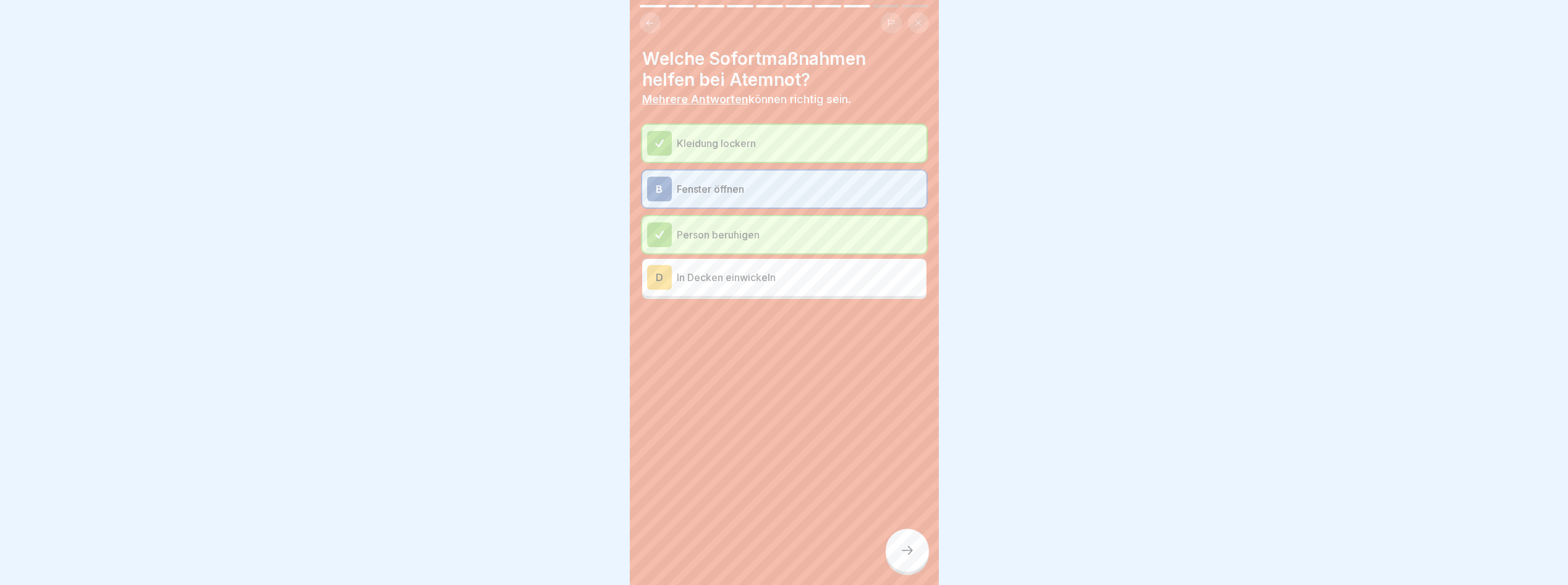 click at bounding box center (907, 550) 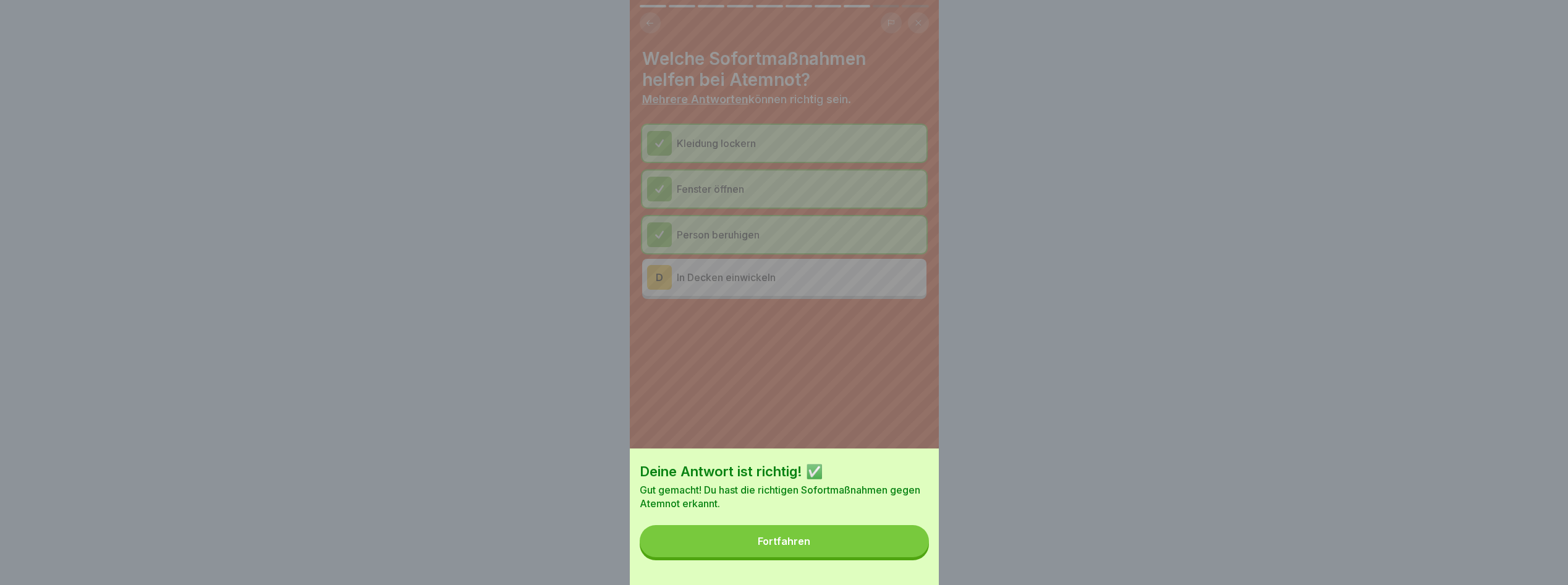 click on "Fortfahren" at bounding box center (784, 541) 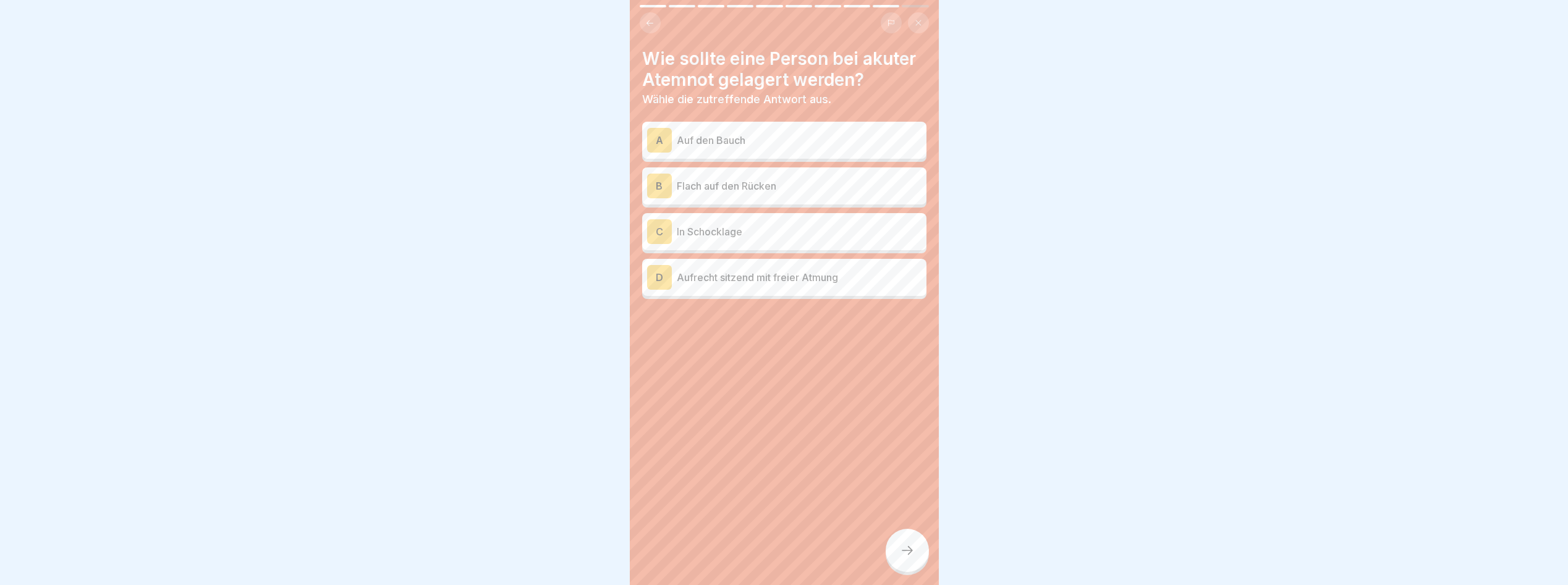 click on "In Schocklage" at bounding box center (799, 232) 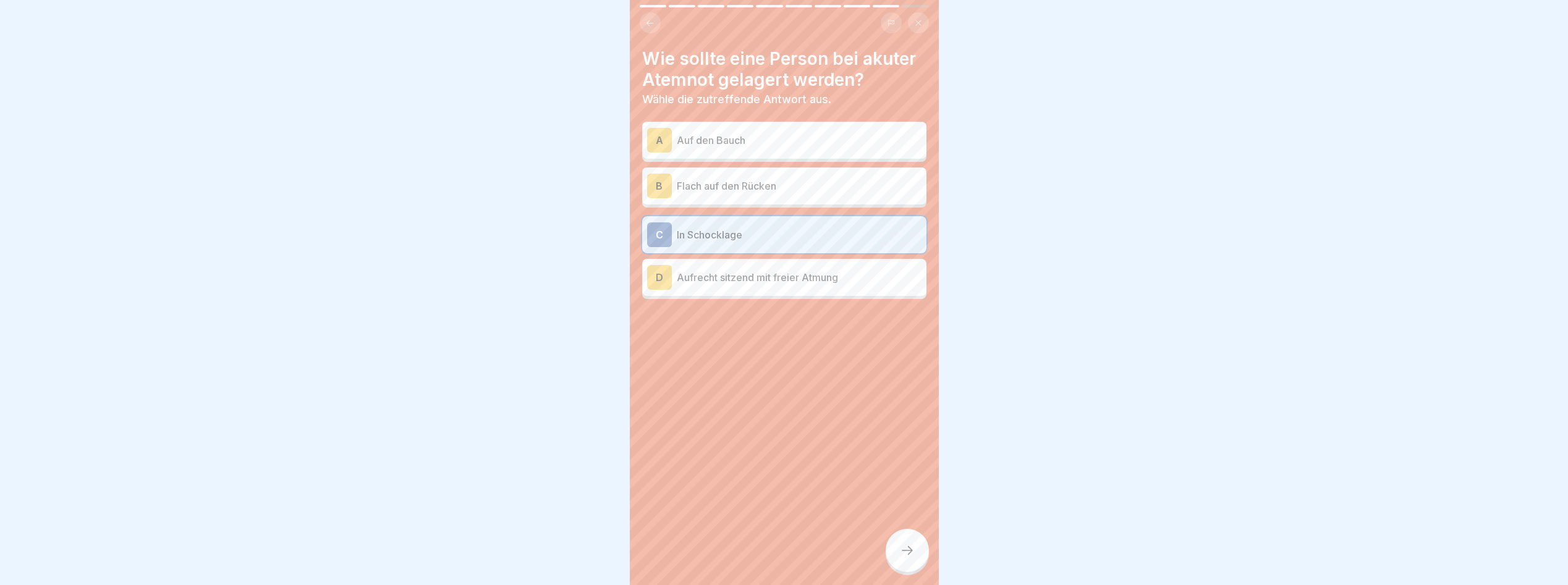 click 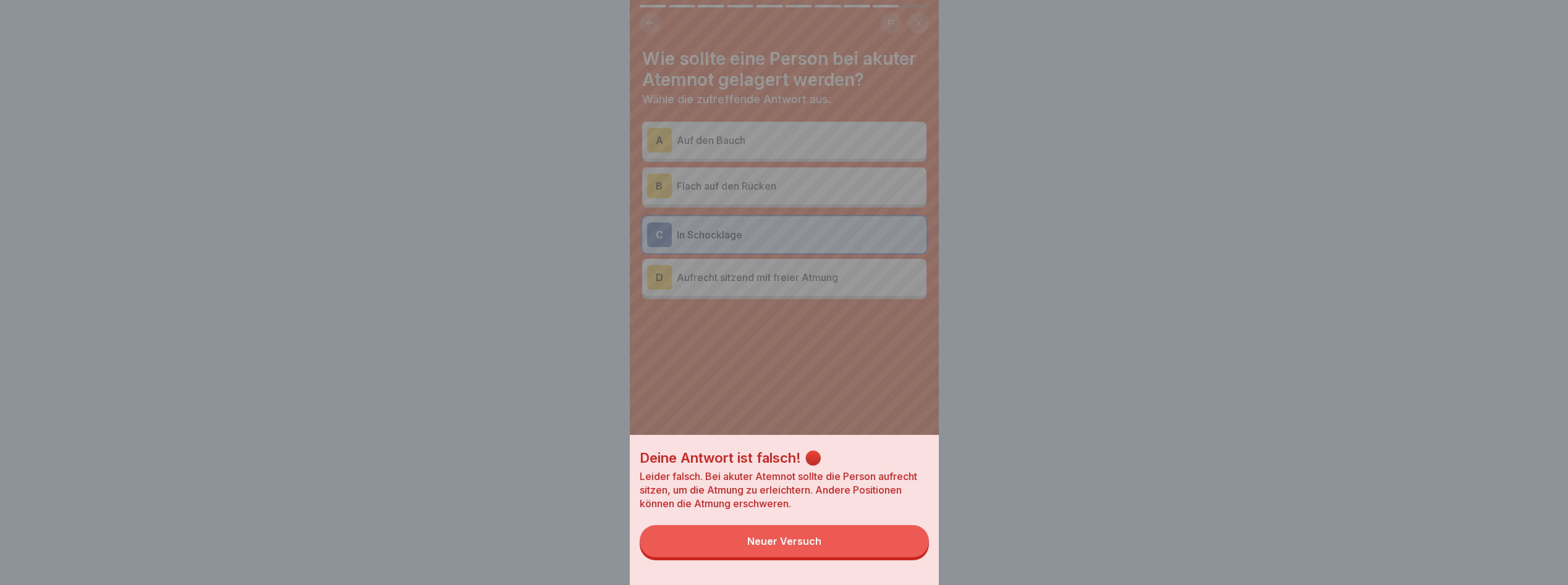 click on "Deine Antwort ist falsch!
🔴 Leider falsch. Bei akuter Atemnot sollte die Person aufrecht sitzen, um die Atmung zu erleichtern. Andere Positionen können die Atmung erschweren.   Neuer Versuch" at bounding box center [784, 292] 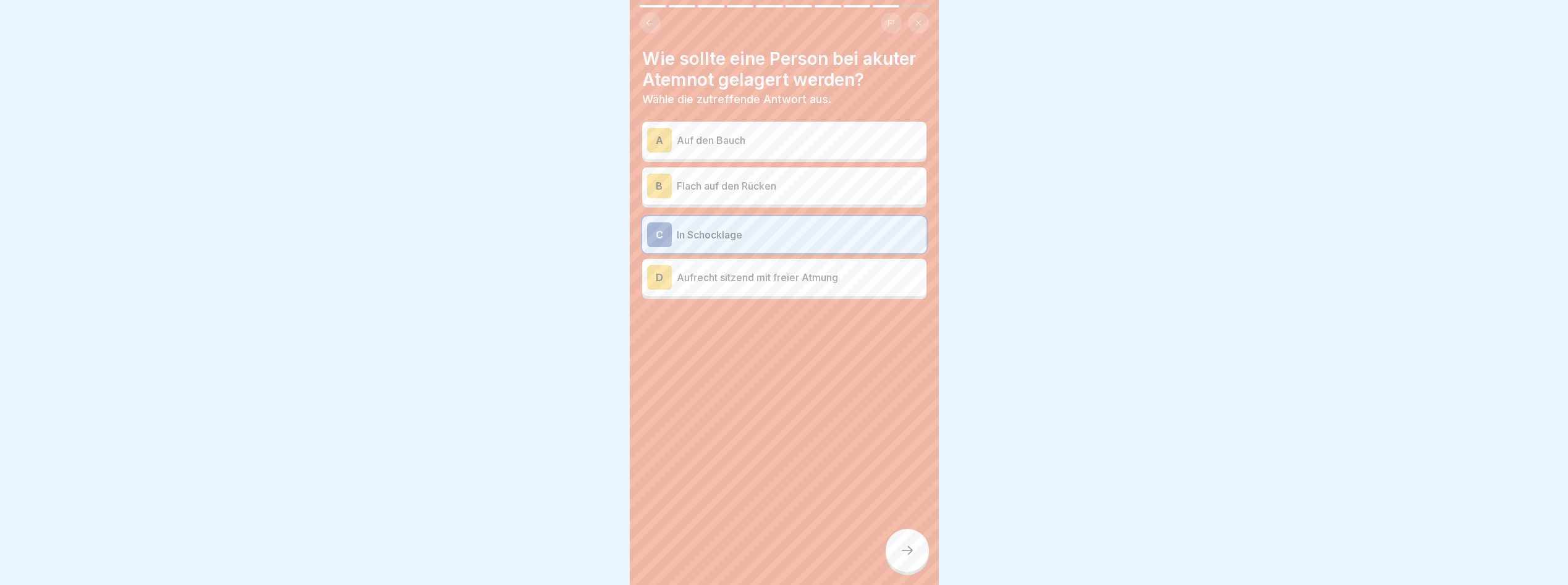 click on "In Schocklage" at bounding box center (799, 235) 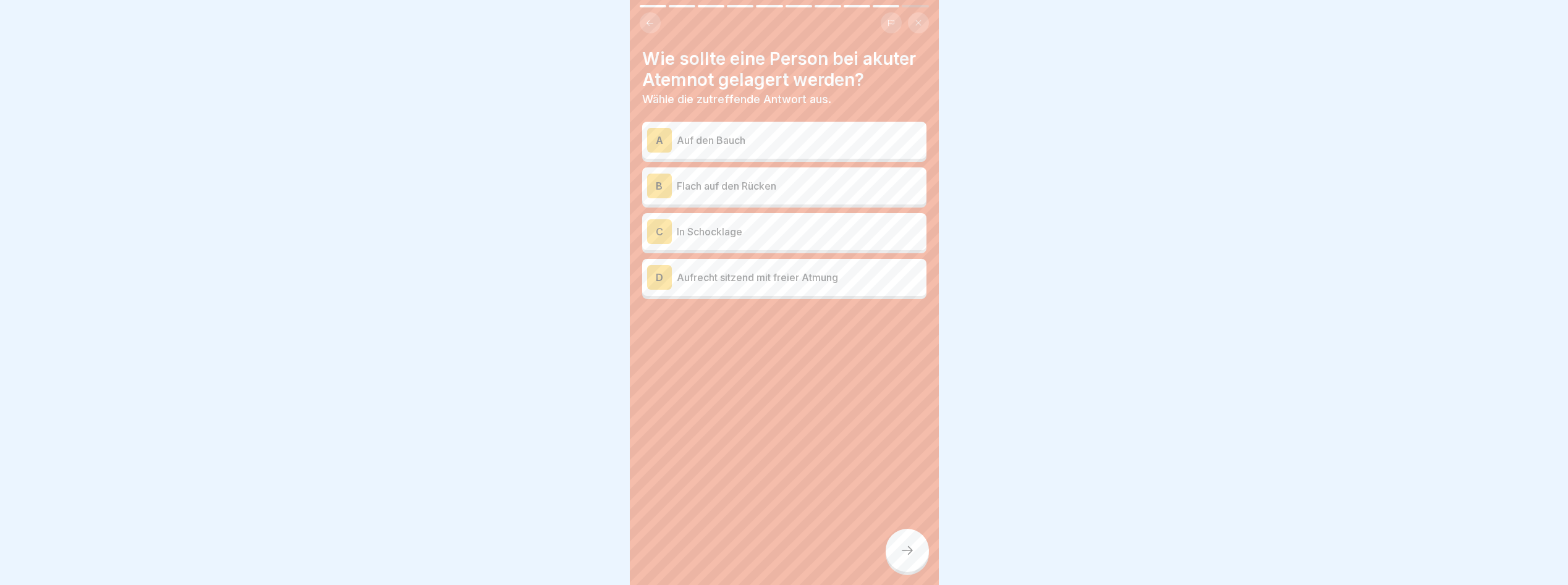 click on "Aufrecht sitzend mit freier Atmung" at bounding box center (799, 277) 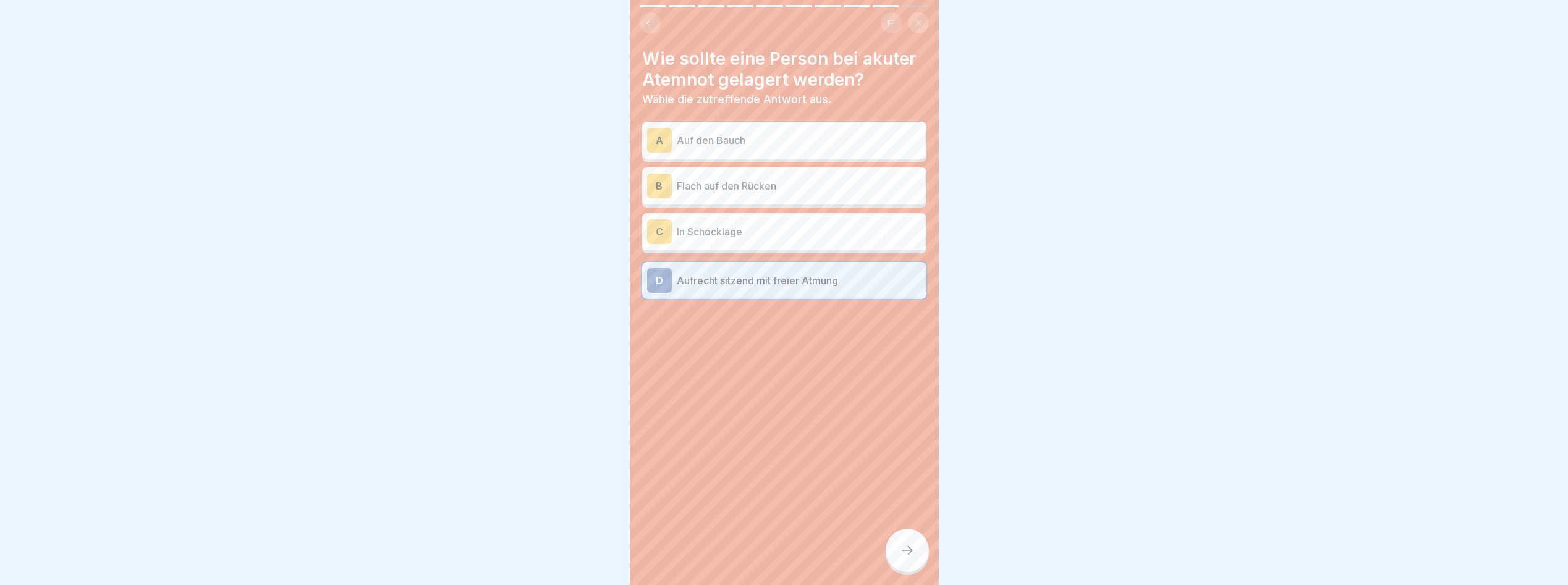 click 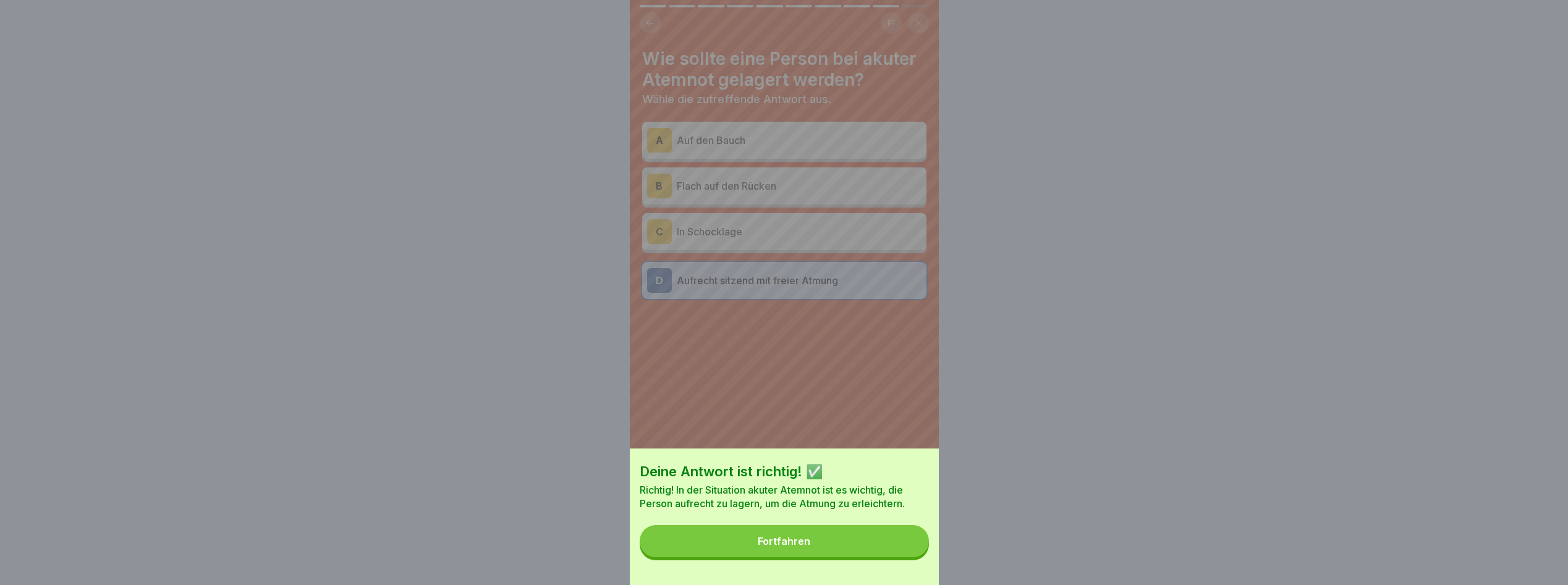 click on "Deine Antwort ist richtig!
✅ Richtig! In der Situation akuter Atemnot ist es wichtig, die Person aufrecht zu lagern, um die Atmung zu erleichtern.   Fortfahren" at bounding box center [784, 516] 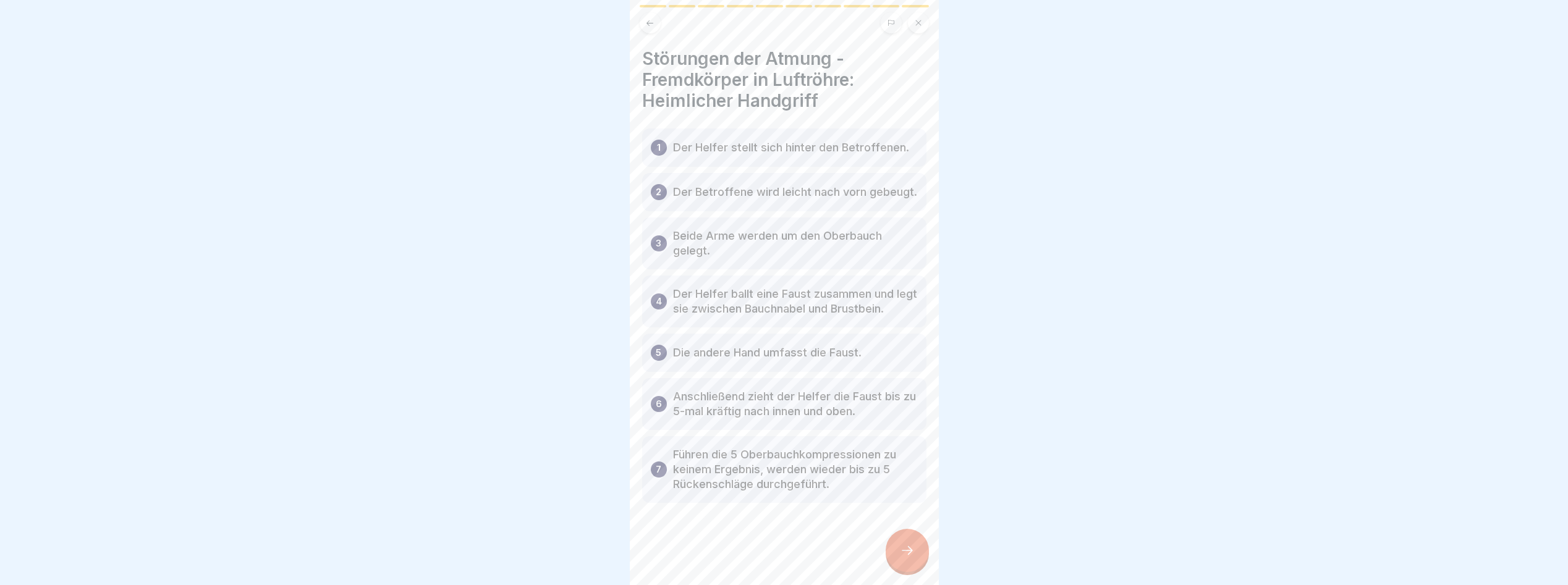 scroll, scrollTop: 20, scrollLeft: 0, axis: vertical 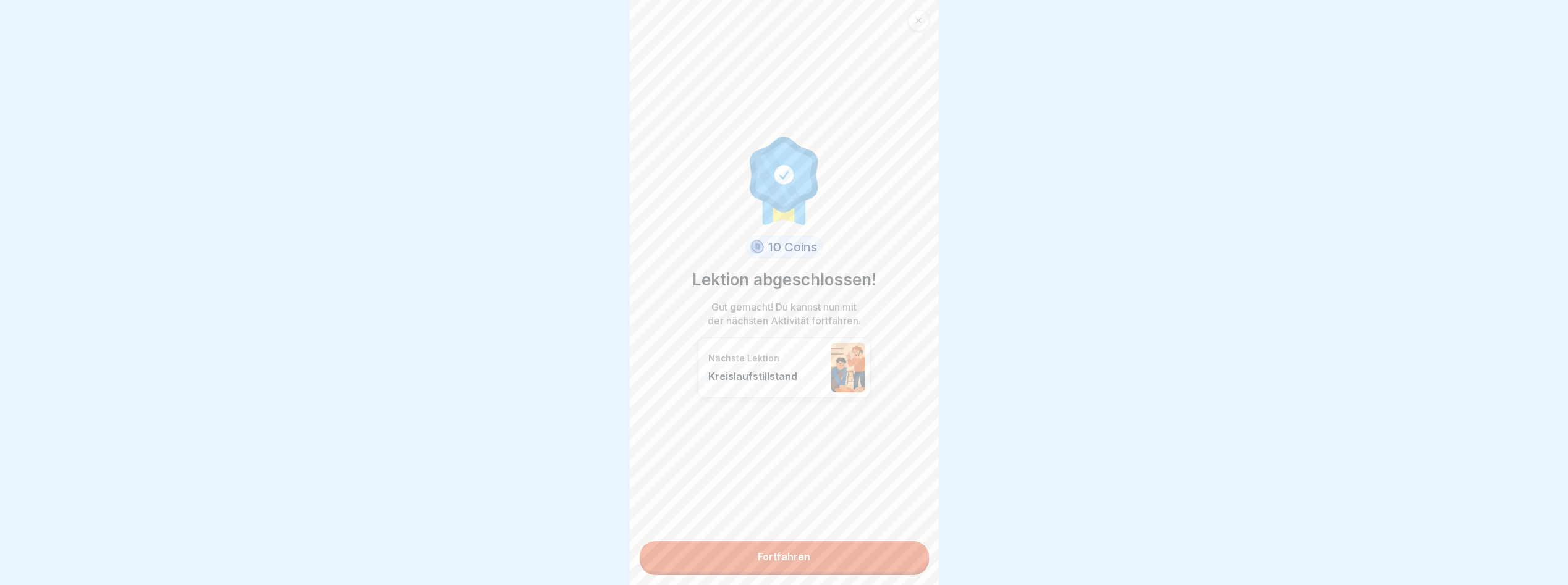 click on "Fortfahren" at bounding box center (784, 557) 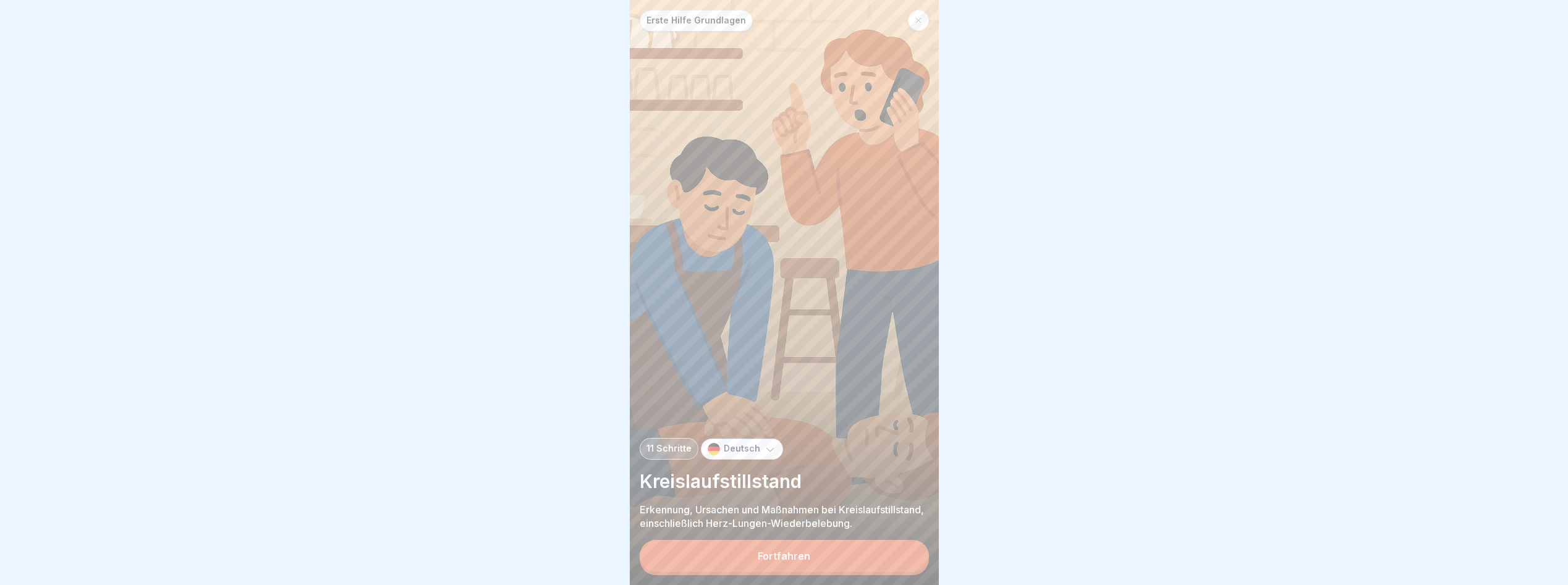 click on "Fortfahren" at bounding box center [784, 556] 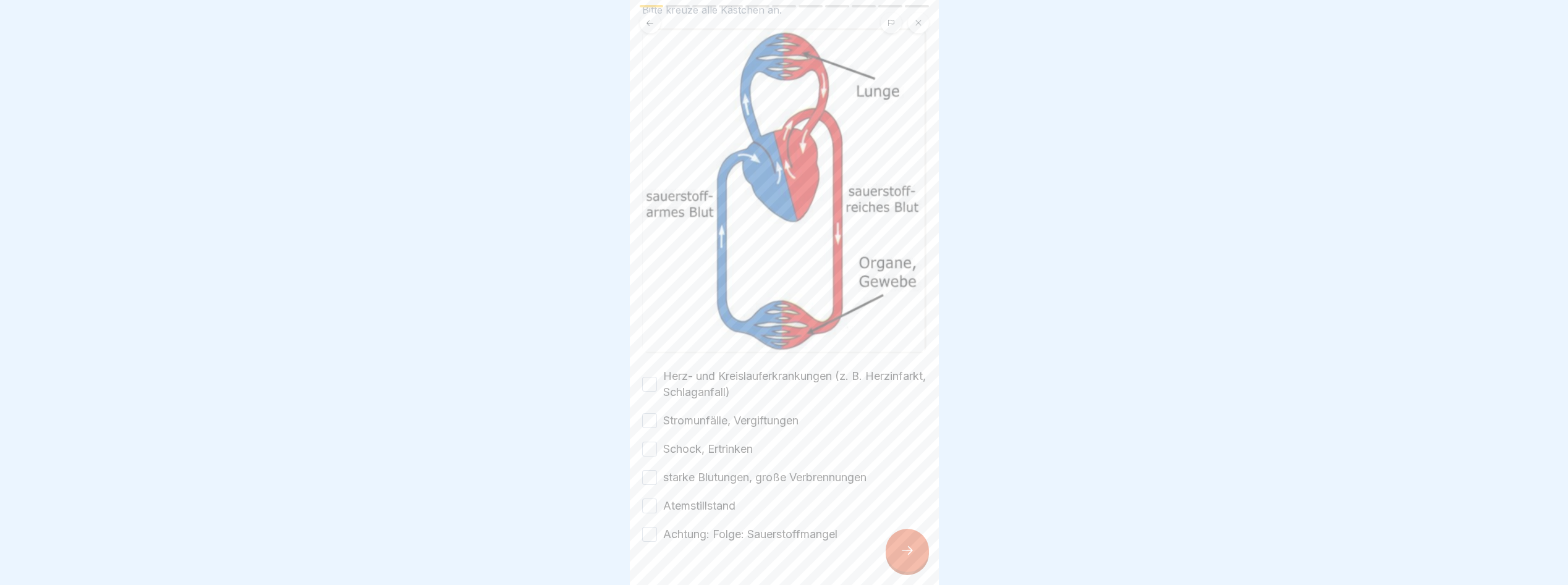 scroll, scrollTop: 101, scrollLeft: 0, axis: vertical 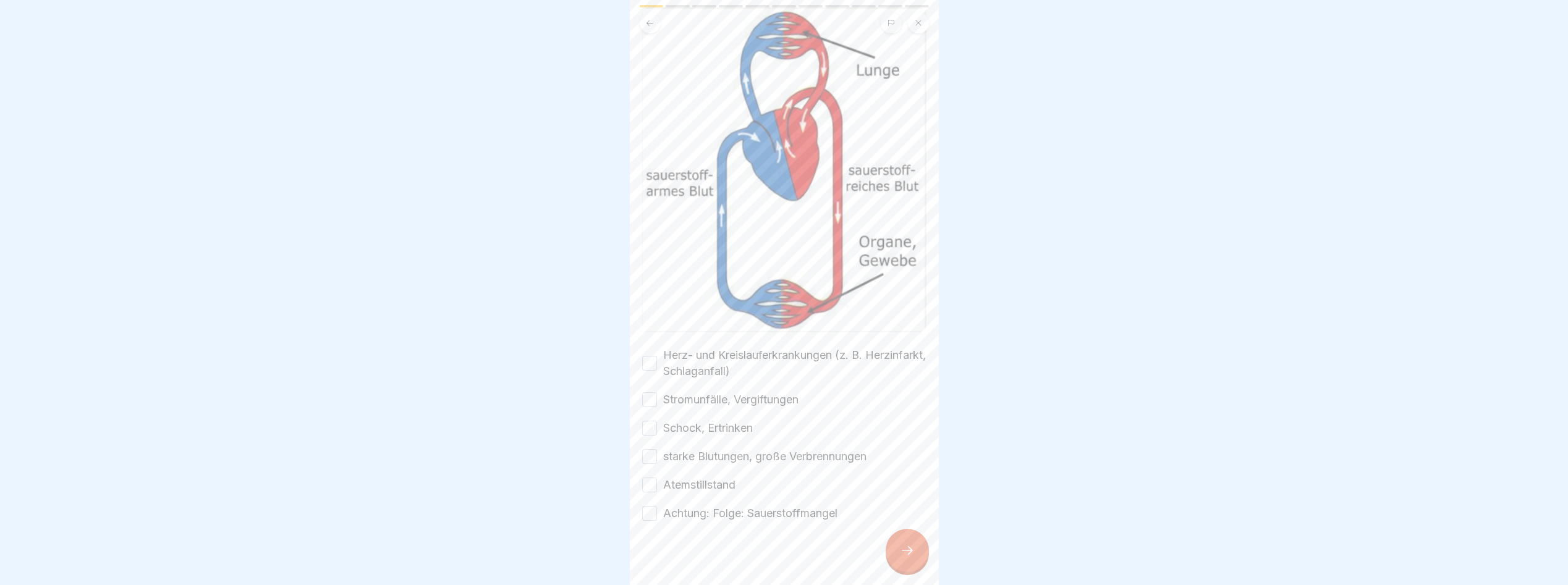 click on "Herz- und Kreislauferkrankungen (z. B. Herzinfarkt, Schlaganfall)" at bounding box center (650, 363) 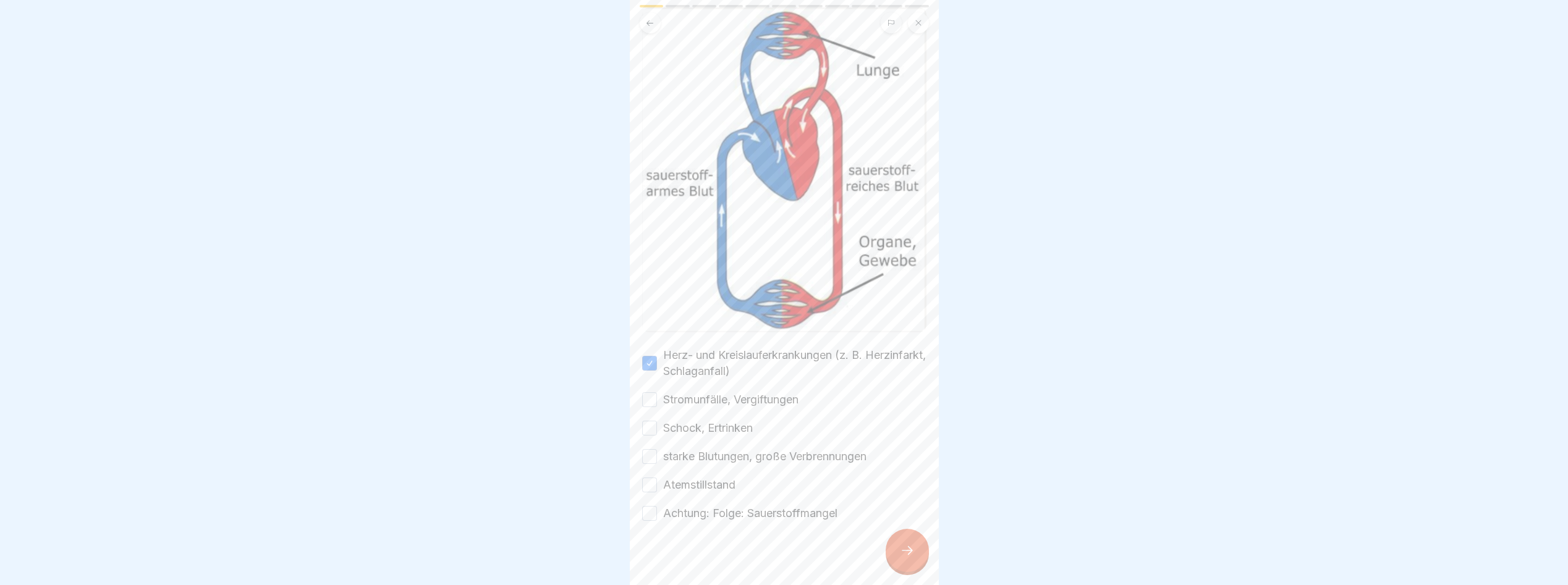 click on "Stromunfälle, Vergiftungen" at bounding box center [650, 400] 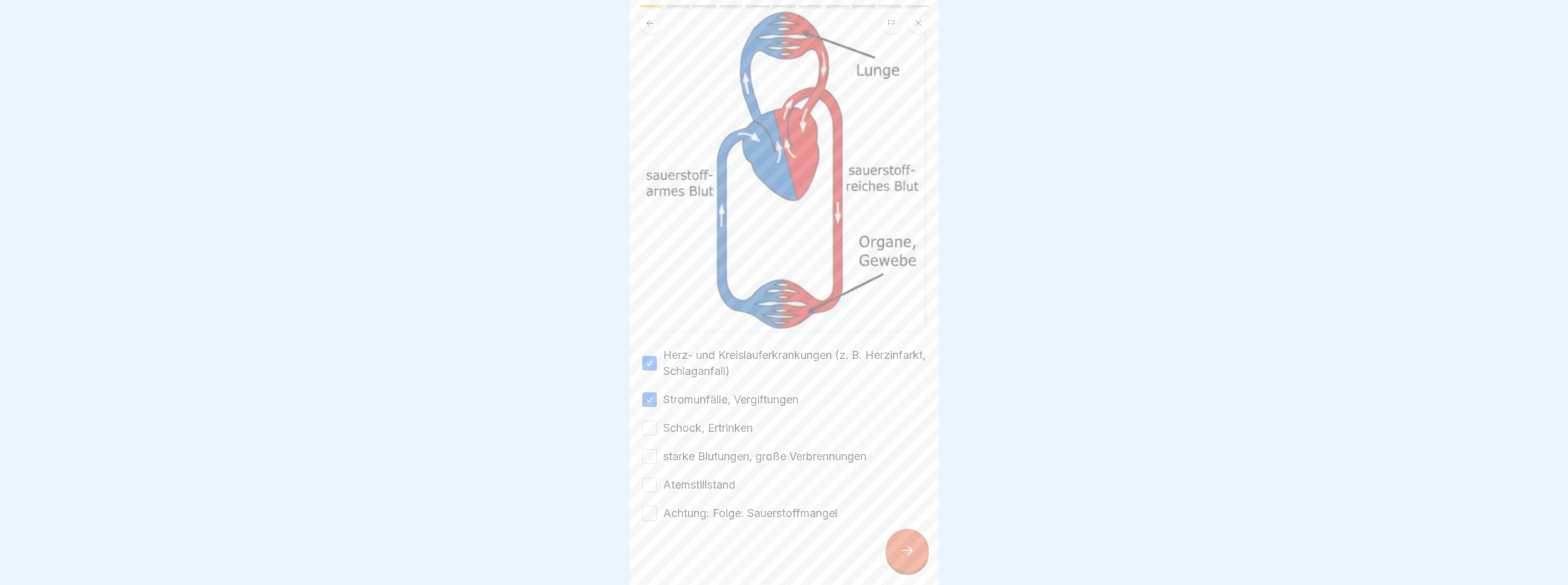 click on "Schock, Ertrinken" at bounding box center (650, 428) 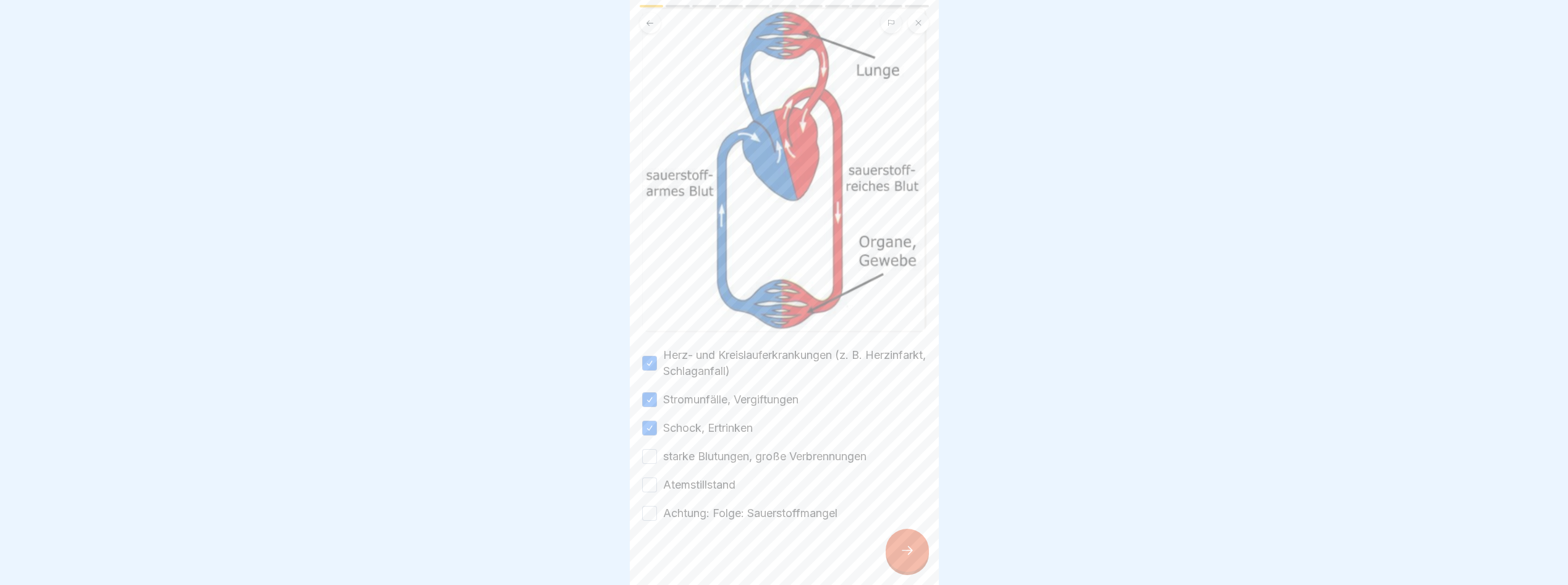 click on "starke Blutungen, große Verbrennungen" at bounding box center (650, 457) 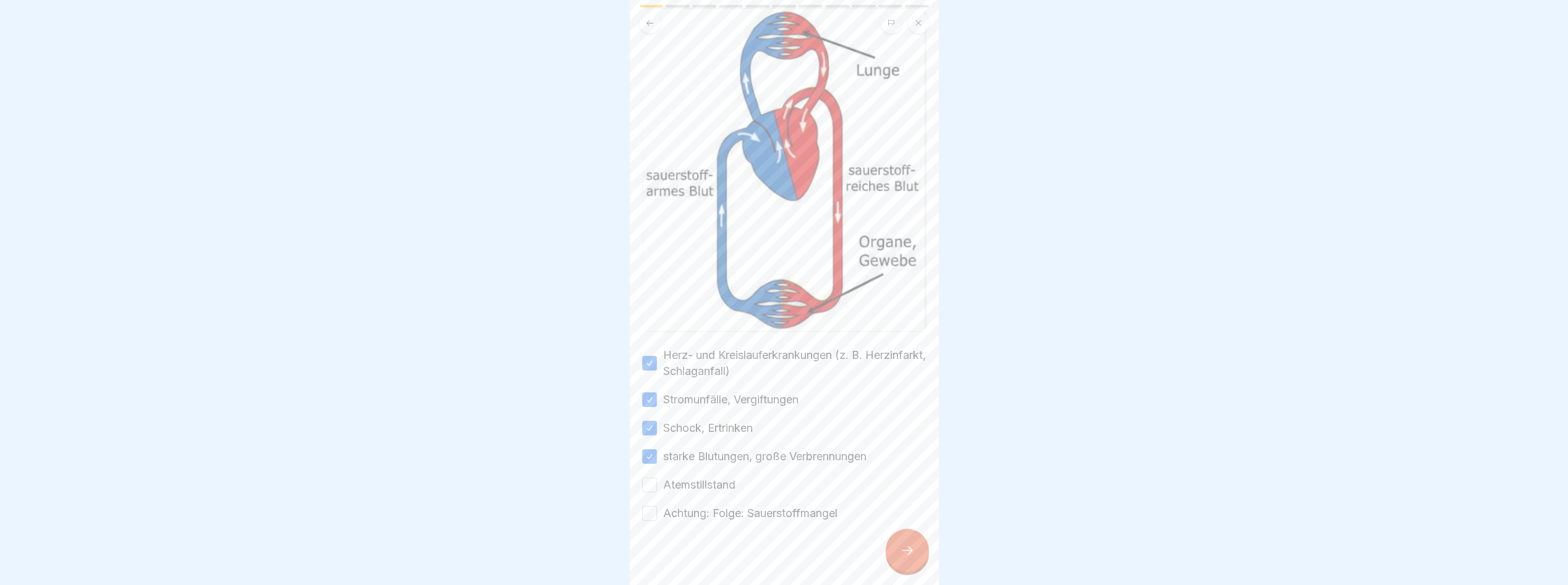 click on "Atemstillstand" at bounding box center [650, 485] 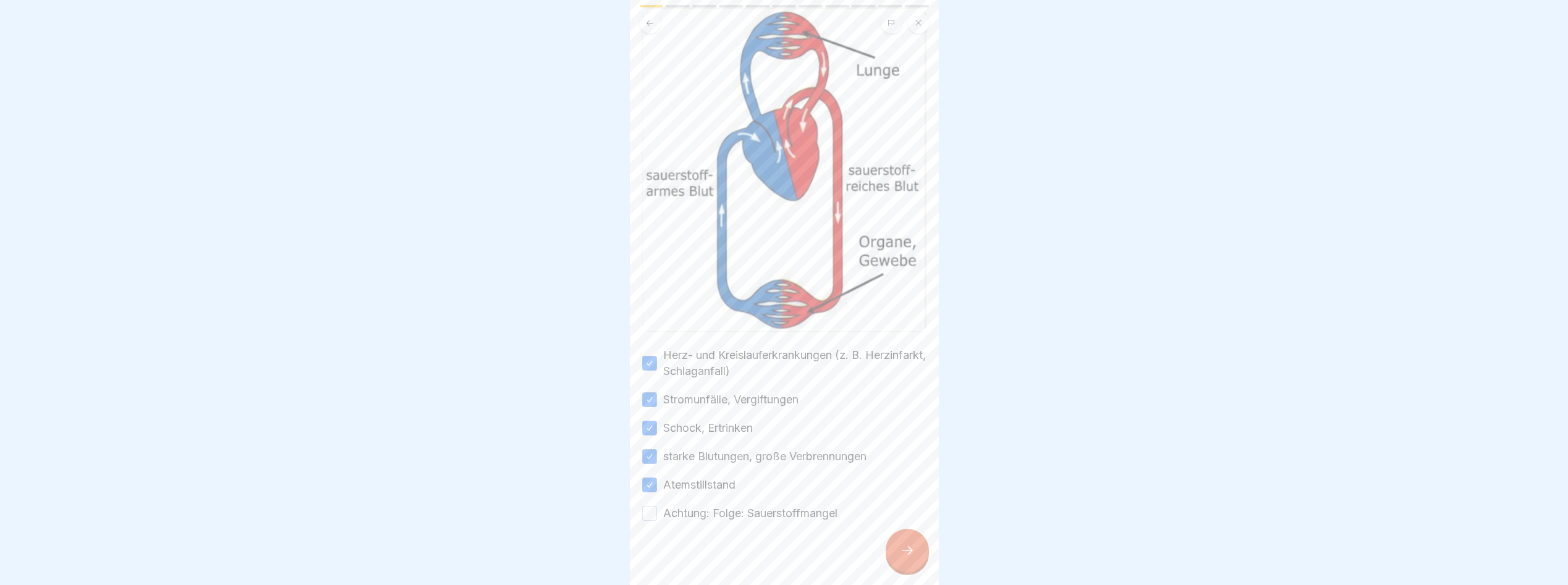 click on "Achtung: Folge: Sauerstoffmangel" at bounding box center (650, 513) 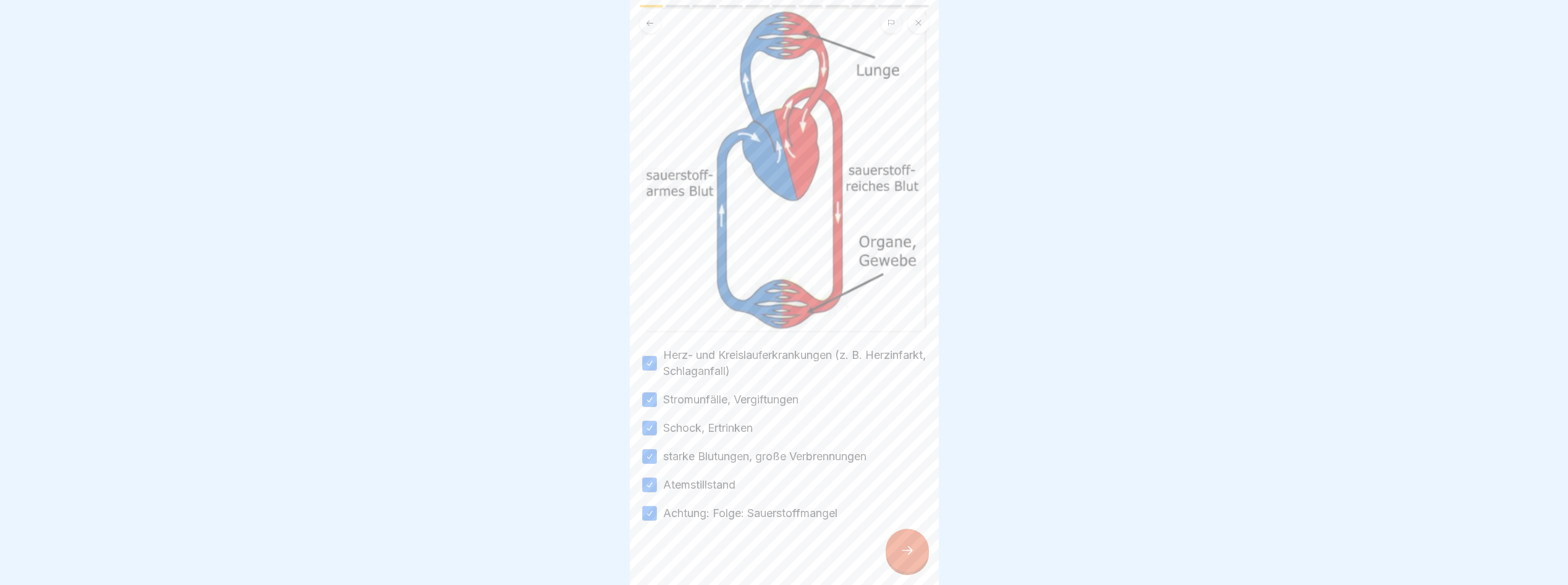 click 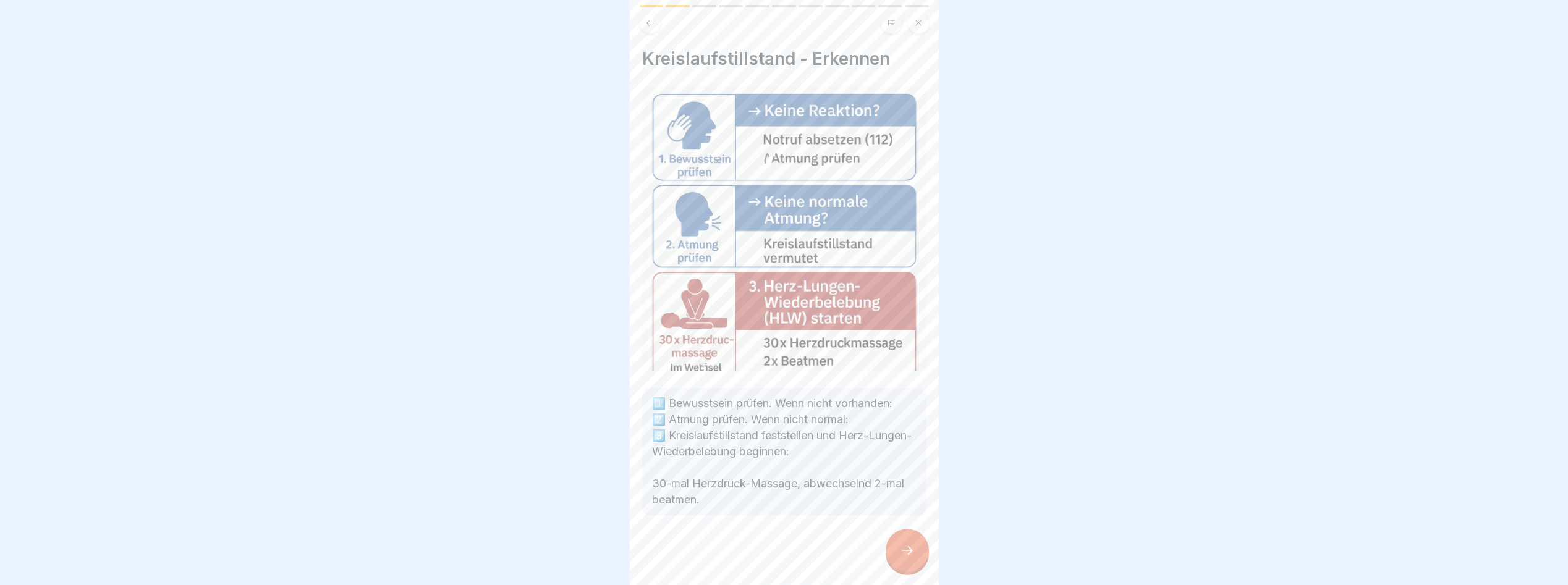 click at bounding box center (907, 550) 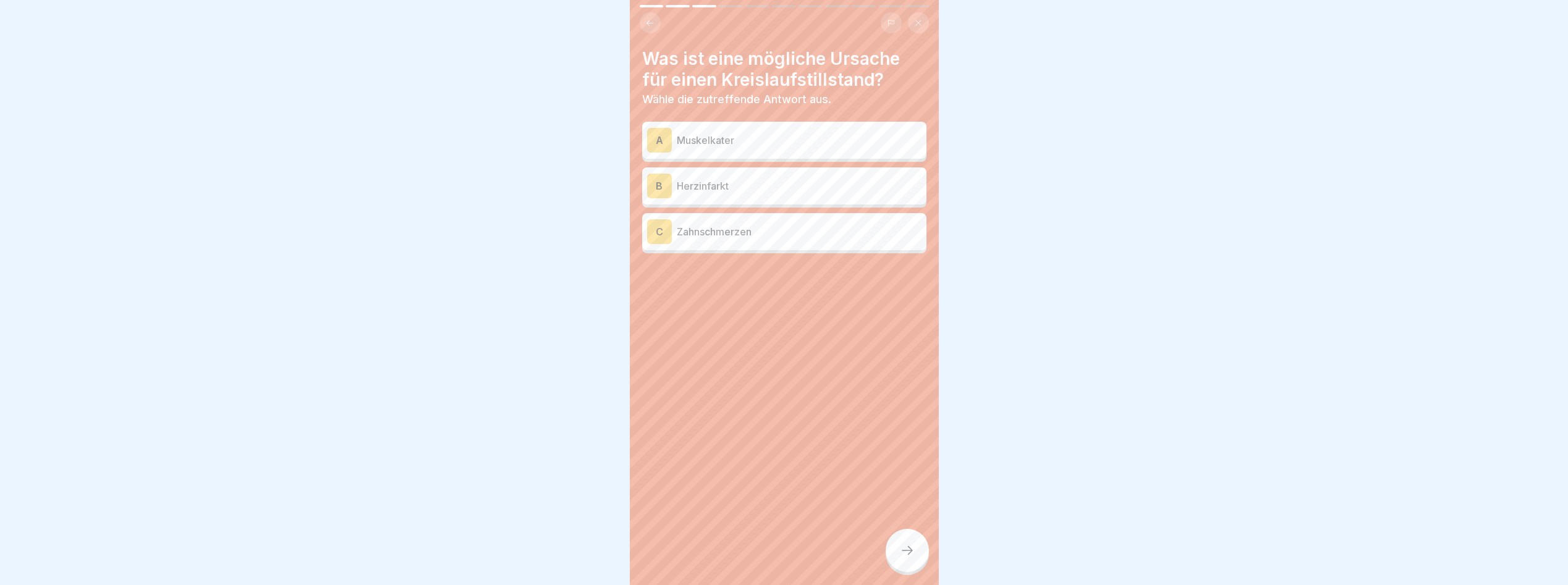 click on "Herzinfarkt" at bounding box center (799, 186) 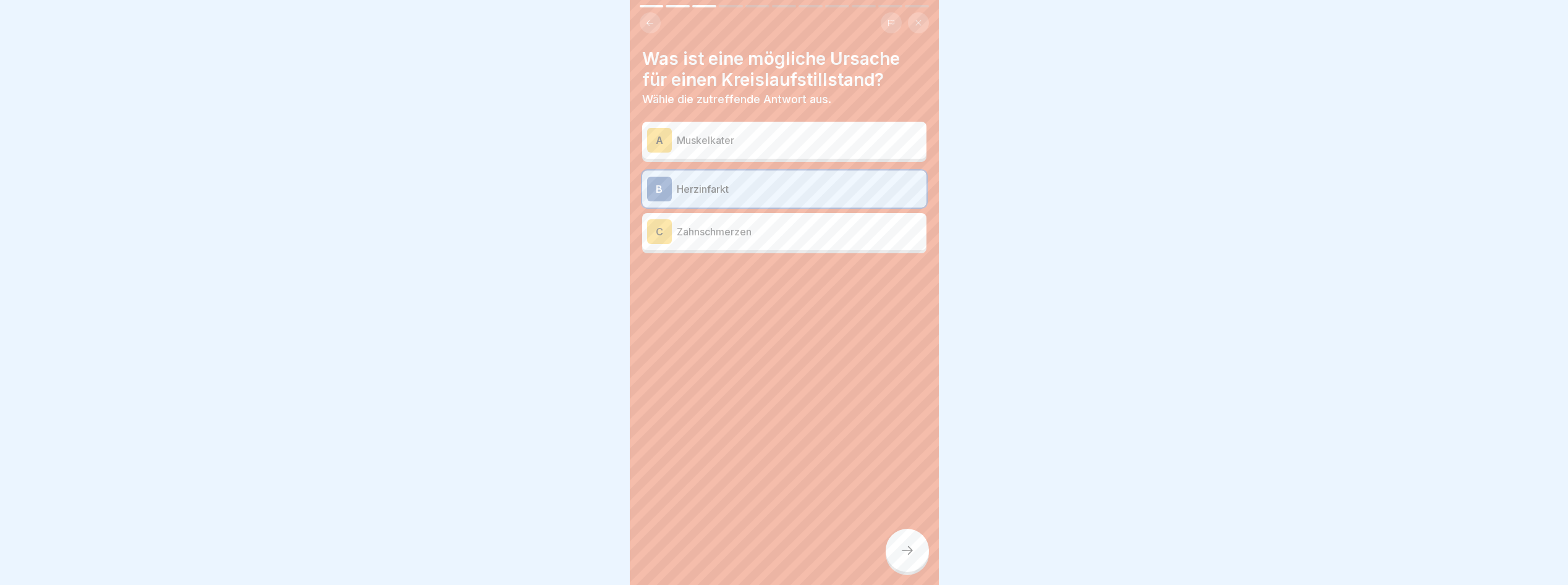 click at bounding box center [907, 550] 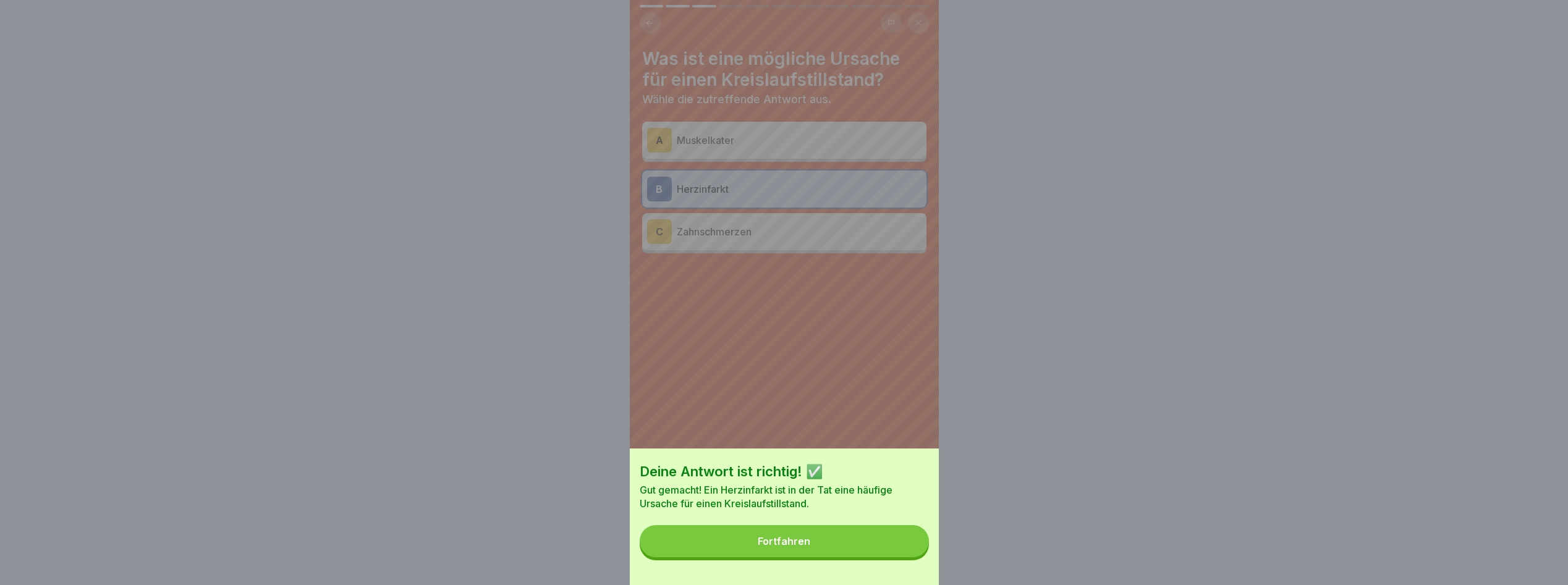 click on "Fortfahren" at bounding box center [784, 541] 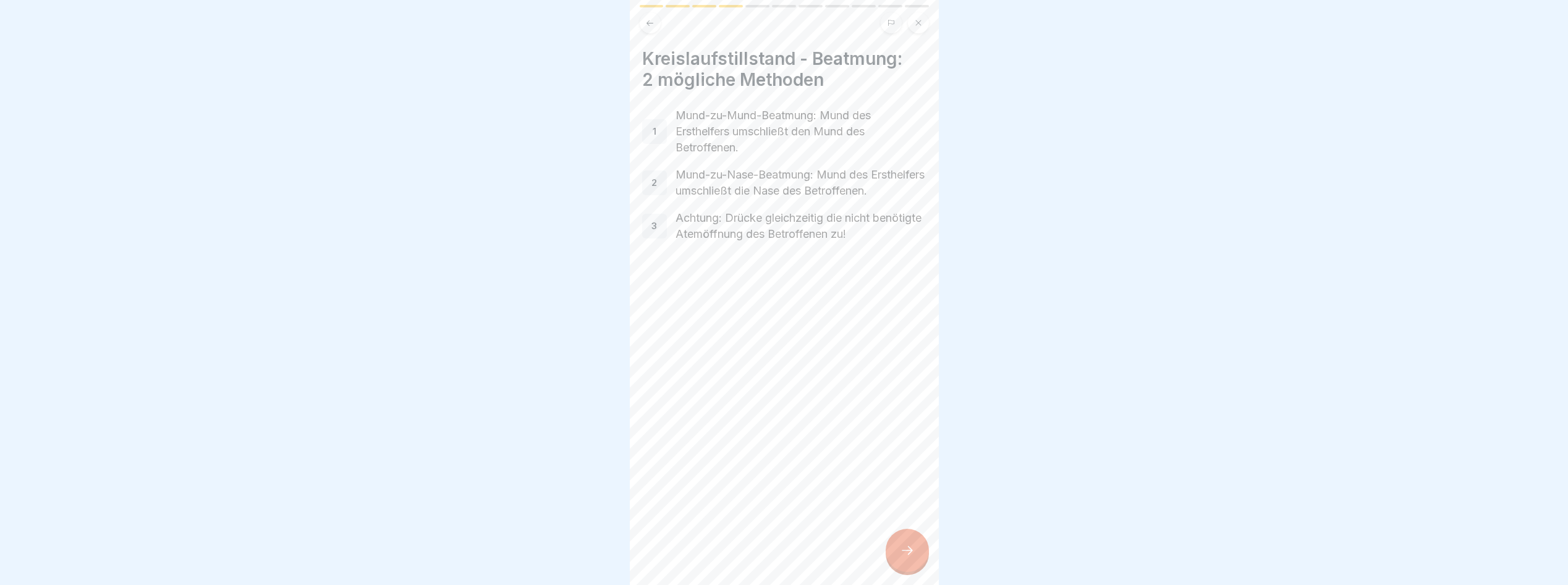 click at bounding box center [907, 550] 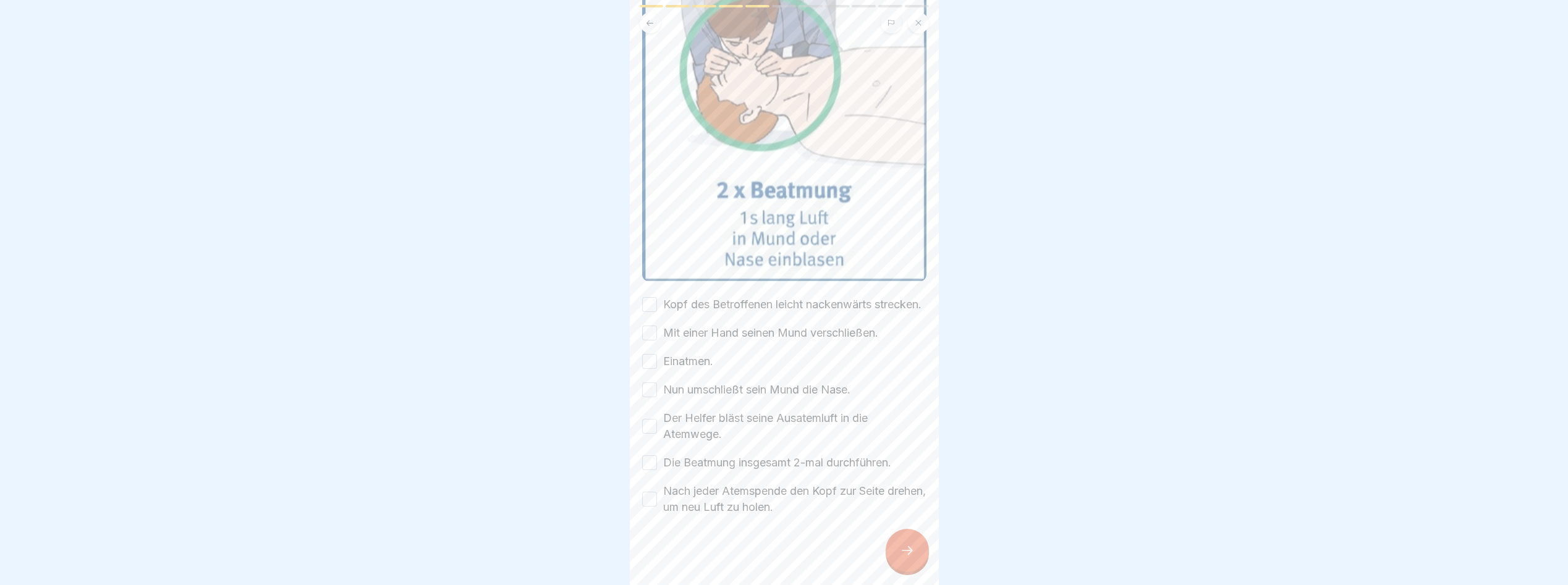 scroll, scrollTop: 217, scrollLeft: 0, axis: vertical 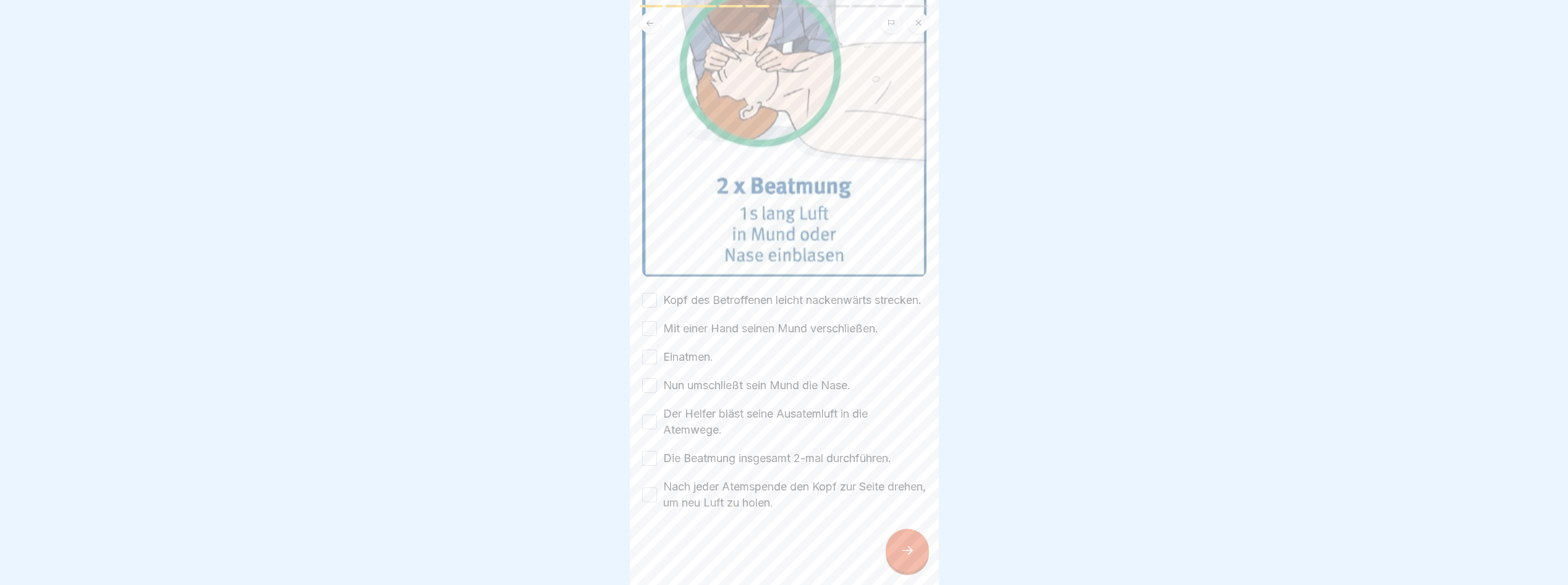 click on "Kopf des Betroffenen leicht nackenwärts strecken." at bounding box center (650, 300) 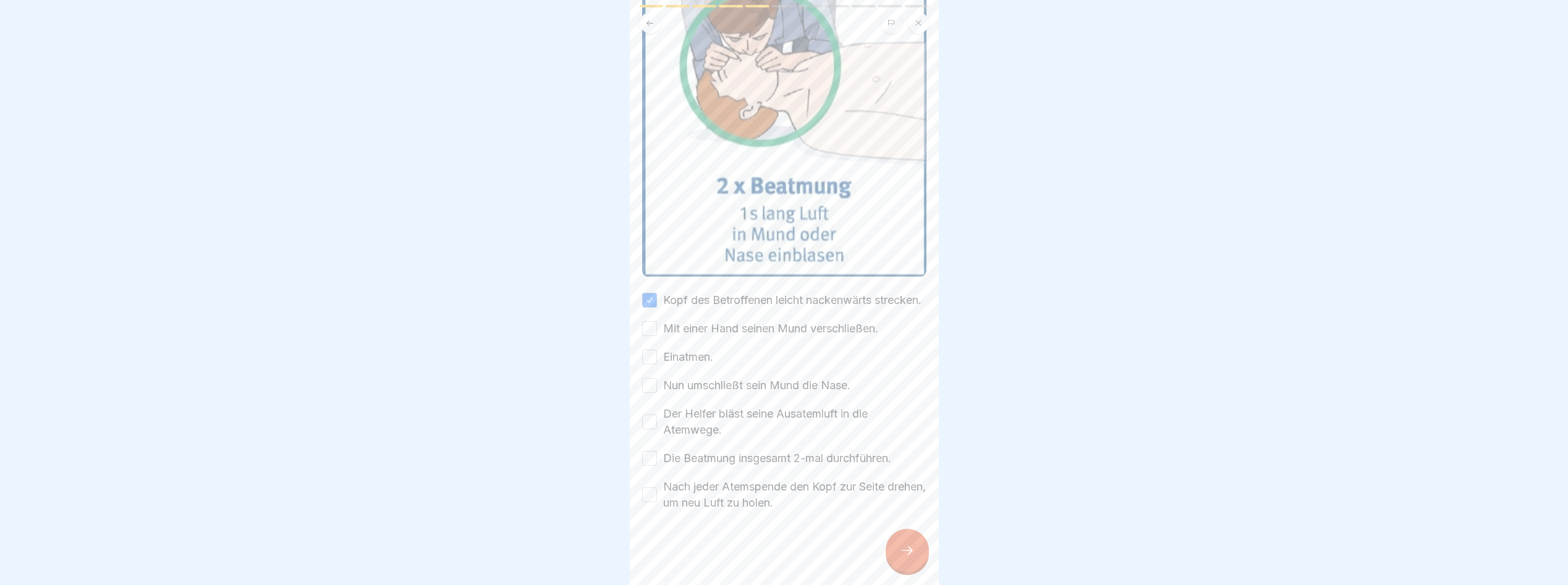 click at bounding box center [907, 550] 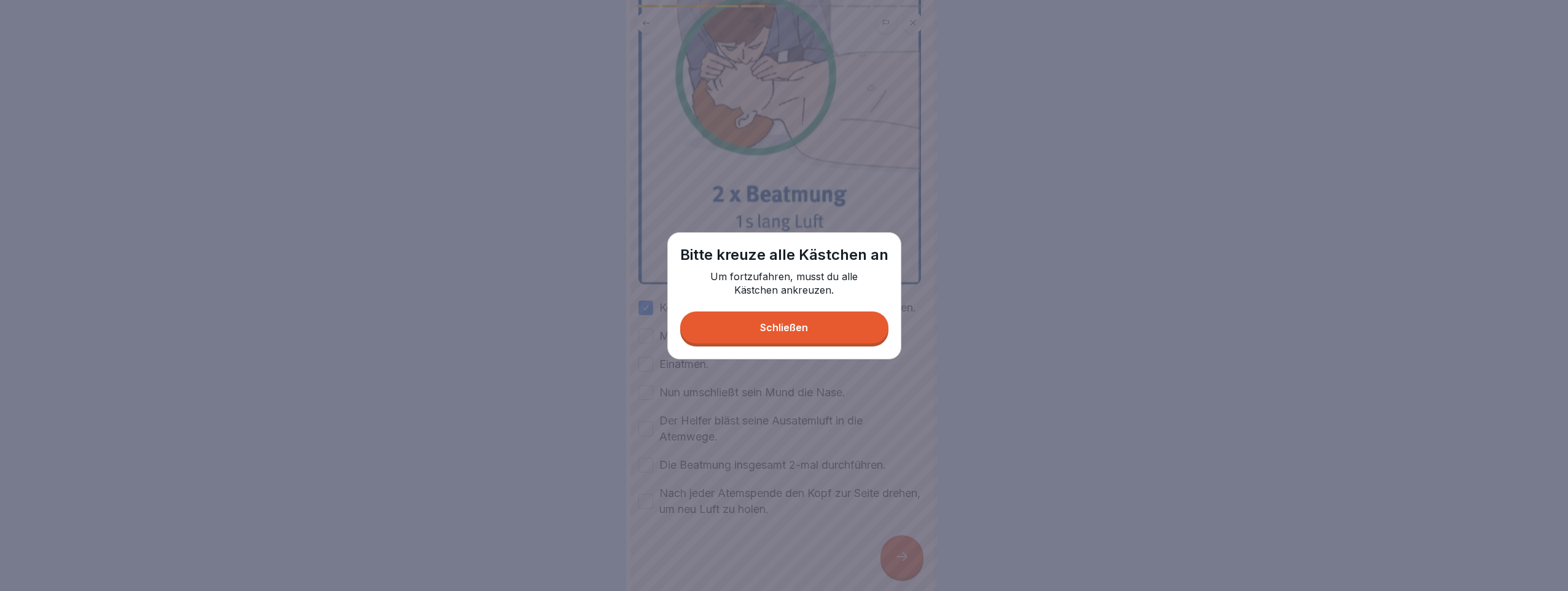 click on "Schließen" at bounding box center [784, 327] 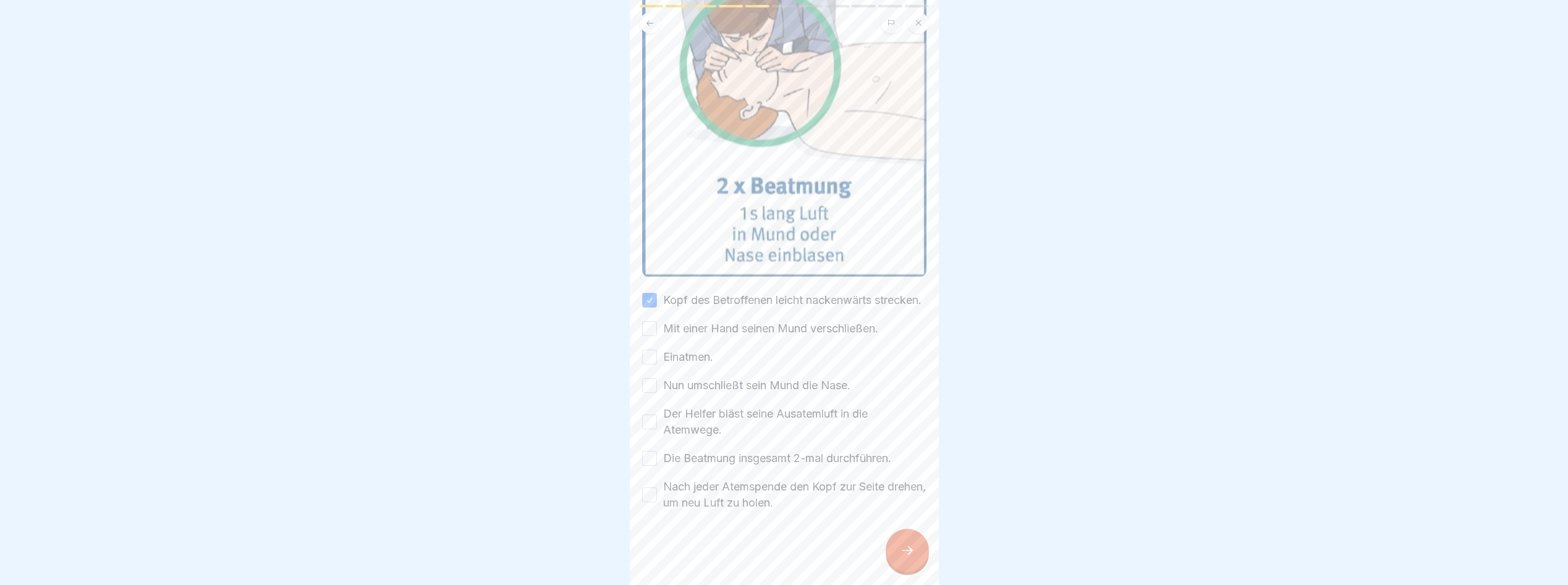 drag, startPoint x: 651, startPoint y: 331, endPoint x: 651, endPoint y: 366, distance: 35 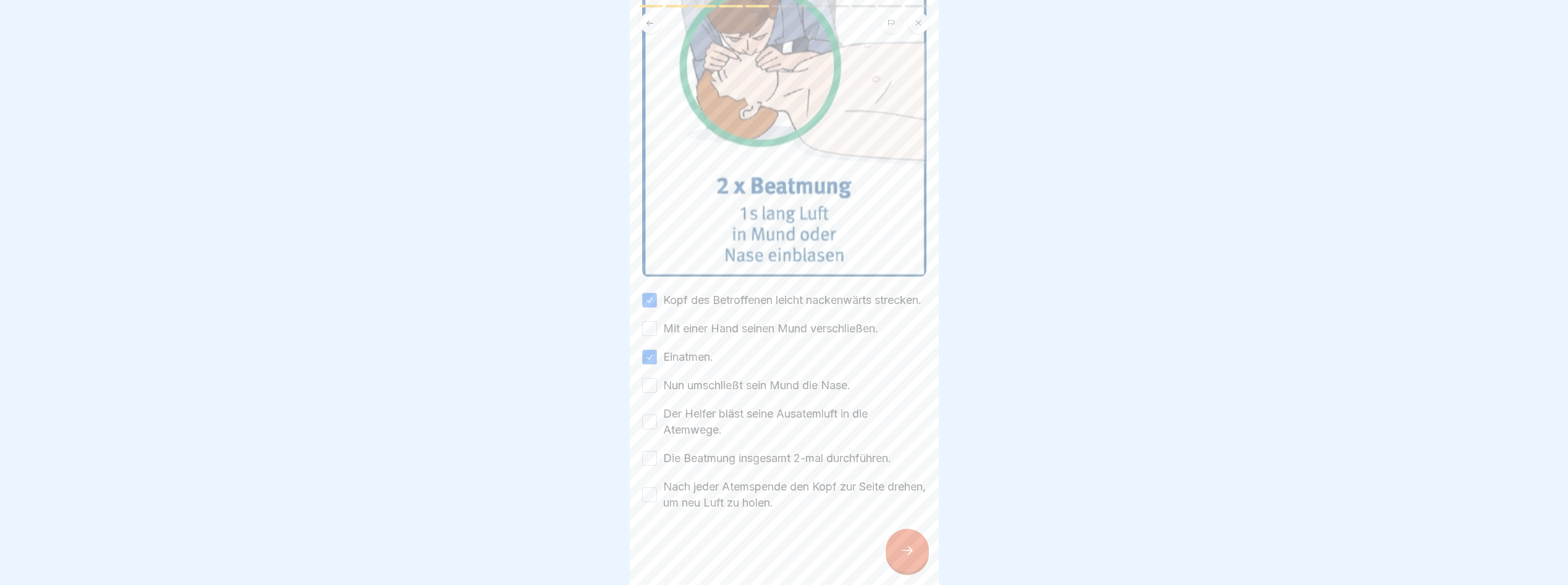 click on "Mit einer Hand seinen Mund verschließen." at bounding box center [650, 329] 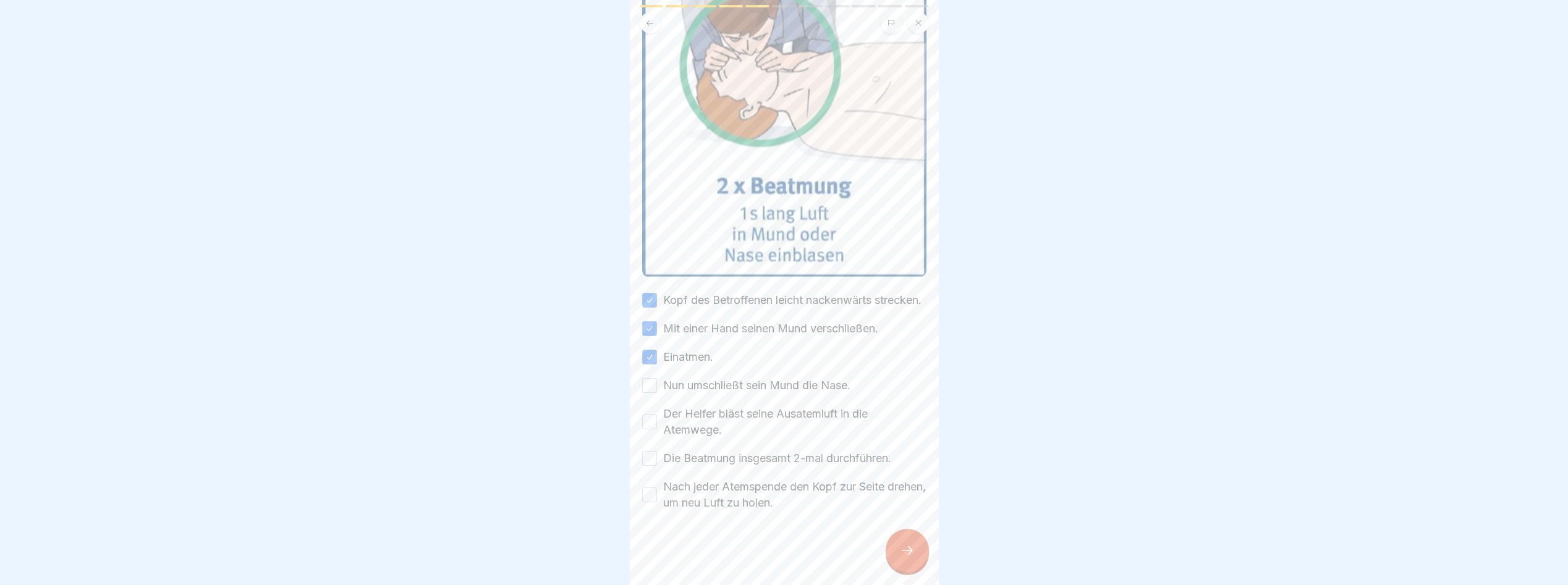 click on "Nun umschließt sein Mund die Nase." at bounding box center [650, 385] 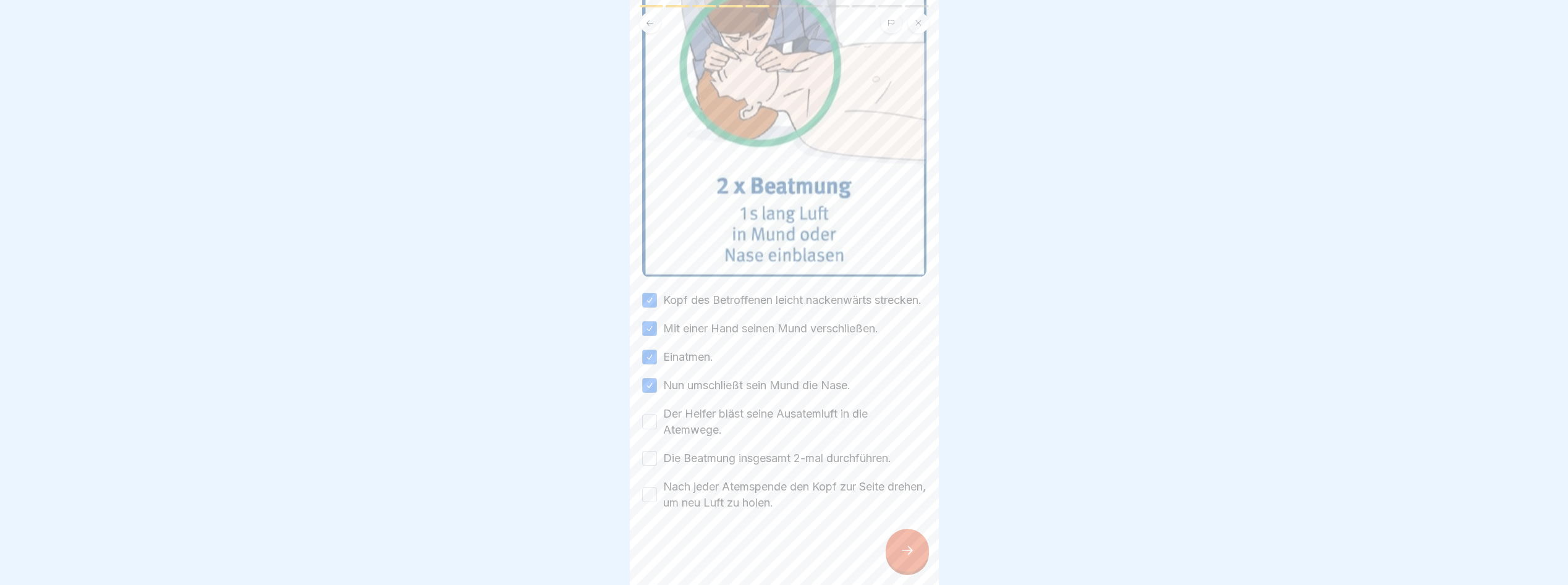 click on "Der Helfer bläst seine Ausatemluft in die Atemwege." at bounding box center [650, 422] 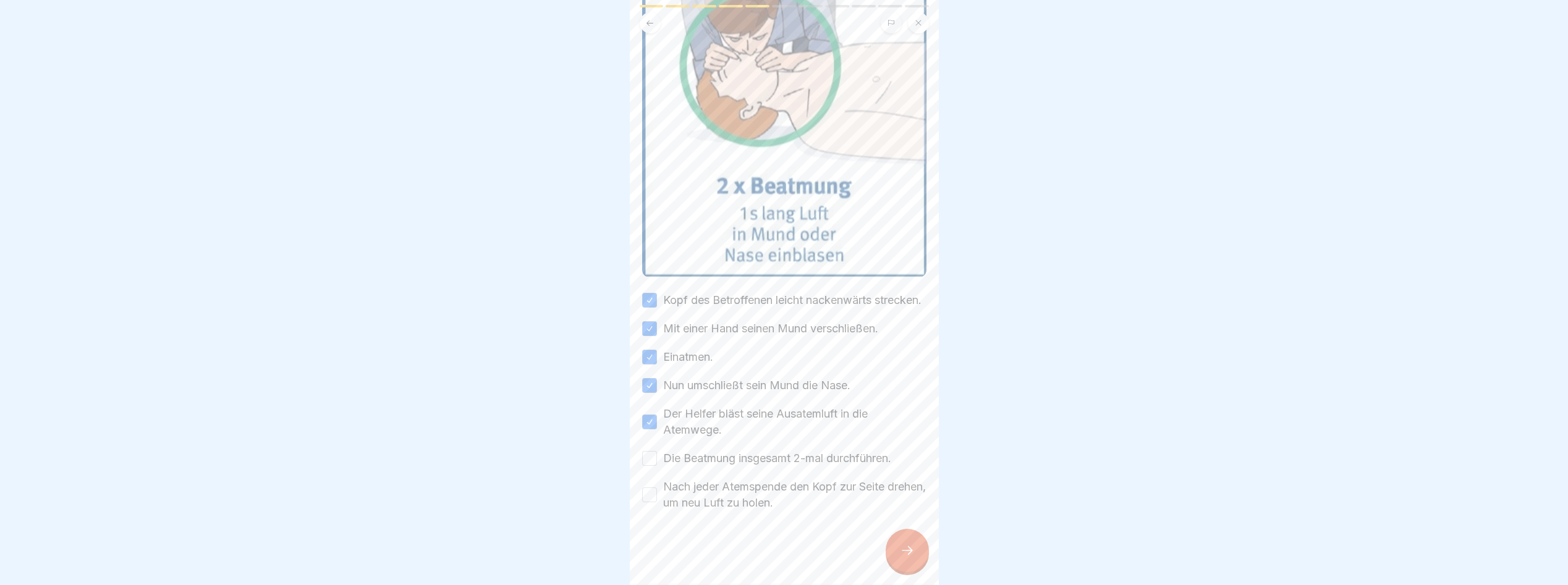 click on "Die Beatmung insgesamt 2-mal durchführen." at bounding box center [650, 458] 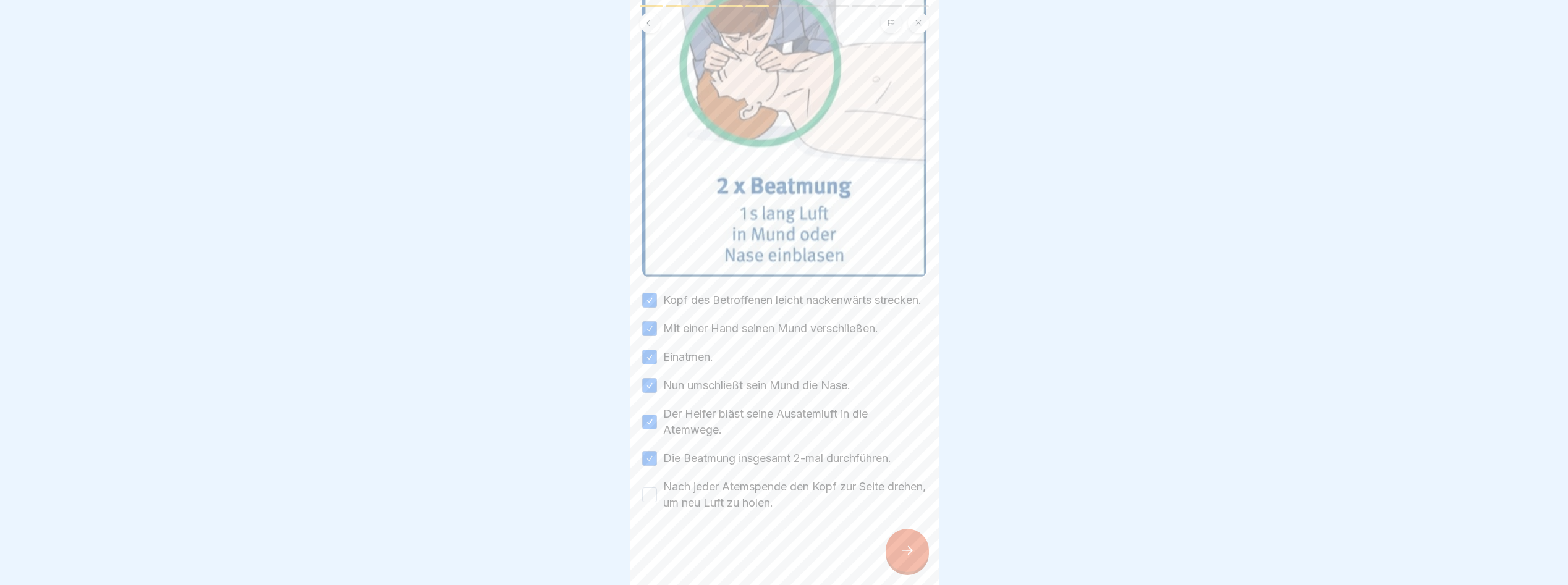 click on "Nach jeder Atemspende den Kopf zur Seite drehen, um neu Luft zu holen." at bounding box center (650, 495) 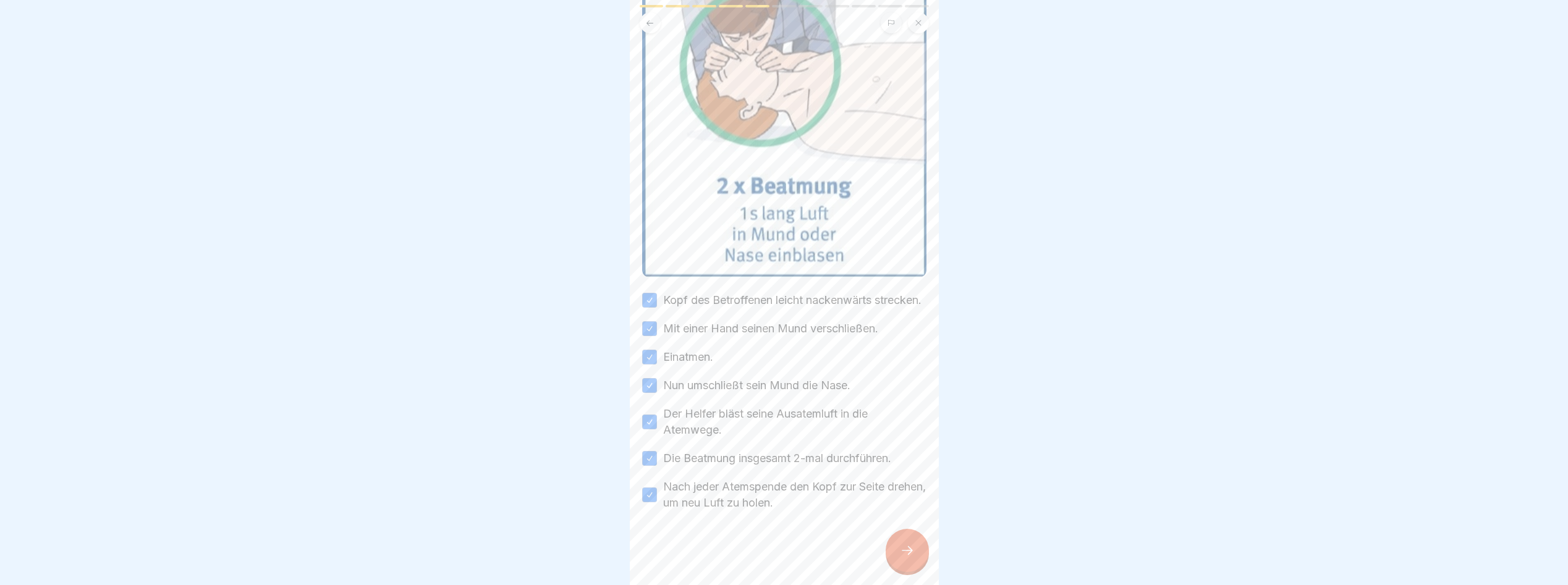 click 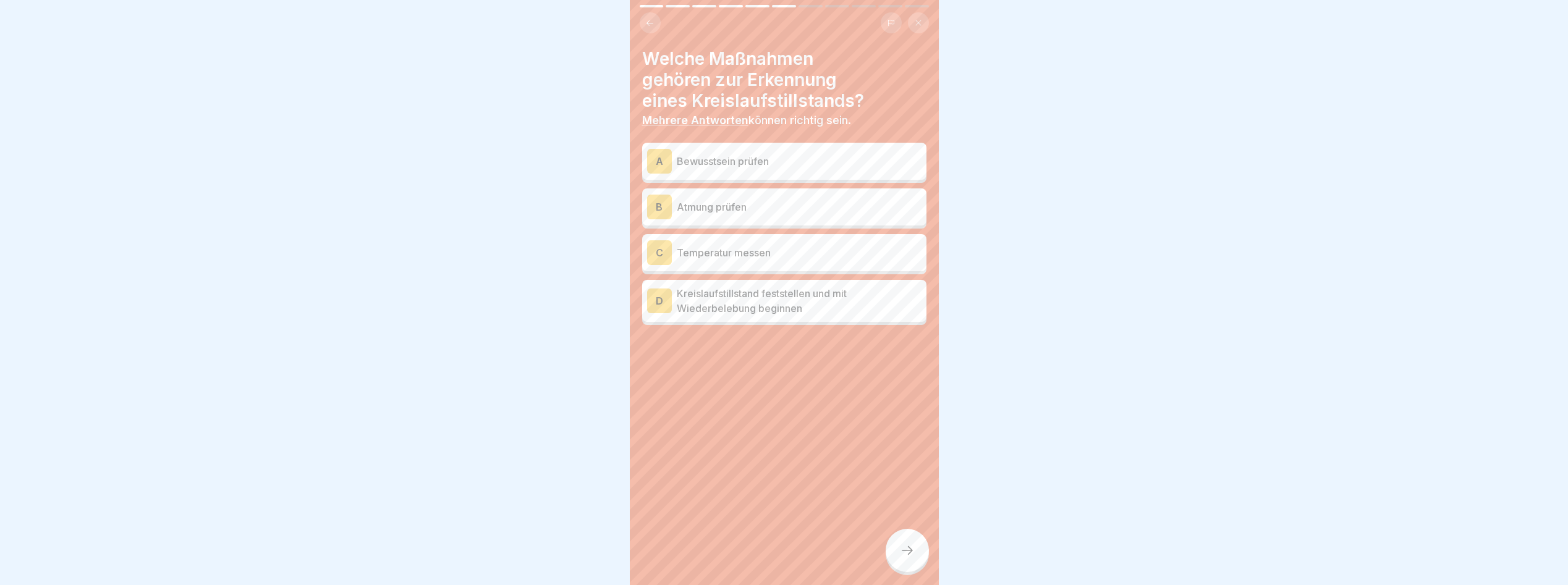 click on "Bewusstsein prüfen" at bounding box center (799, 161) 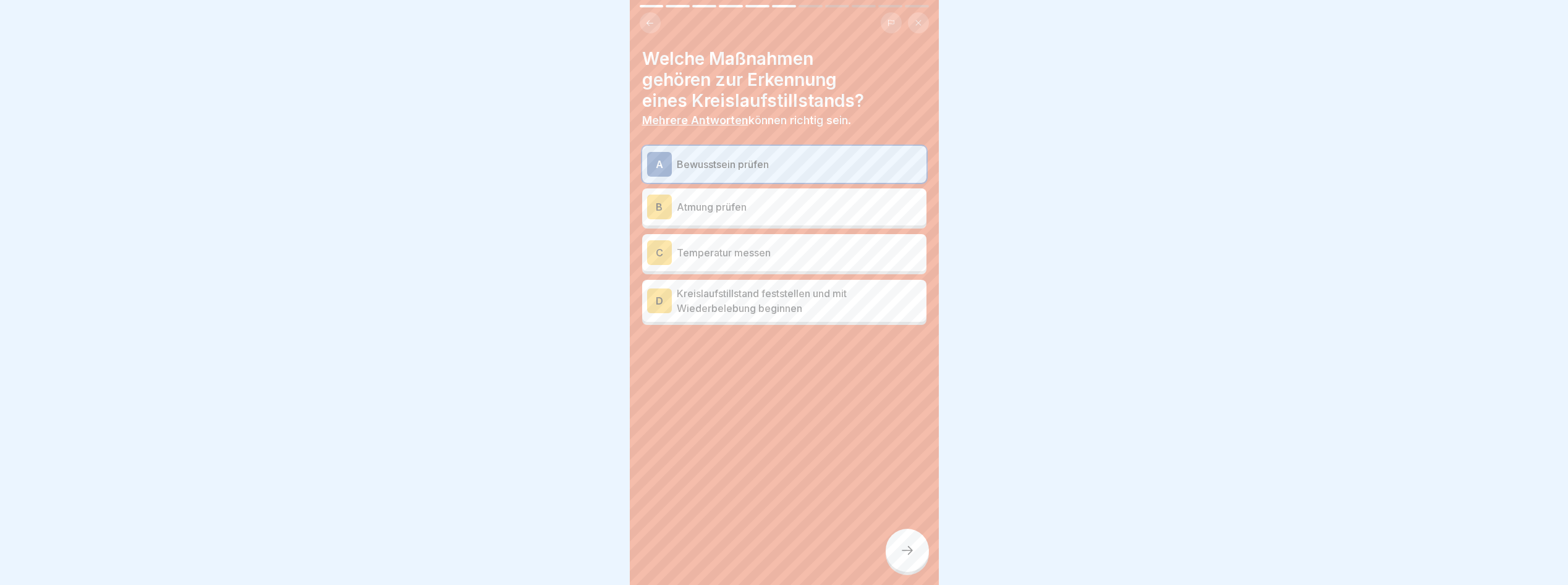 click on "B Atmung prüfen" at bounding box center (784, 207) 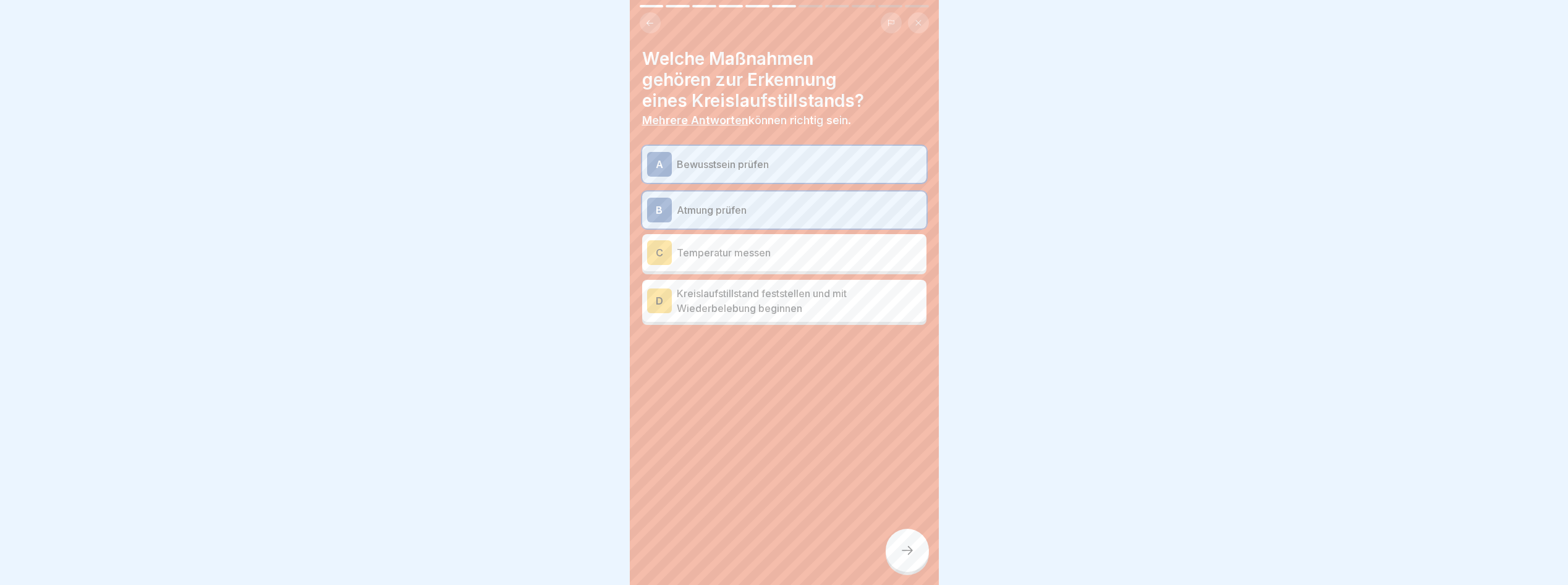 click 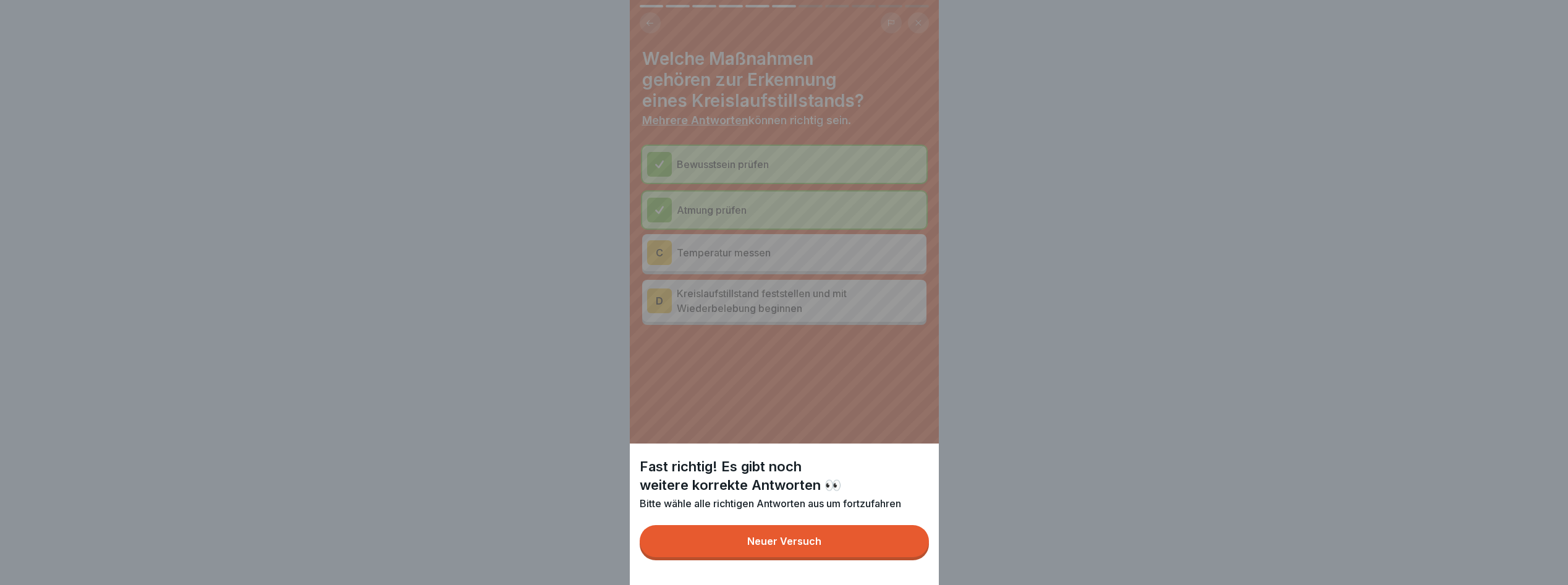 click on "Neuer Versuch" at bounding box center (784, 541) 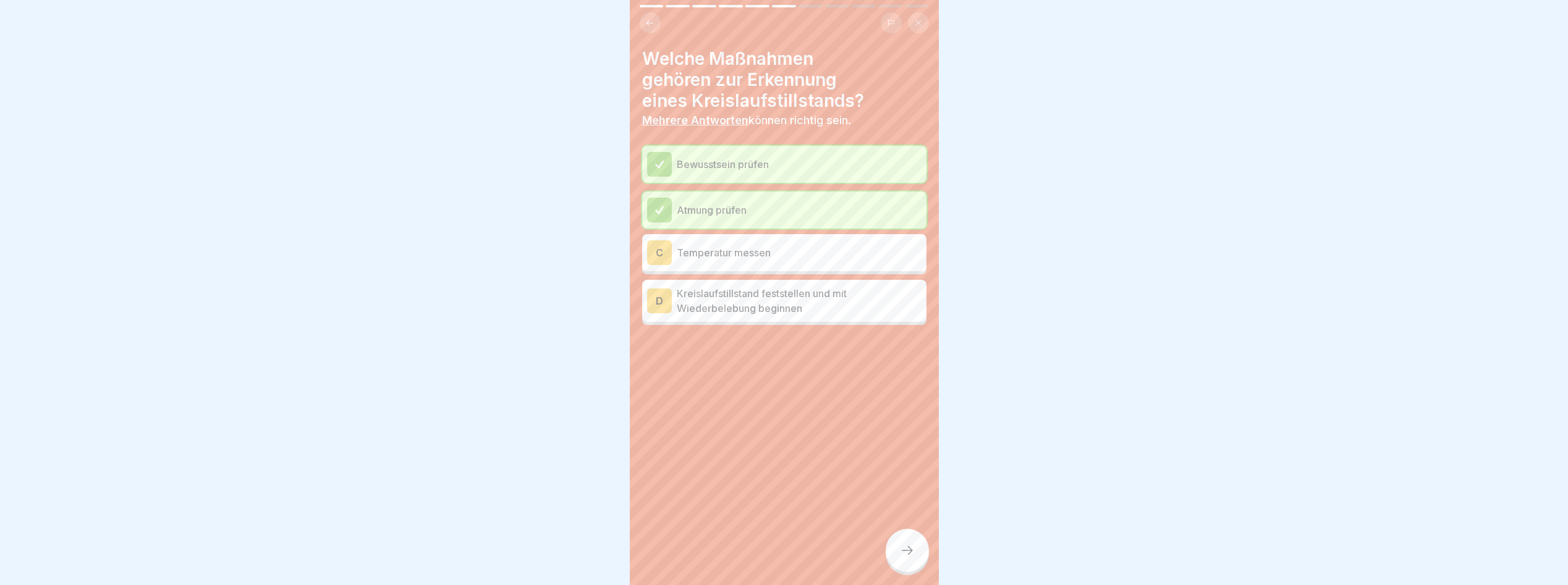 click on "Kreislaufstillstand feststellen und mit Wiederbelebung beginnen" at bounding box center (799, 301) 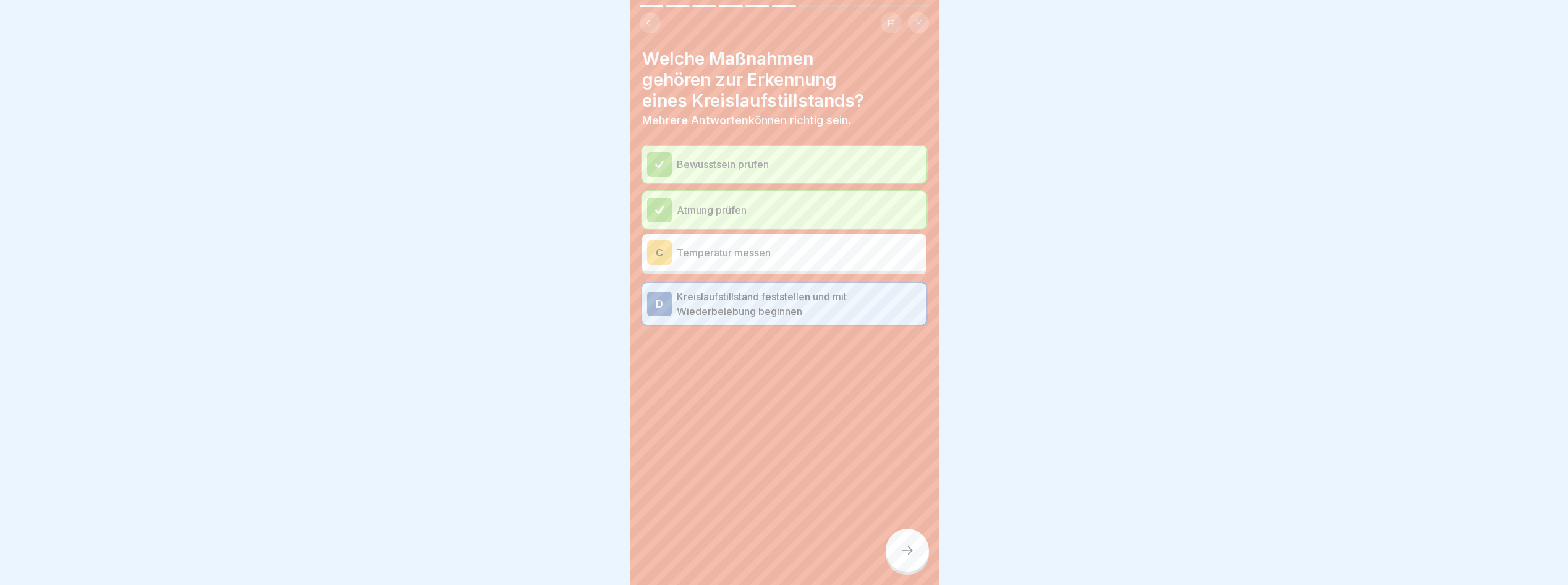 click 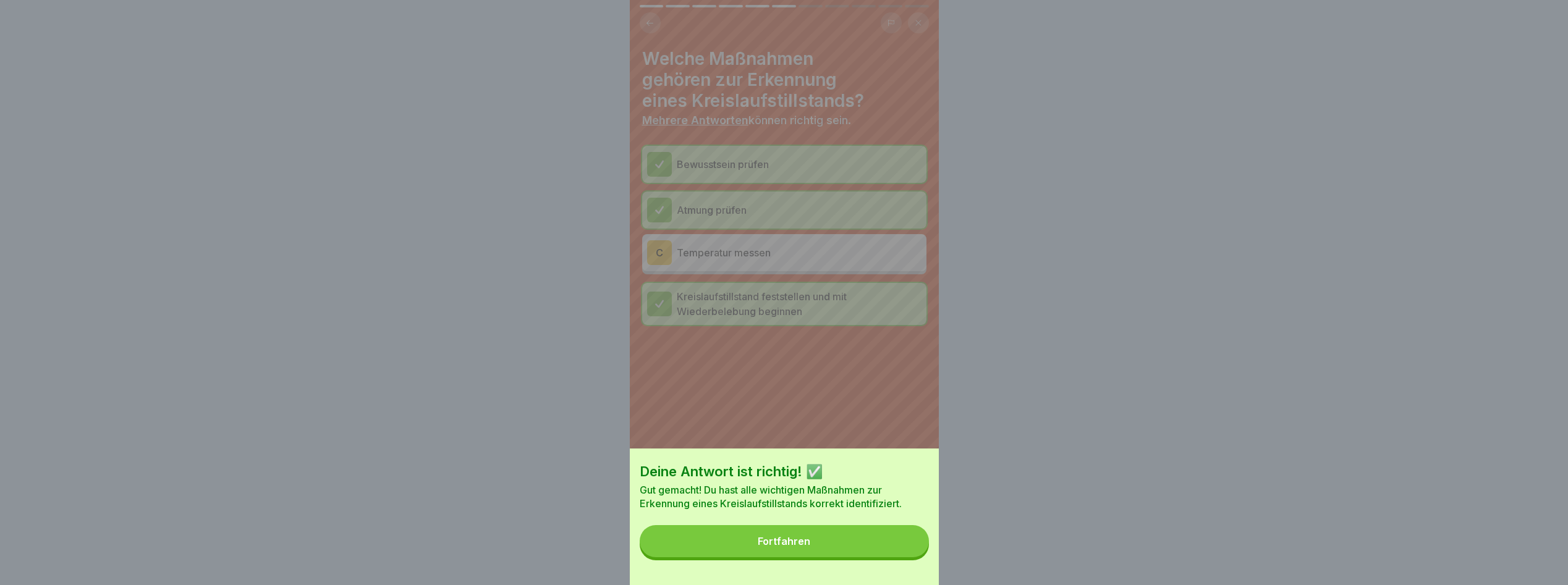click on "Fortfahren" at bounding box center (784, 541) 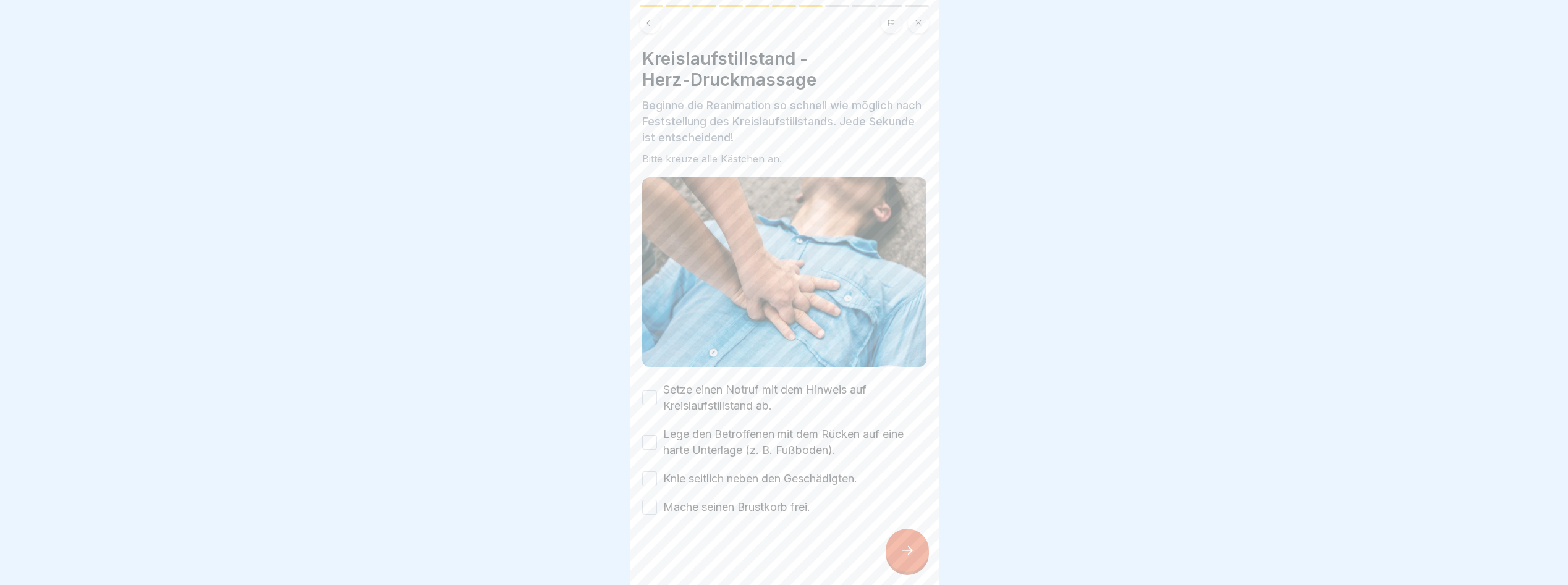 click on "Setze einen Notruf mit dem Hinweis auf Kreislaufstillstand ab." at bounding box center (784, 398) 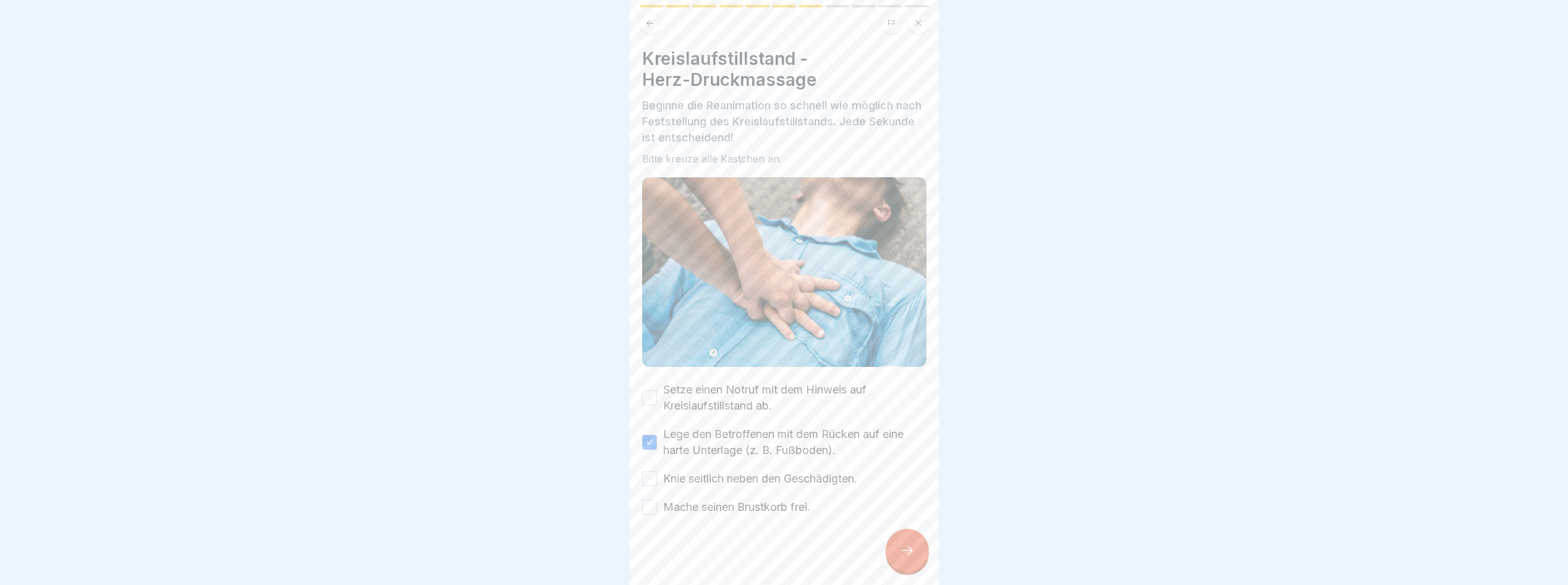 click on "Kreislaufstillstand - Herz-Druckmassage Beginne die Reanimation so schnell wie möglich nach Feststellung des Kreislaufstillstands. Jede Sekunde ist entscheidend! Bitte kreuze alle Kästchen an. Setze einen Notruf mit dem Hinweis auf Kreislaufstillstand ab. Lege den Betroffenen mit dem Rücken auf eine harte Unterlage (z. B. Fußboden). Knie seitlich neben den Geschädigten. Mache seinen Brustkorb frei." at bounding box center [784, 282] 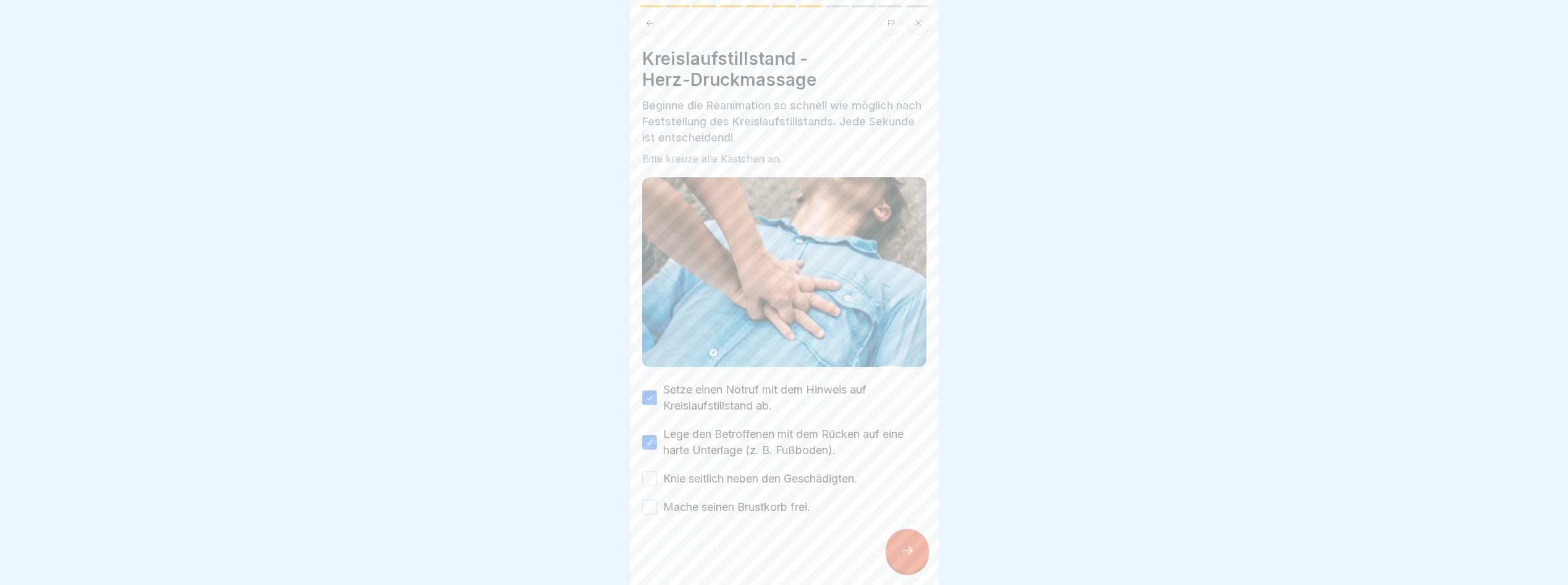 click on "Setze einen Notruf mit dem Hinweis auf Kreislaufstillstand ab. Lege den Betroffenen mit dem Rücken auf eine harte Unterlage (z. B. Fußboden). Knie seitlich neben den Geschädigten. Mache seinen Brustkorb frei." at bounding box center (784, 448) 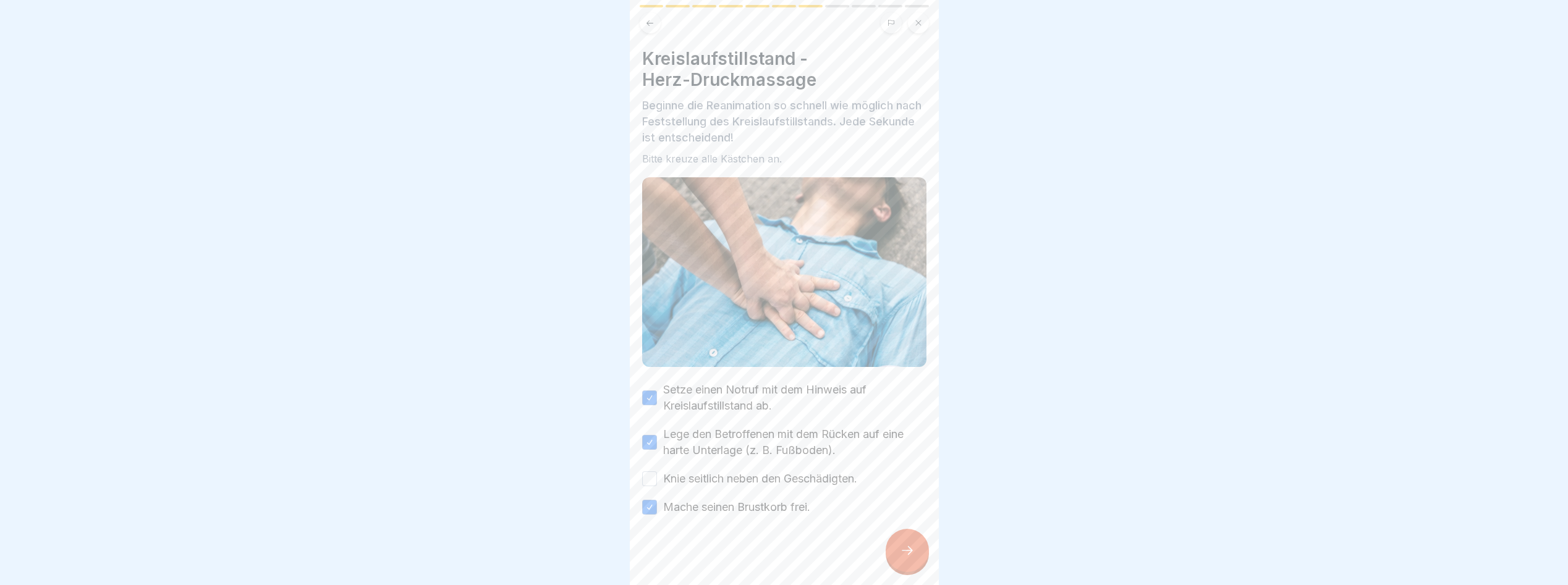 click on "Knie seitlich neben den Geschädigten." at bounding box center [650, 479] 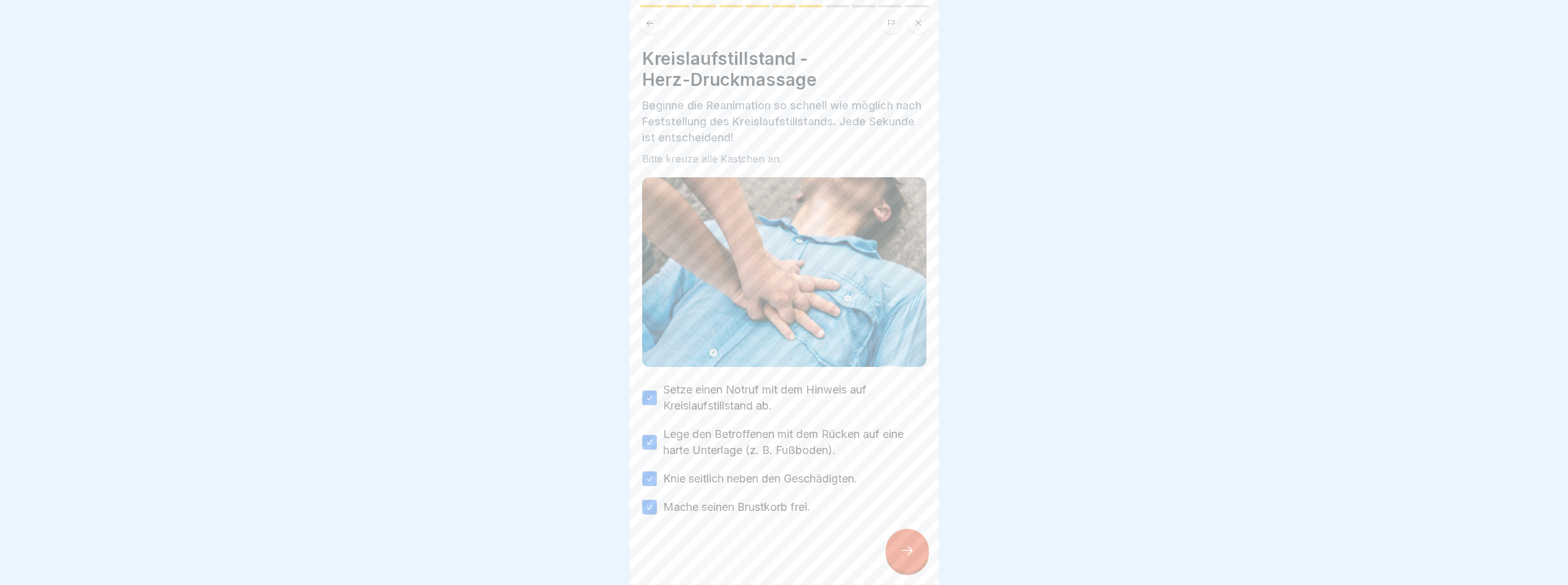 click at bounding box center [907, 550] 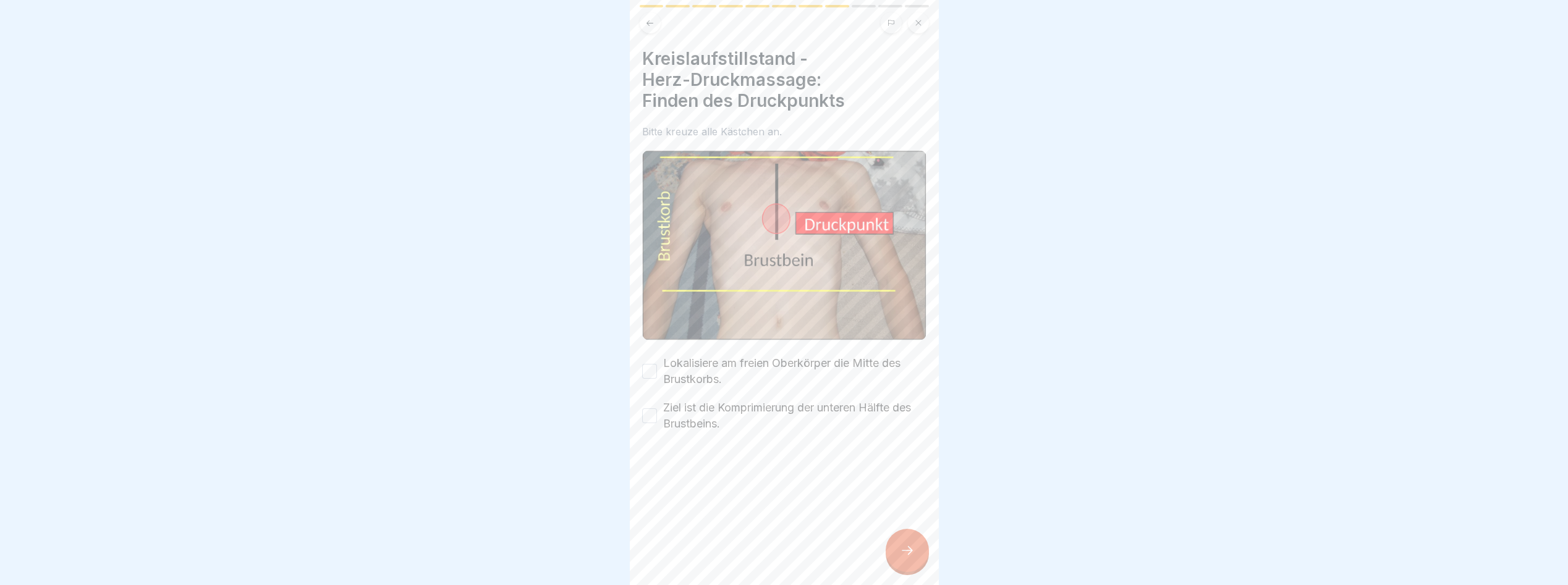 click on "Lokalisiere am freien Oberkörper die Mitte des Brustkorbs." at bounding box center [795, 371] 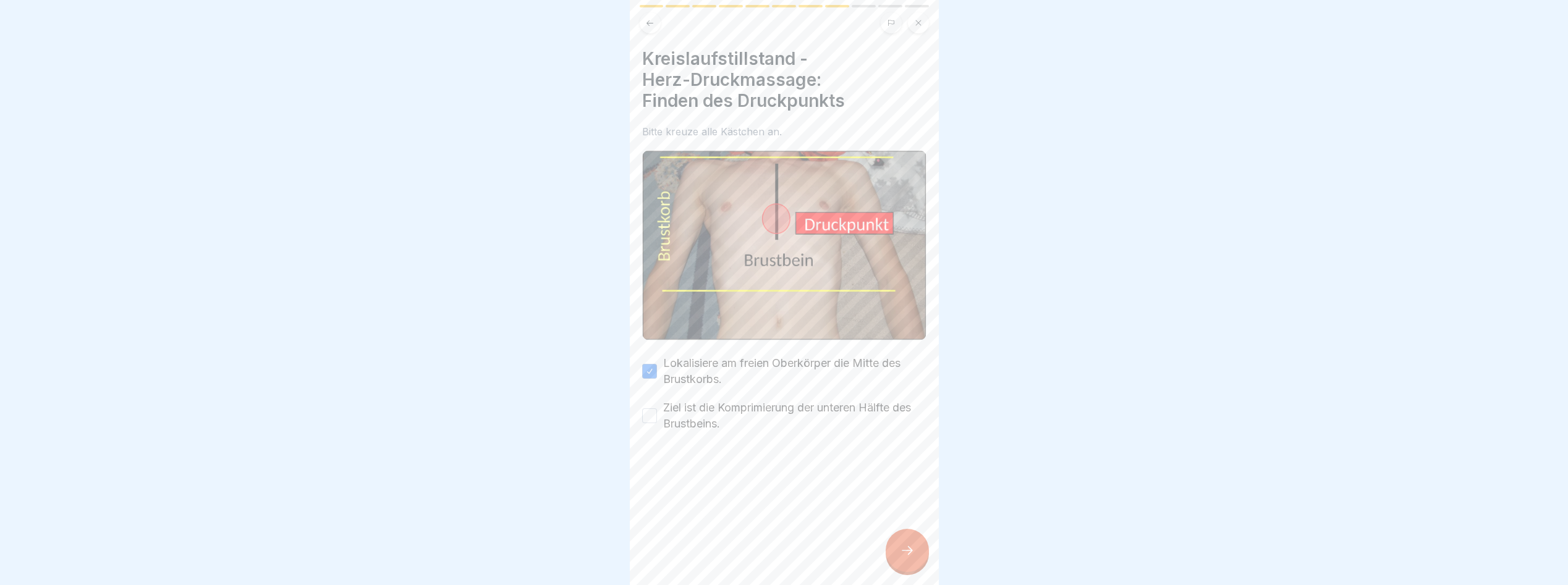 click on "Ziel ist die Komprimierung der unteren Hälfte des Brustbeins." at bounding box center [650, 416] 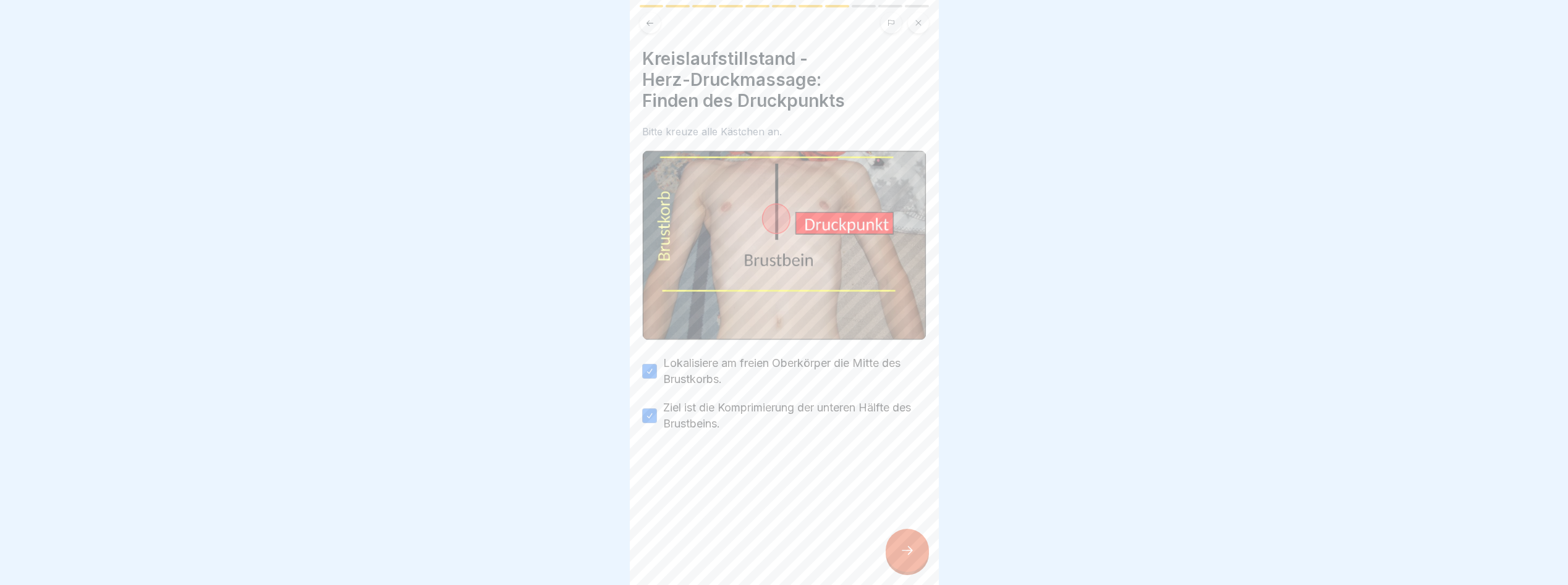 click 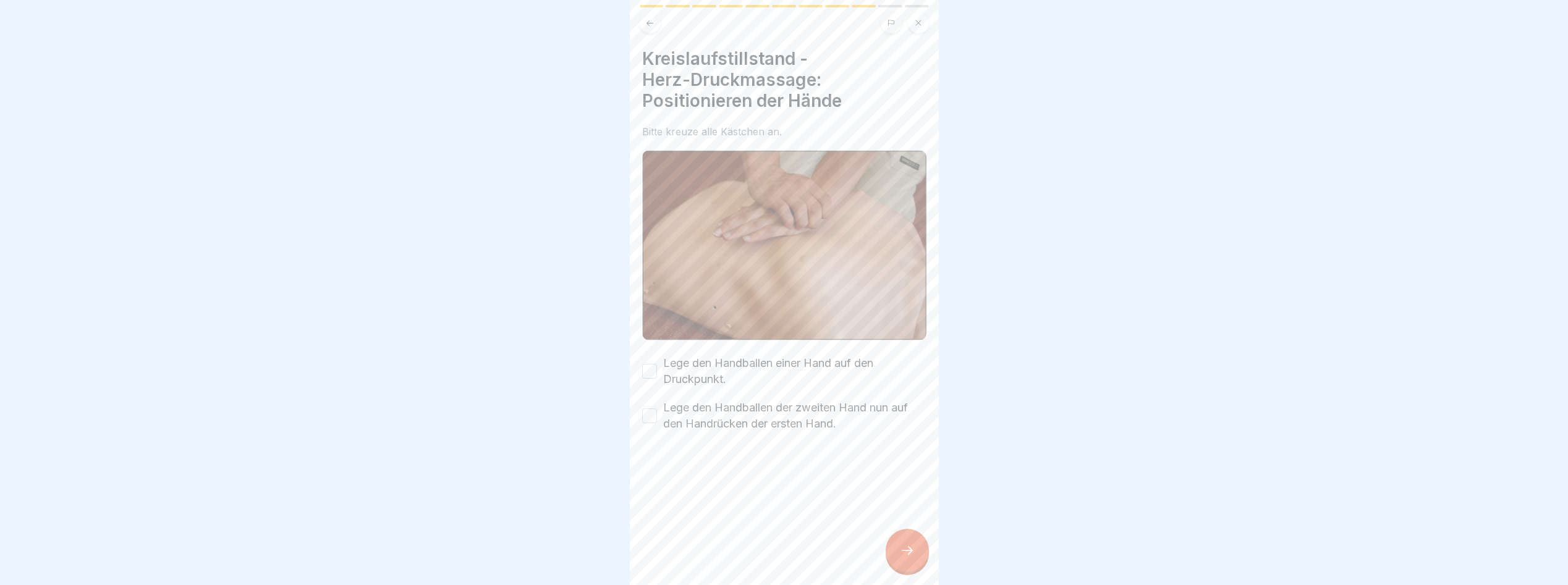 click on "Lege den Handballen einer Hand auf den Druckpunkt." at bounding box center (650, 371) 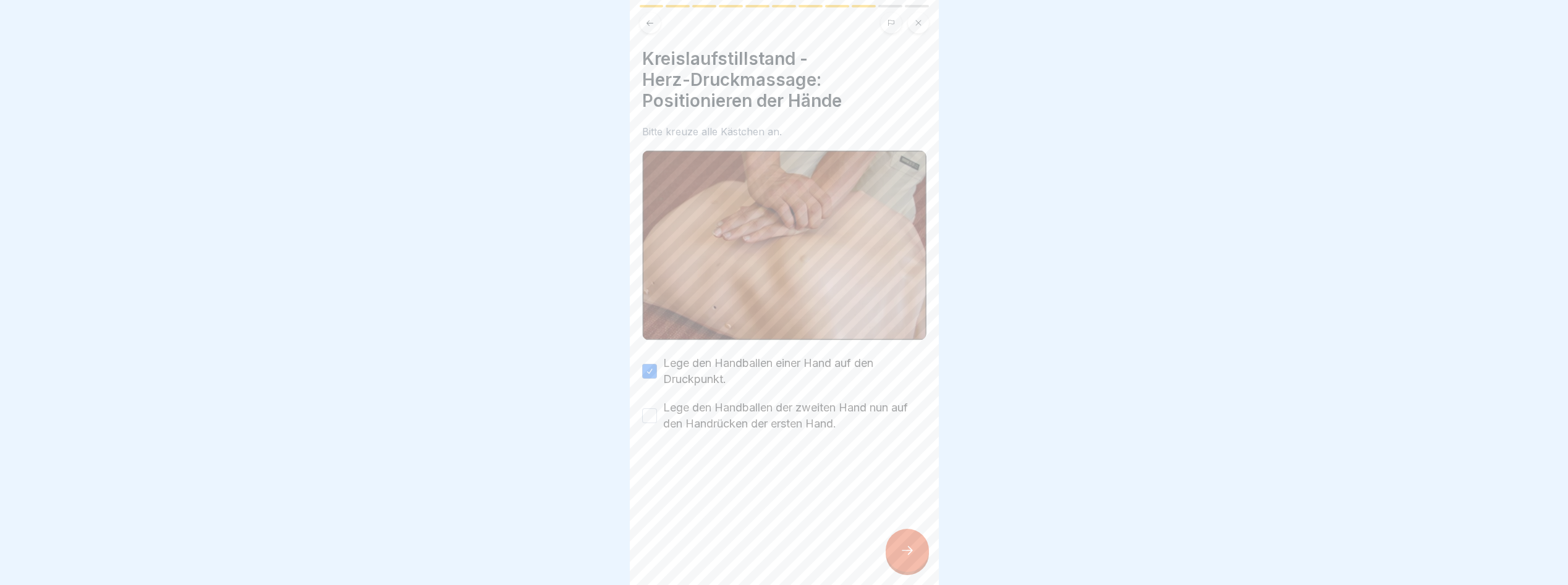 click on "Lege den Handballen der zweiten Hand nun auf den Handrücken der ersten Hand." at bounding box center (650, 416) 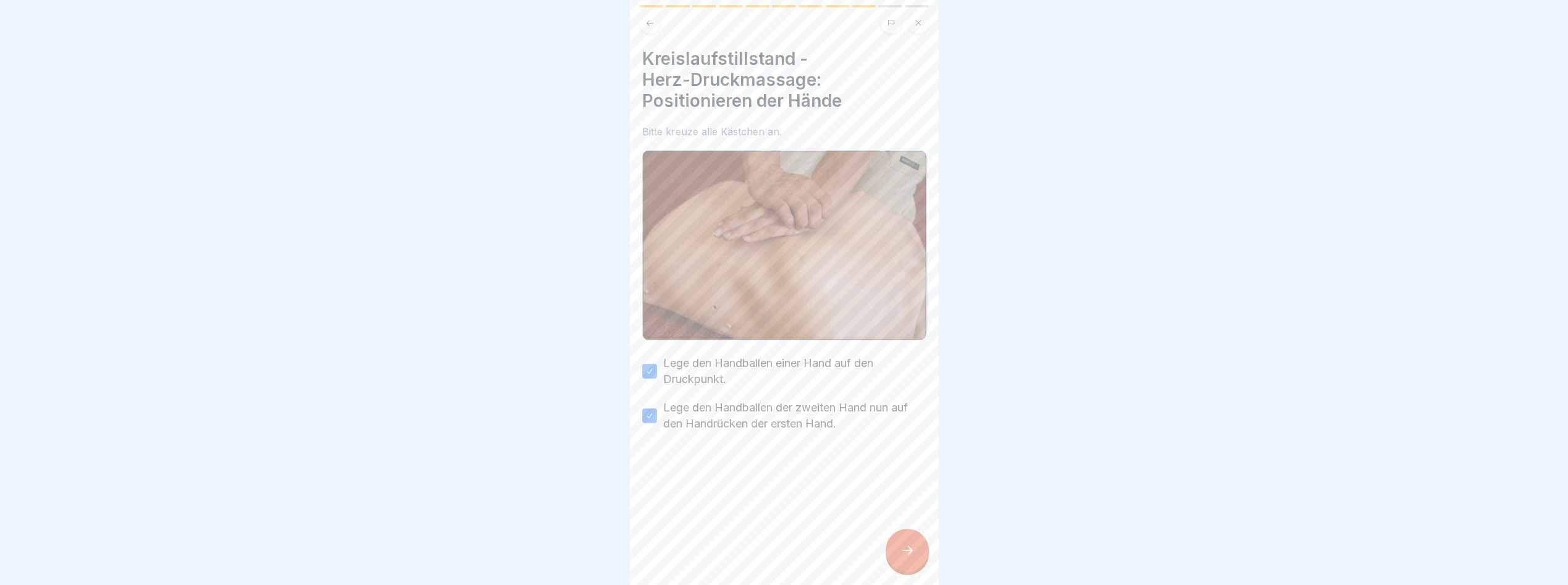 click at bounding box center (907, 550) 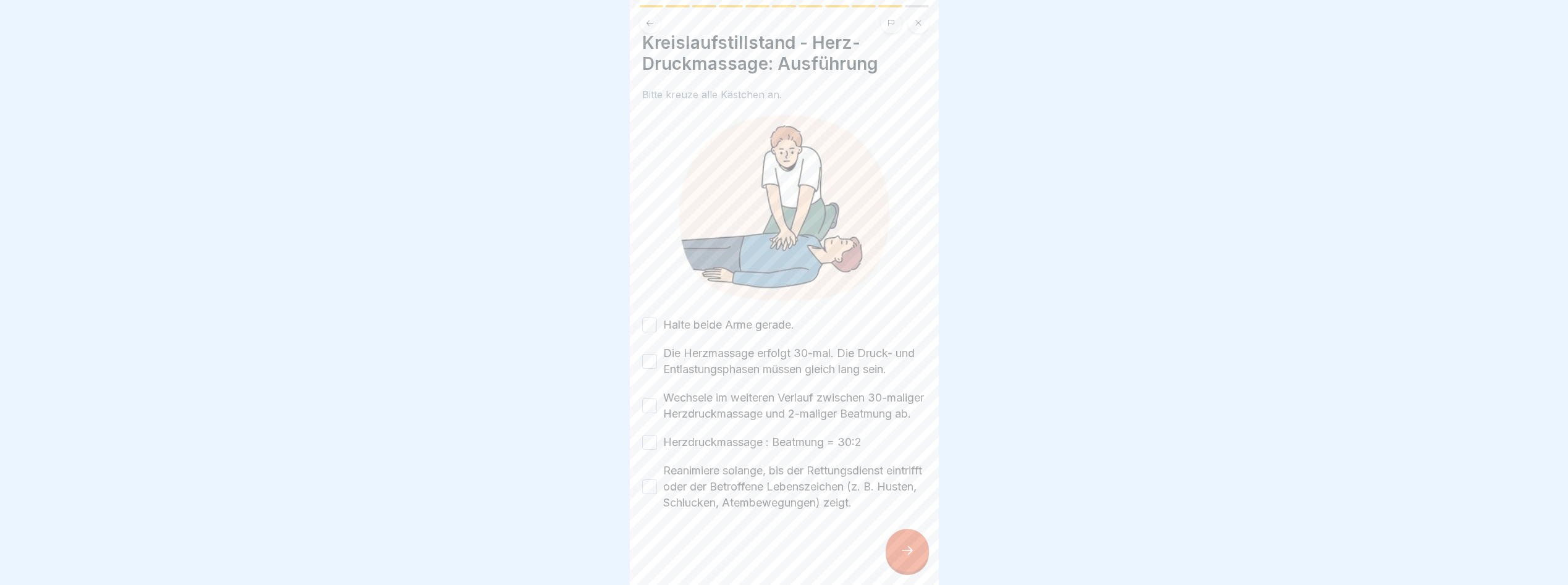 scroll, scrollTop: 42, scrollLeft: 0, axis: vertical 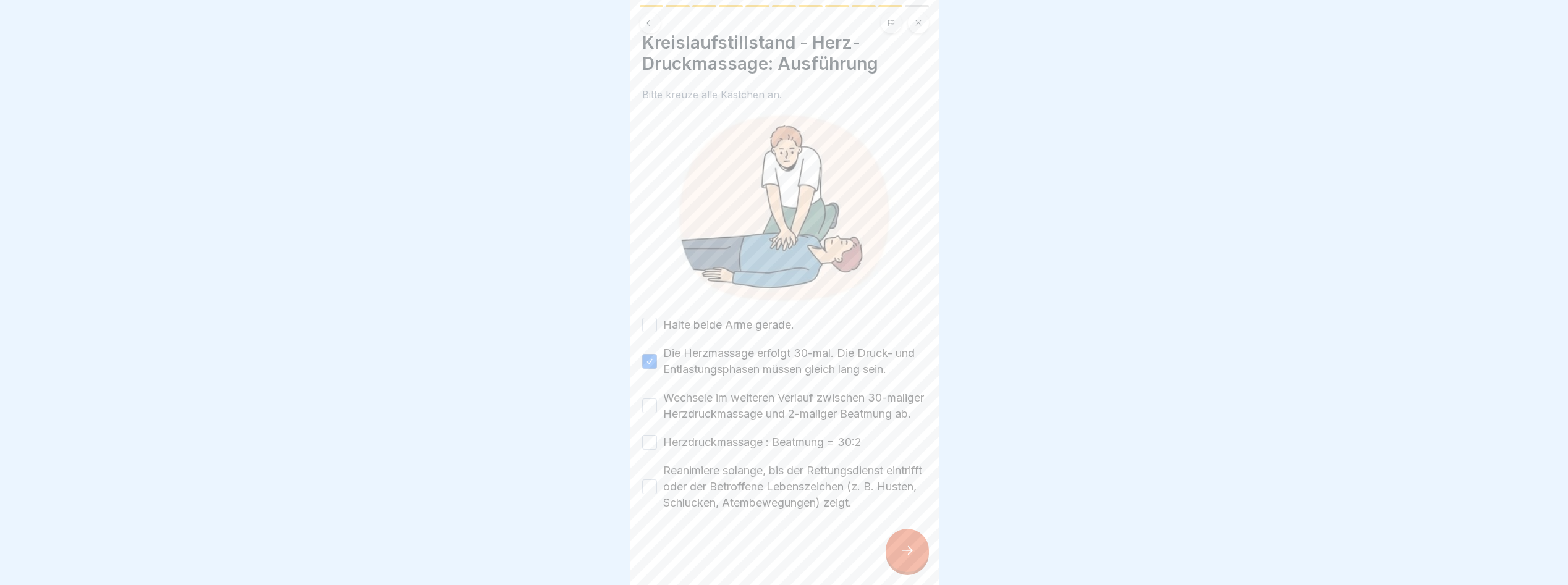 drag, startPoint x: 653, startPoint y: 286, endPoint x: 656, endPoint y: 305, distance: 19.235384 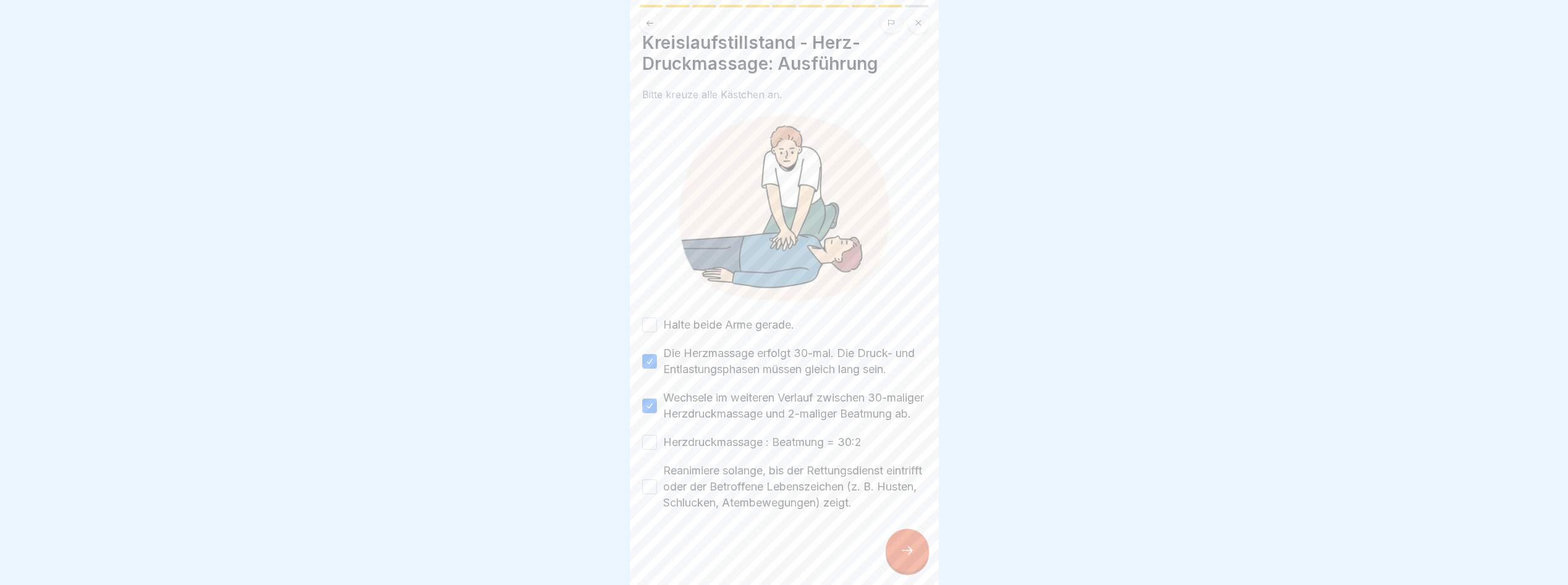 click on "Die Herzmassage erfolgt 30-mal. Die Druck- und Entlastungsphasen müssen gleich lang sein." at bounding box center [784, 361] 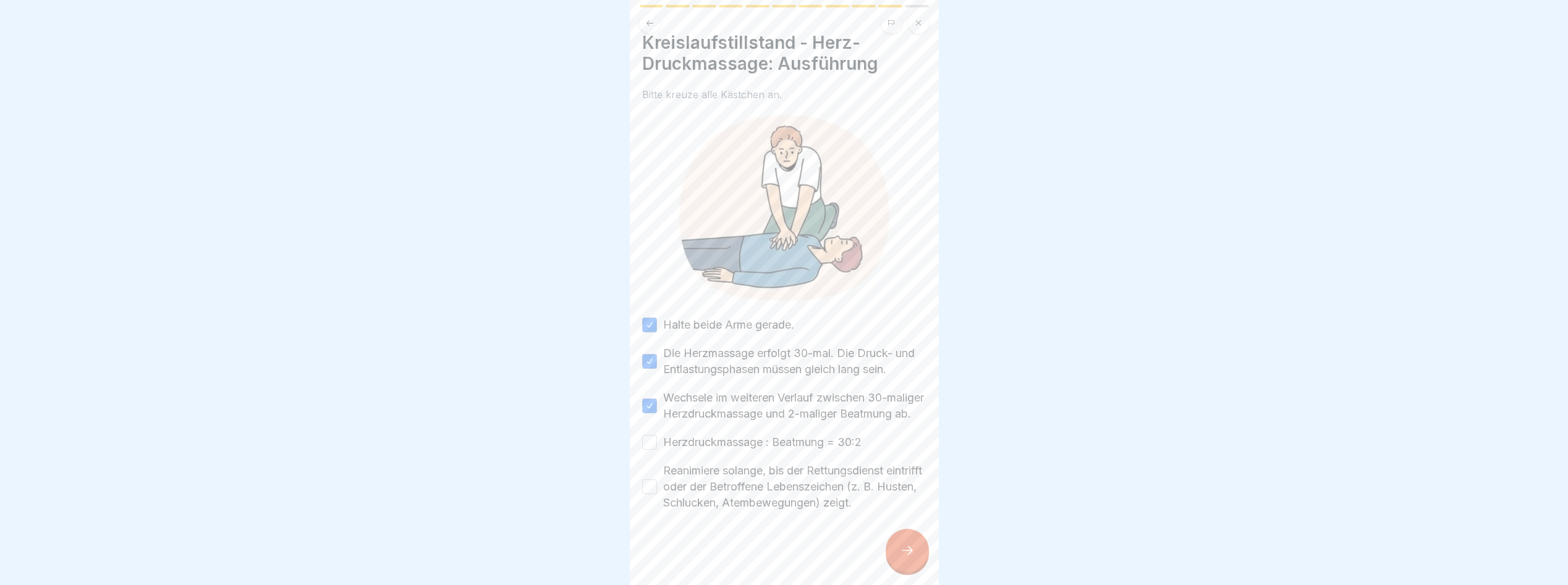 click on "Herzdruckmassage : Beatmung = 30:2" at bounding box center (650, 442) 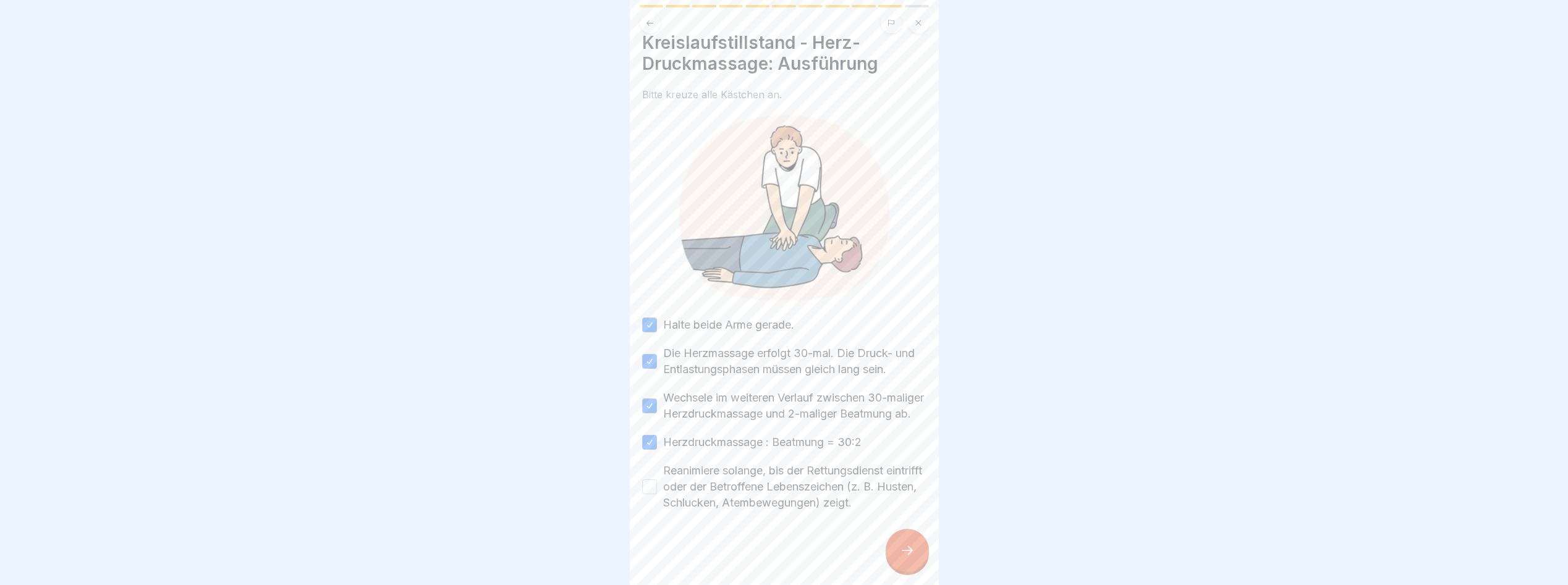 click on "Kreislaufstillstand - Herz-Druckmassage: Ausführung   Bitte kreuze alle Kästchen an. Halte beide Arme gerade. Die Herzmassage erfolgt 30-mal. Die Druck- und Entlastungsphasen müssen gleich lang sein. Wechsele im weiteren Verlauf zwischen 30-maliger Herzdruckmassage und 2-maliger Beatmung ab. Herzdruckmassage : Beatmung = 30:2 Reanimiere solange, bis der Rettungsdienst eintrifft oder der Betroffene Lebenszeichen (z. B. Husten, Schlucken, Atembewegungen) zeigt." at bounding box center [784, 292] 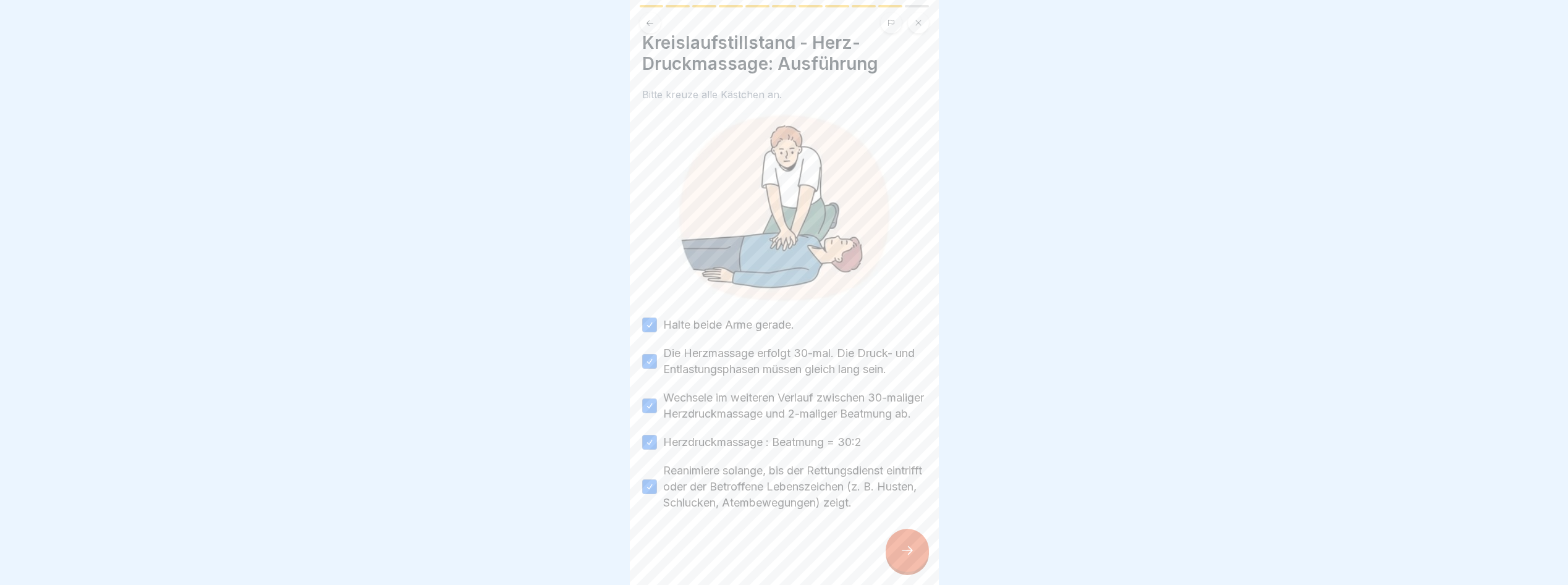 scroll, scrollTop: 9, scrollLeft: 0, axis: vertical 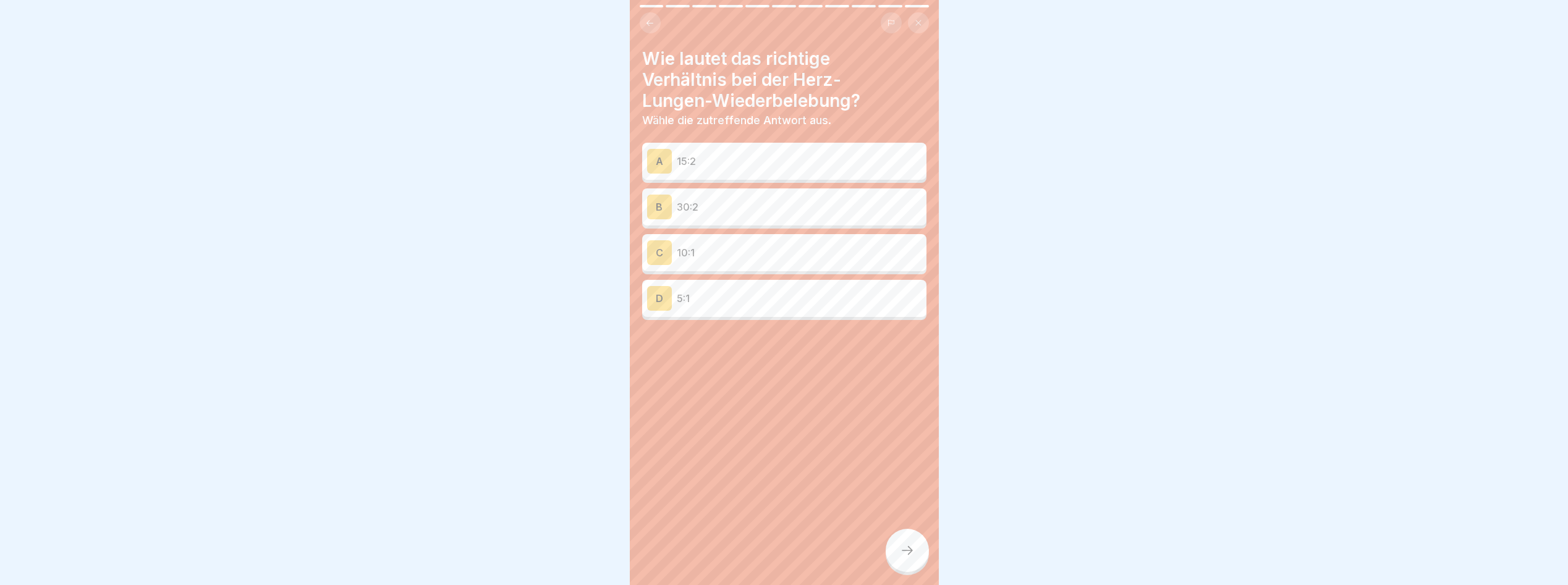 click on "30:2" at bounding box center (799, 207) 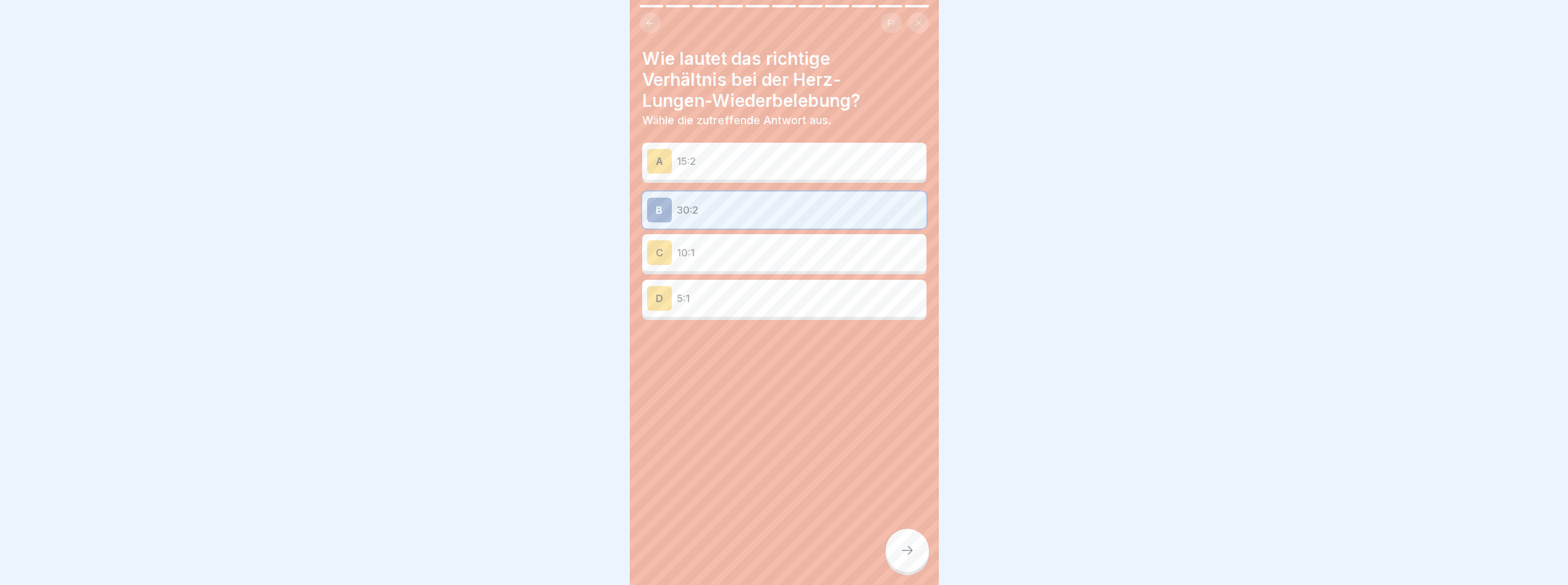 click at bounding box center [907, 550] 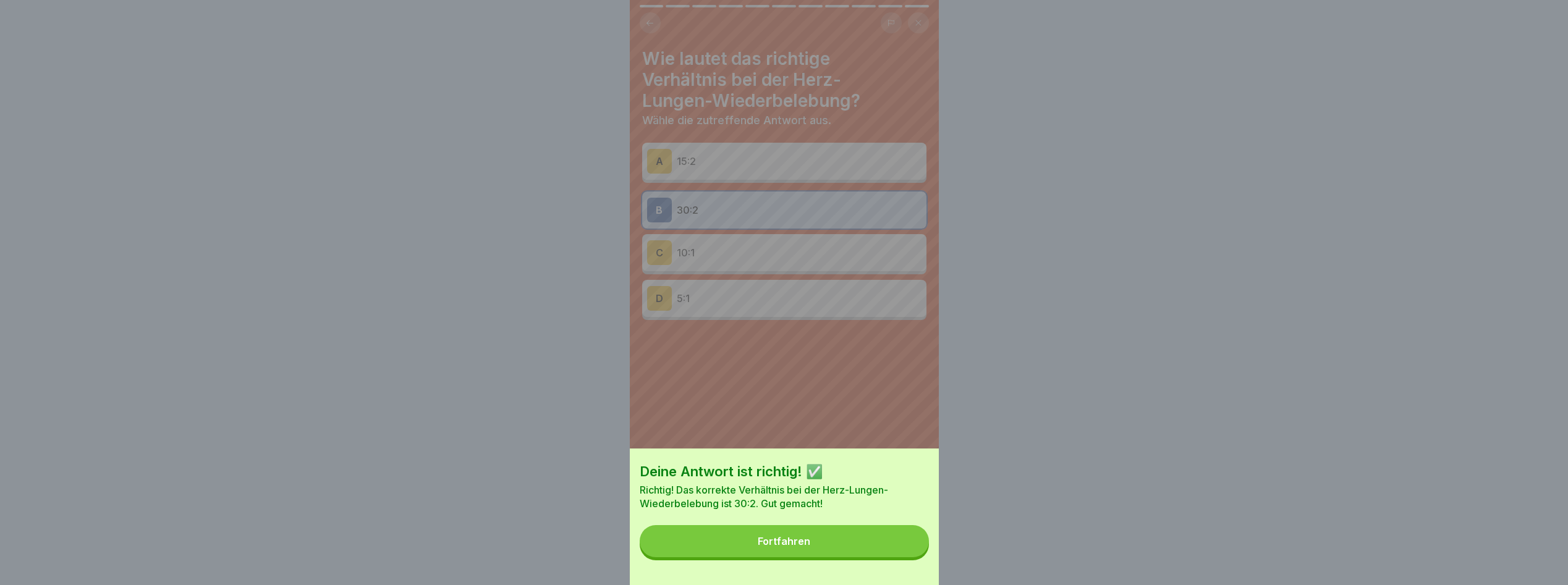 click on "Deine Antwort ist richtig!
✅ Richtig! Das korrekte Verhältnis bei der Herz-Lungen-Wiederbelebung ist 30:2. Gut gemacht!   Fortfahren" at bounding box center (784, 516) 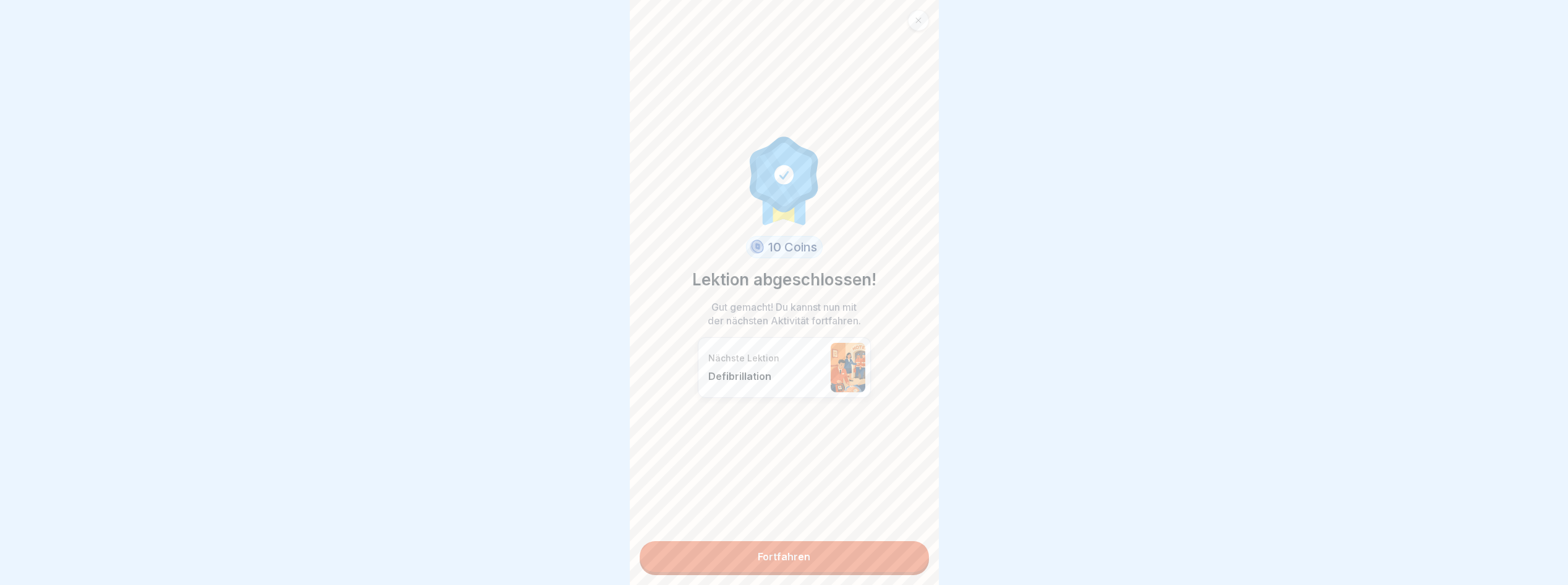 click on "Fortfahren" at bounding box center (784, 557) 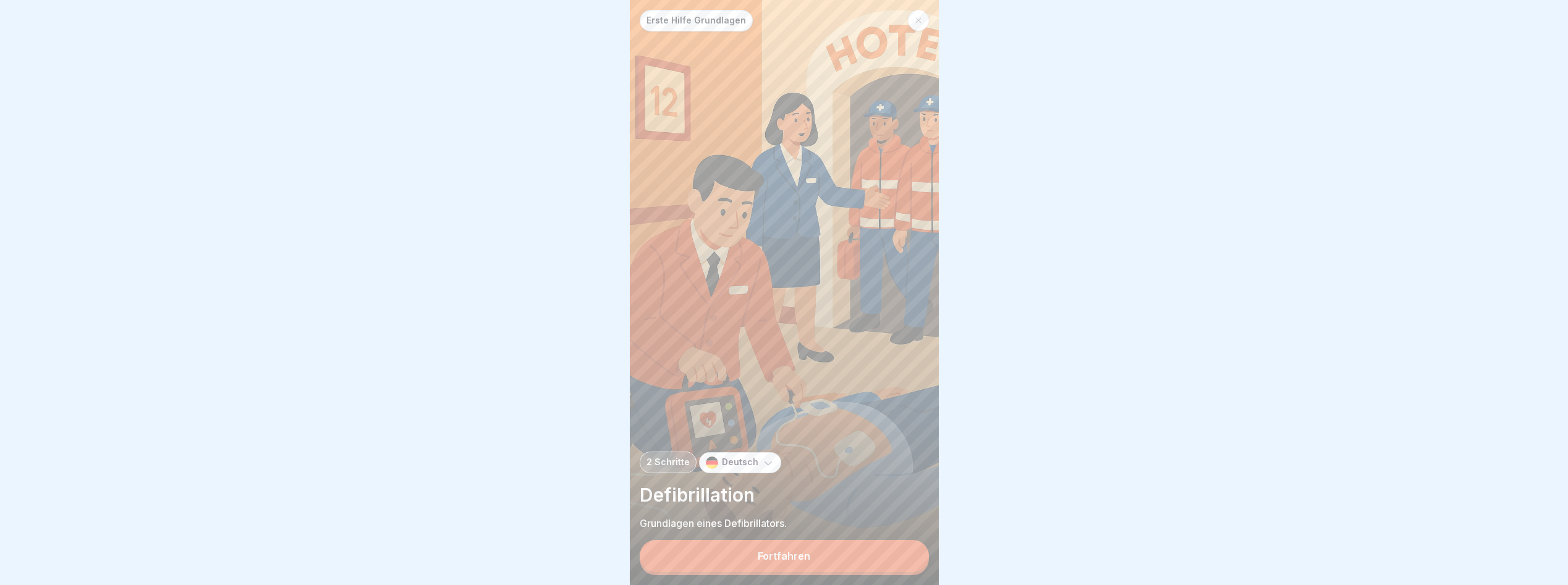 click on "Fortfahren" at bounding box center [784, 556] 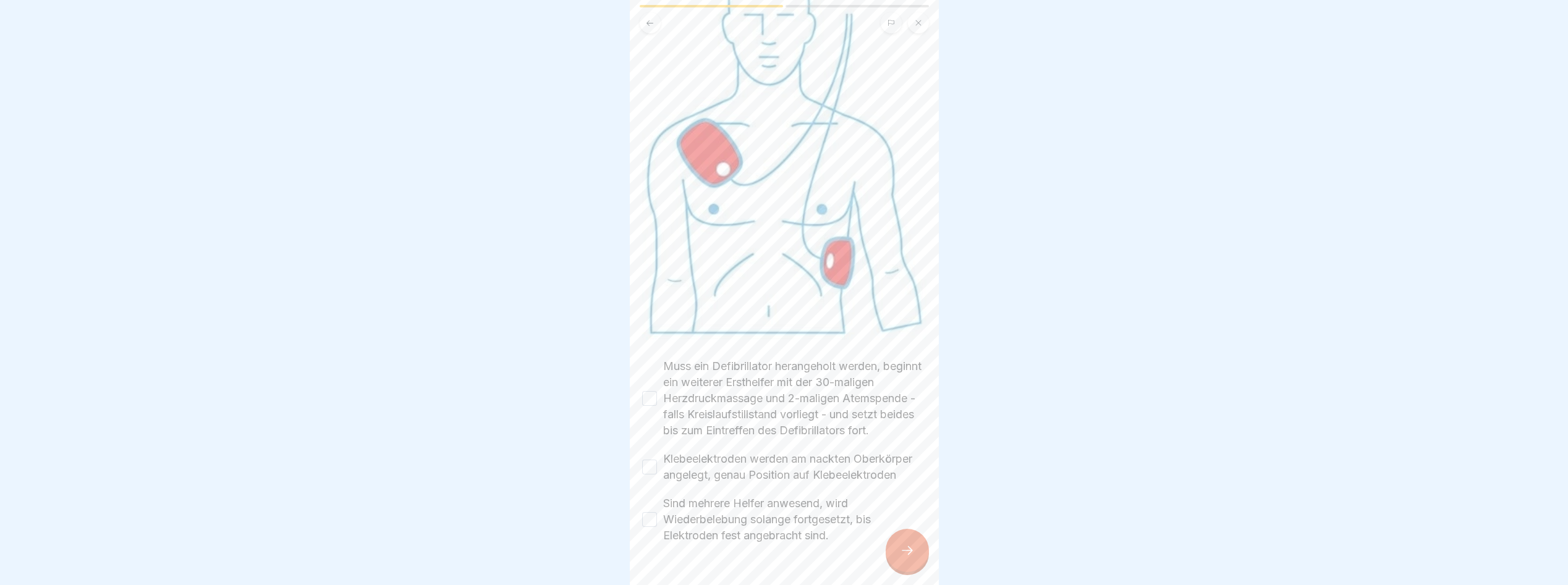scroll, scrollTop: 185, scrollLeft: 0, axis: vertical 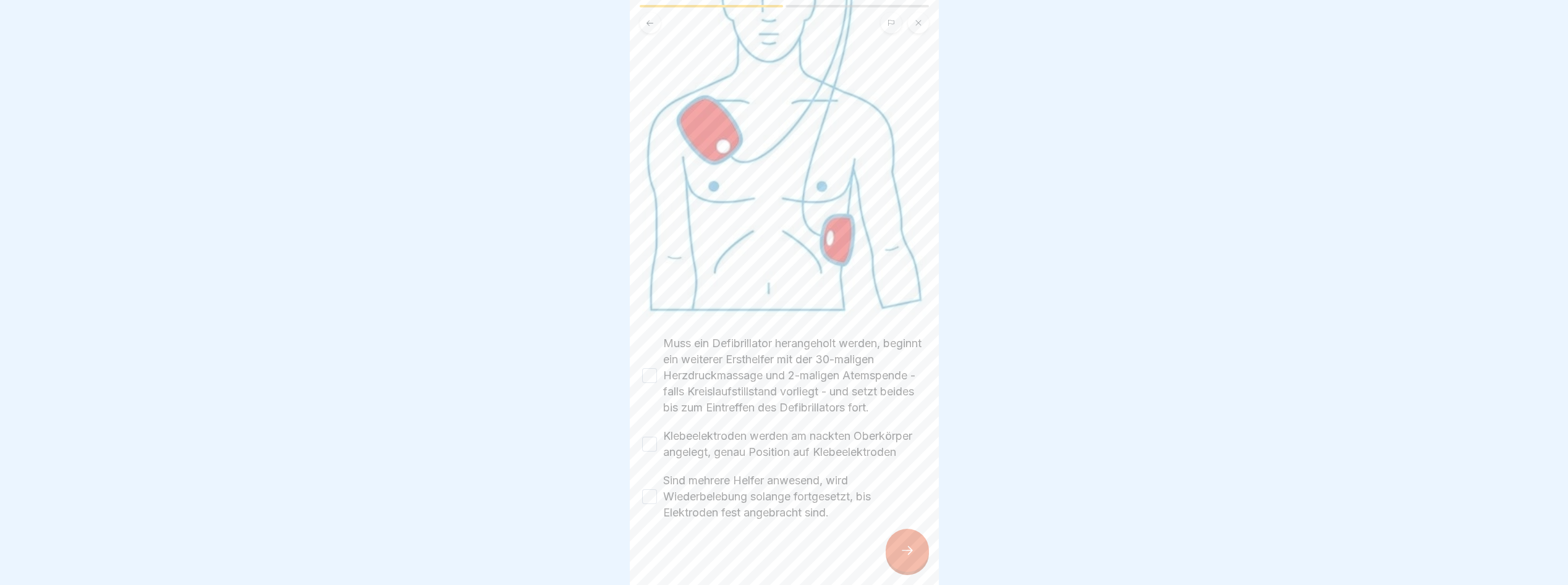 click on "Muss ein Defibrillator herangeholt werden, beginnt ein weiterer Ersthelfer mit der 30-maligen Herzdruckmassage und 2-maligen Atemspende - falls Kreislaufstillstand vorliegt - und setzt beides bis zum Eintreffen des Defibrillators fort." at bounding box center (784, 376) 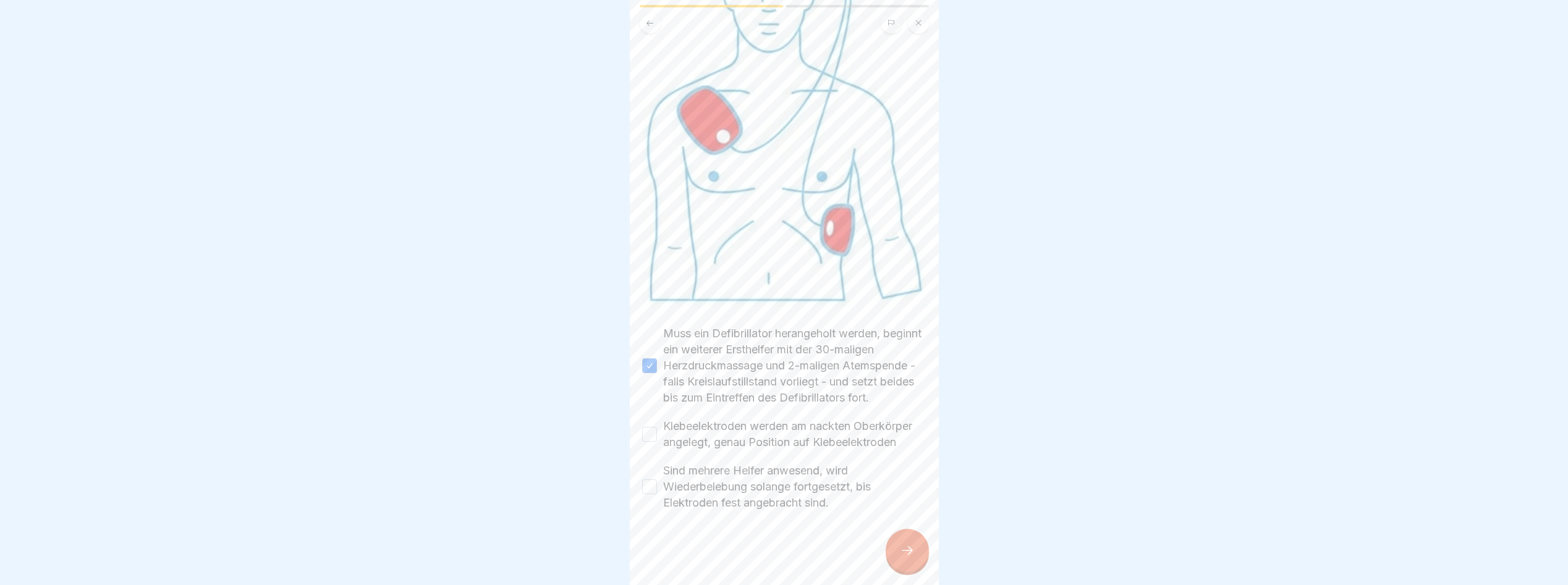 scroll, scrollTop: 214, scrollLeft: 0, axis: vertical 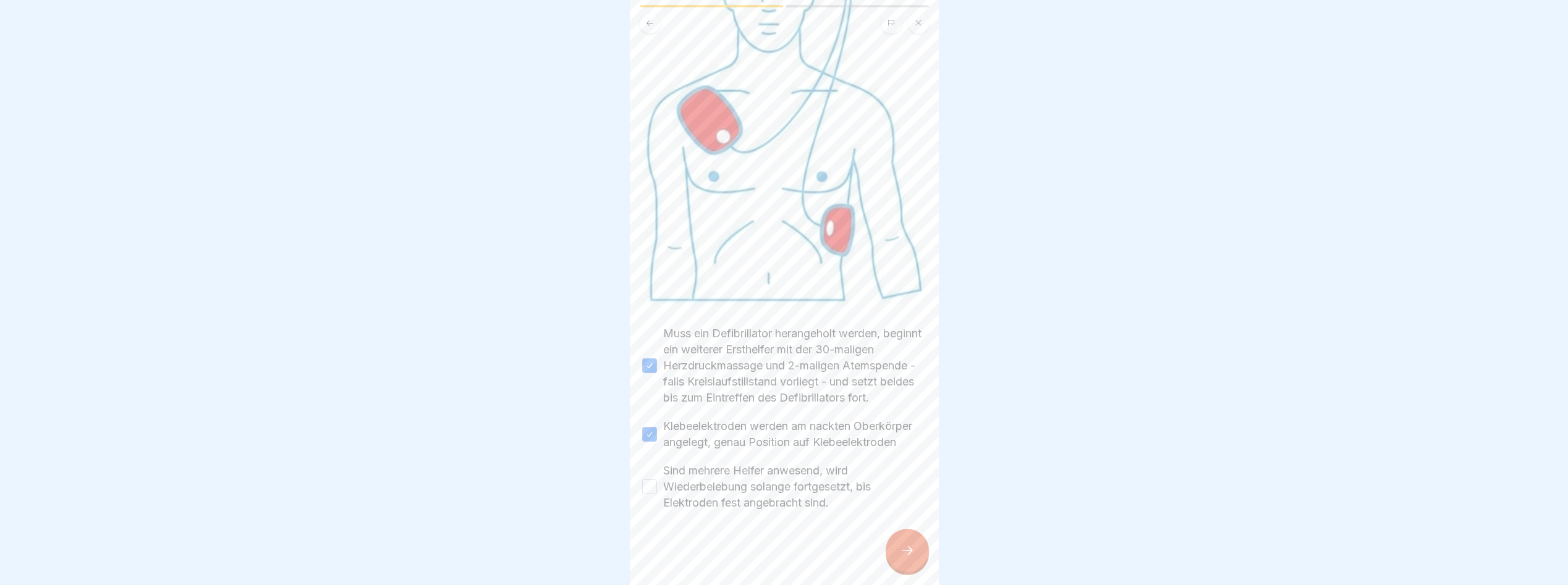 click on "Sind mehrere Helfer anwesend, wird Wiederbelebung solange fortgesetzt, bis Elektroden fest angebracht sind." at bounding box center [650, 487] 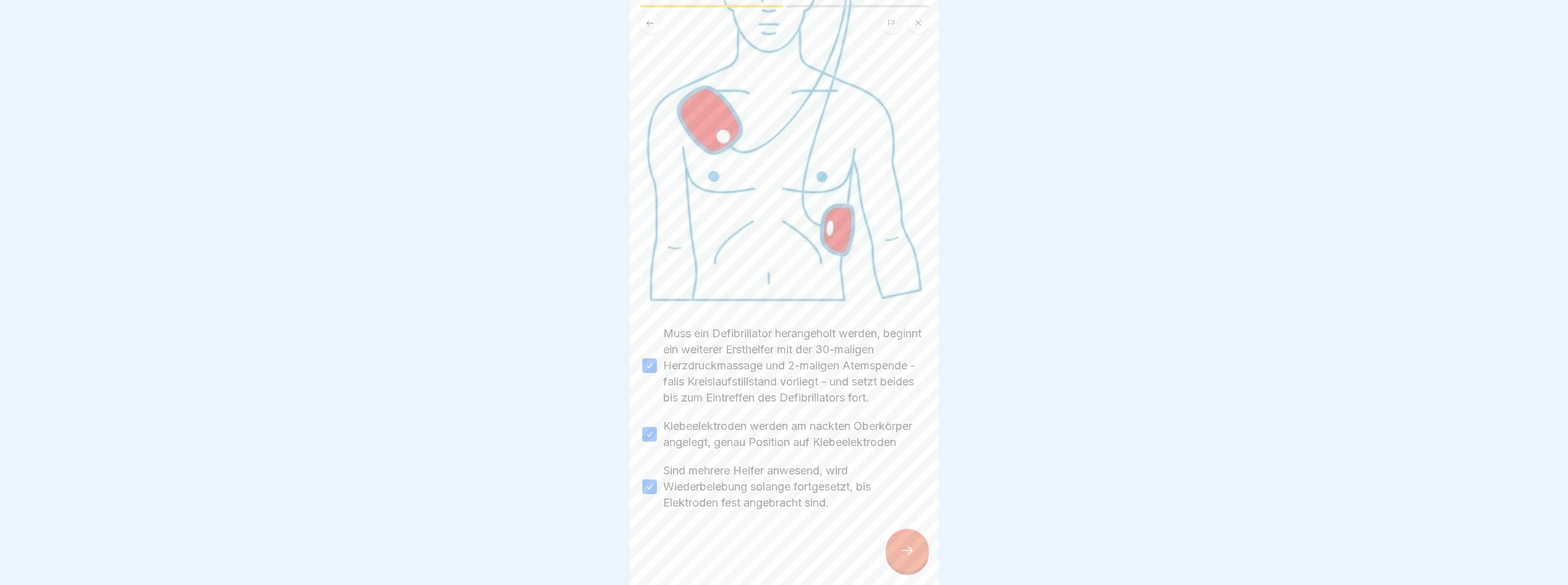click at bounding box center [907, 550] 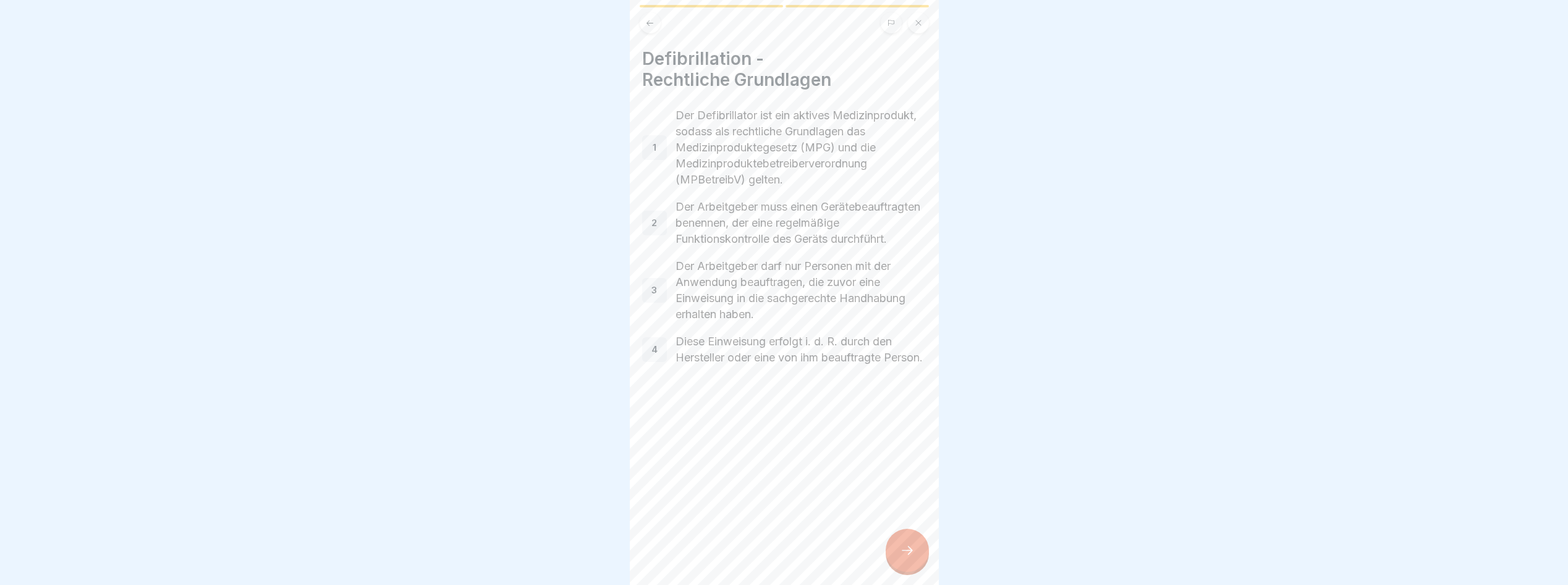 click 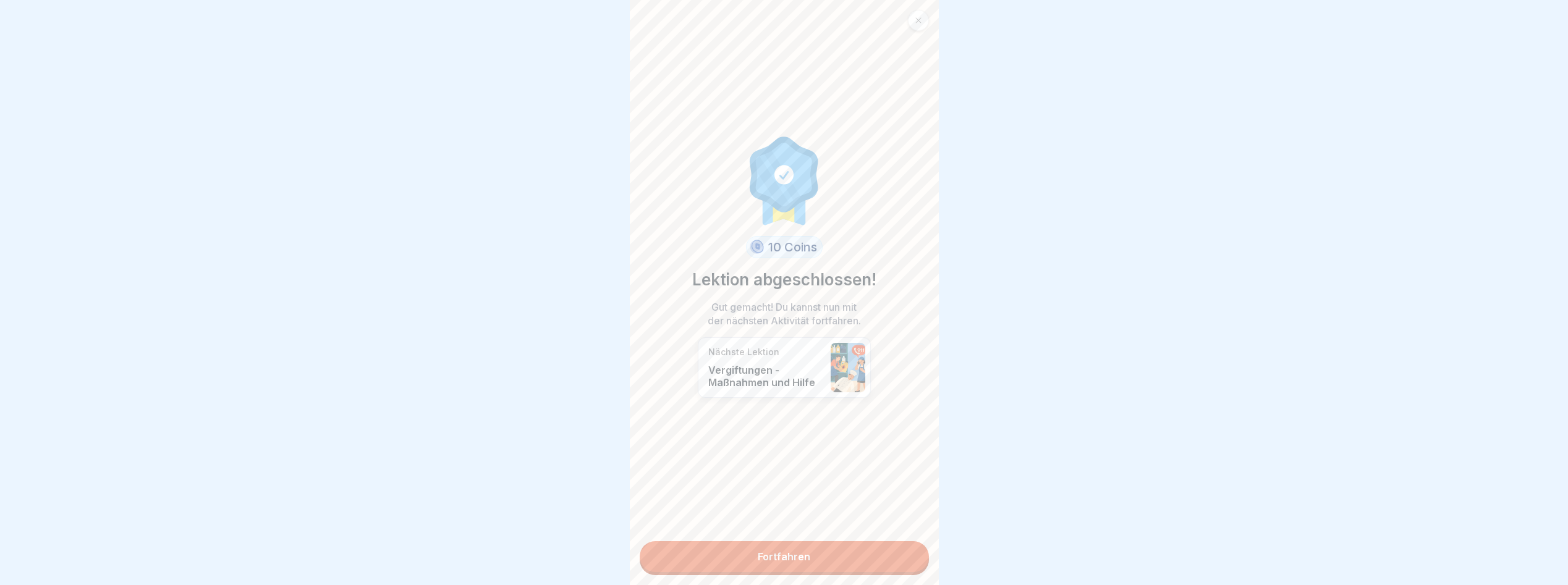 click on "Fortfahren" at bounding box center [784, 557] 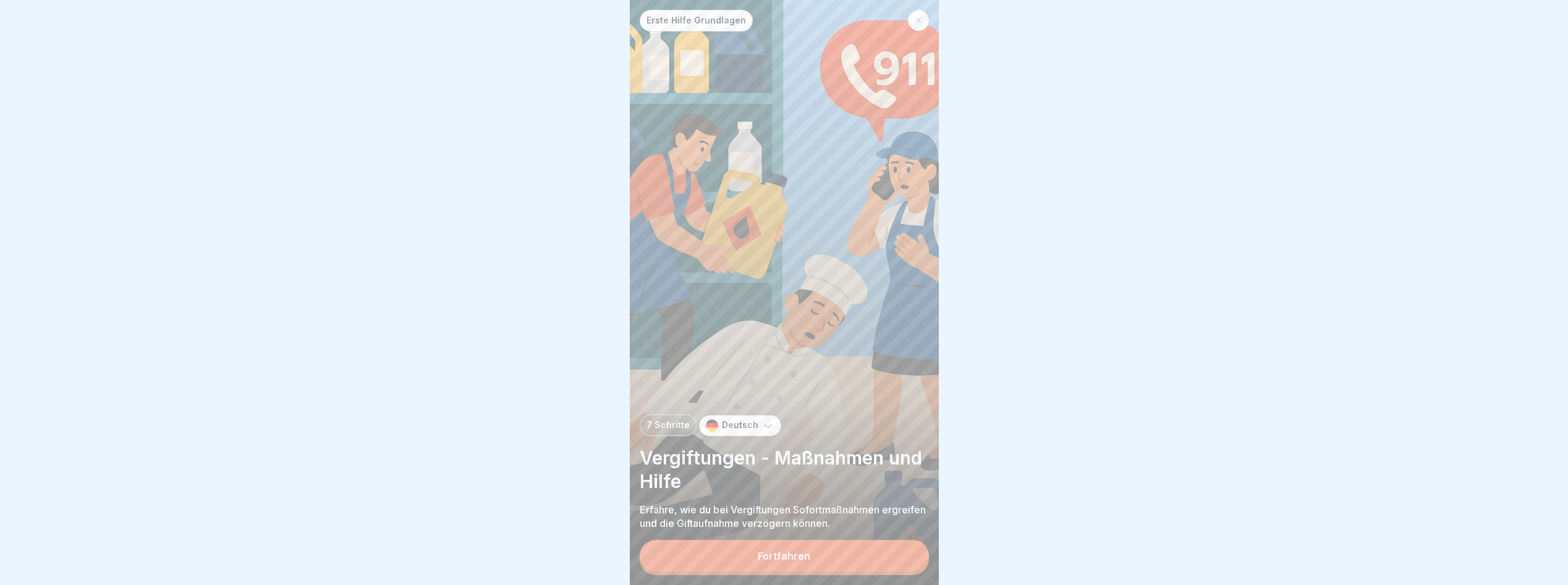 click on "Fortfahren" at bounding box center (784, 556) 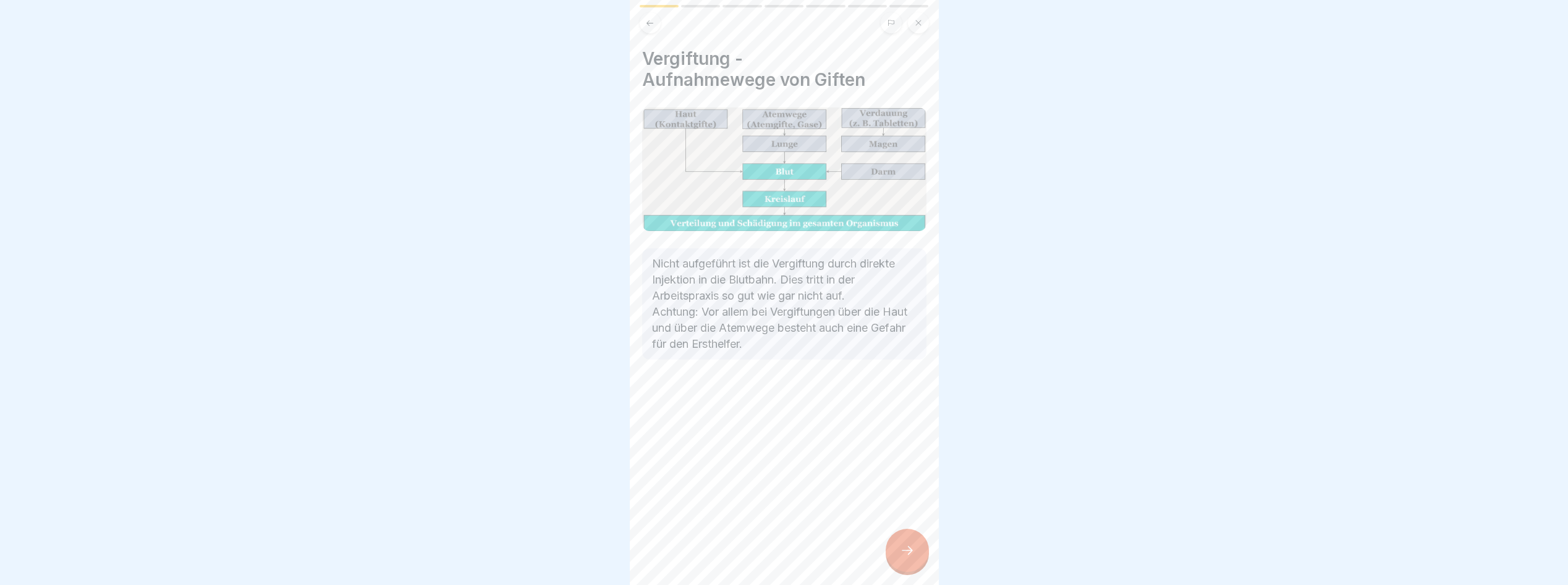 click 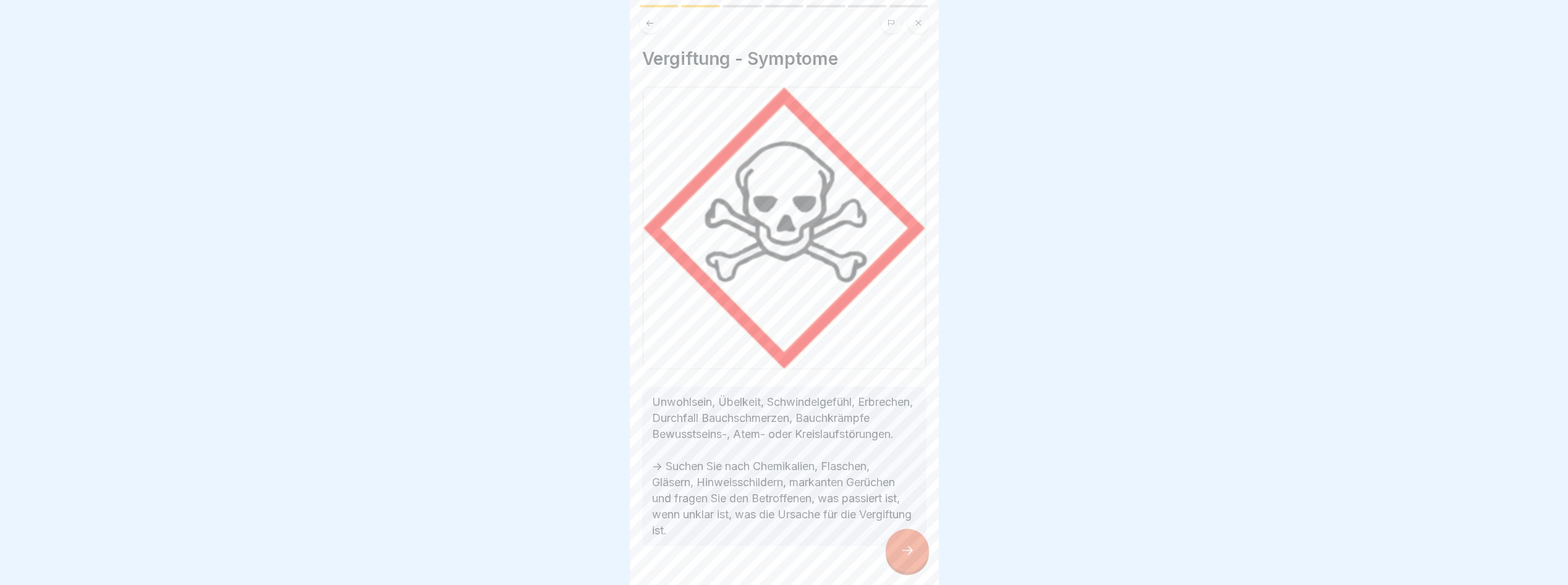 click 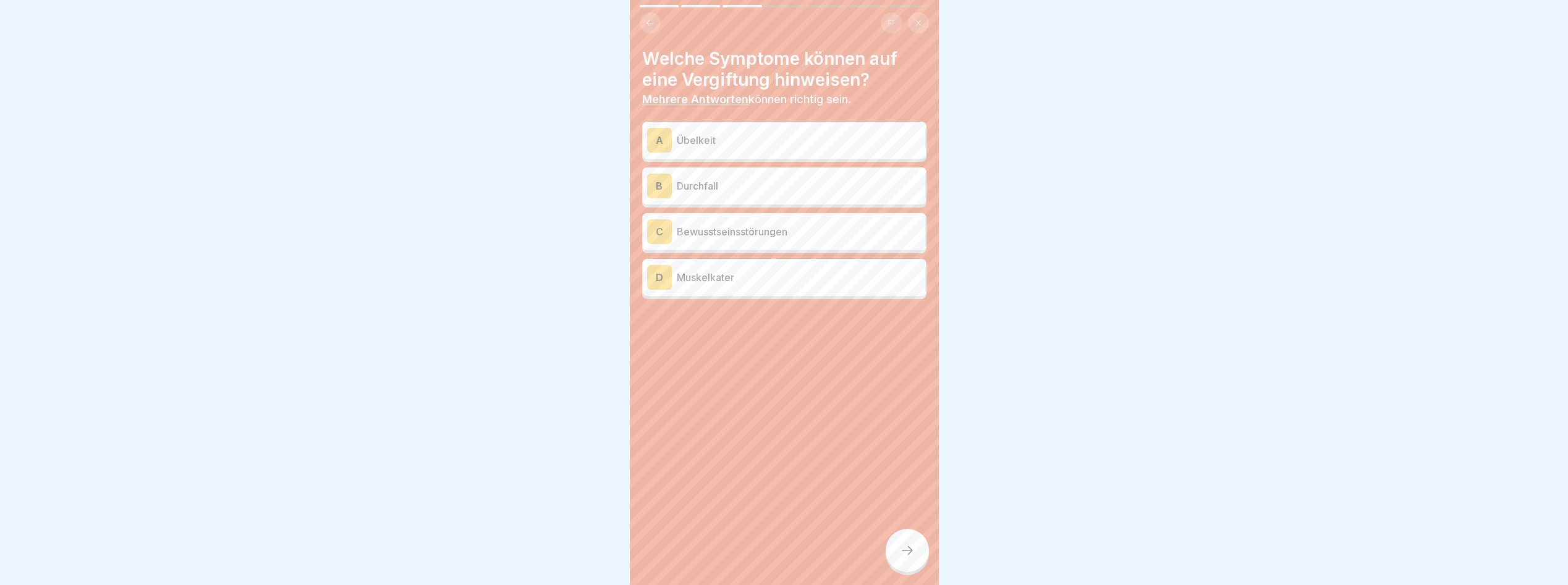 click on "Übelkeit" at bounding box center (799, 140) 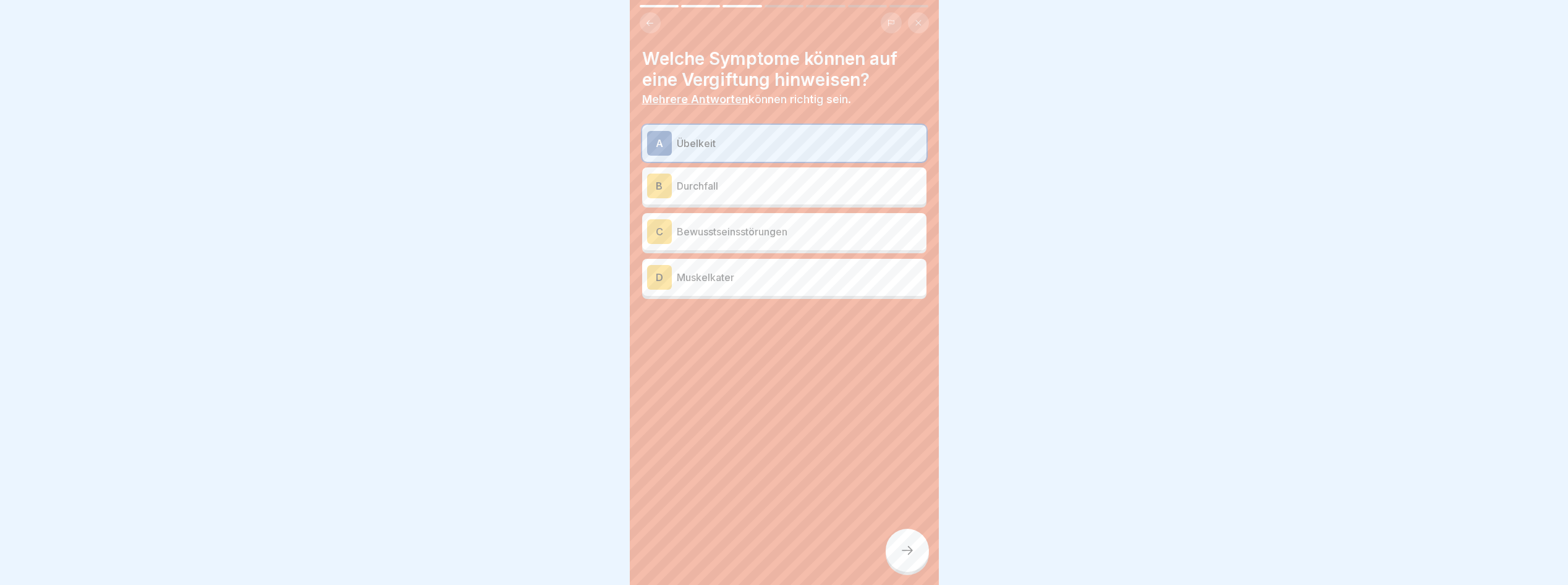 click on "B Durchfall" at bounding box center (784, 186) 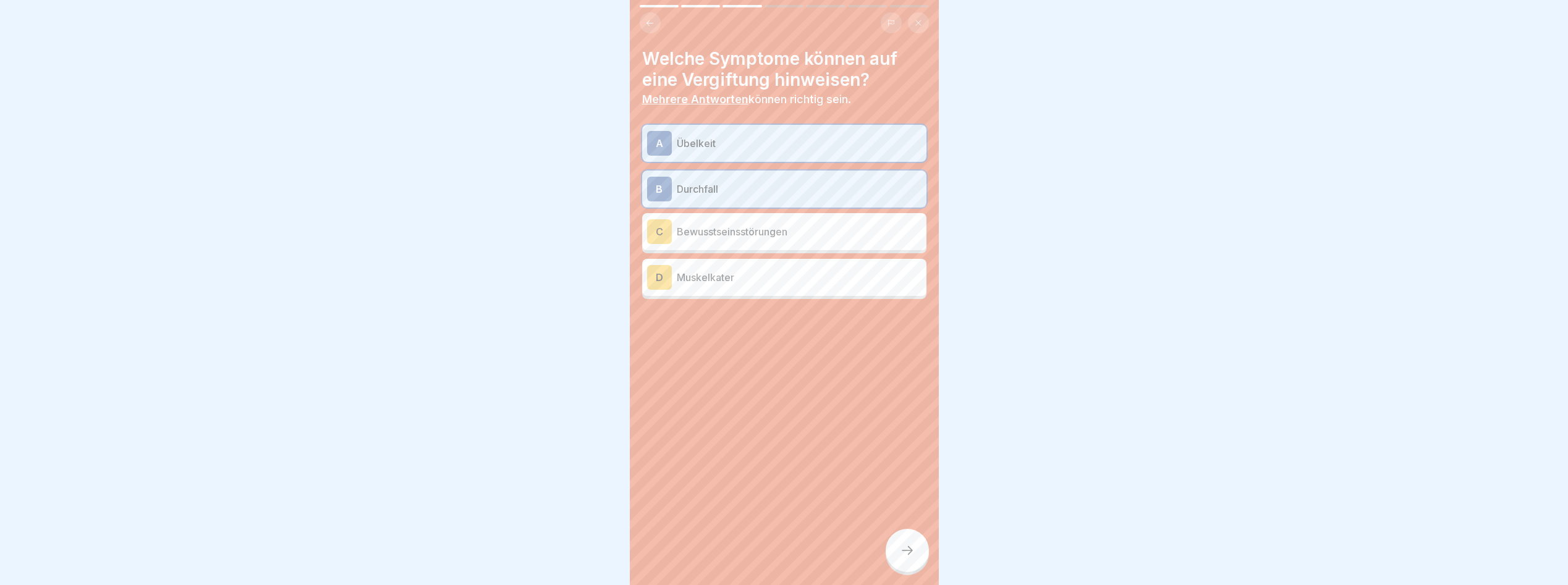 click on "C Bewusstseinsstörungen" at bounding box center (784, 232) 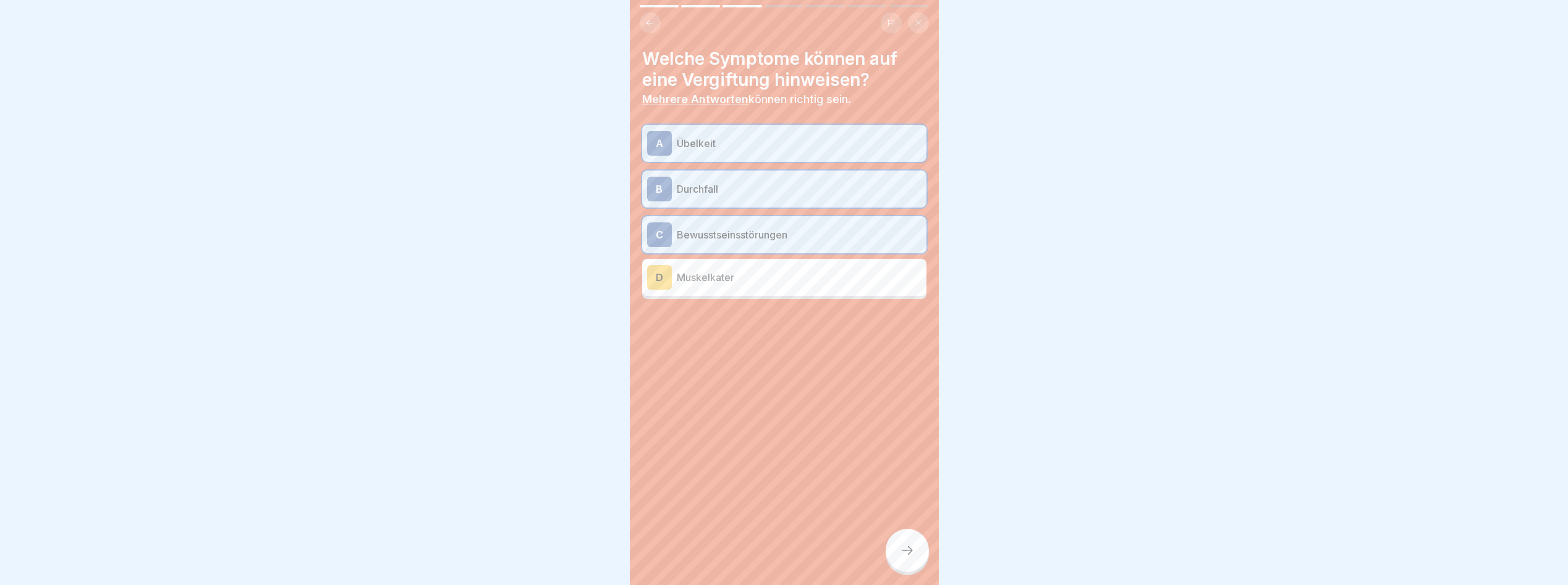 click 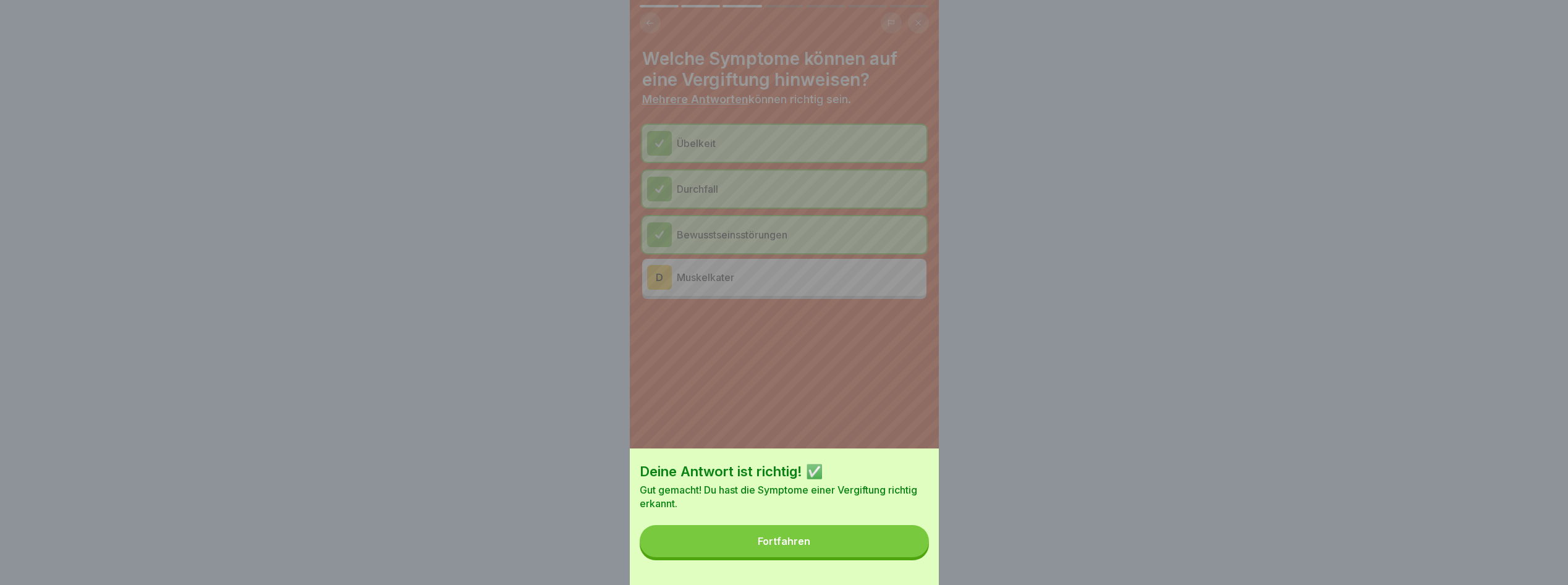 click on "Fortfahren" at bounding box center (784, 541) 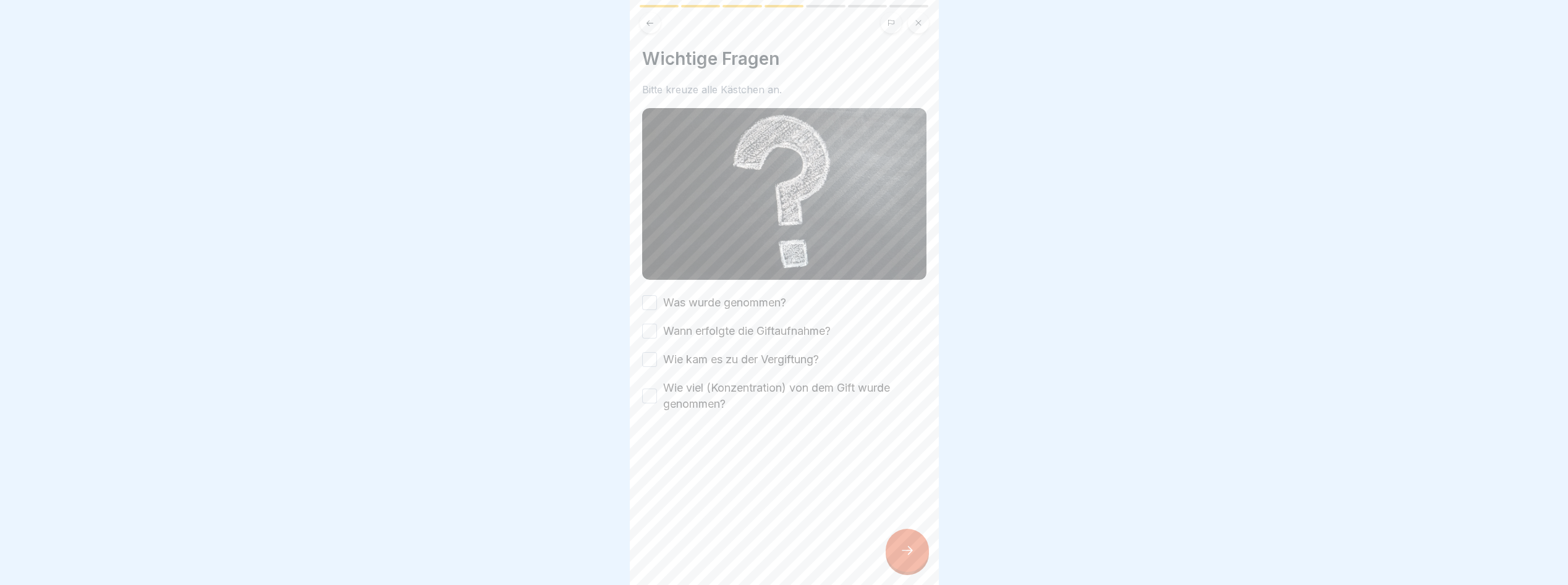 click on "Was wurde genommen?" at bounding box center [650, 303] 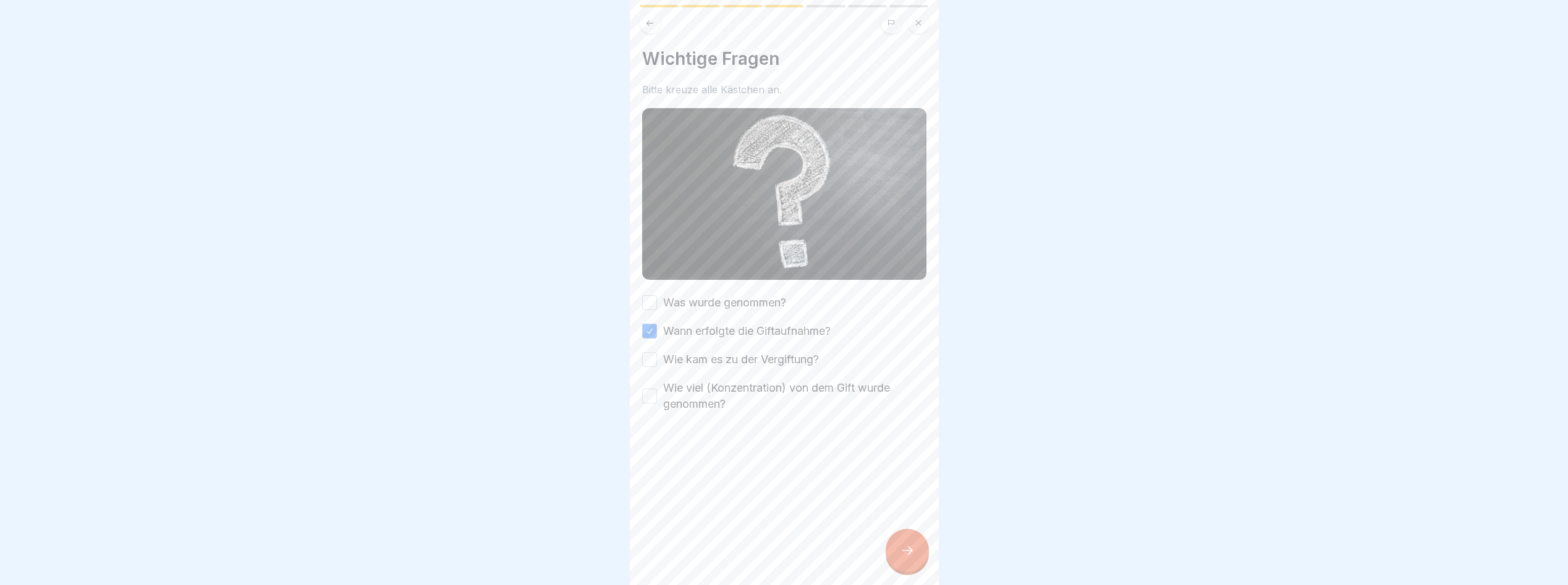 click on "Was wurde genommen?" at bounding box center (650, 303) 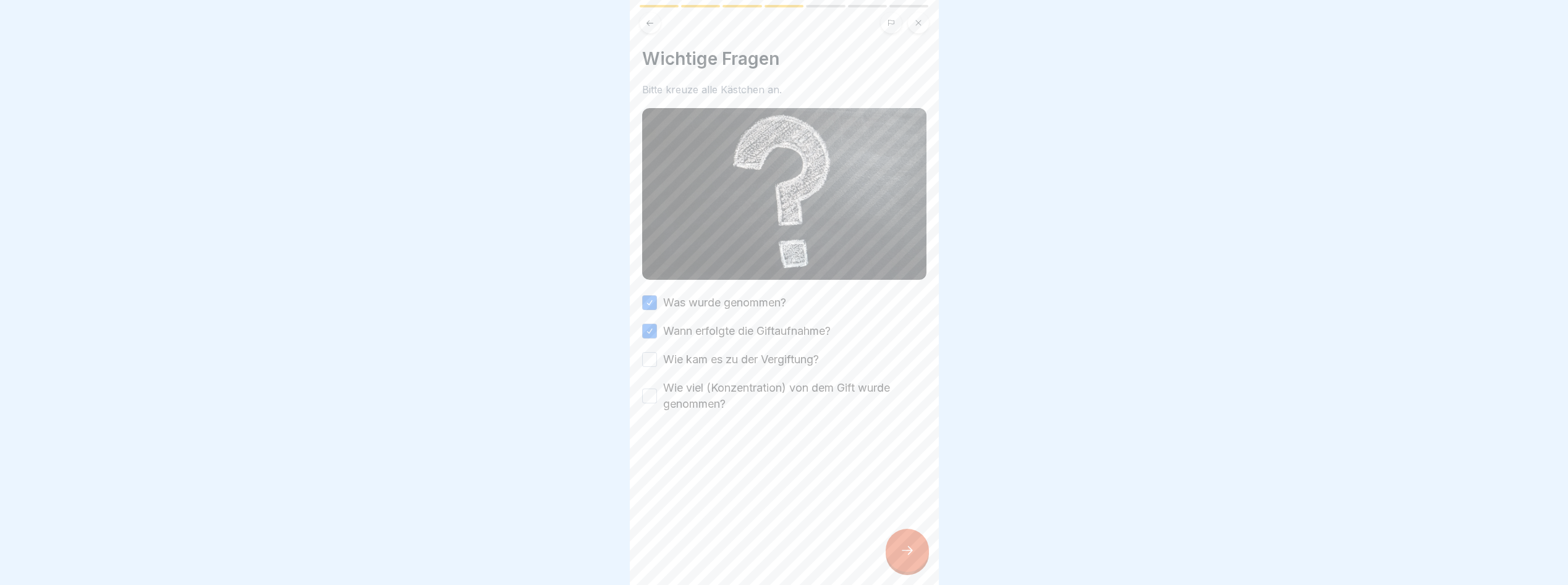 click on "Wie kam es zu der Vergiftung?" at bounding box center [784, 360] 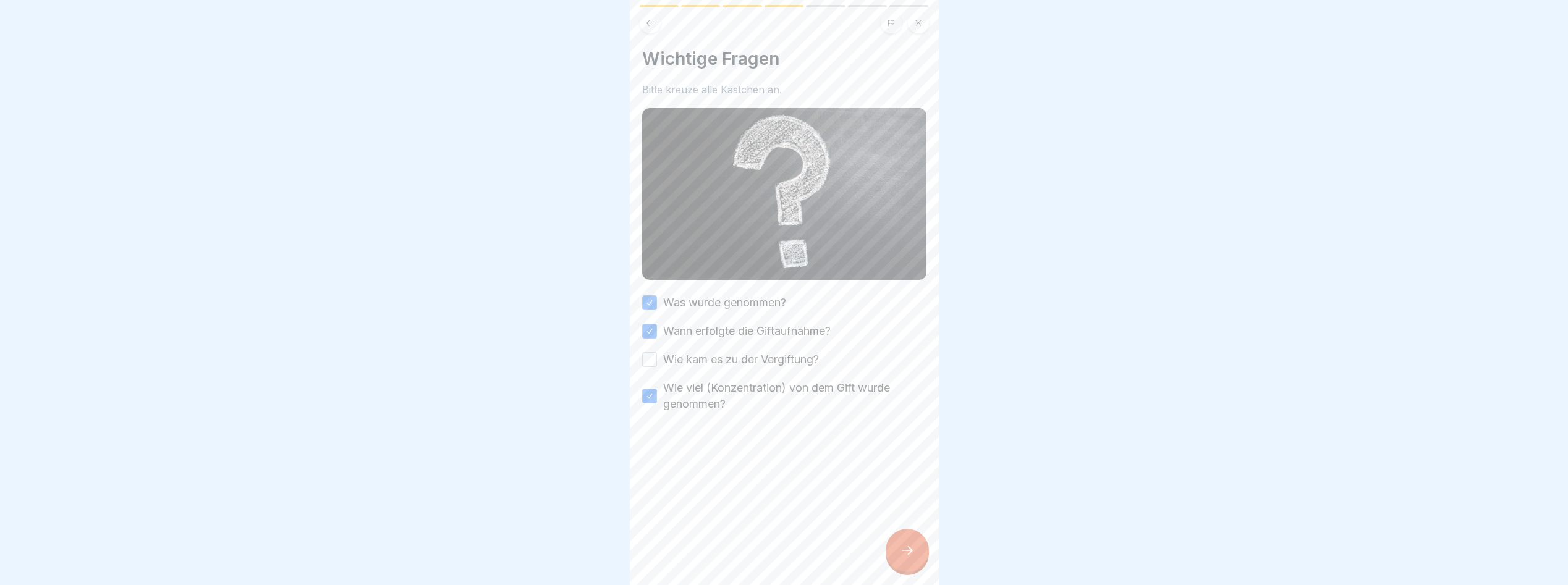 click on "Wie kam es zu der Vergiftung?" at bounding box center (650, 360) 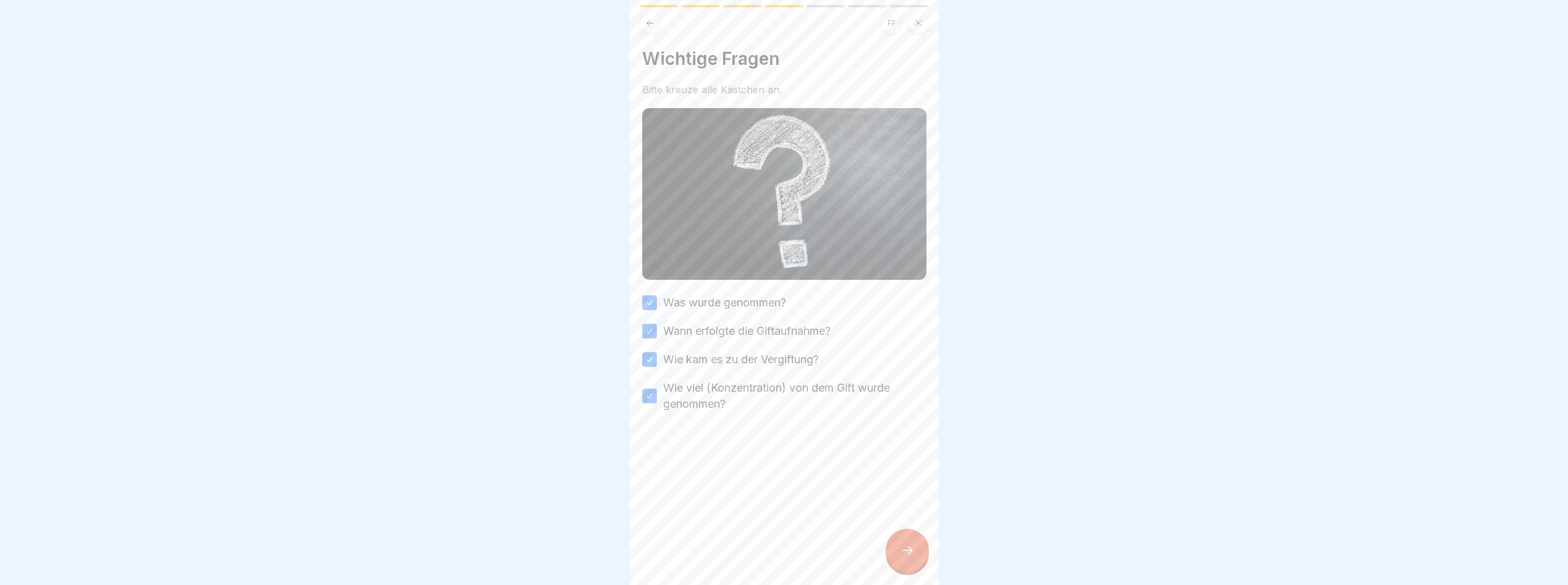 click 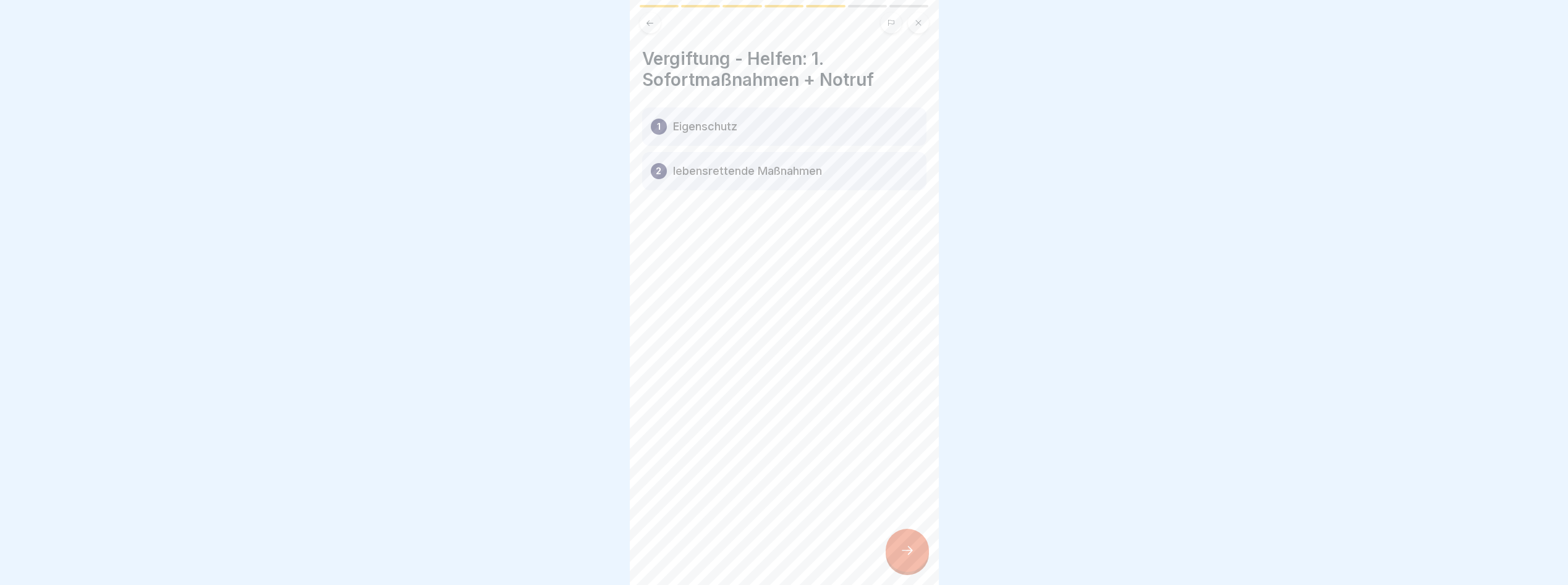 click 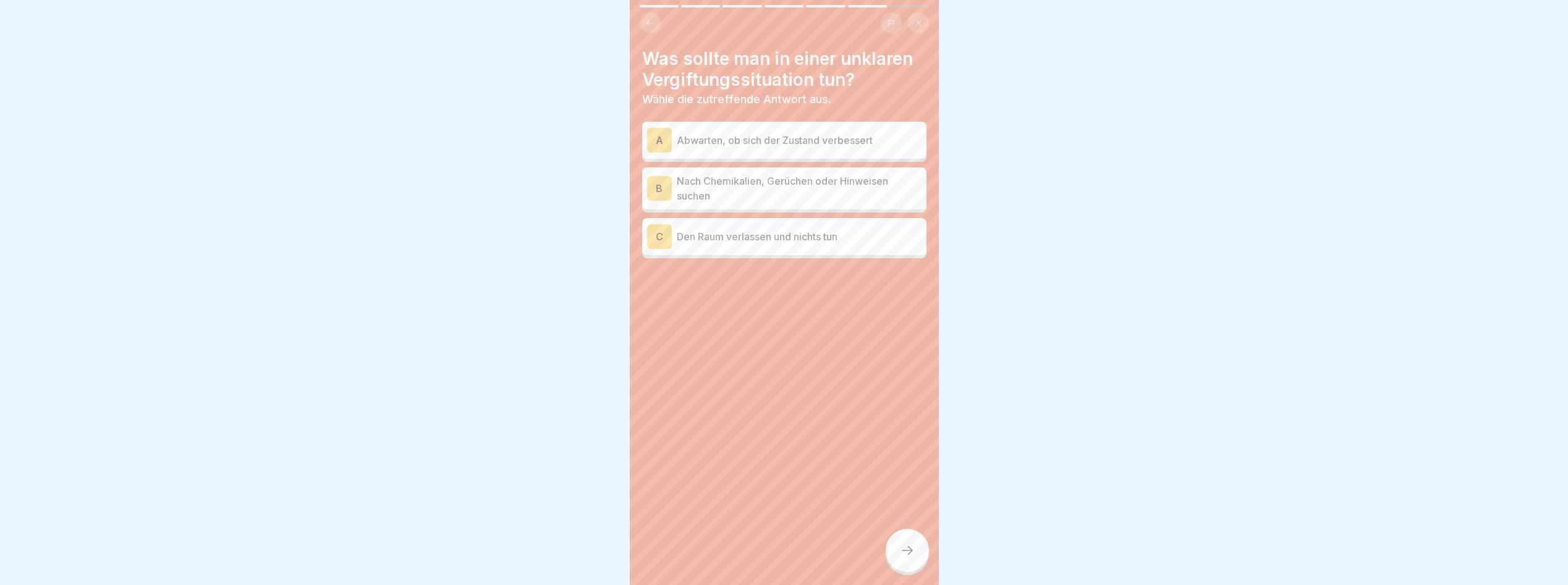 click on "Nach Chemikalien, Gerüchen oder Hinweisen suchen" at bounding box center [799, 188] 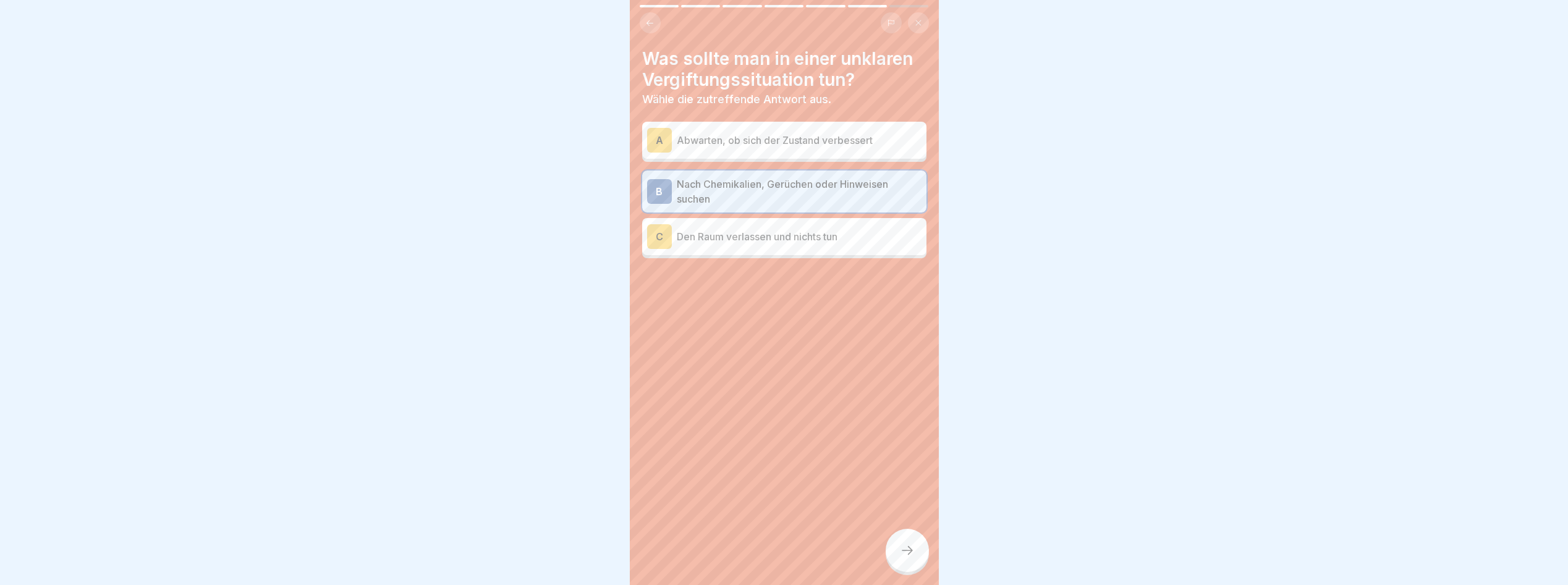 click 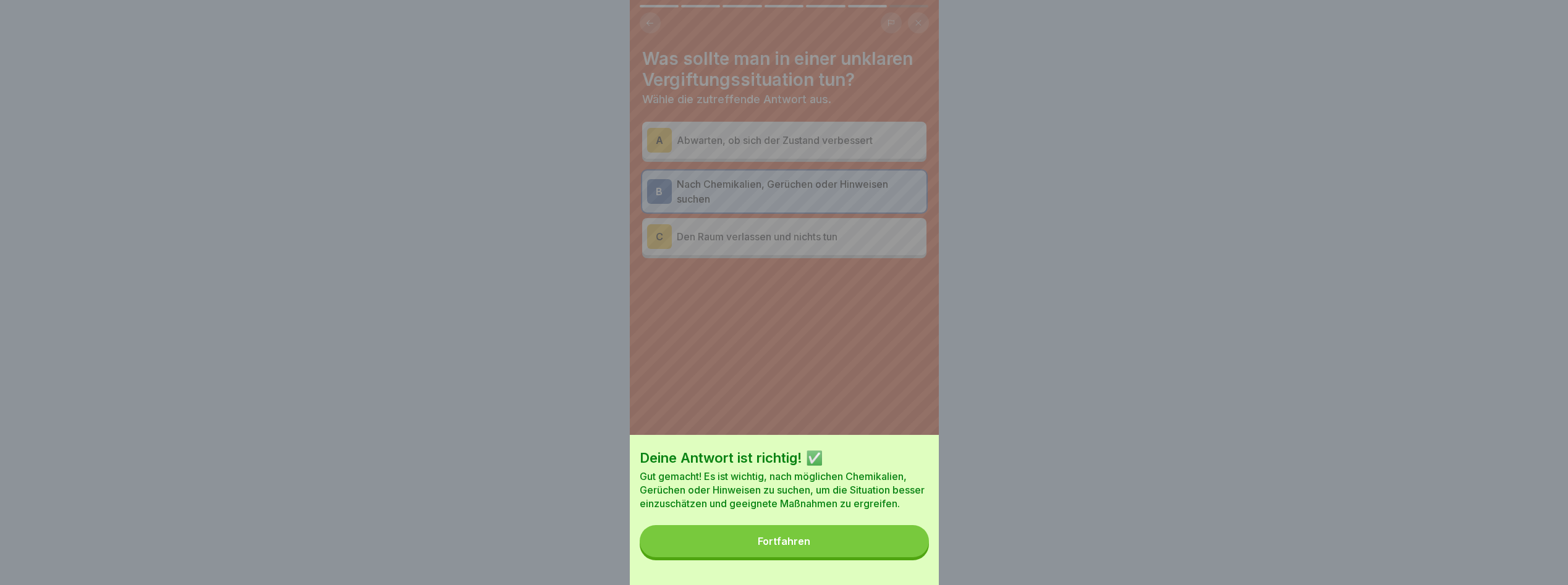 click on "Fortfahren" at bounding box center [784, 541] 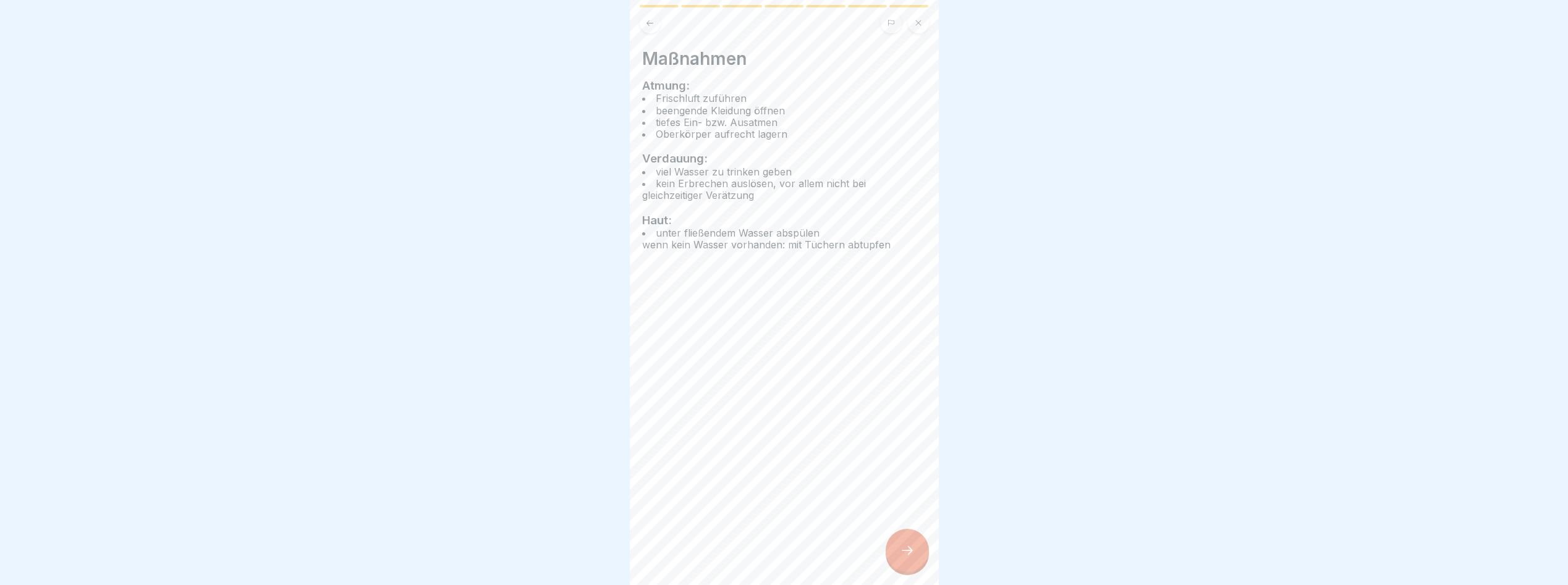 click at bounding box center [907, 550] 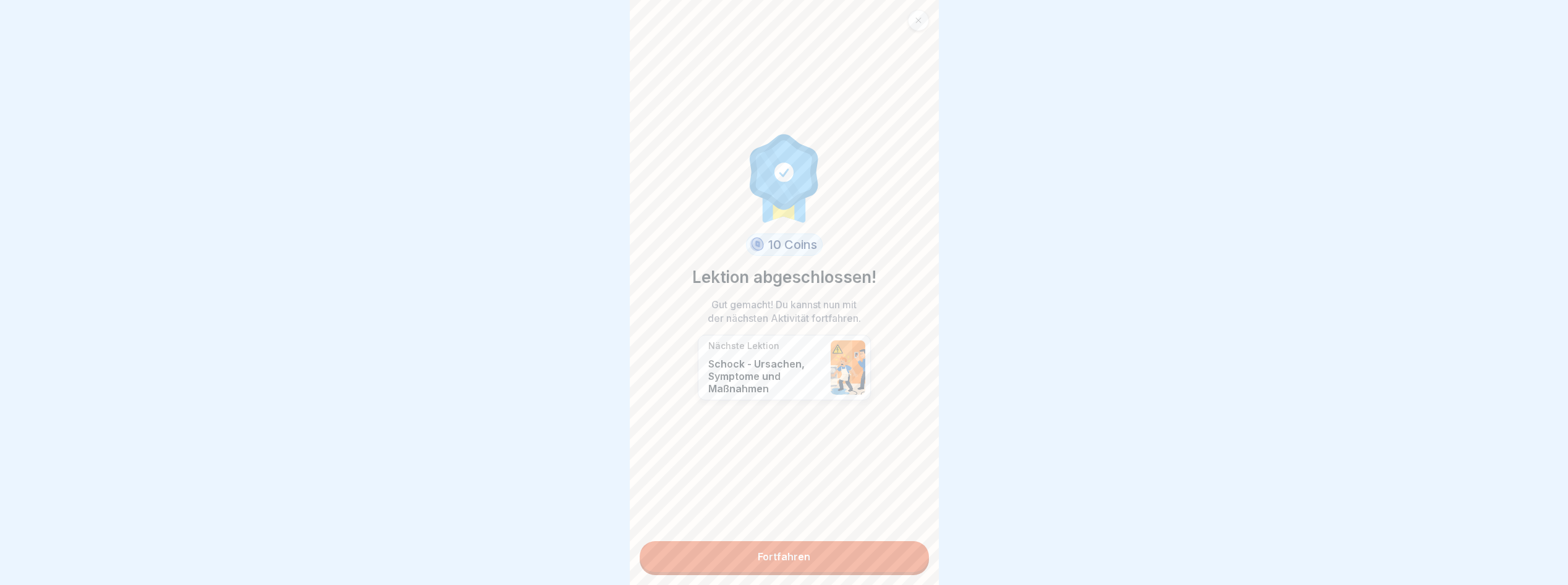 click on "Fortfahren" at bounding box center [784, 557] 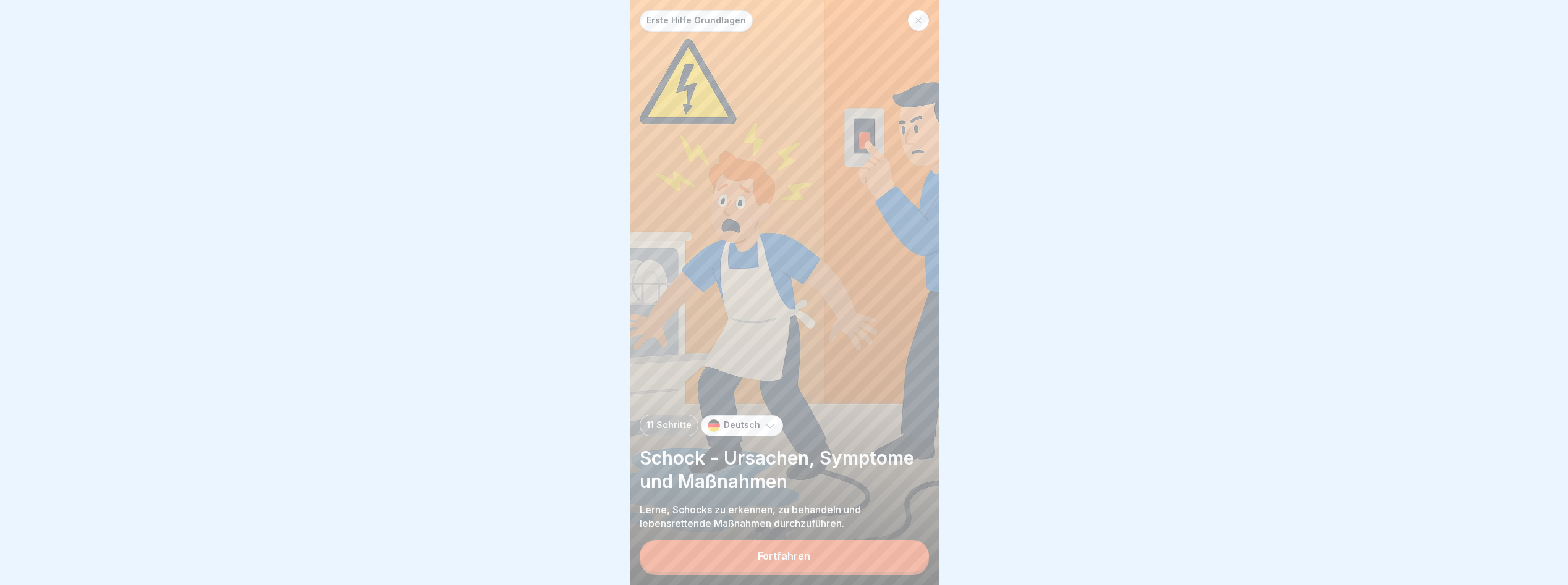 click on "Fortfahren" at bounding box center (784, 556) 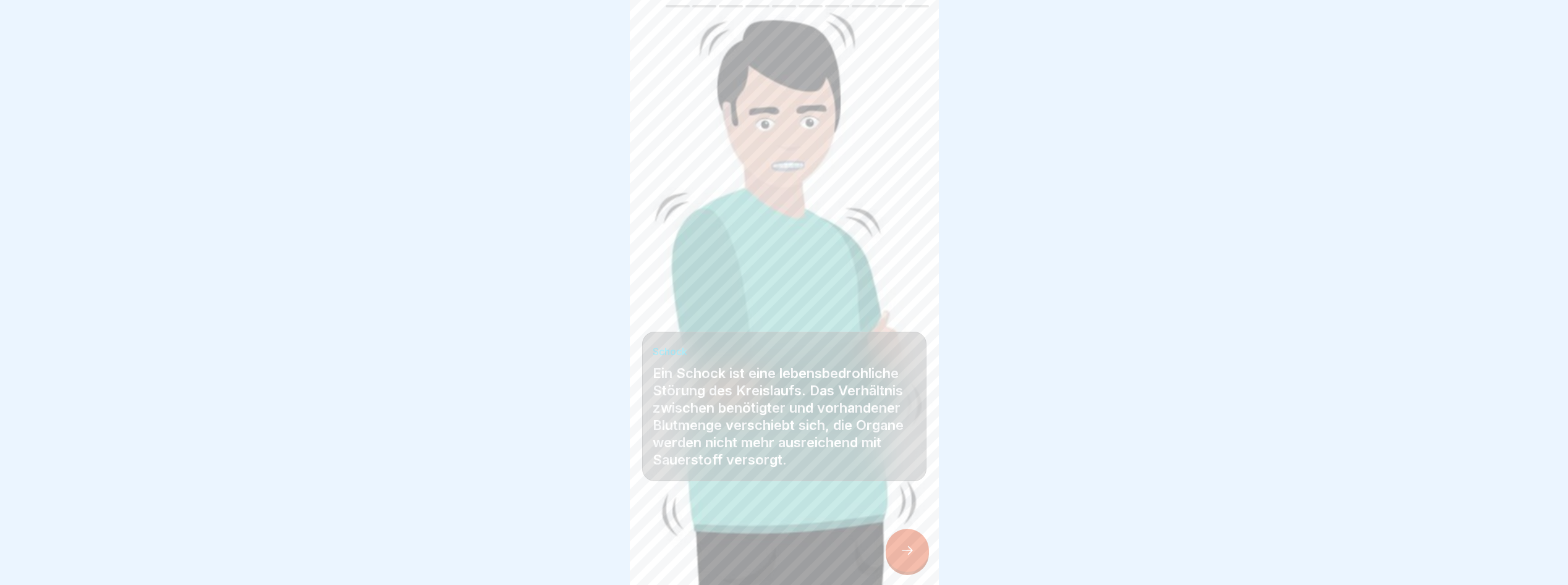 click 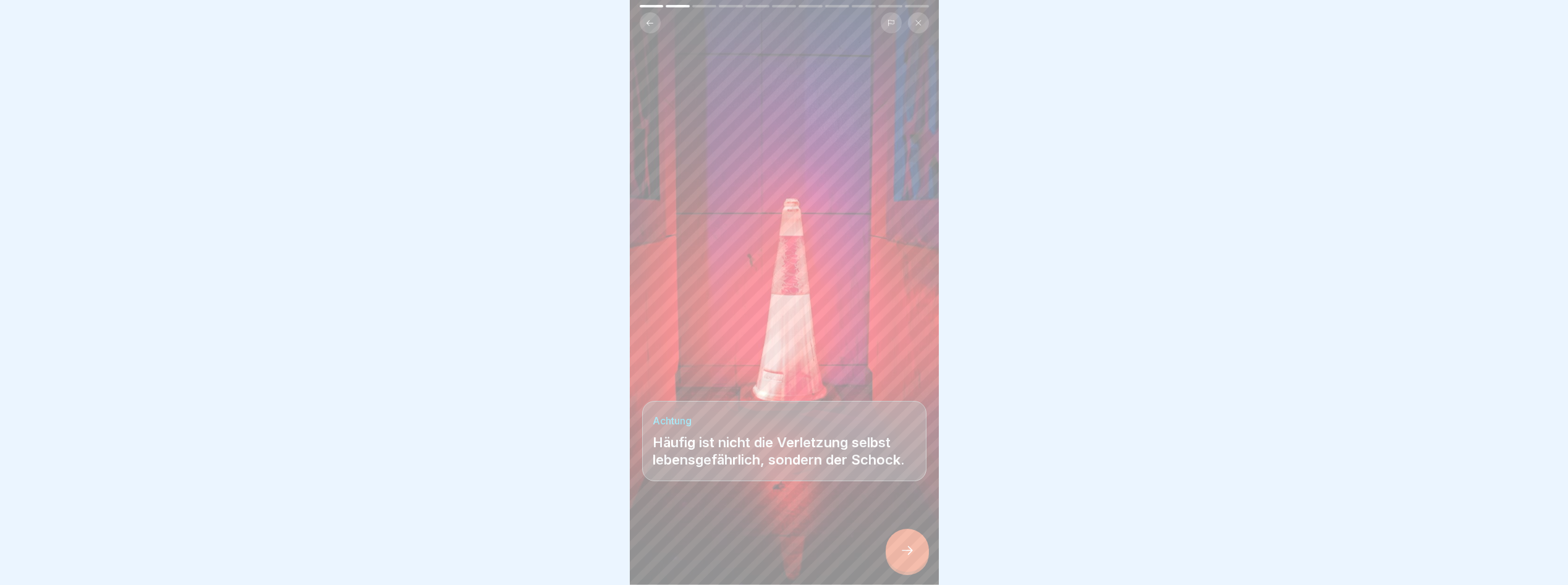 click 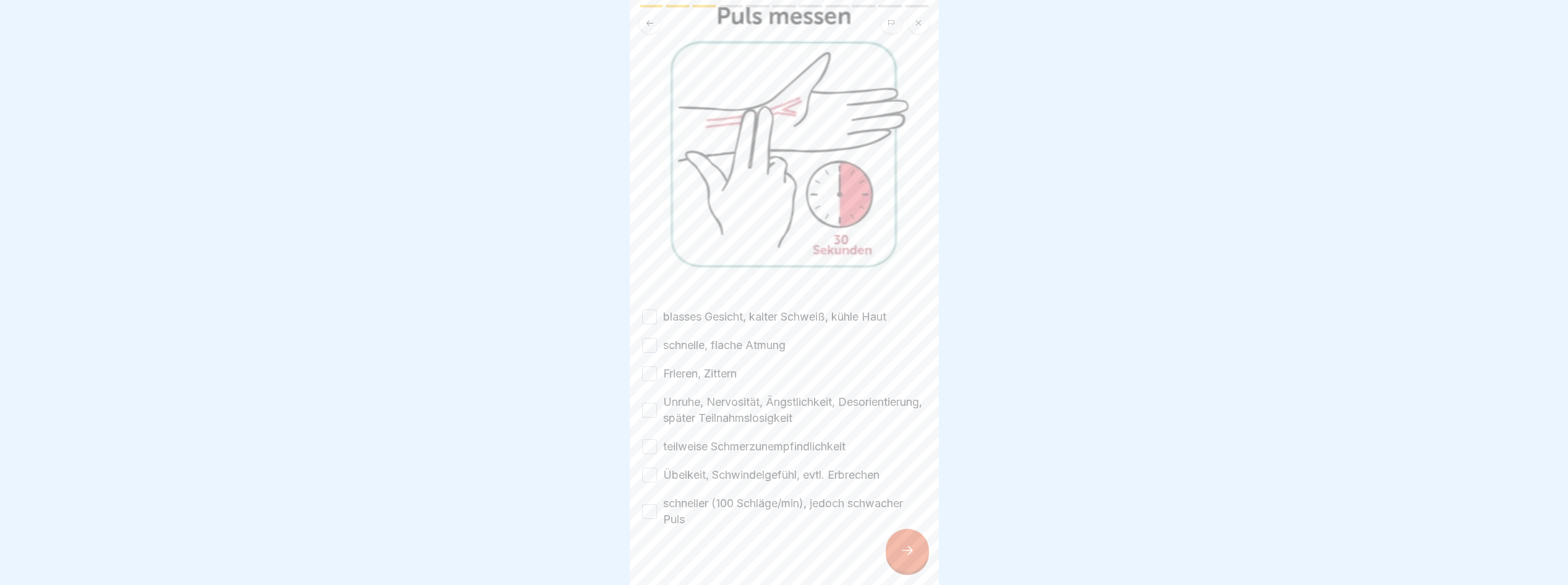 scroll, scrollTop: 182, scrollLeft: 0, axis: vertical 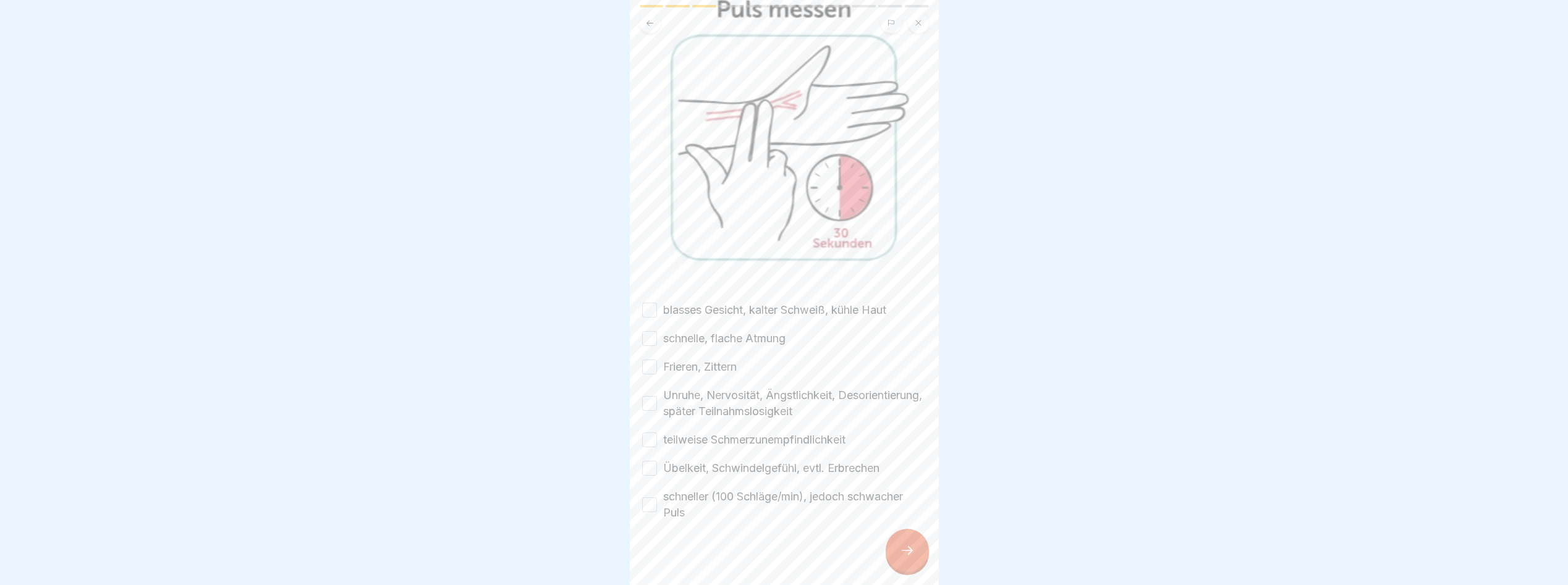 click on "blasses Gesicht, kalter Schweiß, kühle Haut" at bounding box center (650, 310) 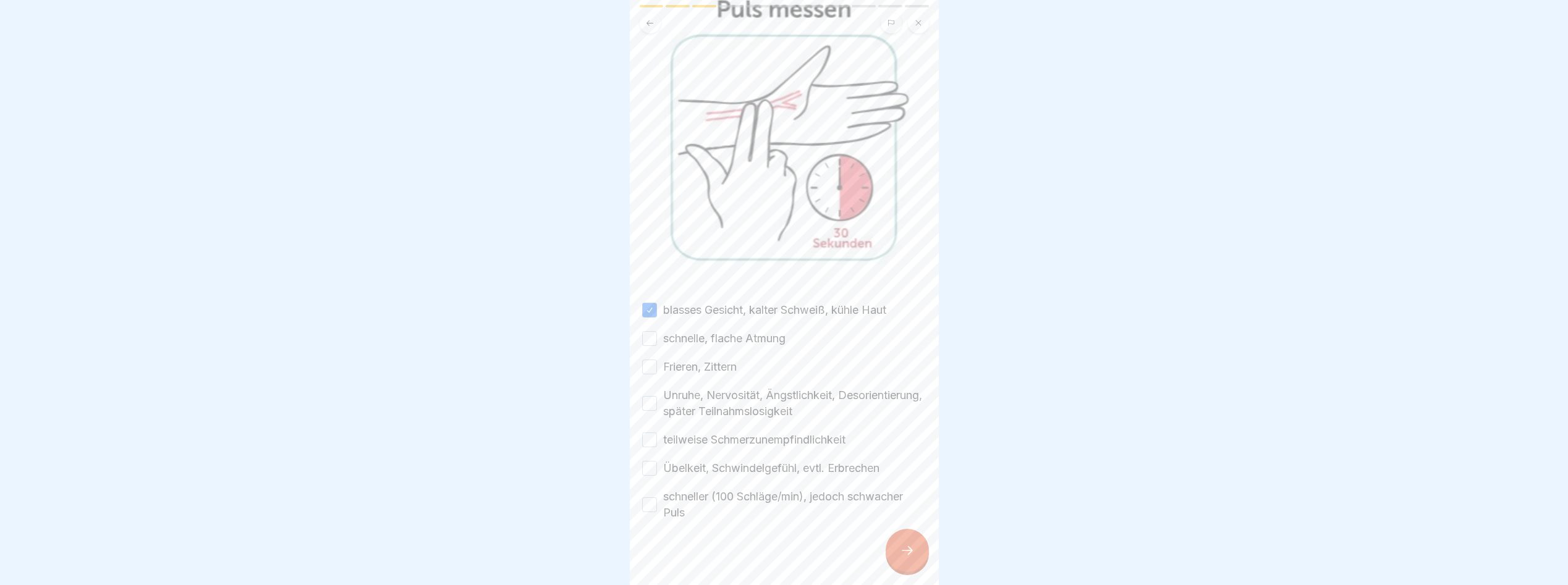 click on "schnelle, flache Atmung" at bounding box center [650, 339] 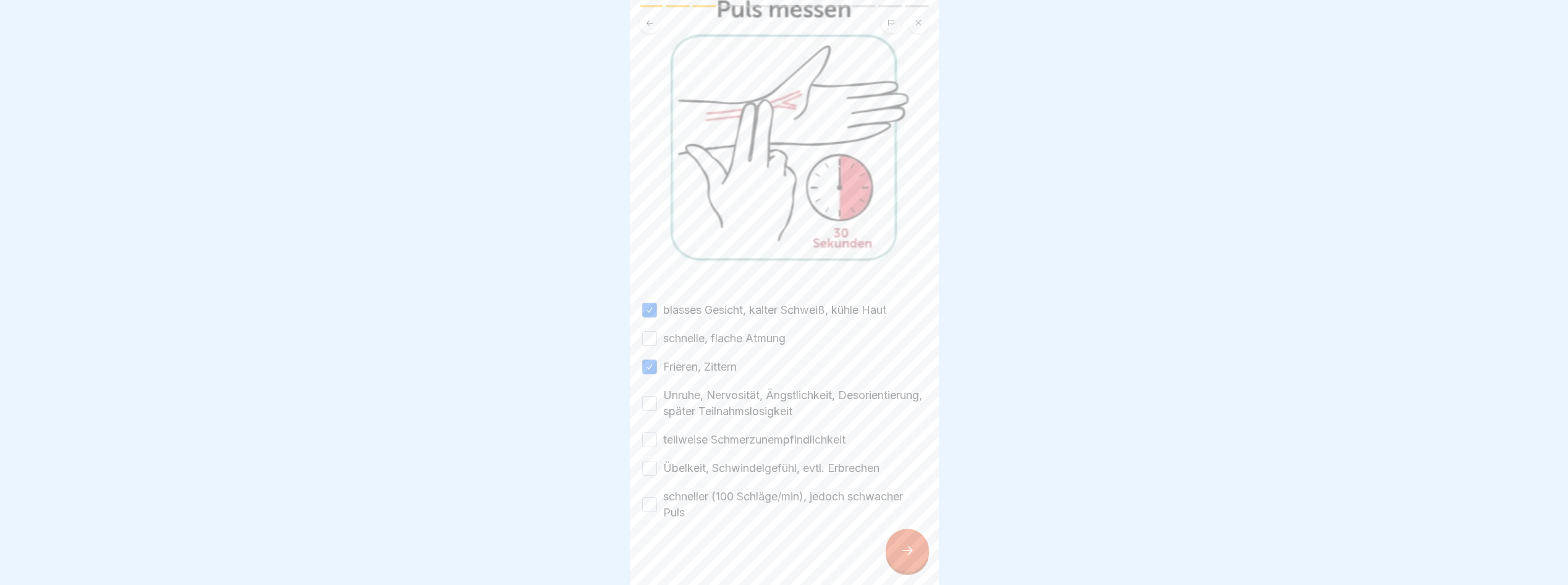 click on "schnelle, flache Atmung" at bounding box center (650, 339) 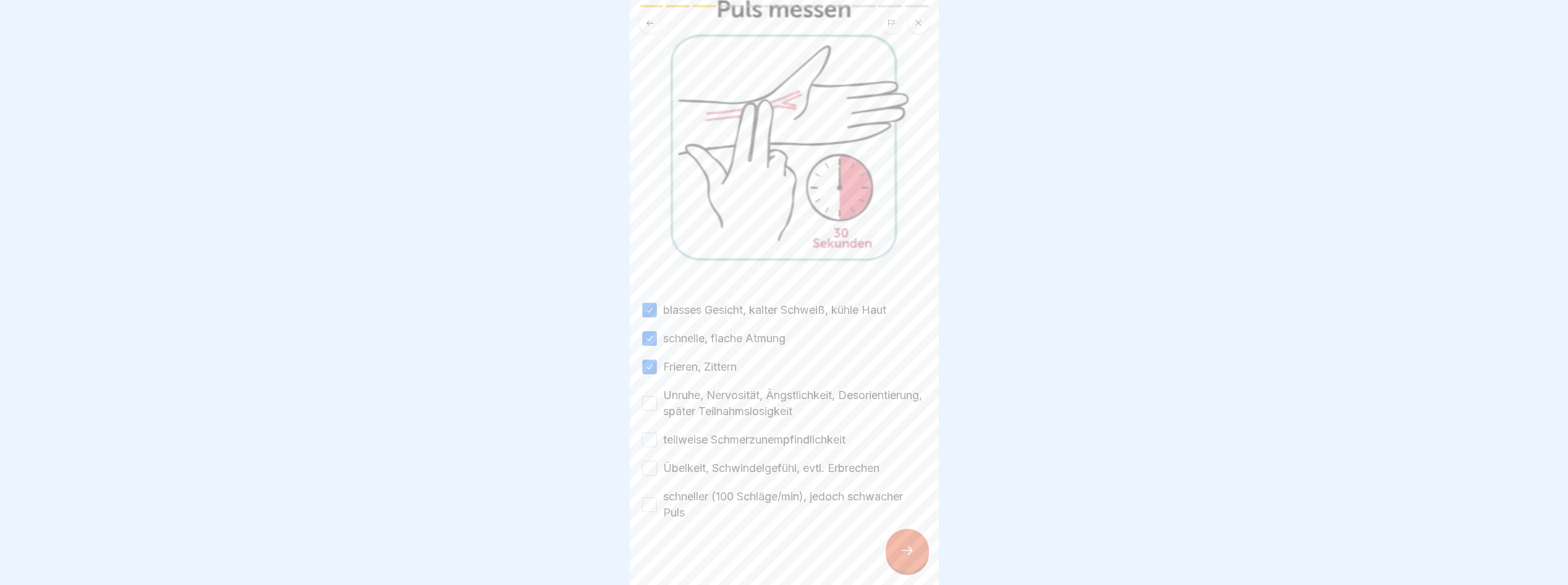 click on "Unruhe, Nervosität, Ängstlichkeit, Desorientierung, später Teilnahmslosigkeit" at bounding box center (650, 403) 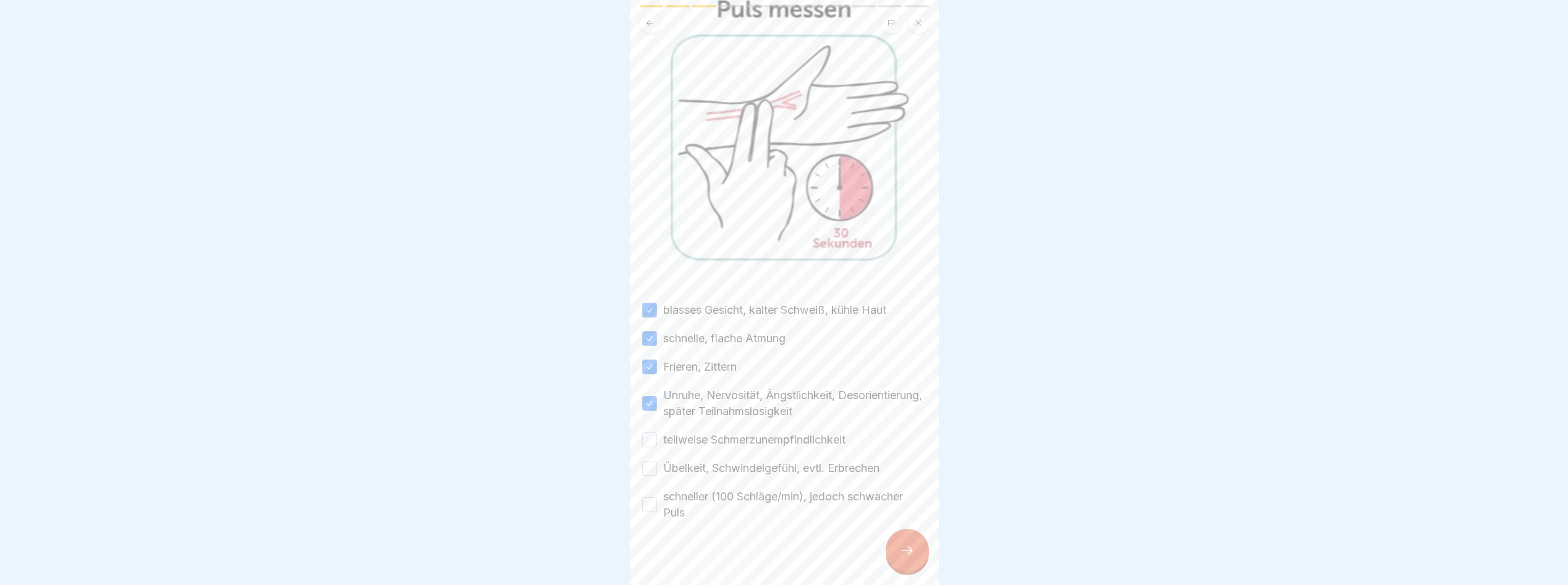 click on "teilweise Schmerzunempfindlichkeit" at bounding box center [650, 440] 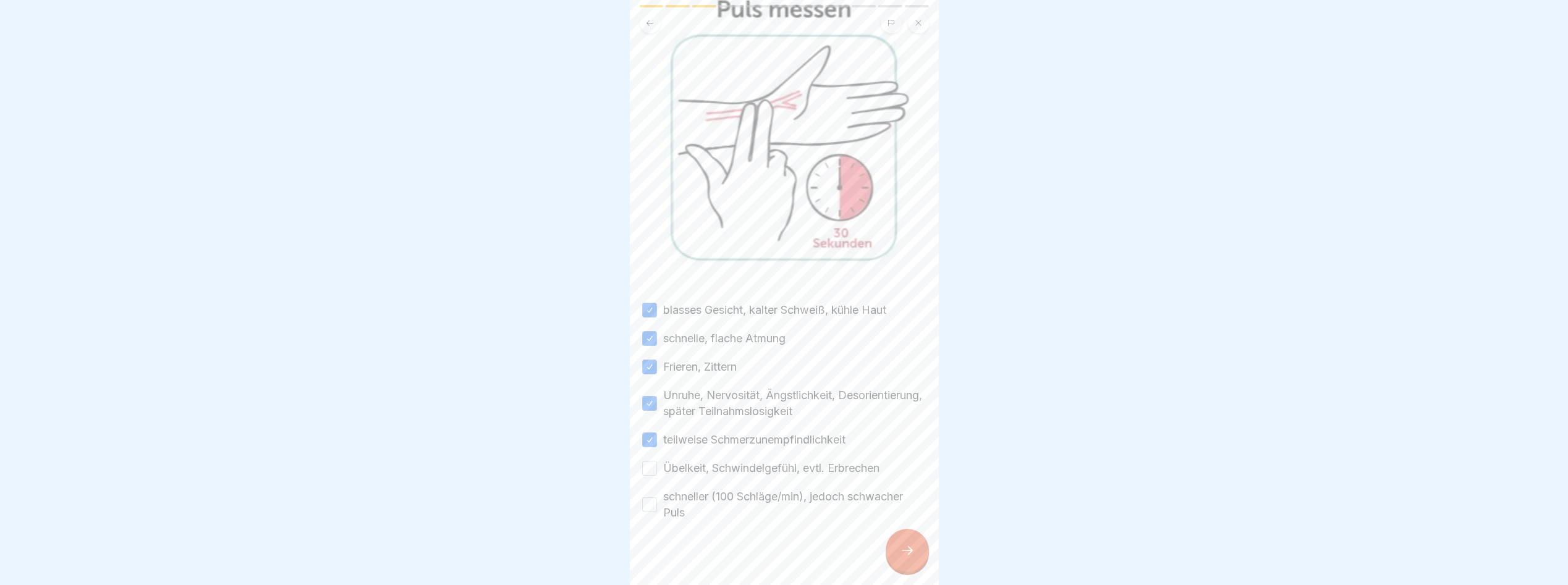 click on "blasses Gesicht, kalter Schweiß, kühle Haut schnelle, flache Atmung Frieren, Zittern Unruhe, Nervosität, Ängstlichkeit, Desorientierung, später Teilnahmslosigkeit teilweise Schmerzunempfindlichkeit Übelkeit, Schwindelgefühl, evtl. Erbrechen schneller (100 Schläge/min), jedoch schwacher Puls" at bounding box center [784, 411] 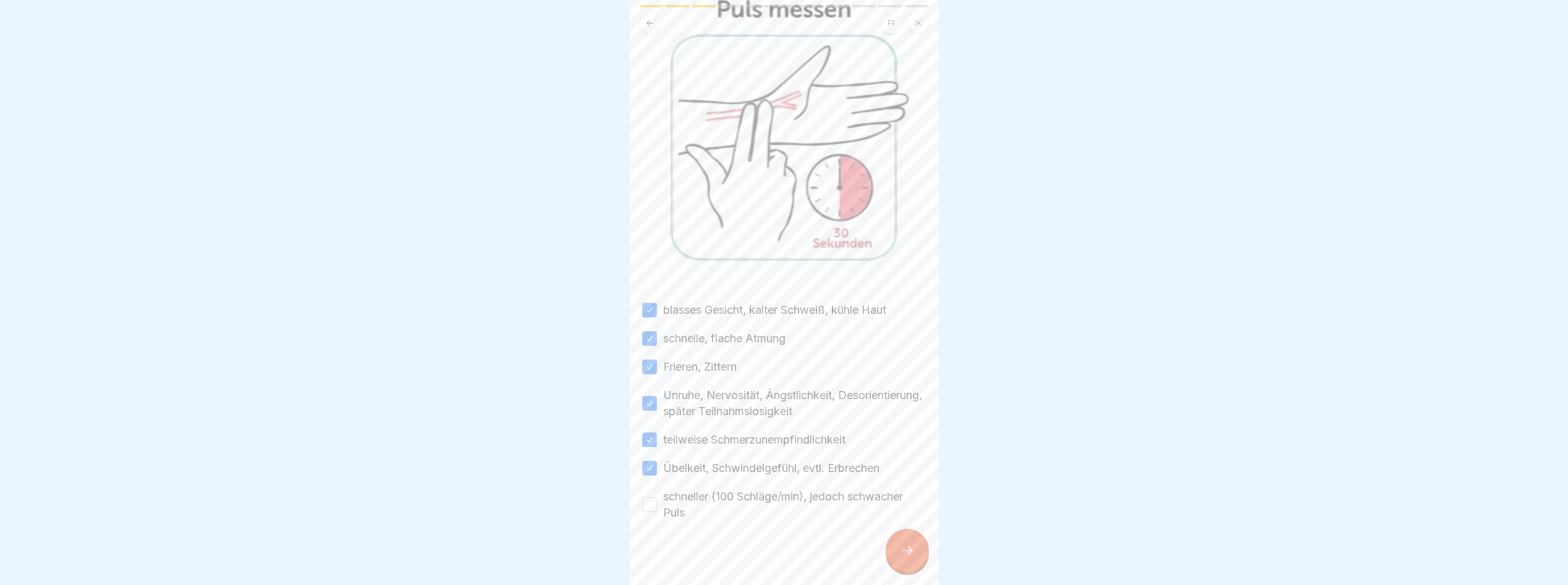 click on "schneller (100 Schläge/min), jedoch schwacher Puls" at bounding box center (650, 505) 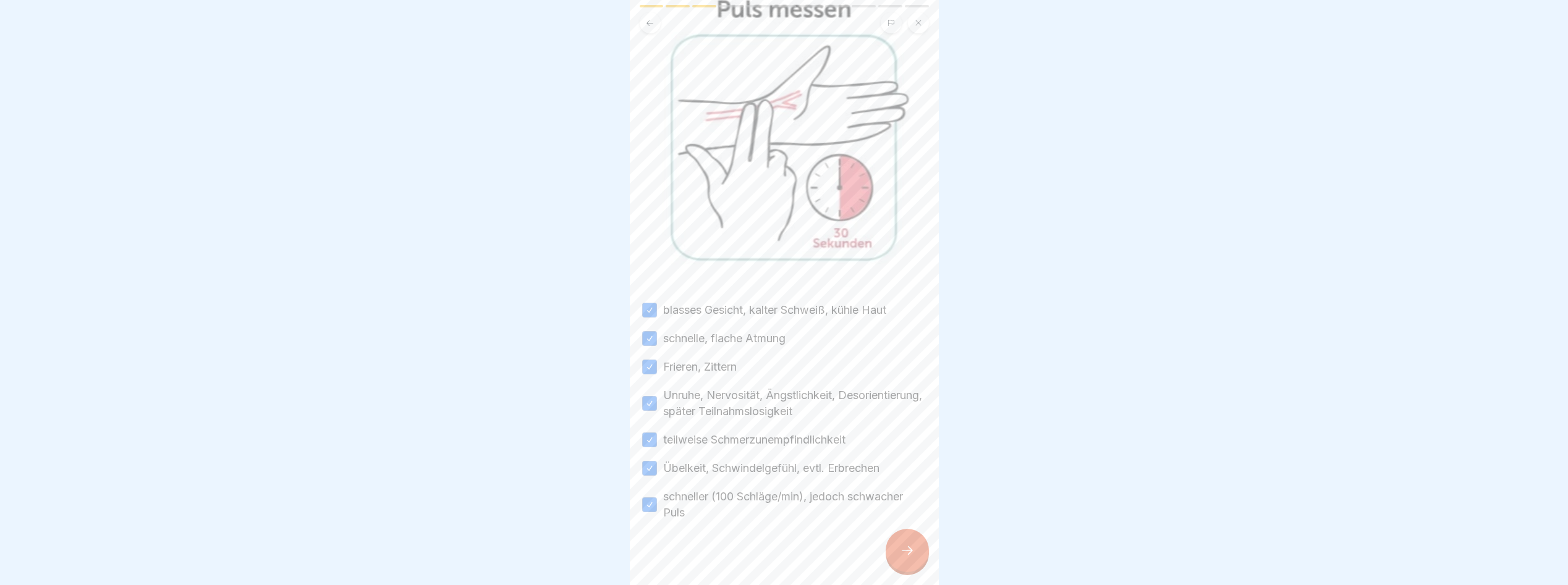 click at bounding box center [907, 550] 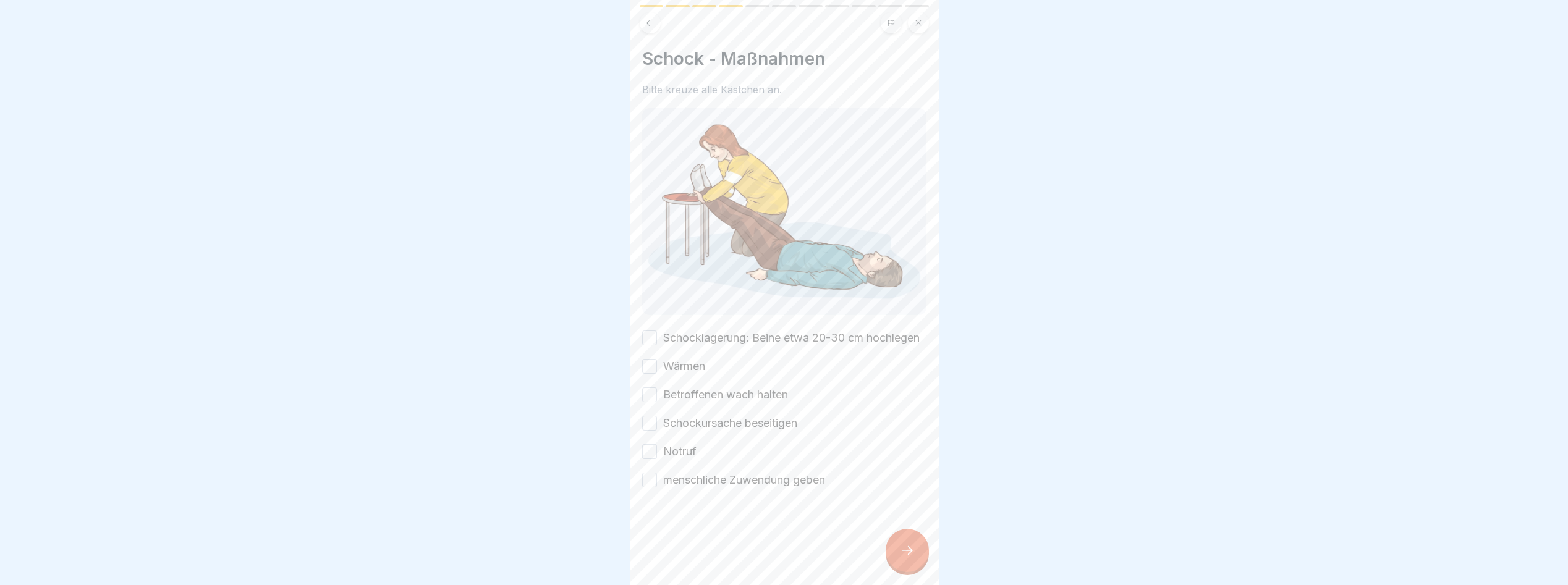 click on "Schocklagerung: Beine etwa 20-30 cm hochlegen" at bounding box center [650, 338] 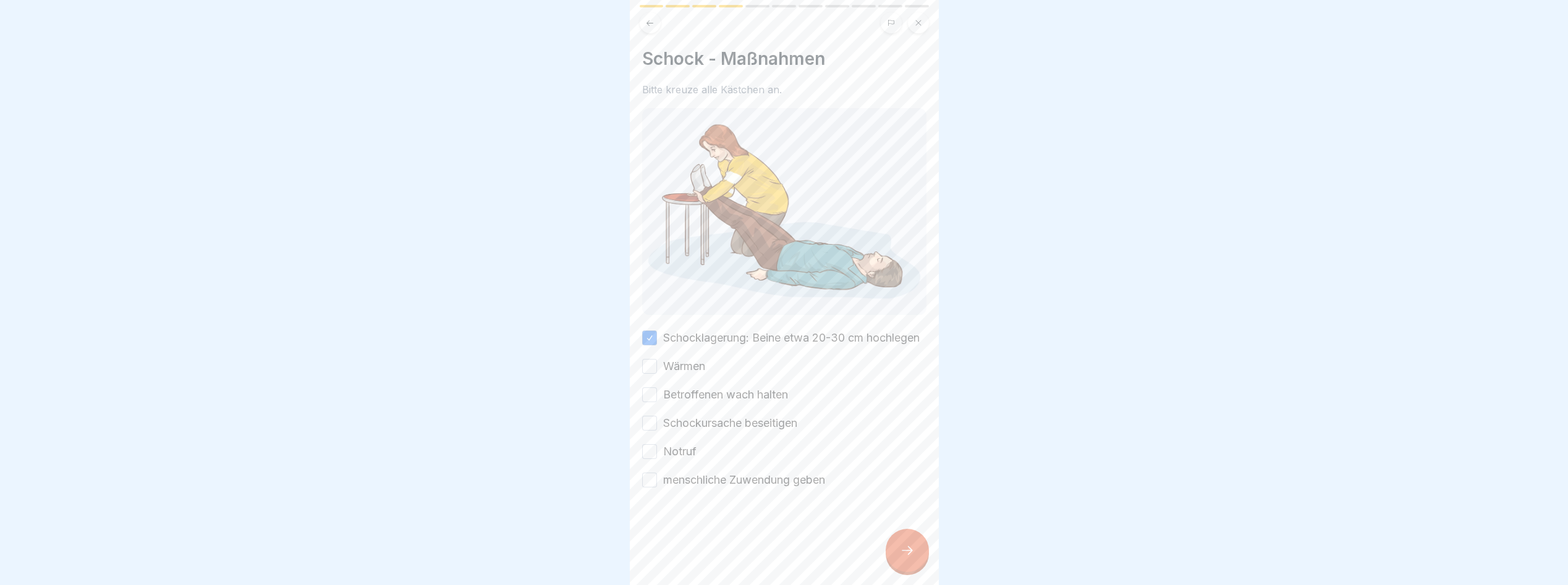 click on "Wärmen" at bounding box center [650, 366] 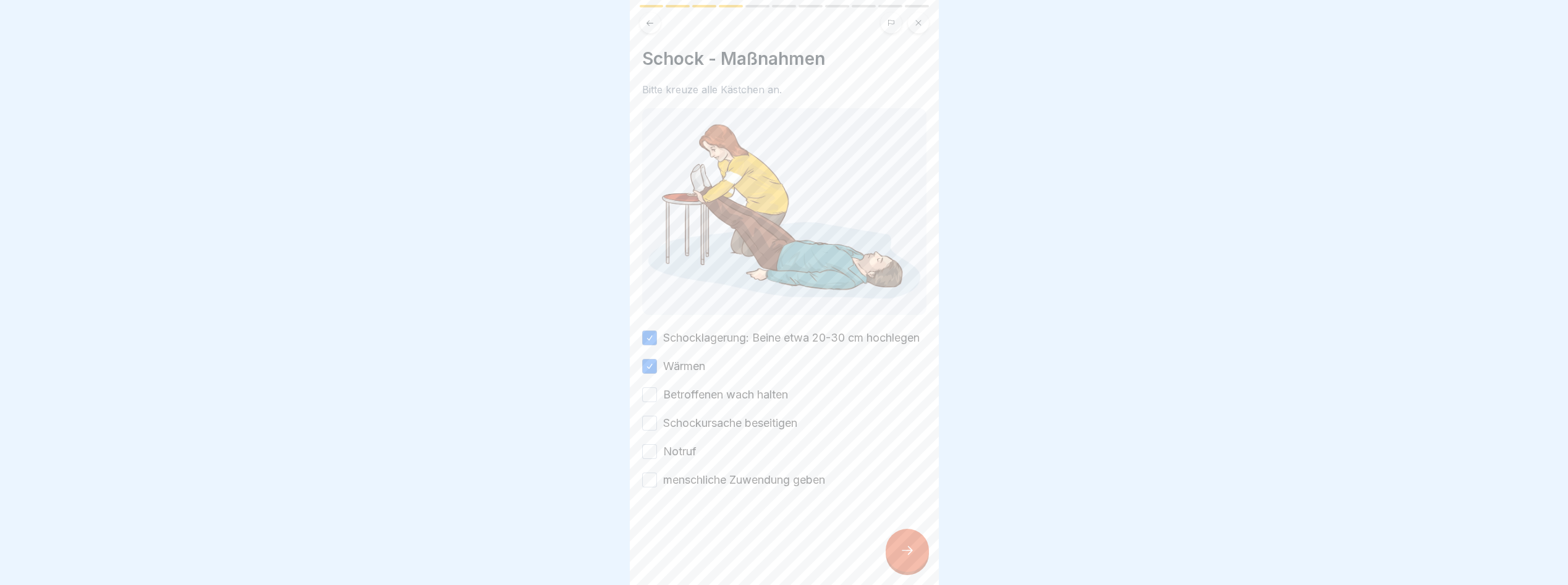 click on "Betroffenen wach halten" at bounding box center [650, 395] 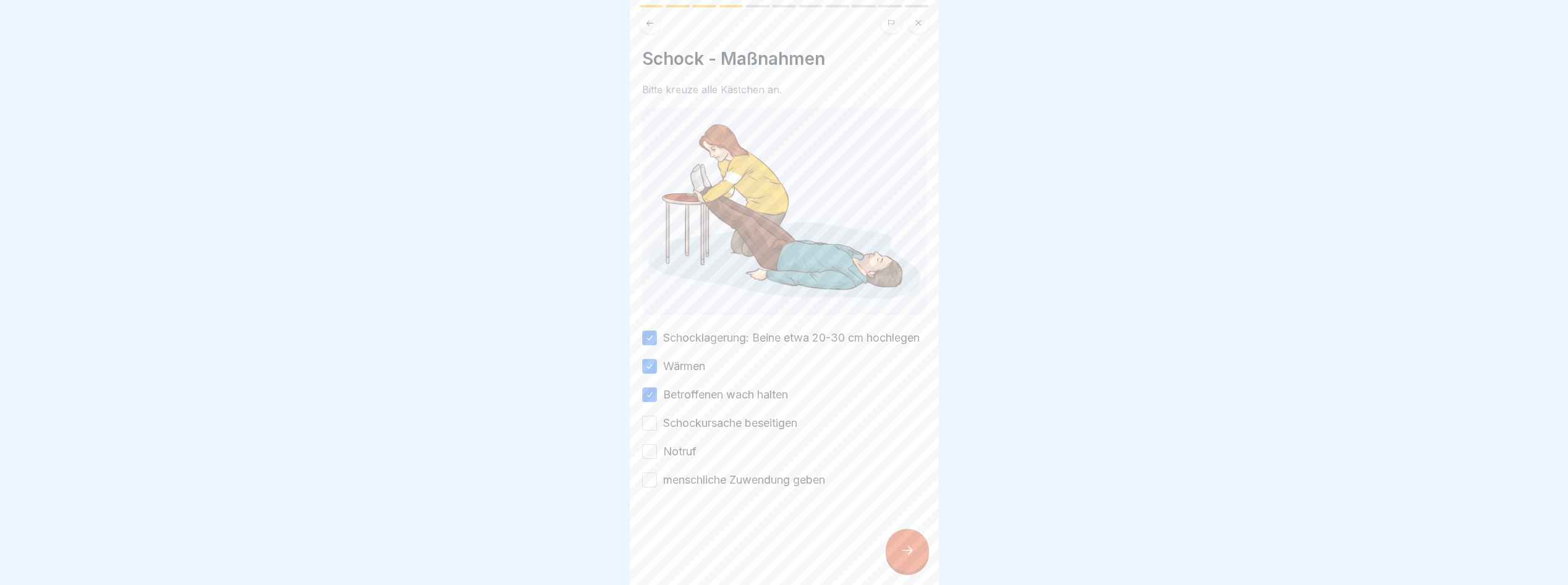 click on "Schockursache beseitigen" at bounding box center (650, 423) 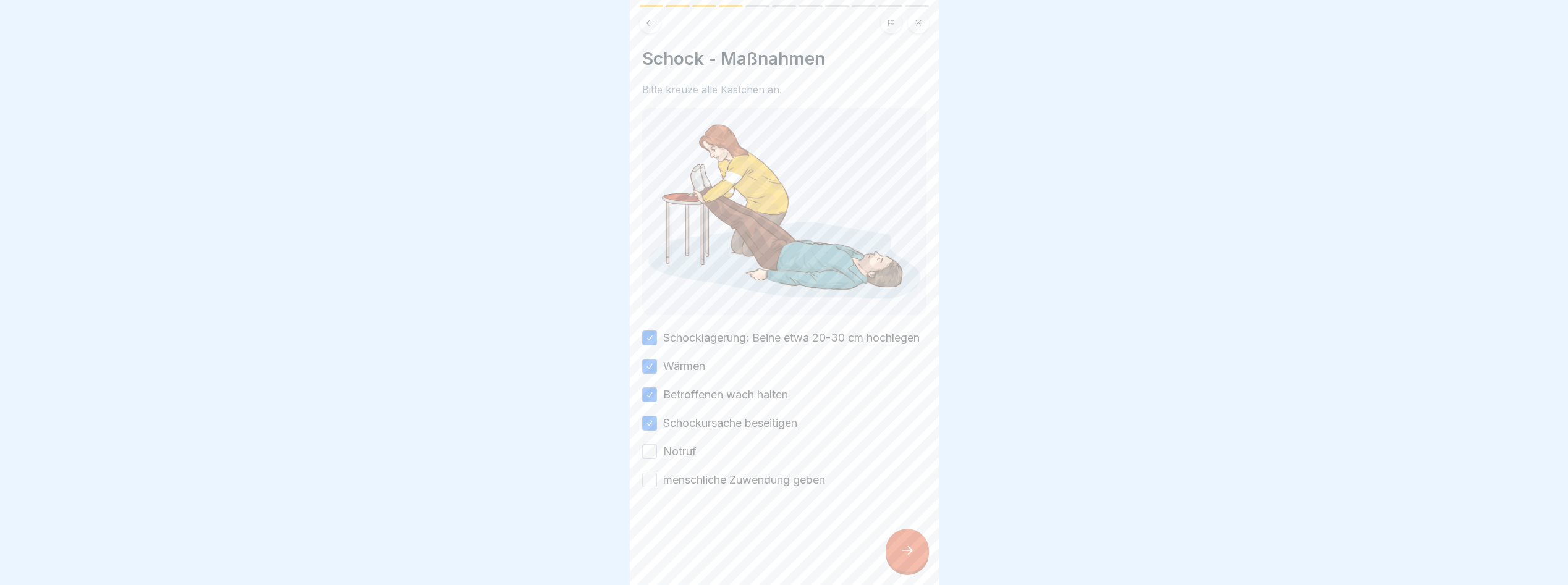 click on "Notruf" at bounding box center [650, 452] 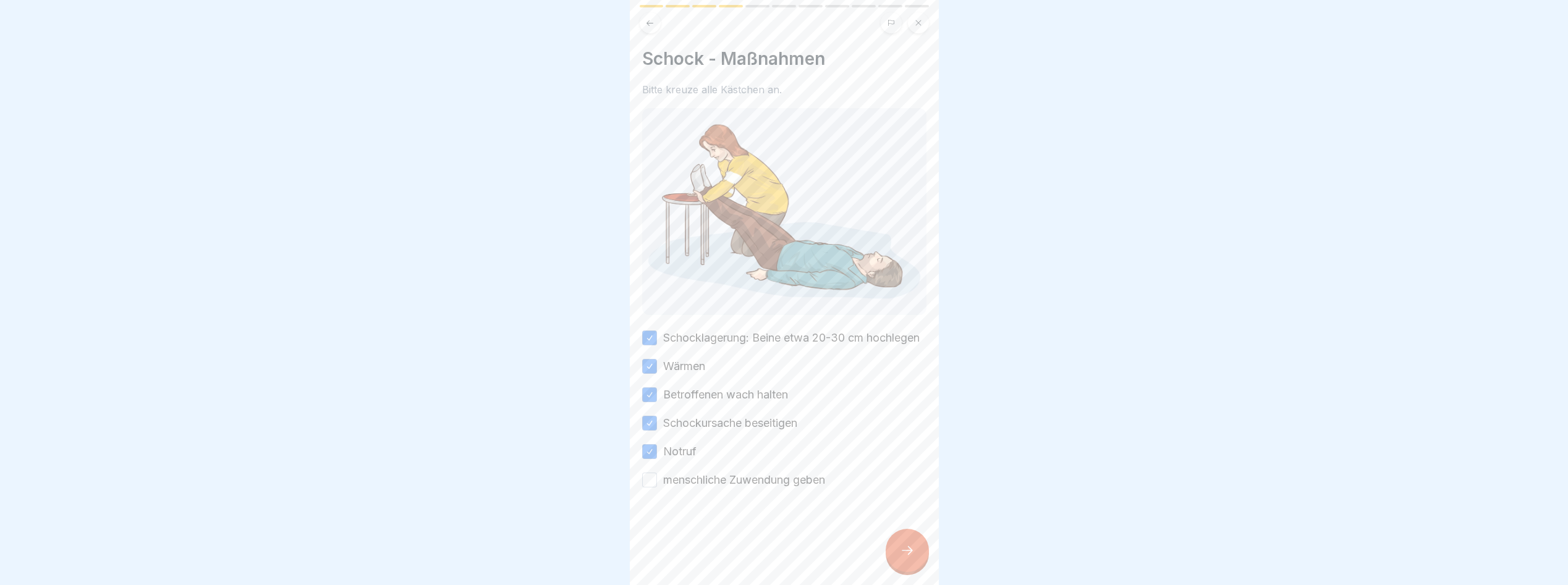 click on "menschliche Zuwendung geben" at bounding box center [650, 480] 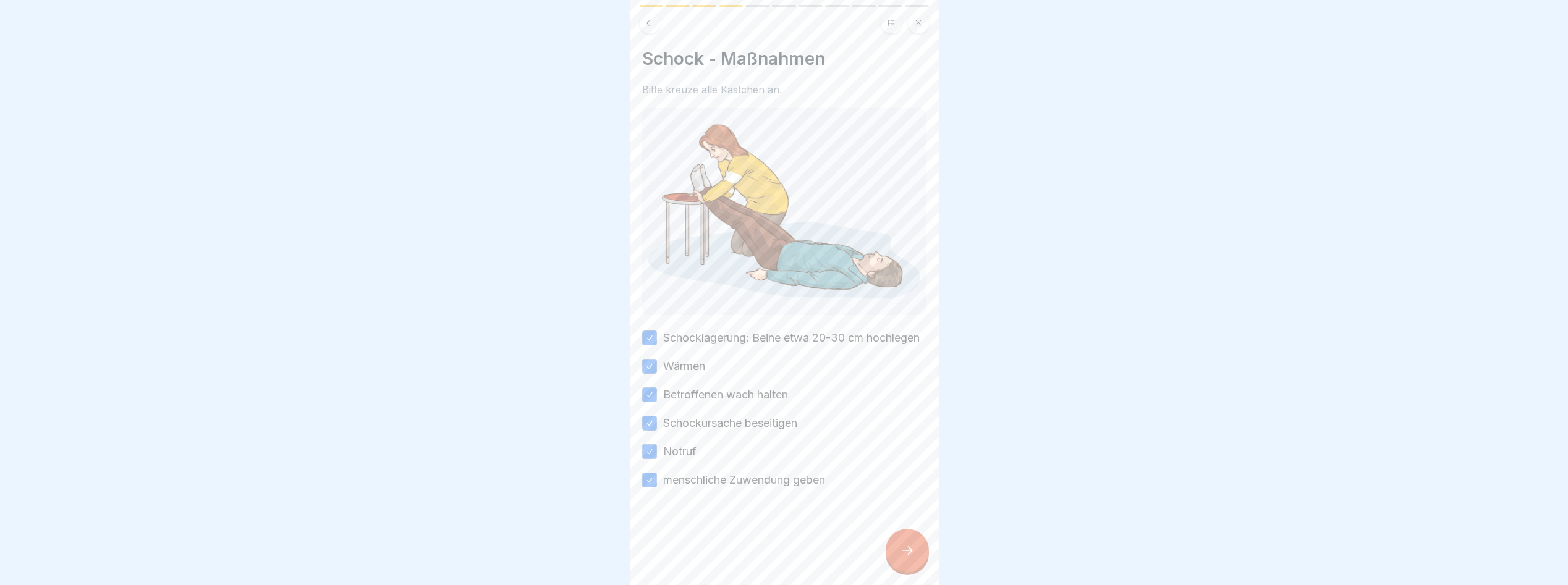 click at bounding box center (907, 550) 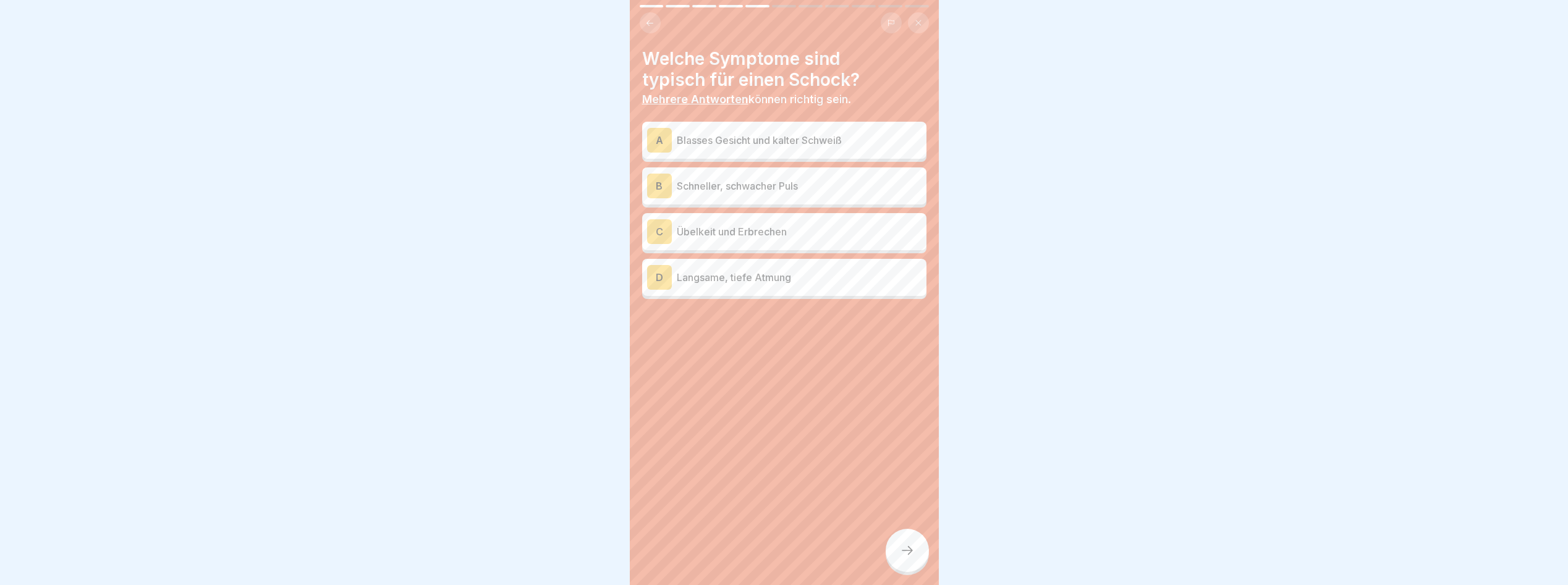 scroll, scrollTop: 9, scrollLeft: 0, axis: vertical 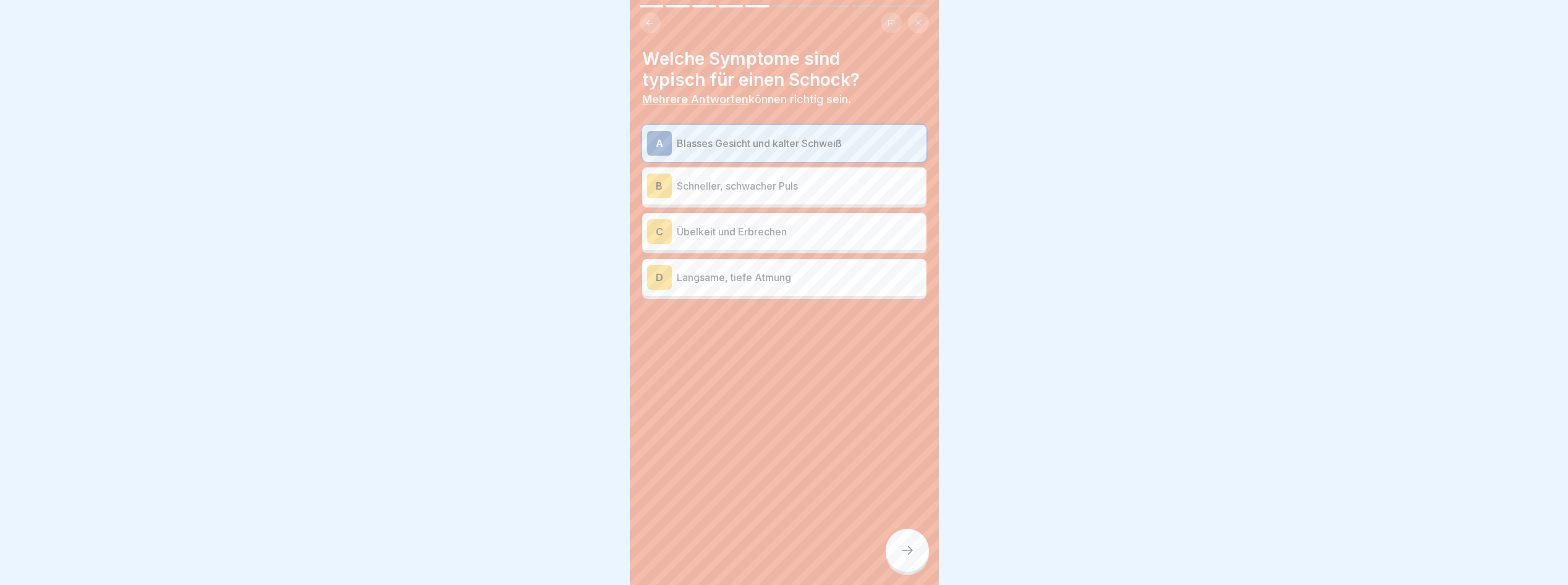 click on "Schneller, schwacher Puls" at bounding box center [799, 186] 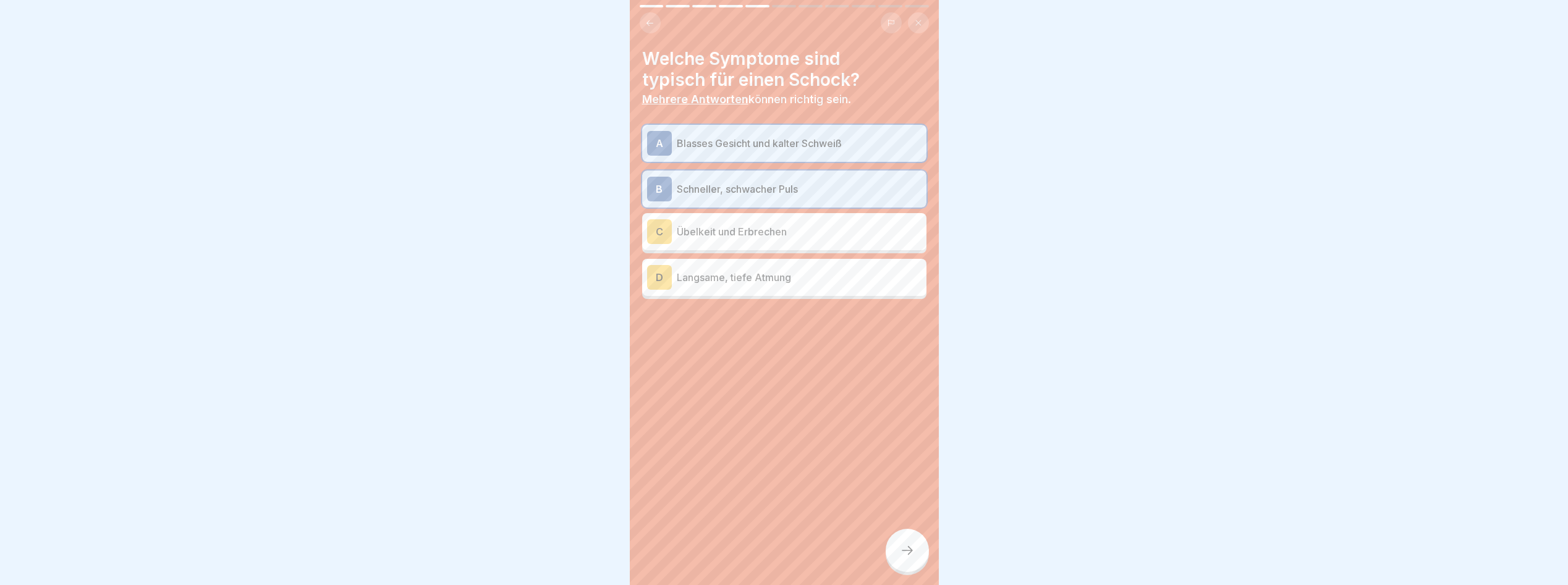 click on "C Übelkeit und Erbrechen" at bounding box center (784, 232) 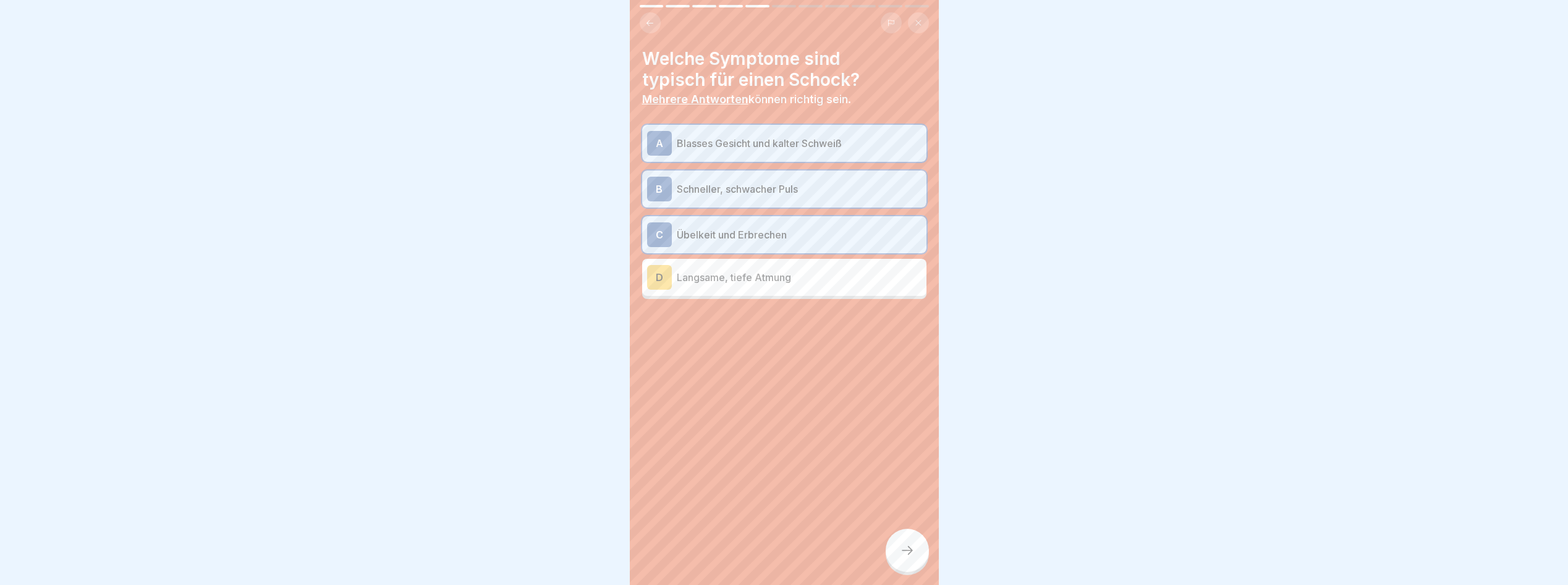 click 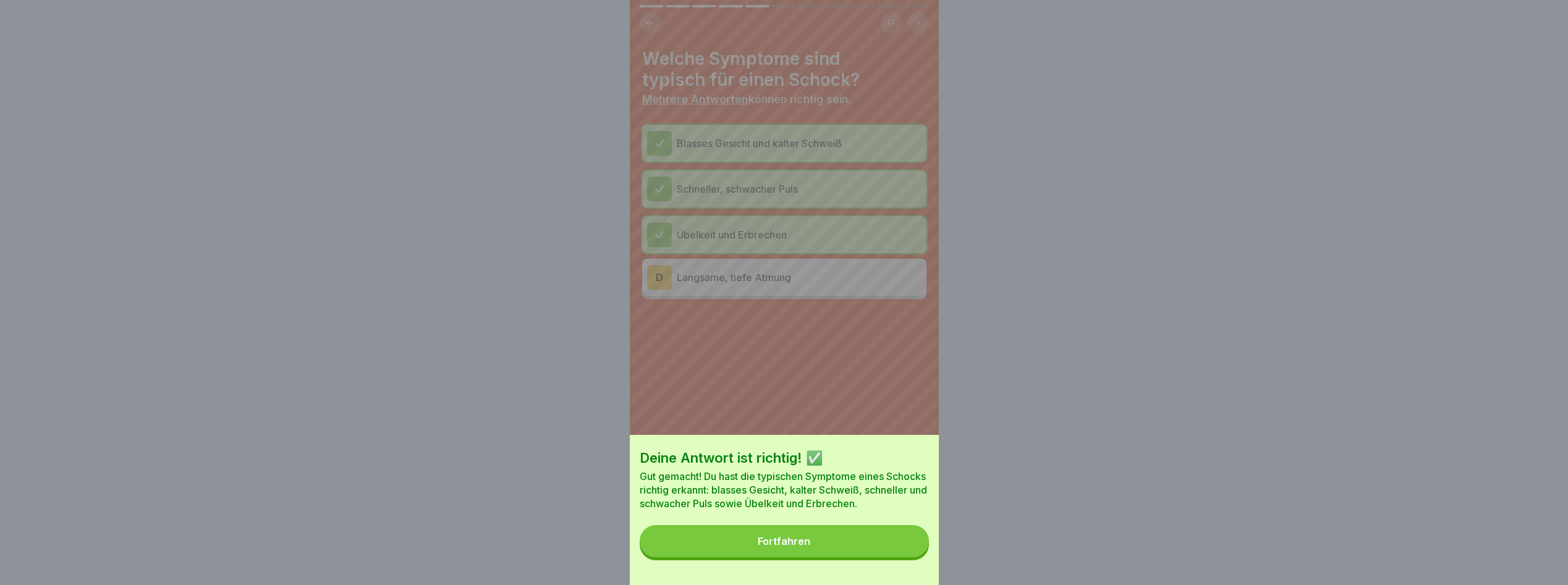 click on "Fortfahren" at bounding box center [784, 541] 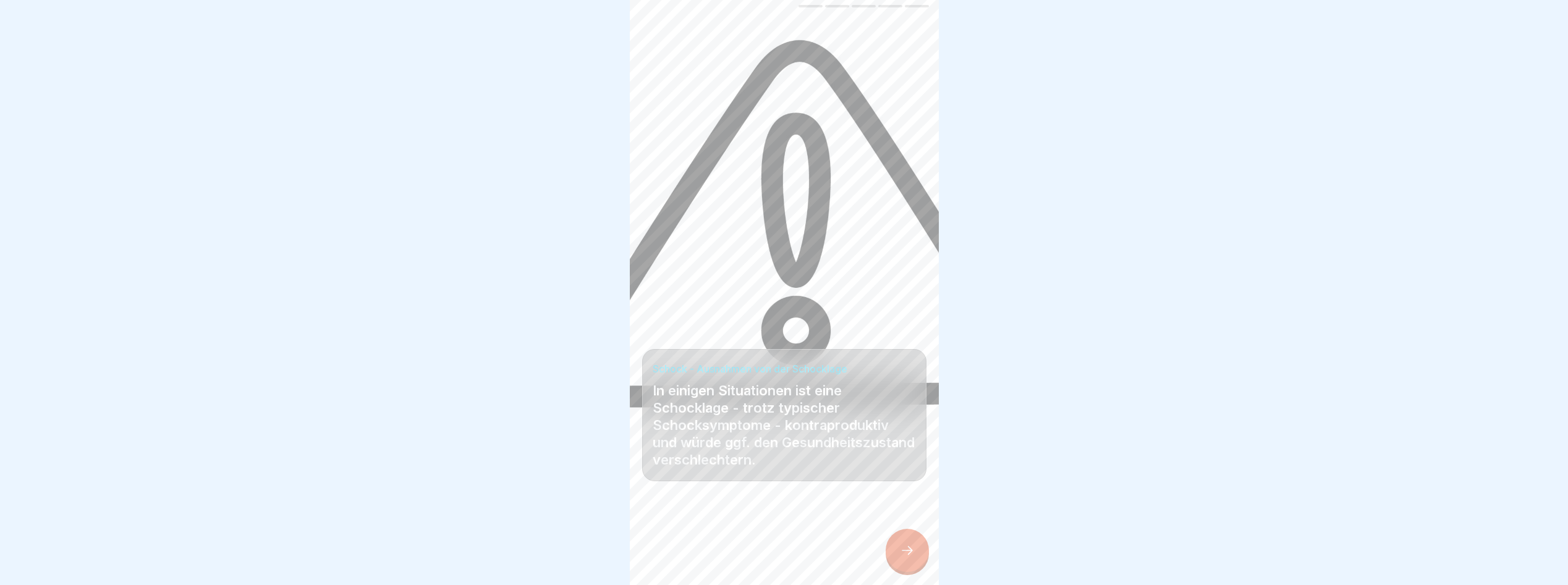 click 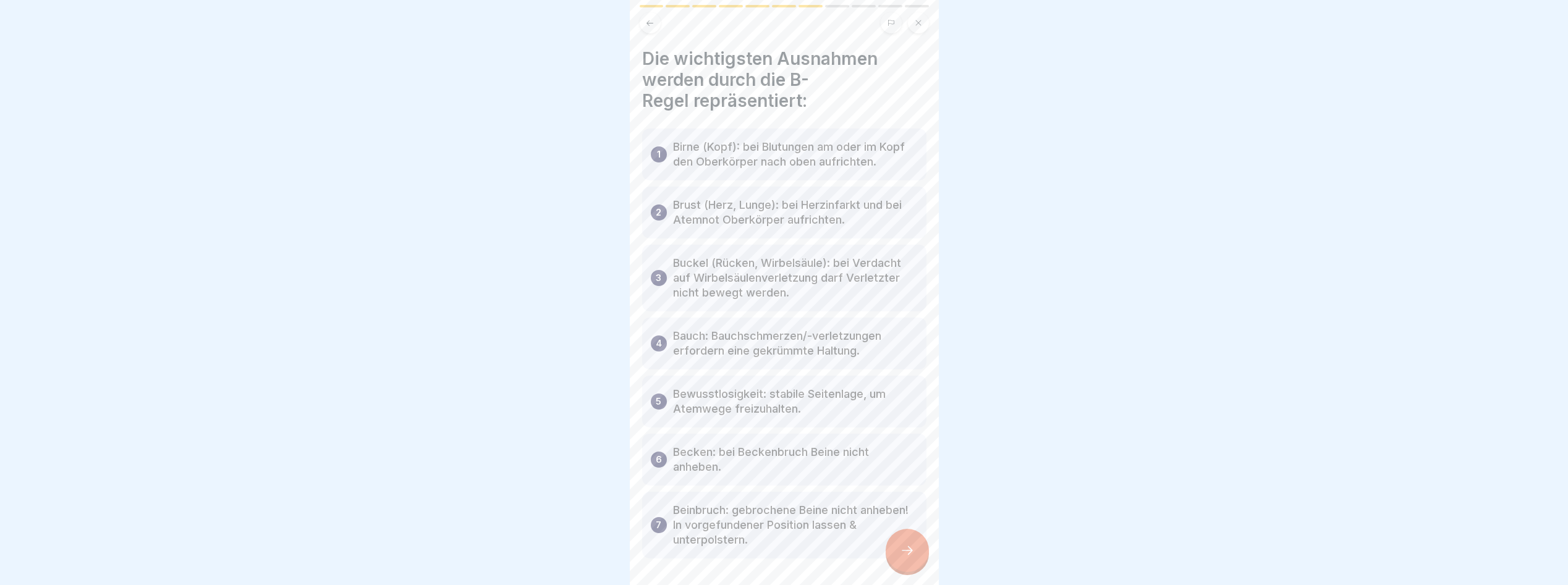 scroll, scrollTop: 48, scrollLeft: 0, axis: vertical 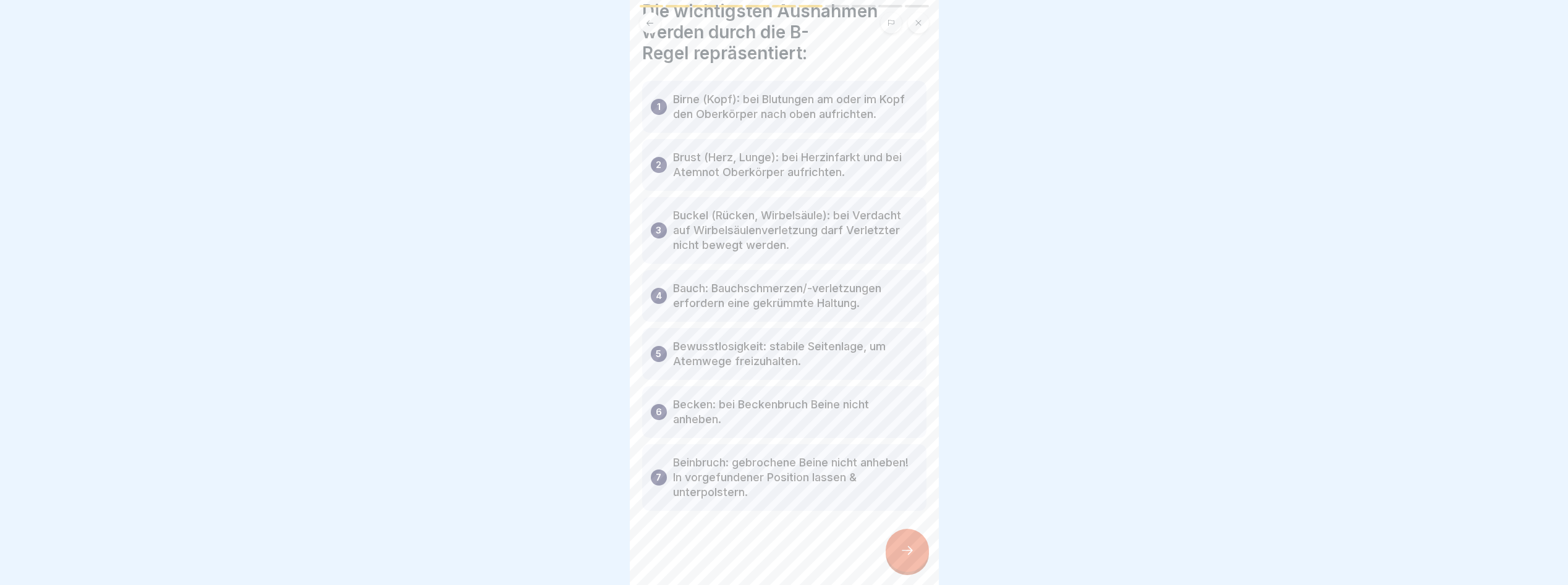 click 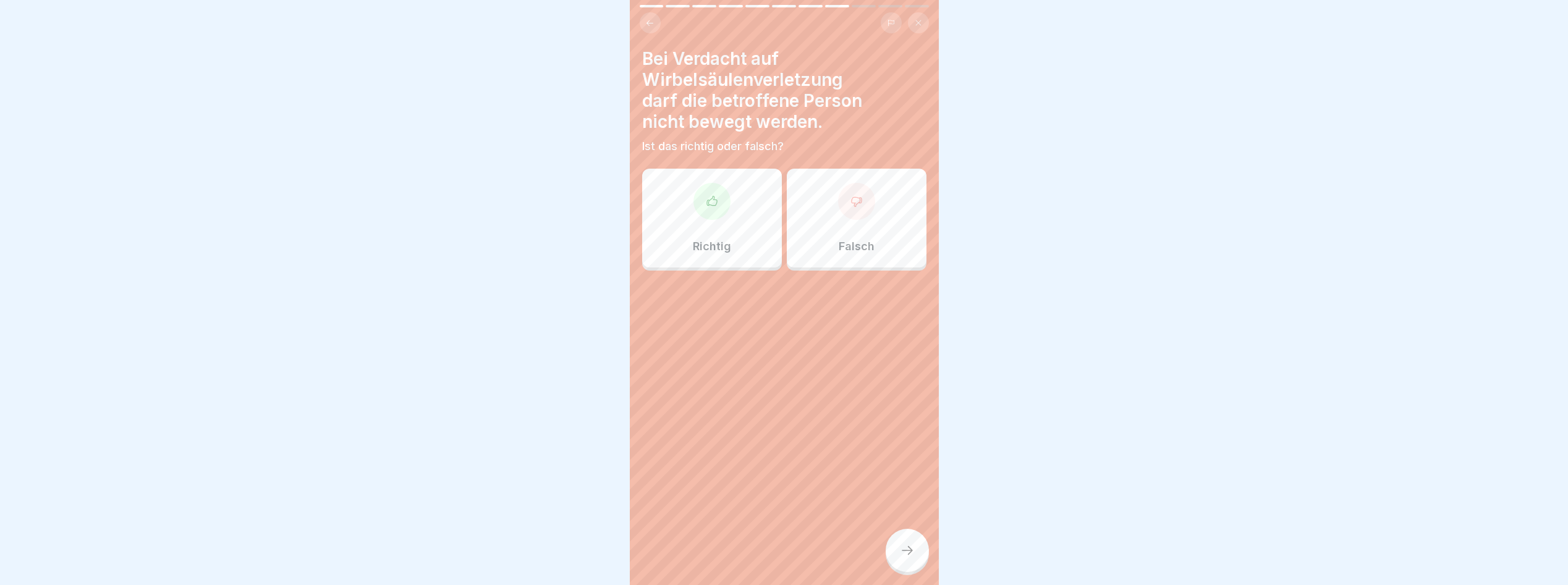 click on "Richtig" at bounding box center [712, 218] 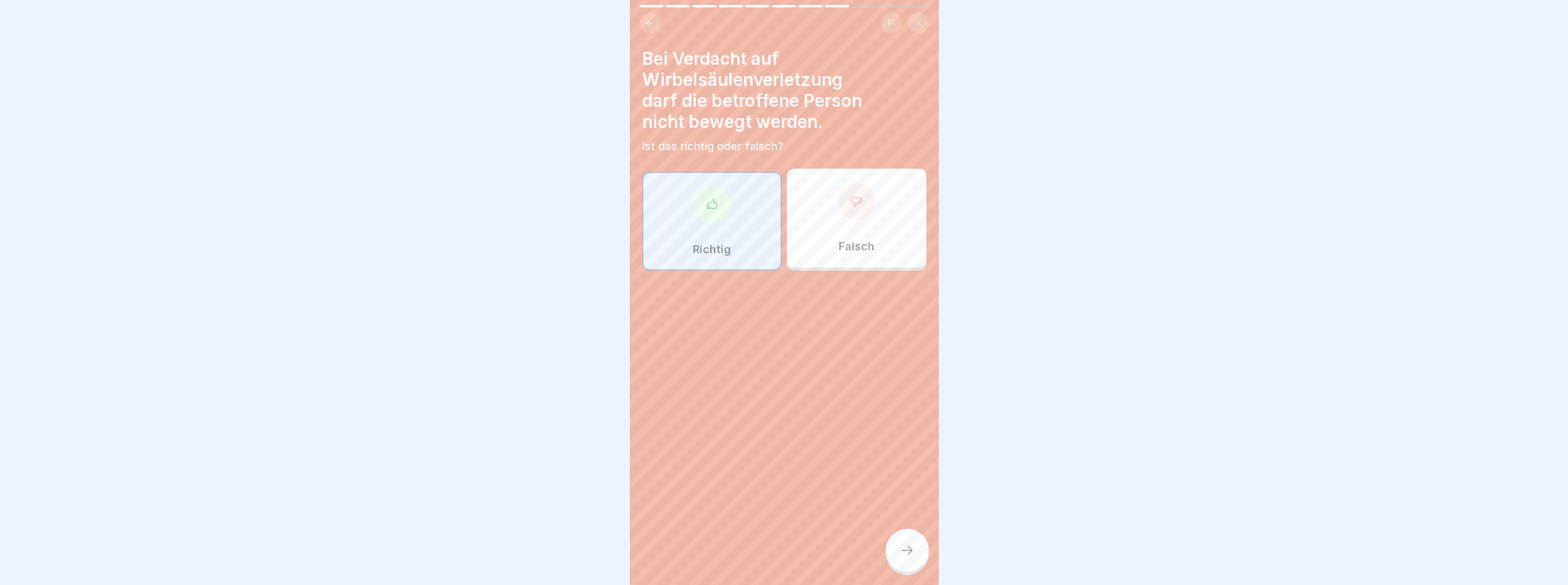 click 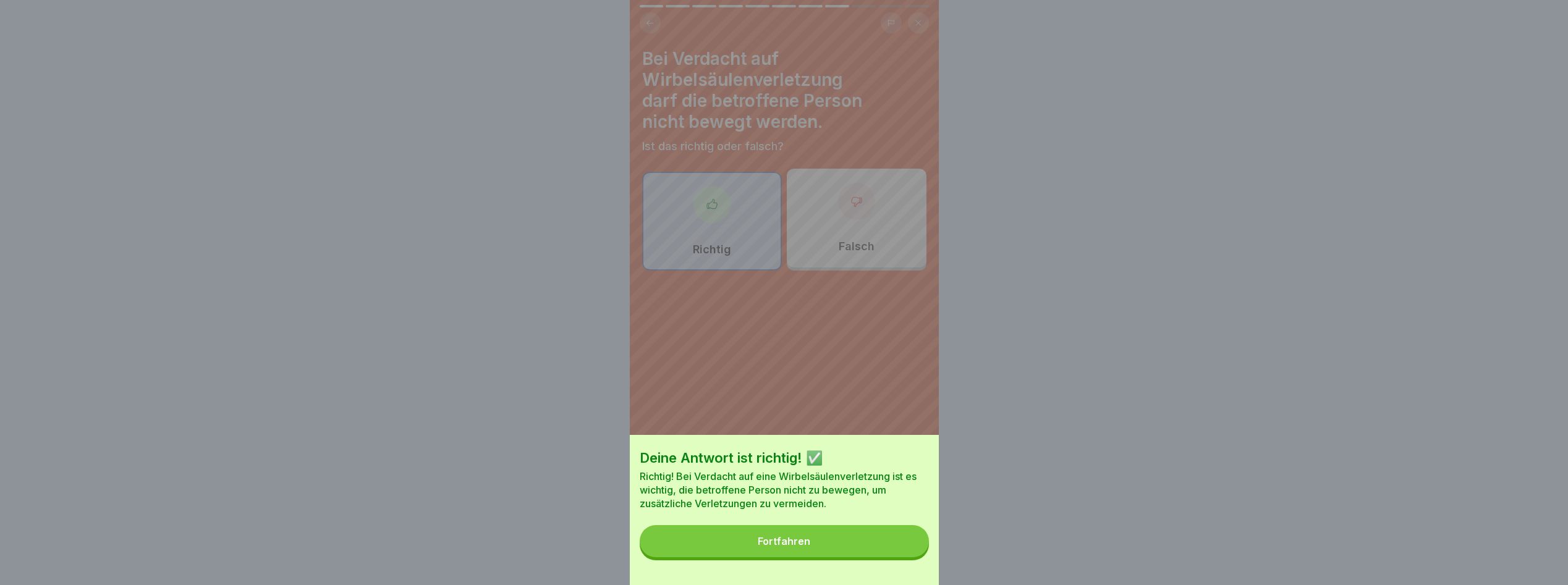 click on "Fortfahren" at bounding box center (784, 541) 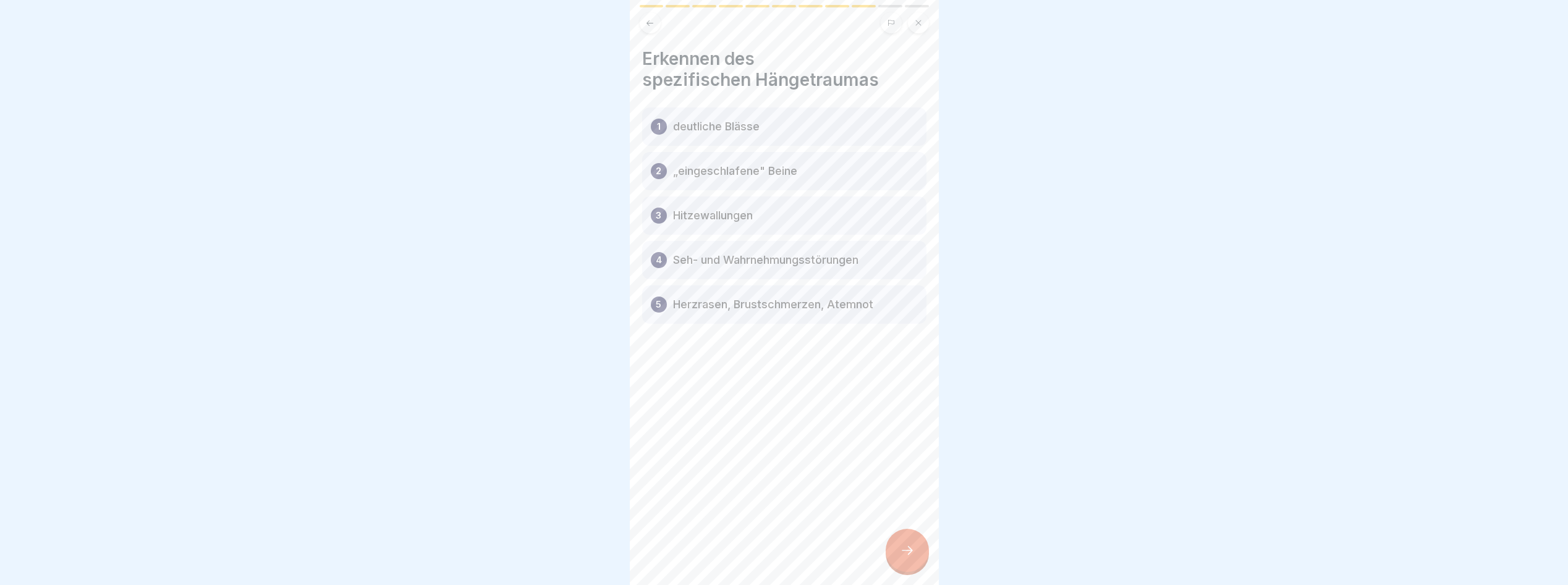 click 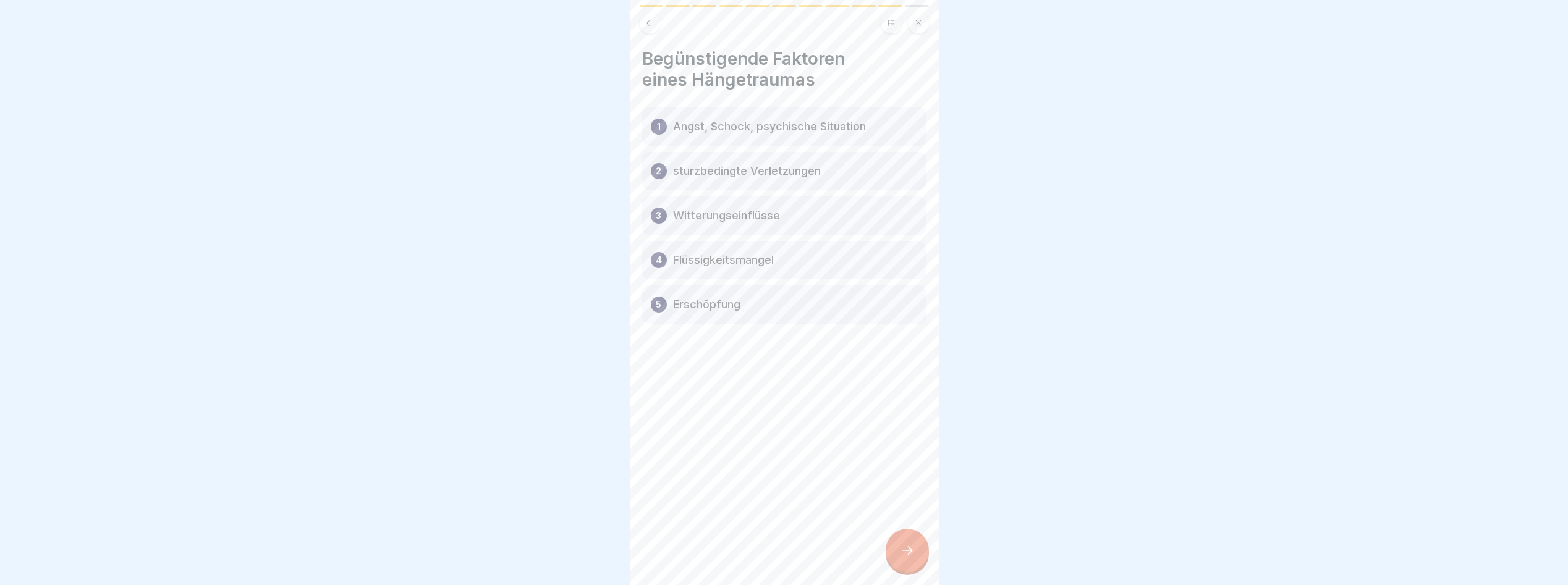 click 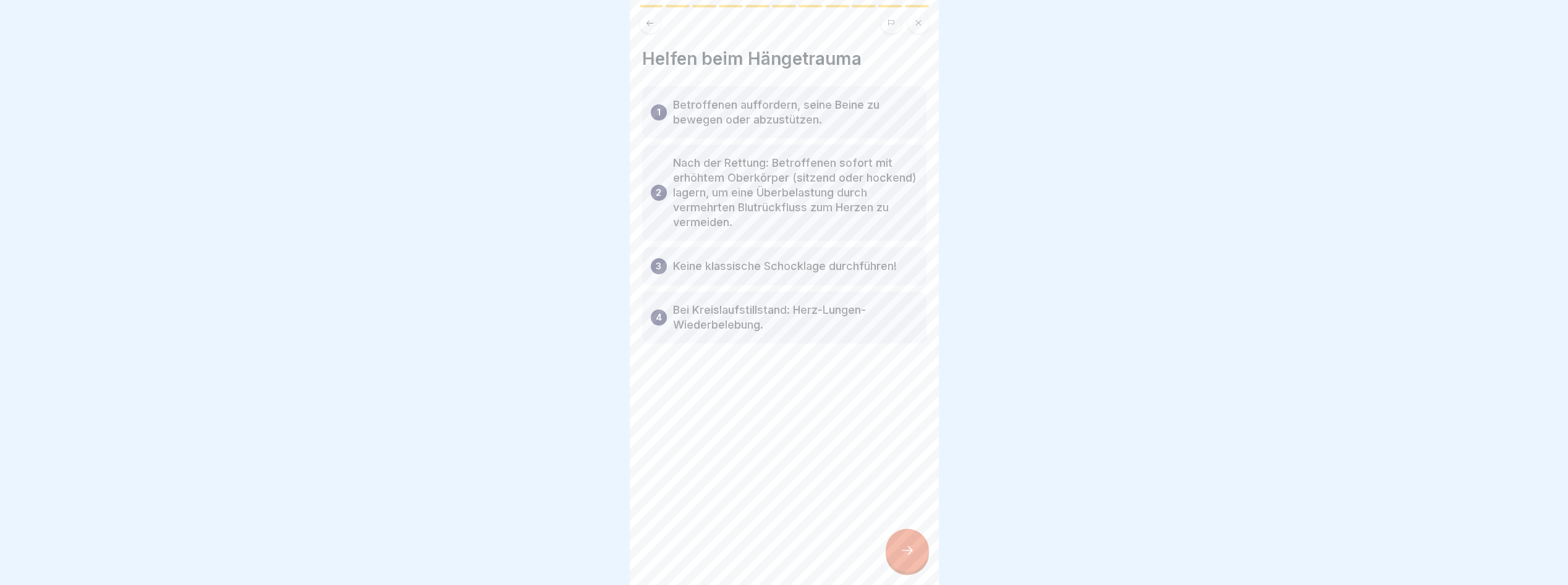 click 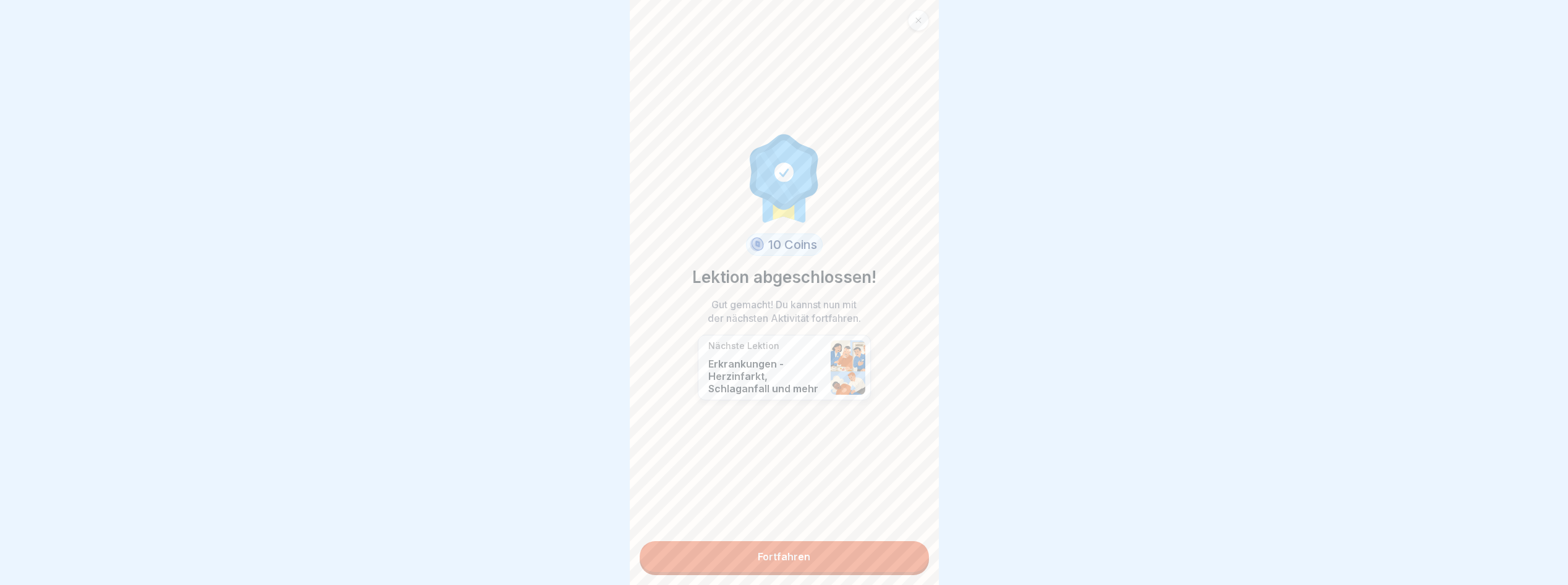 click on "Fortfahren" at bounding box center [784, 557] 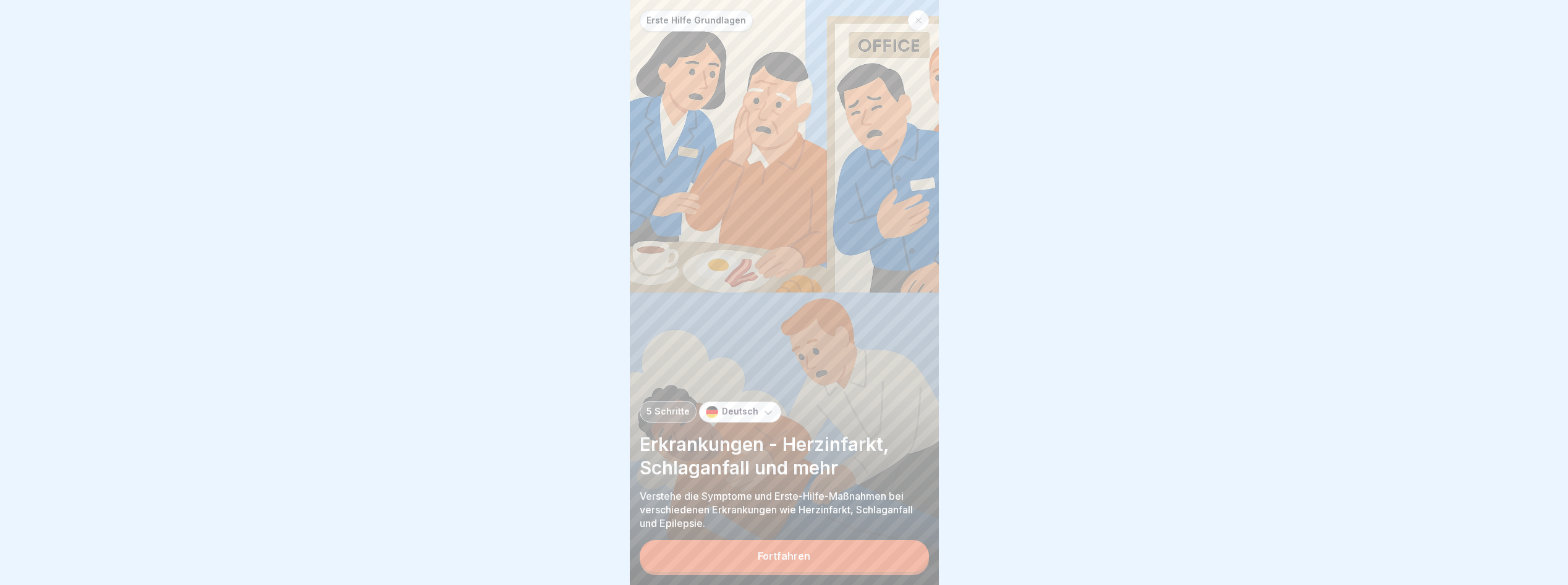 scroll, scrollTop: 0, scrollLeft: 0, axis: both 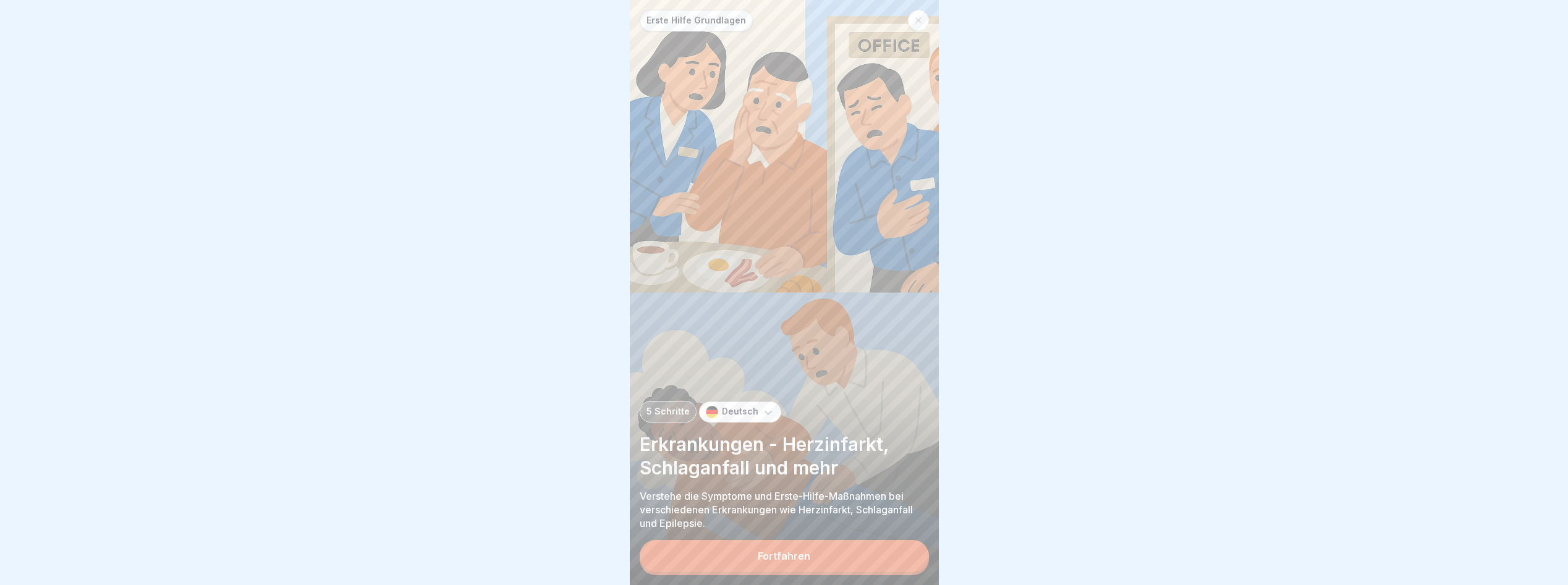 click on "Fortfahren" at bounding box center [784, 556] 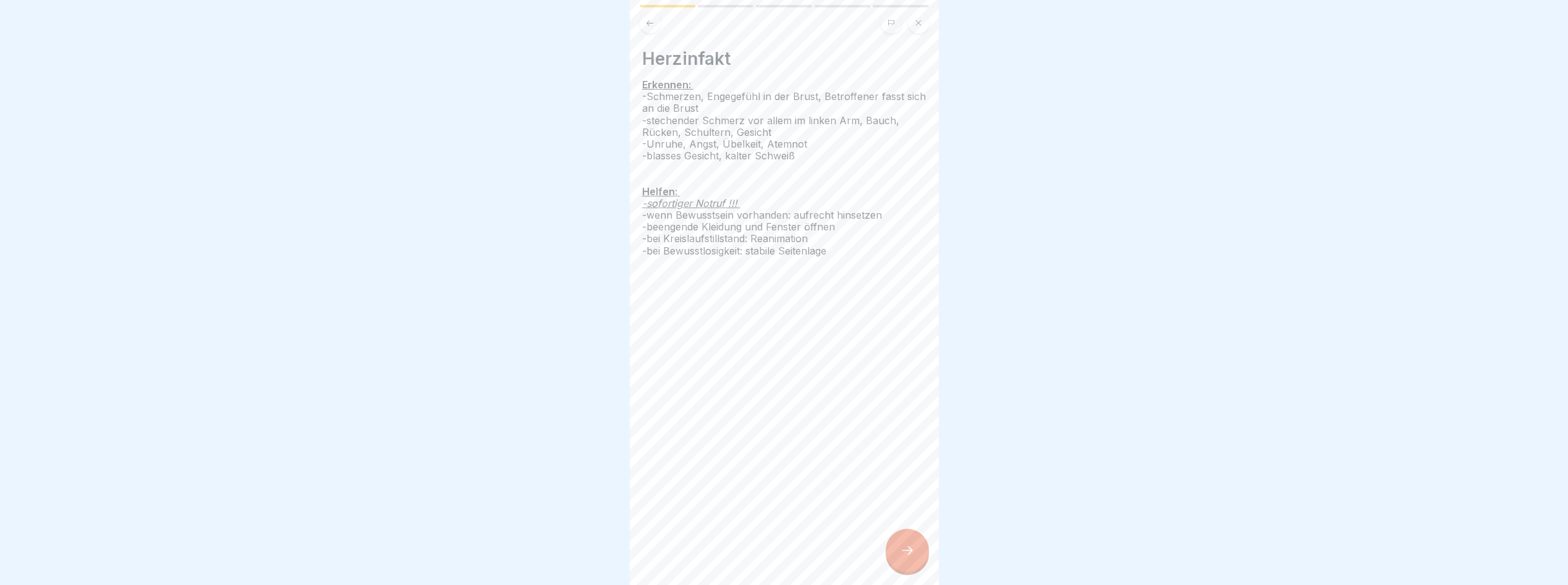click at bounding box center [907, 550] 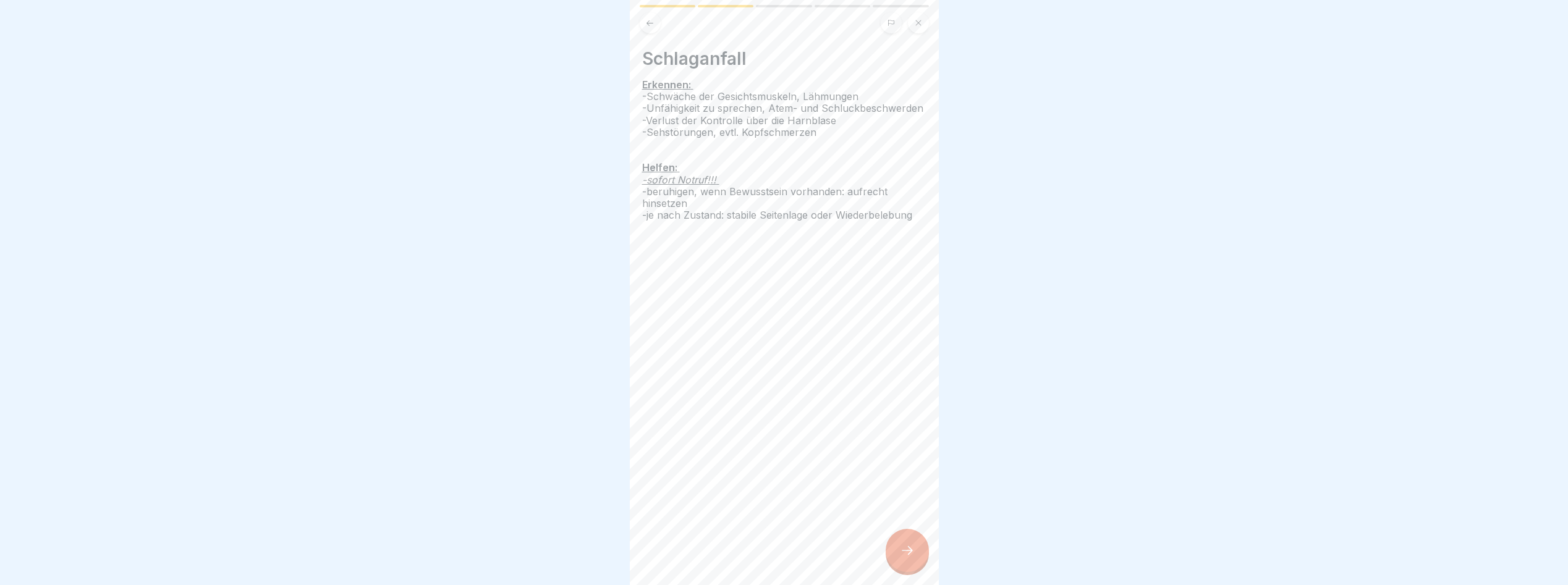click at bounding box center [907, 550] 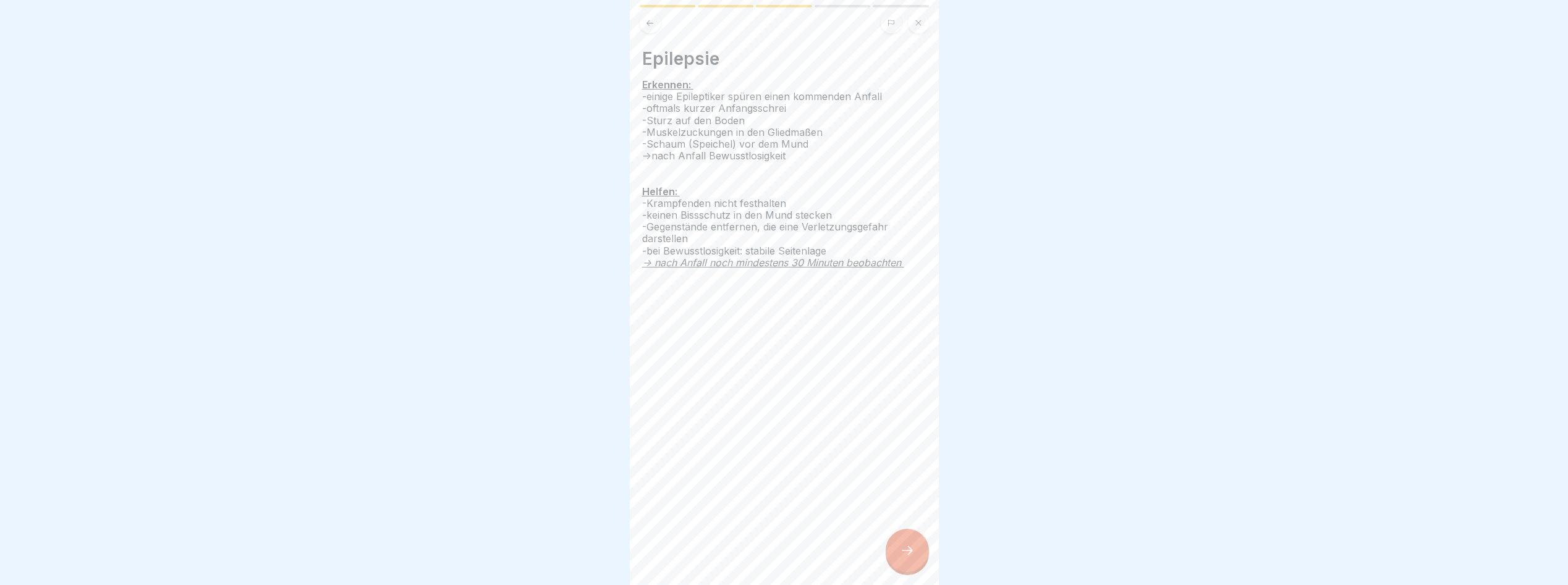 click at bounding box center (907, 550) 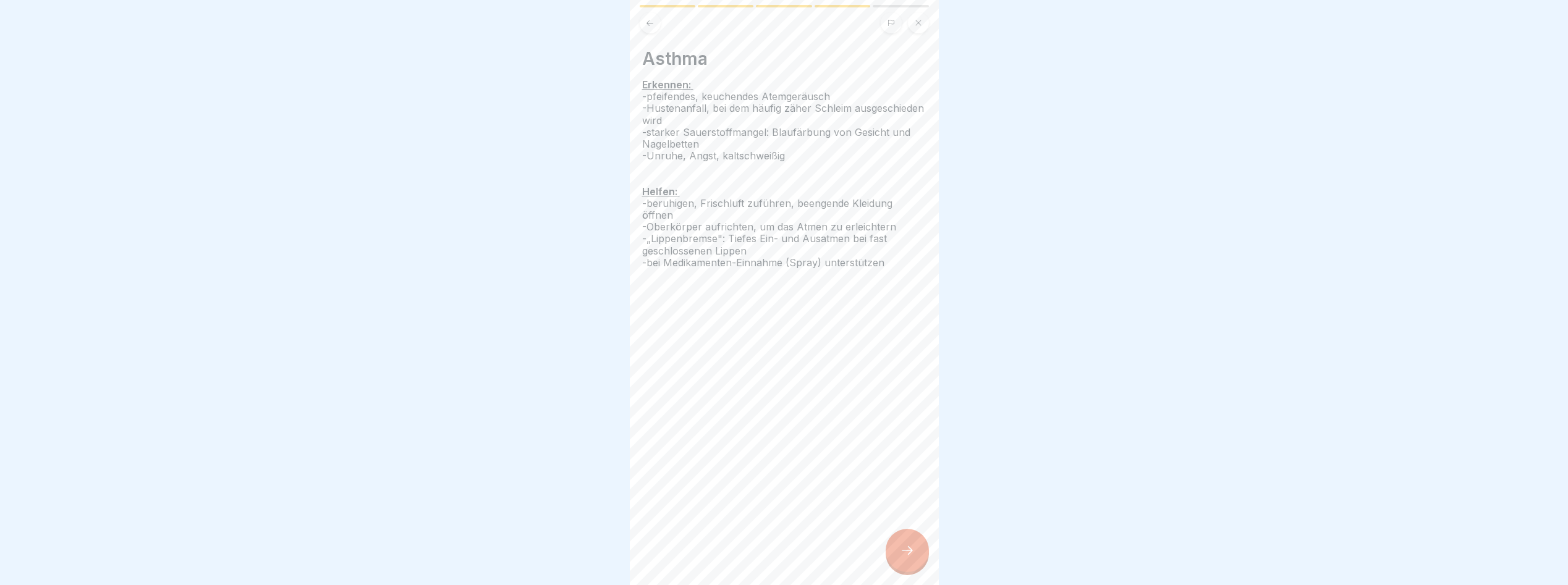 click at bounding box center [907, 550] 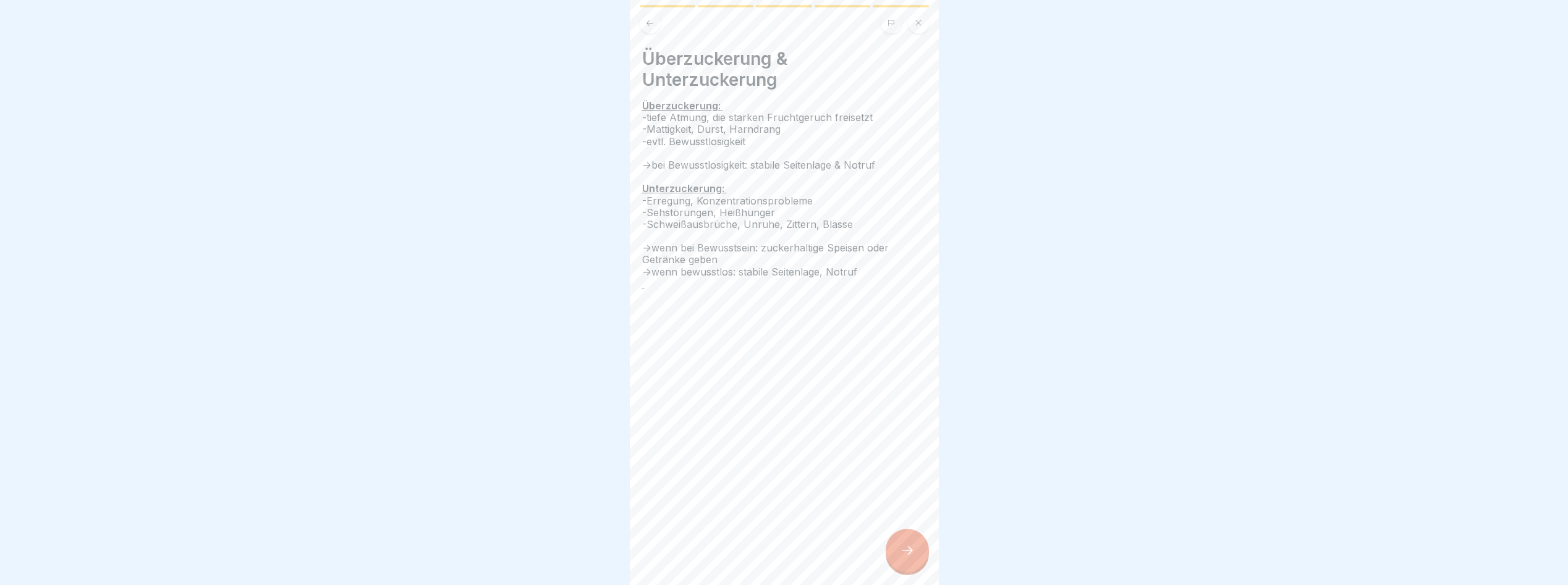 click at bounding box center (907, 550) 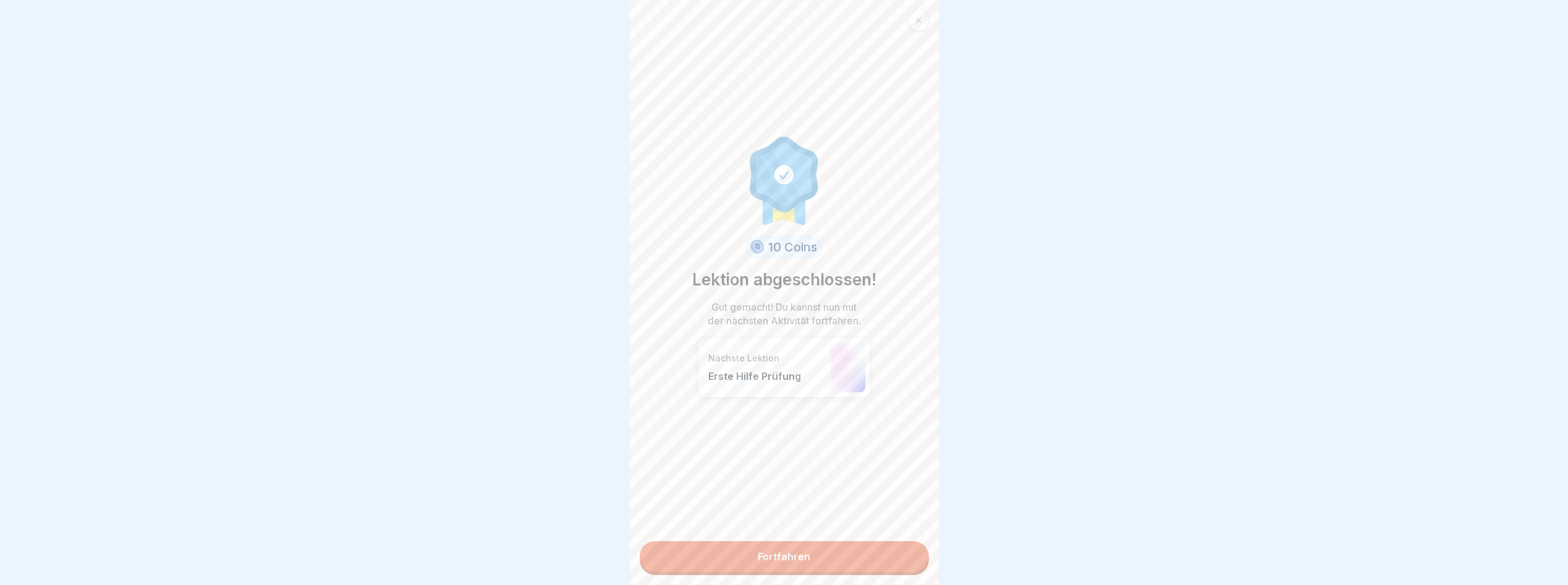 click on "Fortfahren" at bounding box center (784, 557) 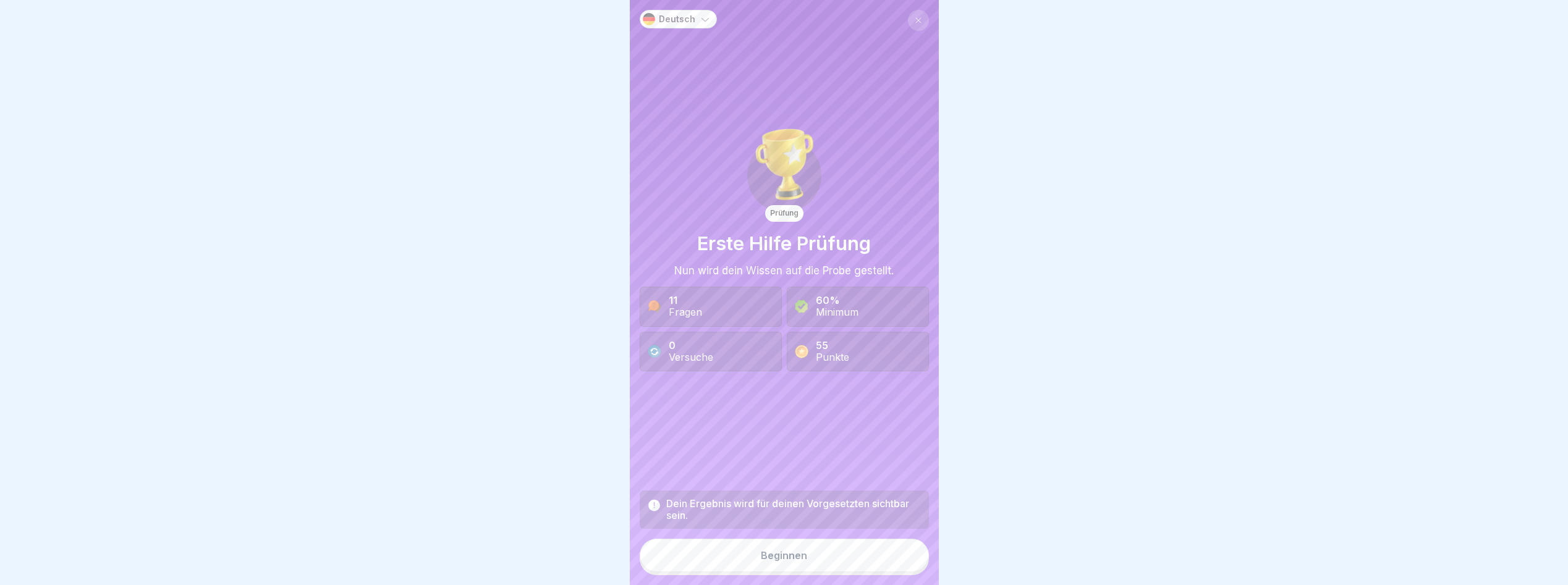 scroll, scrollTop: 9, scrollLeft: 0, axis: vertical 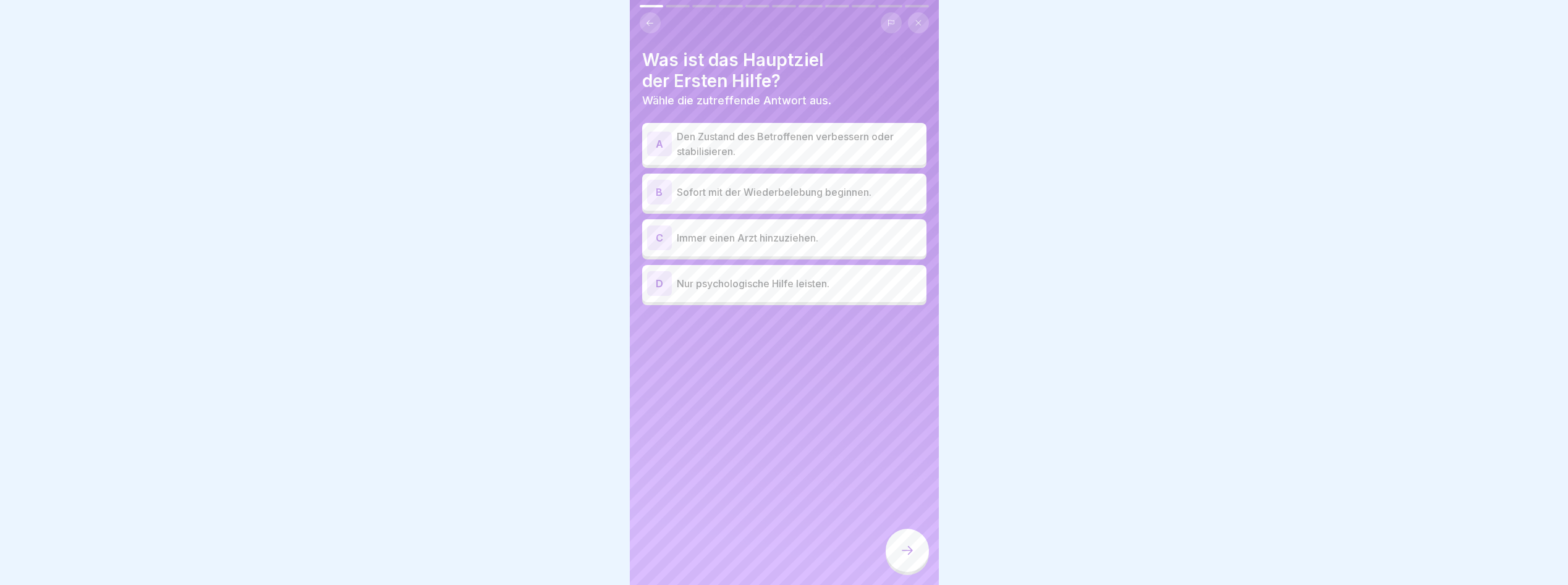 click on "Den Zustand des Betroffenen verbessern oder stabilisieren." at bounding box center (799, 144) 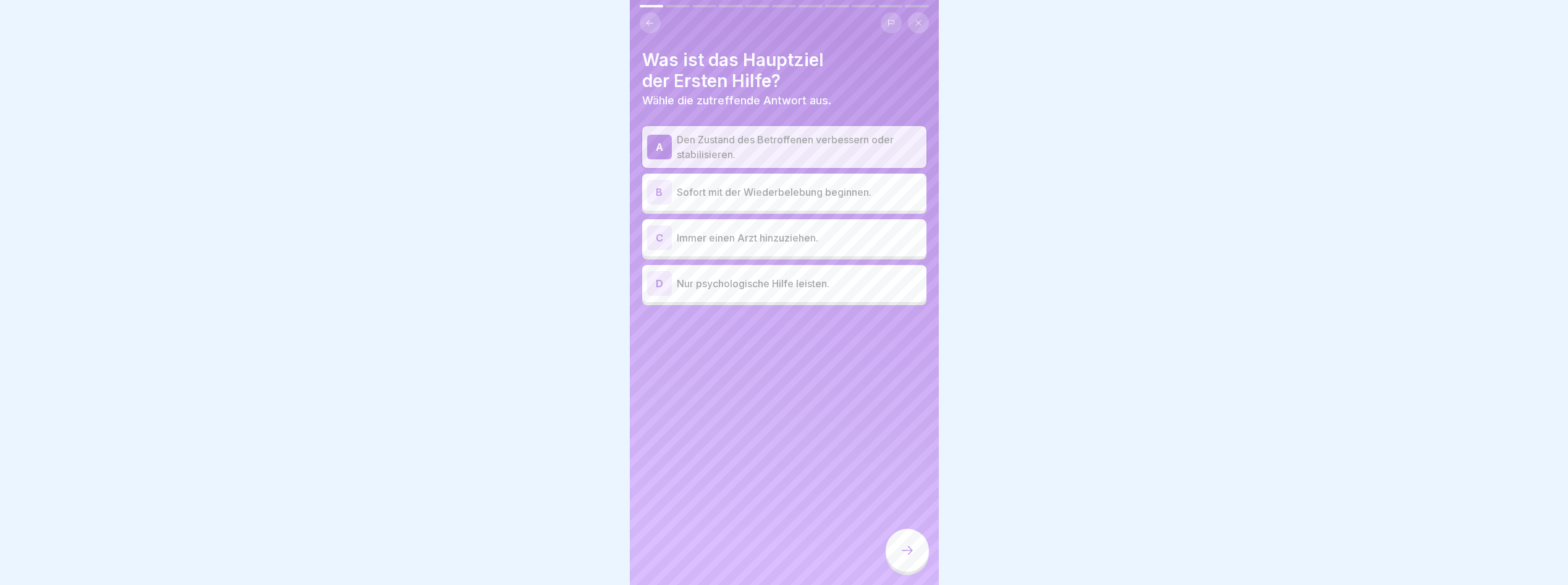 click at bounding box center [907, 550] 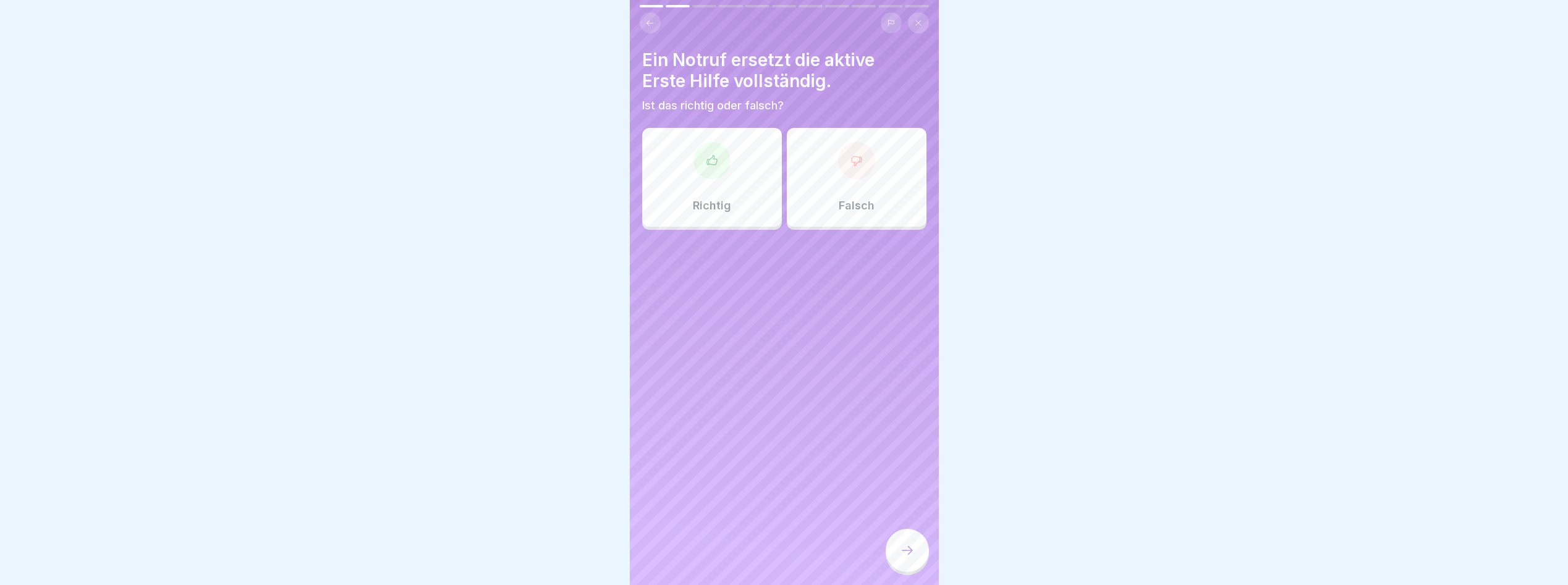 click on "Ein Notruf ersetzt die aktive Erste Hilfe vollständig." at bounding box center (784, 70) 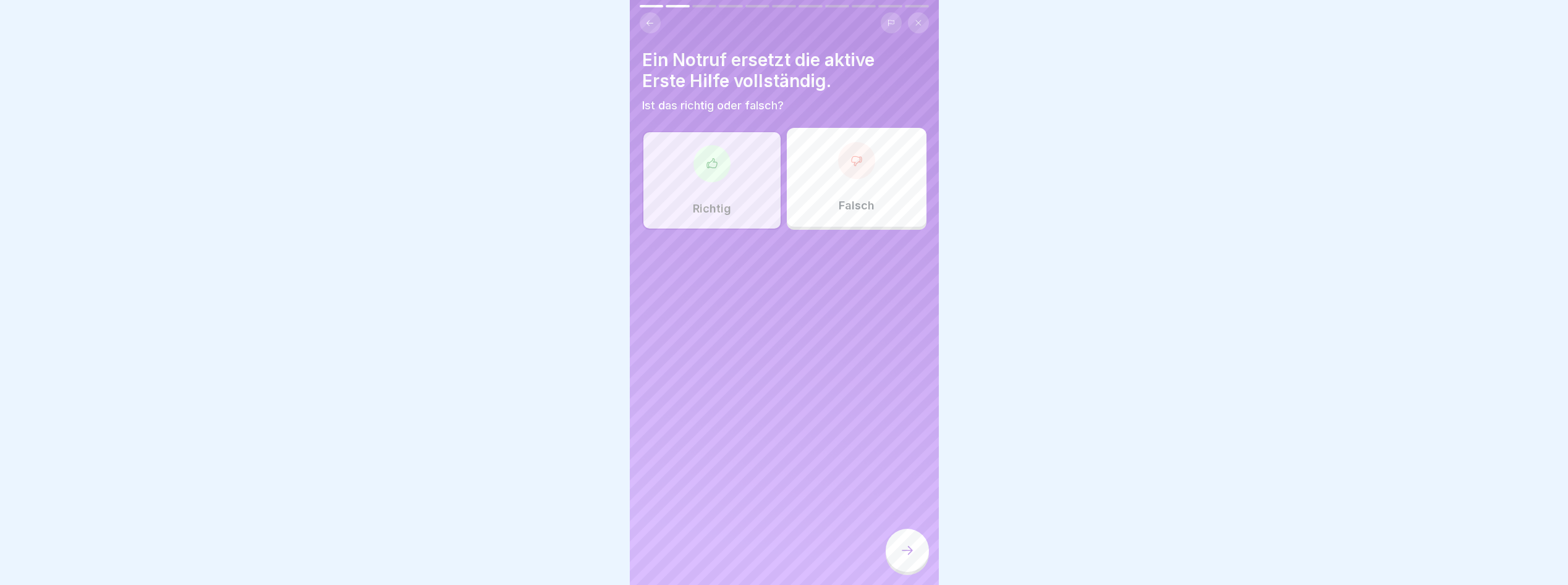 click 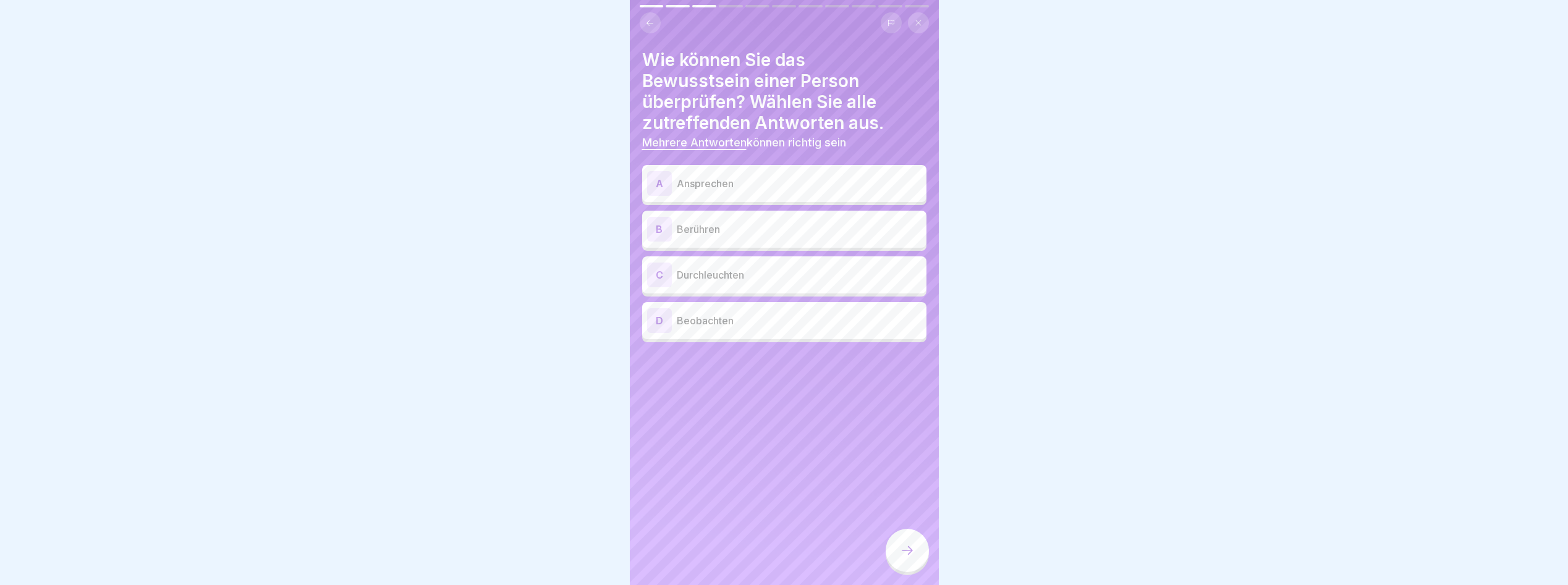 click on "Ansprechen" at bounding box center [799, 183] 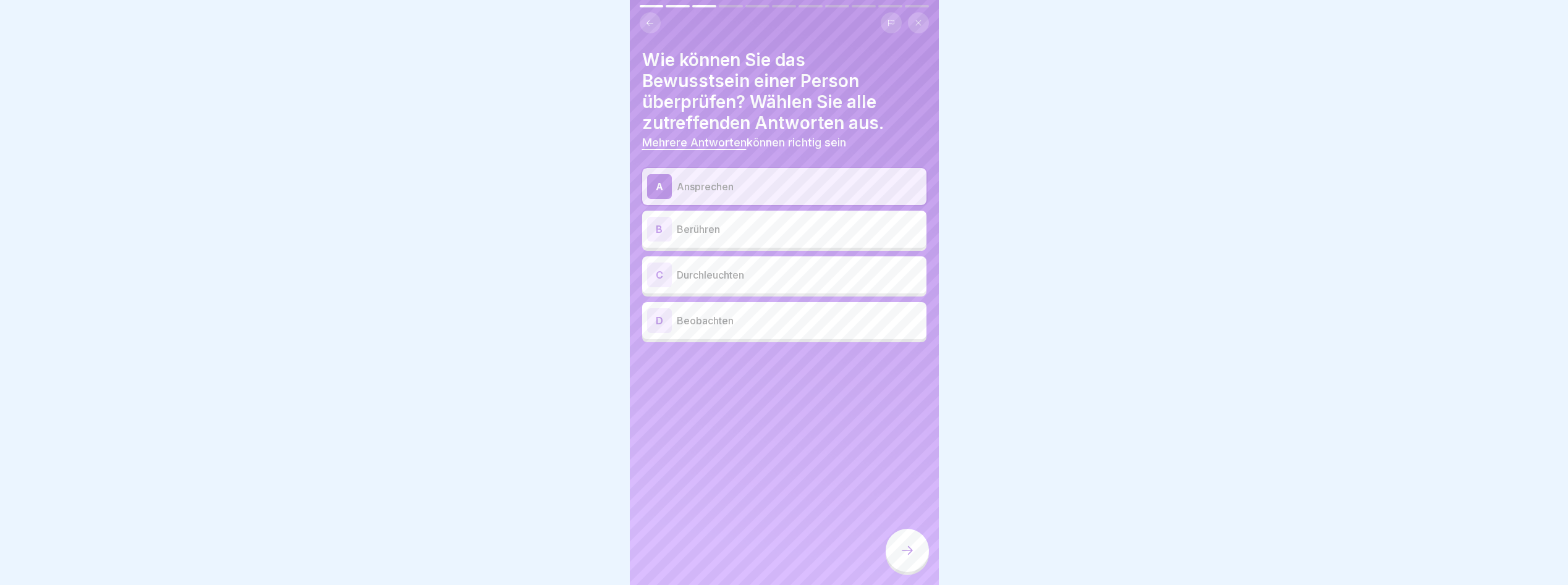 click on "Berühren" at bounding box center (799, 229) 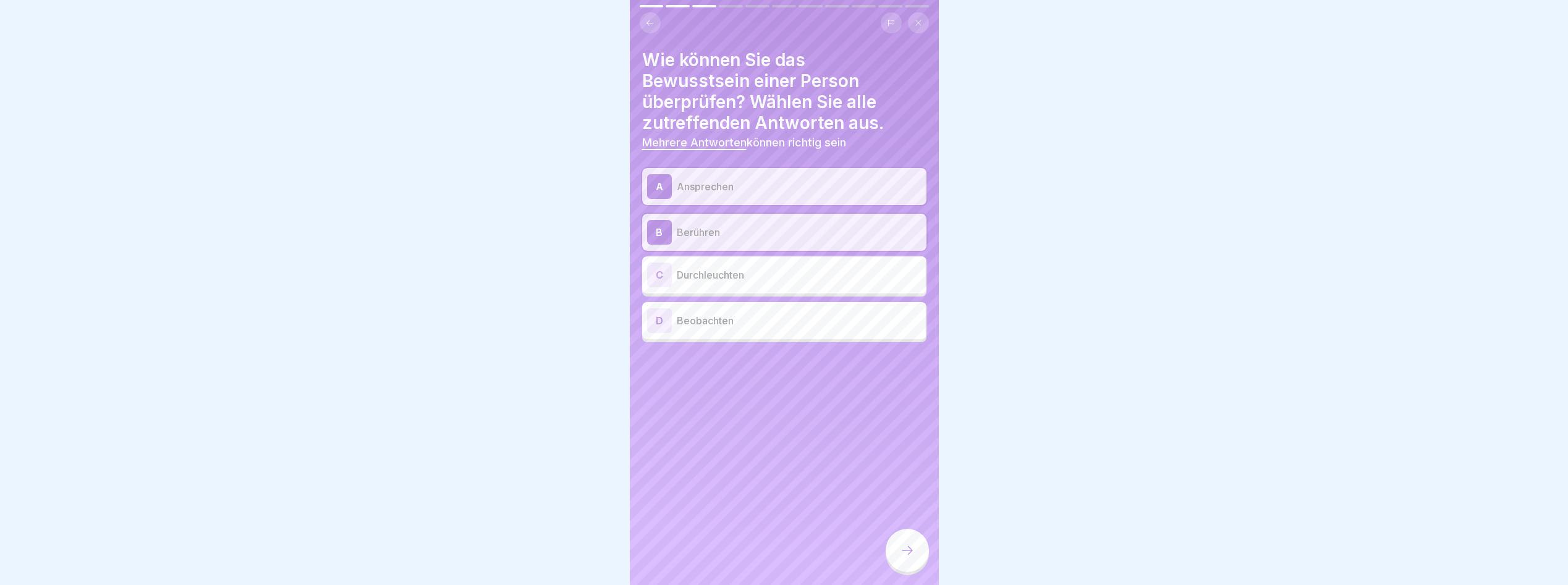 click at bounding box center (907, 550) 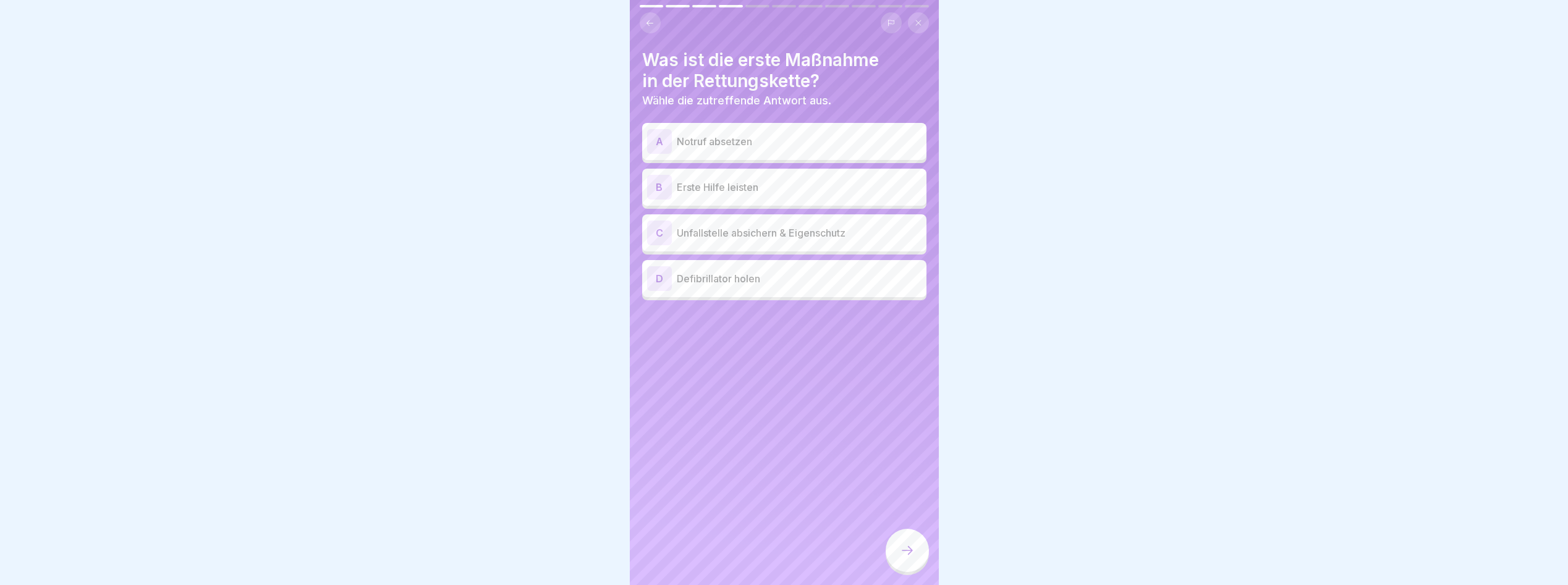 click on "Notruf absetzen" at bounding box center (799, 141) 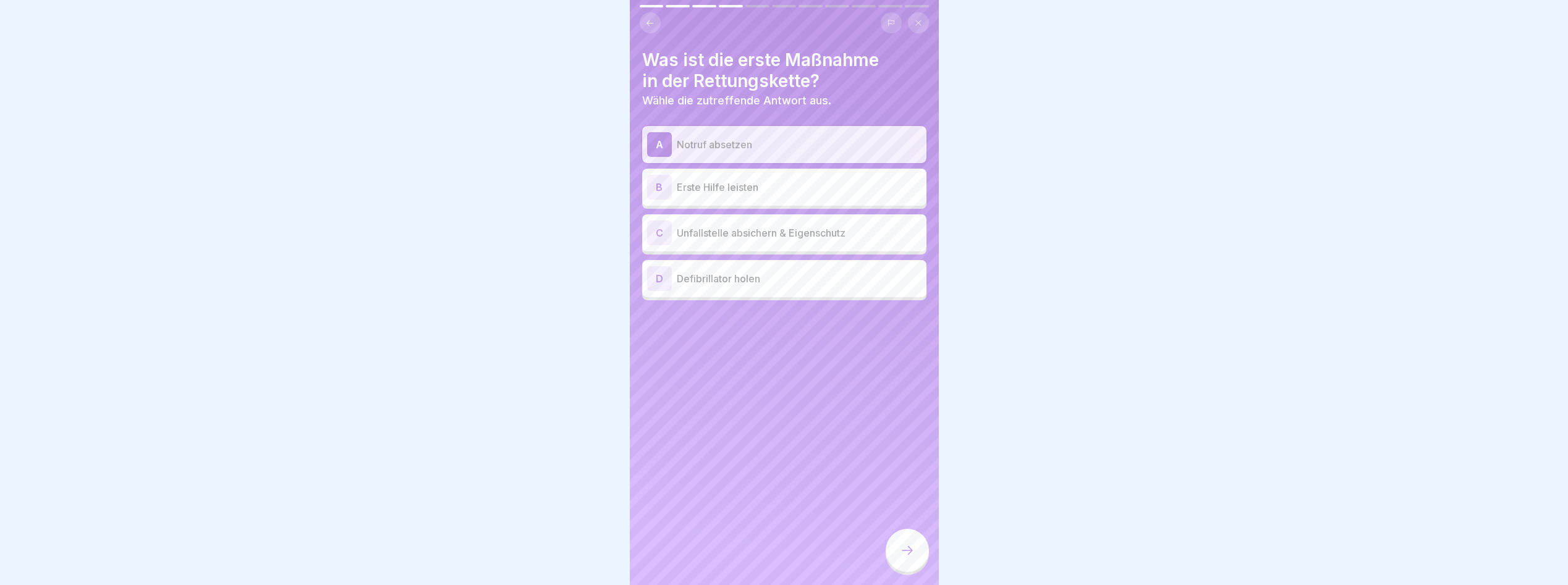click at bounding box center [907, 550] 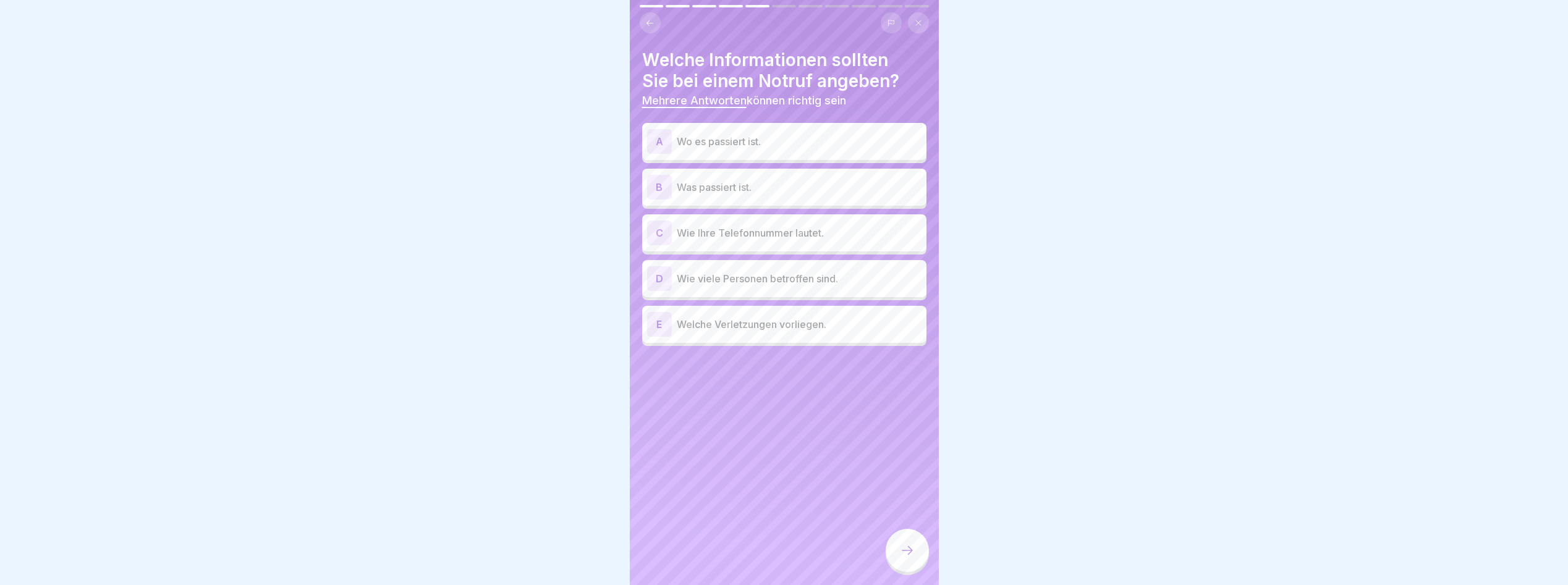 click on "Wo es passiert ist." at bounding box center [799, 141] 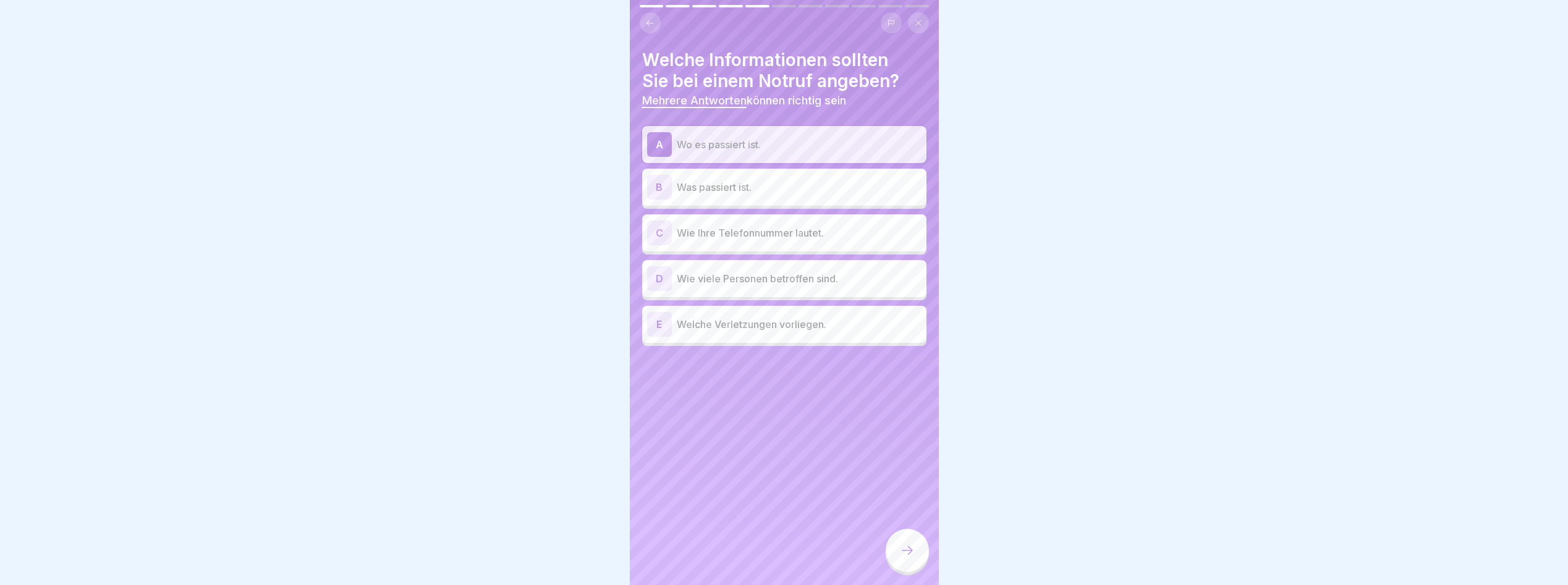 click on "Was passiert ist." at bounding box center (799, 187) 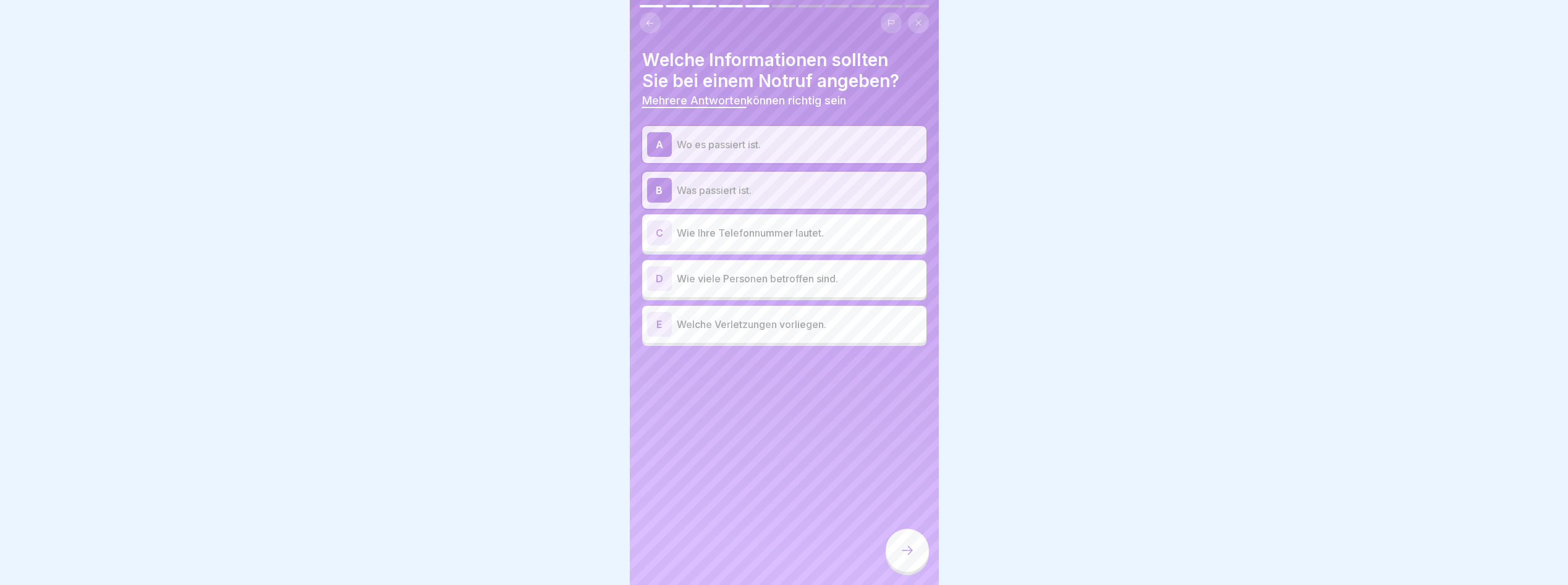 click on "Wie viele Personen betroffen sind." at bounding box center [799, 279] 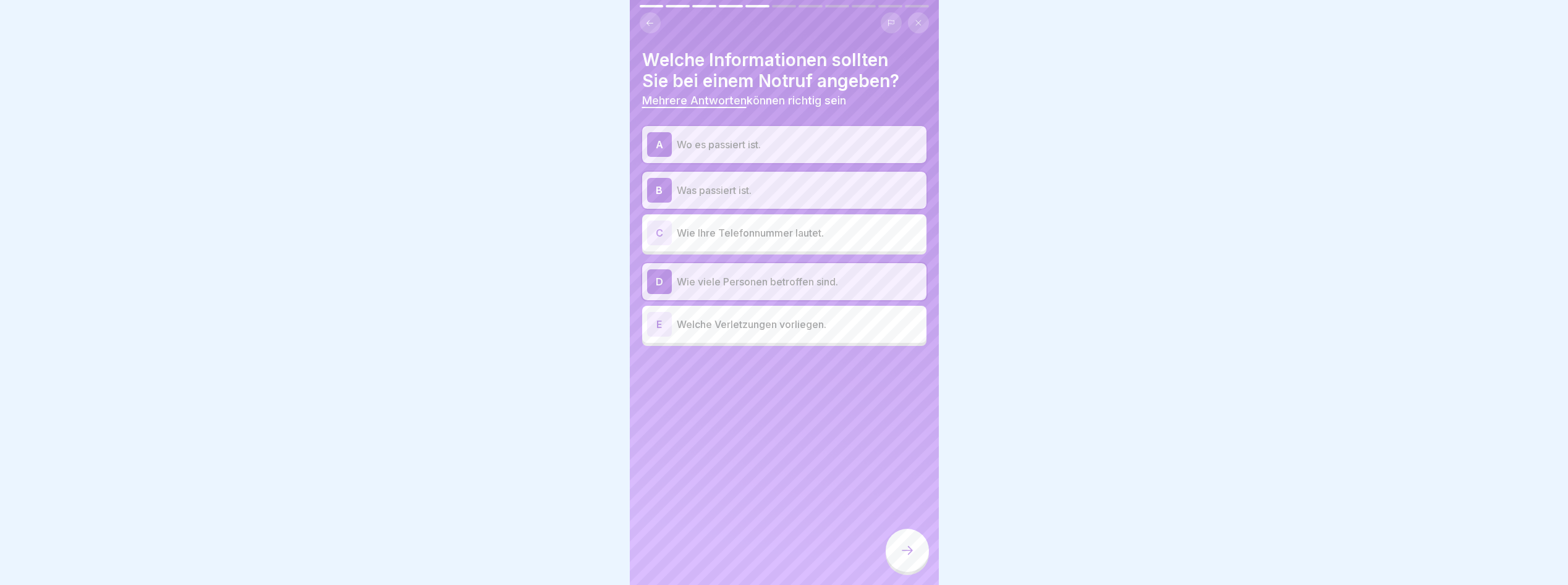 click 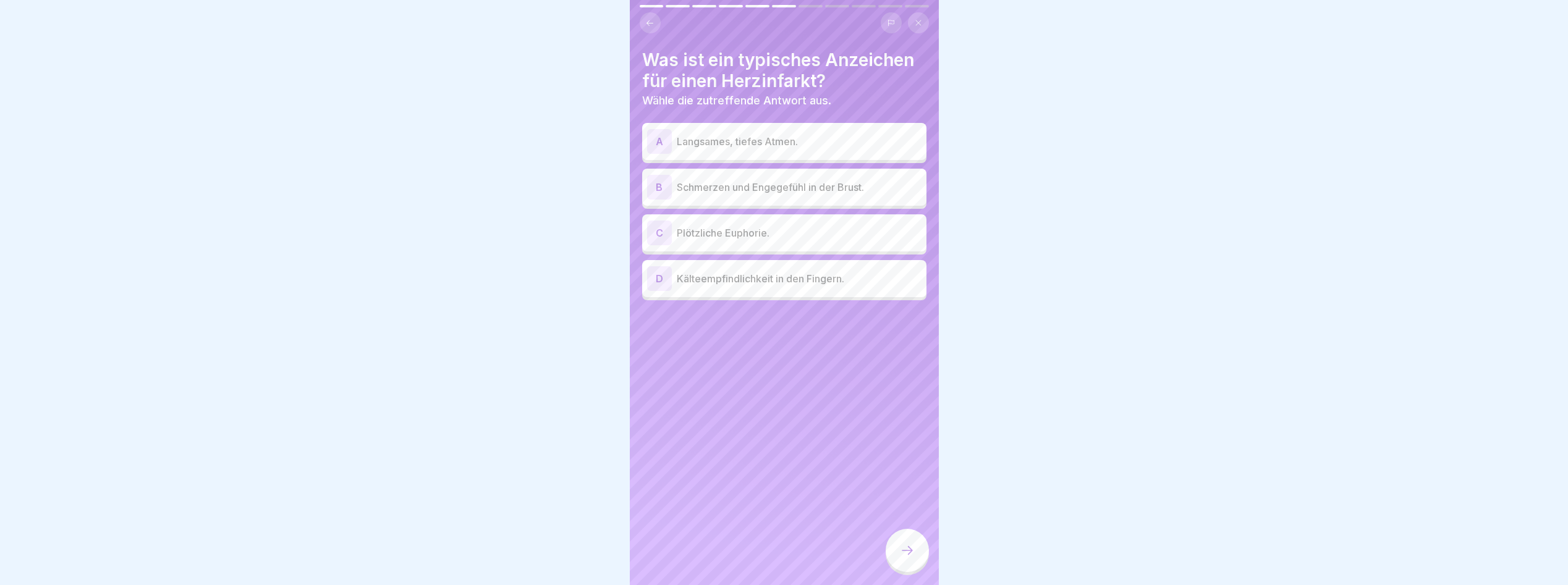 click on "Schmerzen und Engegefühl in der Brust." at bounding box center [799, 187] 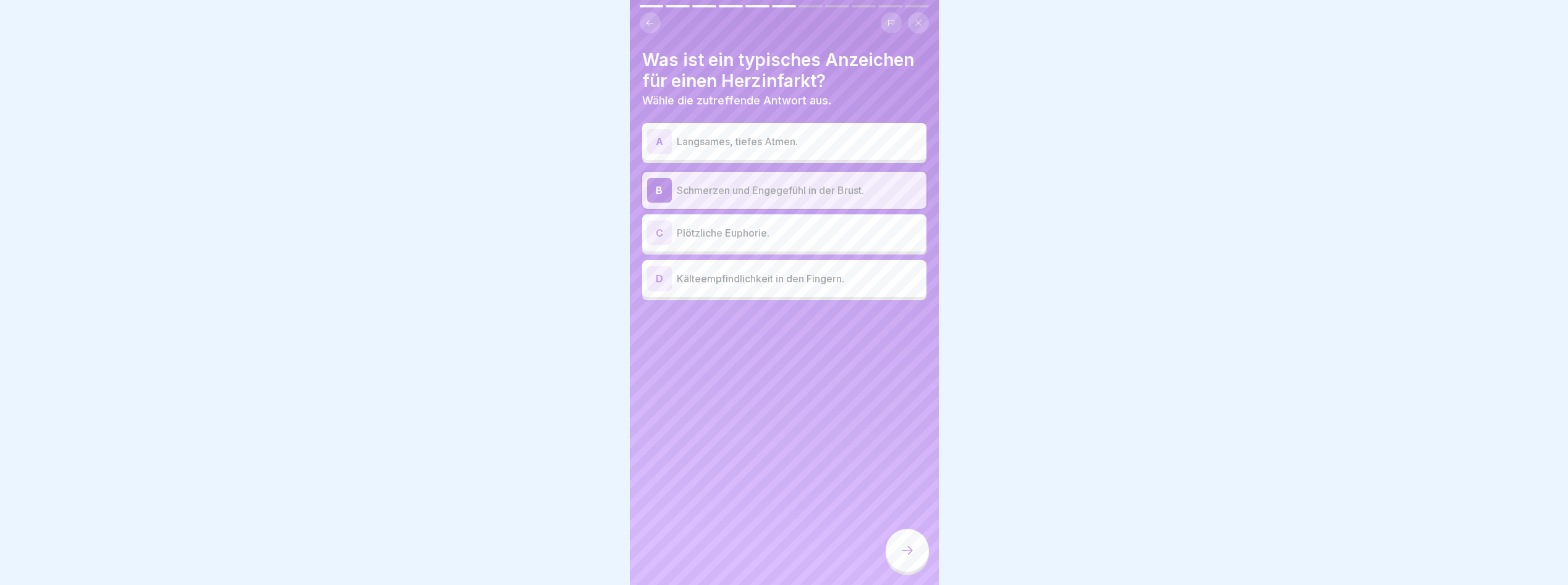 click at bounding box center [907, 550] 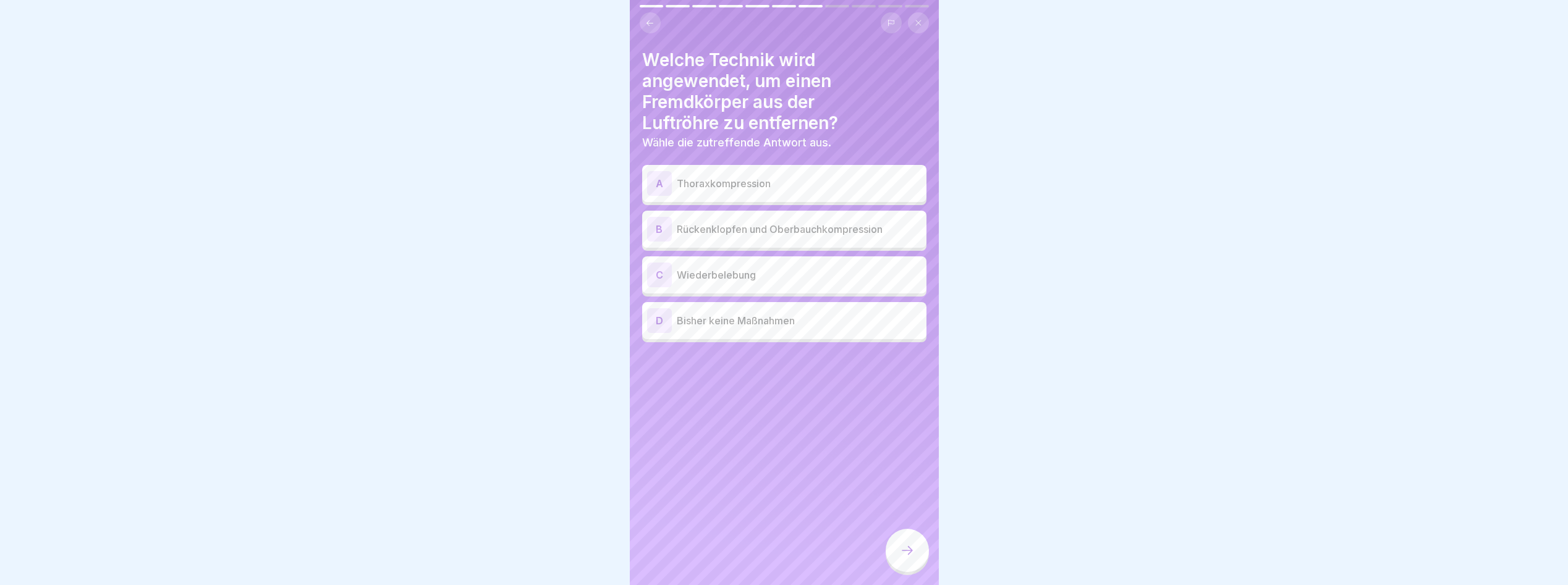 click on "Rückenklopfen und Oberbauchkompression" at bounding box center [799, 229] 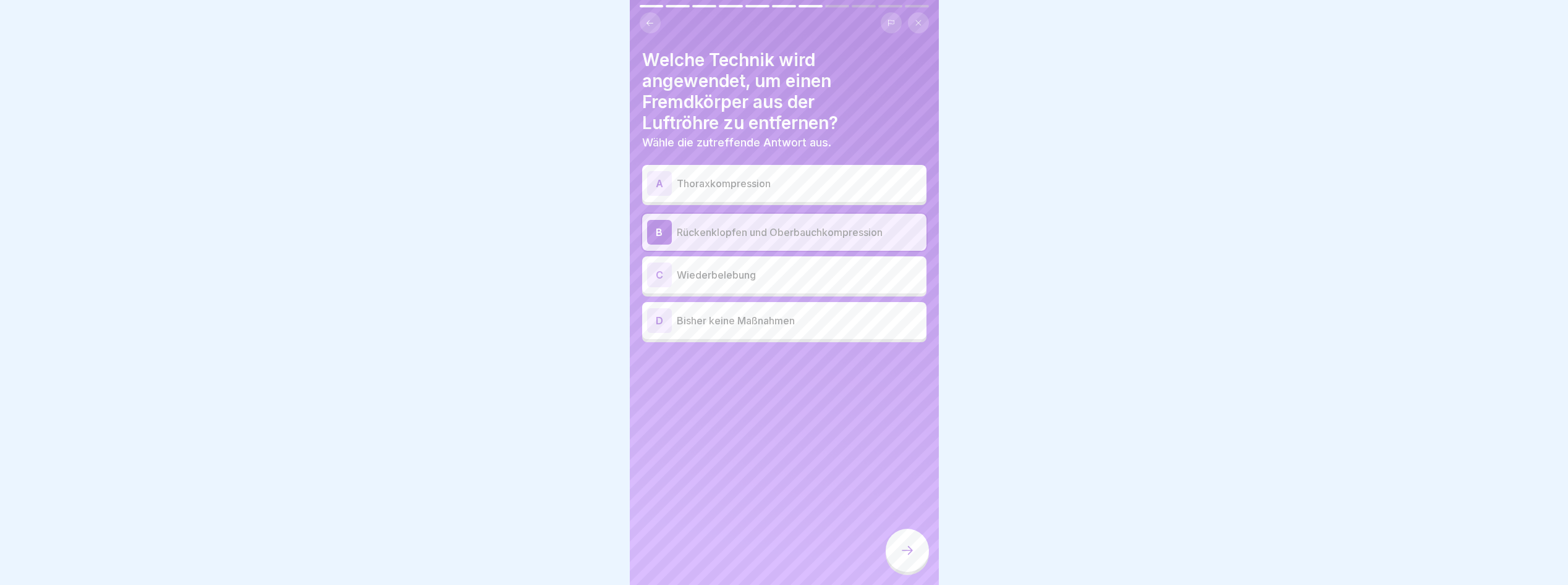 click at bounding box center (907, 550) 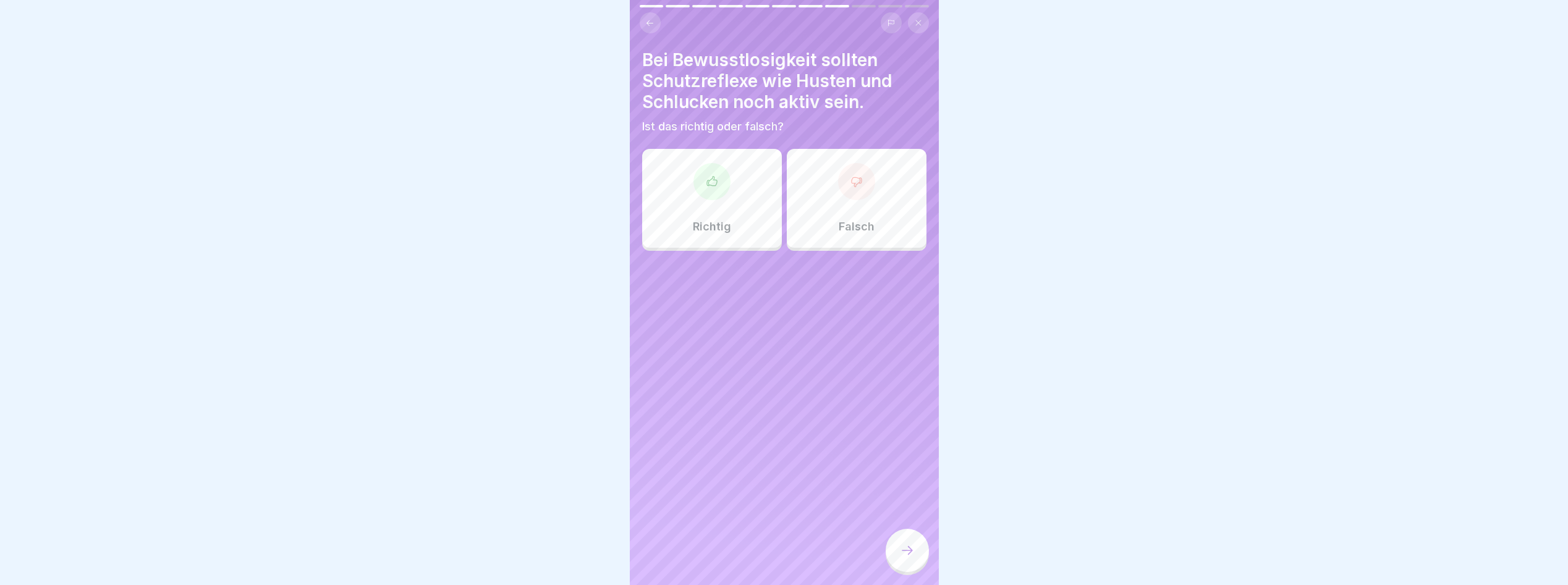 click on "Richtig" at bounding box center (712, 198) 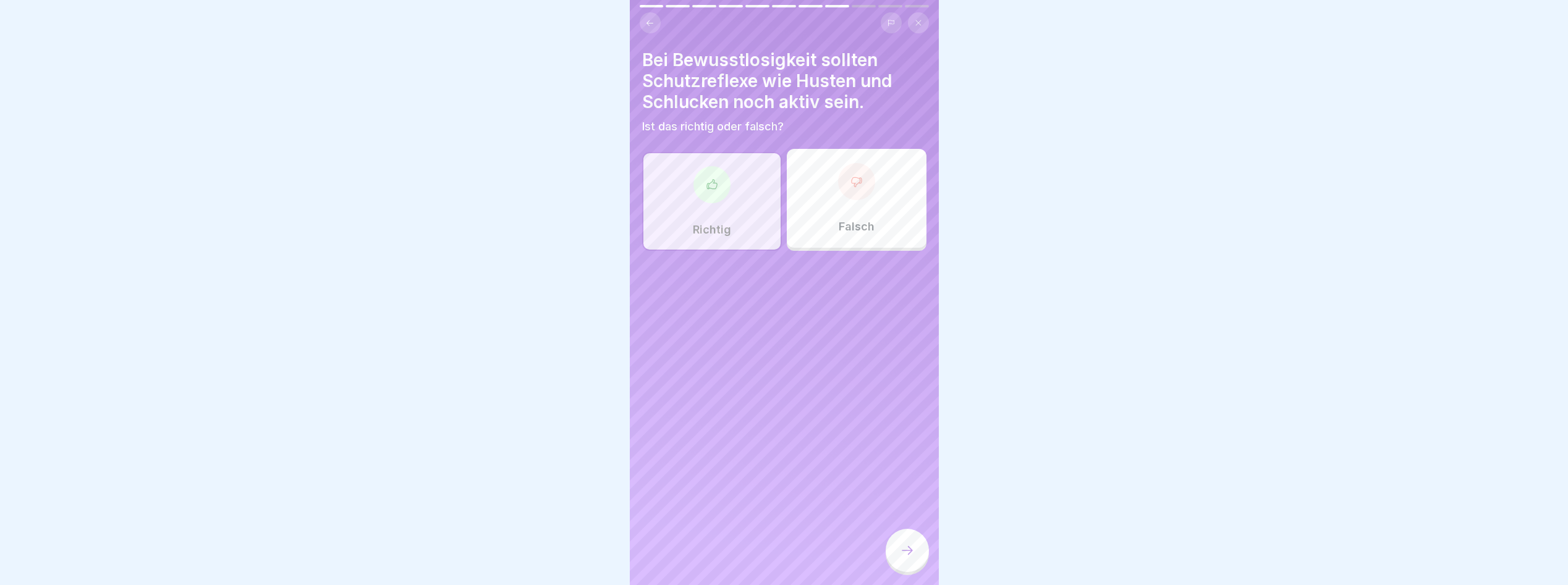 click at bounding box center [907, 550] 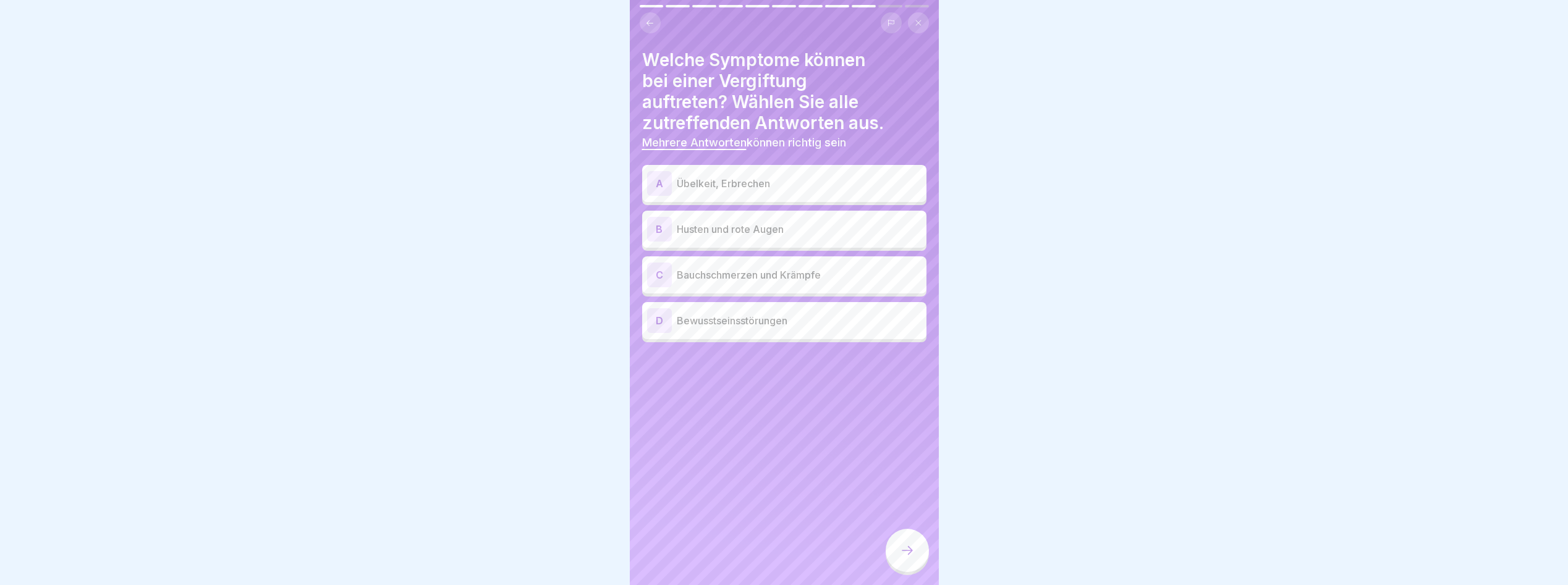 click on "Übelkeit, Erbrechen" at bounding box center (799, 183) 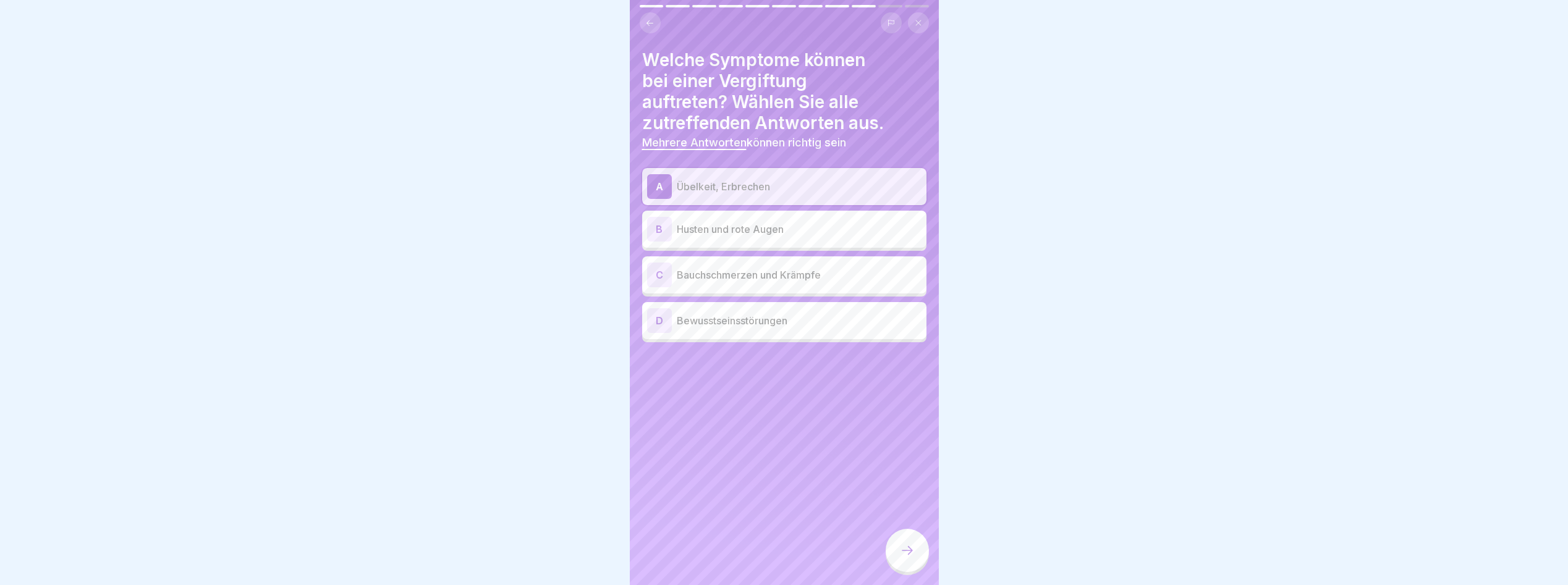 click on "Bewusstseinsstörungen" at bounding box center [799, 321] 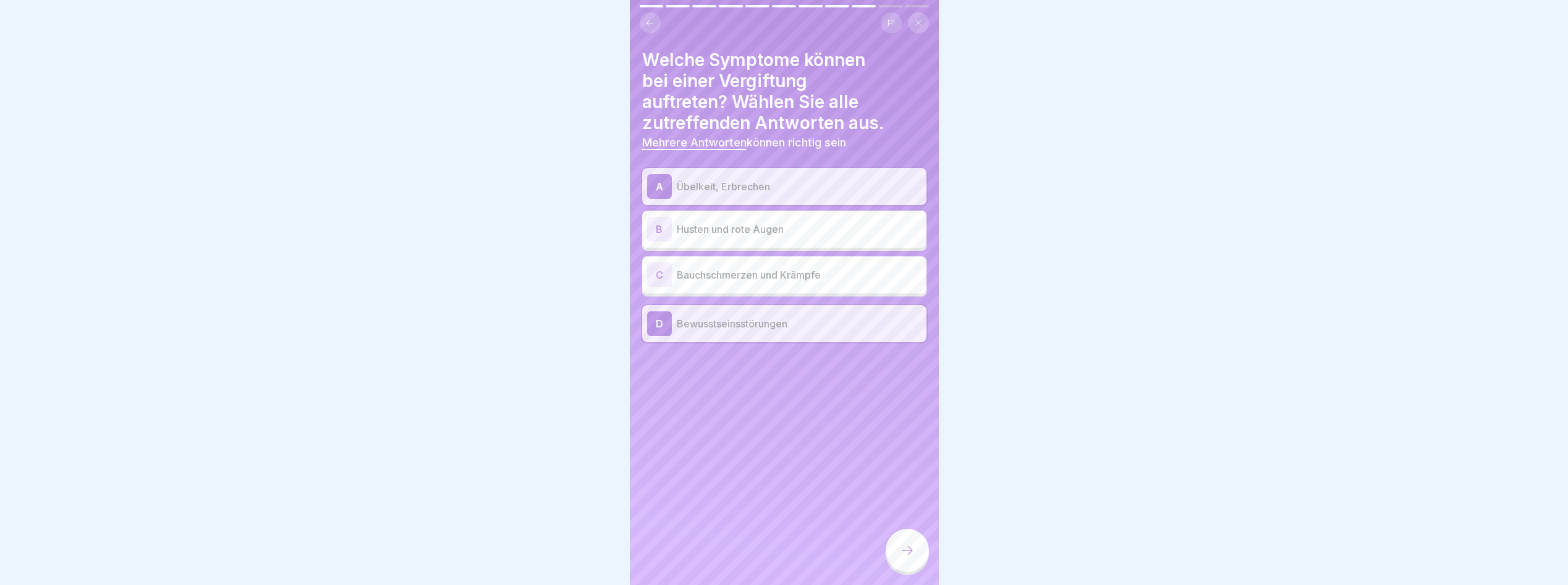 click at bounding box center (907, 550) 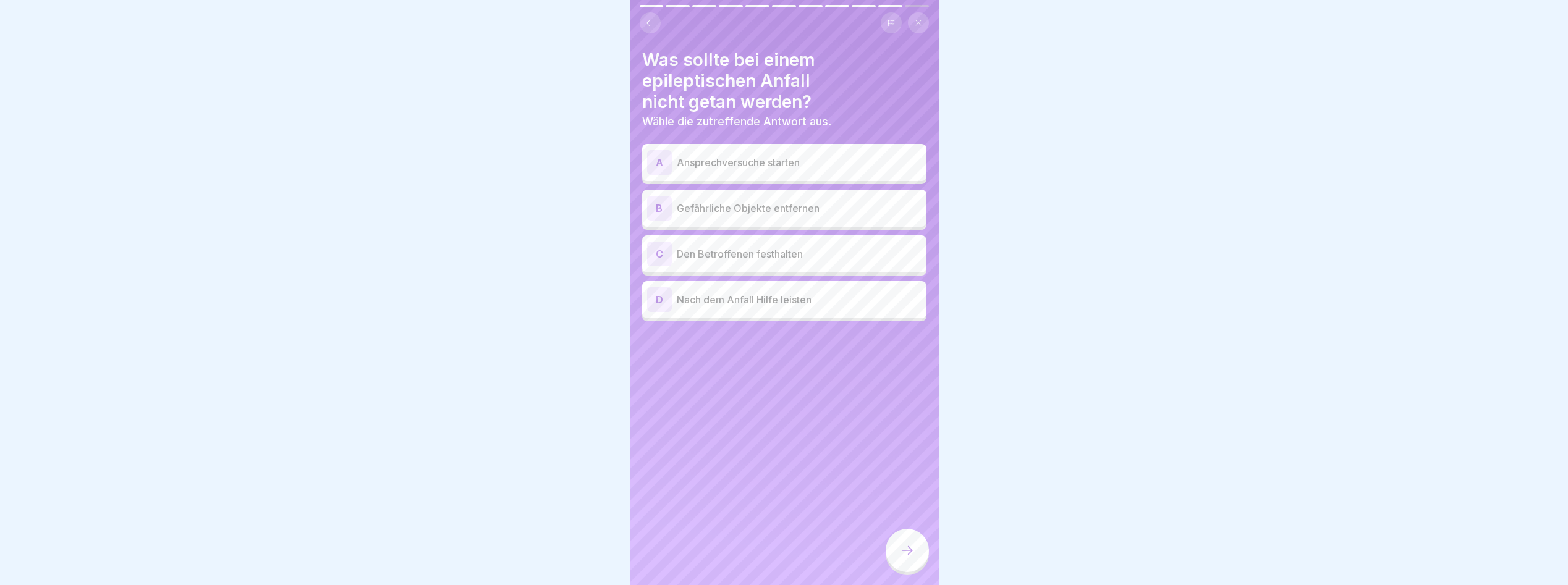 click on "Ansprechversuche starten" at bounding box center (799, 162) 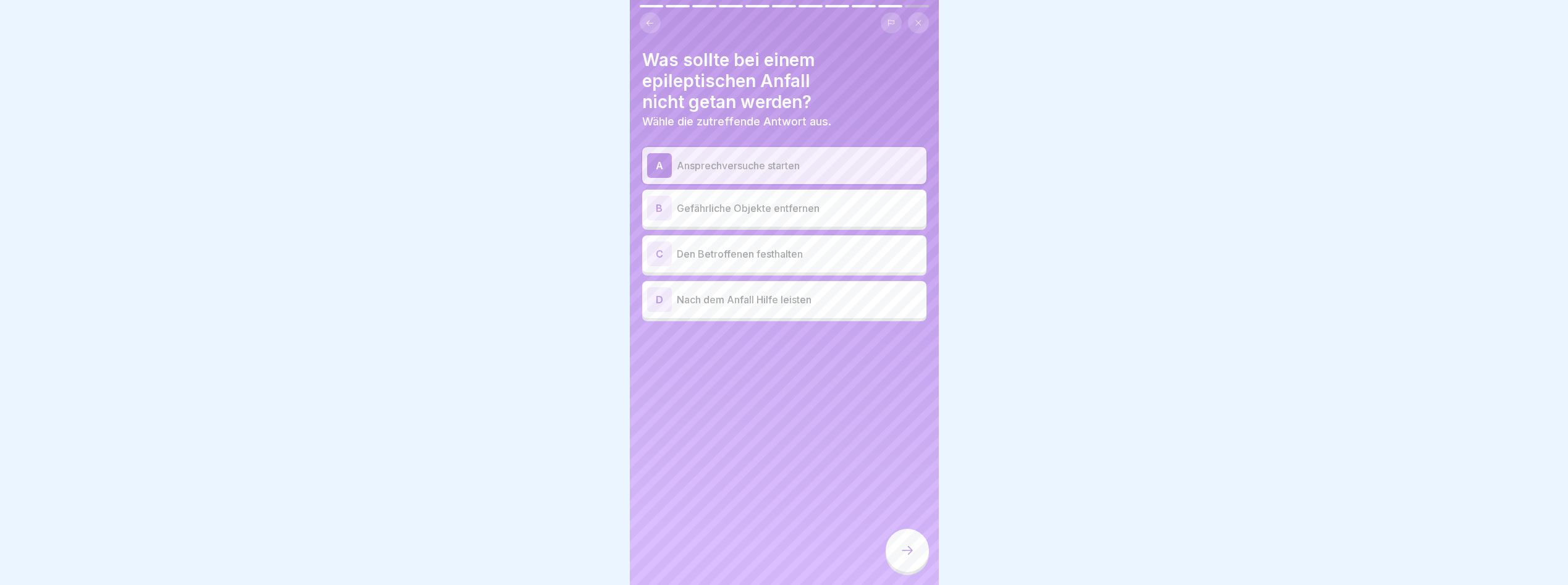 click on "Den Betroffenen festhalten" at bounding box center (799, 254) 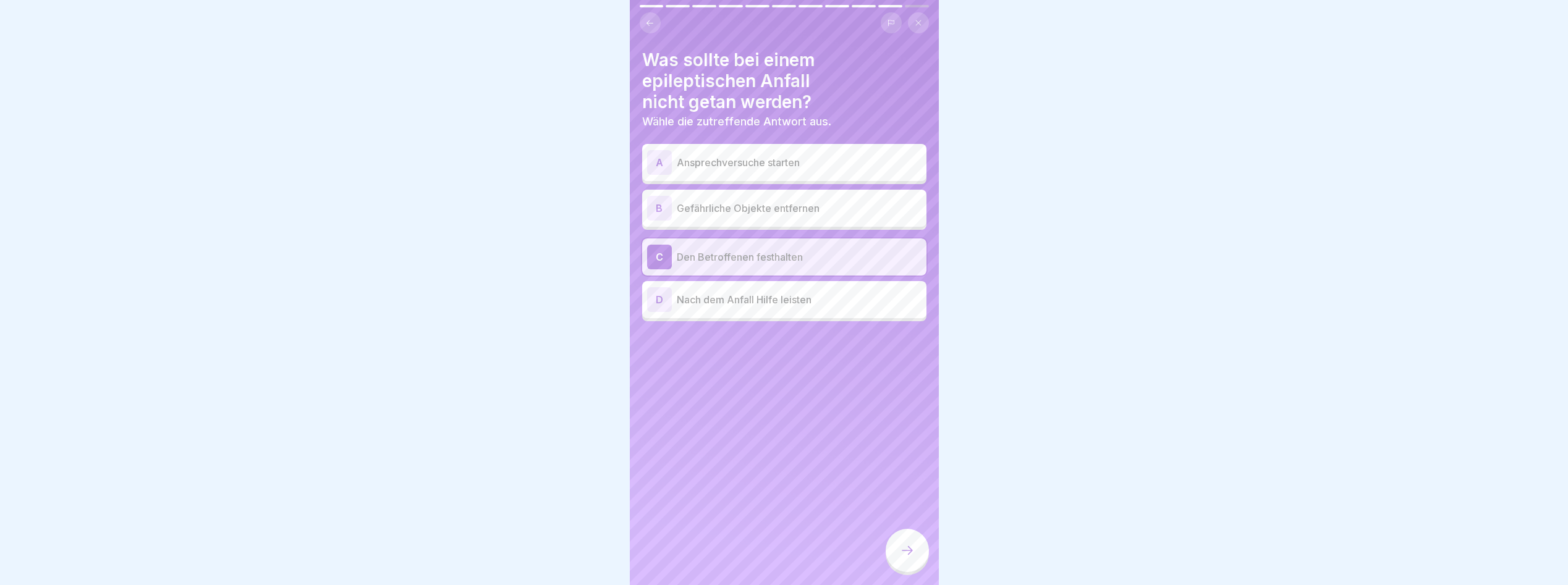 click on "A Ansprechversuche starten" at bounding box center [784, 162] 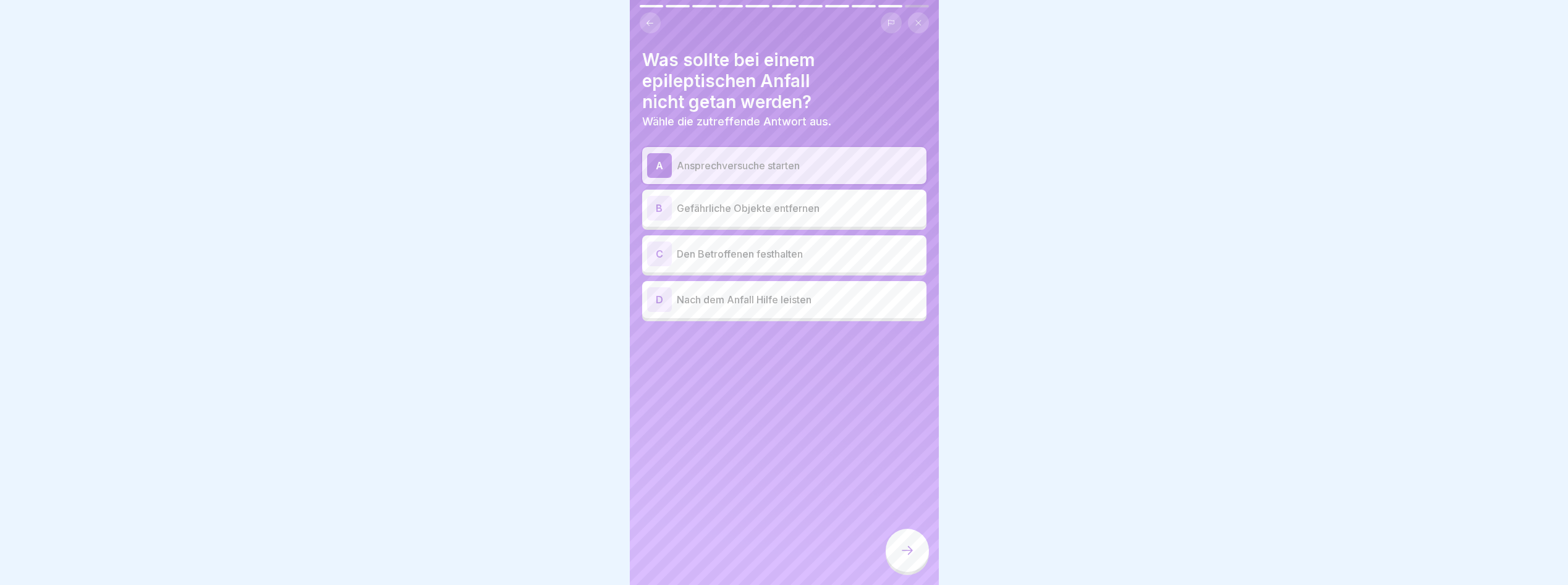 click 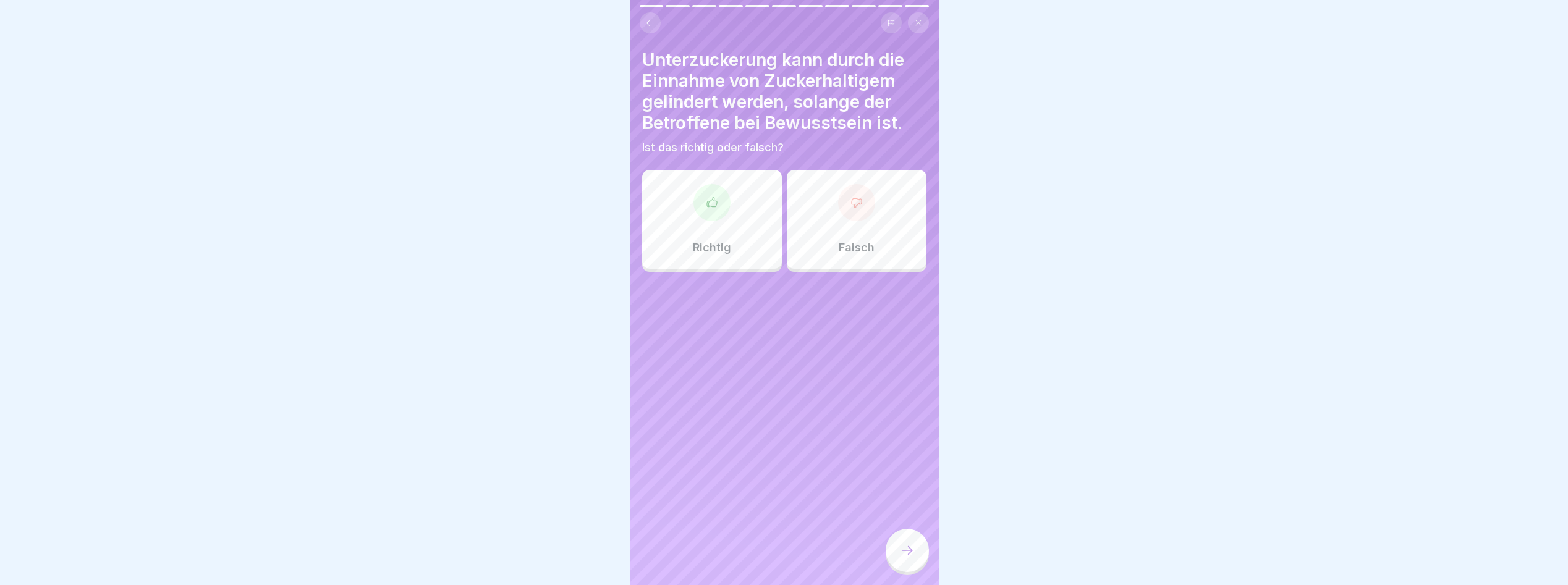 click on "Richtig" at bounding box center [712, 219] 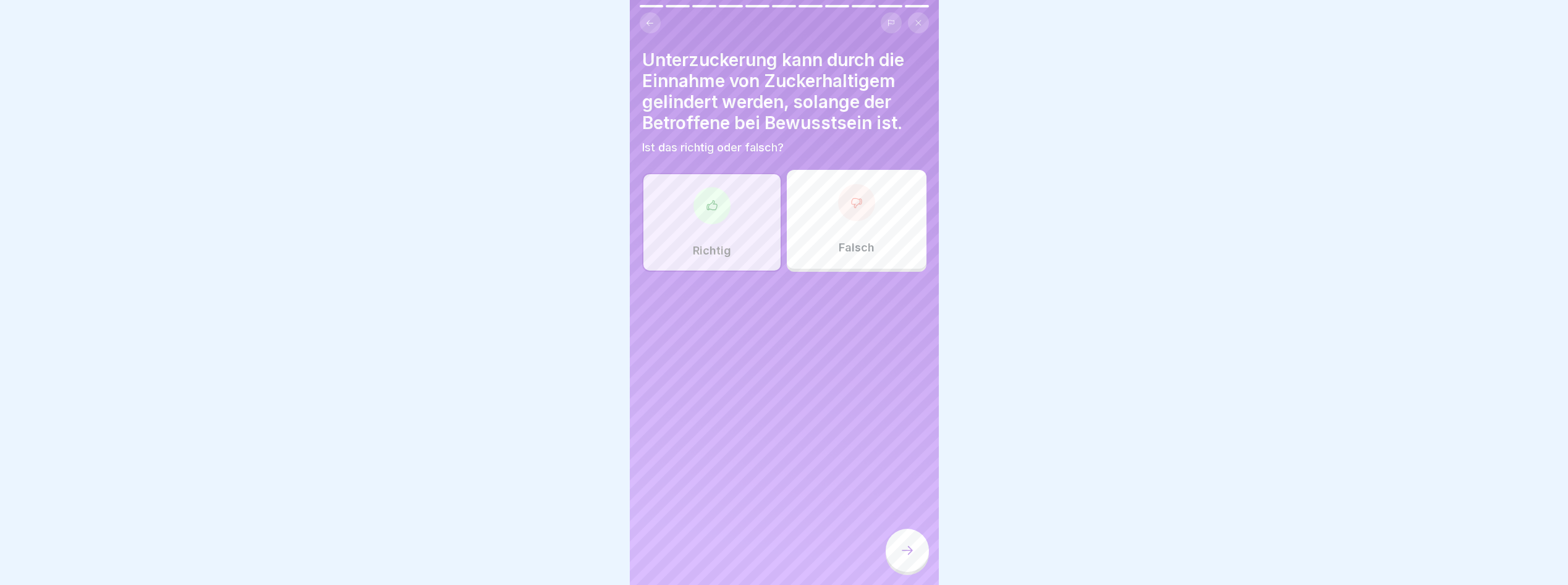 click at bounding box center (907, 550) 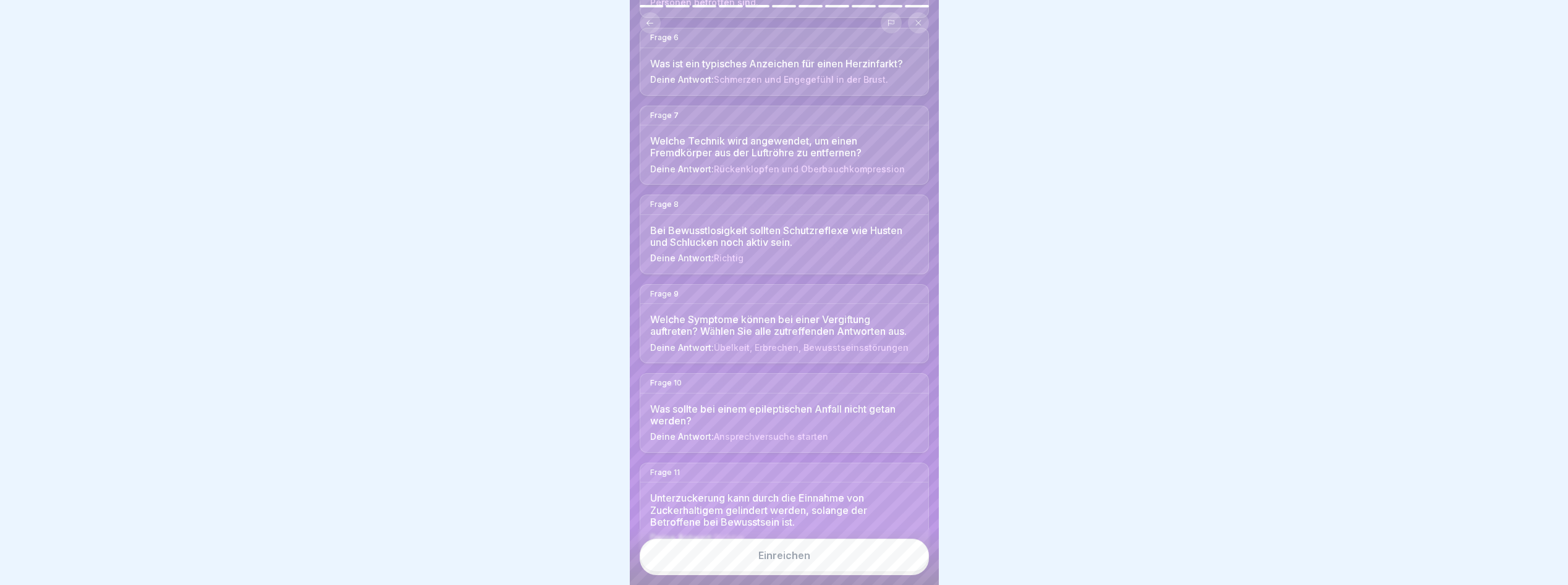 scroll, scrollTop: 578, scrollLeft: 0, axis: vertical 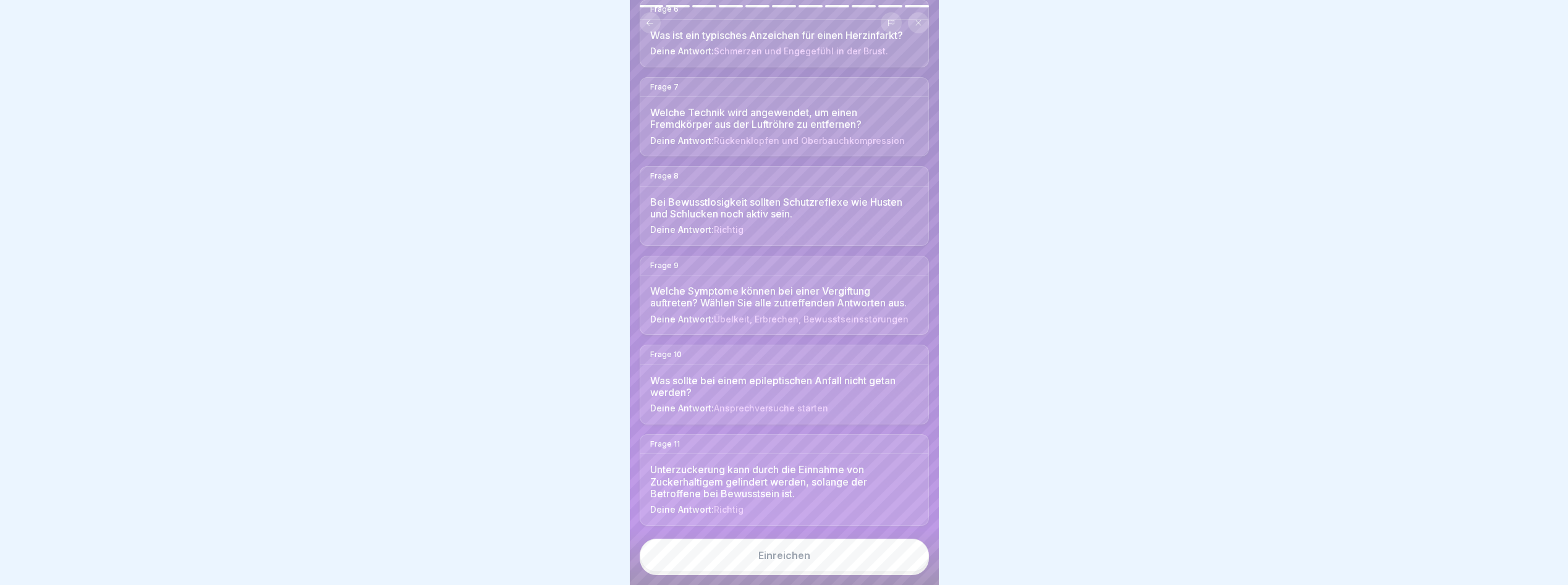 click on "Einreichen" at bounding box center [784, 555] 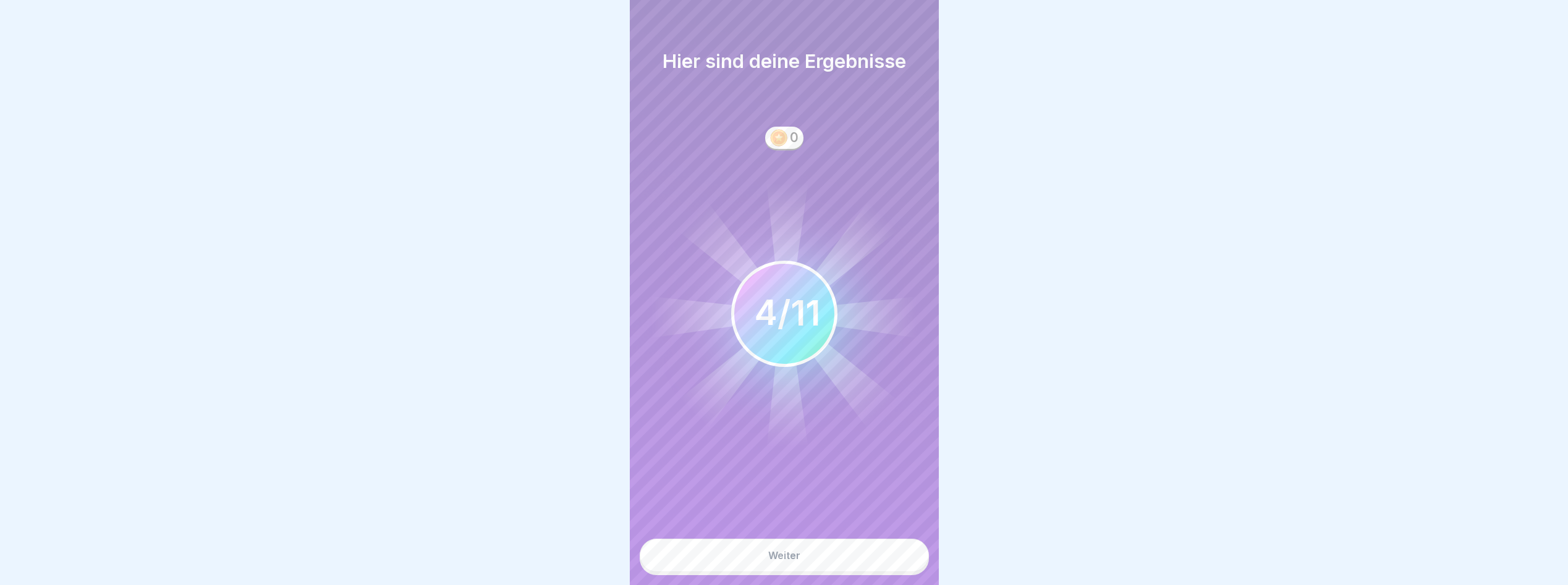 click on "Weiter" at bounding box center [784, 555] 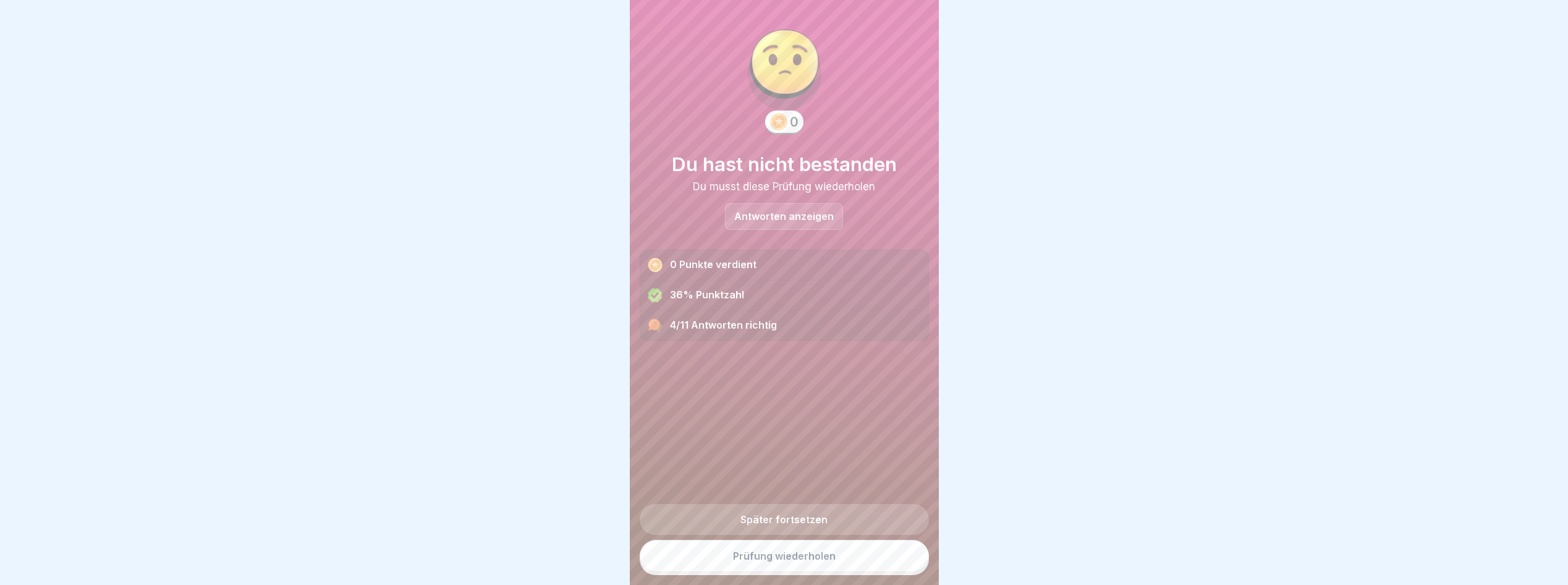 click on "Antworten anzeigen" at bounding box center (784, 216) 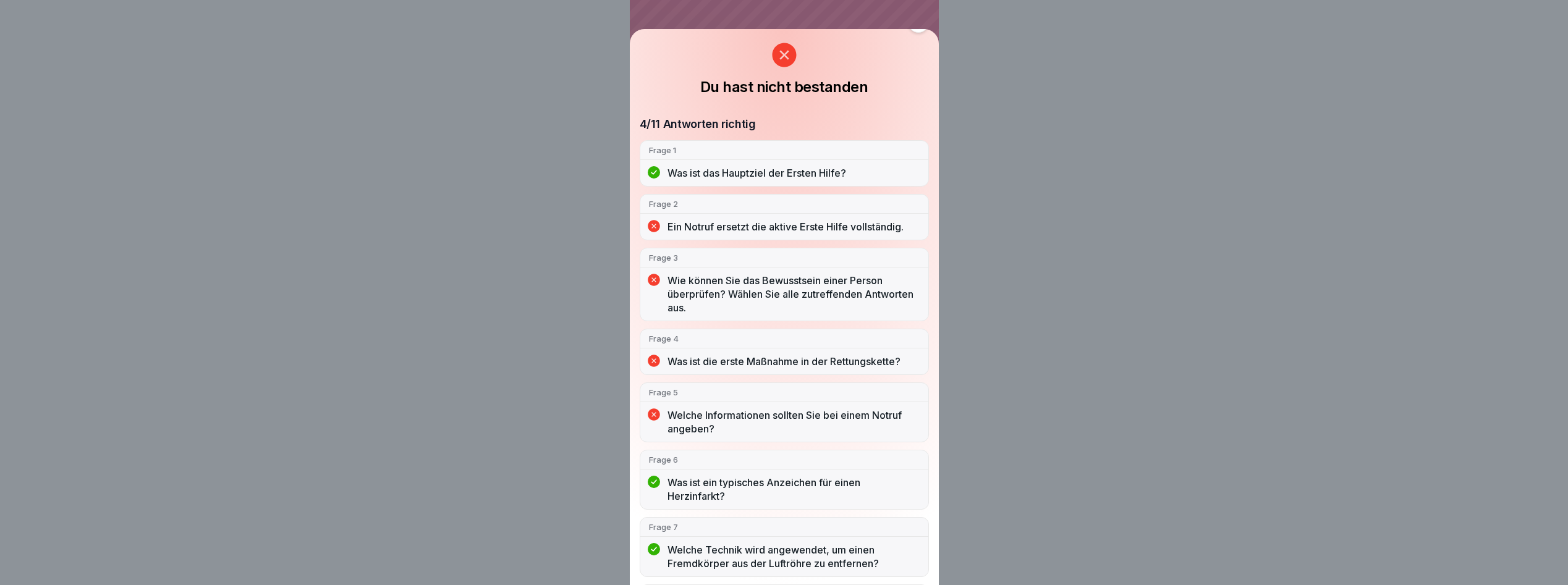 scroll, scrollTop: 8, scrollLeft: 0, axis: vertical 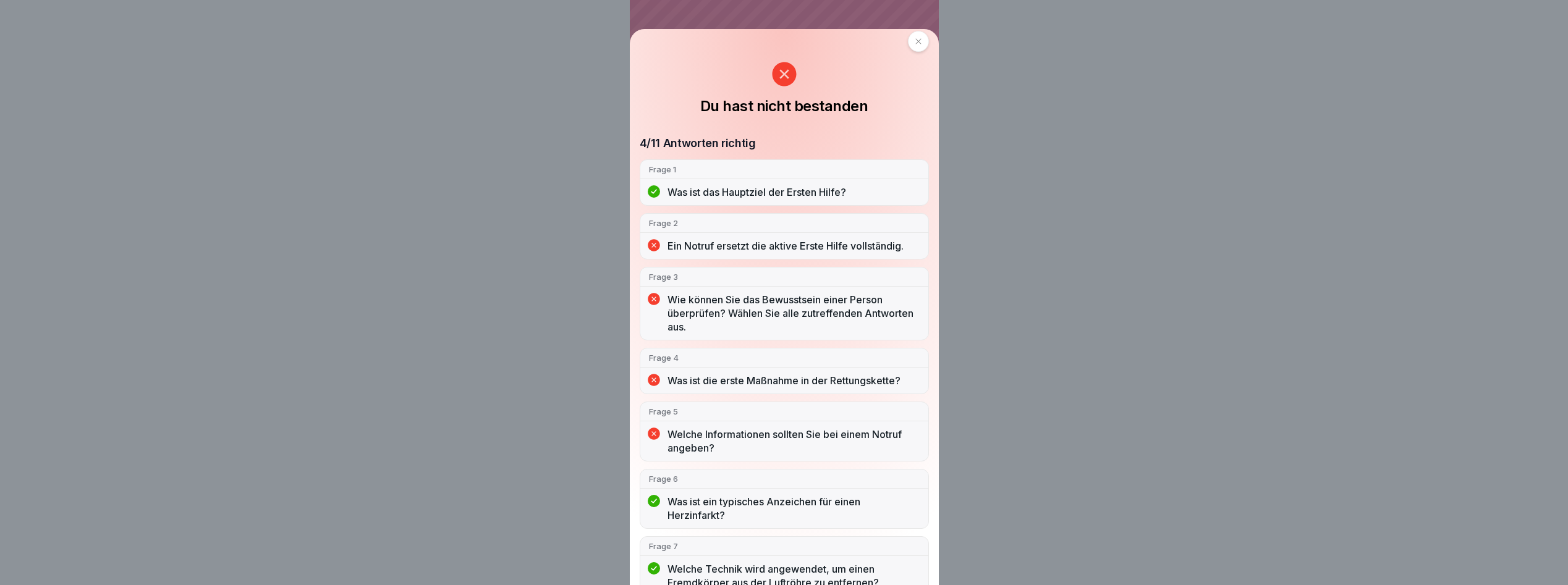 click at bounding box center (918, 41) 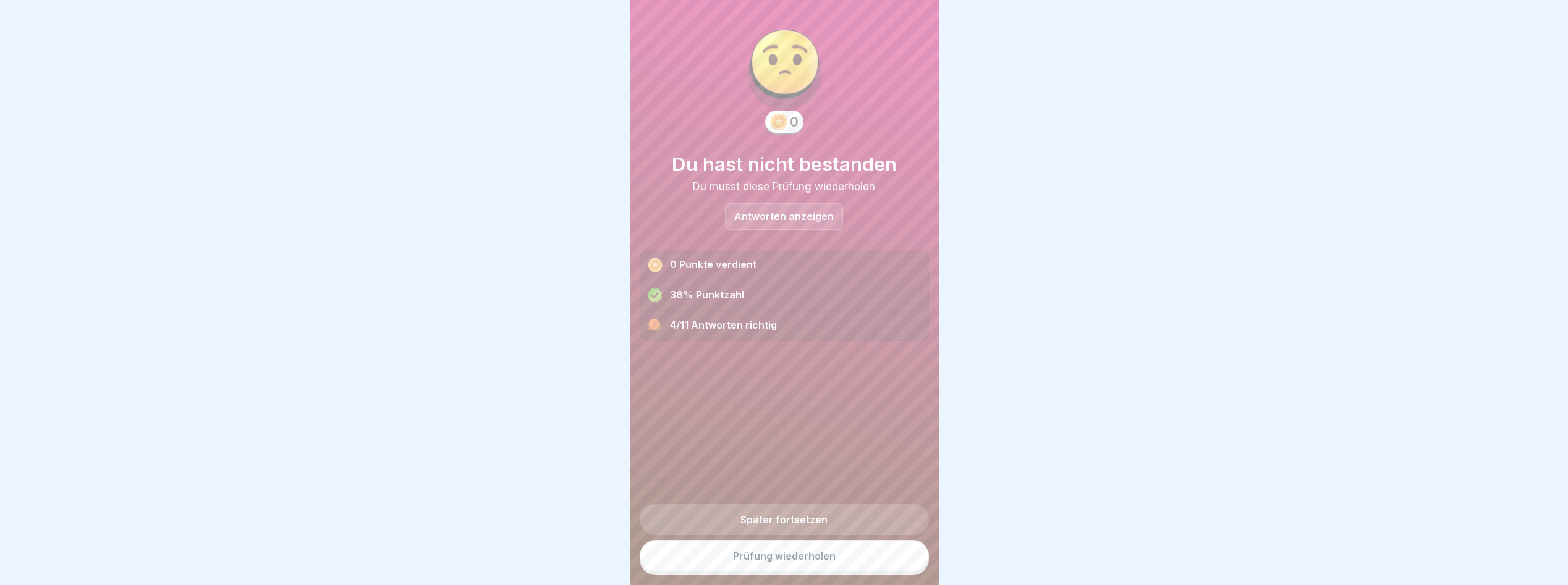 click on "Prüfung wiederholen" at bounding box center [784, 556] 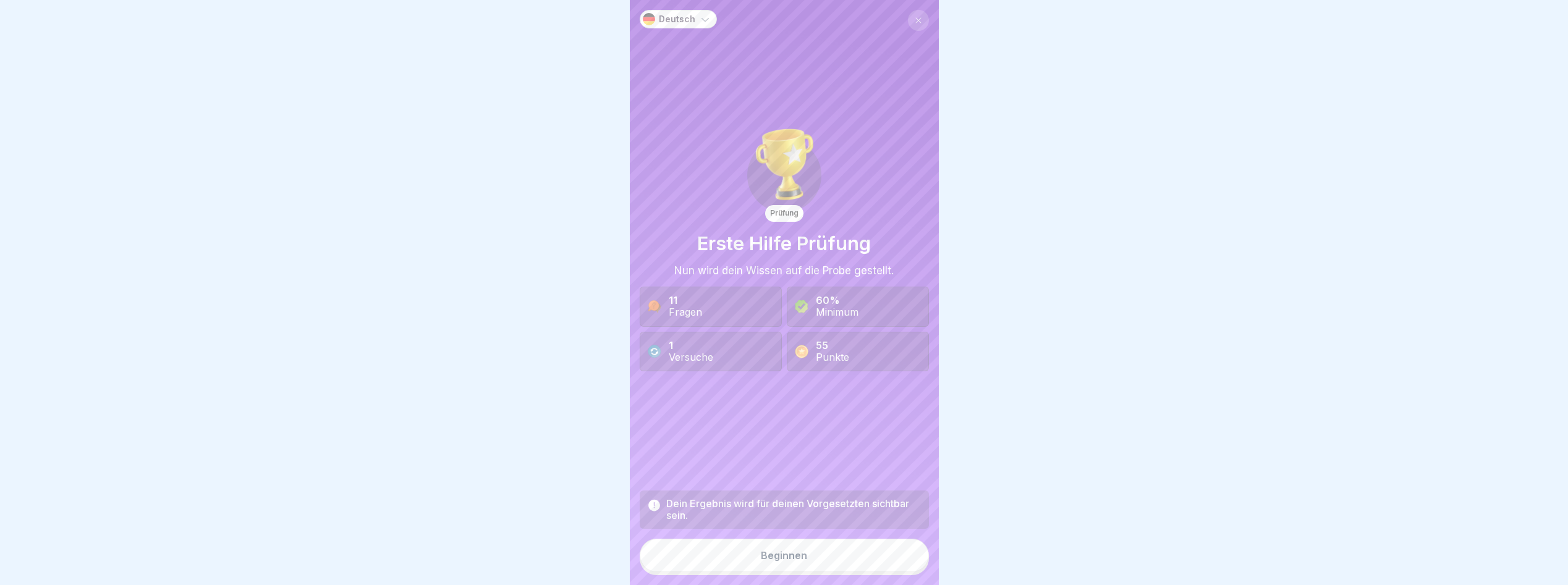 scroll, scrollTop: 9, scrollLeft: 0, axis: vertical 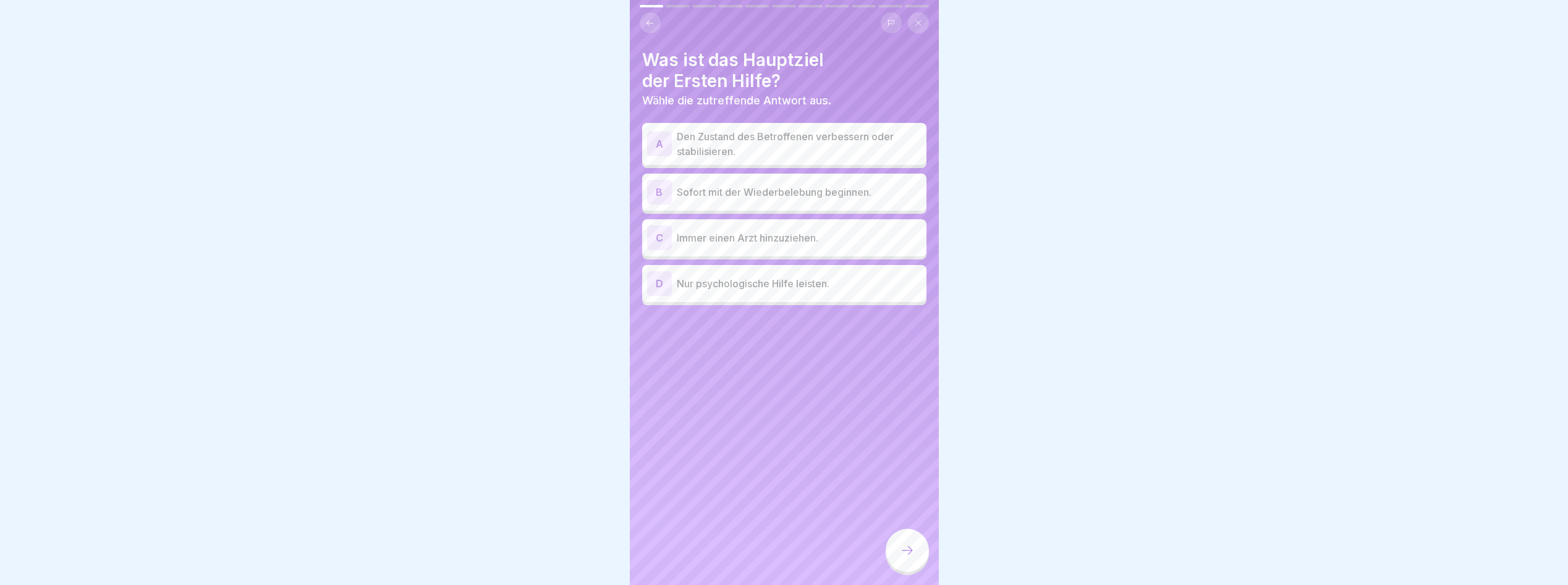 click on "Den Zustand des Betroffenen verbessern oder stabilisieren." at bounding box center (799, 144) 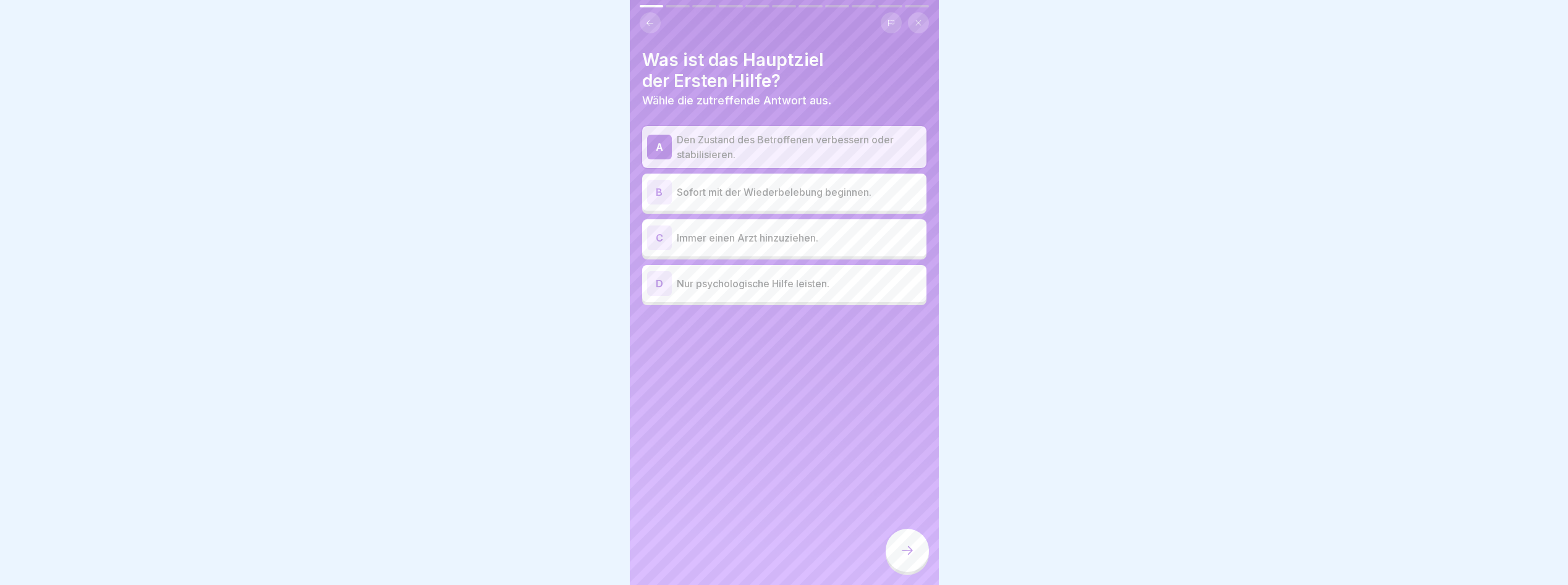 click 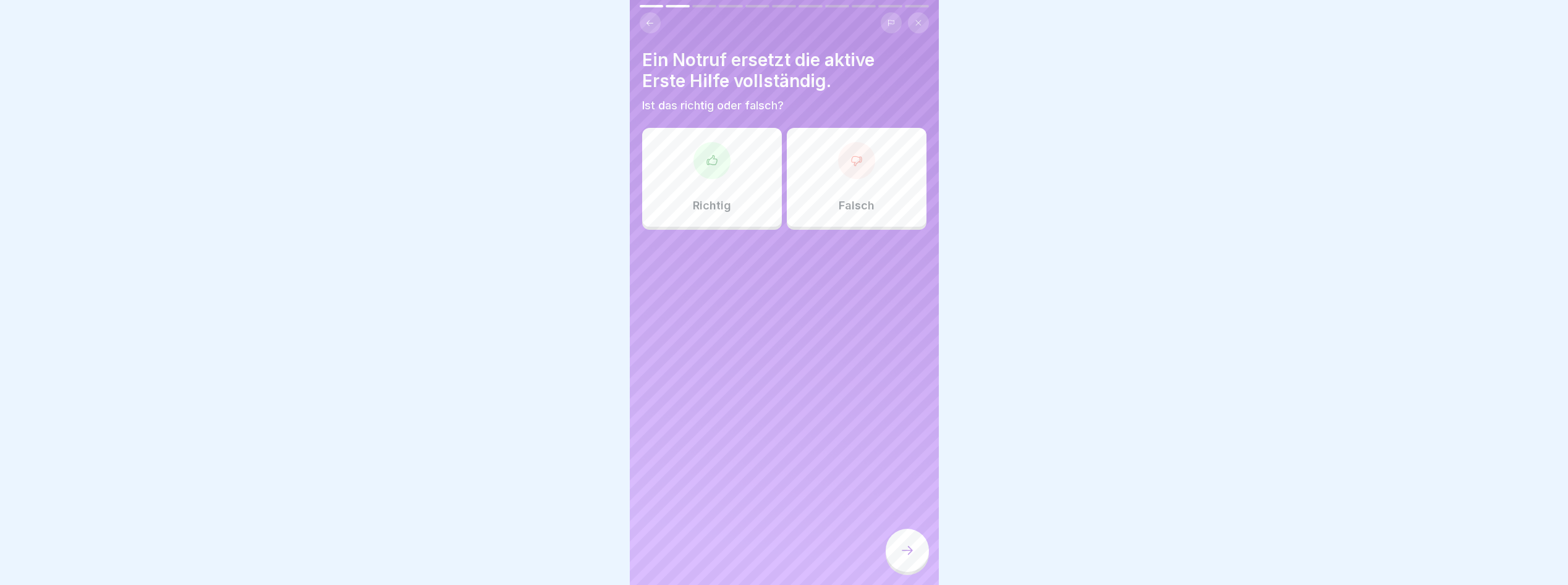 click on "Falsch" at bounding box center (857, 177) 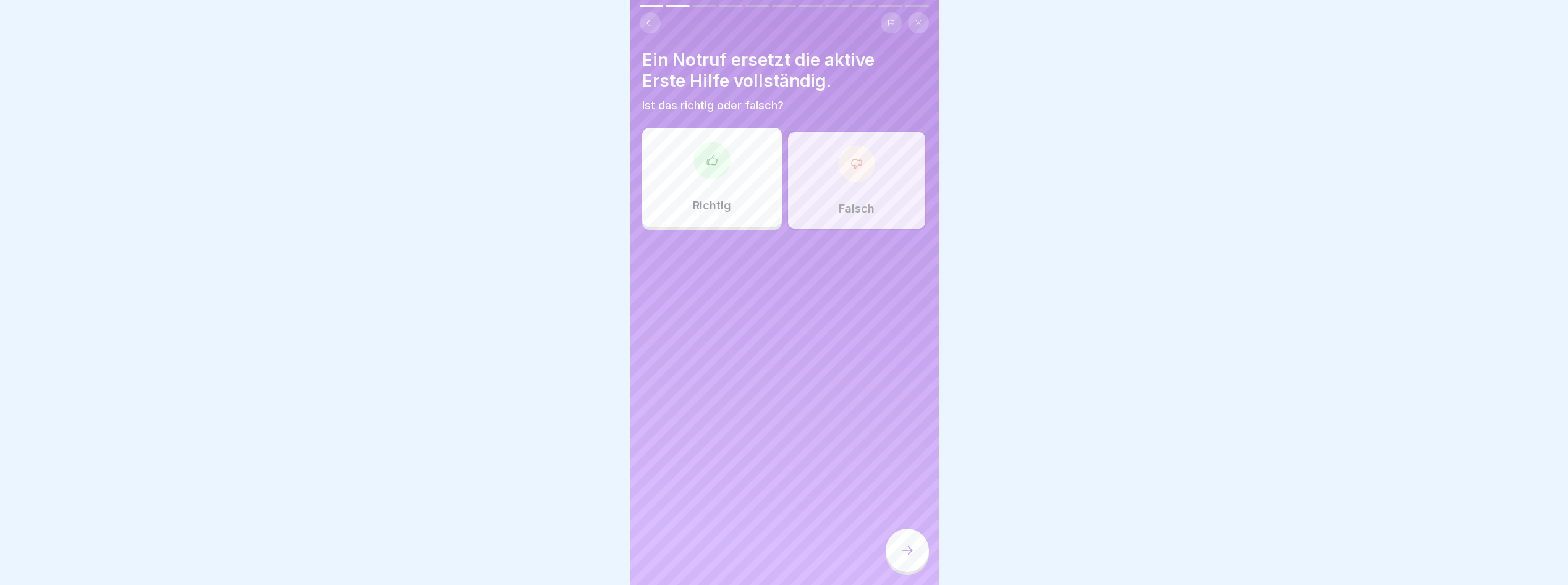 click at bounding box center (907, 550) 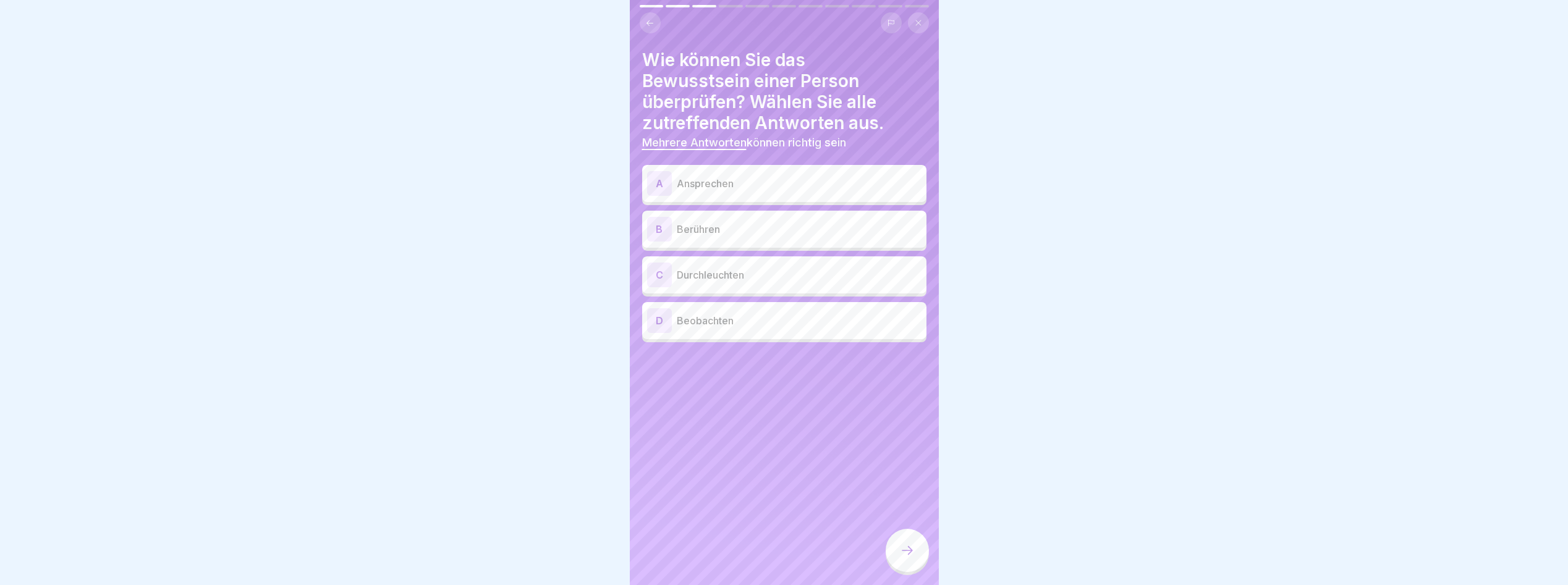 click on "A Ansprechen" at bounding box center (784, 183) 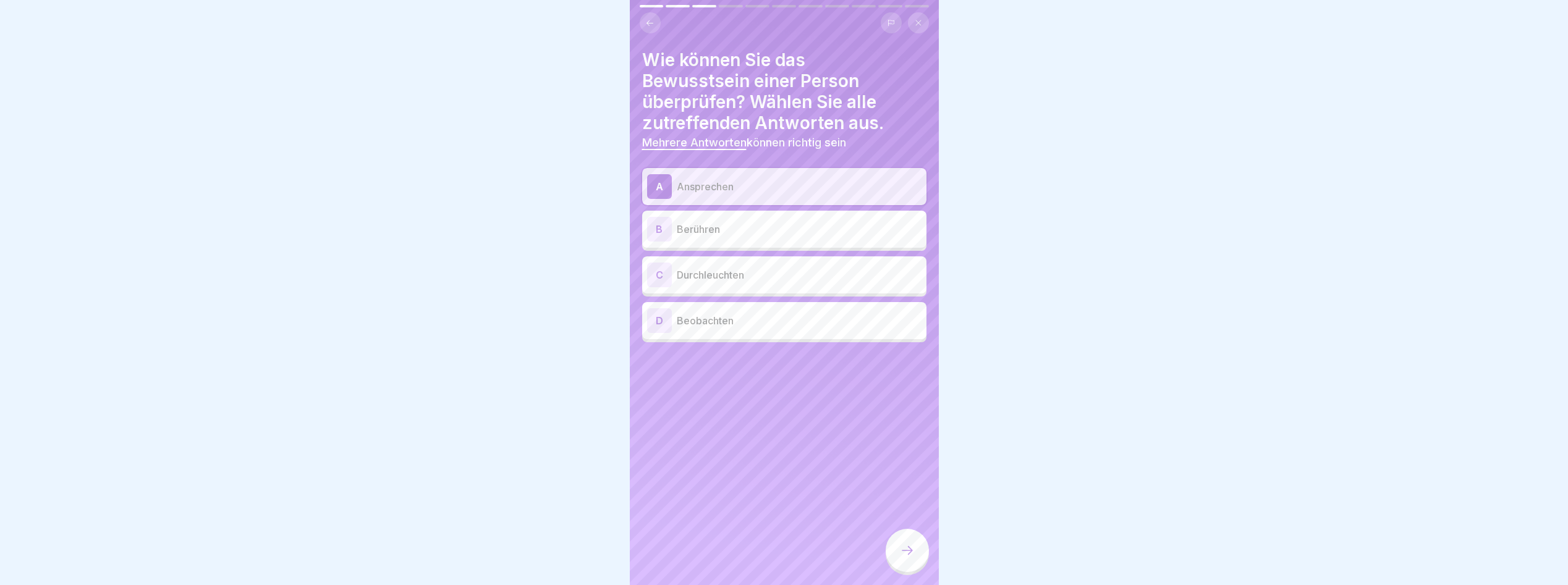 click on "Berühren" at bounding box center [799, 229] 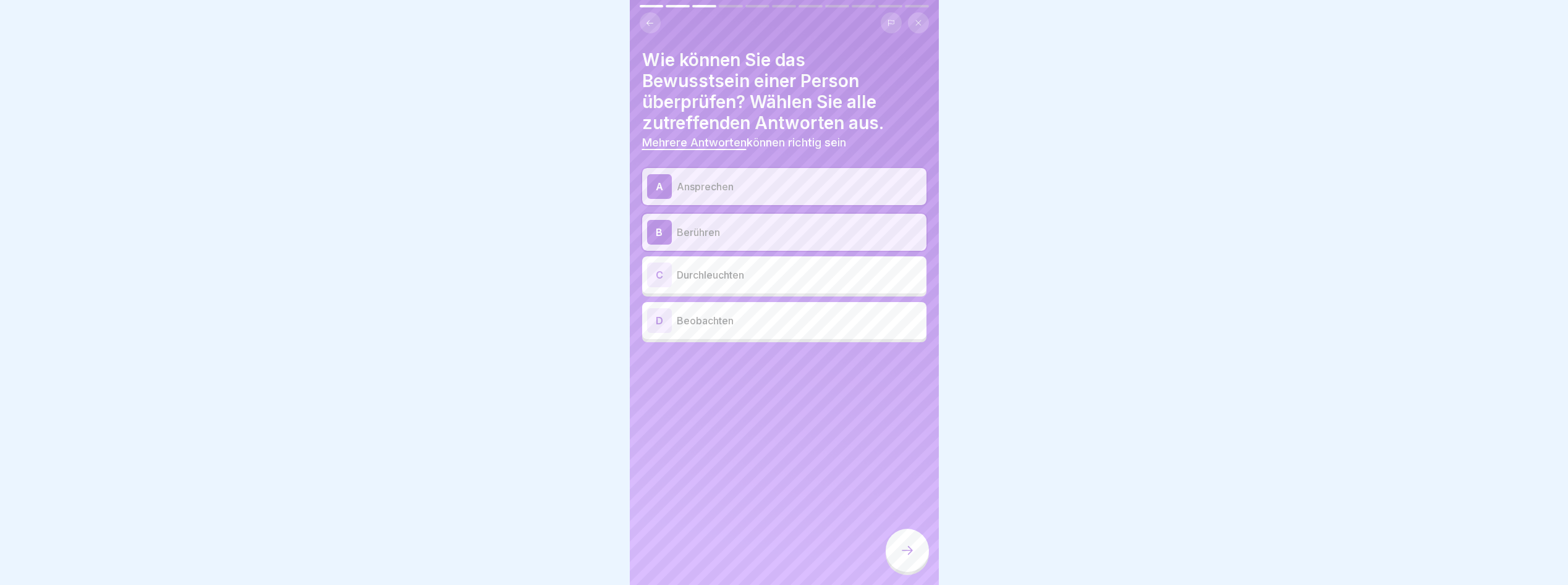click at bounding box center (907, 550) 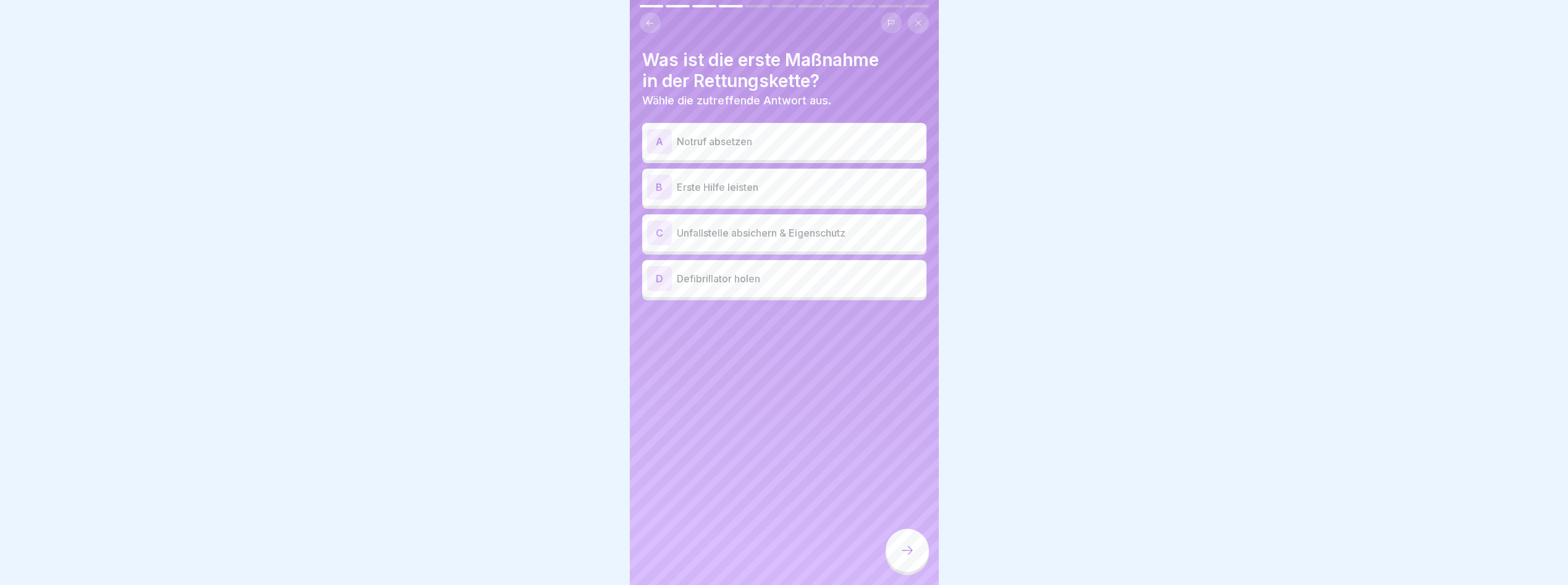 click on "Erste Hilfe leisten" at bounding box center (799, 187) 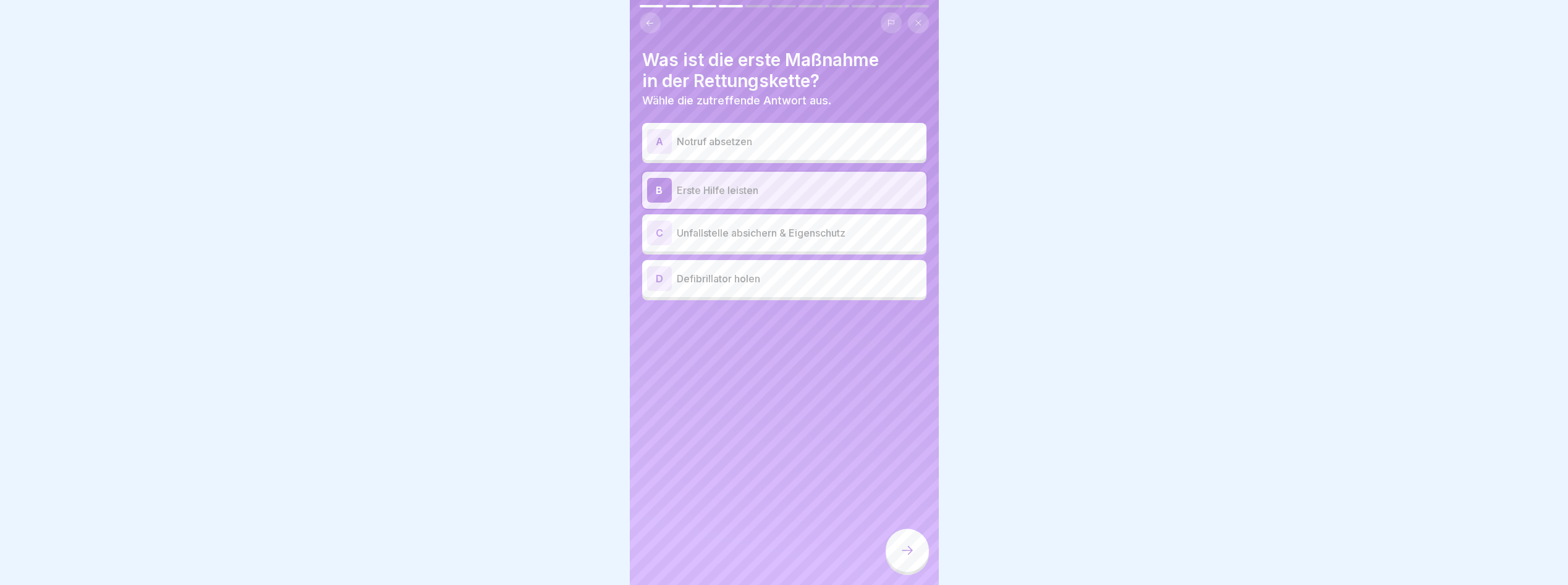 click at bounding box center [907, 550] 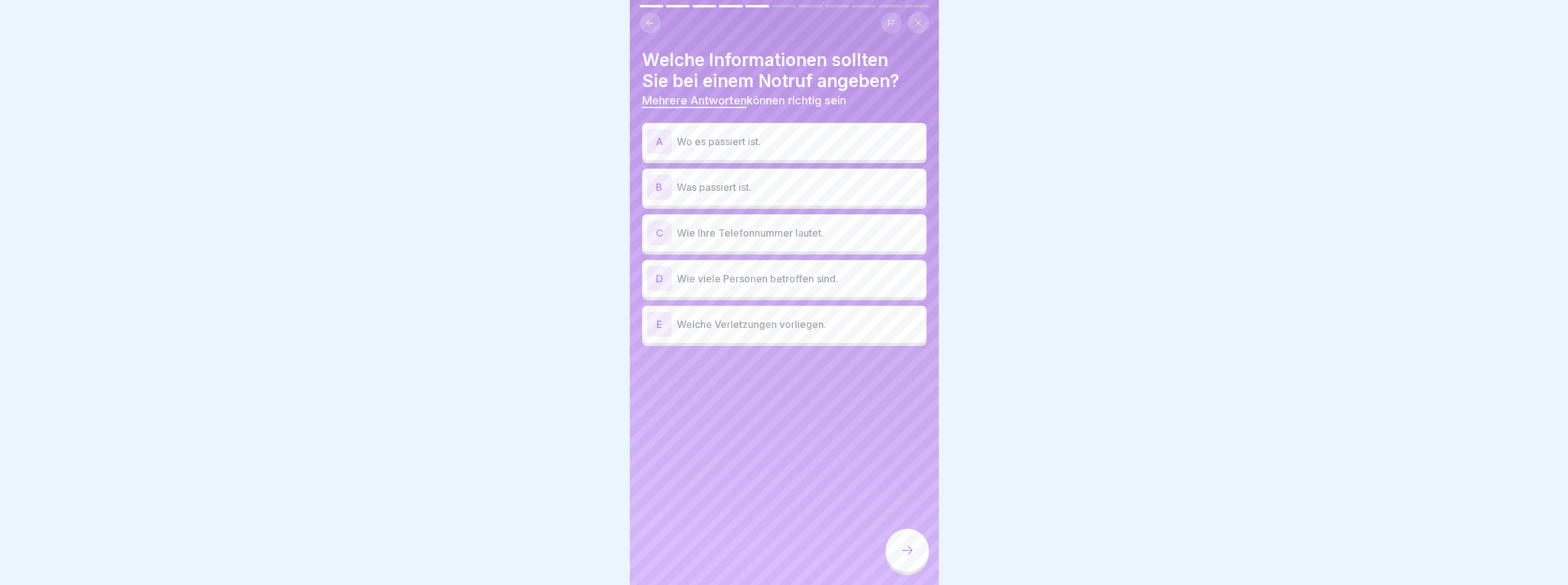 click on "Wo es passiert ist." at bounding box center [799, 141] 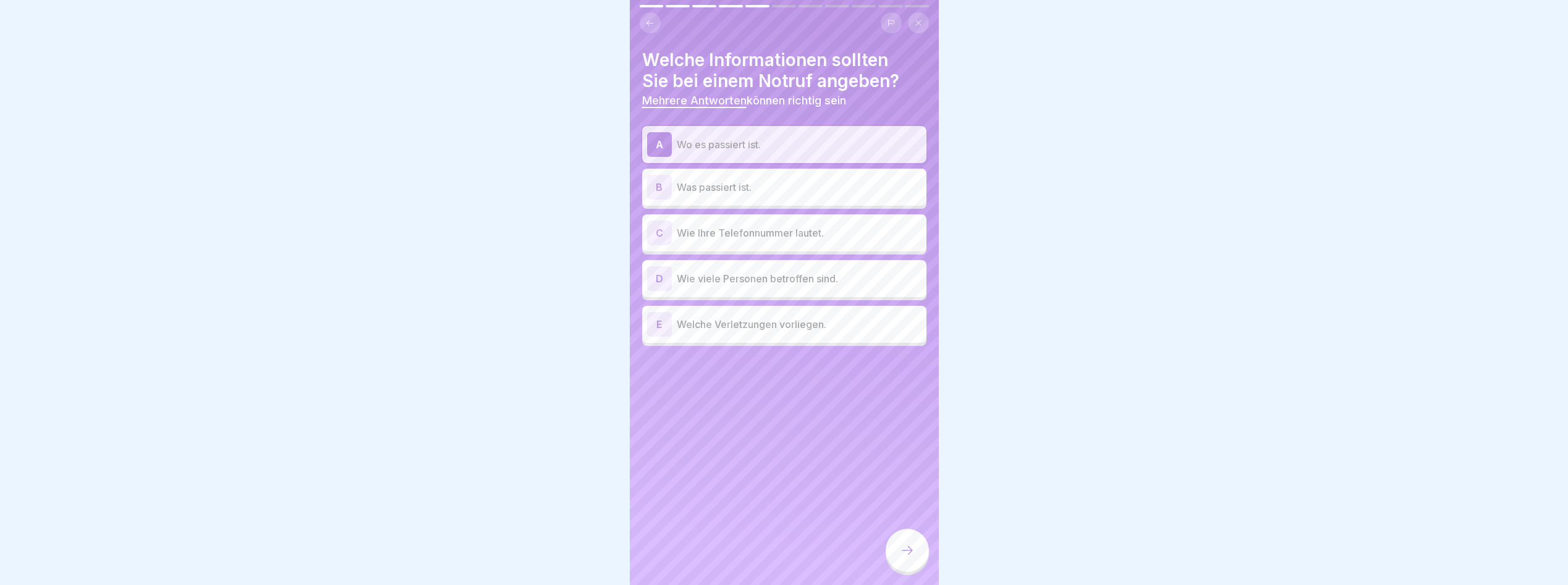 click on "Was passiert ist." at bounding box center [799, 187] 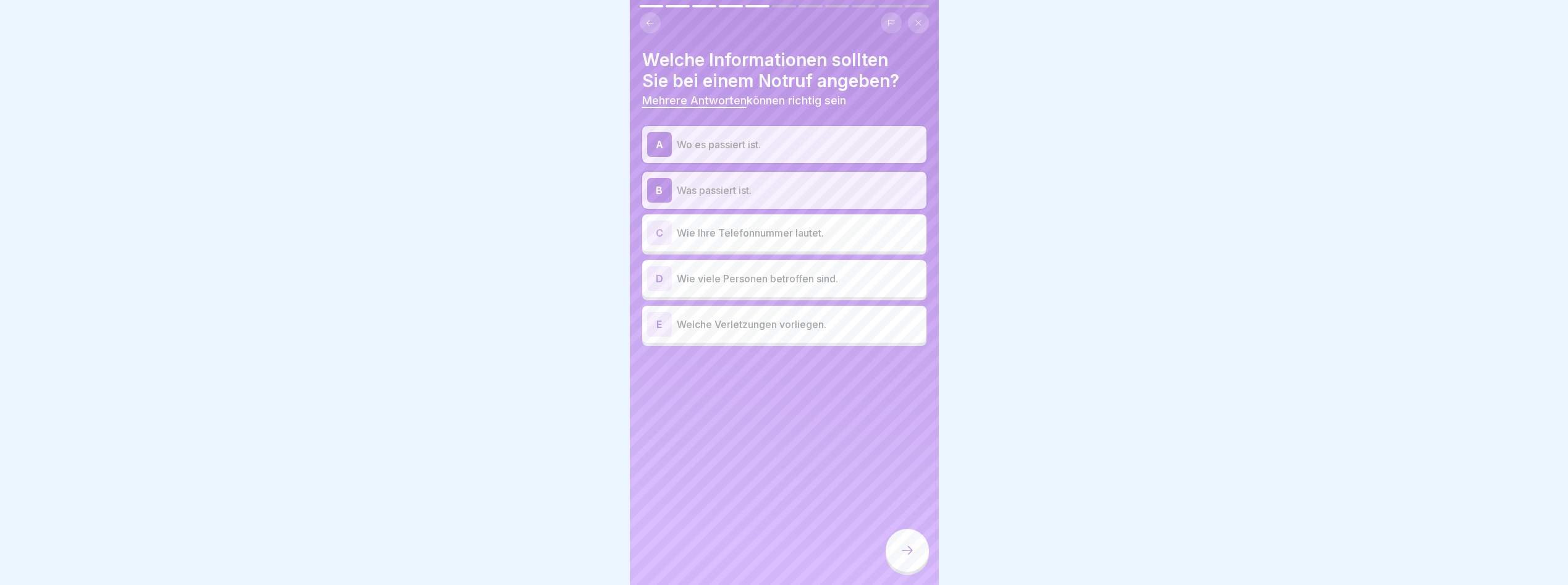 click on "Wie viele Personen betroffen sind." at bounding box center (799, 279) 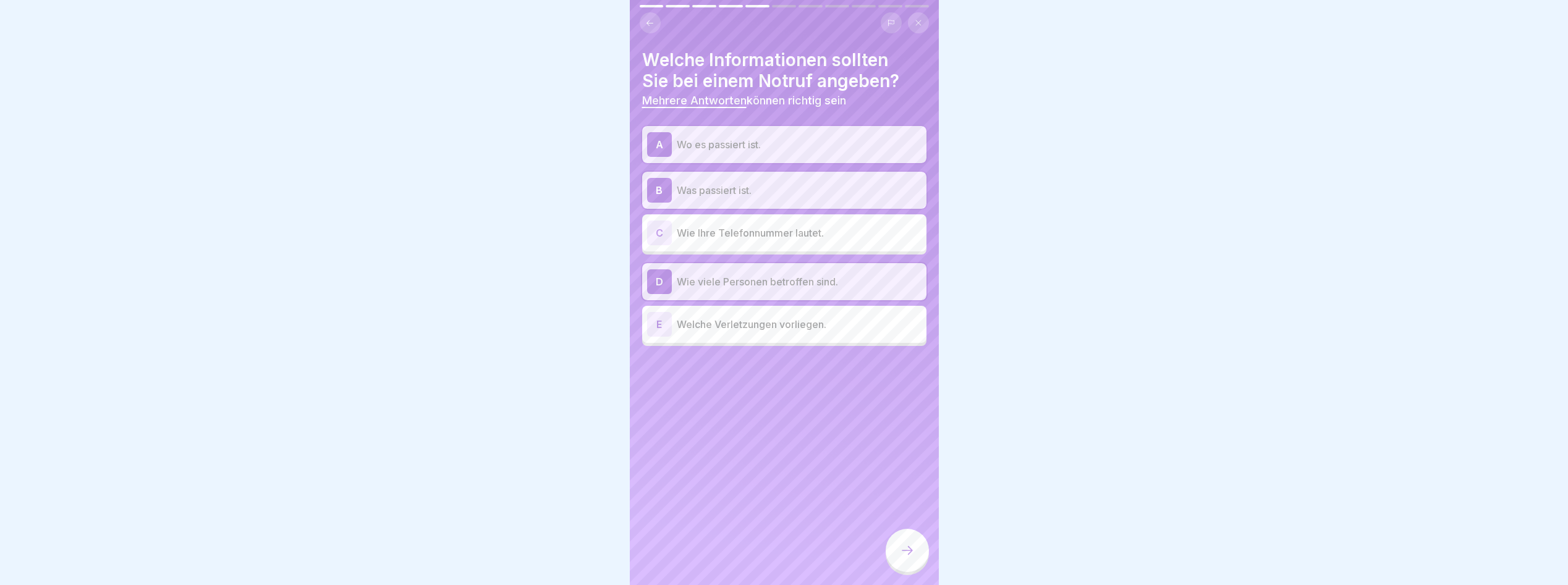 click at bounding box center [907, 550] 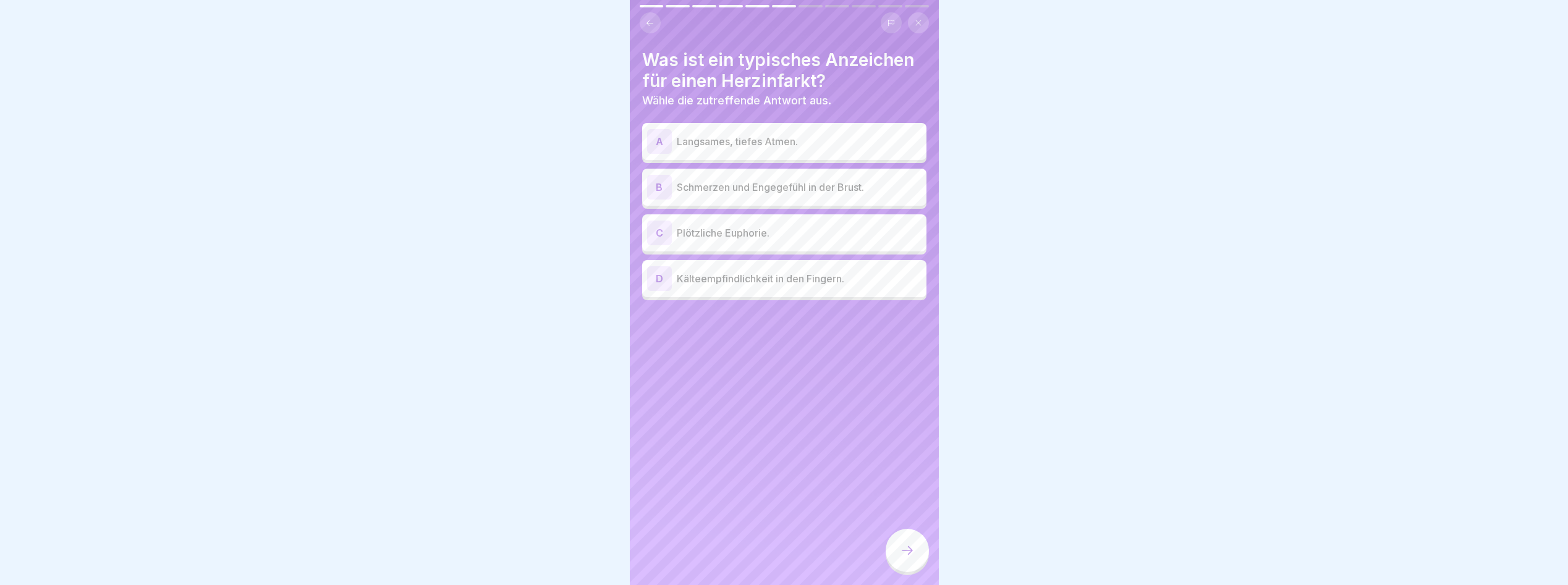 click on "Schmerzen und Engegefühl in der Brust." at bounding box center [799, 187] 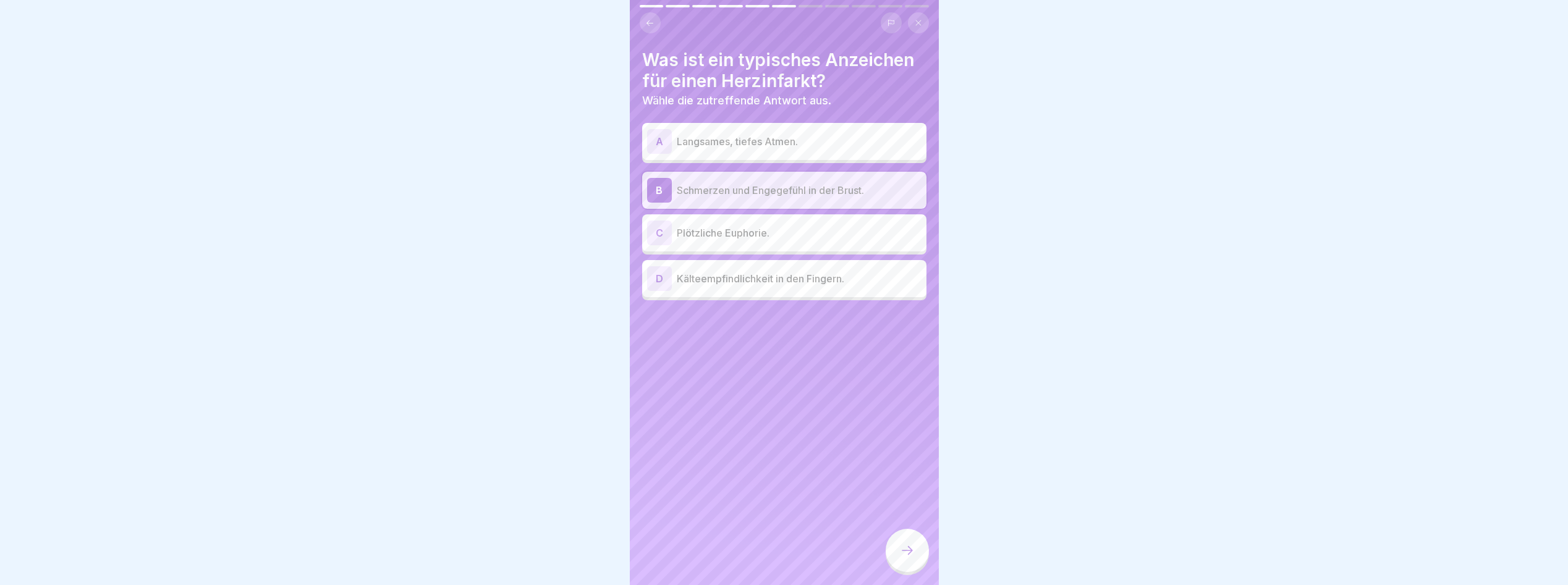 click 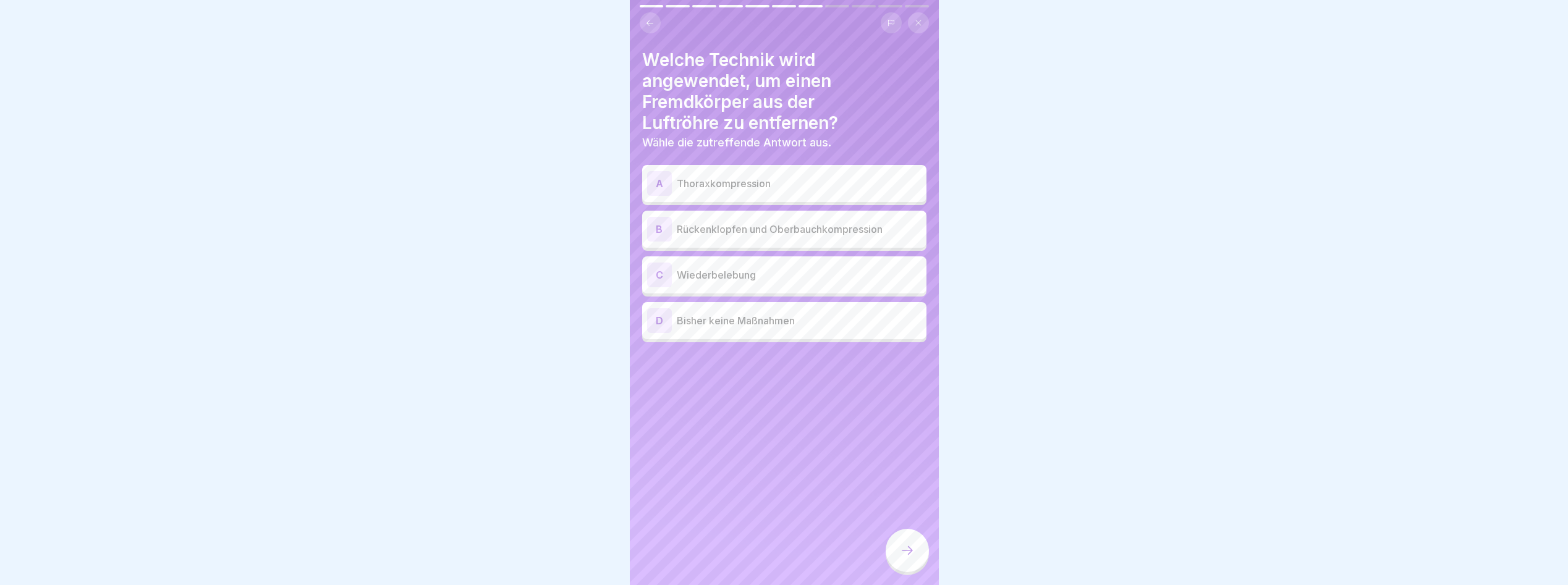 click on "Rückenklopfen und Oberbauchkompression" at bounding box center (799, 229) 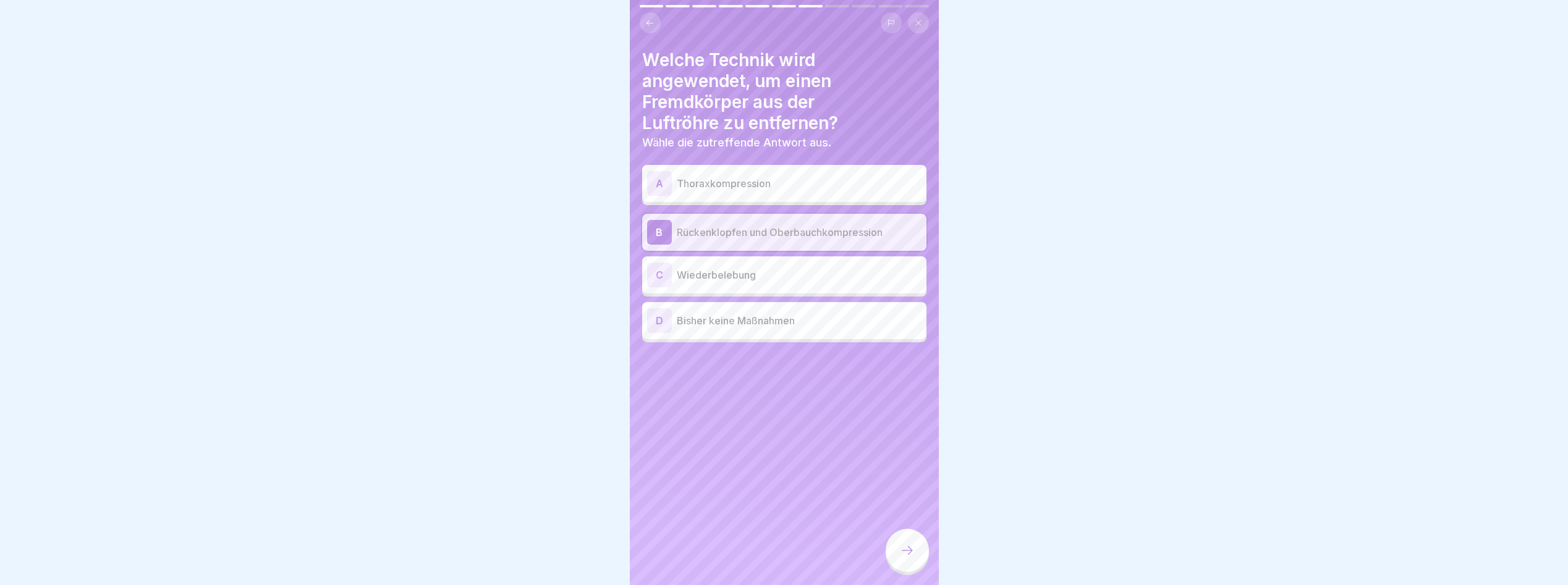 click 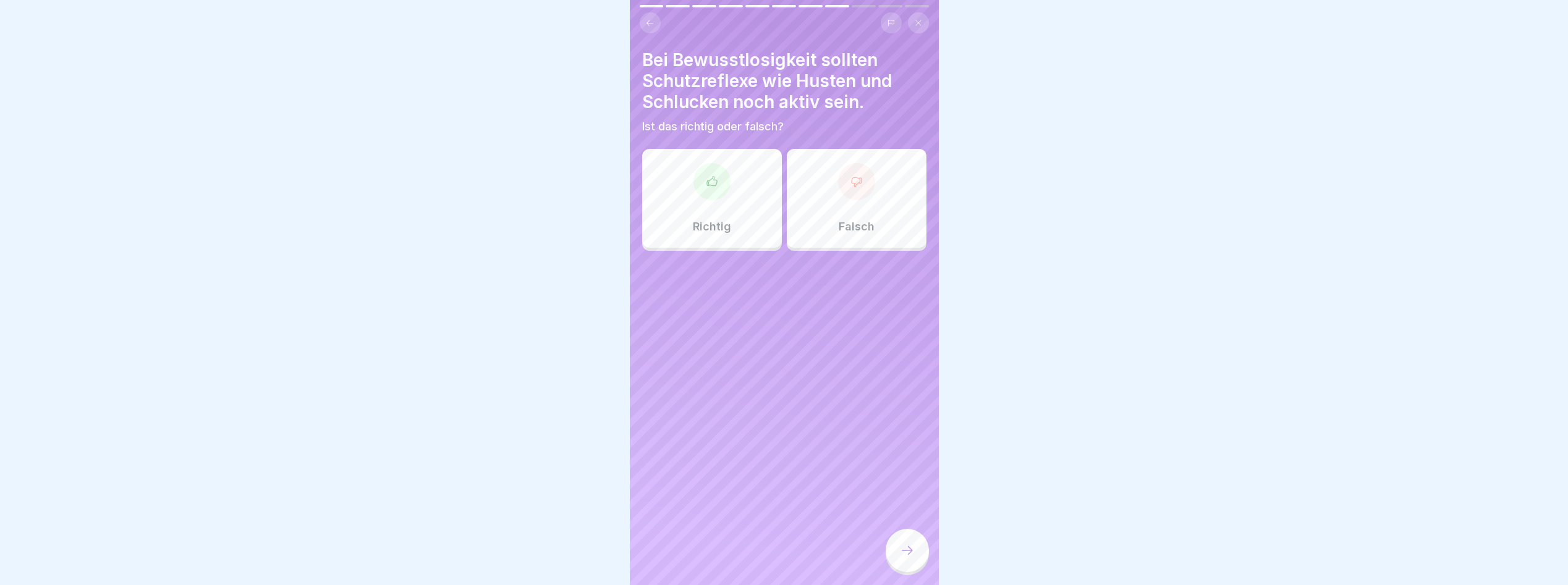 click at bounding box center (857, 182) 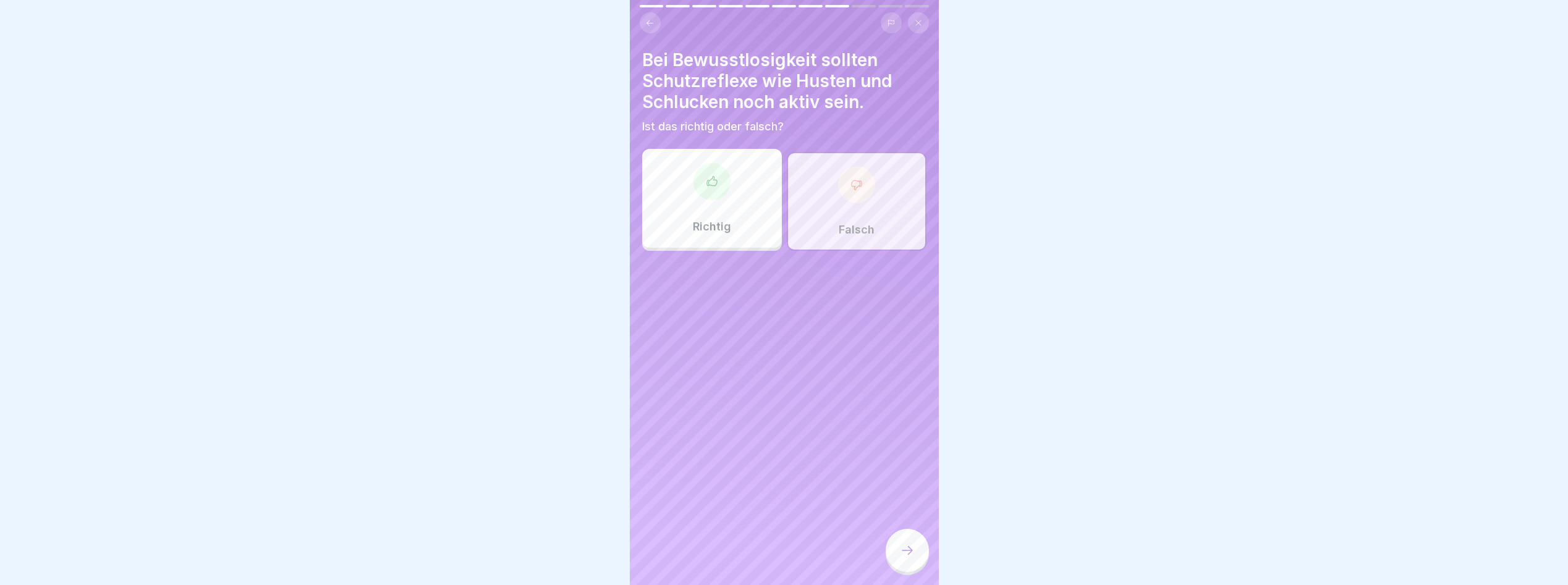 click 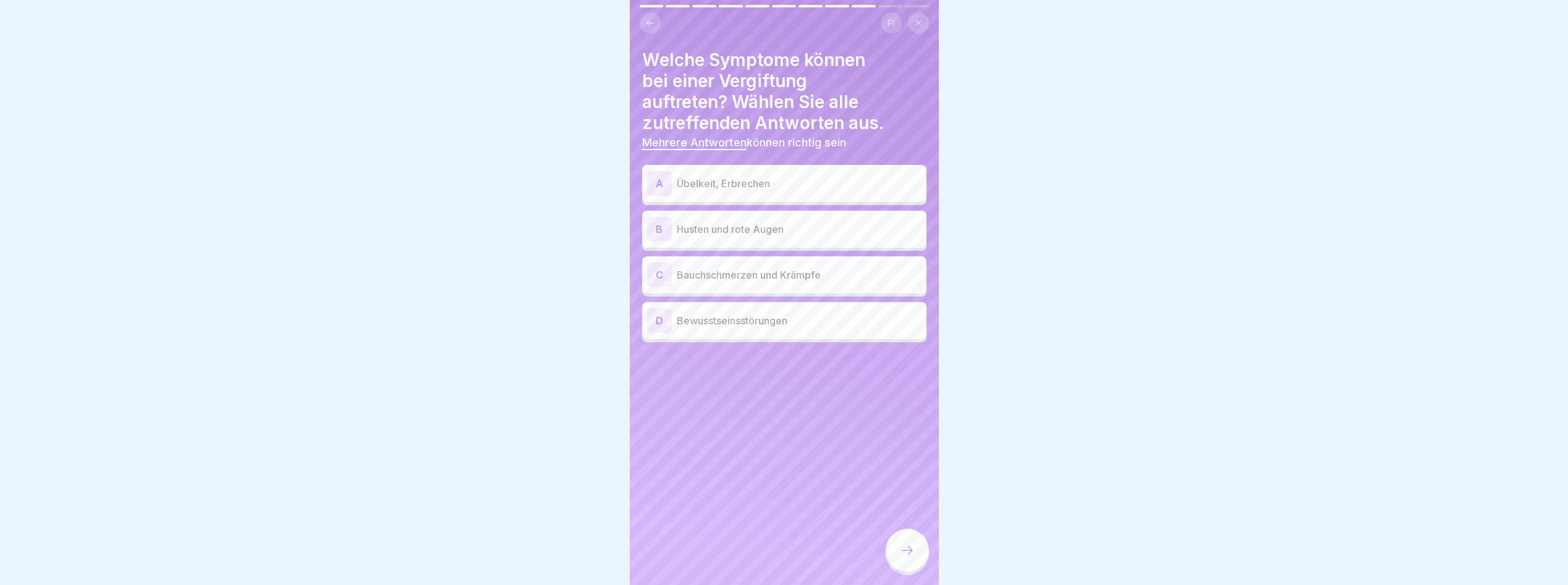 click on "Übelkeit, Erbrechen" at bounding box center [799, 183] 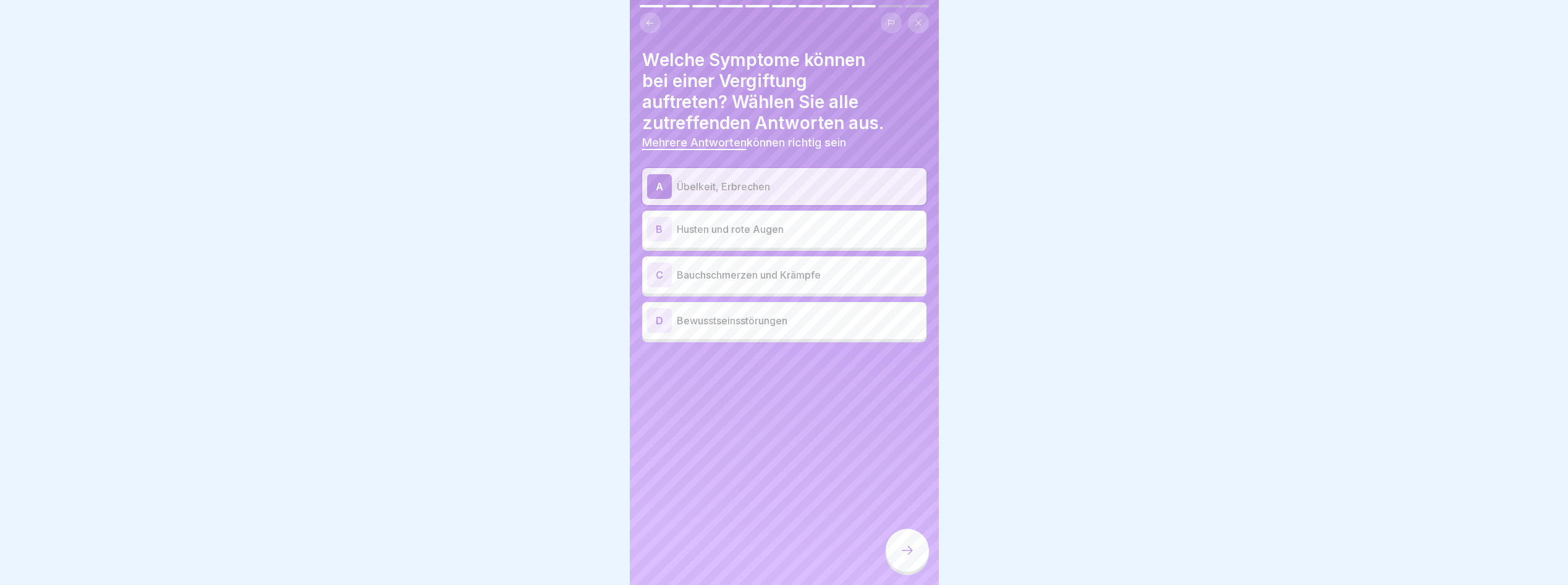 click on "Bauchschmerzen und Krämpfe" at bounding box center (799, 275) 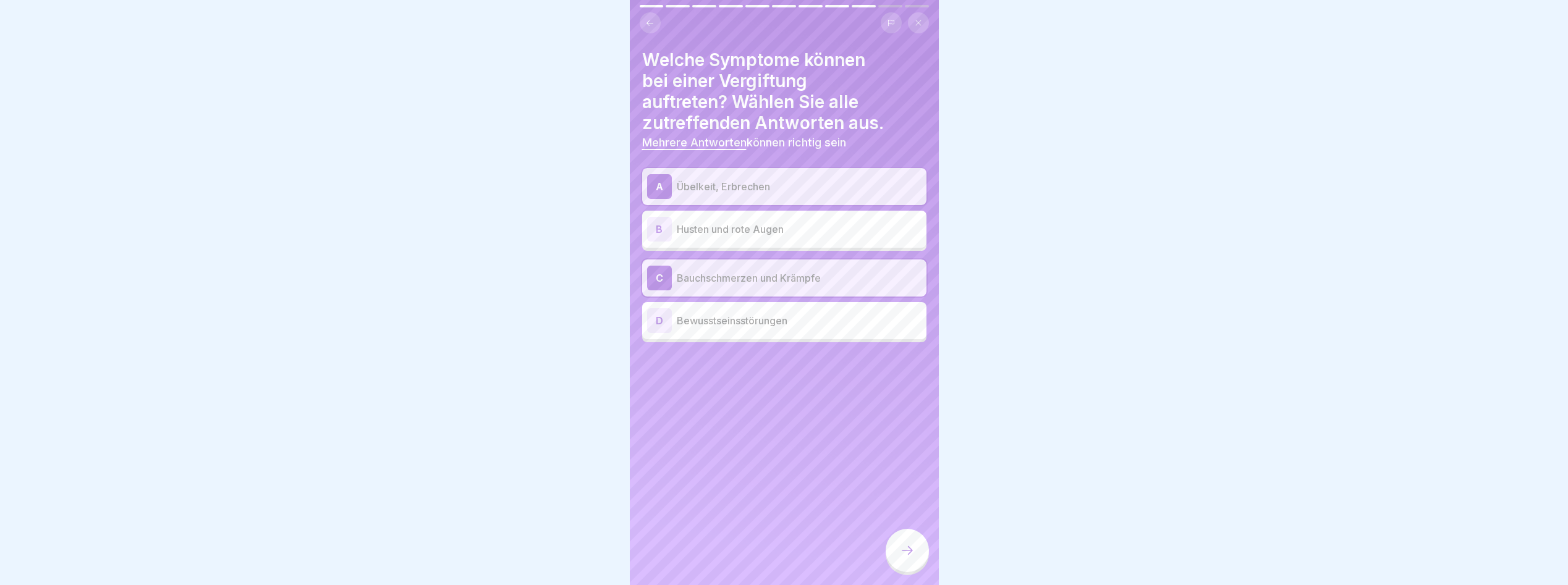 click on "Bewusstseinsstörungen" at bounding box center (799, 321) 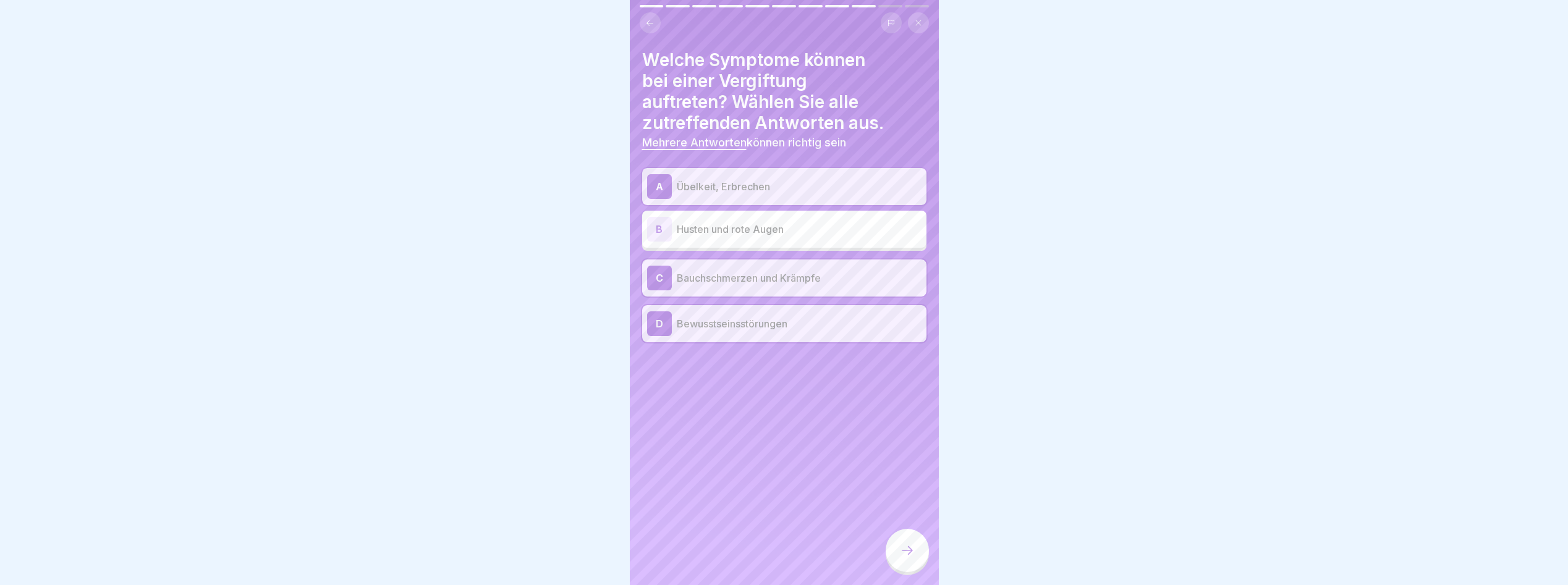 click at bounding box center (907, 550) 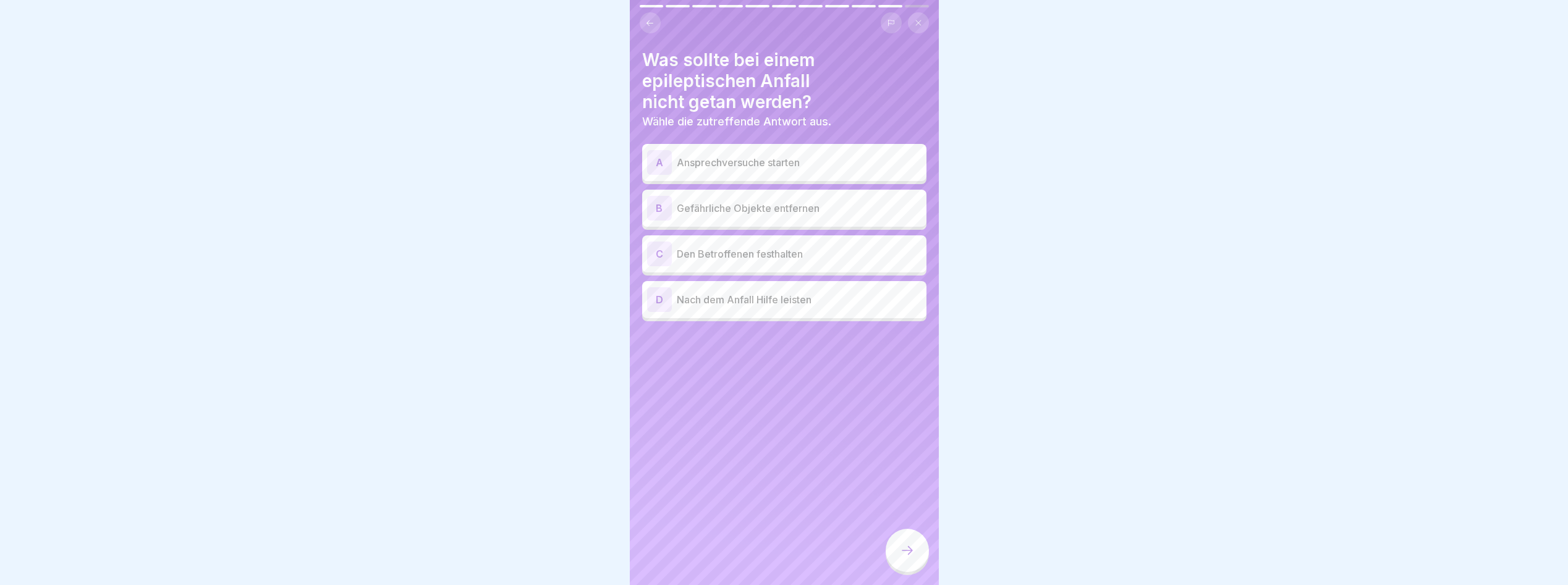 click on "Den Betroffenen festhalten" at bounding box center (799, 254) 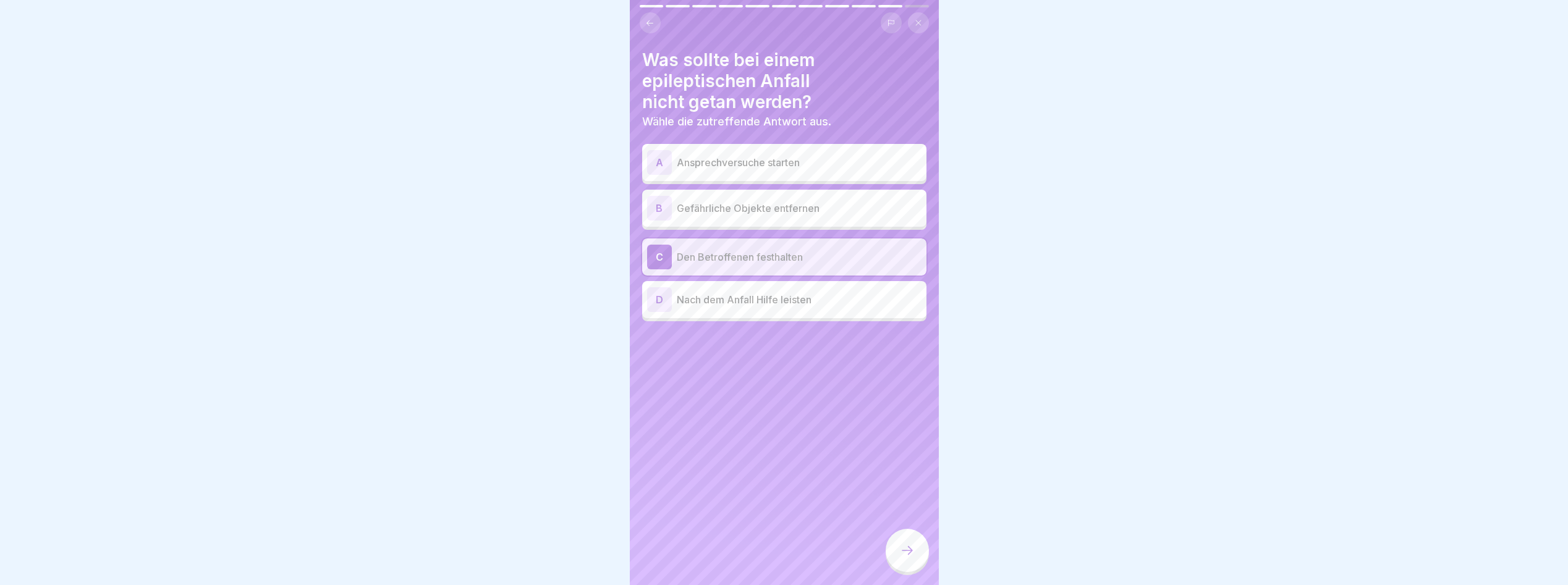 click 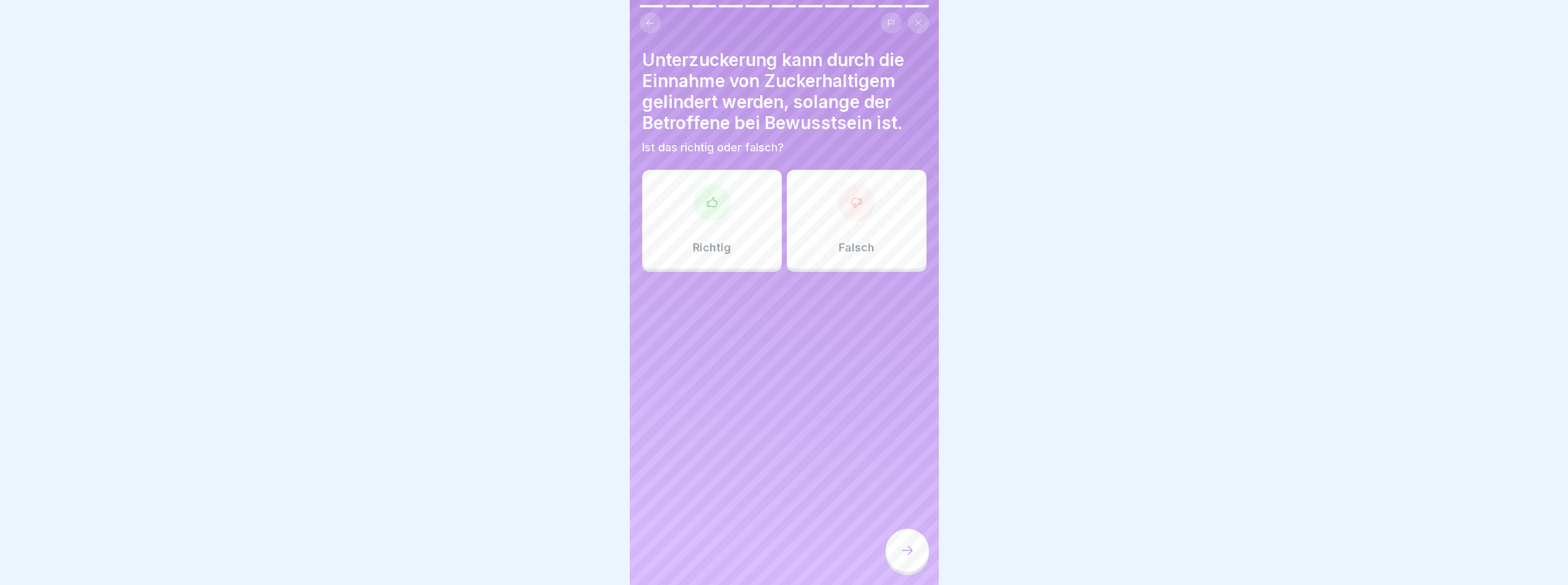 click at bounding box center (712, 203) 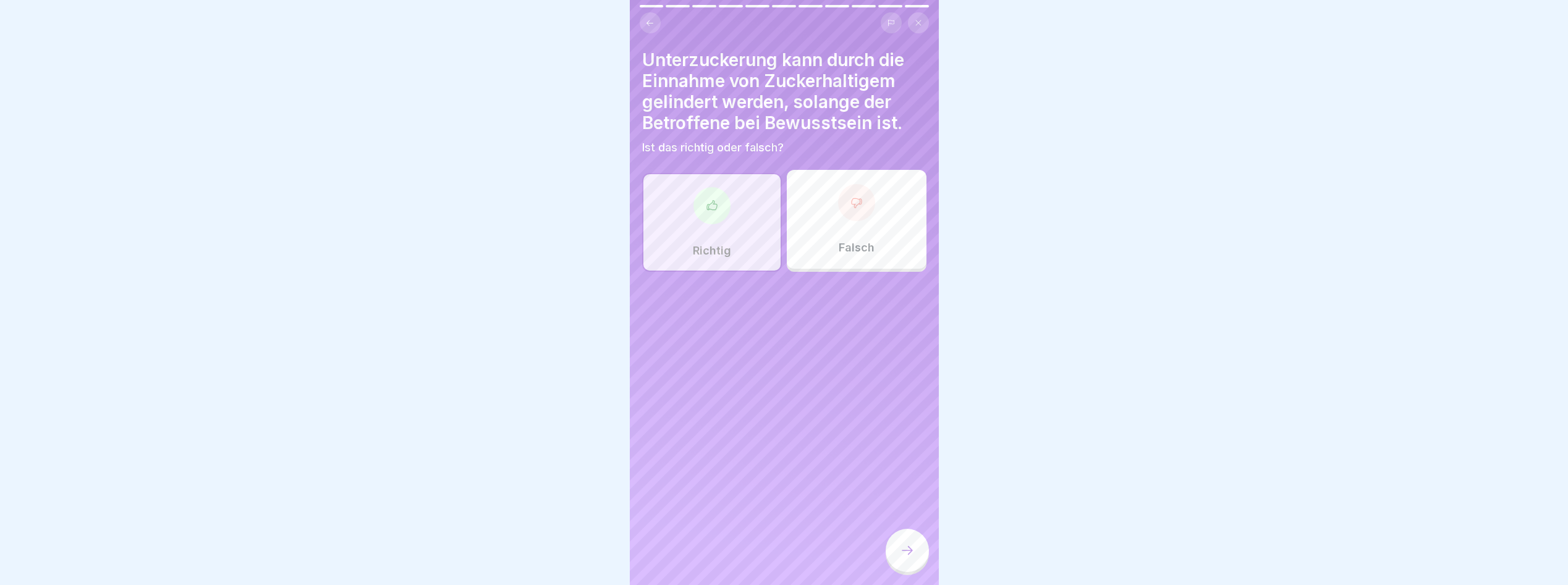click 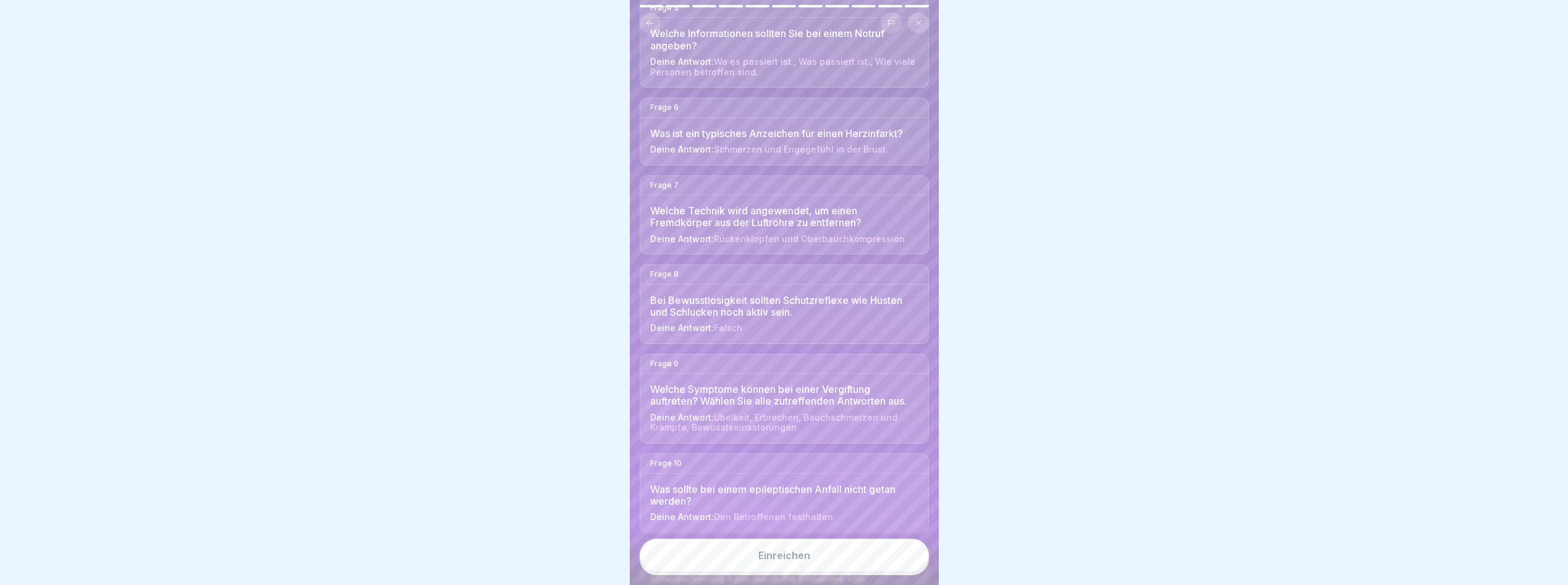 scroll, scrollTop: 556, scrollLeft: 0, axis: vertical 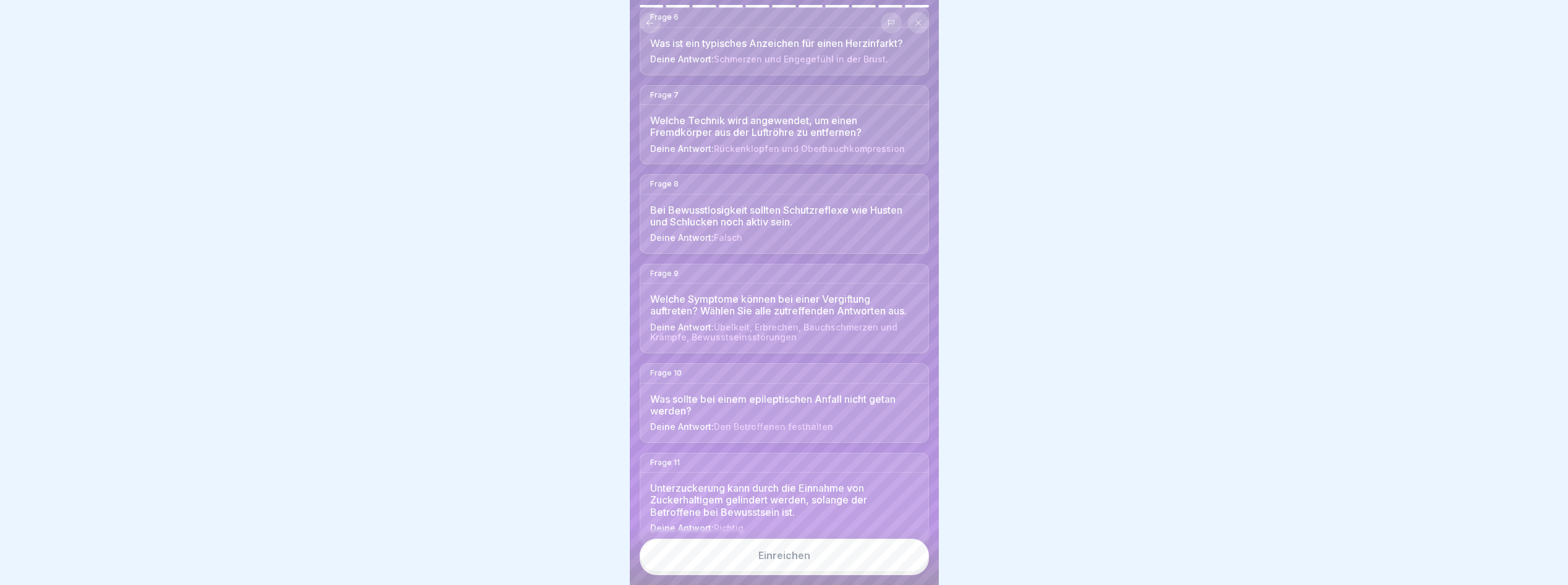 click on "Einreichen" at bounding box center [784, 555] 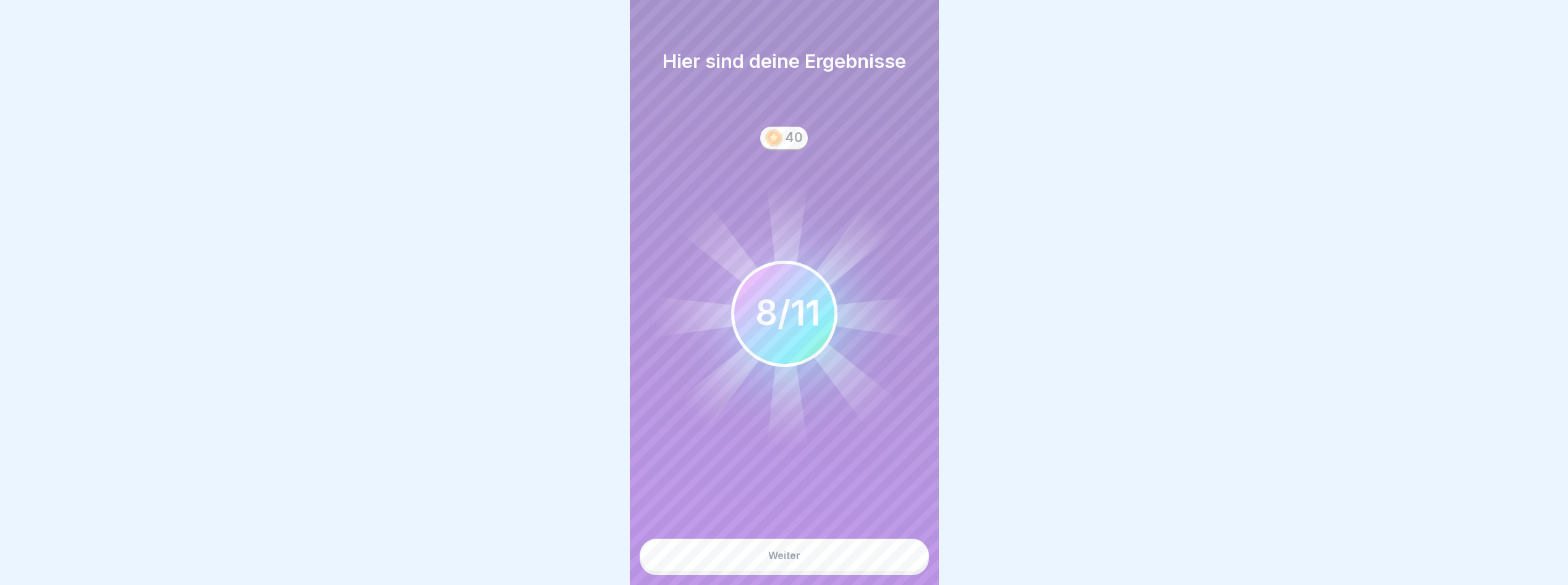 click on "Weiter" at bounding box center (784, 555) 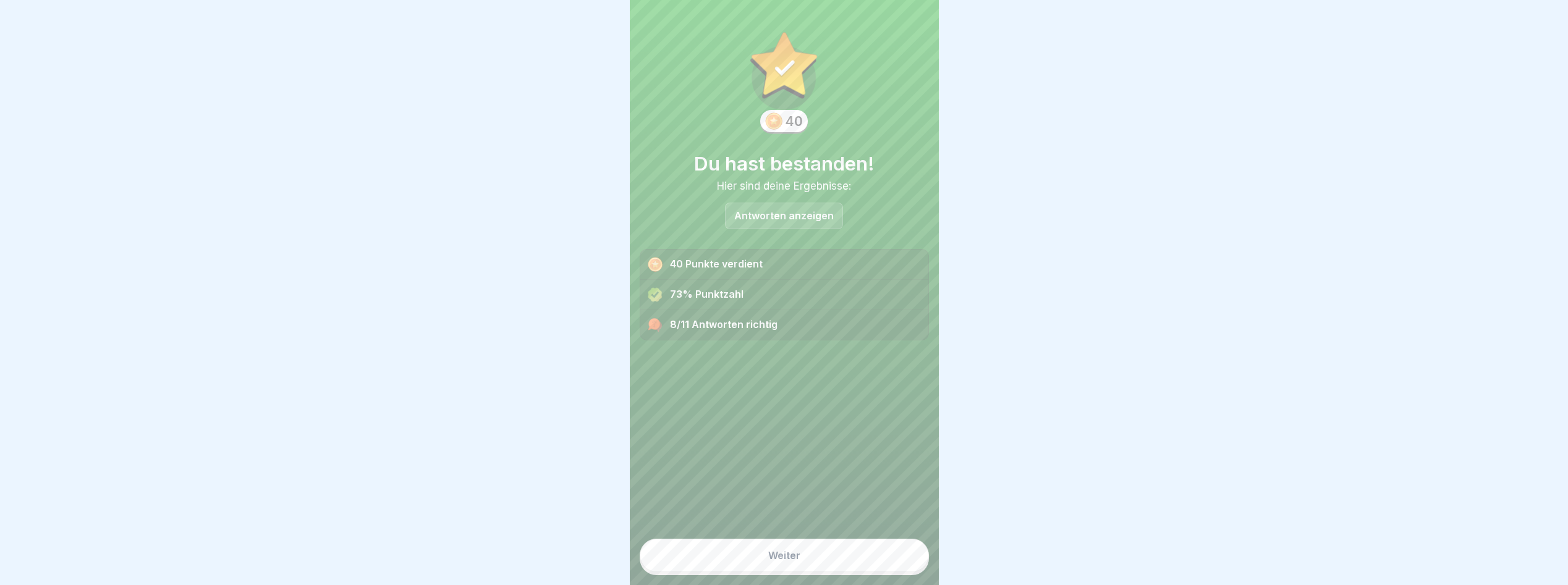 click on "Antworten anzeigen" at bounding box center (784, 216) 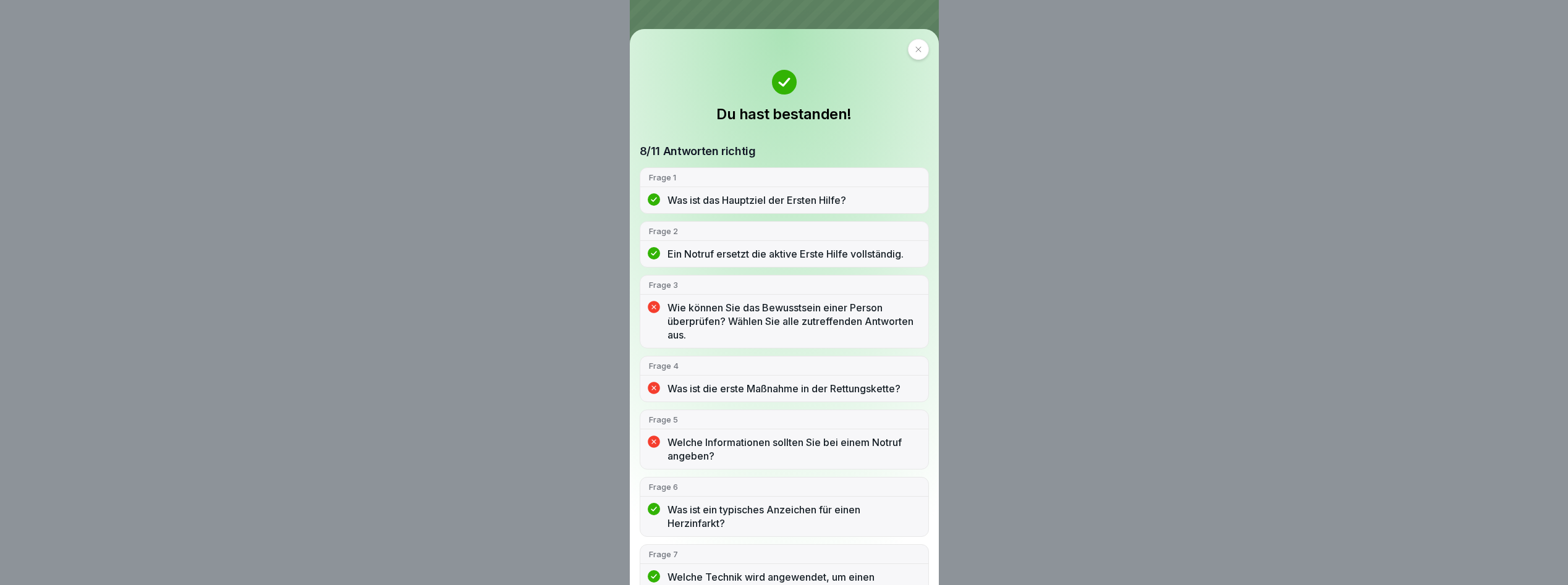 drag, startPoint x: 738, startPoint y: 314, endPoint x: 758, endPoint y: 317, distance: 20.22375 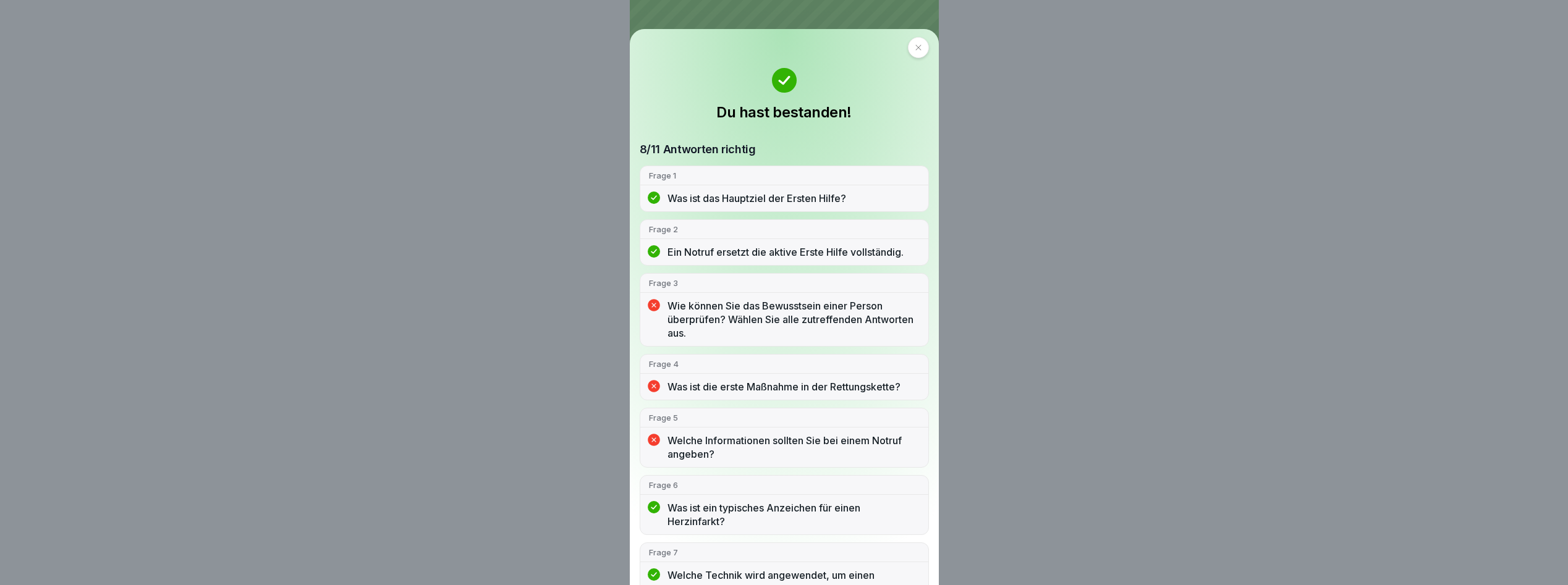 scroll, scrollTop: 0, scrollLeft: 0, axis: both 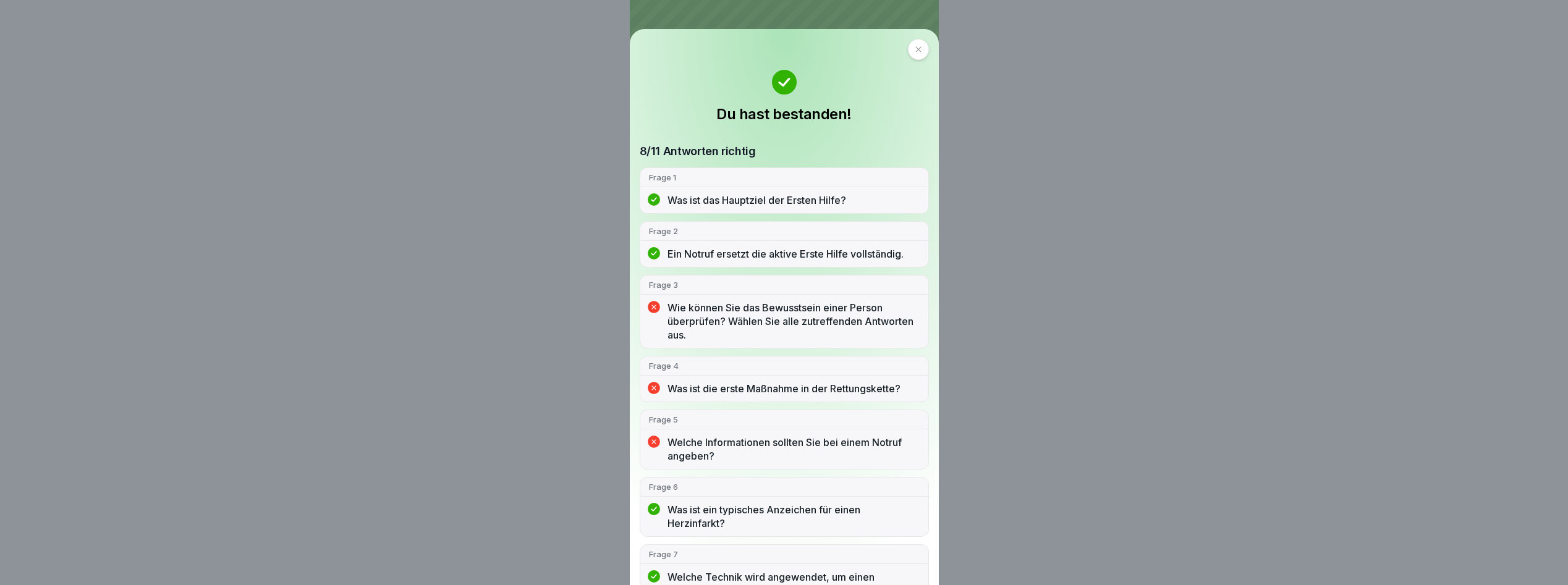 click on "Du hast bestanden! 8/11 Antworten richtig Frage 1 Was ist das Hauptziel der Ersten Hilfe? Frage 2 Ein Notruf ersetzt die aktive Erste Hilfe vollständig. Frage 3 Wie können Sie das Bewusstsein einer Person überprüfen? Wählen Sie alle zutreffenden Antworten aus. Frage 4 Was ist die erste Maßnahme in der Rettungskette? Frage 5 Welche Informationen sollten Sie bei einem Notruf angeben? Frage 6 Was ist ein typisches Anzeichen für einen Herzinfarkt? Frage 7 Welche Technik wird angewendet, um einen Fremdkörper aus der Luftröhre zu entfernen? Frage 8 Bei Bewusstlosigkeit sollten Schutzreflexe wie Husten und Schlucken noch aktiv sein. Frage 9 Welche Symptome können bei einer Vergiftung auftreten? Wählen Sie alle zutreffenden Antworten aus. Frage 10 Was sollte bei einem epileptischen Anfall nicht getan werden? Frage 11 Unterzuckerung kann durch die Einnahme von Zuckerhaltigem gelindert werden, solange der Betroffene bei Bewusstsein ist." at bounding box center [784, 307] 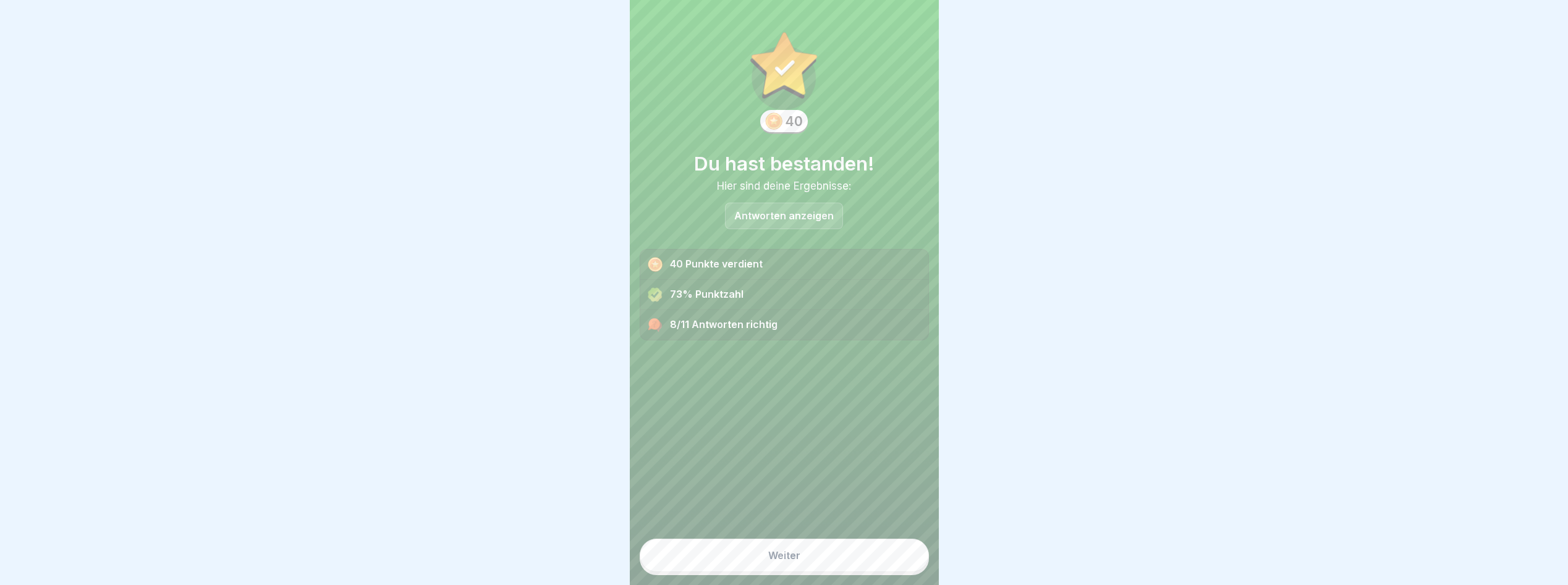 click on "Weiter" at bounding box center (784, 555) 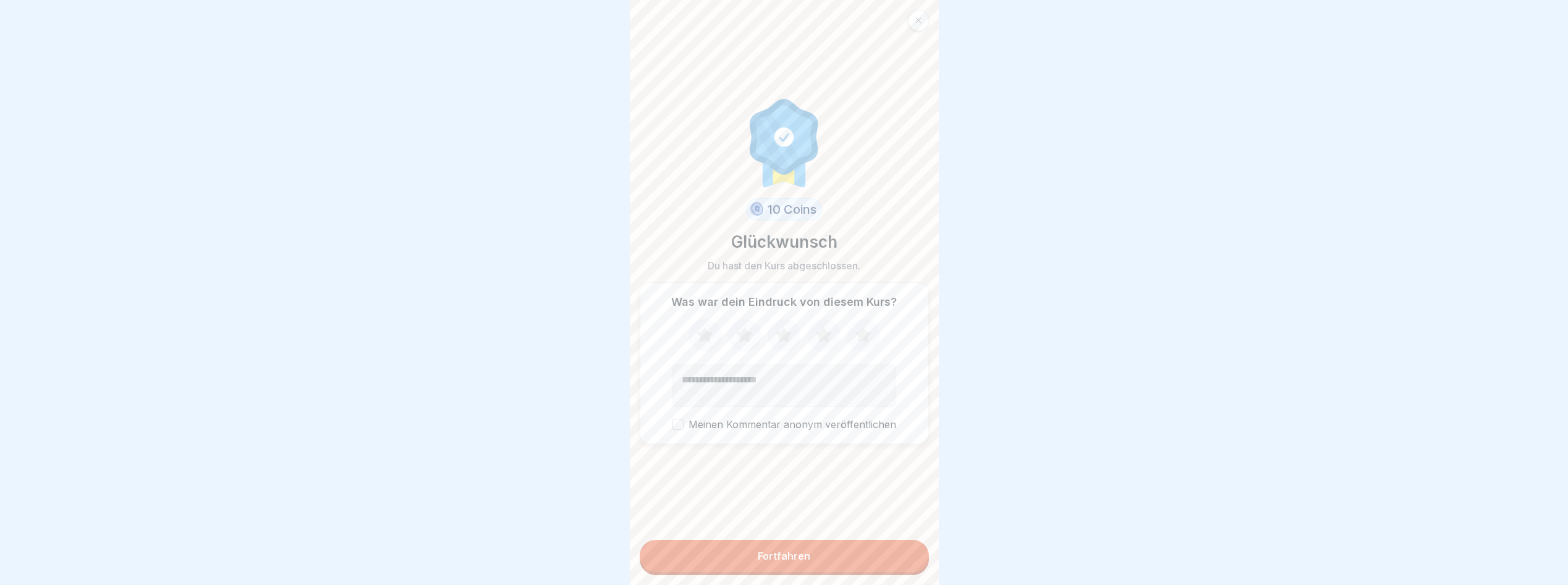 click on "Fortfahren" at bounding box center [784, 556] 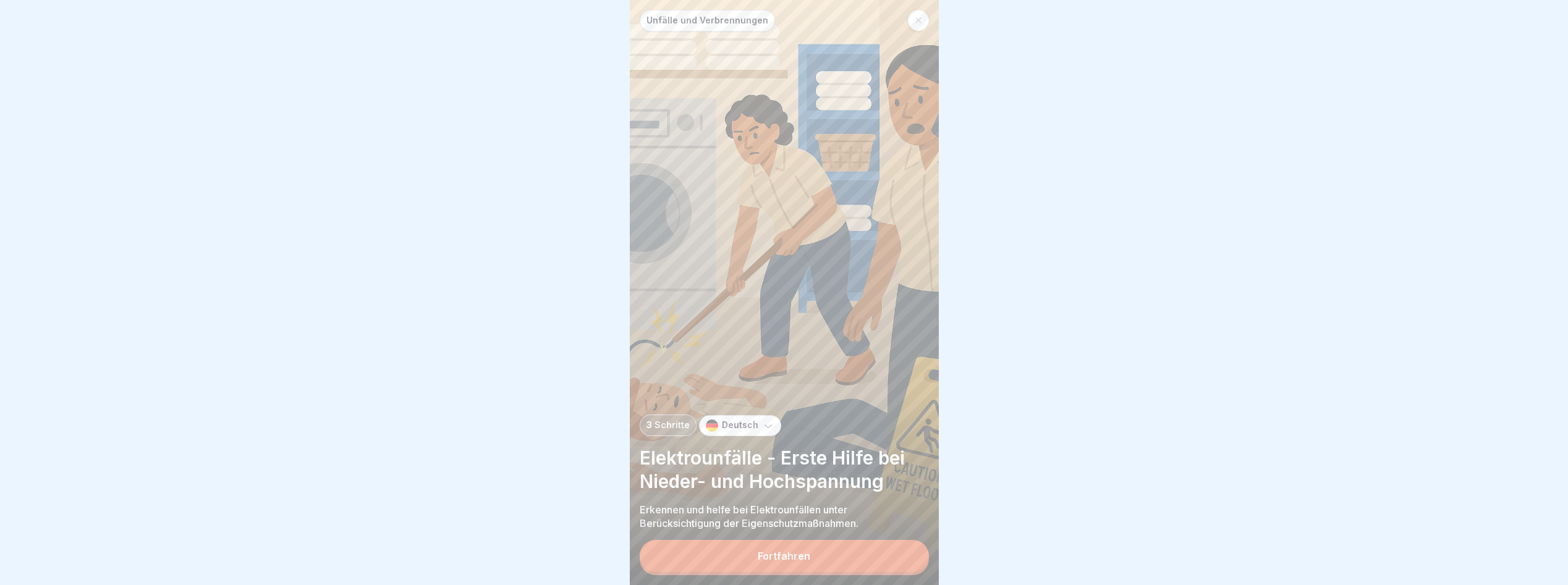 click on "Fortfahren" at bounding box center (784, 556) 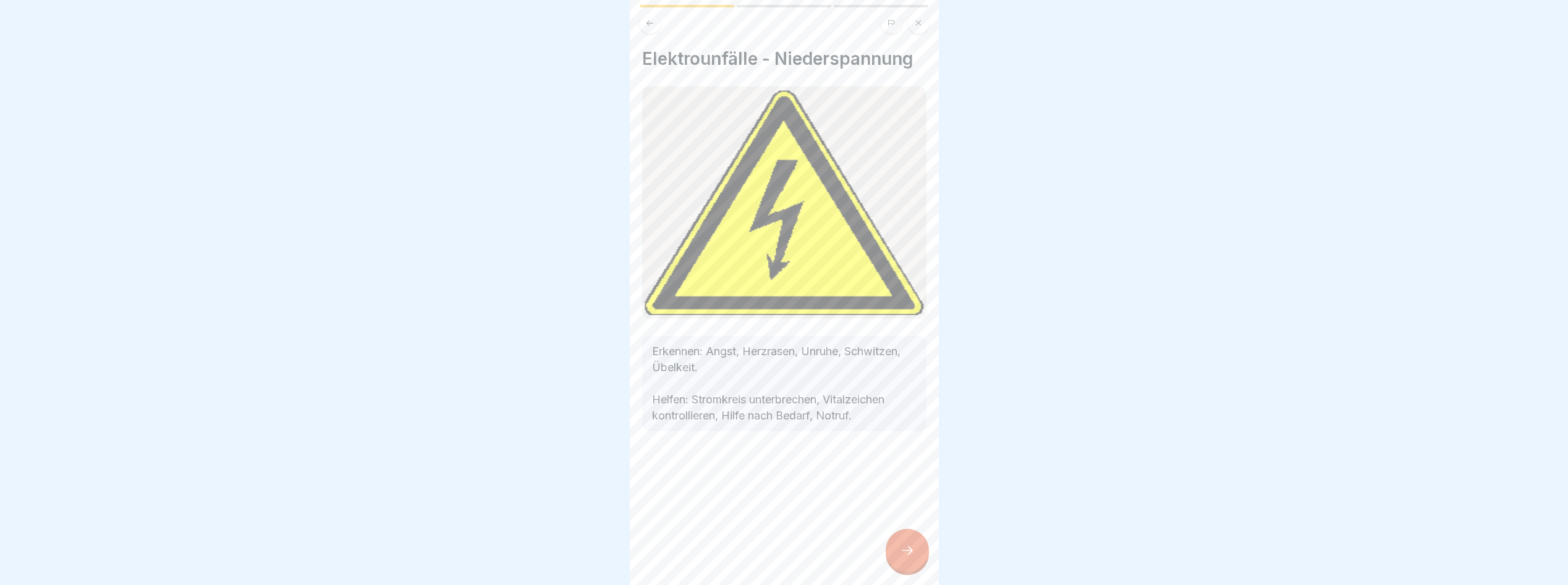 click 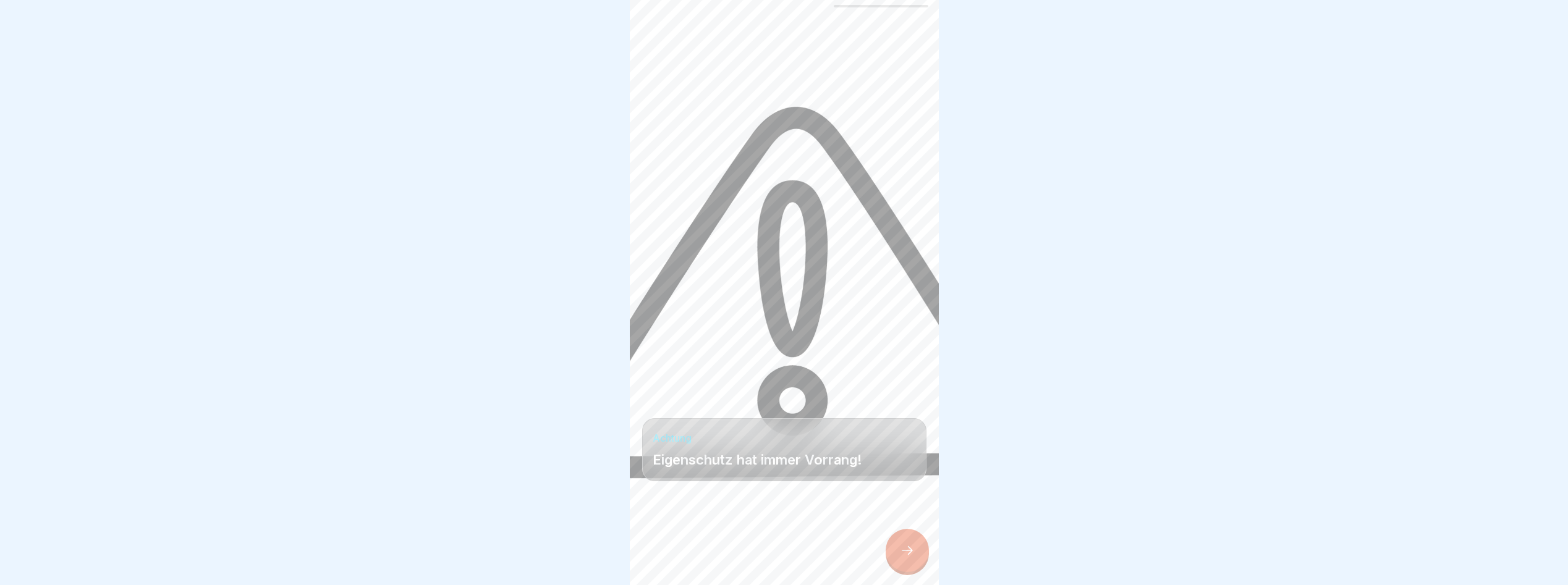 click 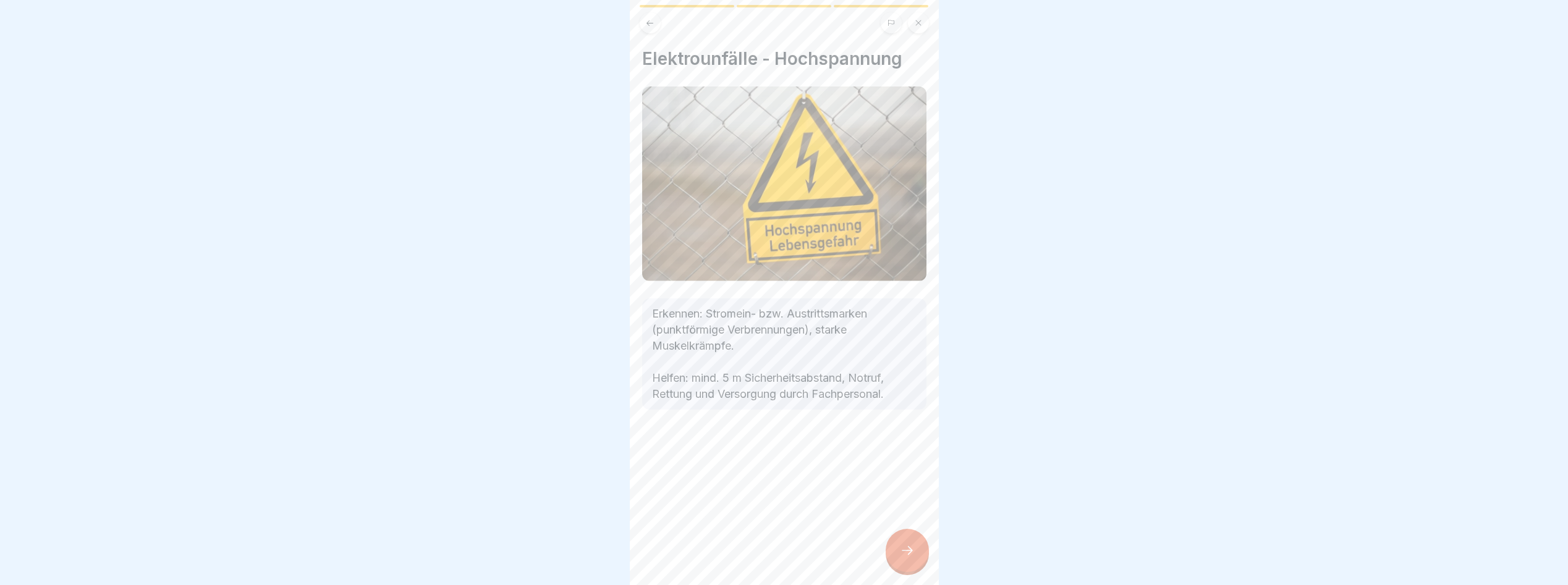 click 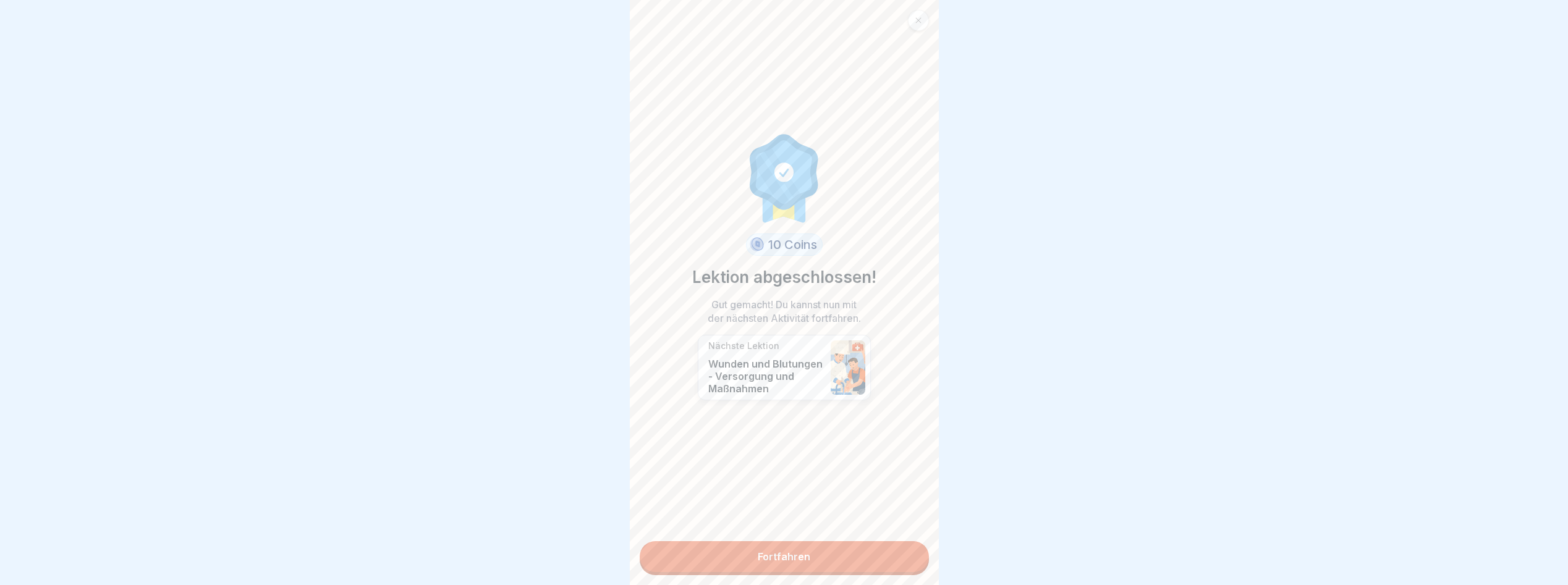 click on "Fortfahren" at bounding box center (784, 557) 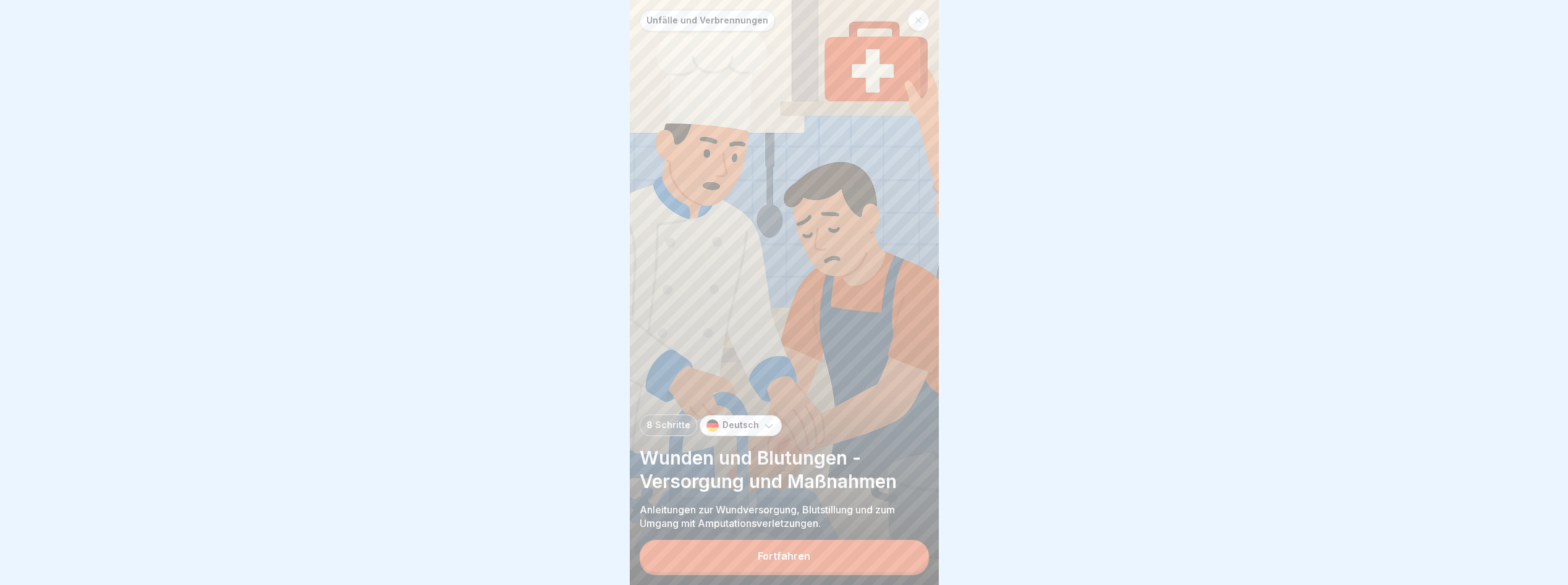 click on "Fortfahren" at bounding box center [784, 556] 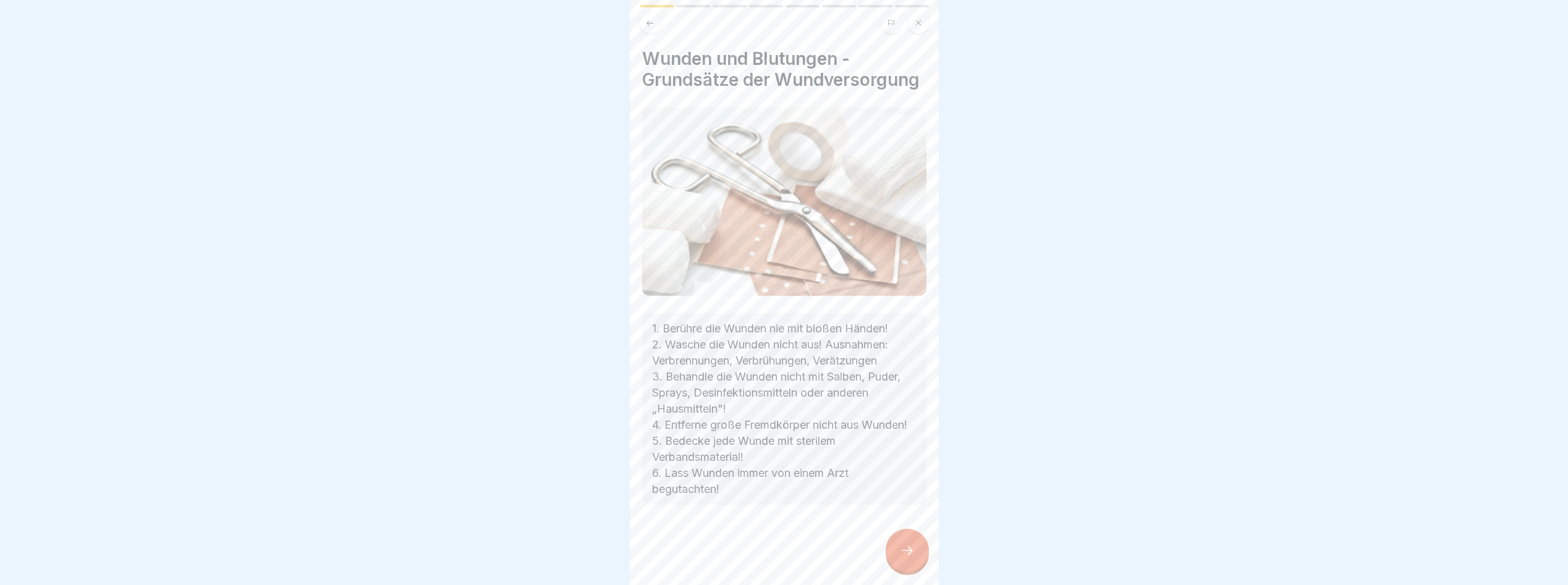click 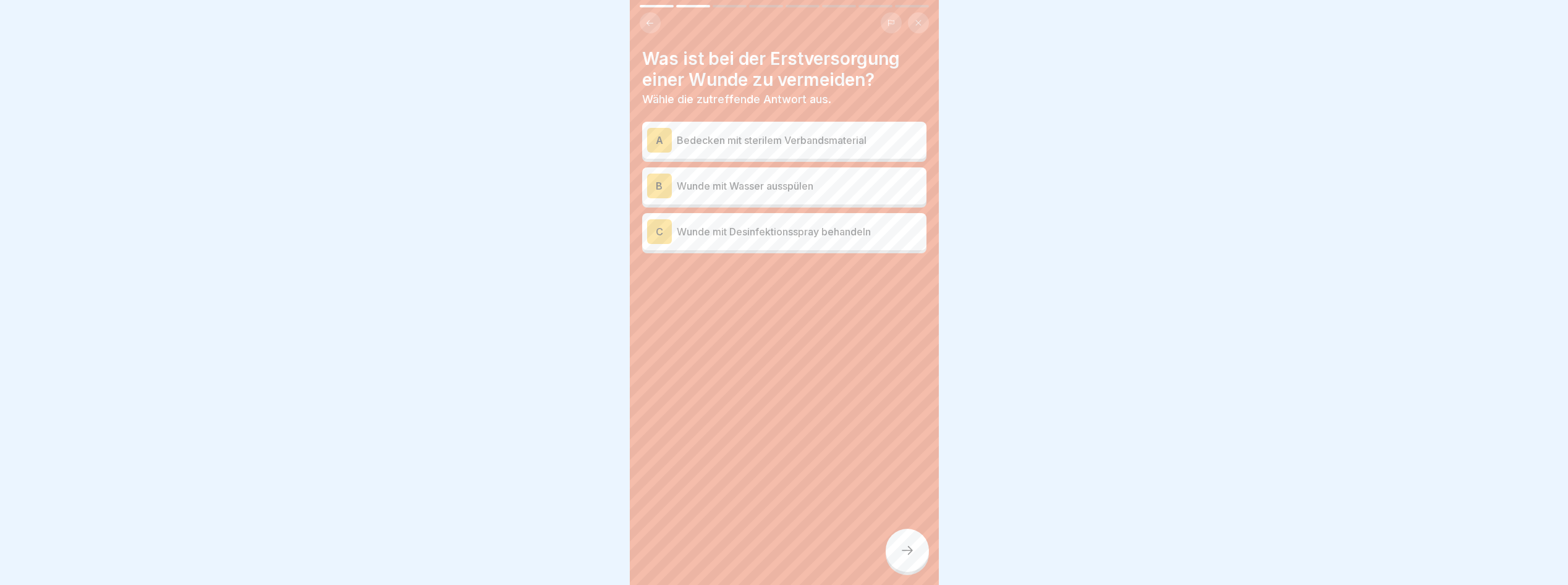 click on "Wunde mit Desinfektionsspray behandeln" at bounding box center [799, 232] 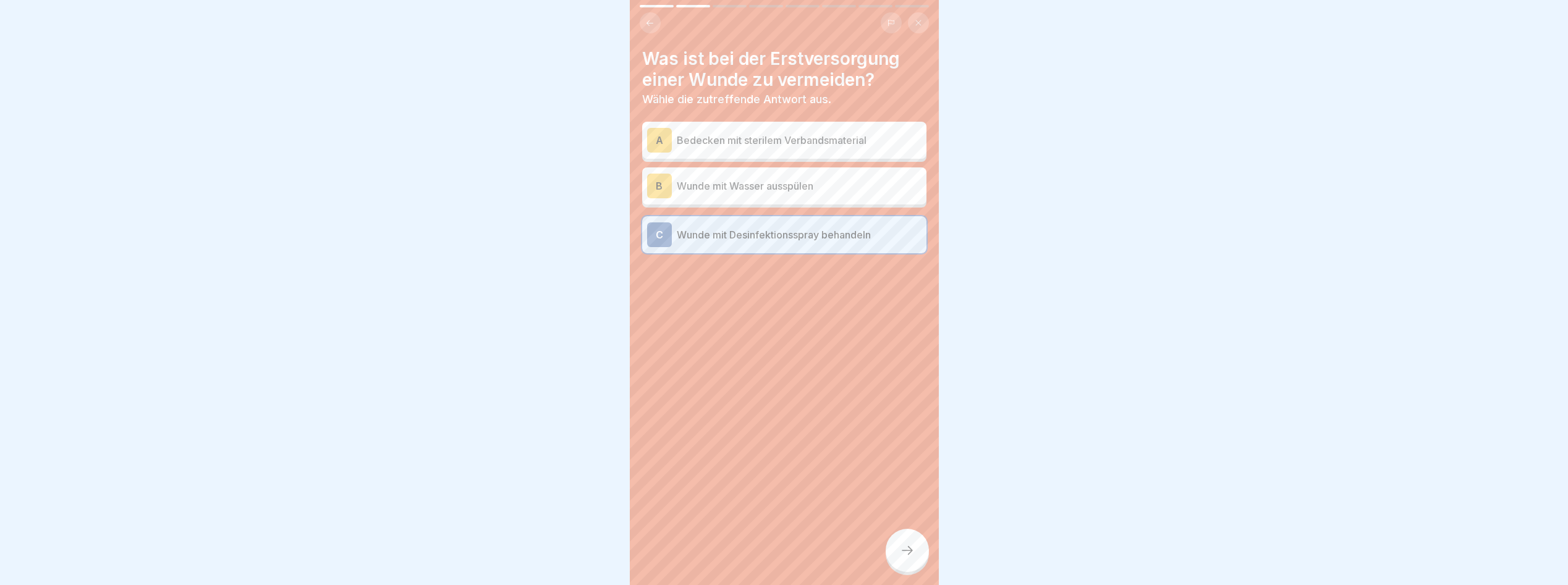 click at bounding box center (907, 550) 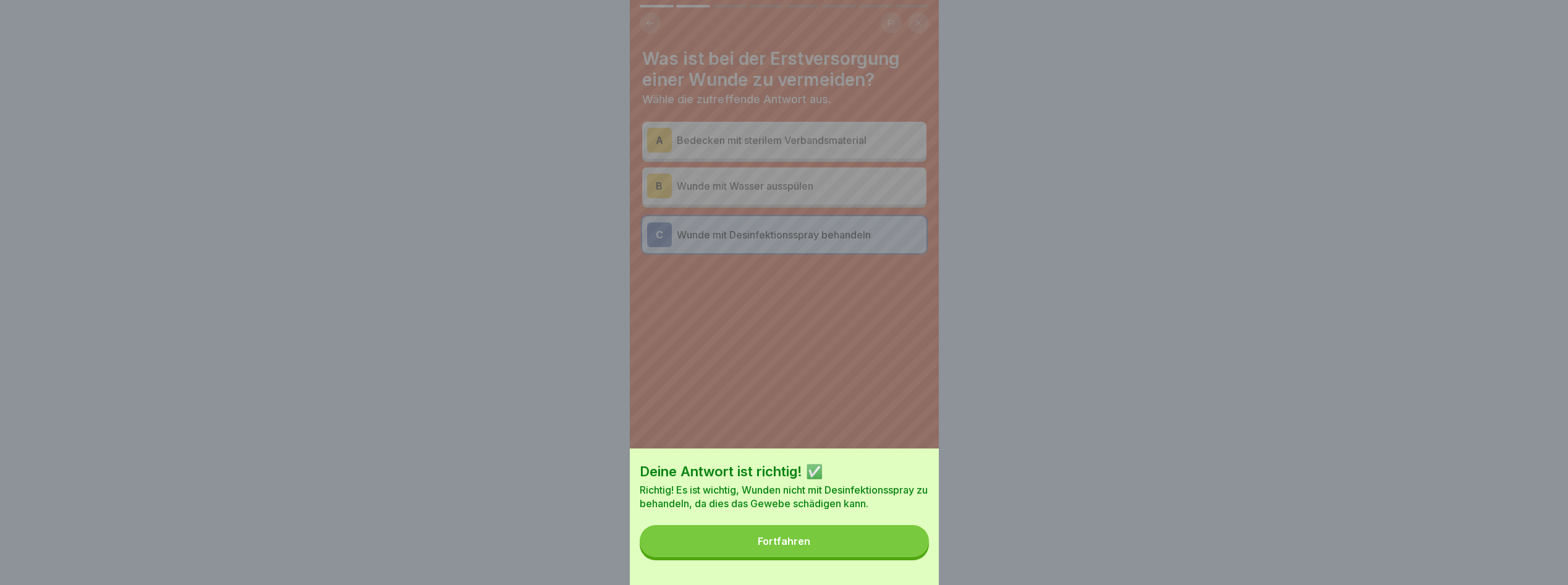 click on "Fortfahren" at bounding box center (784, 541) 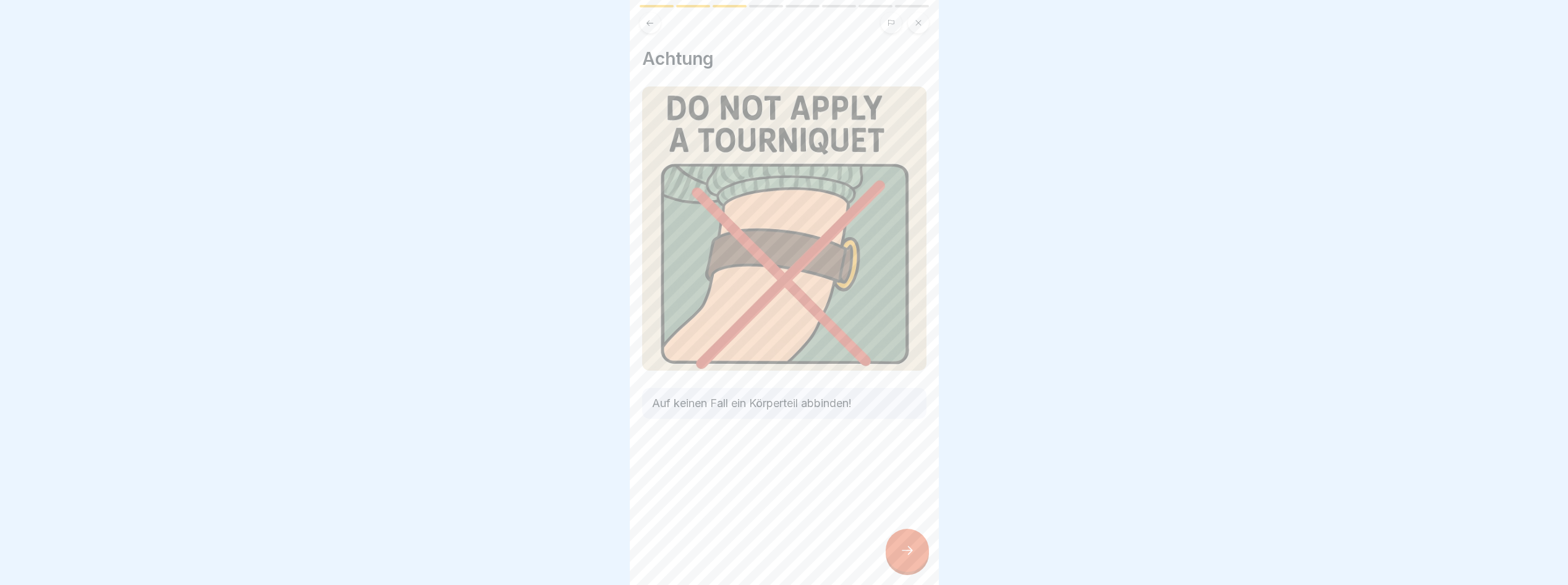 click at bounding box center [907, 550] 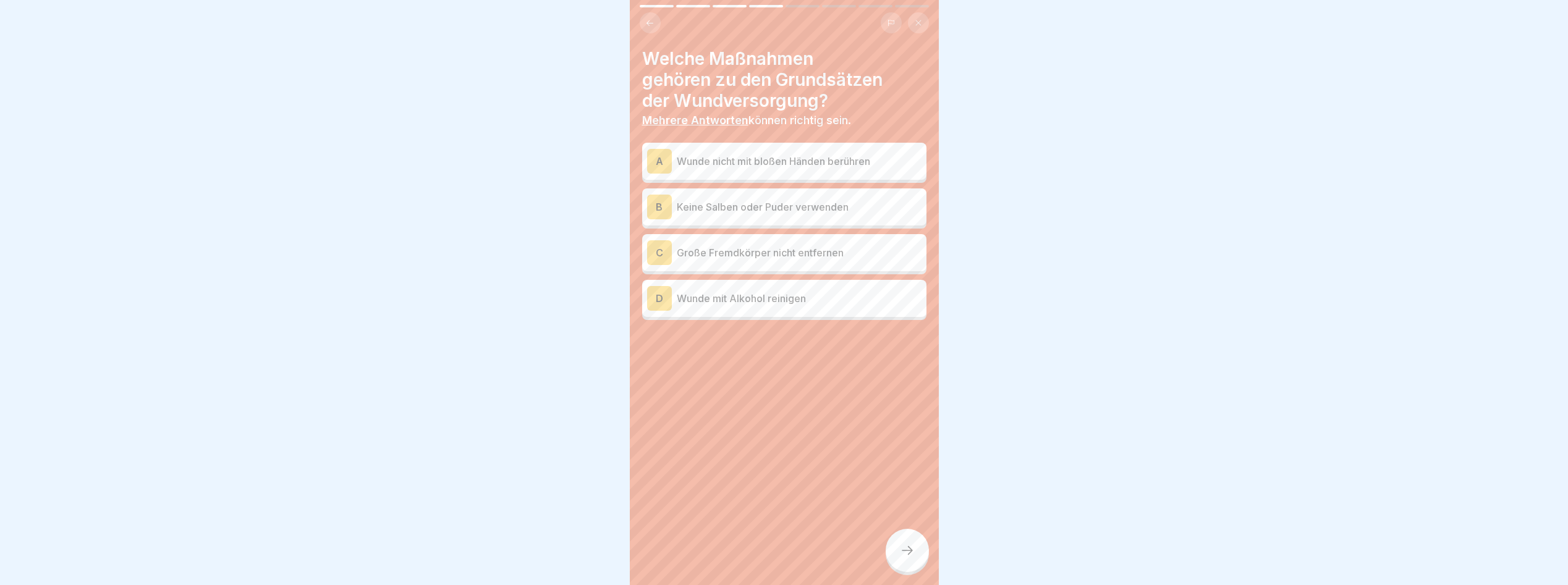 click on "Wunde nicht mit bloßen Händen berühren" at bounding box center [799, 161] 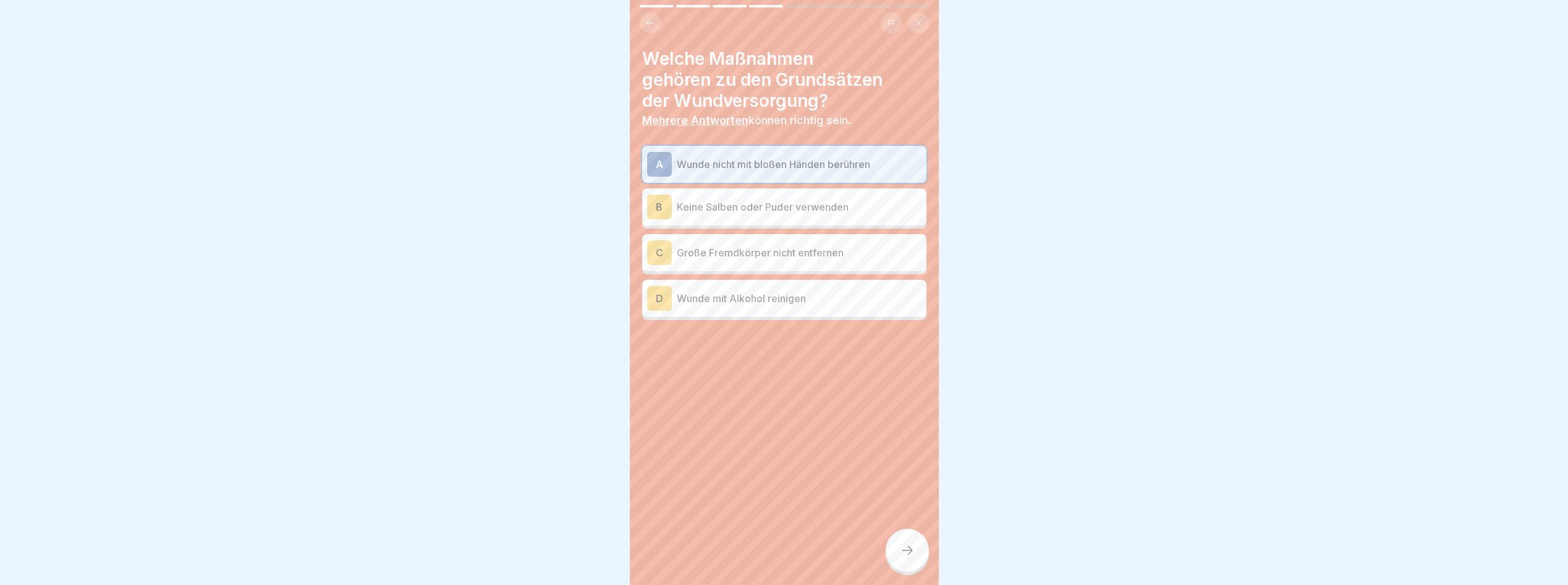 click on "B Keine Salben oder Puder verwenden" at bounding box center [784, 207] 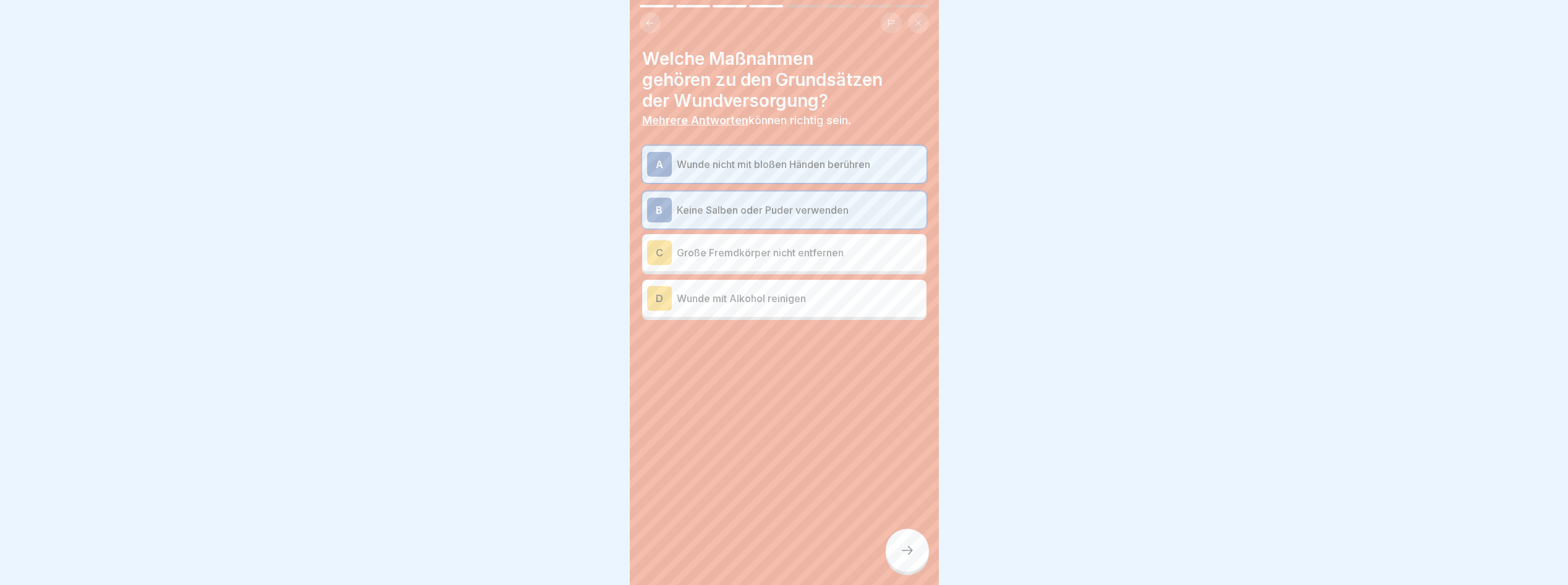 click on "Wunde mit Alkohol reinigen" at bounding box center [799, 298] 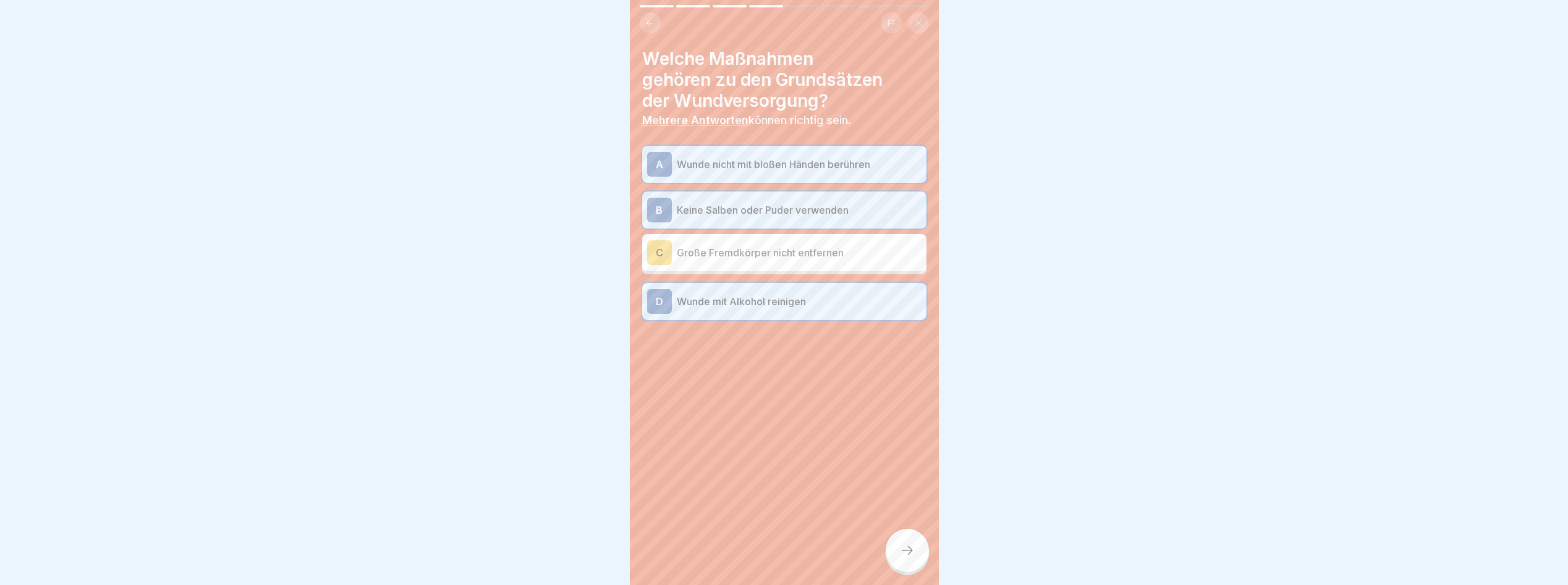 click at bounding box center (907, 550) 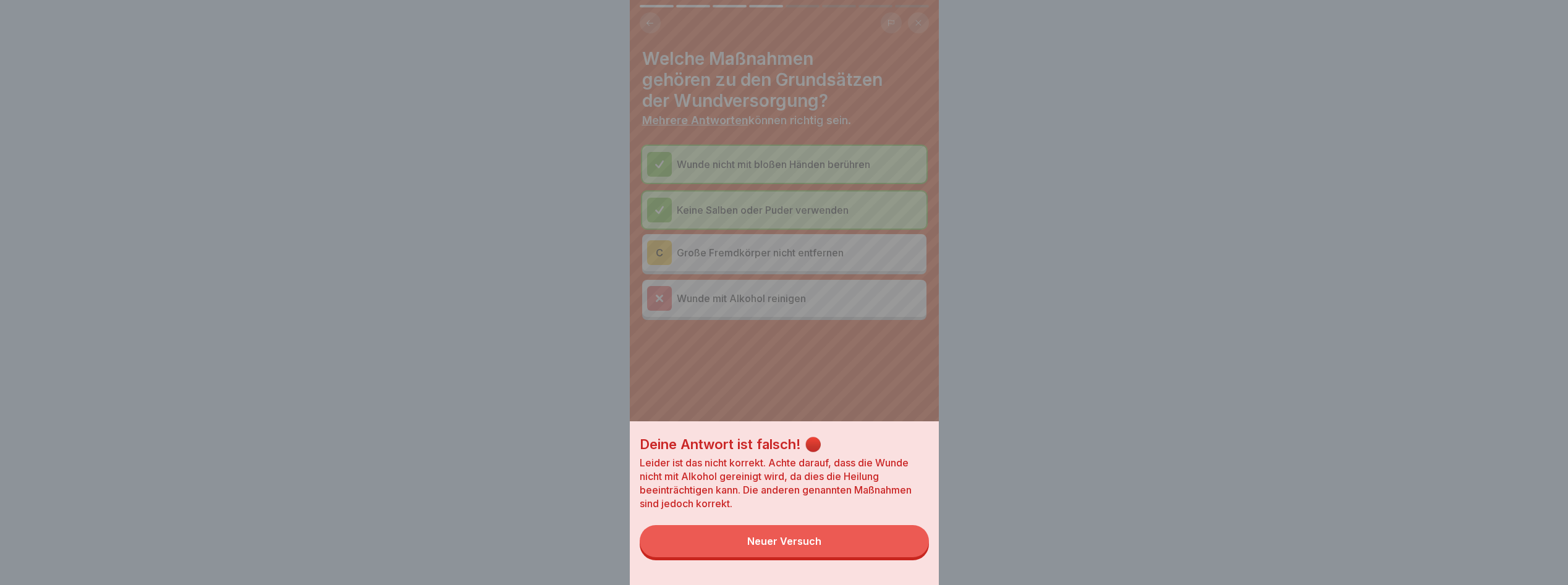 click on "Neuer Versuch" at bounding box center [784, 541] 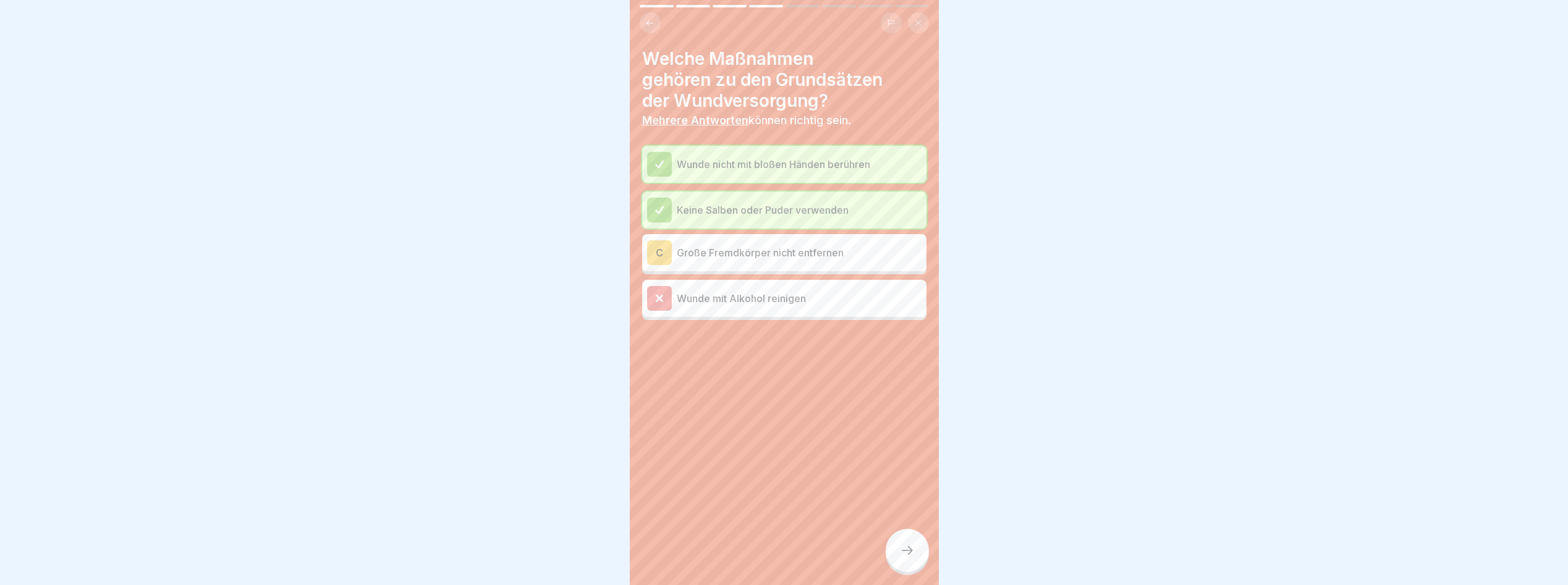 click on "Große Fremdkörper nicht entfernen" at bounding box center [799, 253] 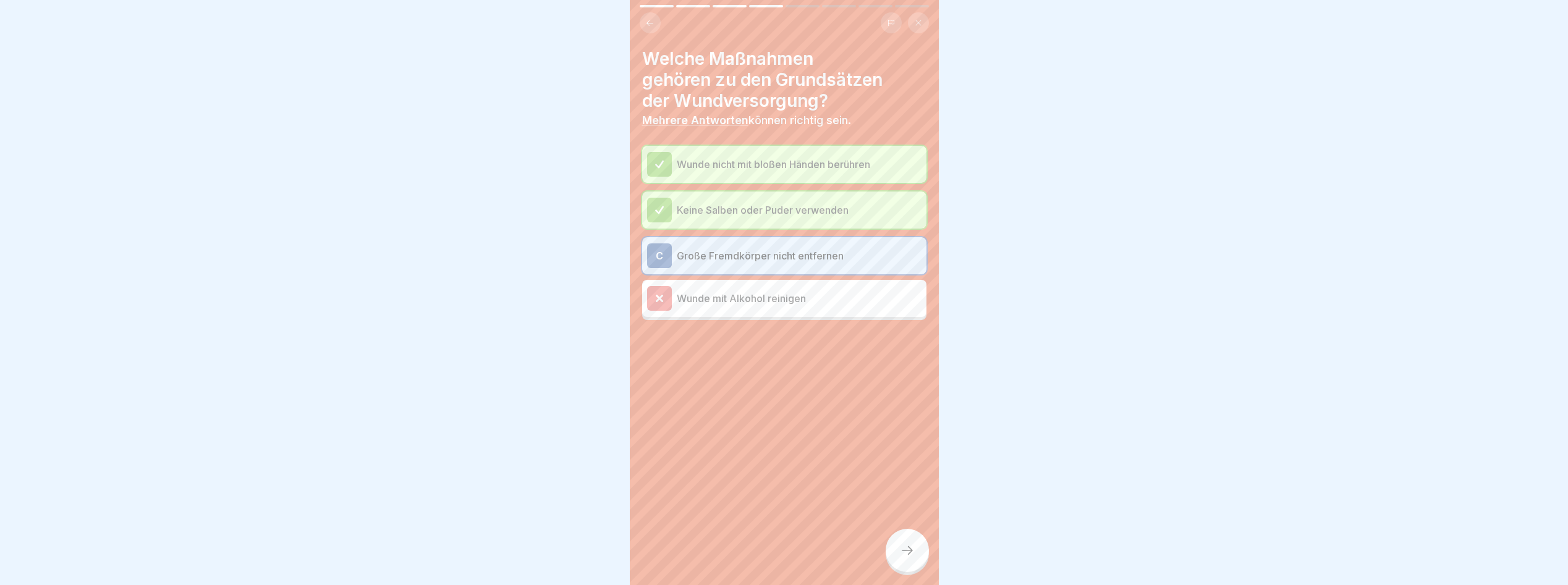 click 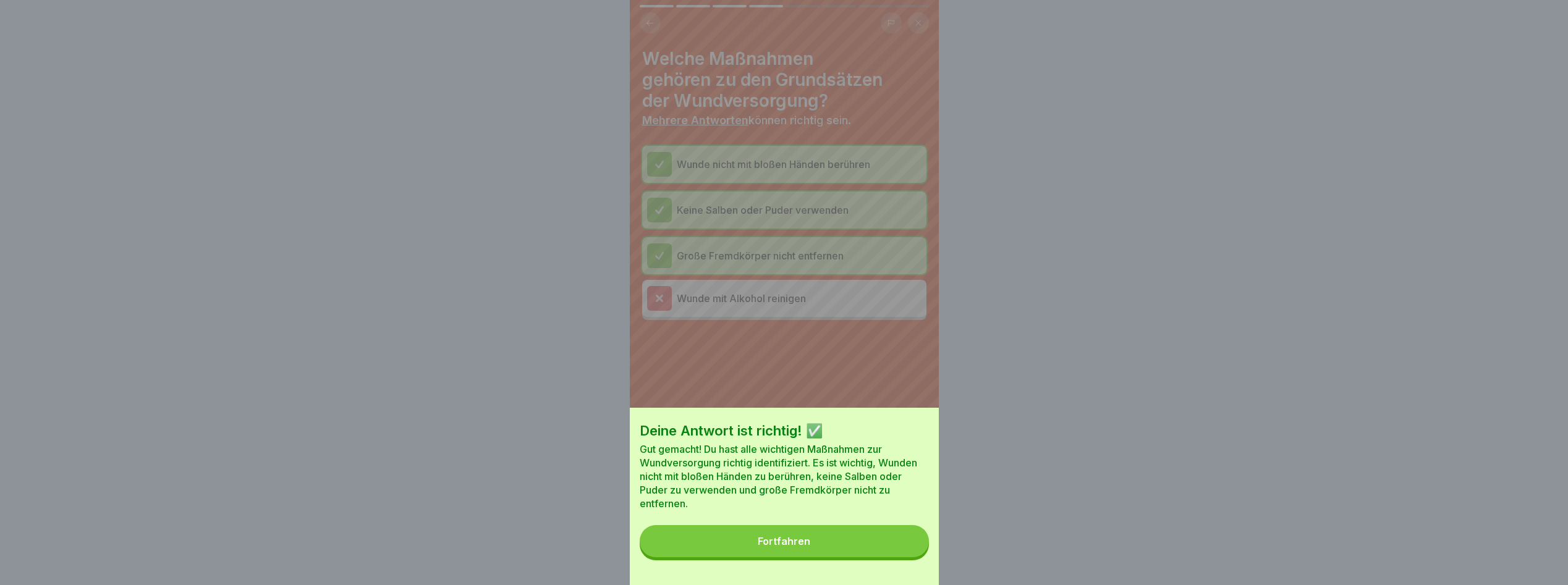 click on "Fortfahren" at bounding box center (784, 541) 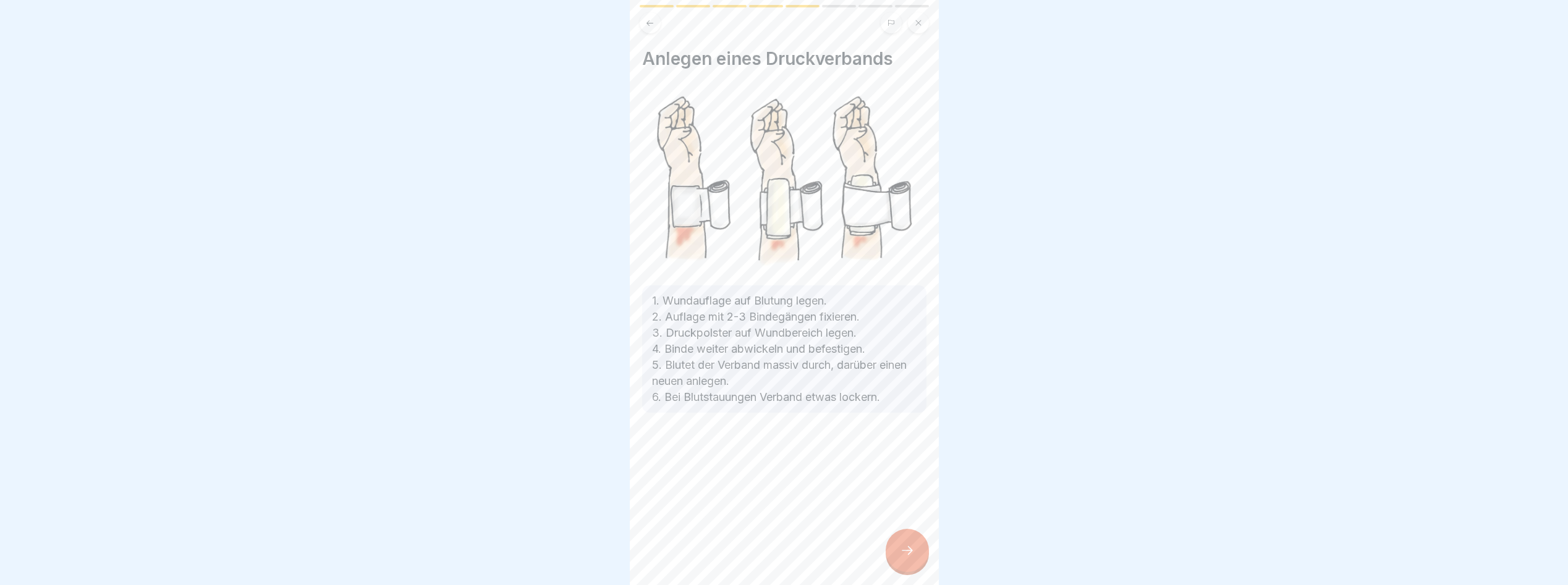 click at bounding box center [907, 550] 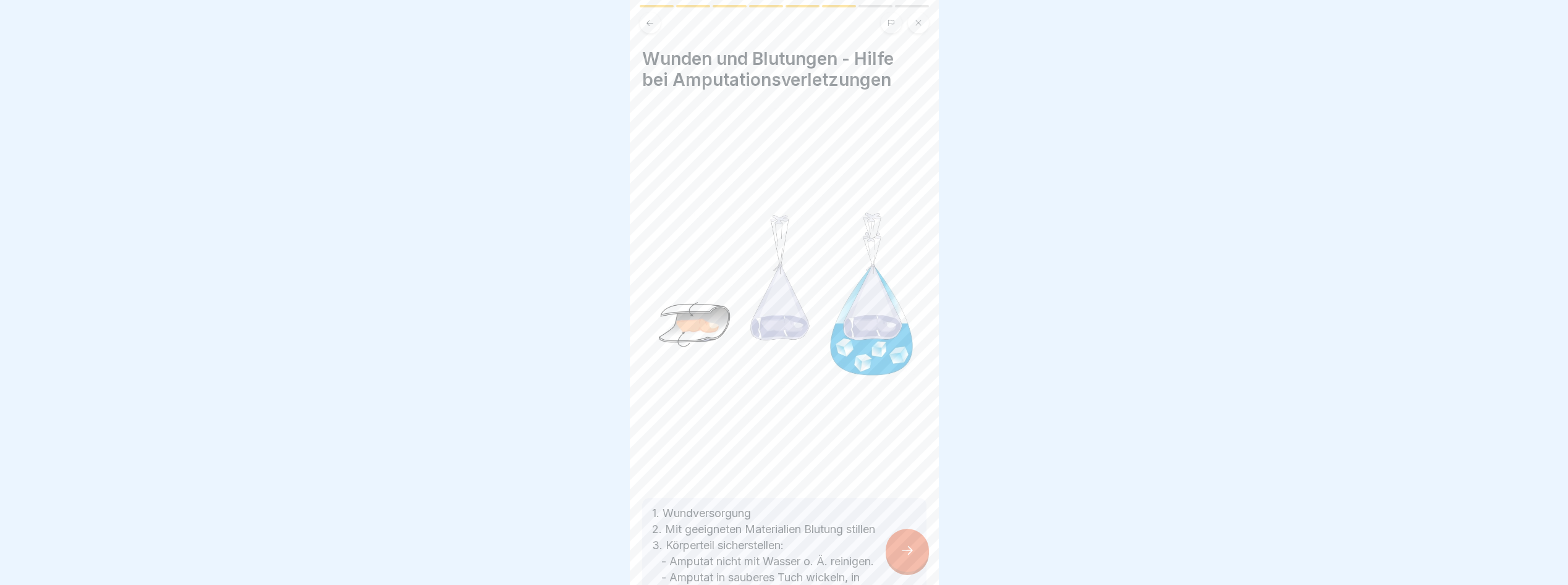 scroll, scrollTop: 151, scrollLeft: 0, axis: vertical 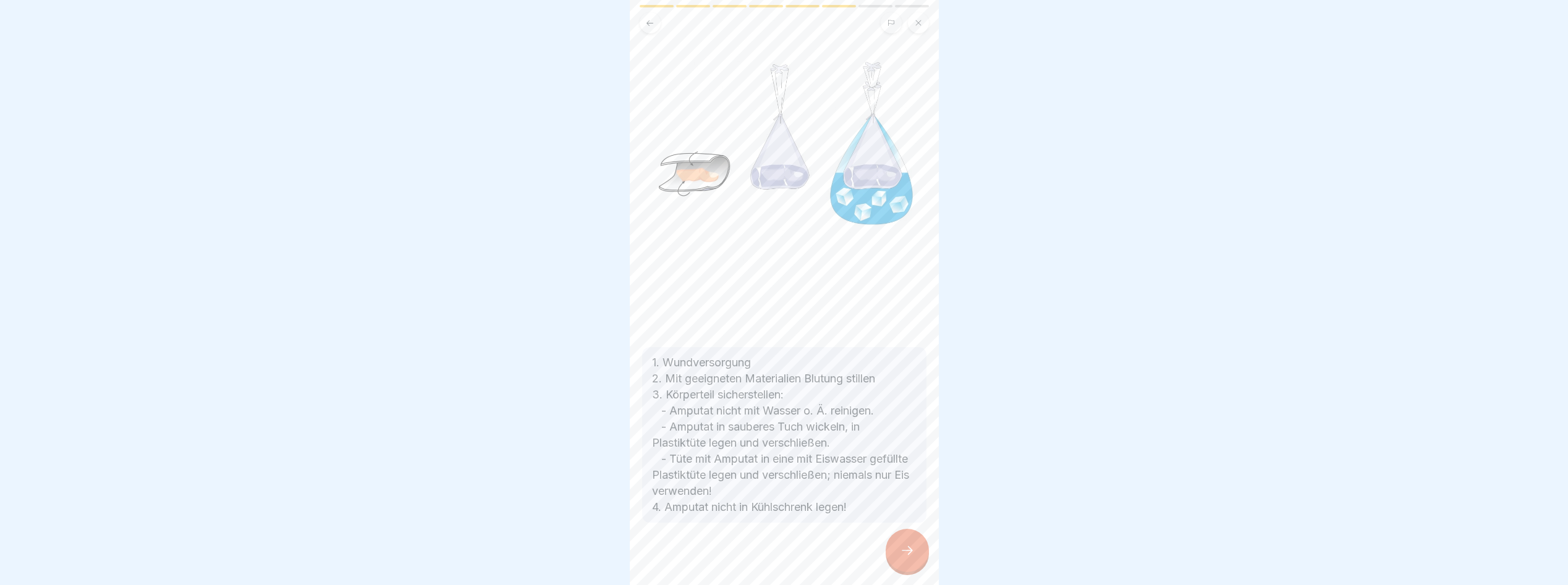 click at bounding box center [907, 550] 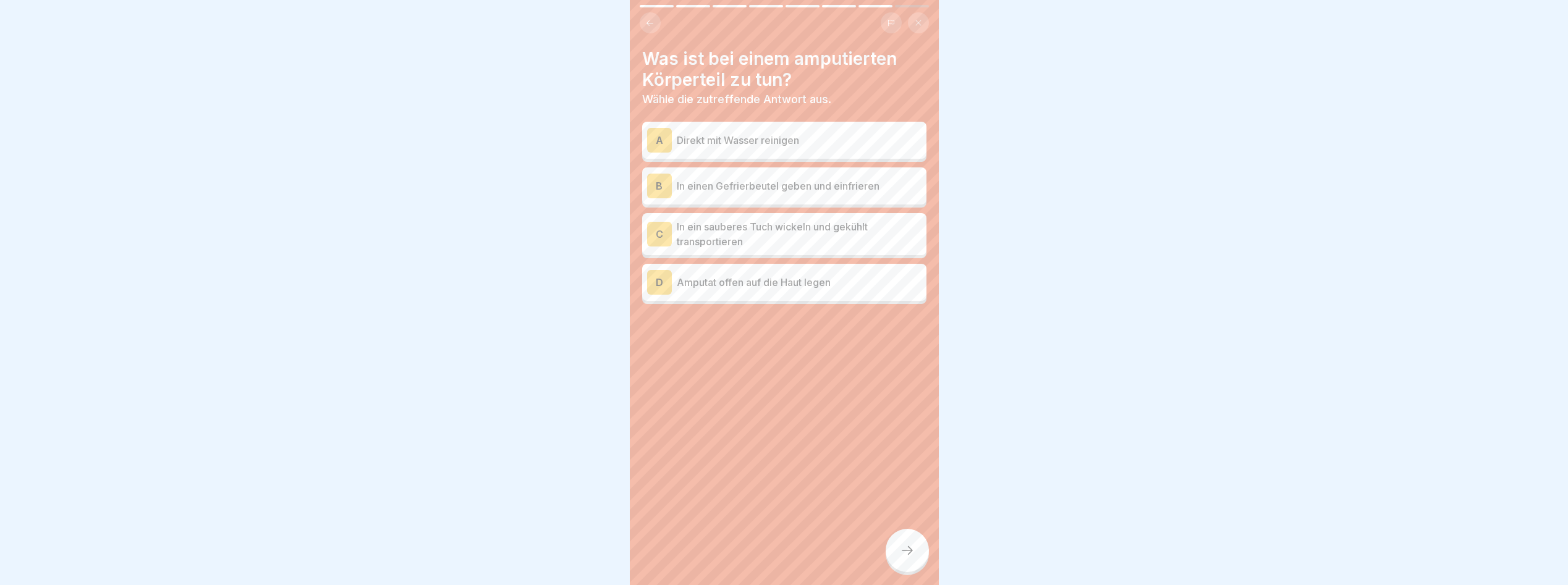 click on "In ein sauberes Tuch wickeln und gekühlt transportieren" at bounding box center [799, 234] 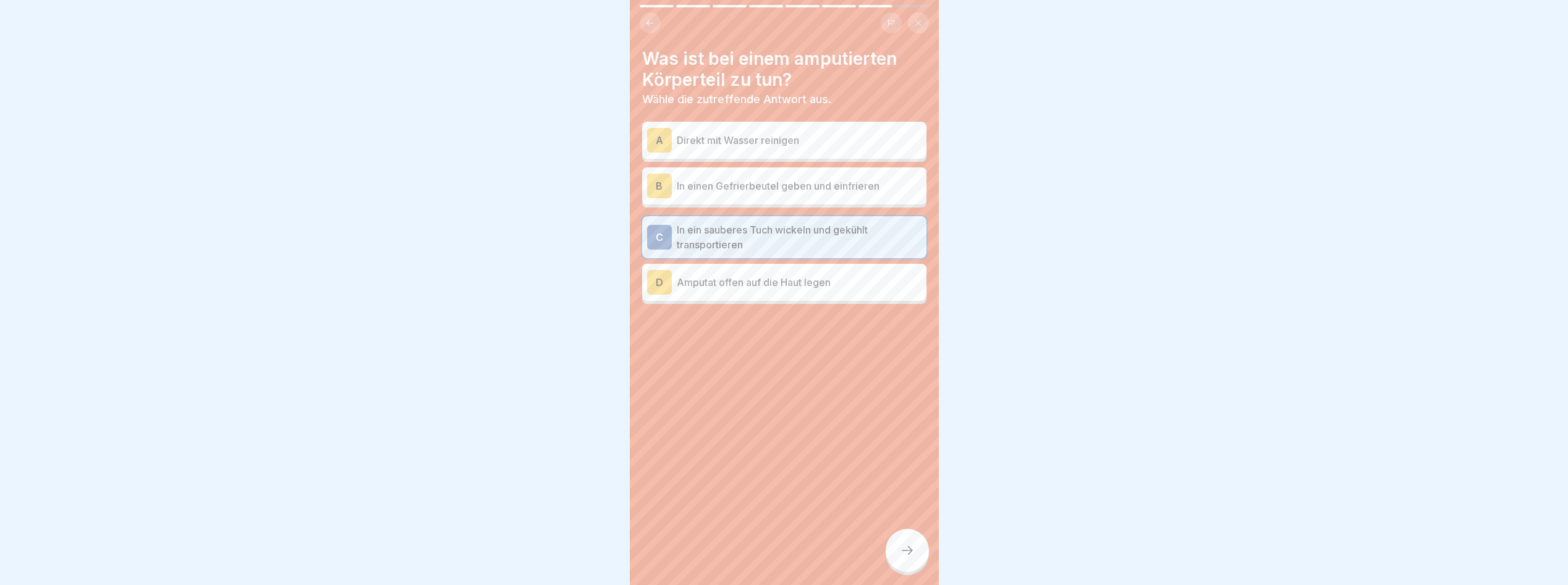 click at bounding box center (907, 550) 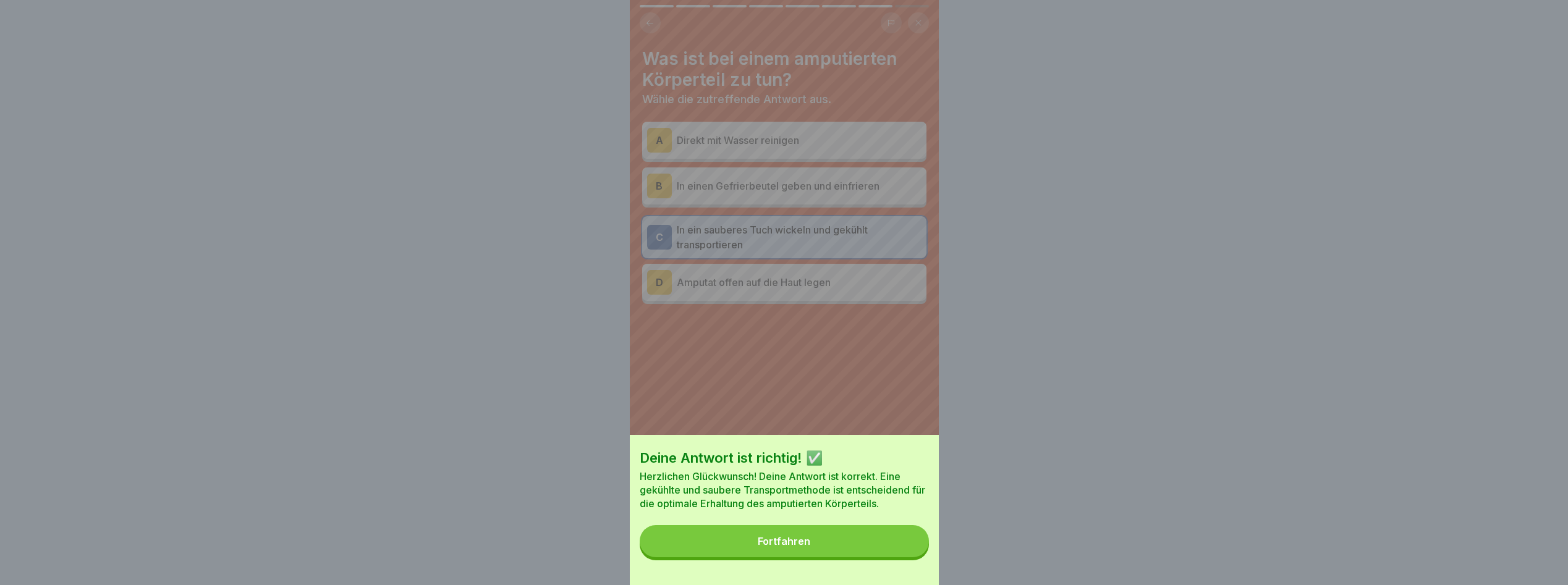 click on "Fortfahren" at bounding box center (784, 541) 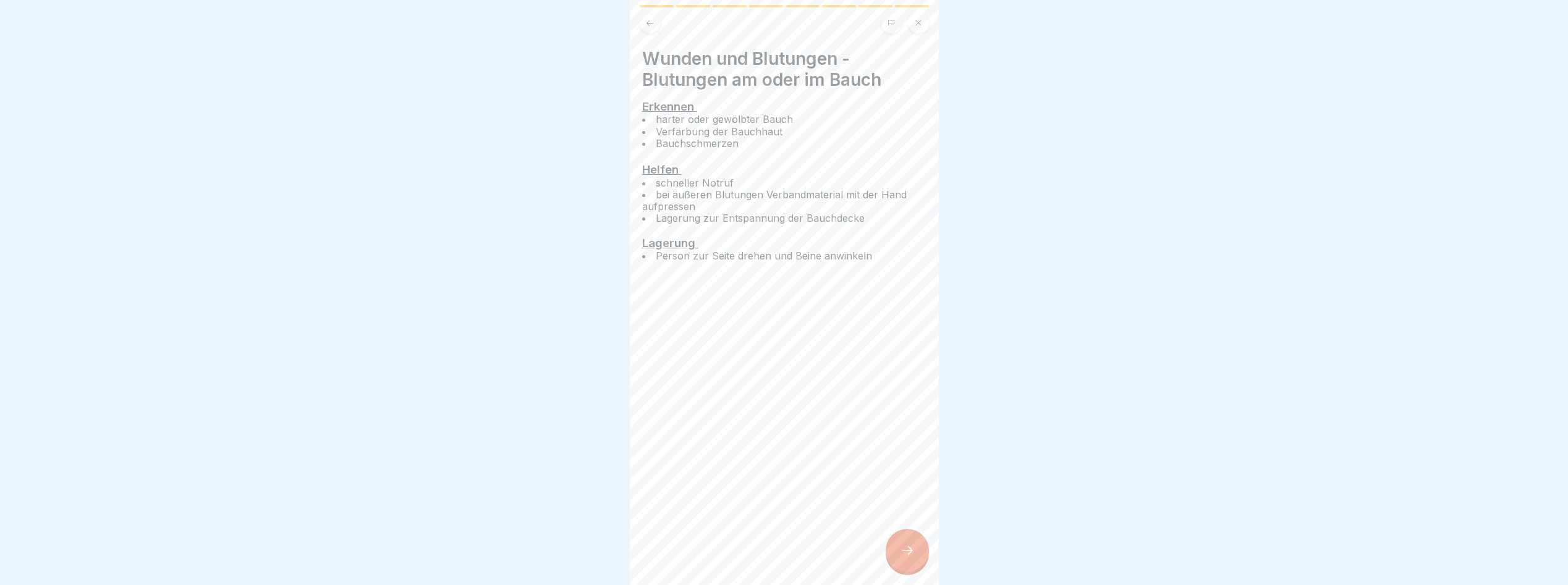 click at bounding box center [907, 550] 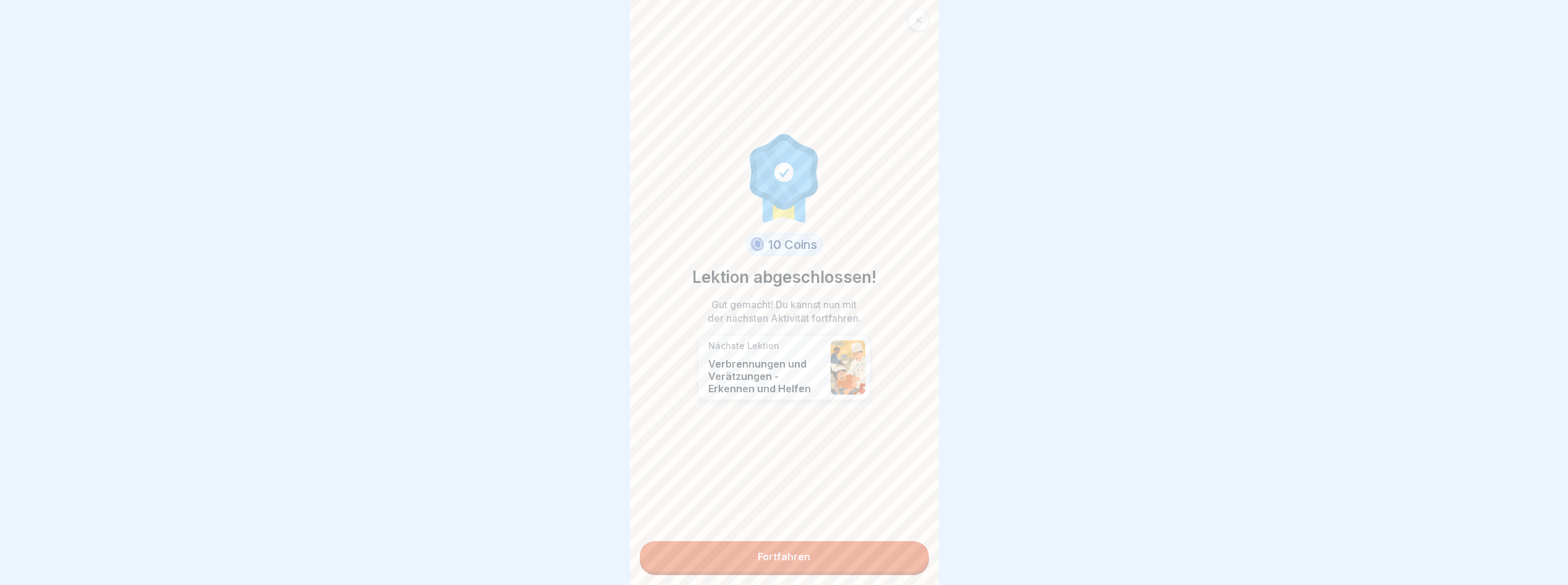 click on "Fortfahren" at bounding box center (784, 557) 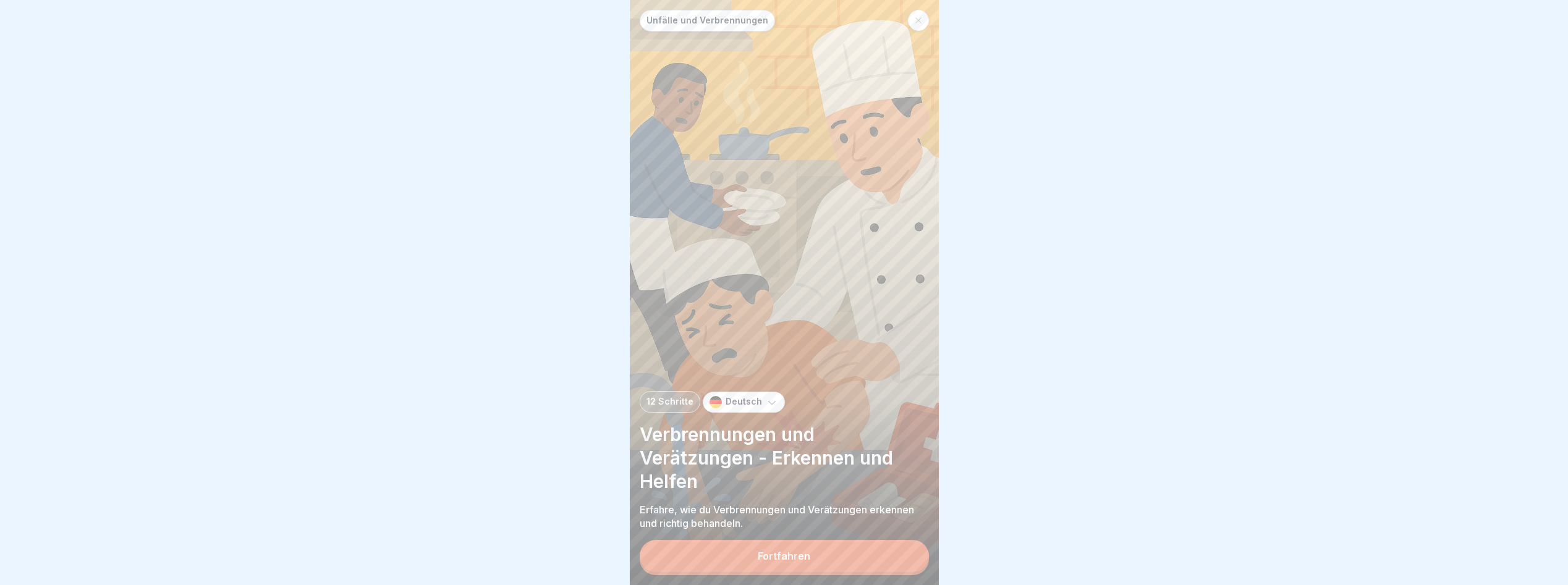 click on "Fortfahren" at bounding box center [784, 556] 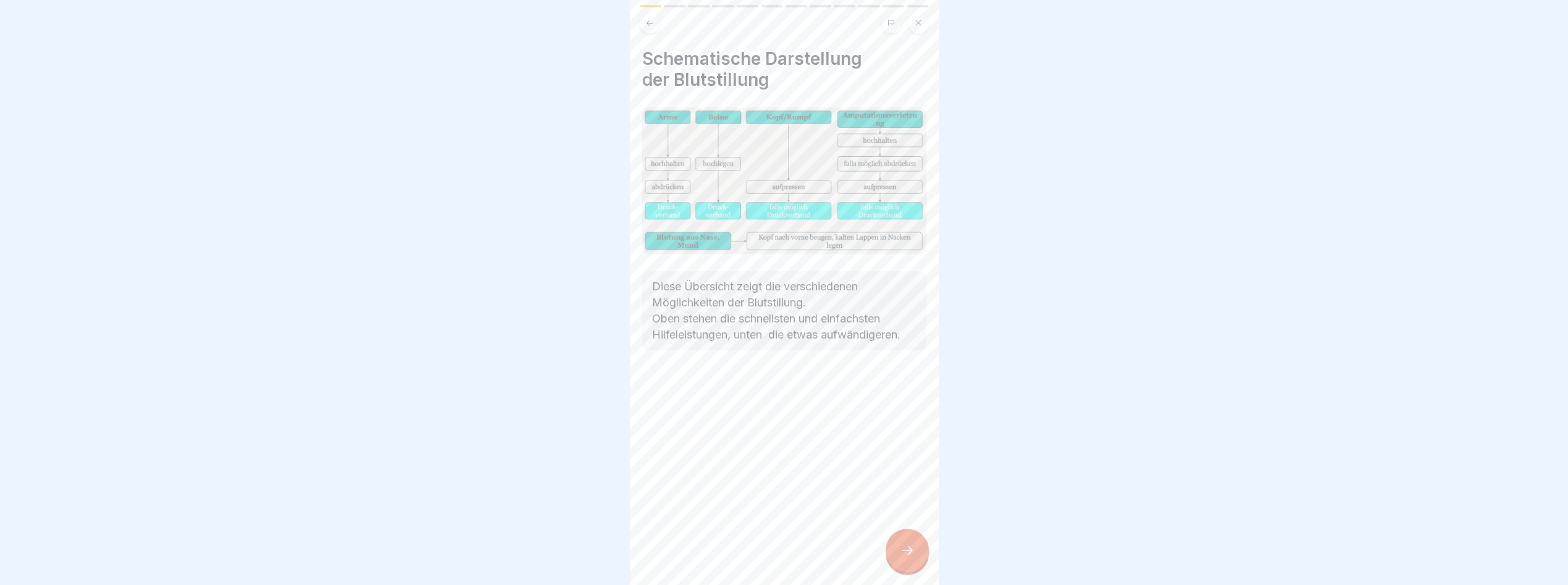 click on "Schematische Darstellung der Blutstillung Diese Übersicht zeigt die verschiedenen Möglichkeiten der Blutstillung.
Oben stehen die schnellsten und einfachsten Hilfeleistungen, unten  die etwas aufwändigeren." at bounding box center [784, 292] 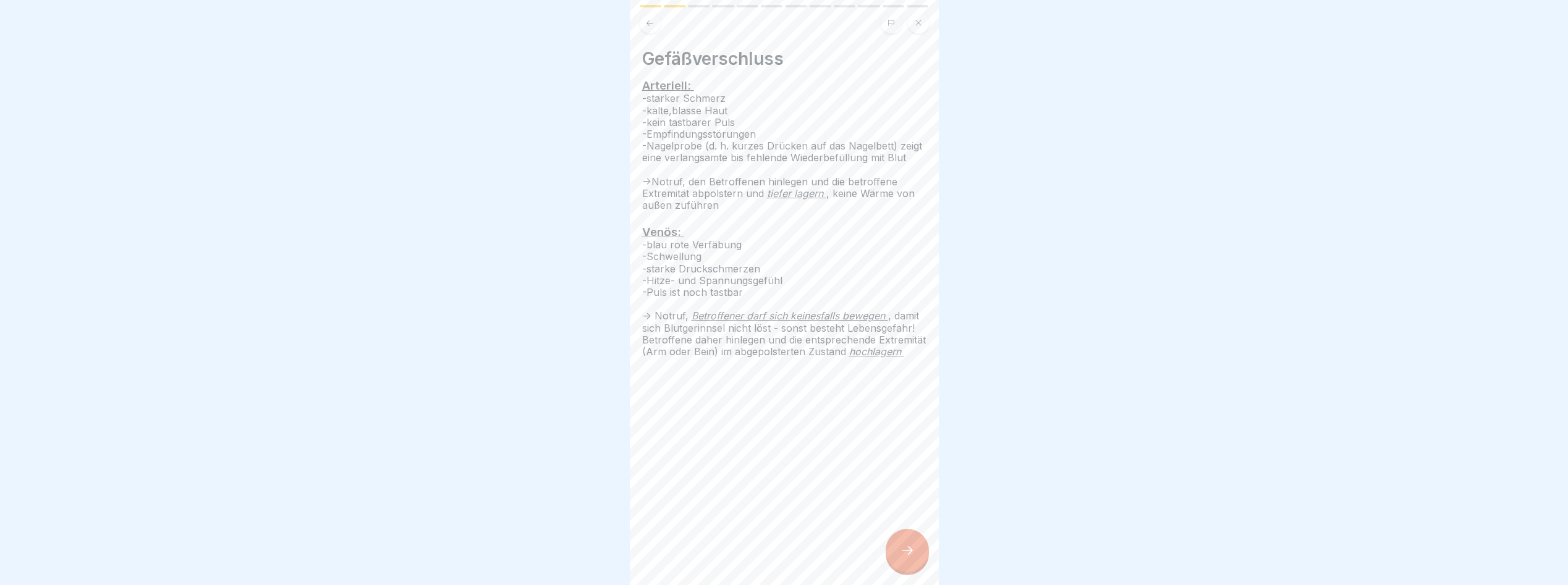 click at bounding box center [907, 550] 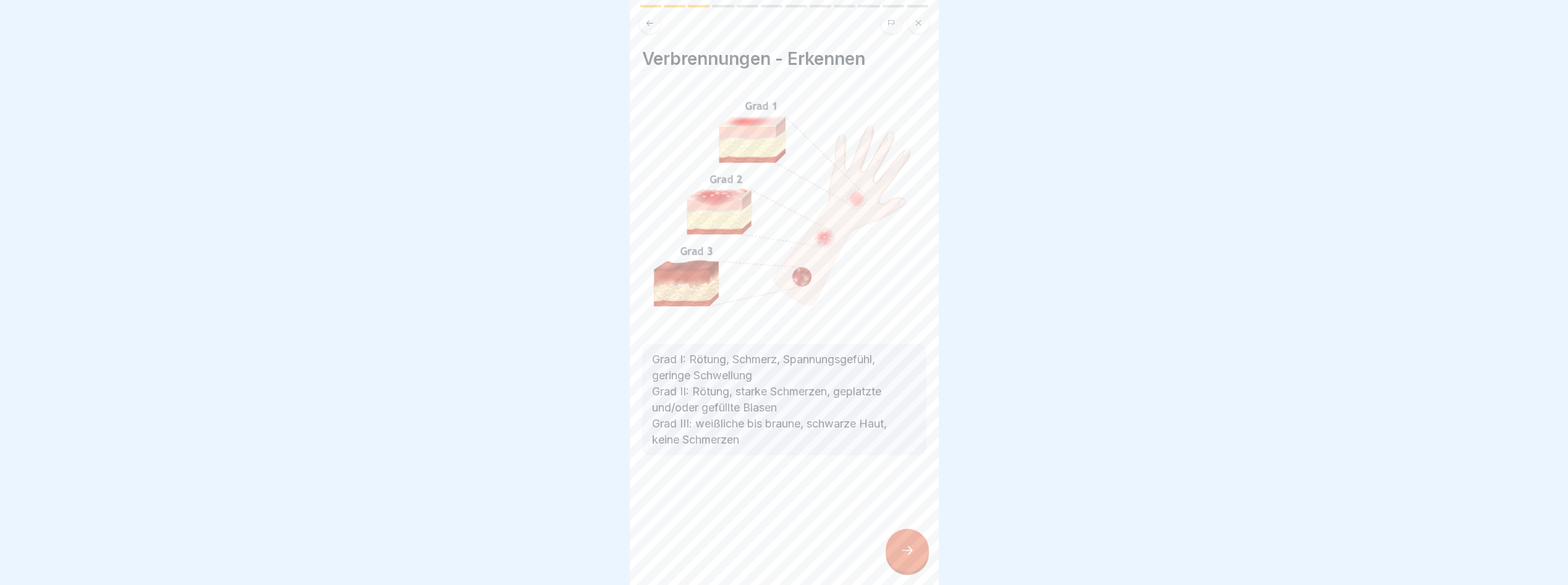 click at bounding box center (907, 550) 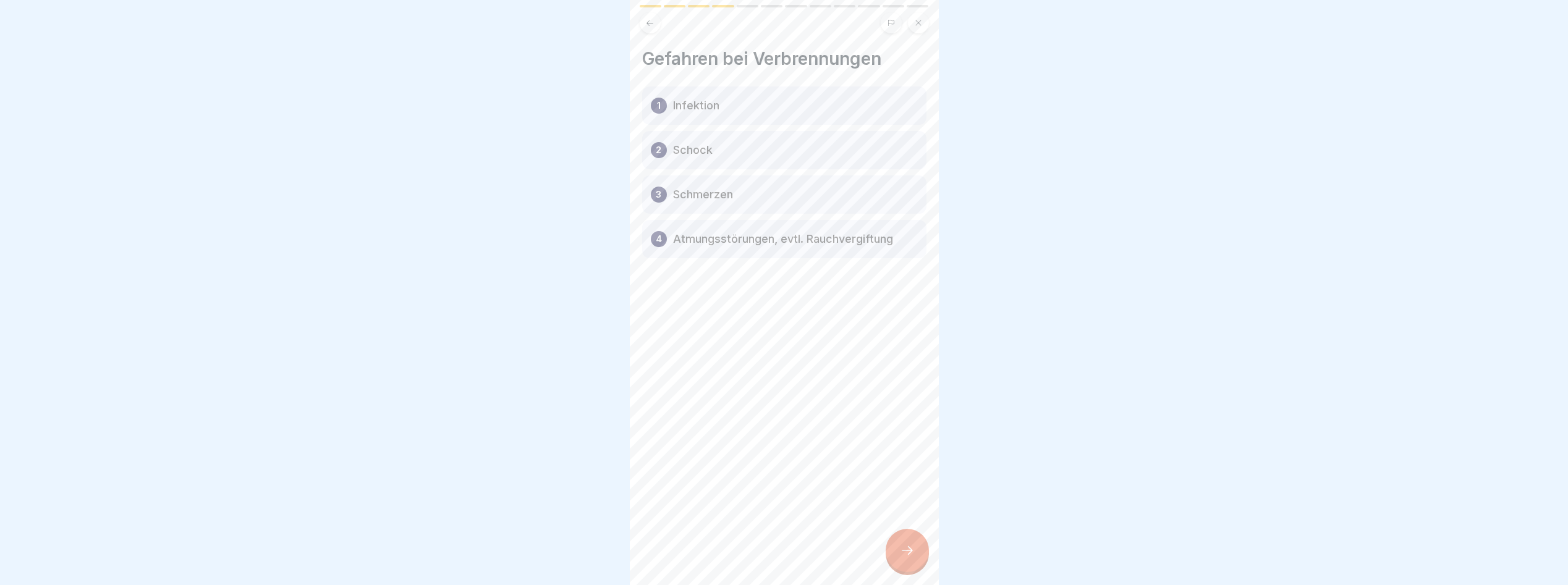 click at bounding box center (907, 550) 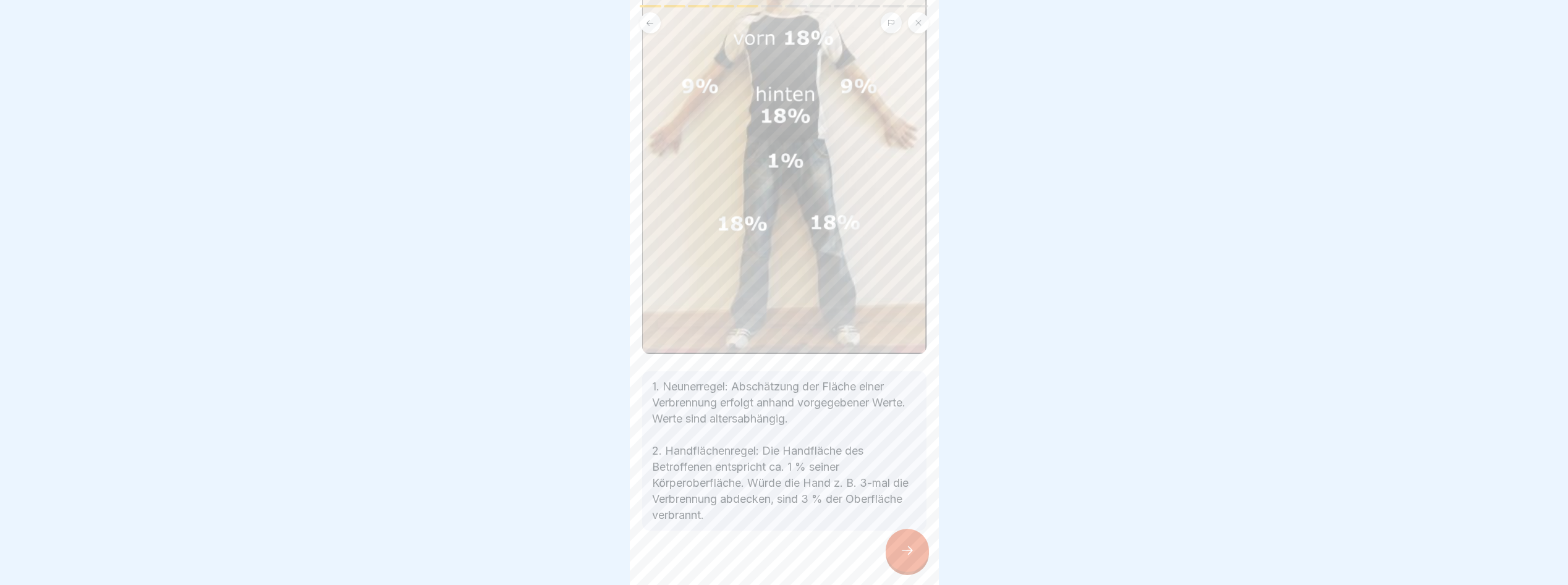 scroll, scrollTop: 174, scrollLeft: 0, axis: vertical 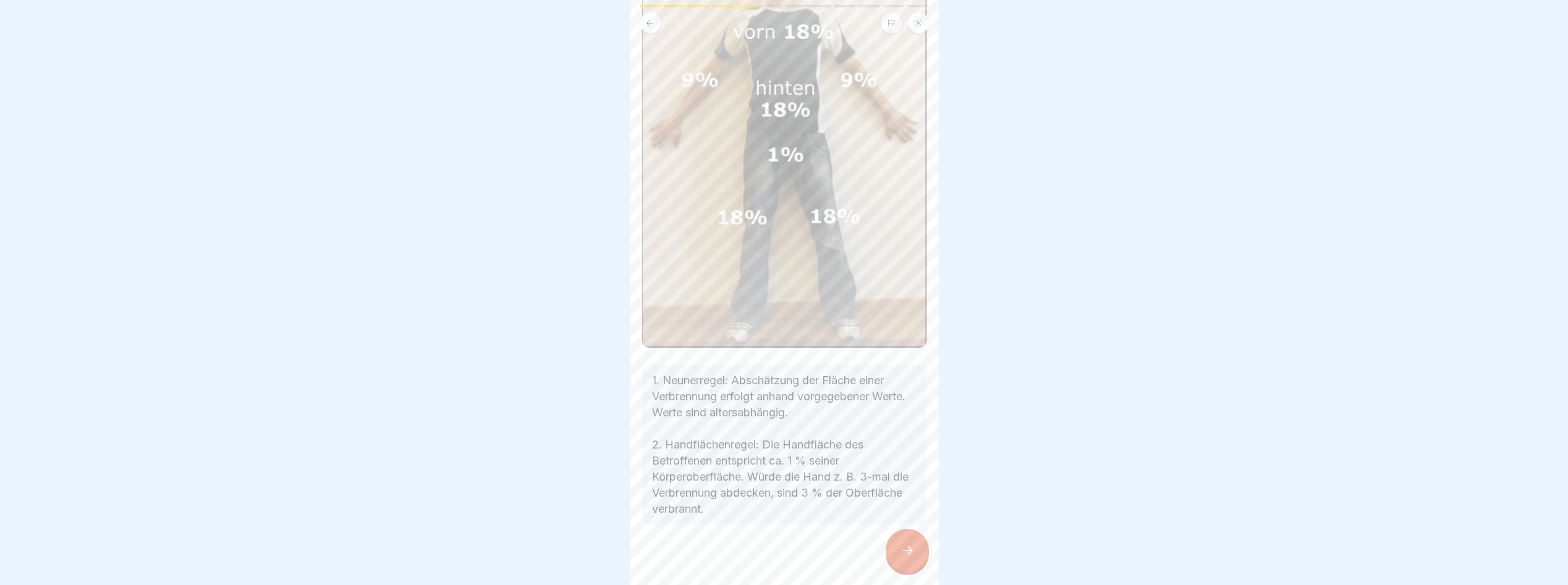 click at bounding box center [907, 550] 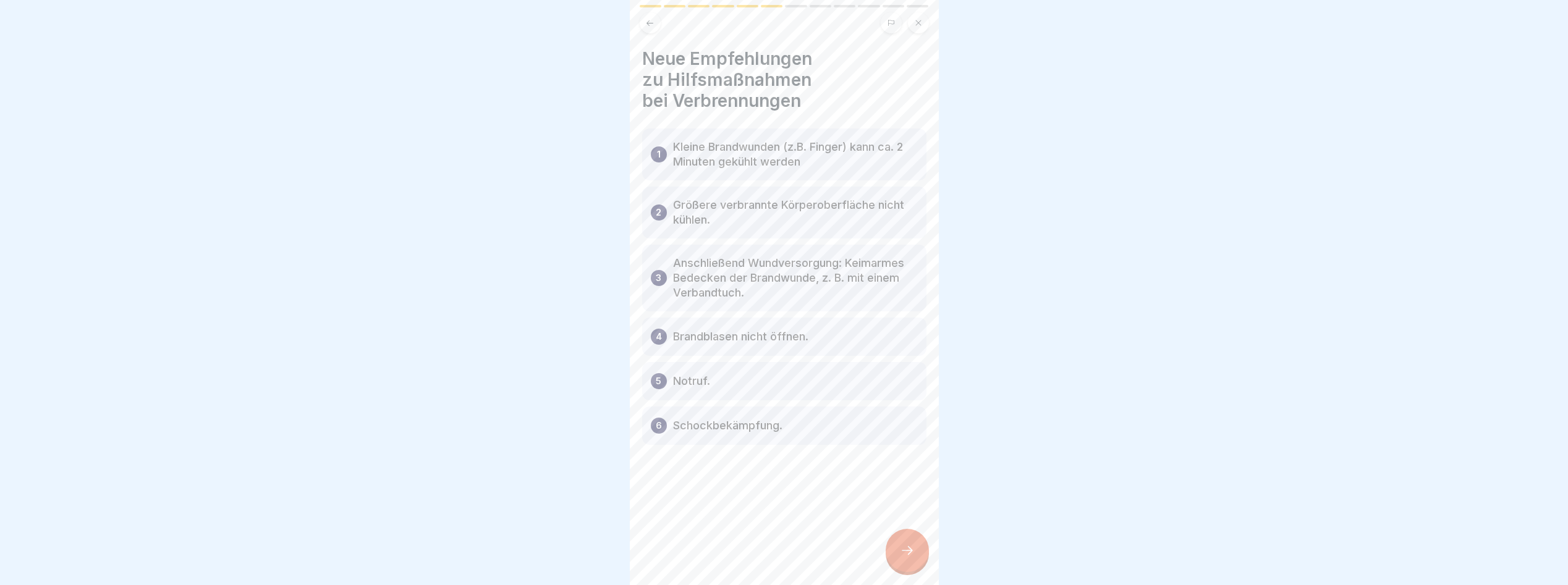 click 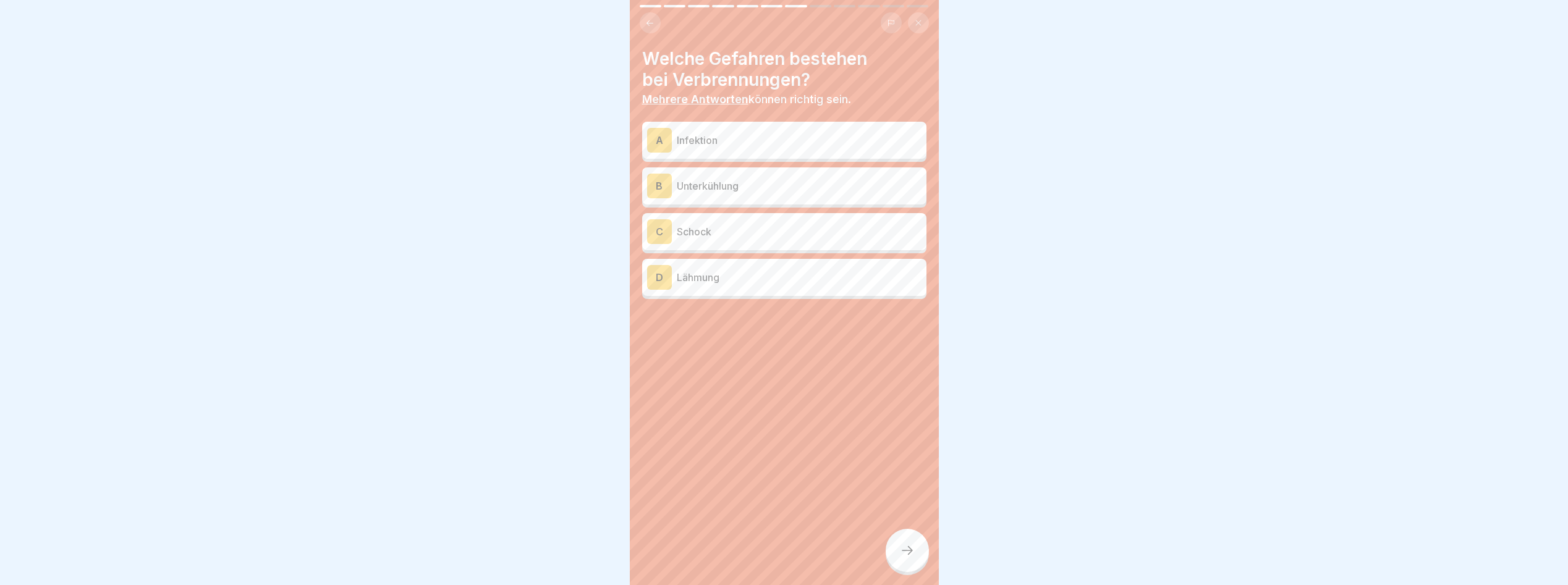 click on "Schock" at bounding box center (799, 232) 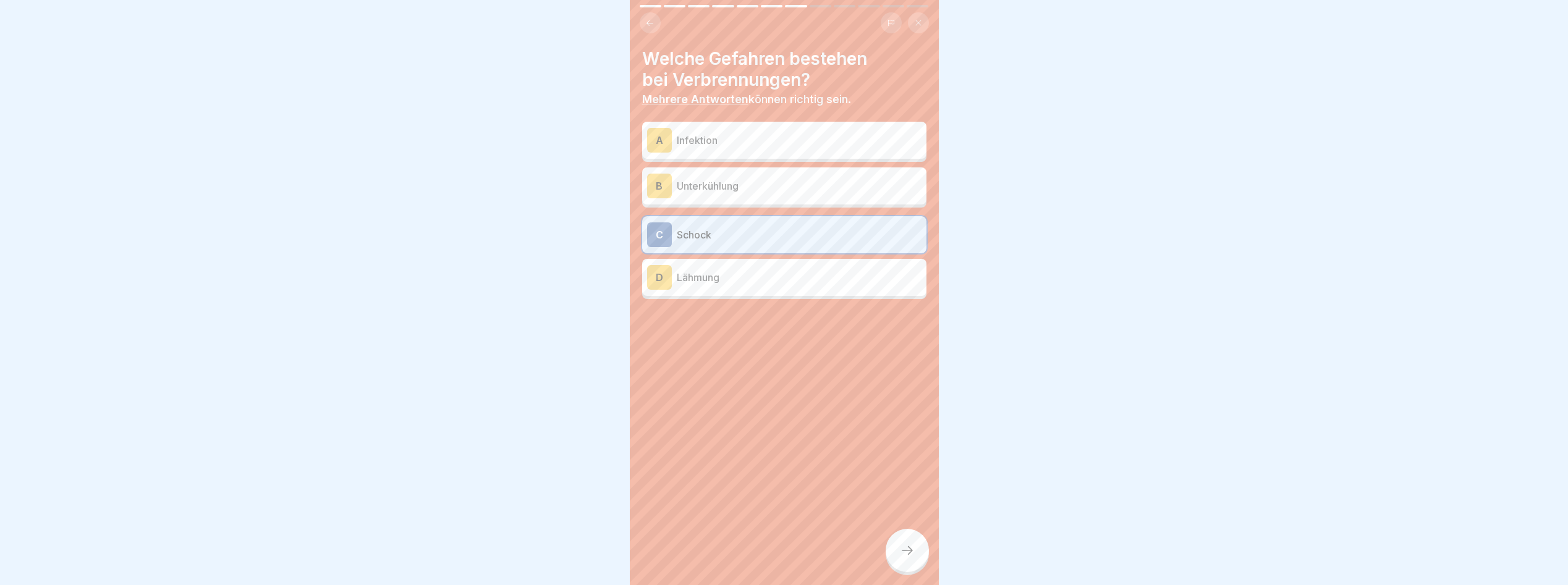 click on "Infektion" at bounding box center [799, 140] 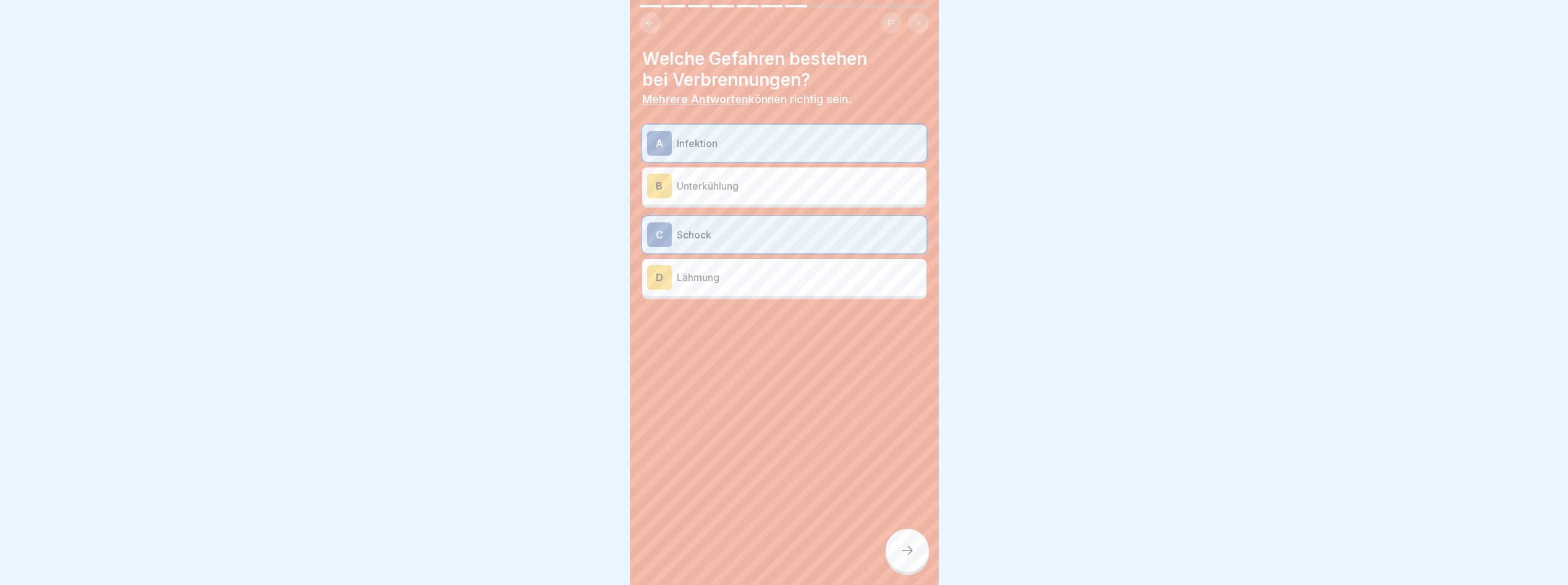 click on "A Infektion B Unterkühlung C Schock D Lähmung" at bounding box center (784, 212) 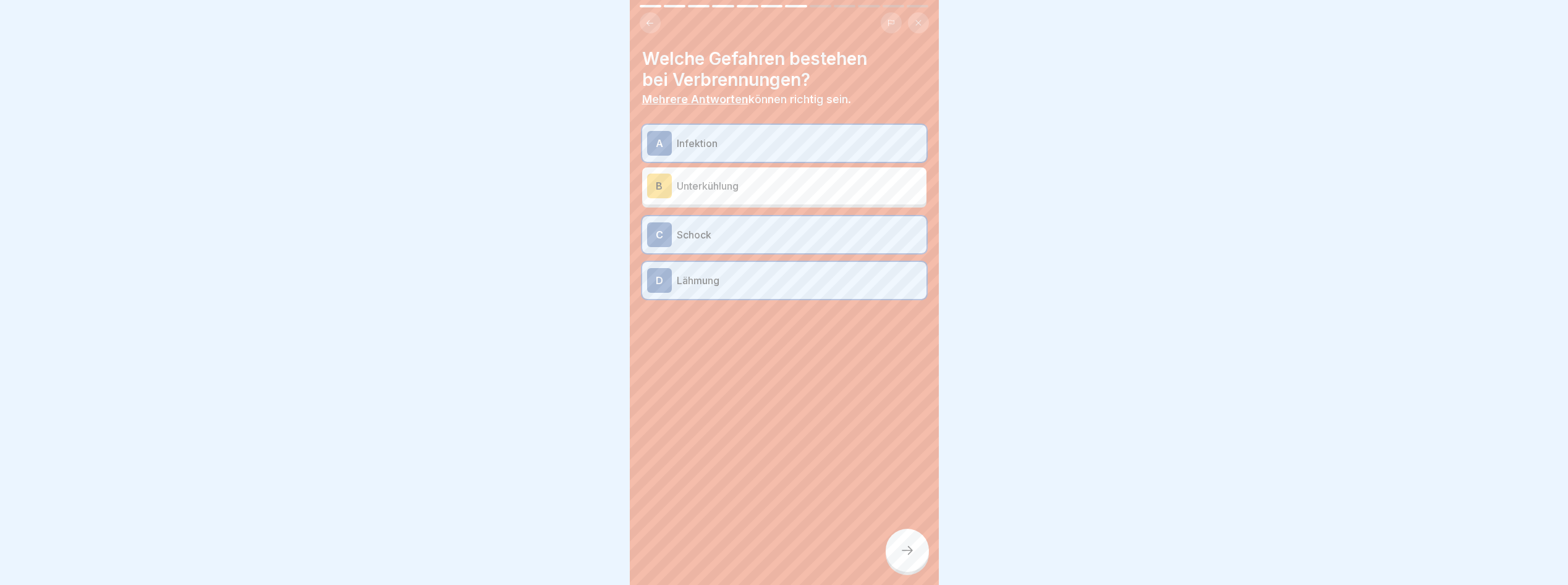 click at bounding box center [907, 550] 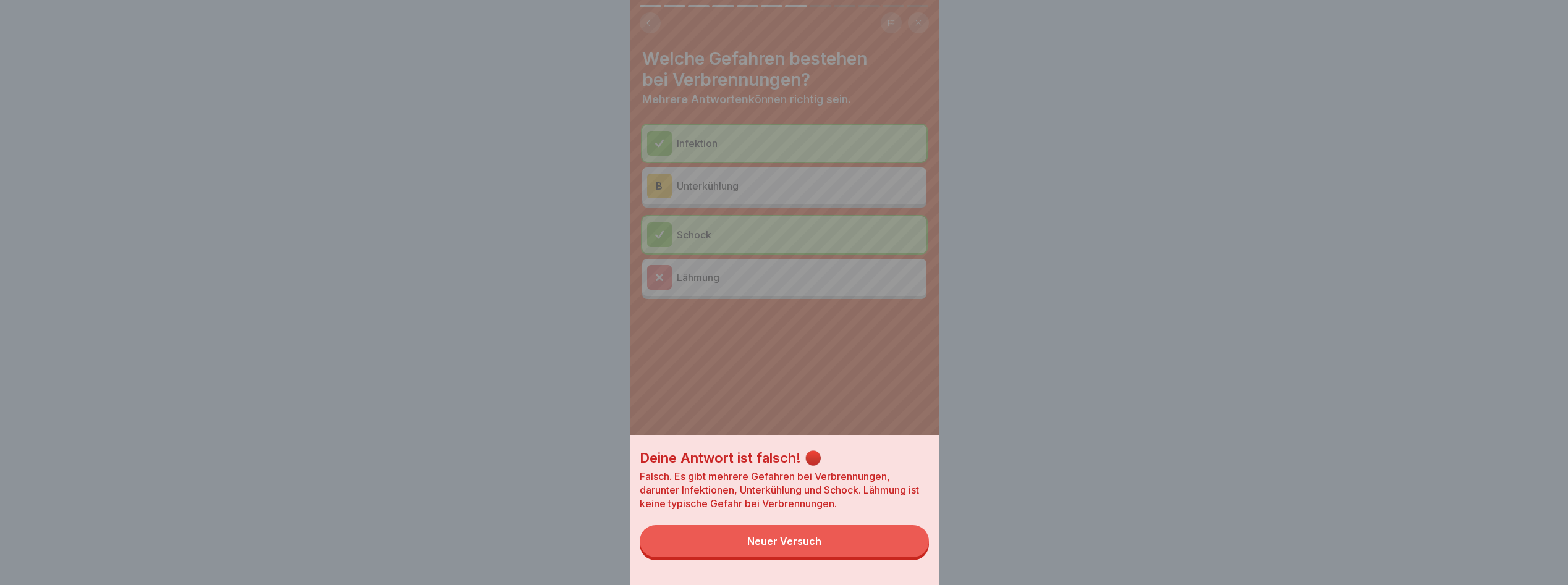 click on "Deine Antwort ist falsch!
🔴 Falsch. Es gibt mehrere Gefahren bei Verbrennungen, darunter Infektionen, Unterkühlung und Schock. Lähmung ist keine typische Gefahr bei Verbrennungen.   Neuer Versuch" at bounding box center (784, 292) 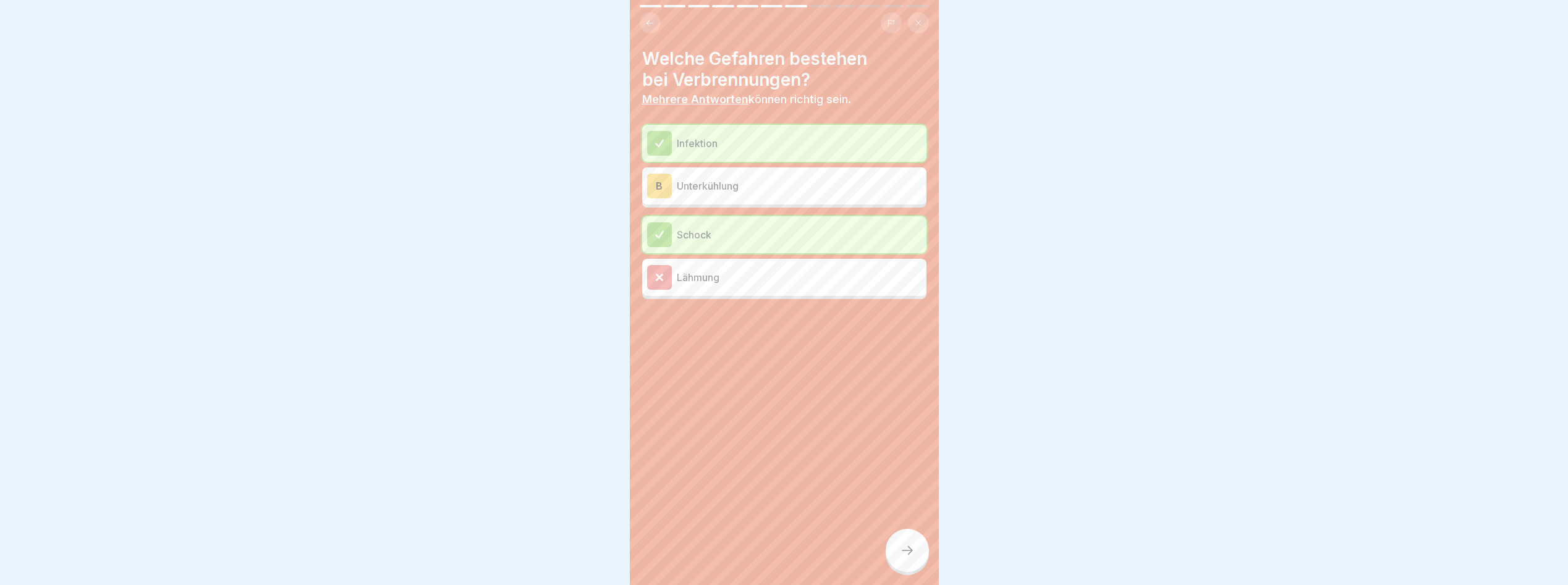 click on "Unterkühlung" at bounding box center (799, 186) 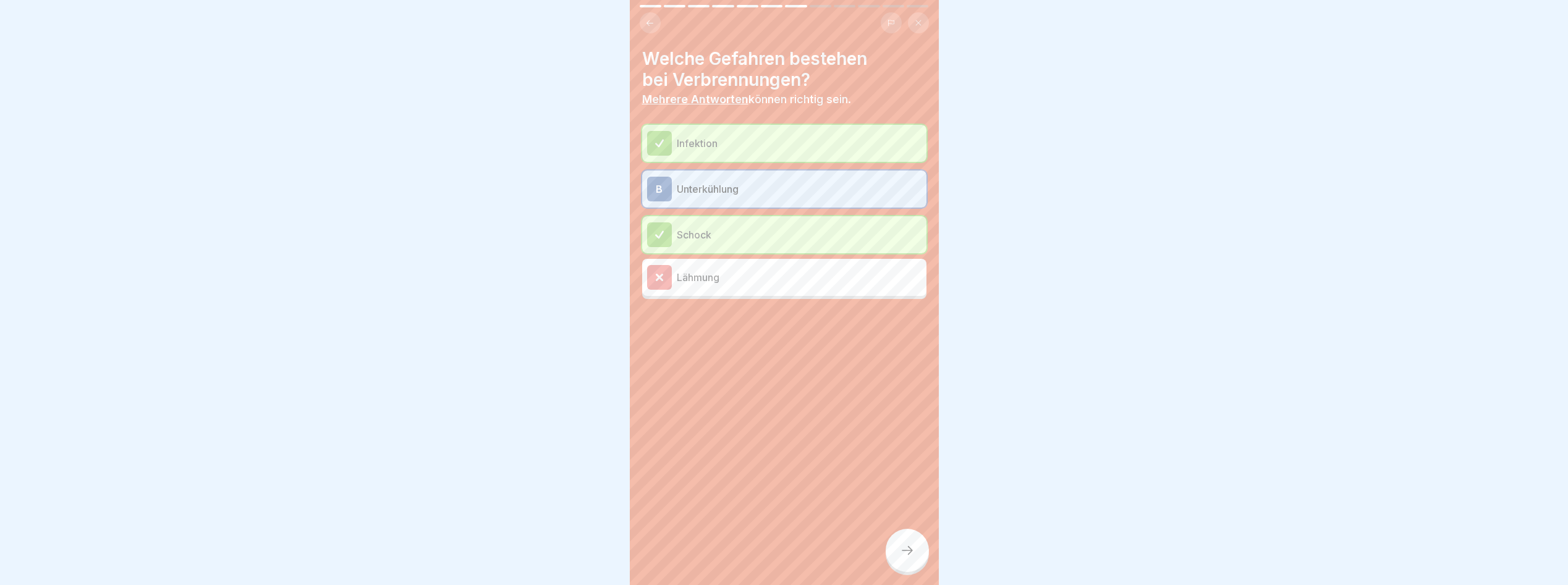 click on "Lähmung" at bounding box center [799, 277] 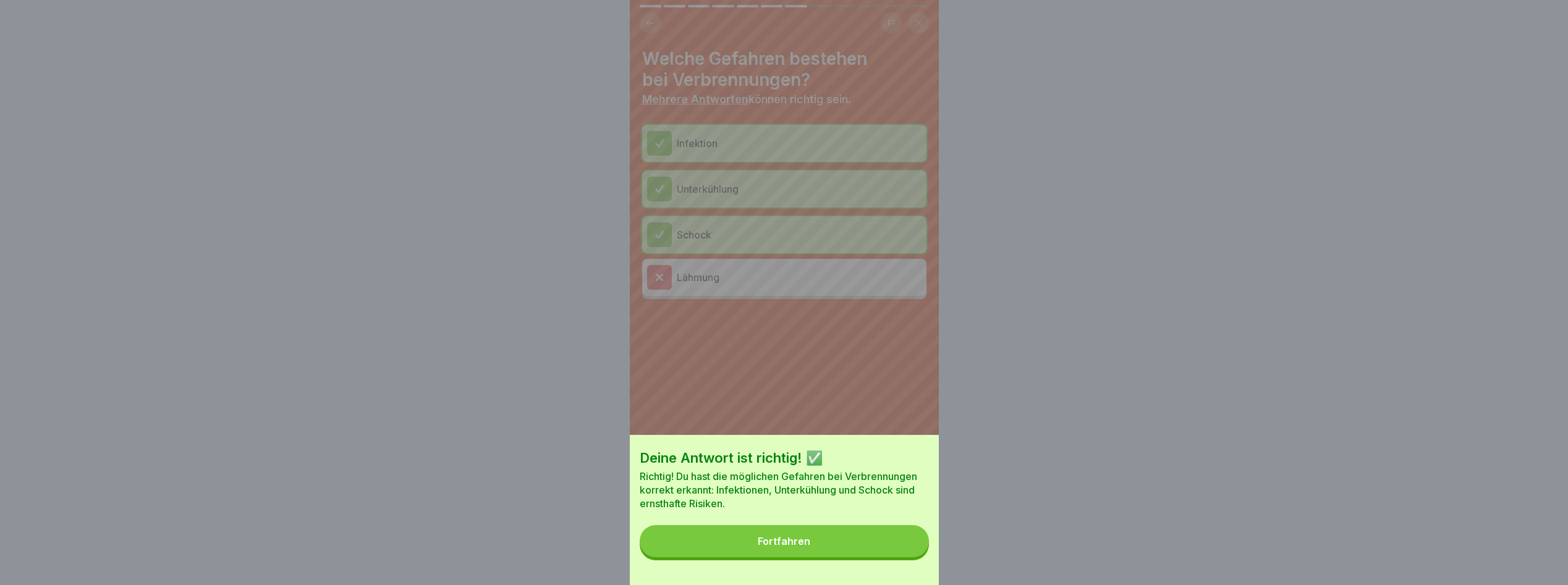 click on "Deine Antwort ist richtig!
✅ Richtig! Du hast die möglichen Gefahren bei Verbrennungen korrekt erkannt: Infektionen, Unterkühlung und Schock sind ernsthafte Risiken.   Fortfahren" at bounding box center (784, 510) 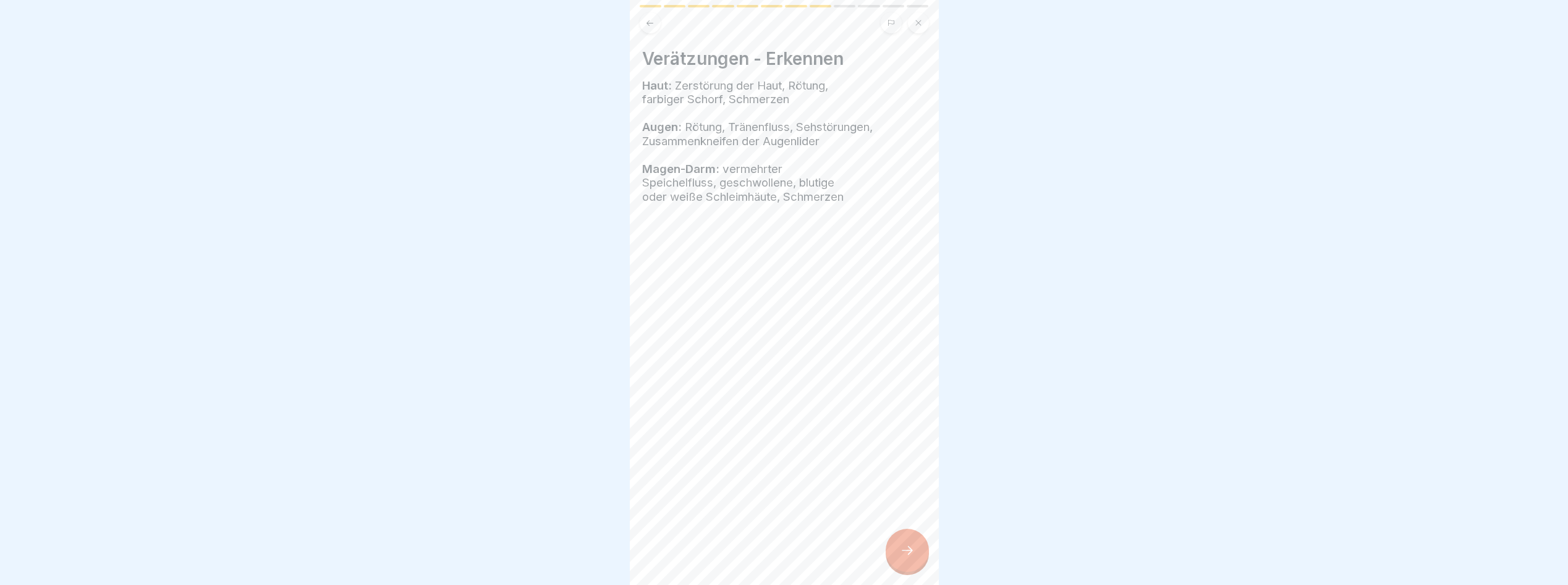 click at bounding box center (907, 550) 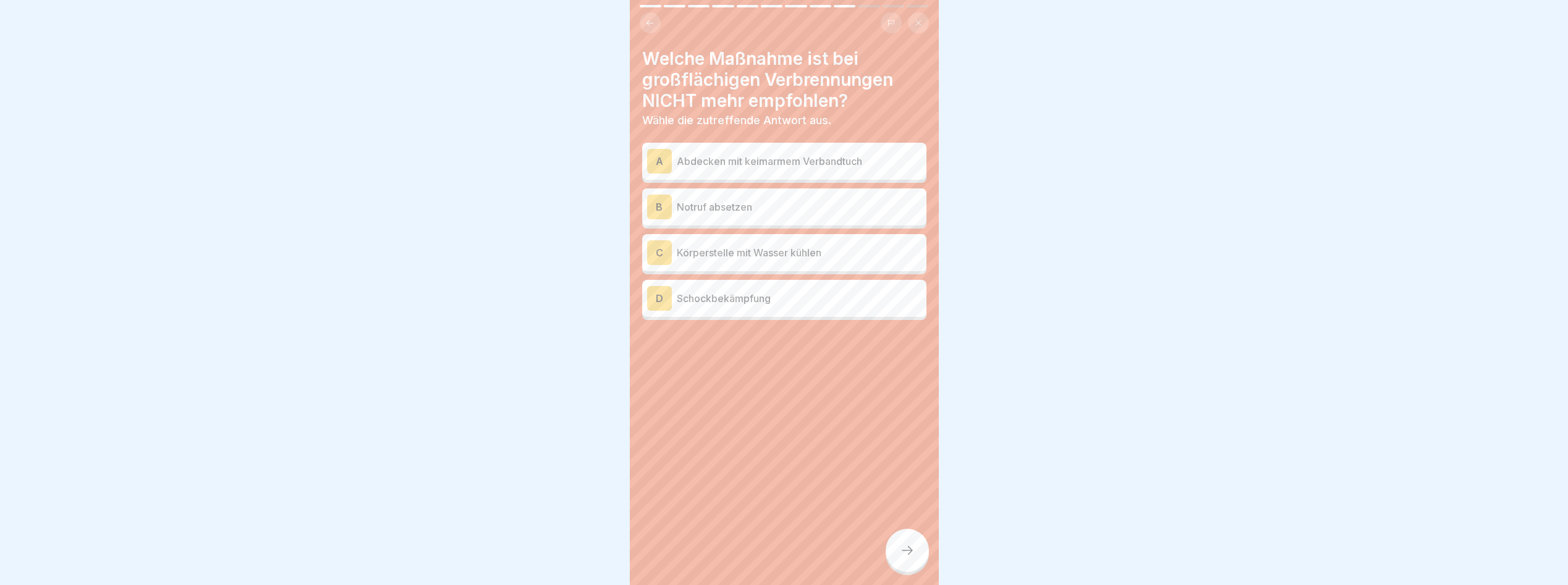 click on "Schockbekämpfung" at bounding box center (799, 298) 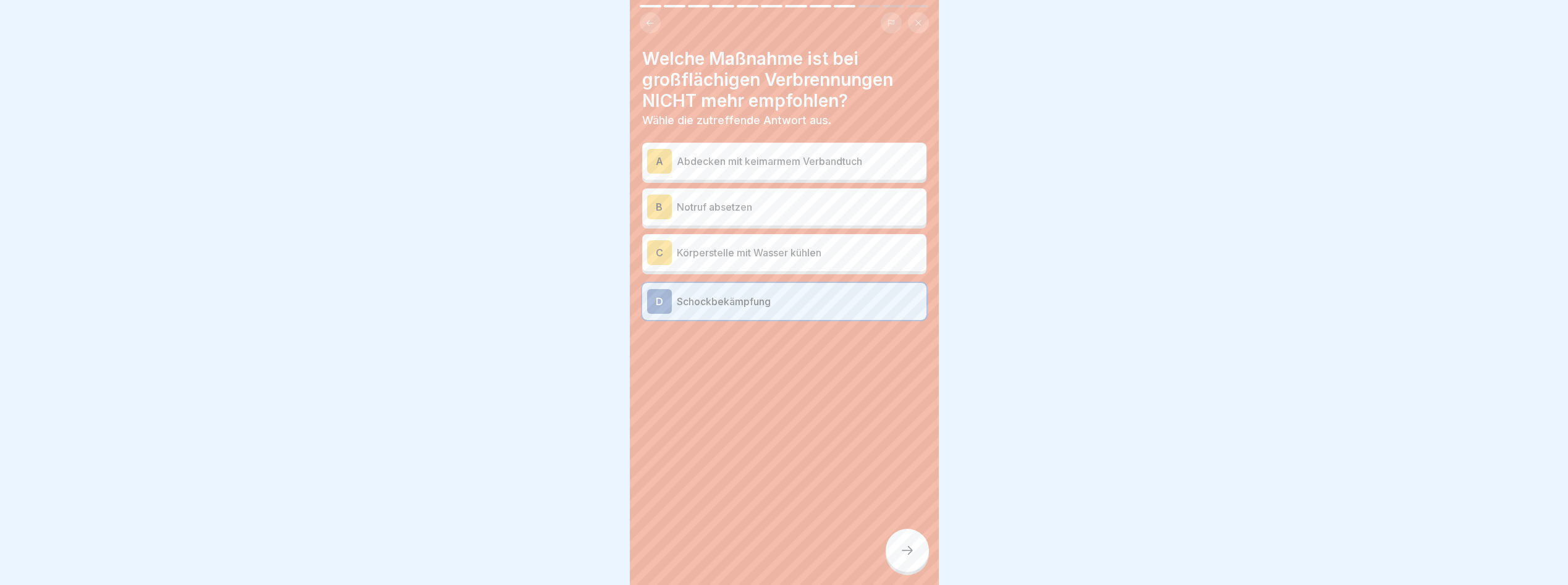 click on "Welche Maßnahme ist bei großflächigen Verbrennungen NICHT mehr empfohlen? Wähle die zutreffende Antwort aus. A Abdecken mit keimarmem Verbandtuch B Notruf absetzen C Körperstelle mit Wasser kühlen D Schockbekämpfung" at bounding box center (784, 292) 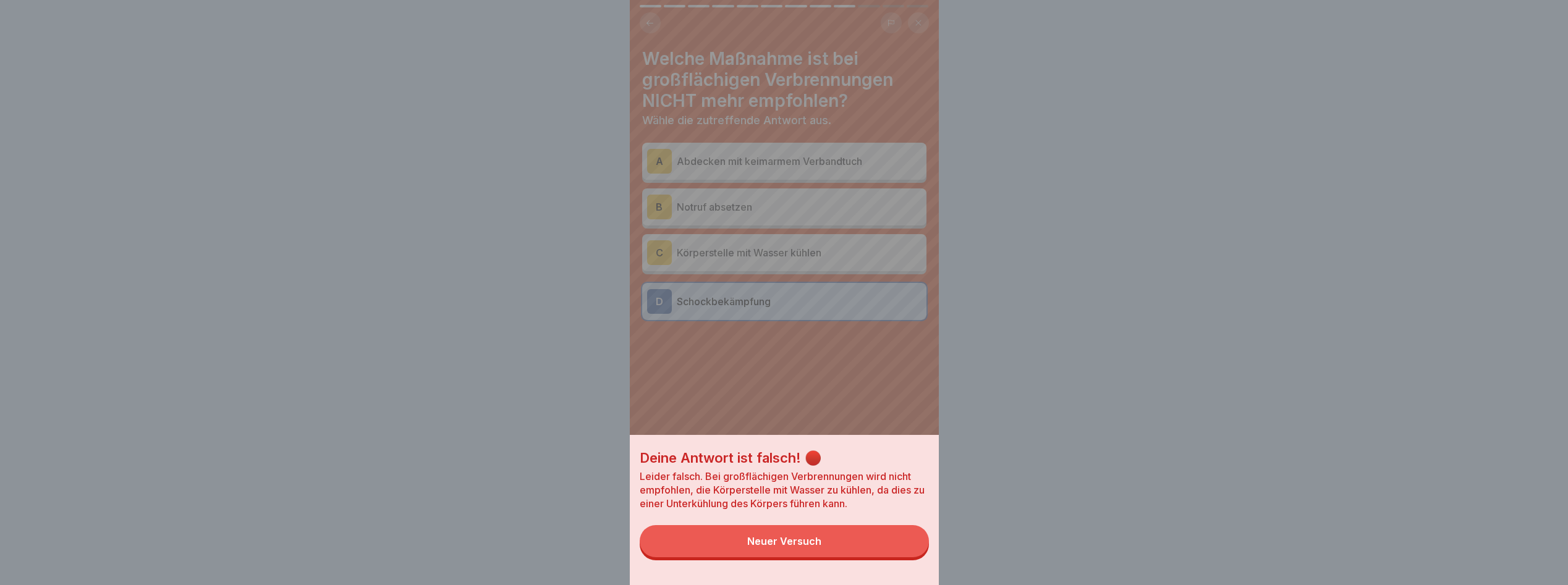 click on "Neuer Versuch" at bounding box center (784, 541) 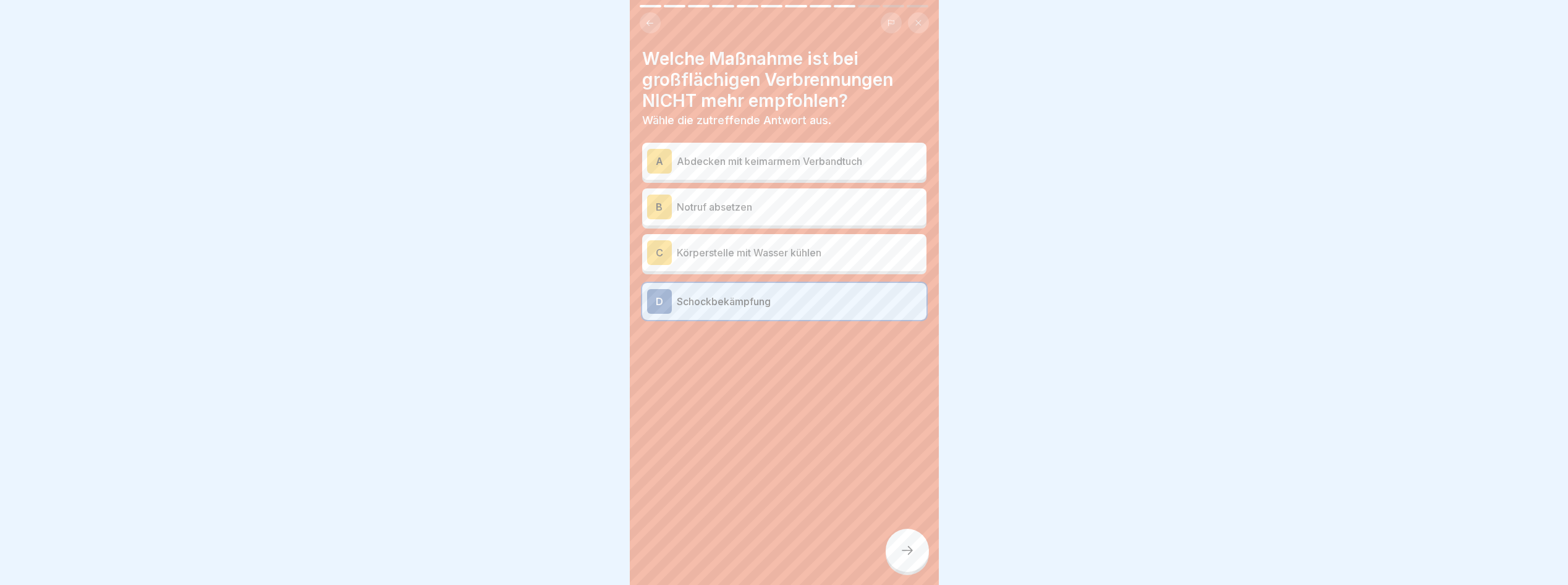 click on "B Notruf absetzen" at bounding box center (784, 207) 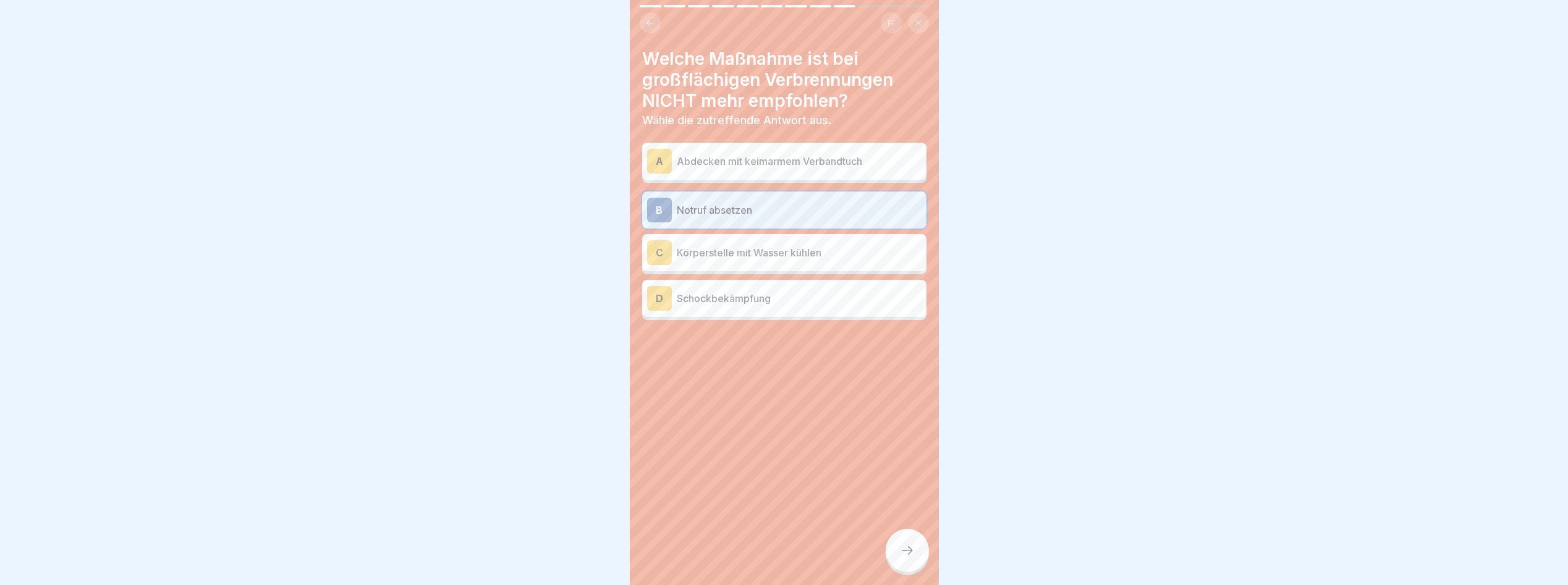 click on "A Abdecken mit keimarmem Verbandtuch" at bounding box center (784, 161) 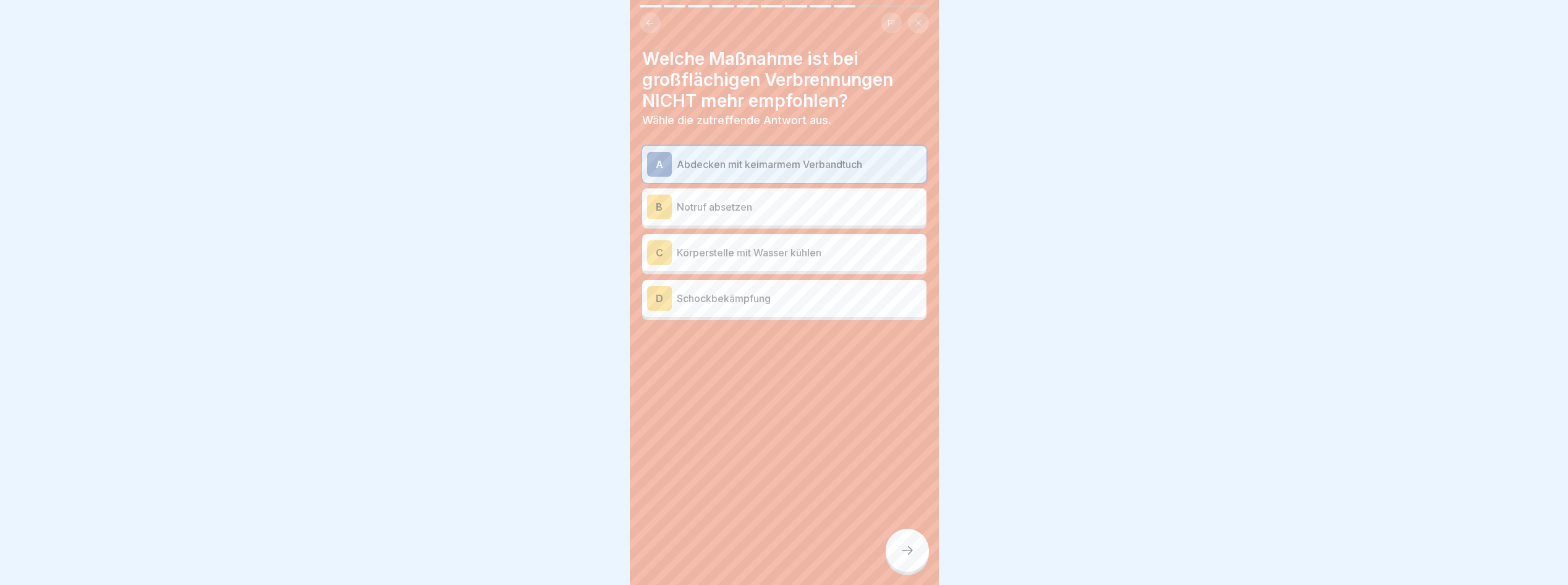 click at bounding box center [907, 550] 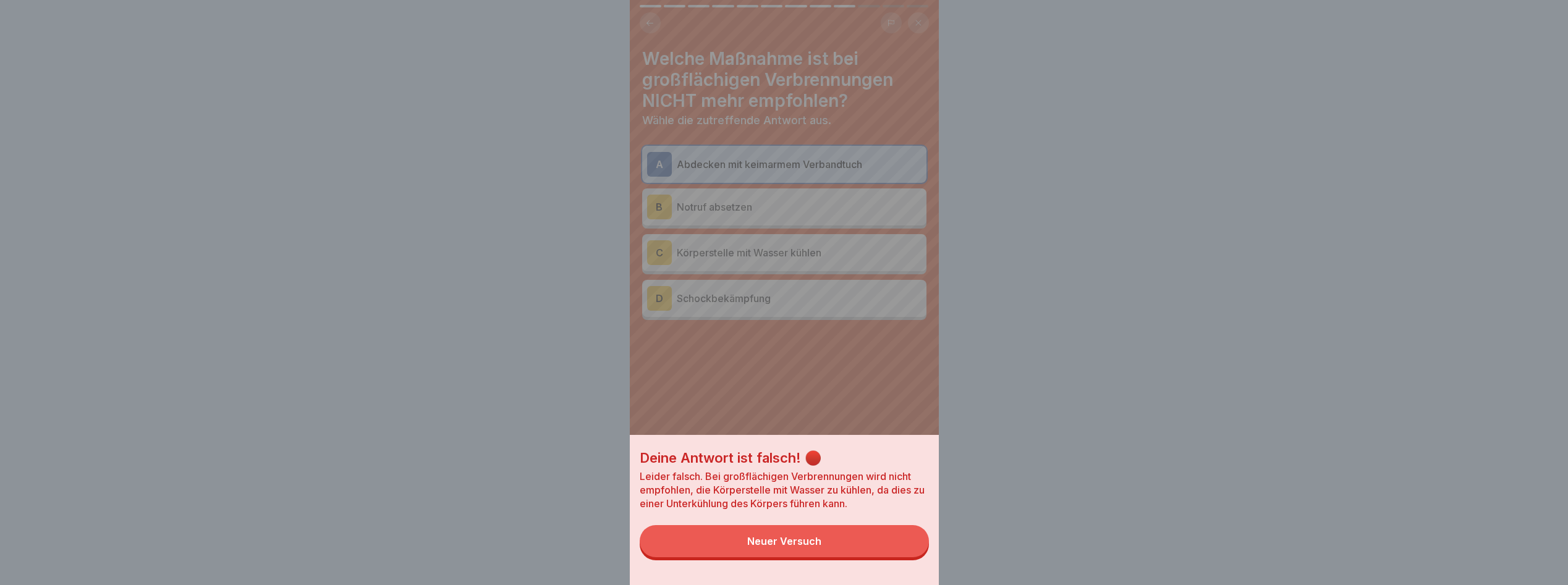 click on "Neuer Versuch" at bounding box center [784, 541] 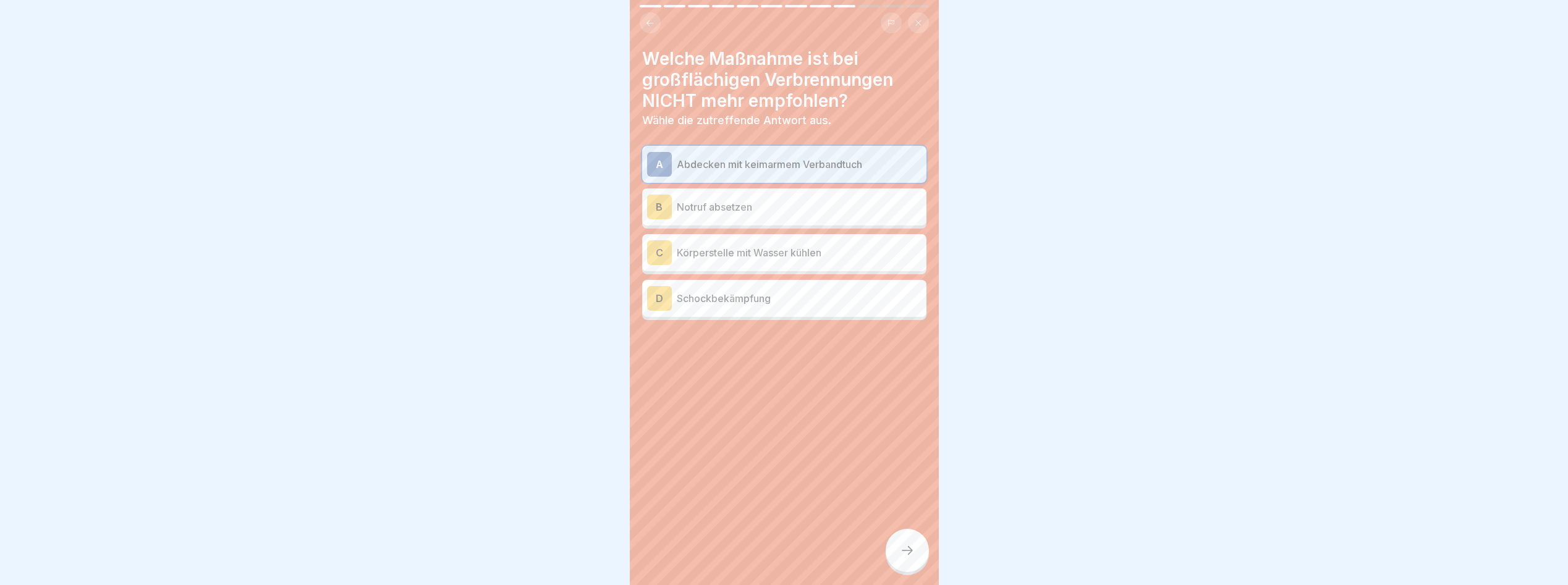 click on "C Körperstelle mit Wasser kühlen" at bounding box center (784, 253) 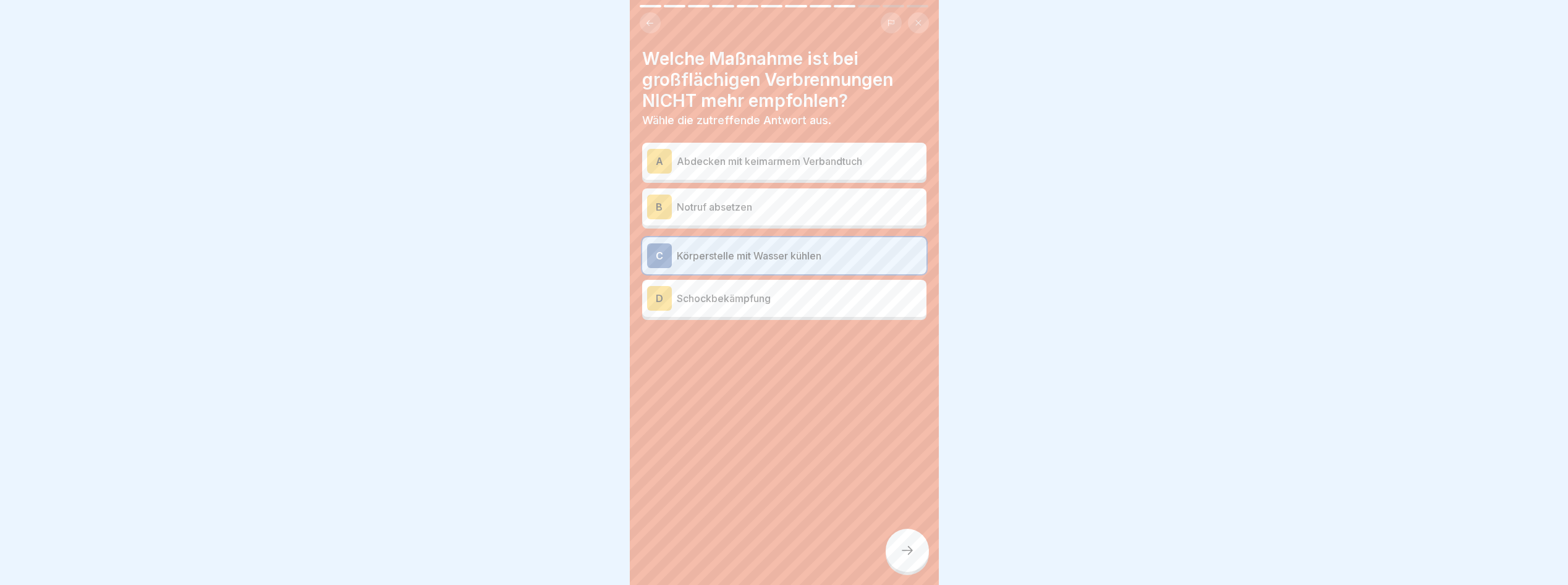 click at bounding box center [907, 550] 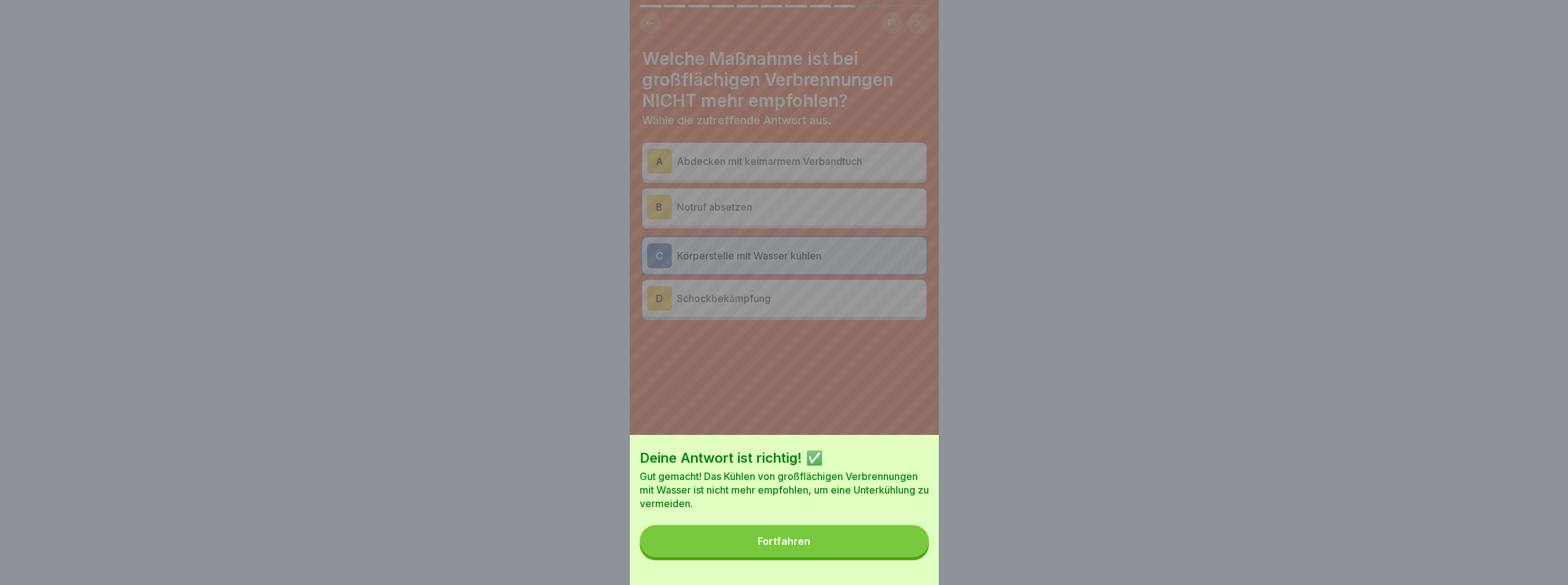 click on "Fortfahren" at bounding box center (784, 541) 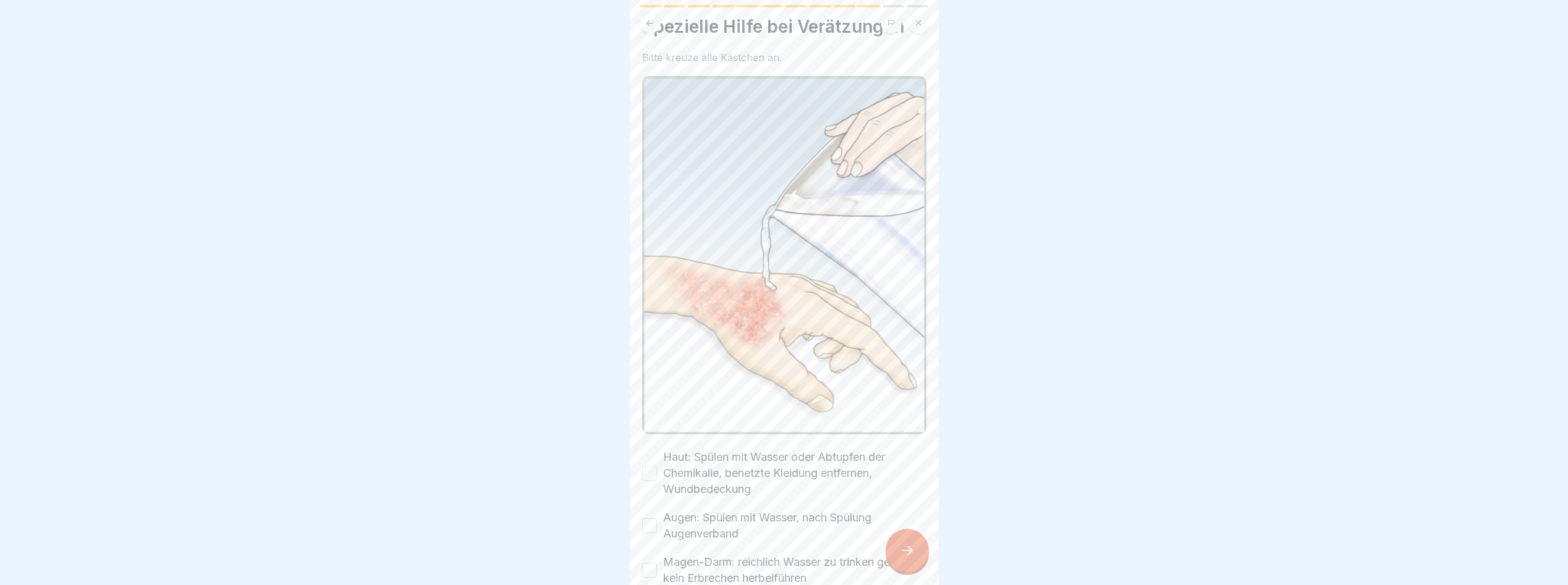 scroll, scrollTop: 96, scrollLeft: 0, axis: vertical 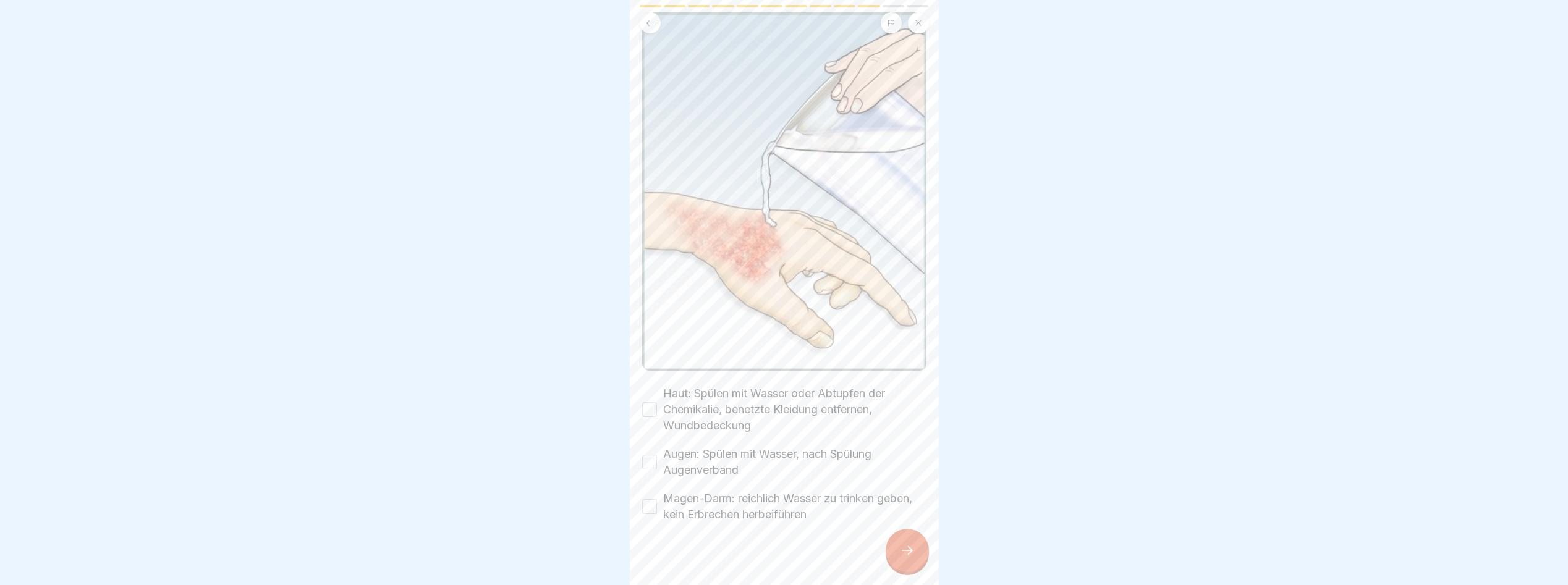 click on "Haut: Spülen mit Wasser oder Abtupfen der Chemikalie, benetzte Kleidung entfernen, Wundbedeckung" at bounding box center (650, 410) 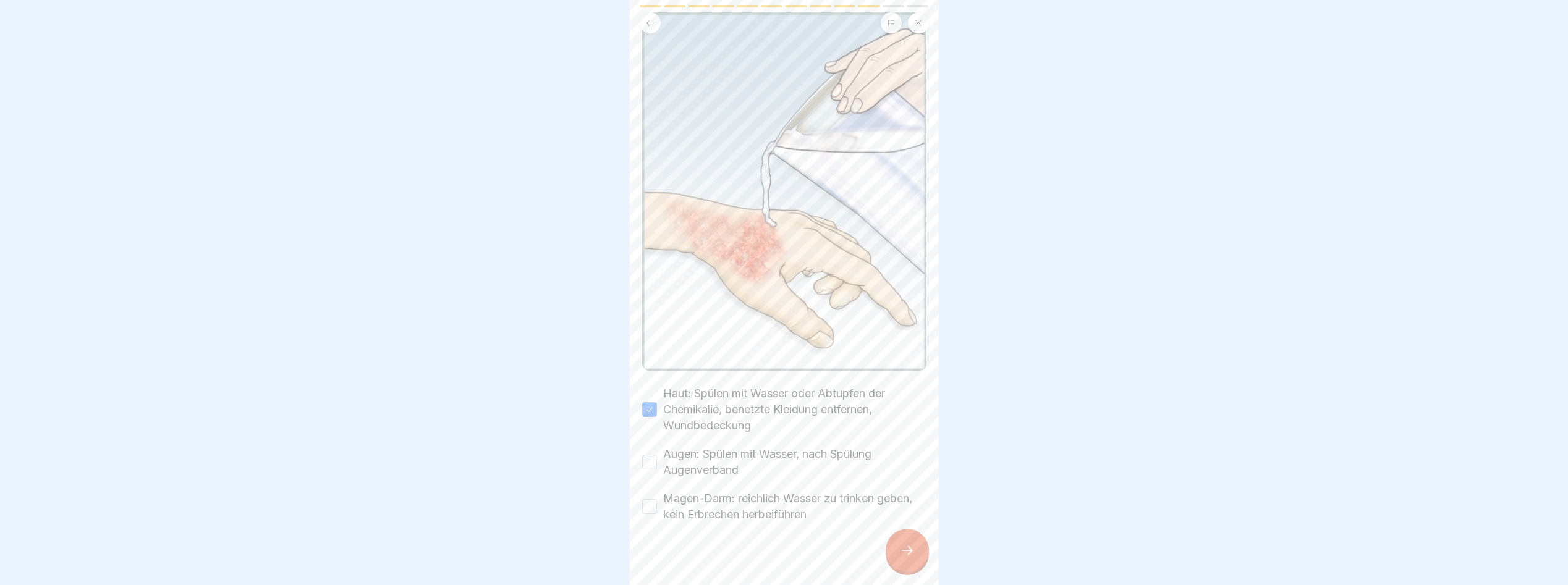 click on "Augen: Spülen mit Wasser, nach Spülung Augenverband" at bounding box center [784, 462] 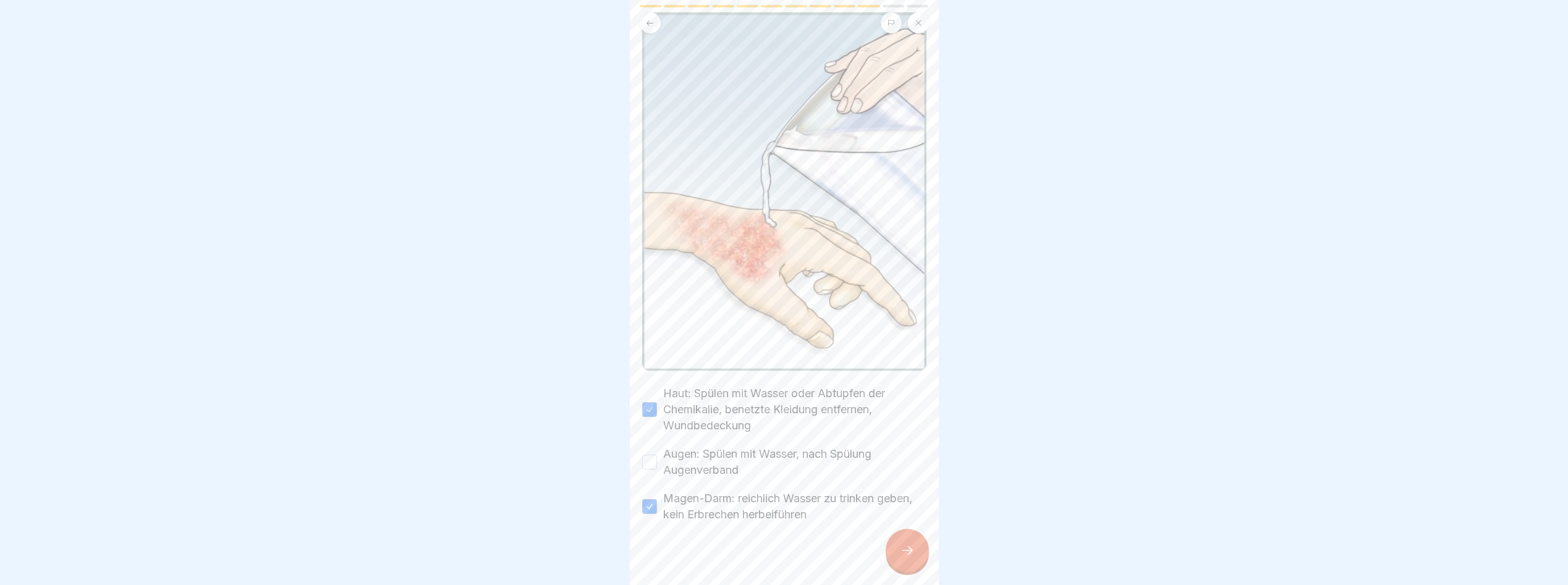 click on "Augen: Spülen mit Wasser, nach Spülung Augenverband" at bounding box center [650, 462] 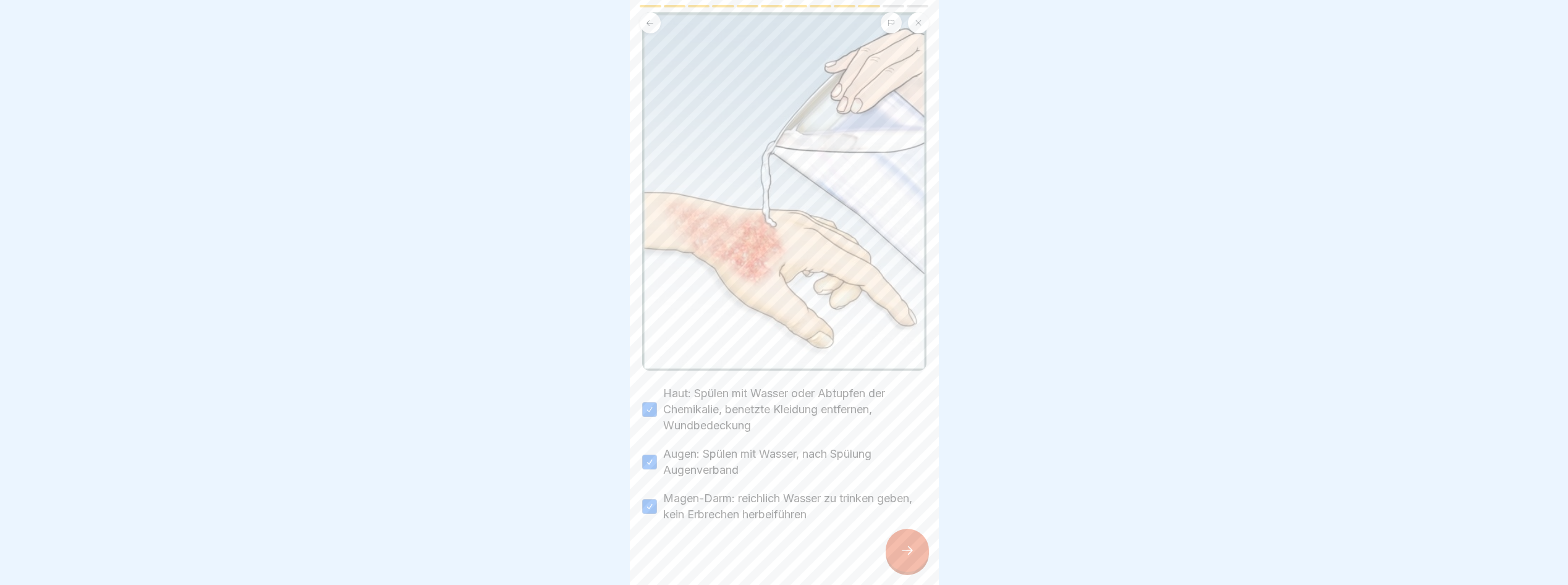 click 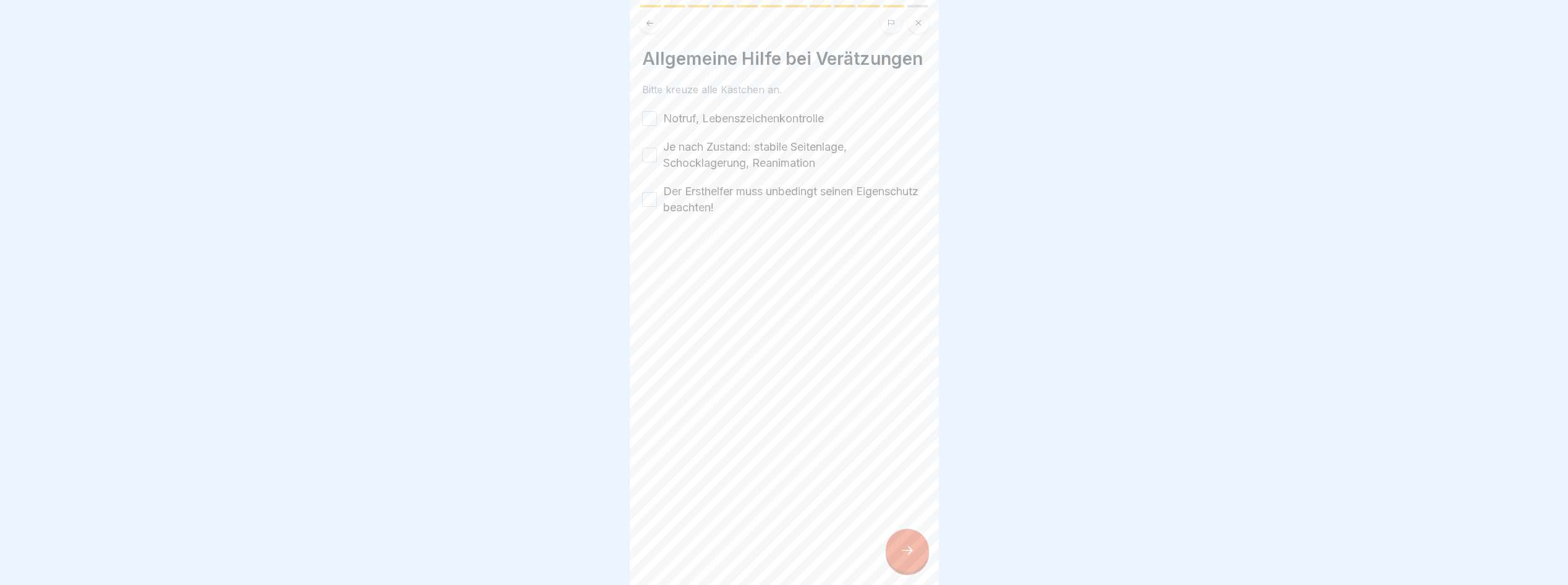 click on "Notruf, Lebenszeichenkontrolle Je nach Zustand: stabile Seitenlage, Schocklagerung, Reanimation Der Ersthelfer muss unbedingt seinen Eigenschutz beachten!" at bounding box center (784, 163) 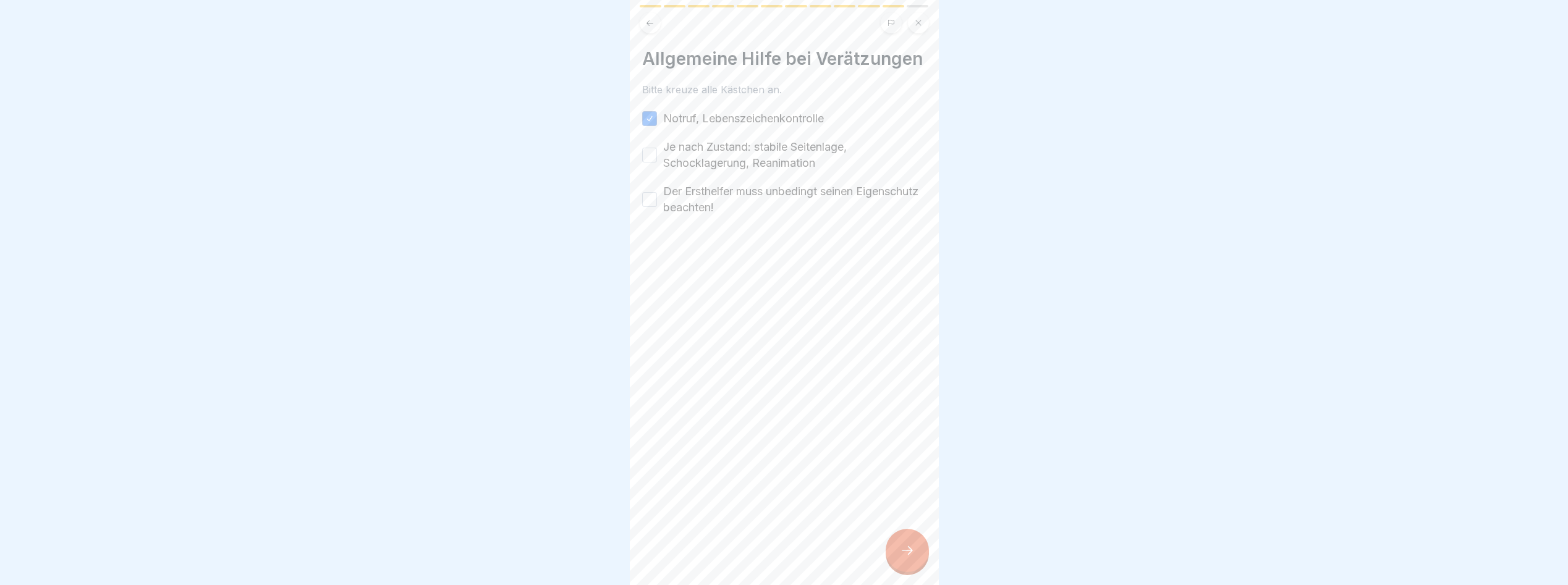 click on "Je nach Zustand: stabile Seitenlage, Schocklagerung, Reanimation" at bounding box center [650, 155] 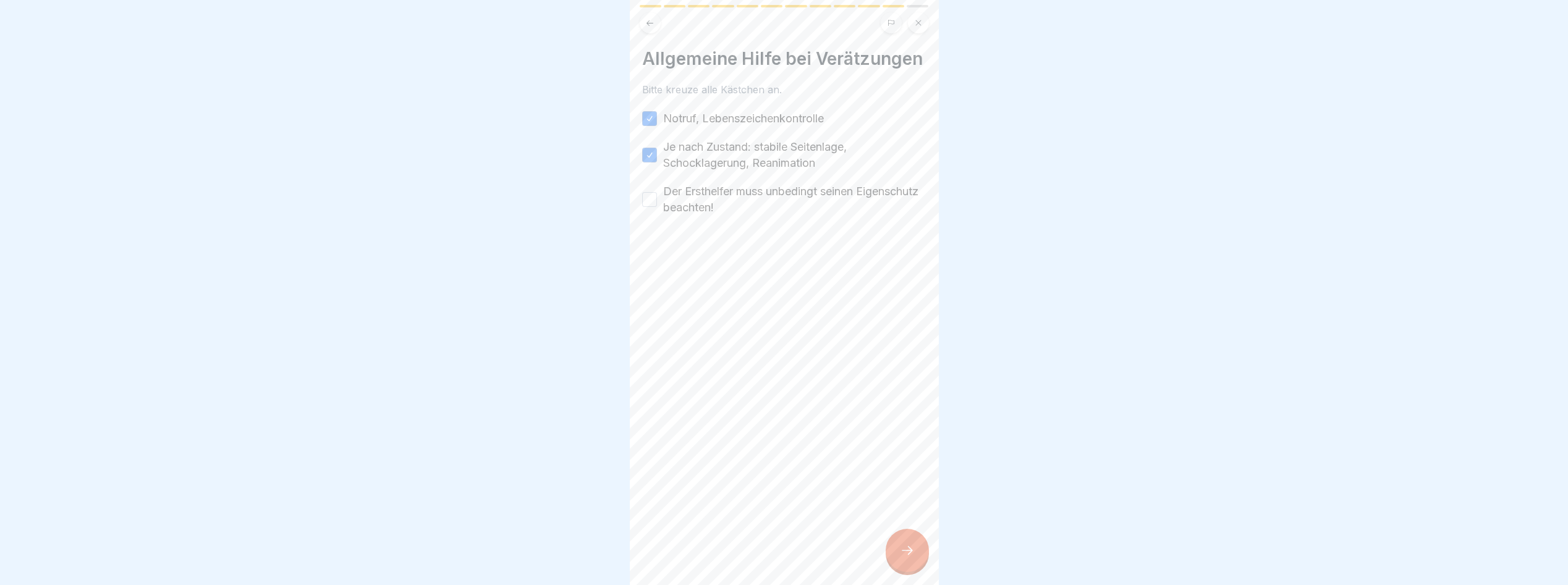 click on "Der Ersthelfer muss unbedingt seinen Eigenschutz beachten!" at bounding box center (650, 200) 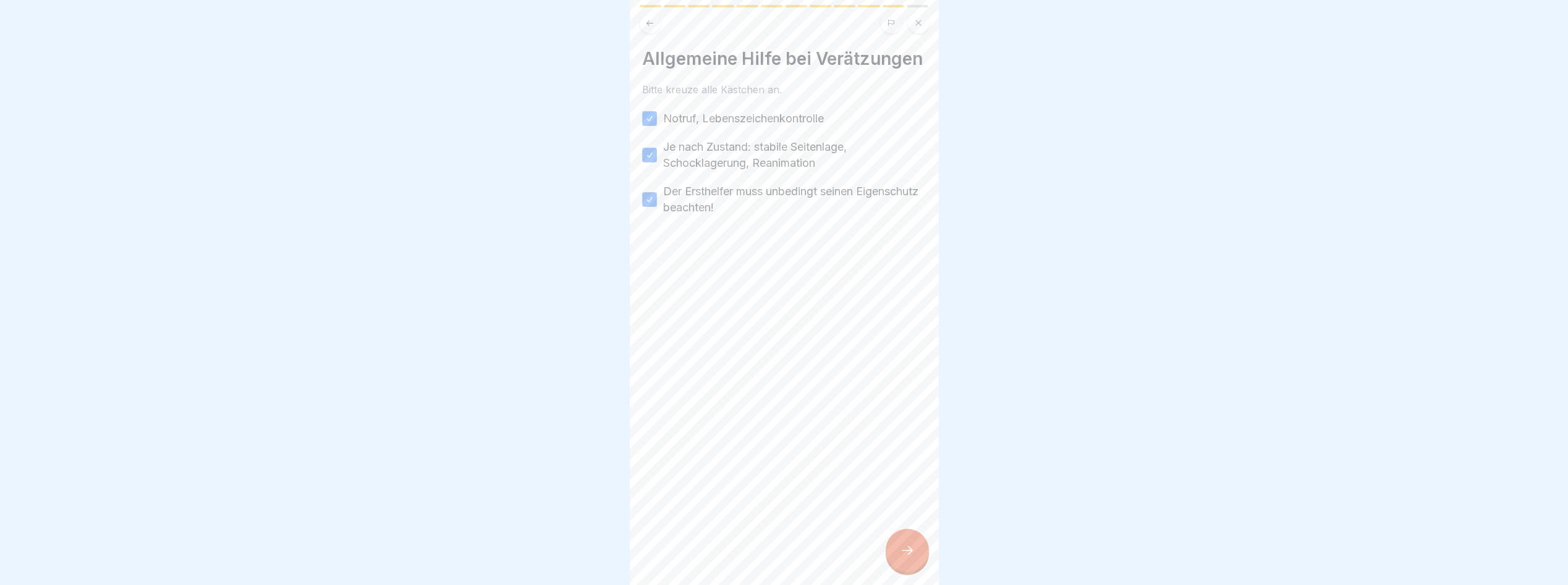 click 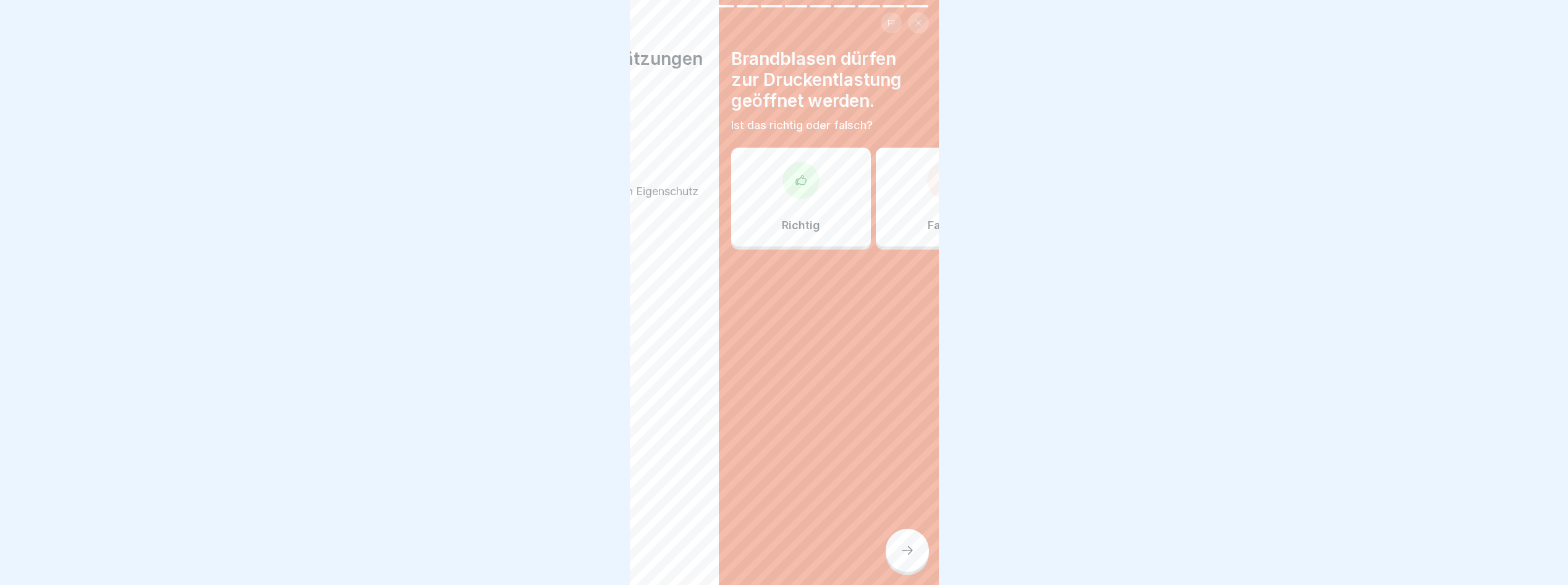 click on "Brandblasen dürfen zur Druckentlastung geöffnet werden." at bounding box center (873, 80) 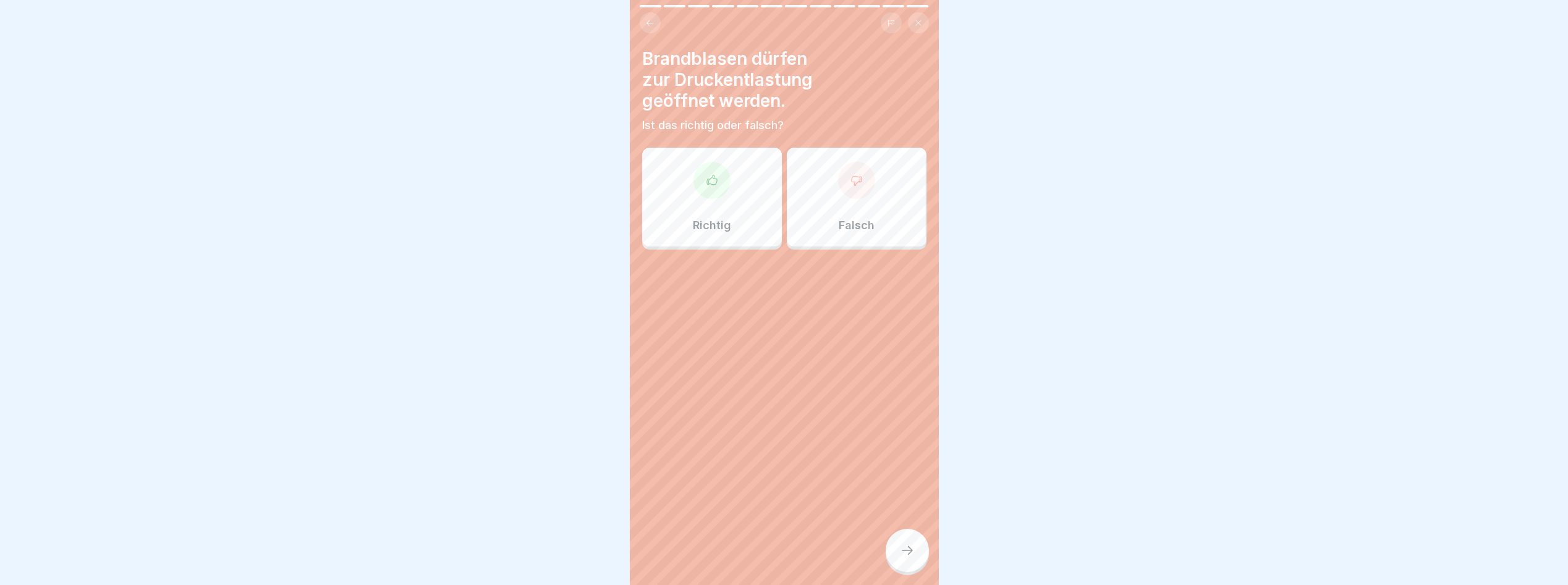 click on "Falsch" at bounding box center (857, 197) 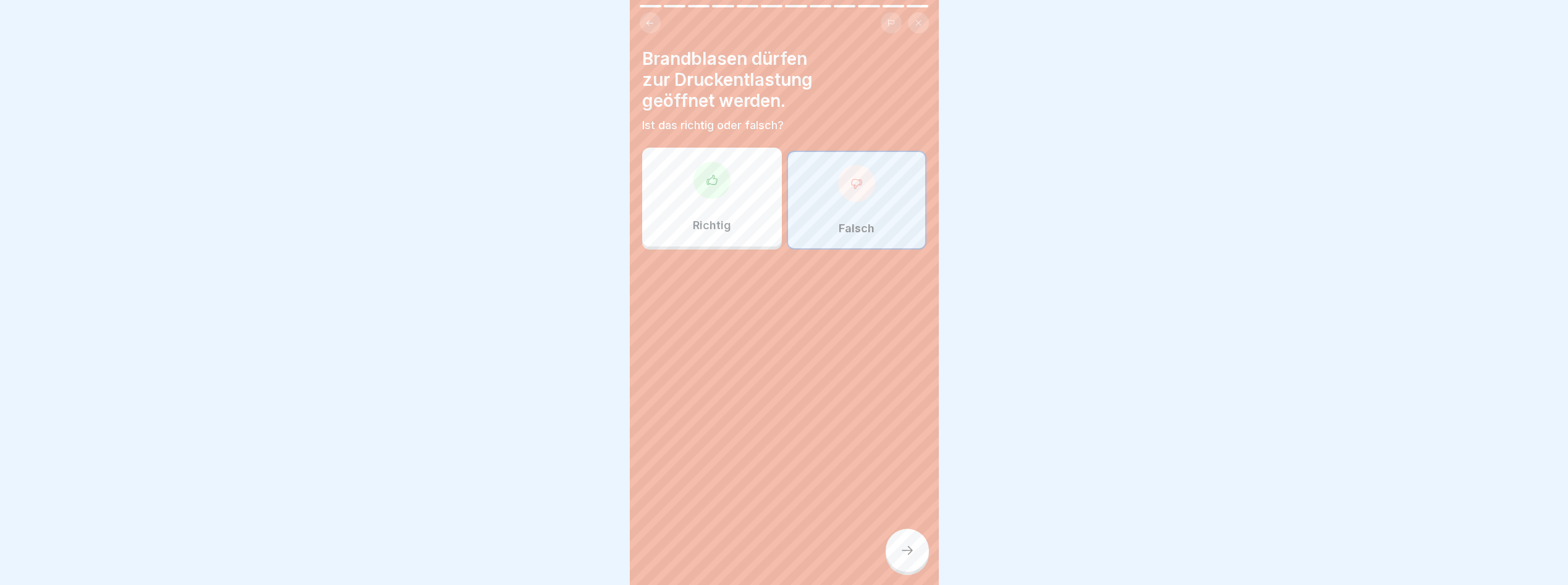 click at bounding box center [907, 550] 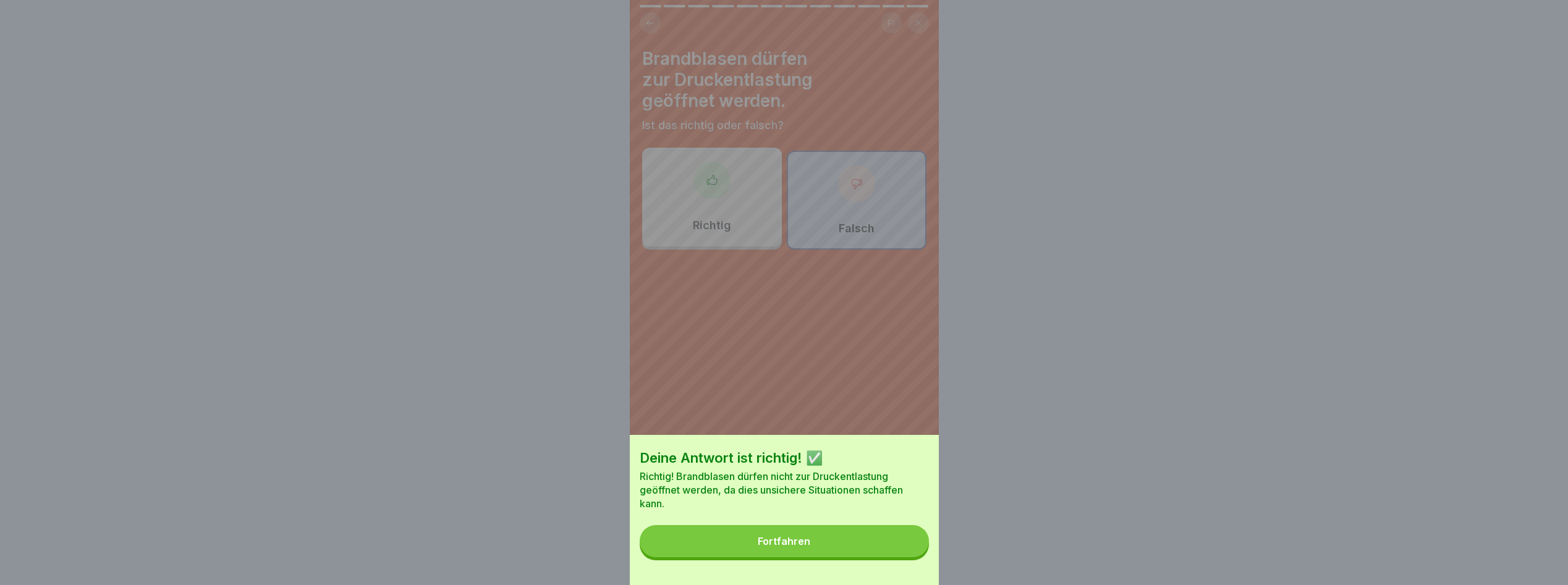 click on "Fortfahren" at bounding box center (784, 541) 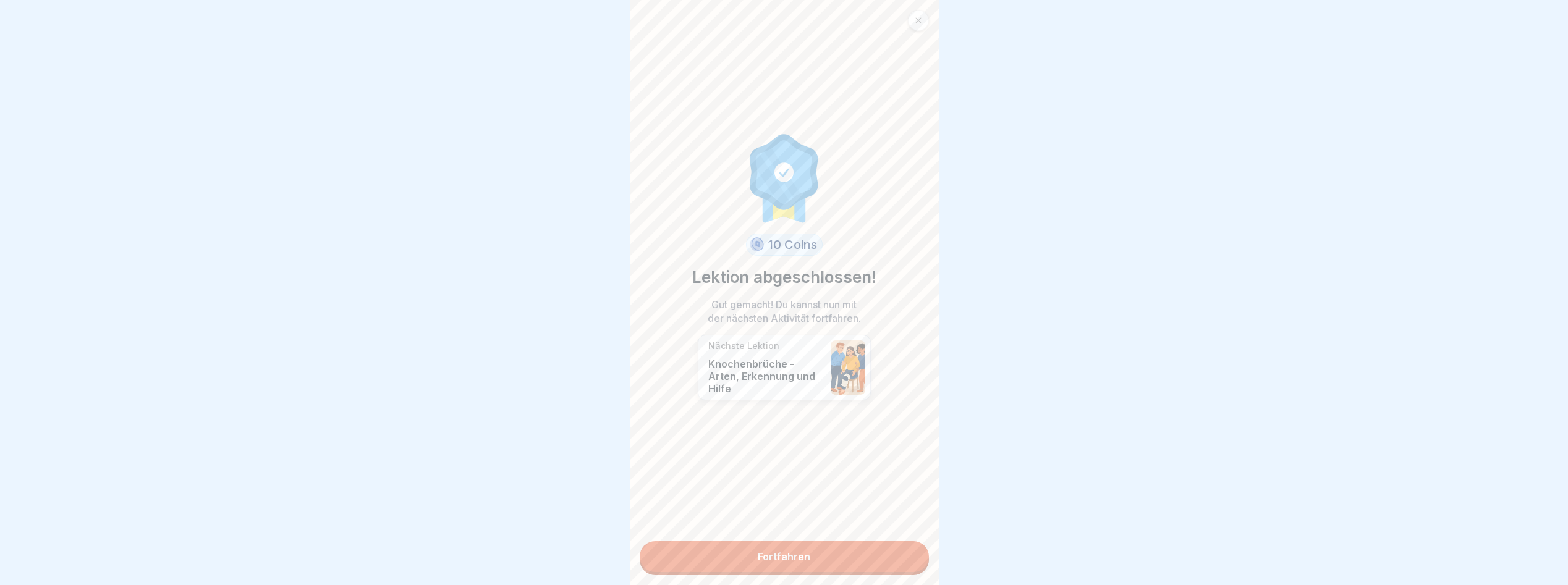 click on "Fortfahren" at bounding box center (784, 557) 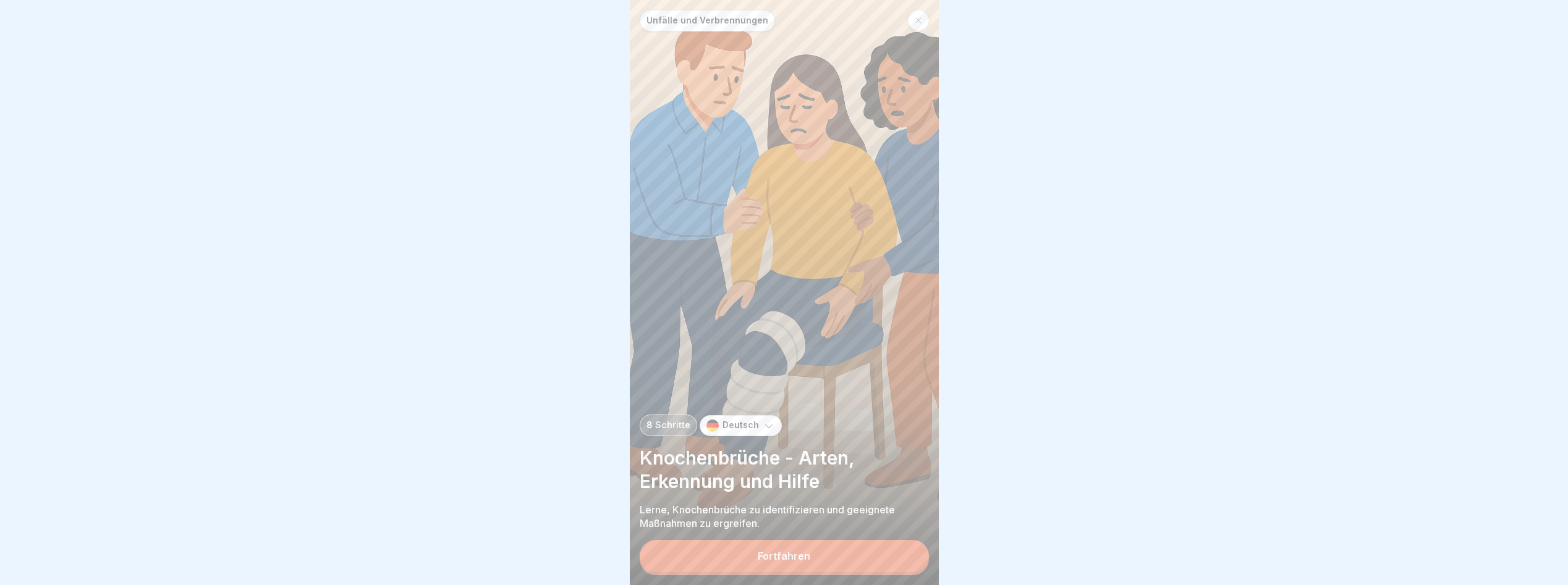 scroll, scrollTop: 9, scrollLeft: 0, axis: vertical 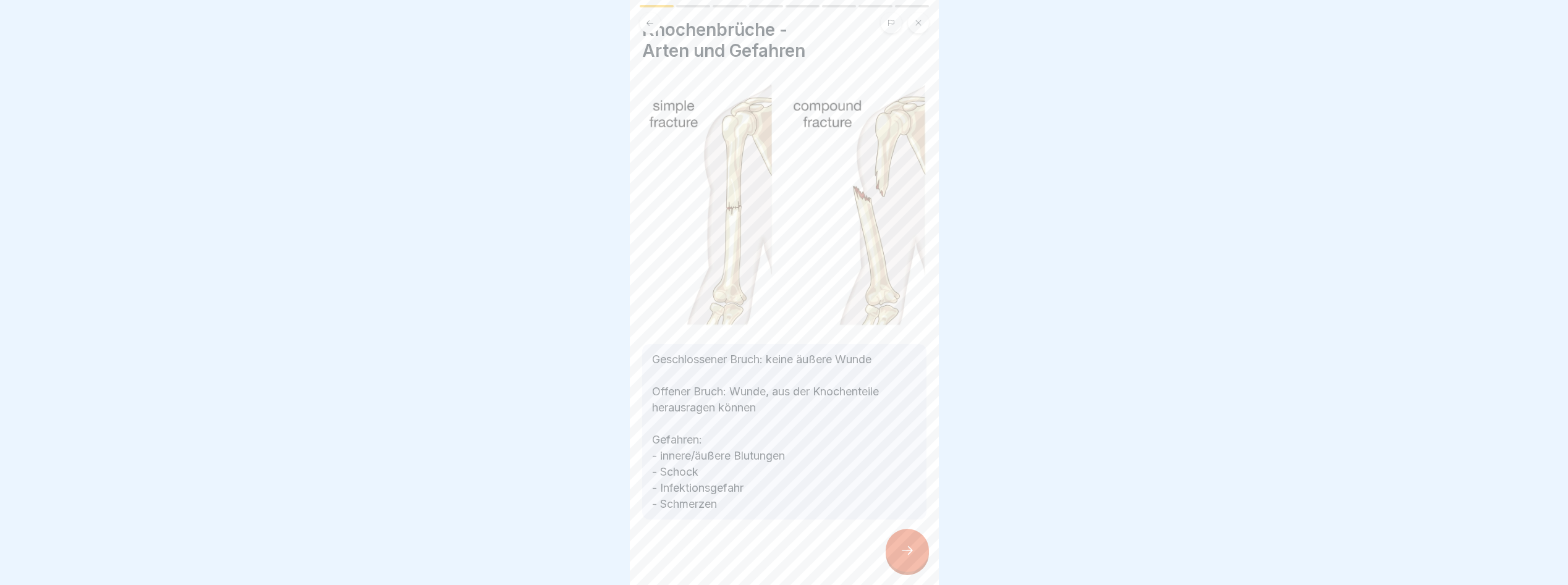 click at bounding box center [907, 550] 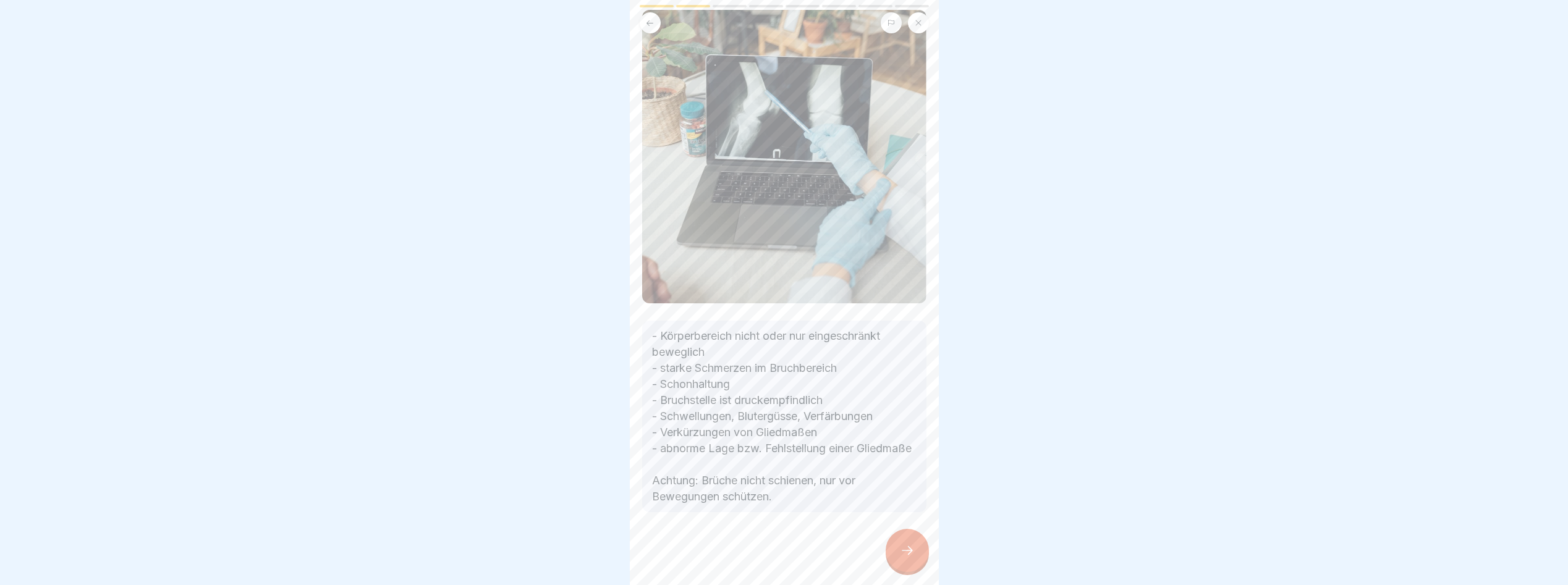 scroll, scrollTop: 84, scrollLeft: 0, axis: vertical 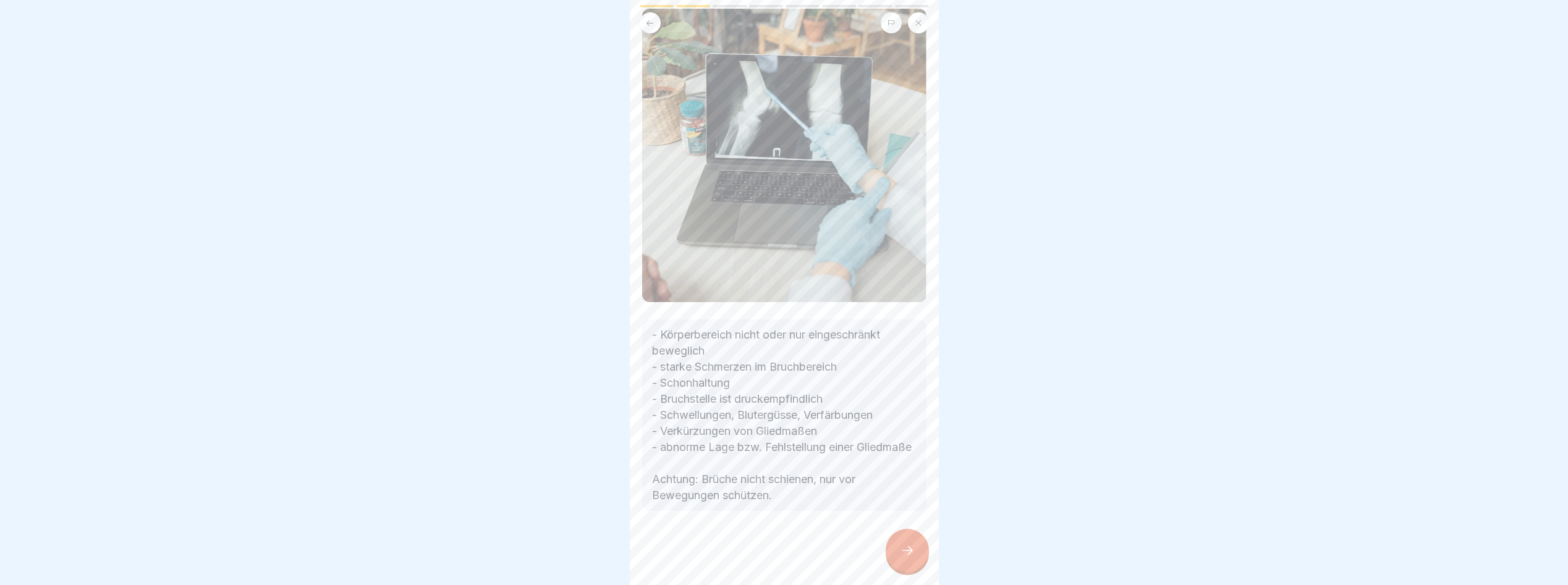 click at bounding box center (907, 550) 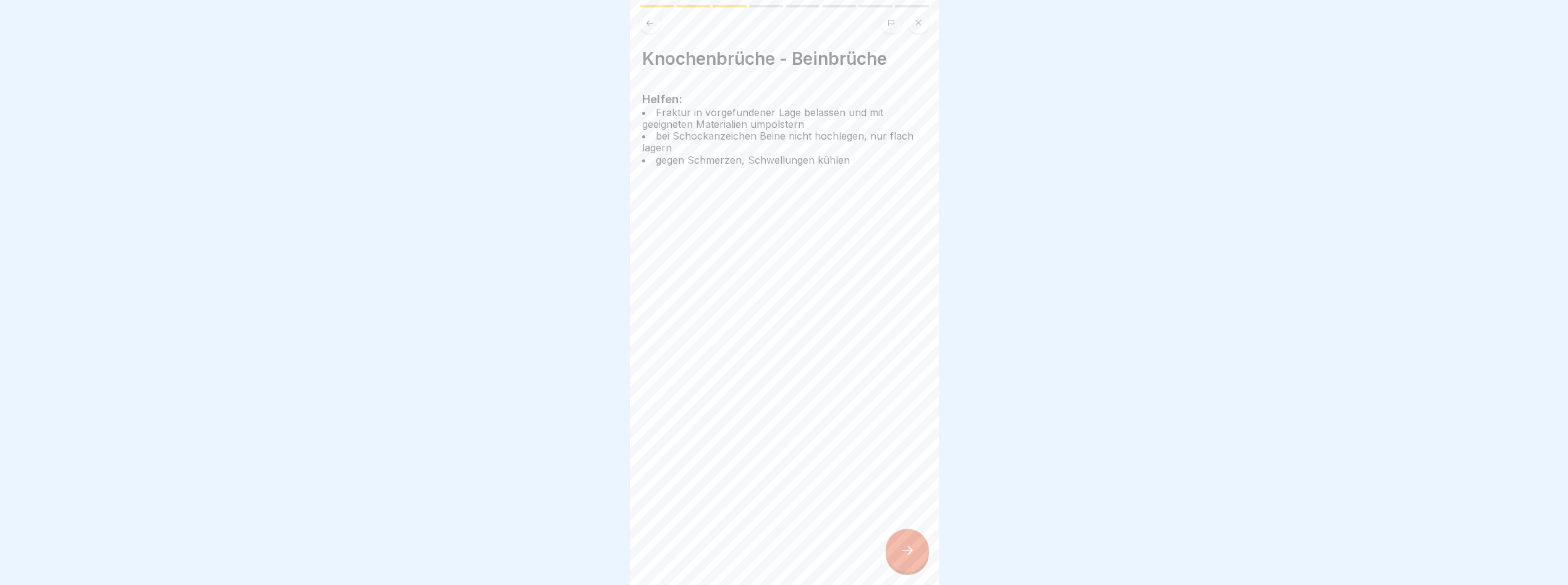 click at bounding box center [907, 550] 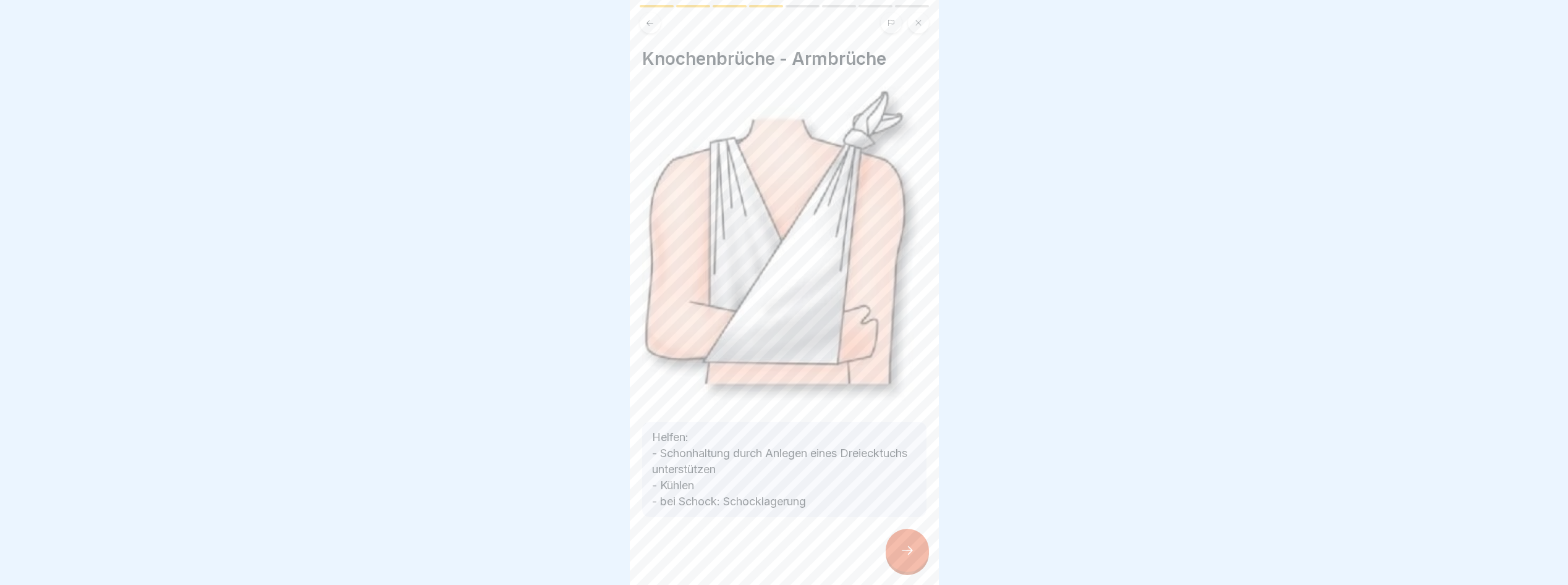 click at bounding box center [907, 550] 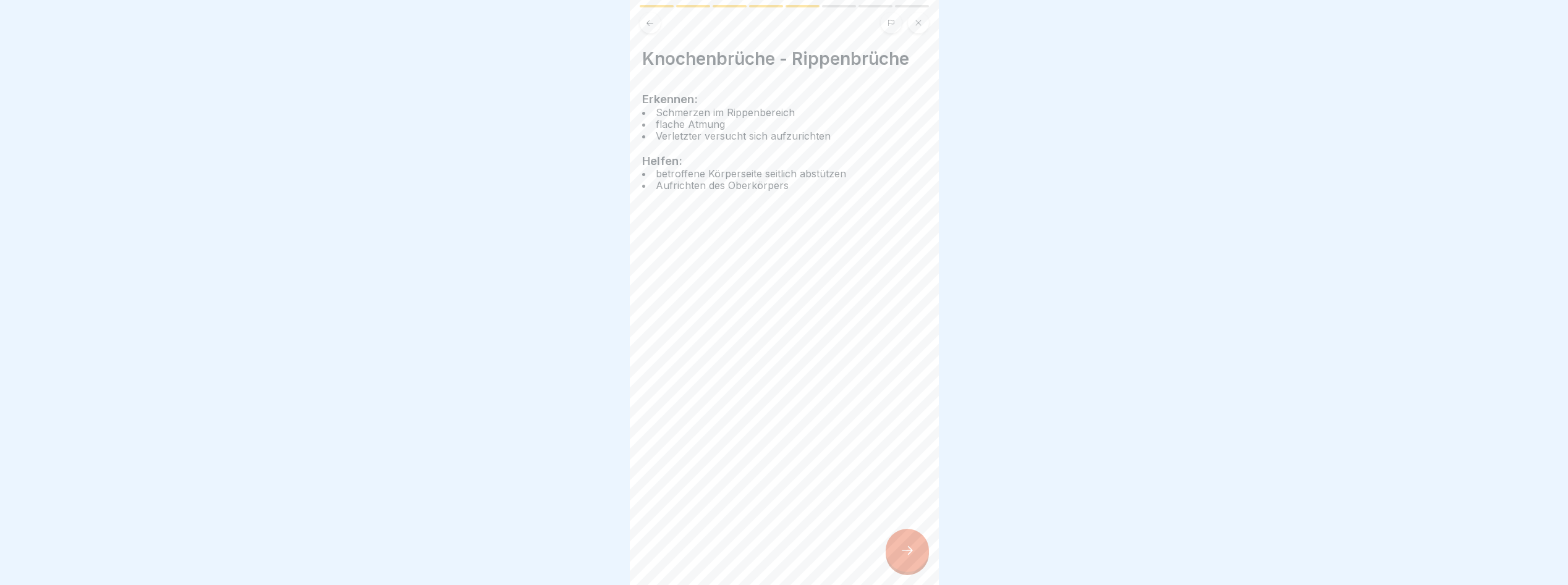 click at bounding box center [907, 550] 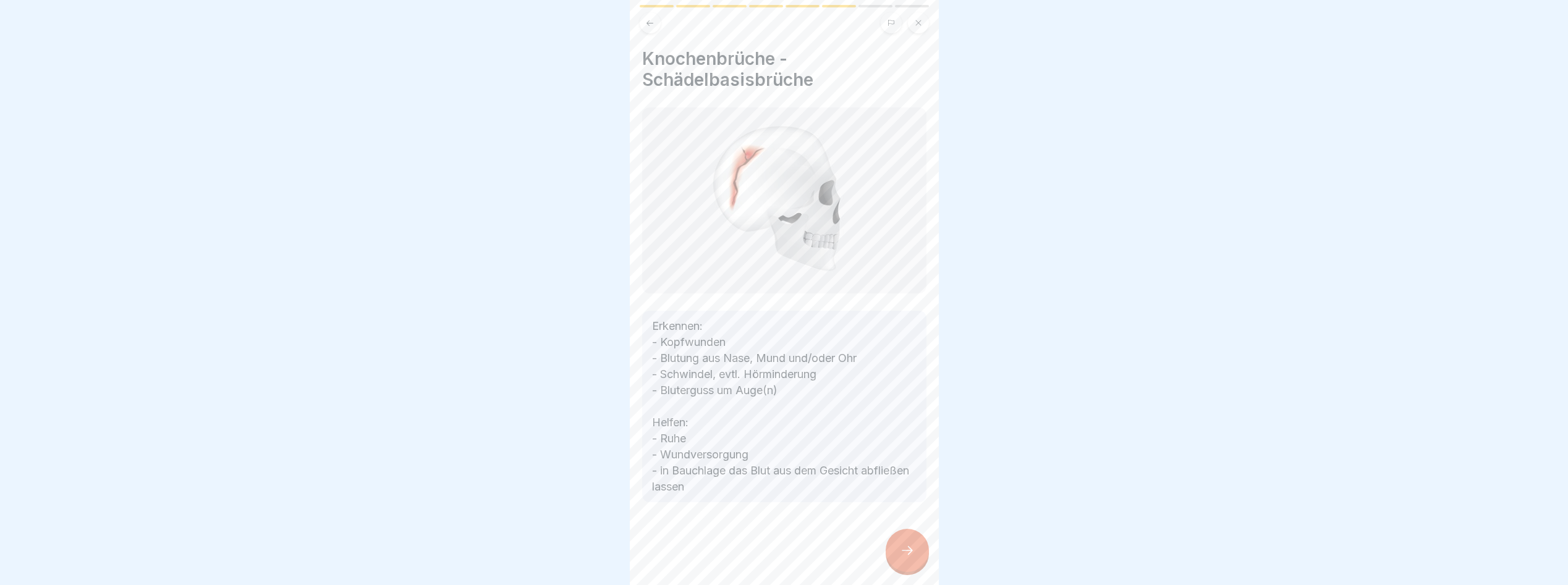 click at bounding box center [907, 550] 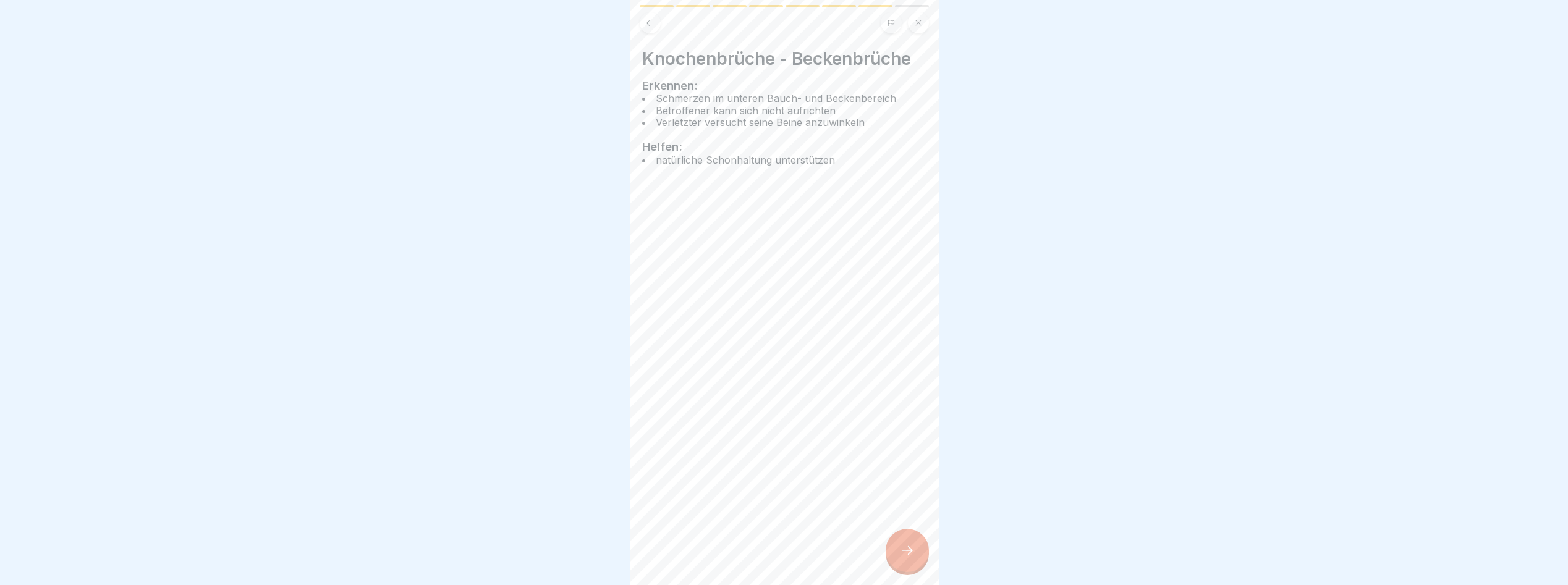 click at bounding box center (907, 550) 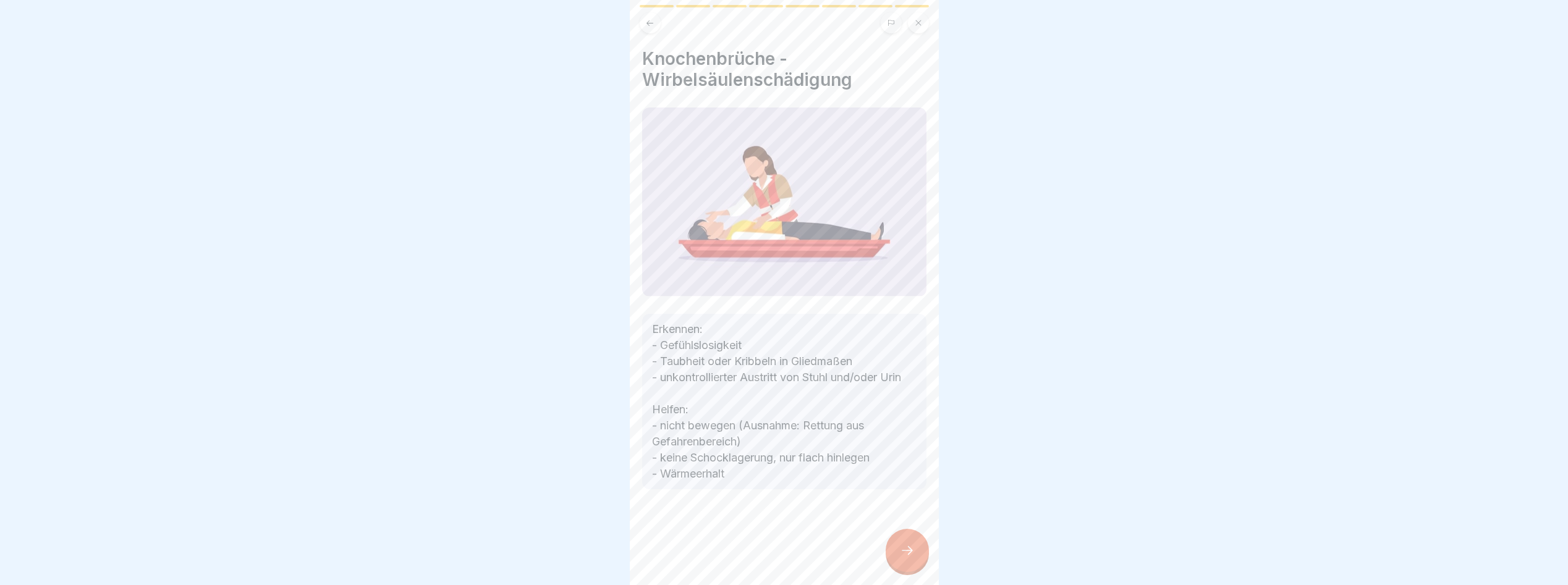 click at bounding box center (907, 550) 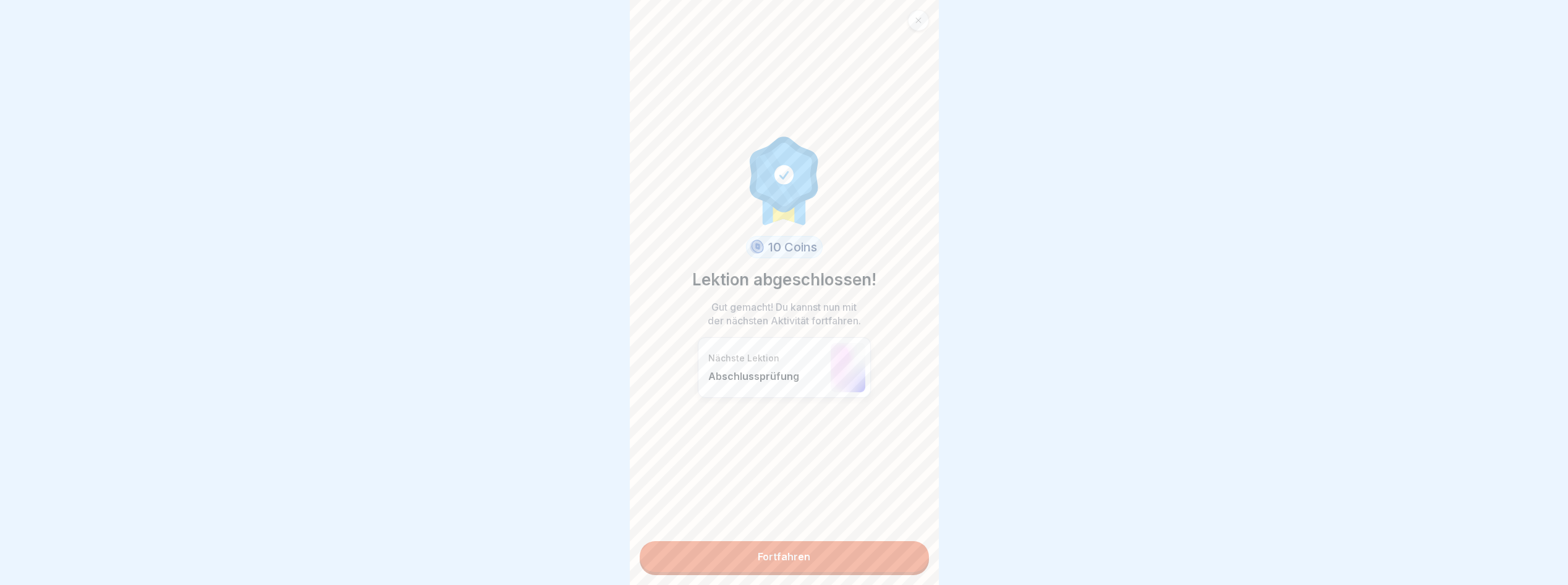 click on "Fortfahren" at bounding box center (784, 557) 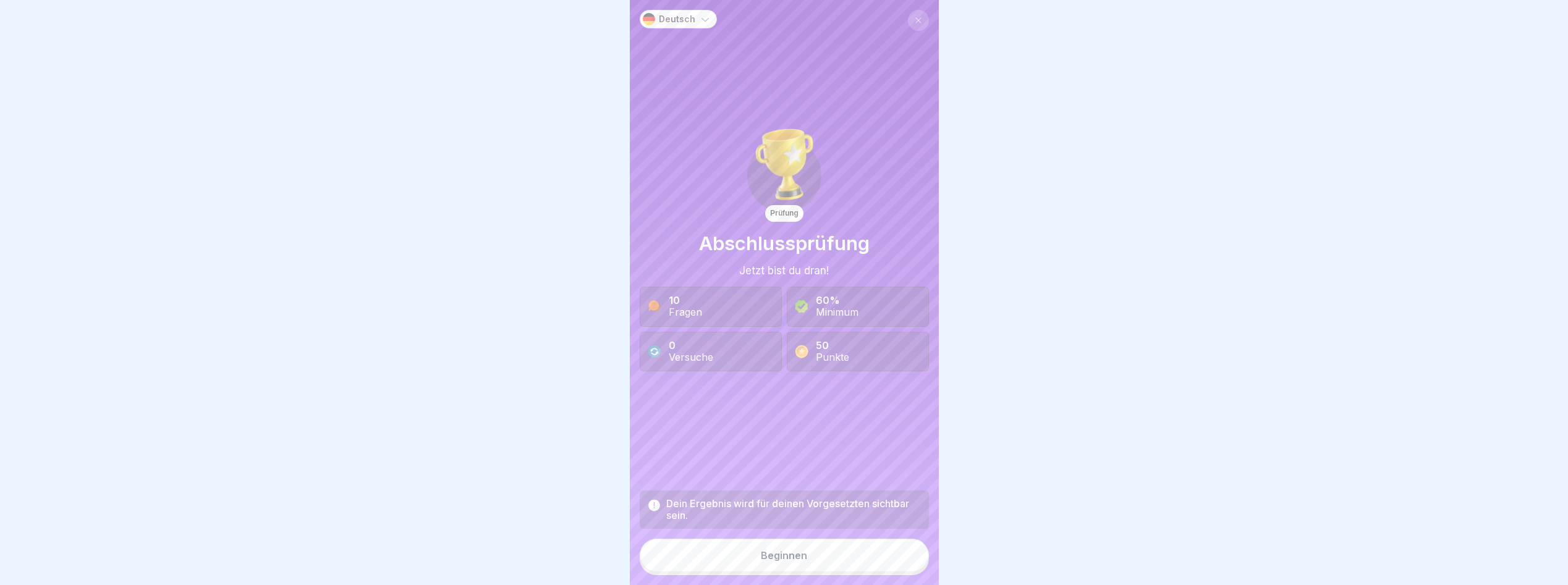 click on "Beginnen" at bounding box center [784, 555] 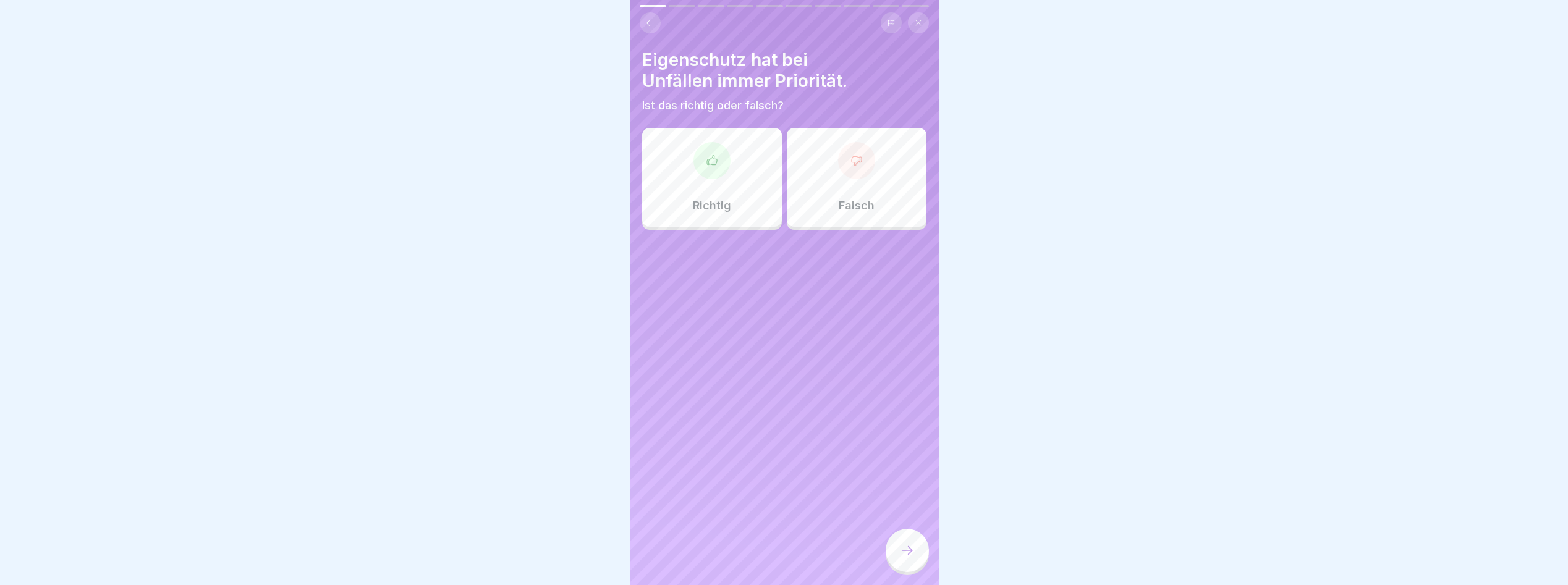 click on "Richtig" at bounding box center (712, 177) 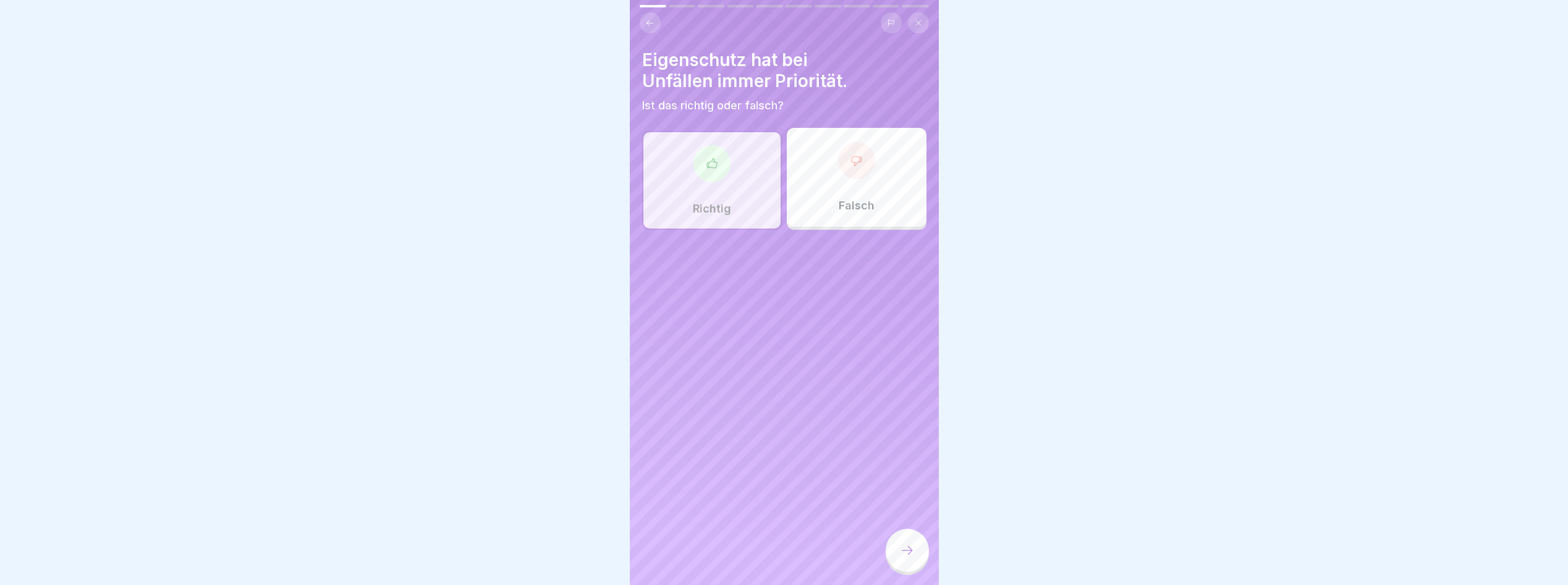 click at bounding box center [907, 550] 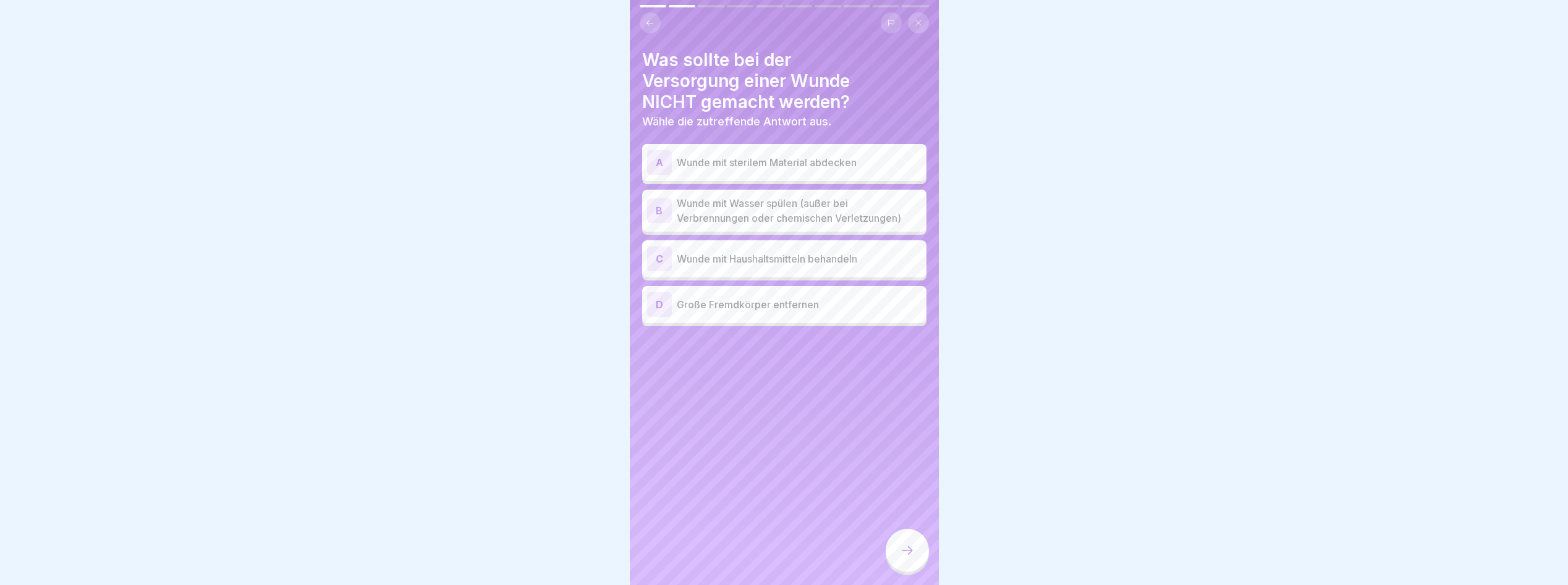 click on "C Wunde mit Haushaltsmitteln behandeln" at bounding box center (784, 259) 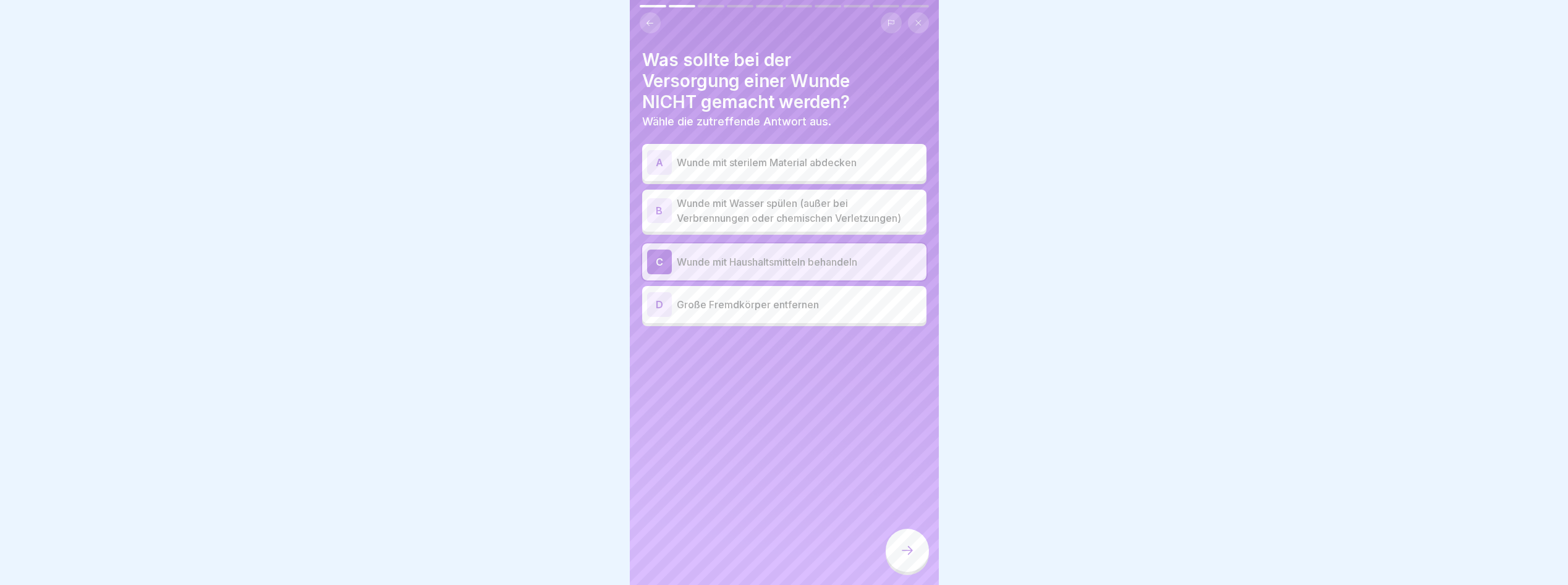 click 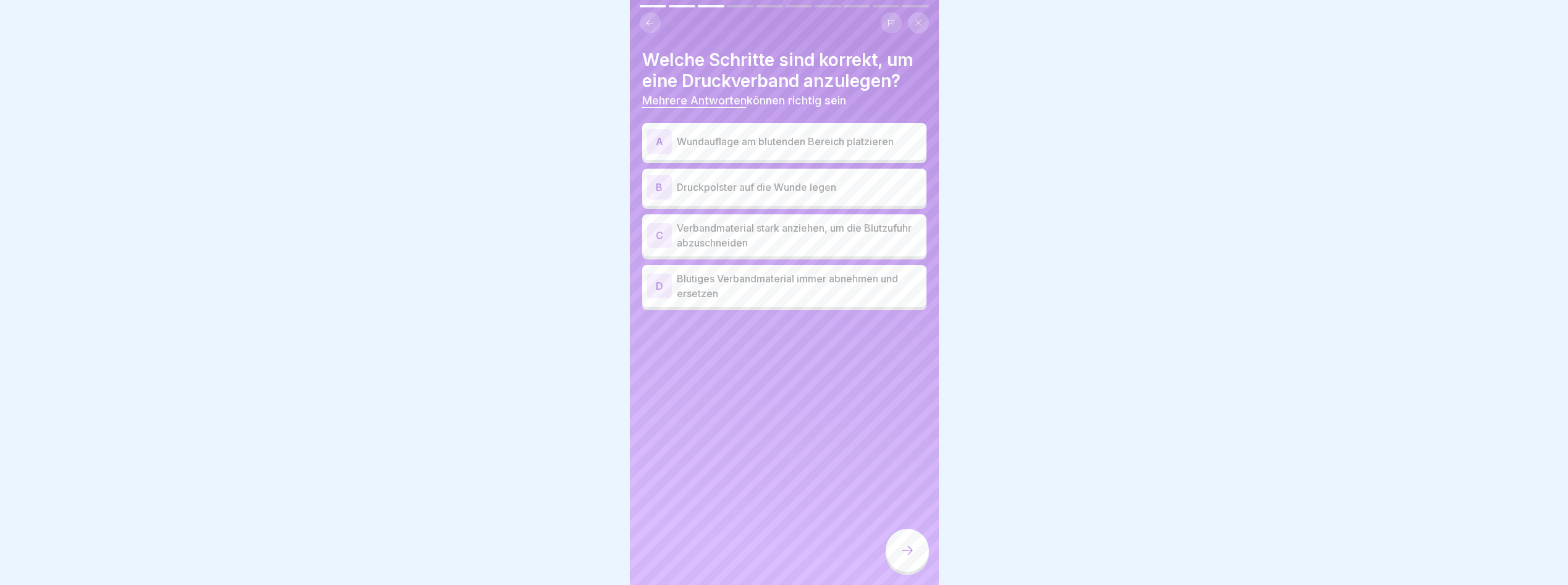 click on "Wundauflage am blutenden Bereich platzieren" at bounding box center (799, 141) 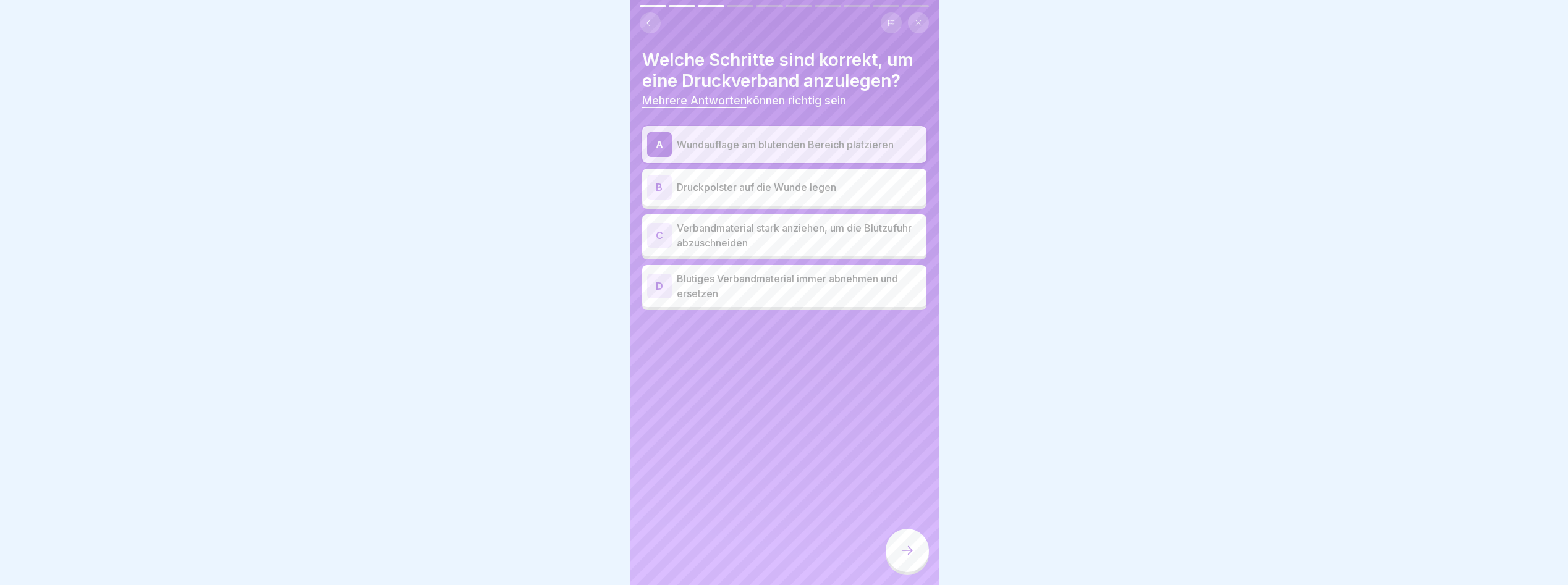 click on "Druckpolster auf die Wunde legen" at bounding box center [799, 187] 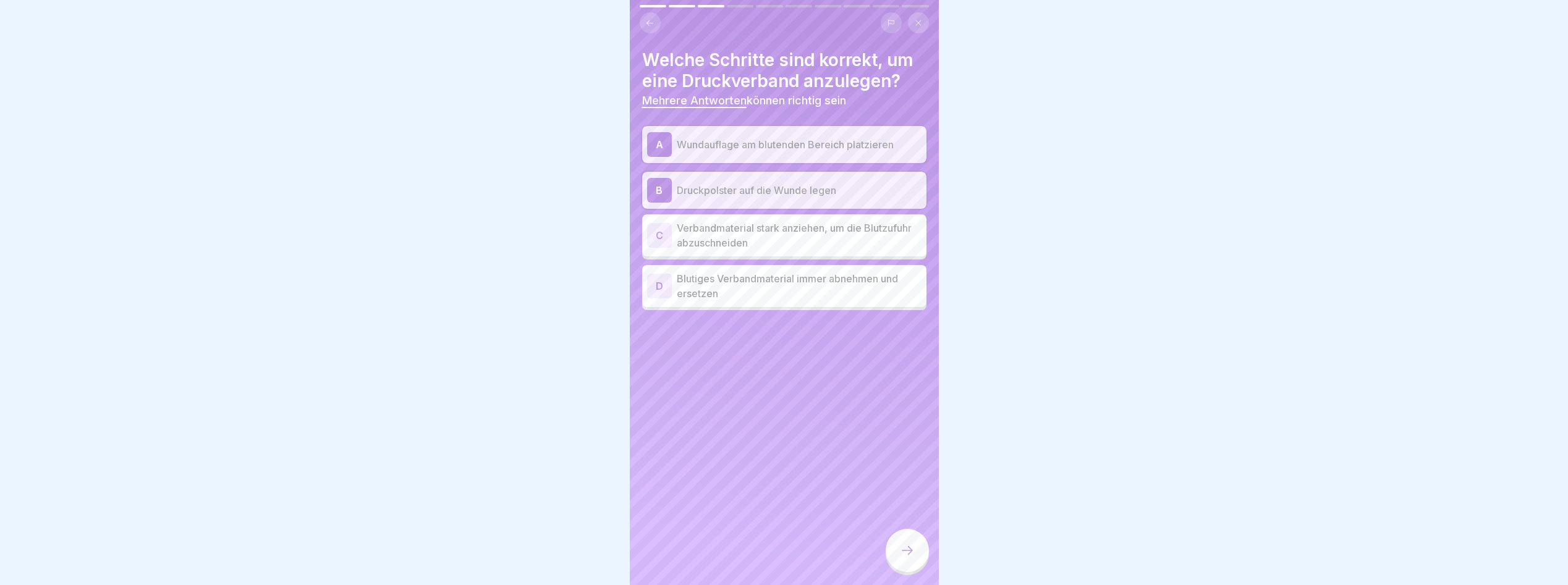 click on "Verbandmaterial stark anziehen, um die Blutzufuhr abzuschneiden" at bounding box center (799, 235) 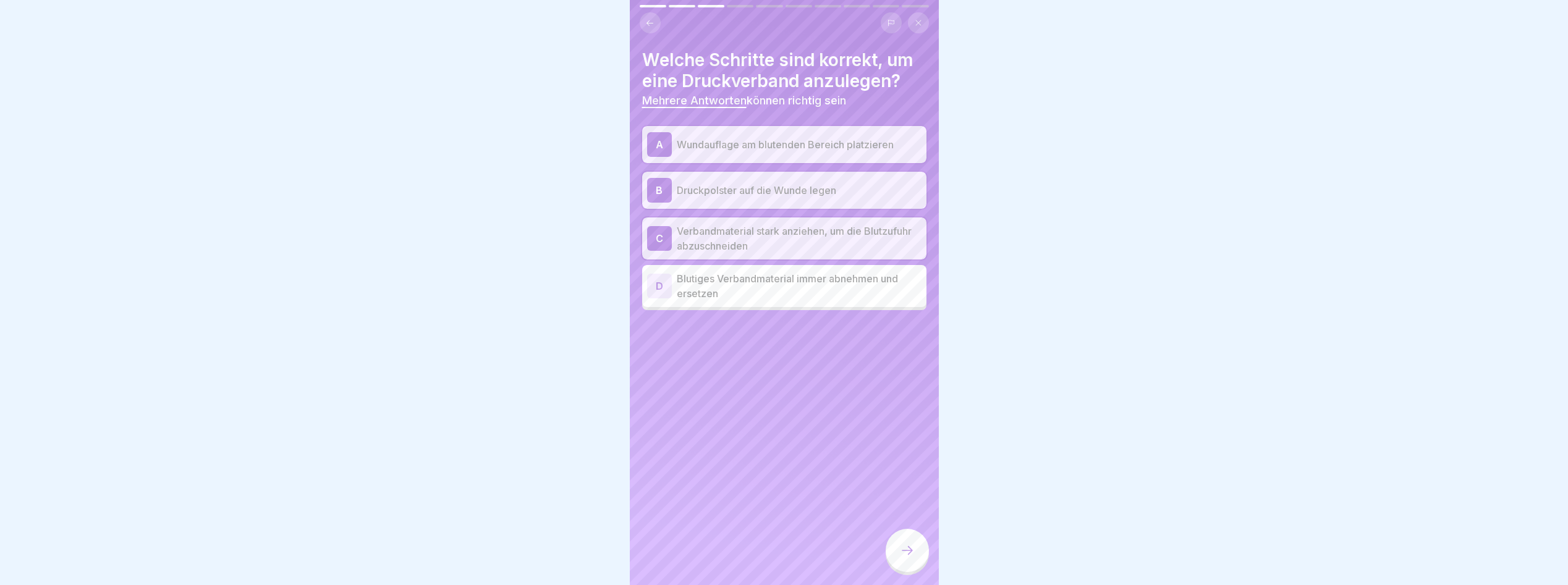 click at bounding box center (907, 550) 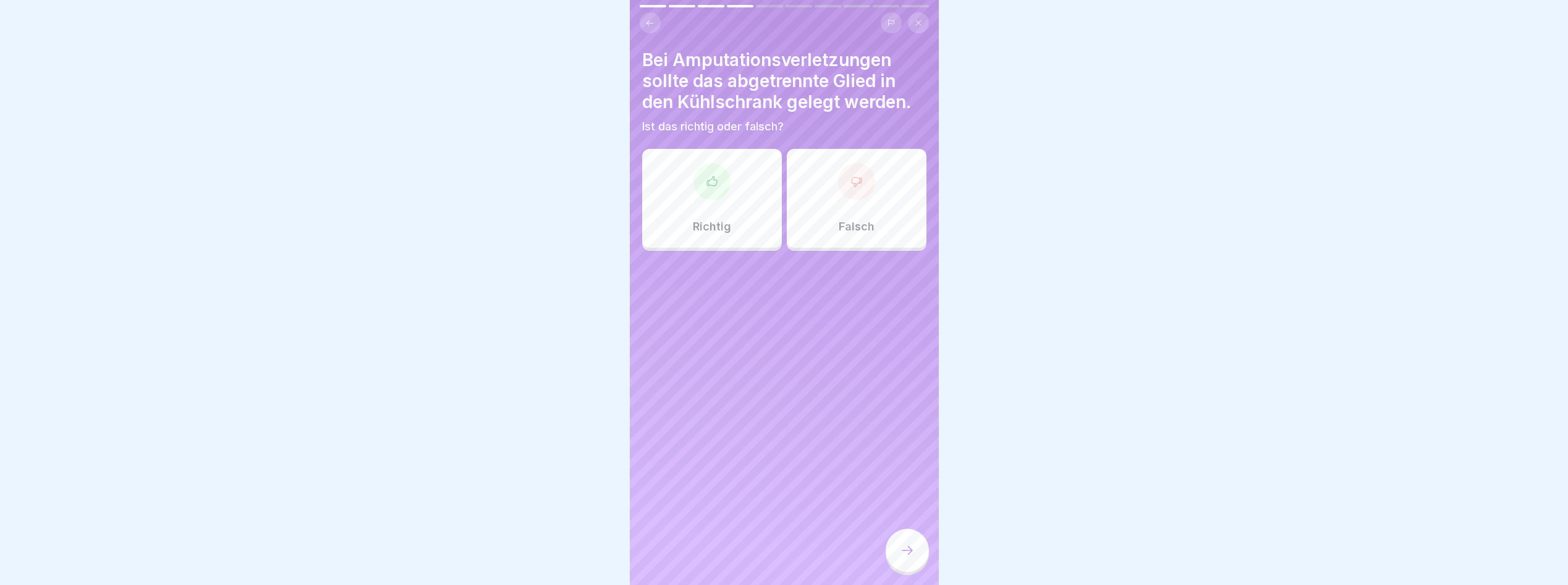 click at bounding box center (712, 182) 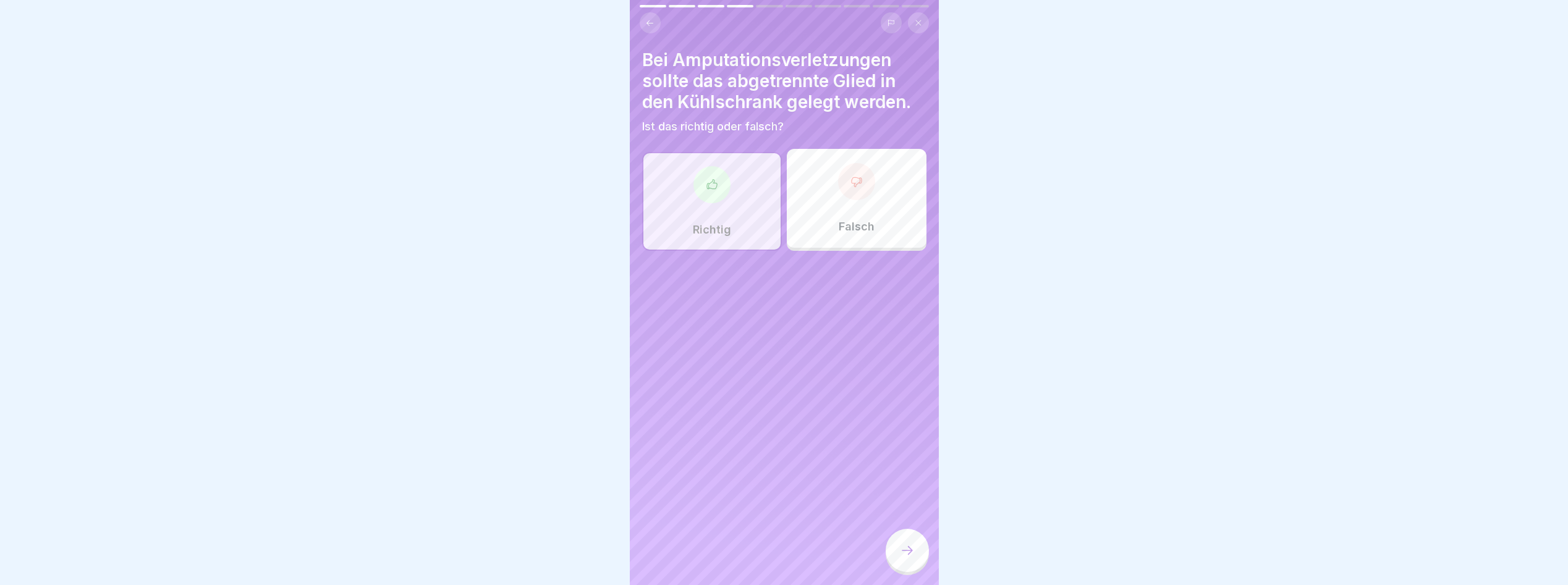 click at bounding box center [907, 552] 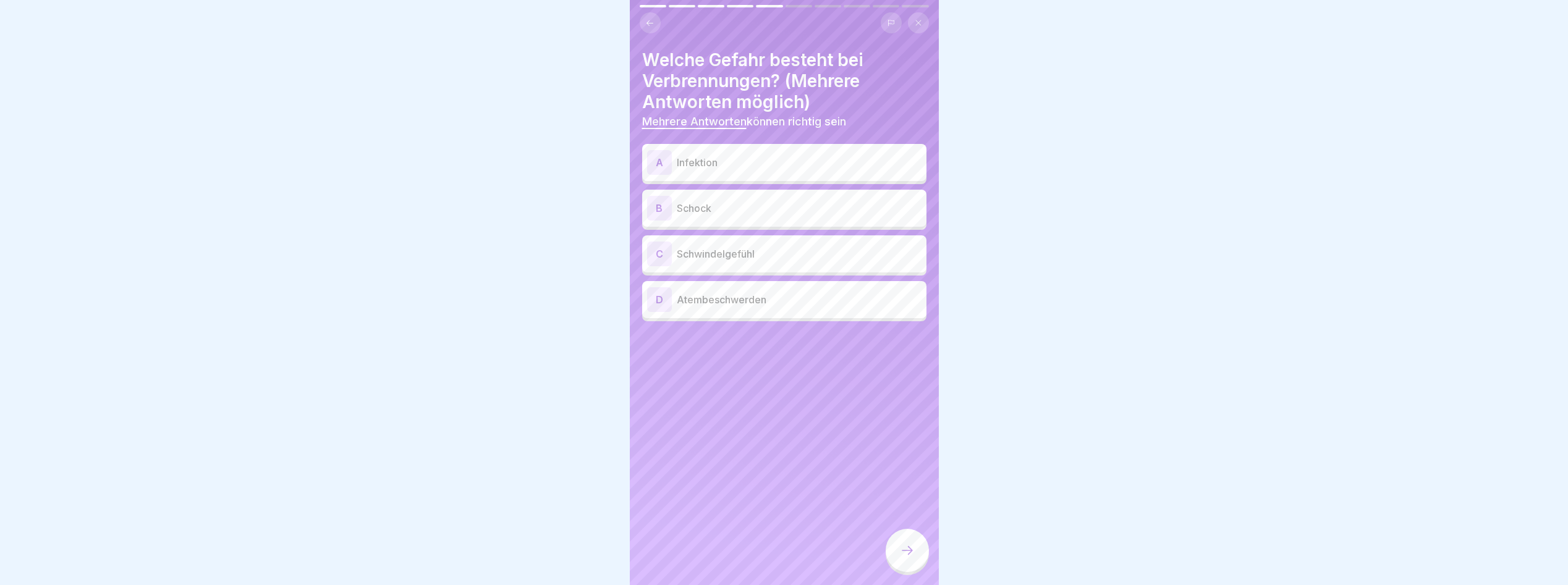 click on "Schock" at bounding box center (799, 208) 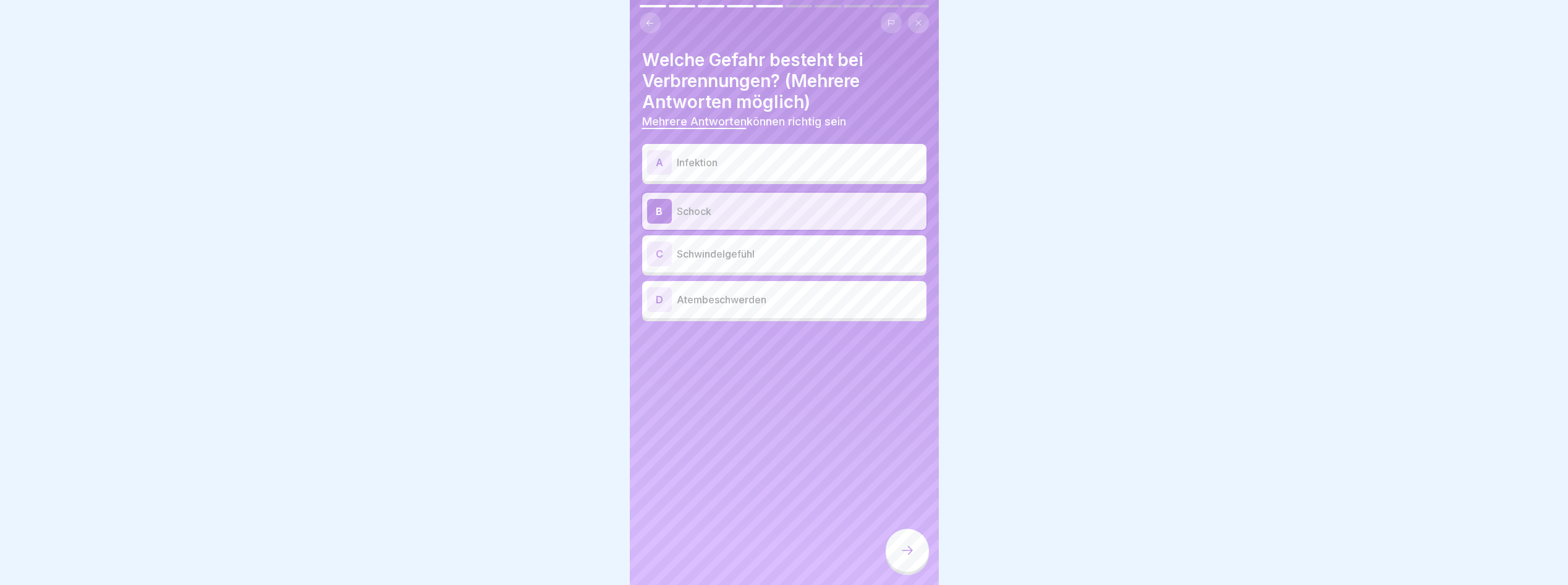 click on "Schock" at bounding box center [799, 211] 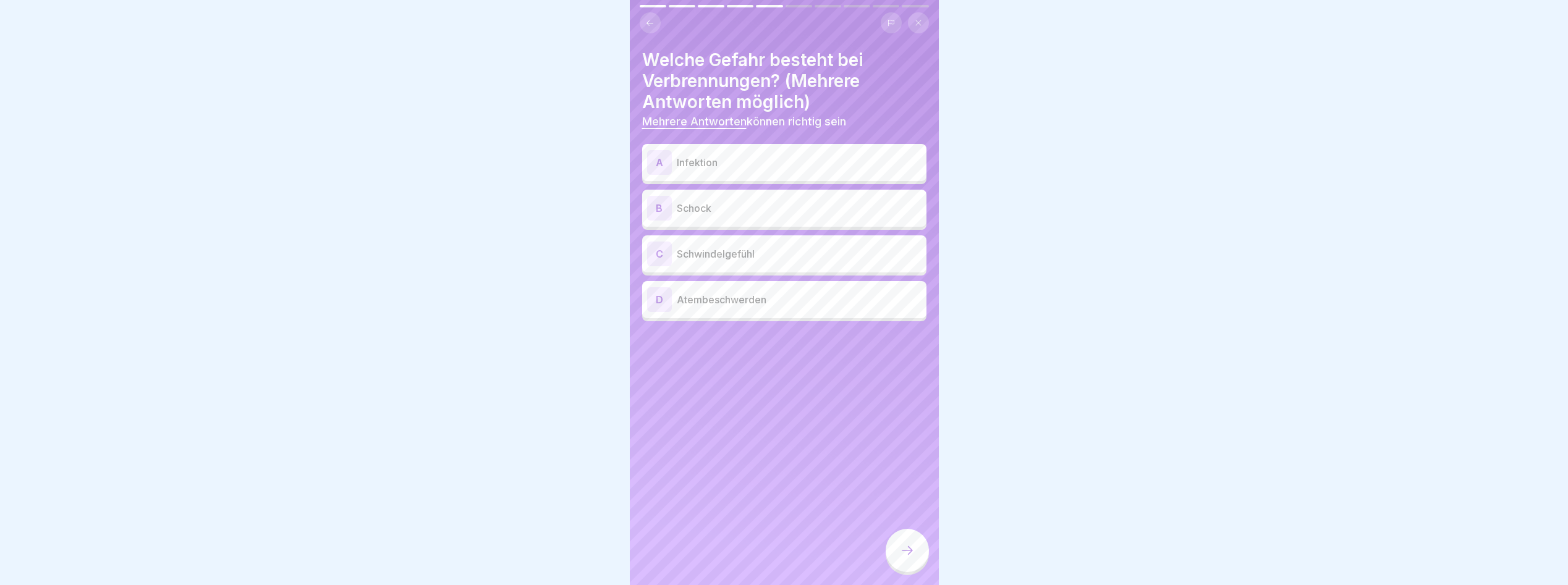 click on "C Schwindelgefühl" at bounding box center [784, 254] 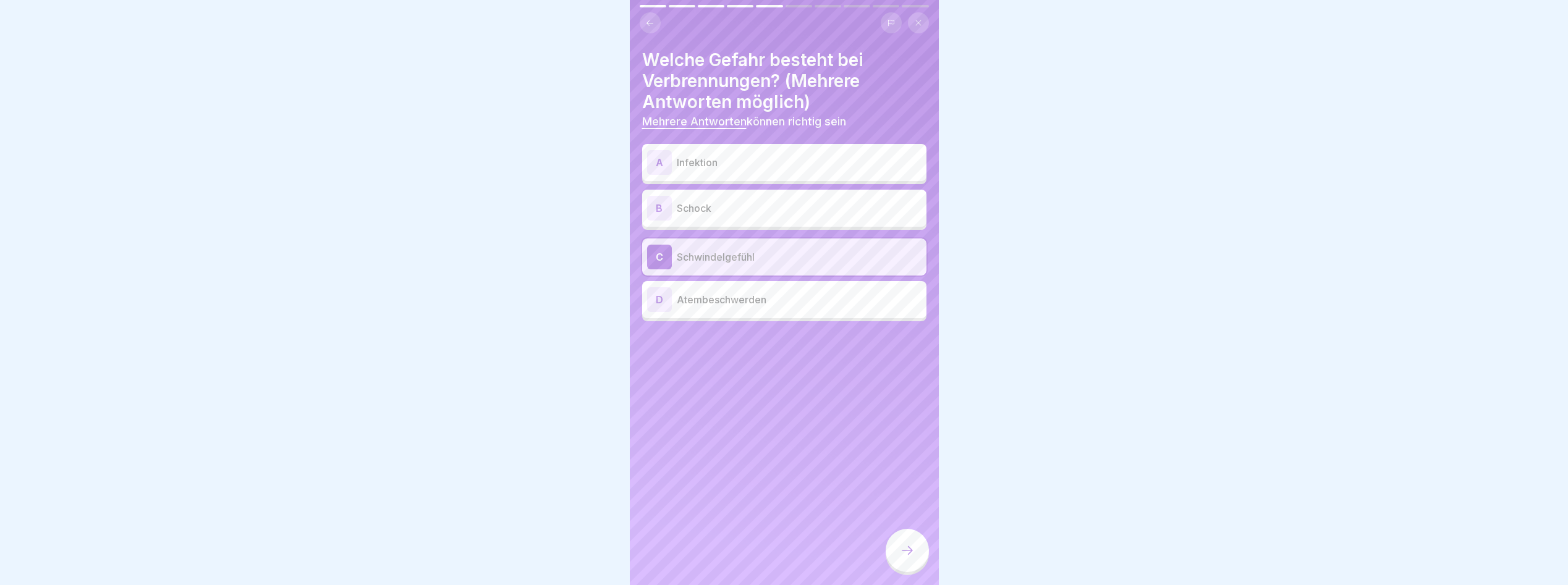 click on "Atembeschwerden" at bounding box center (799, 300) 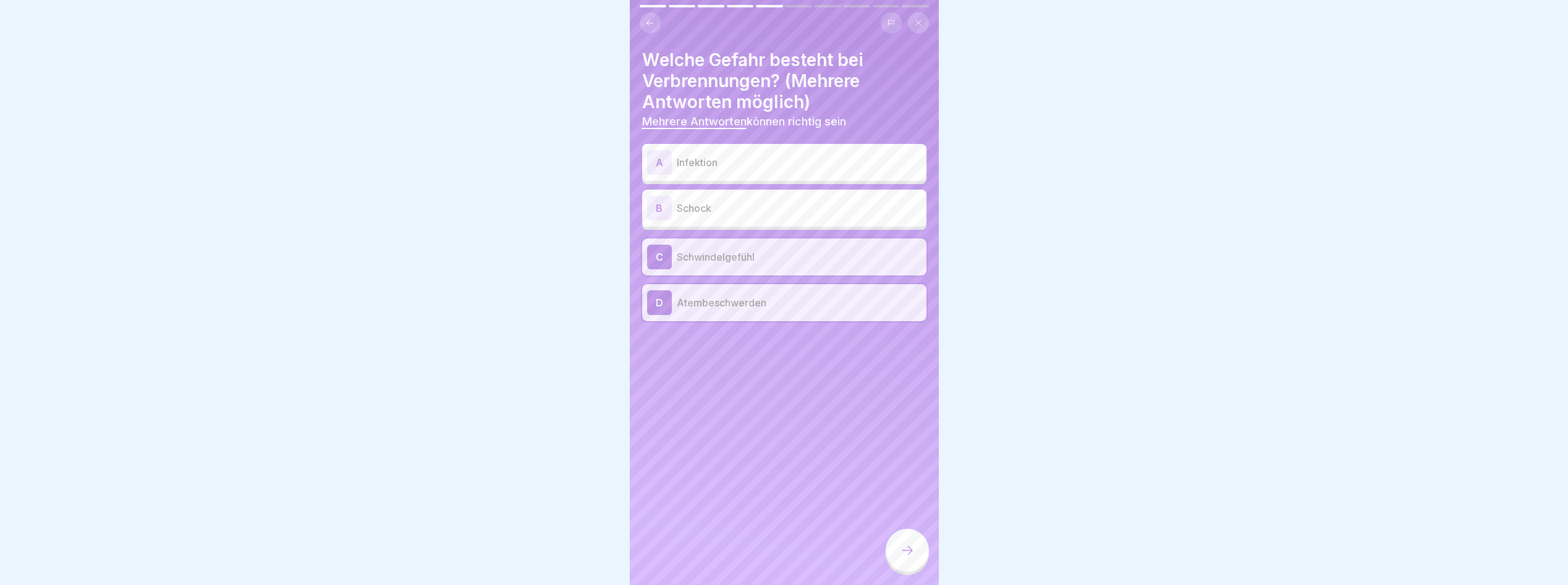 click on "Schock" at bounding box center (799, 208) 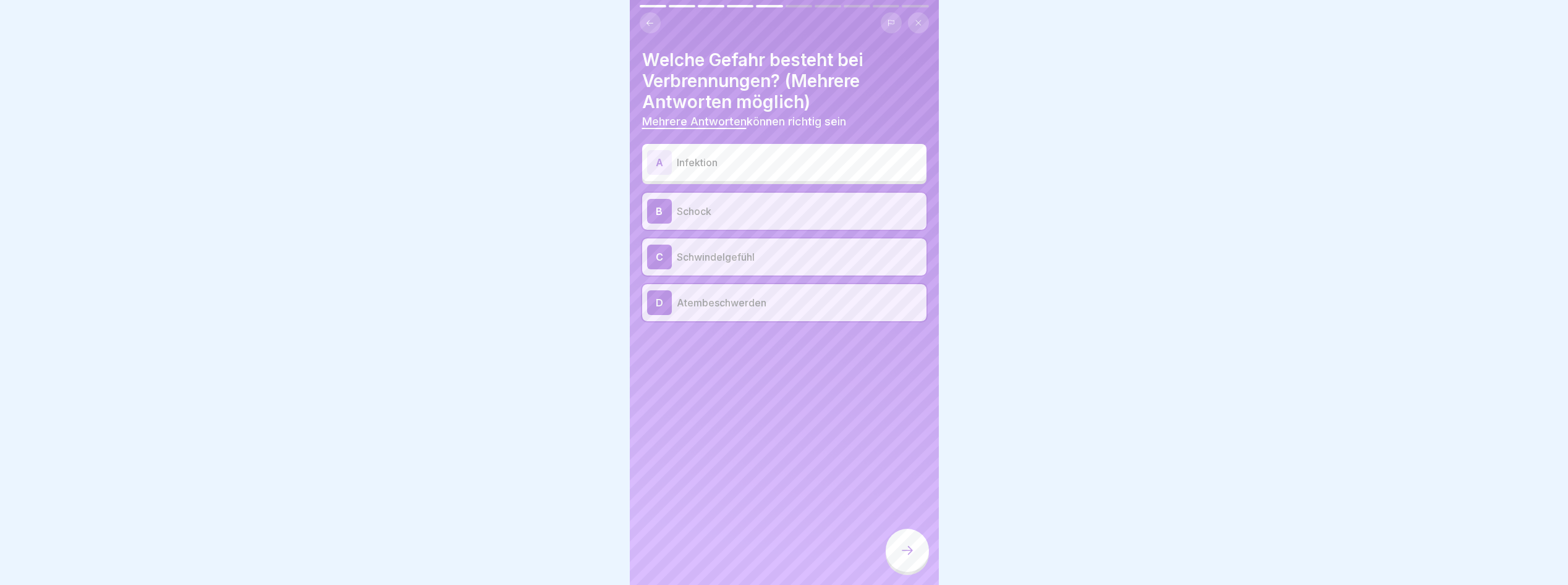 click at bounding box center (907, 550) 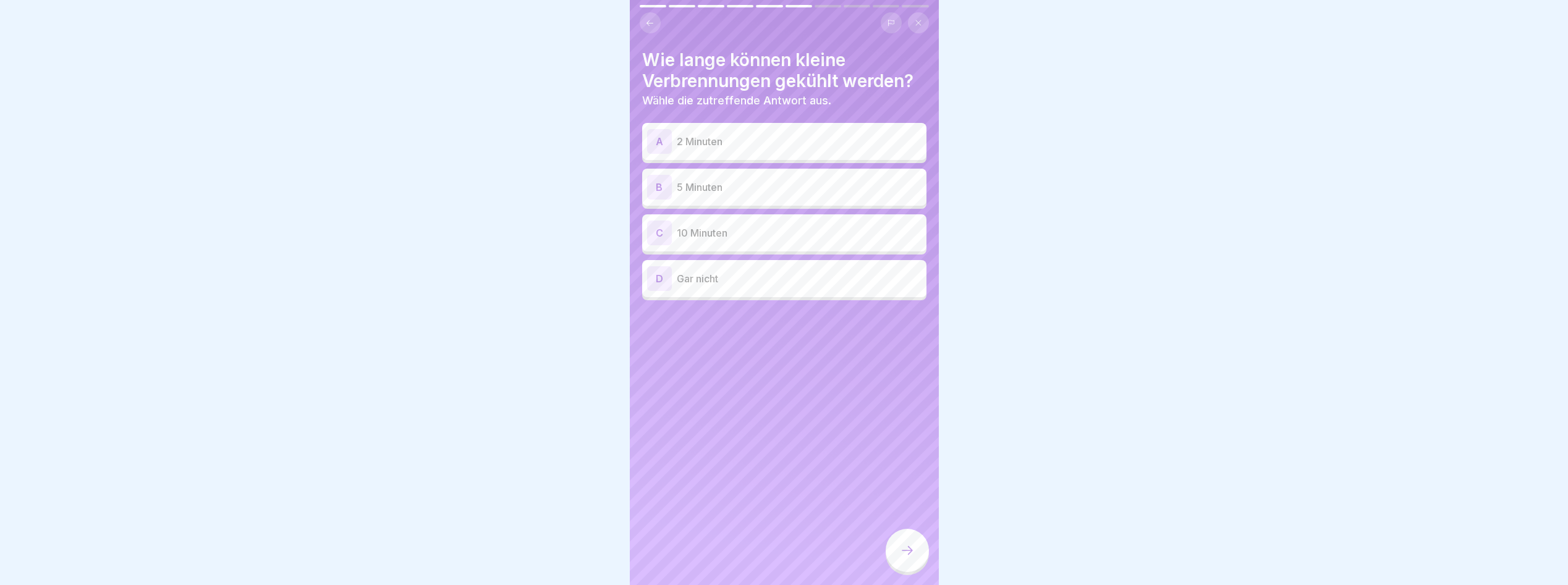 click on "2 Minuten" at bounding box center (799, 141) 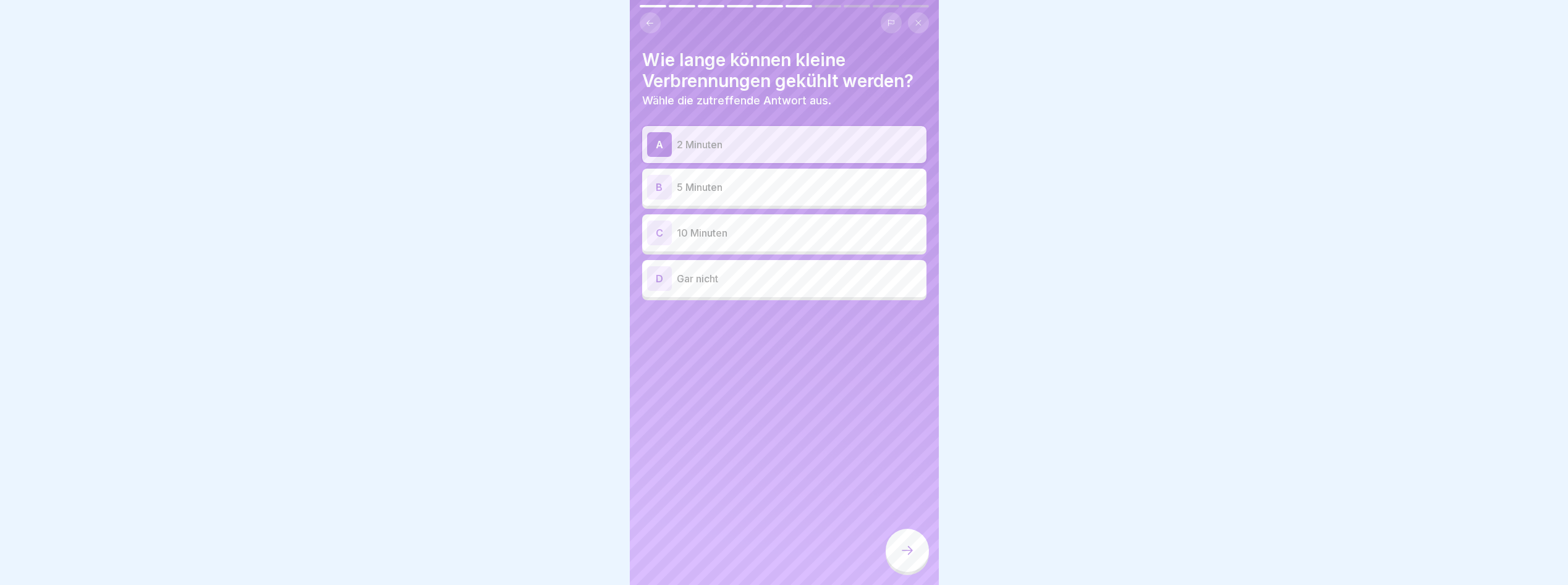 click at bounding box center [907, 550] 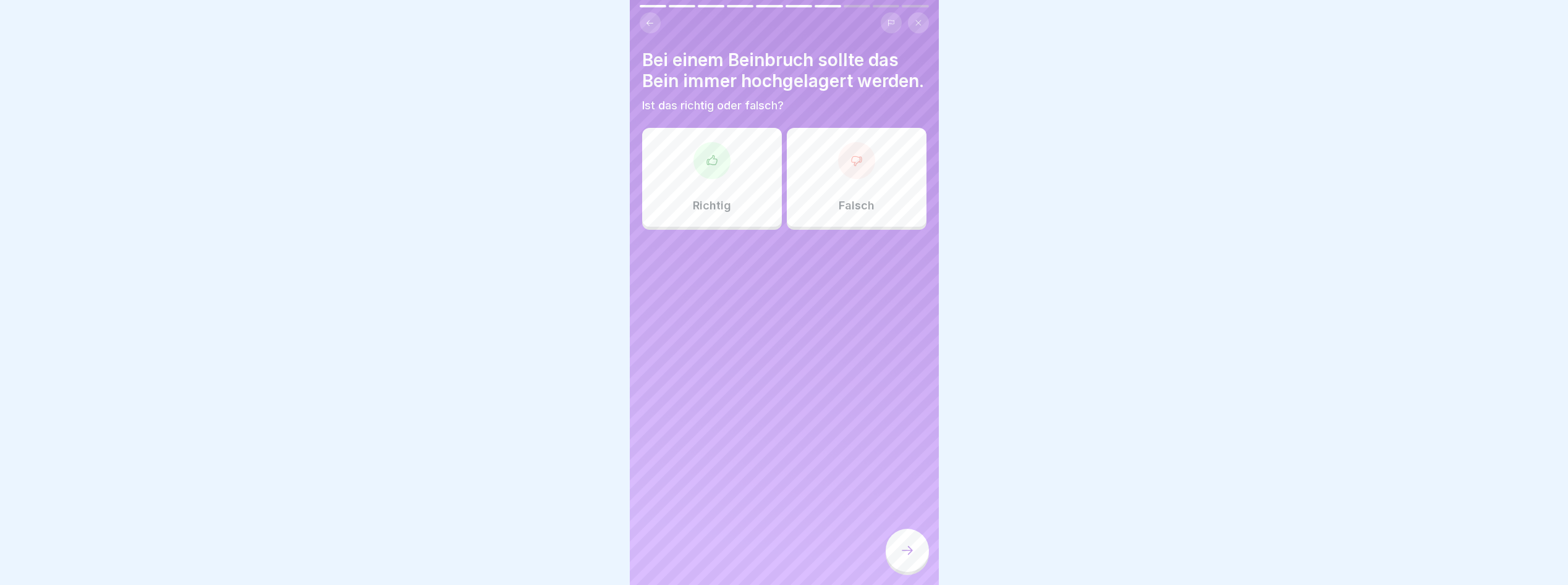 click on "Falsch" at bounding box center [857, 177] 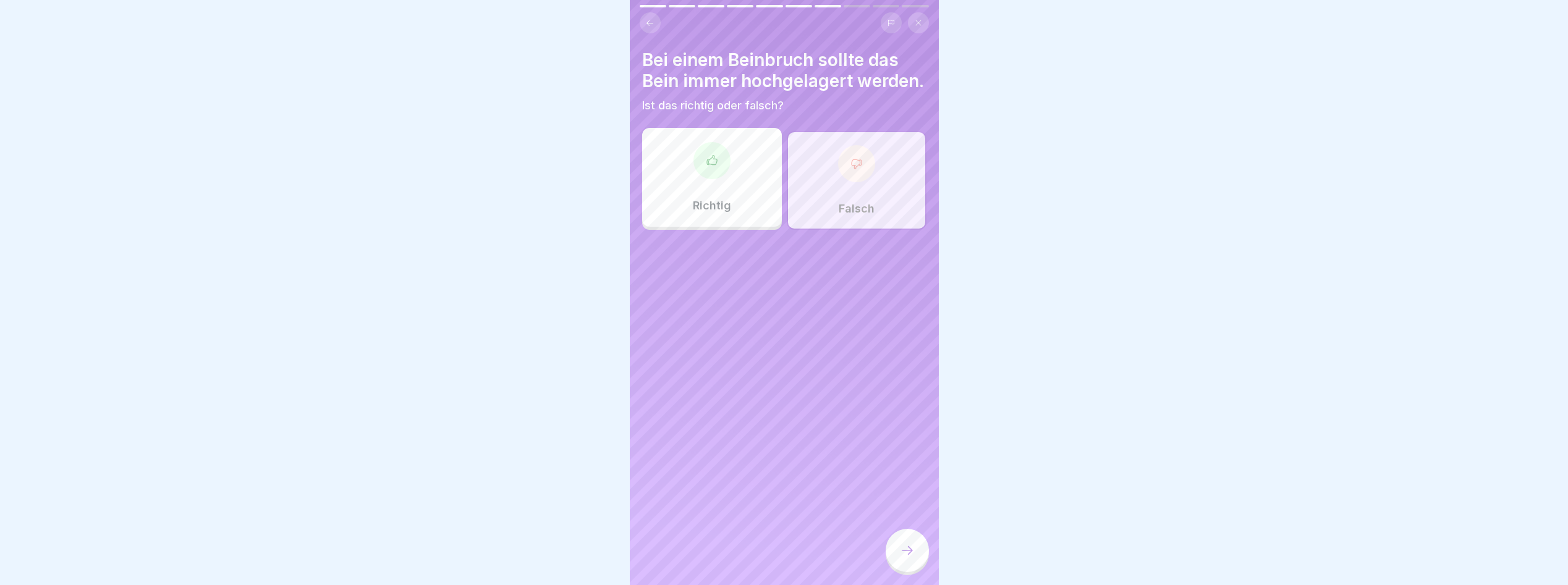 click at bounding box center [907, 550] 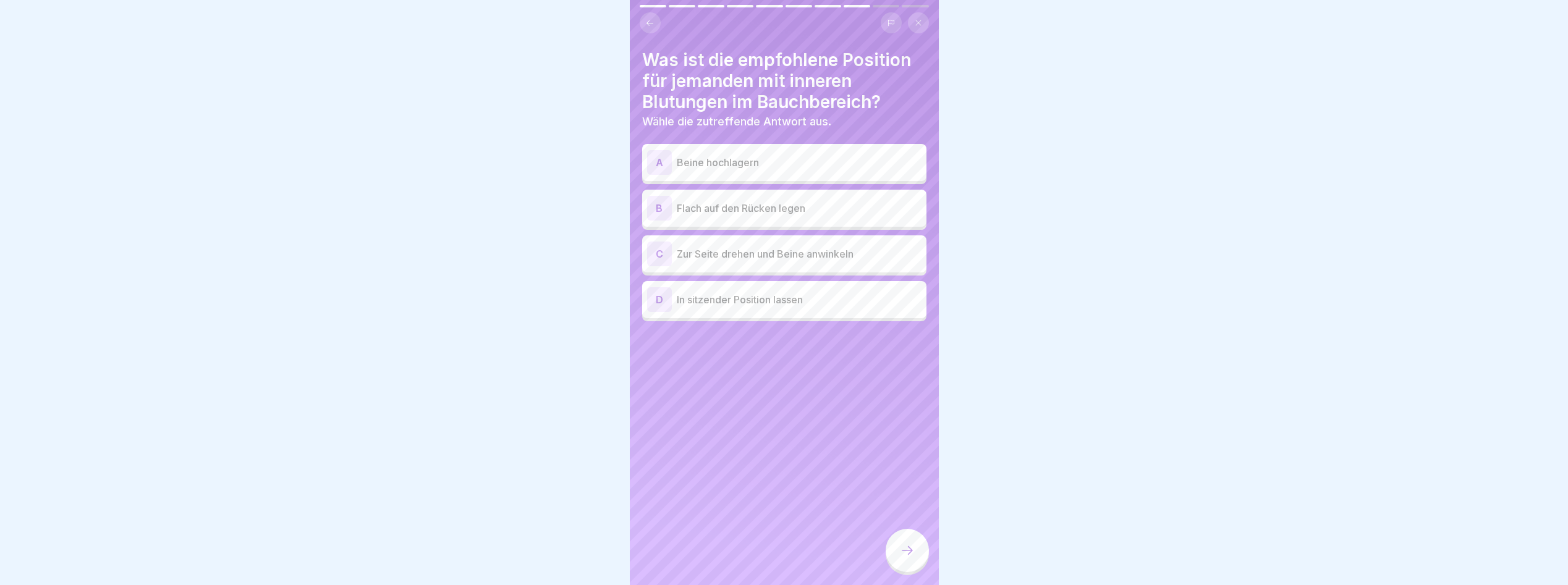 click on "Flach auf den Rücken legen" at bounding box center (799, 208) 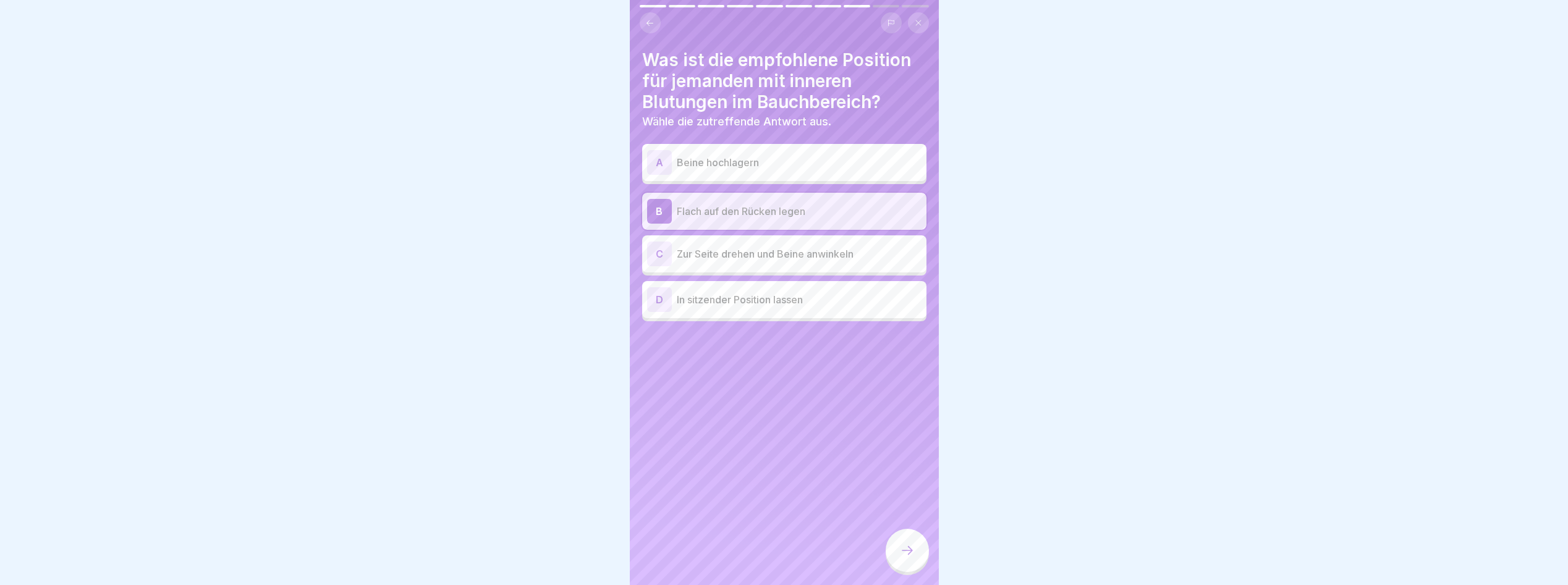click at bounding box center [907, 550] 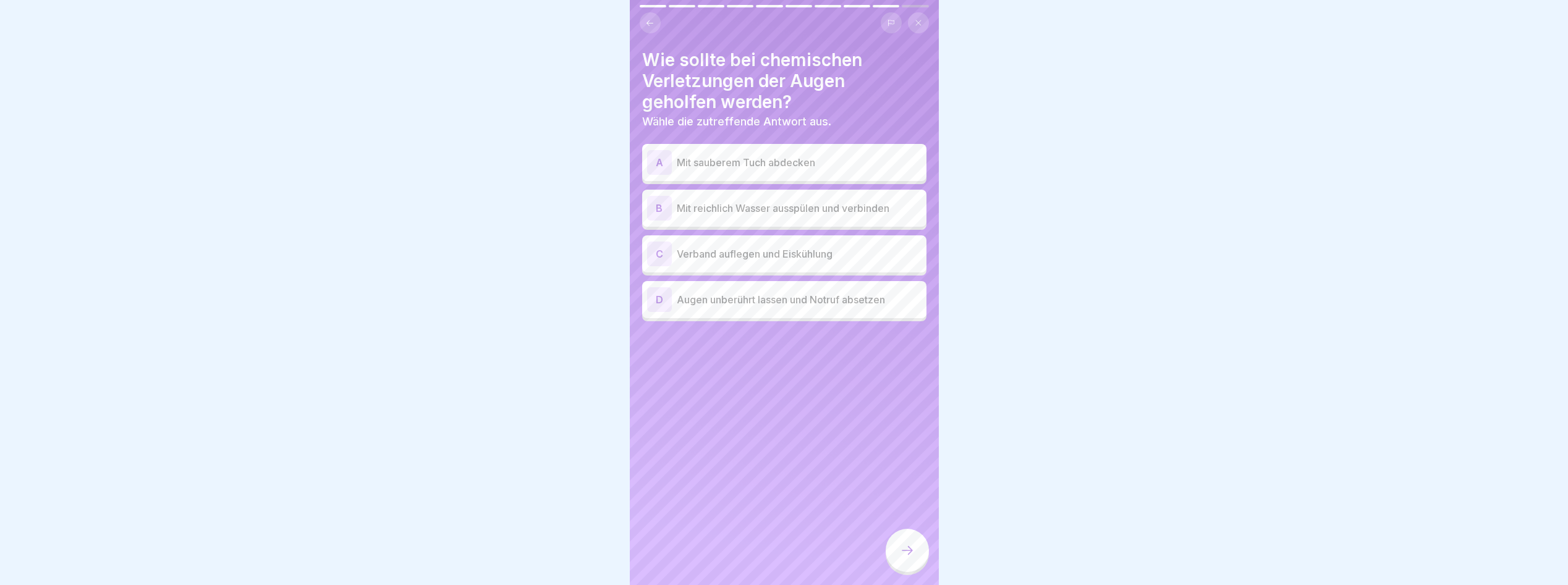 click on "Mit reichlich Wasser ausspülen und verbinden" at bounding box center [799, 208] 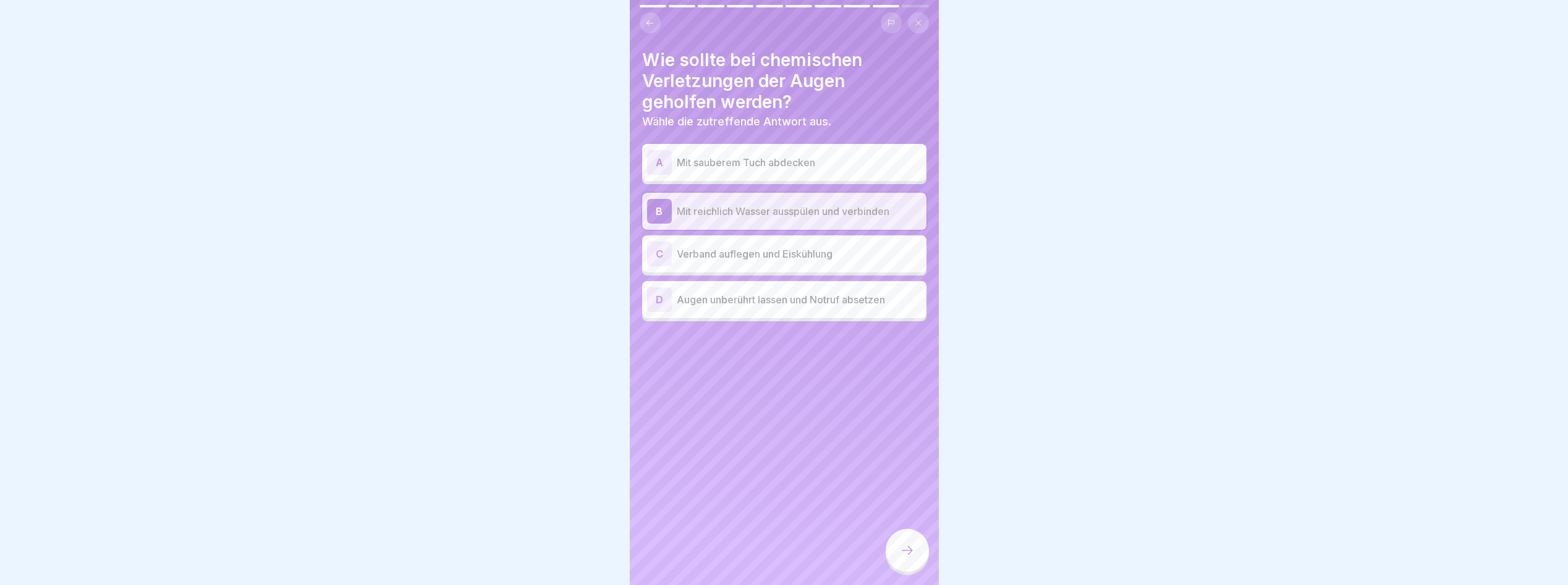 click 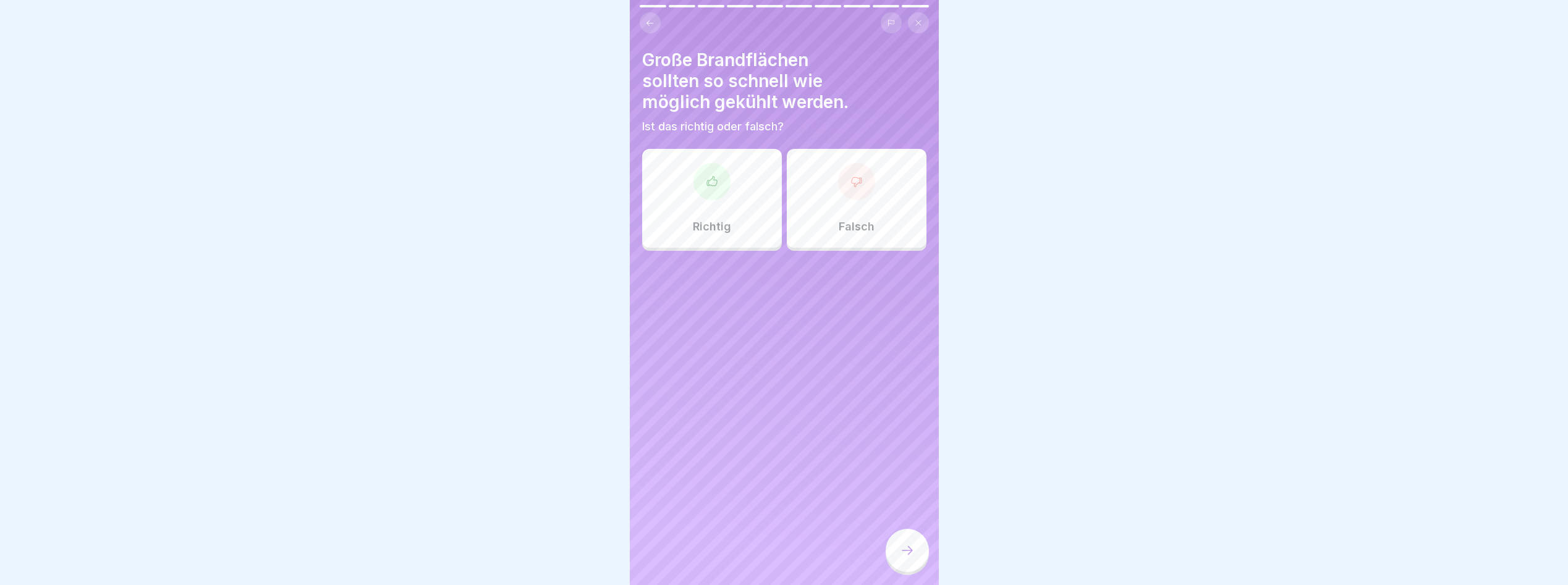 click on "Falsch" at bounding box center (857, 198) 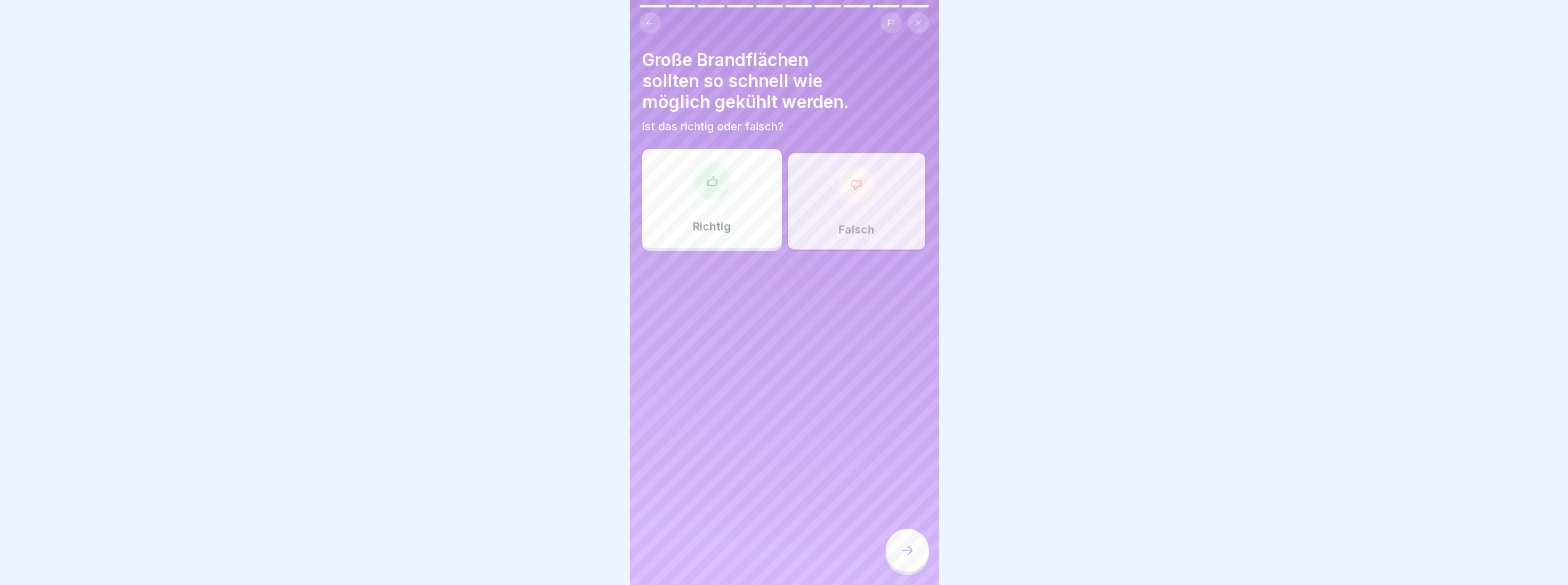 click at bounding box center [907, 550] 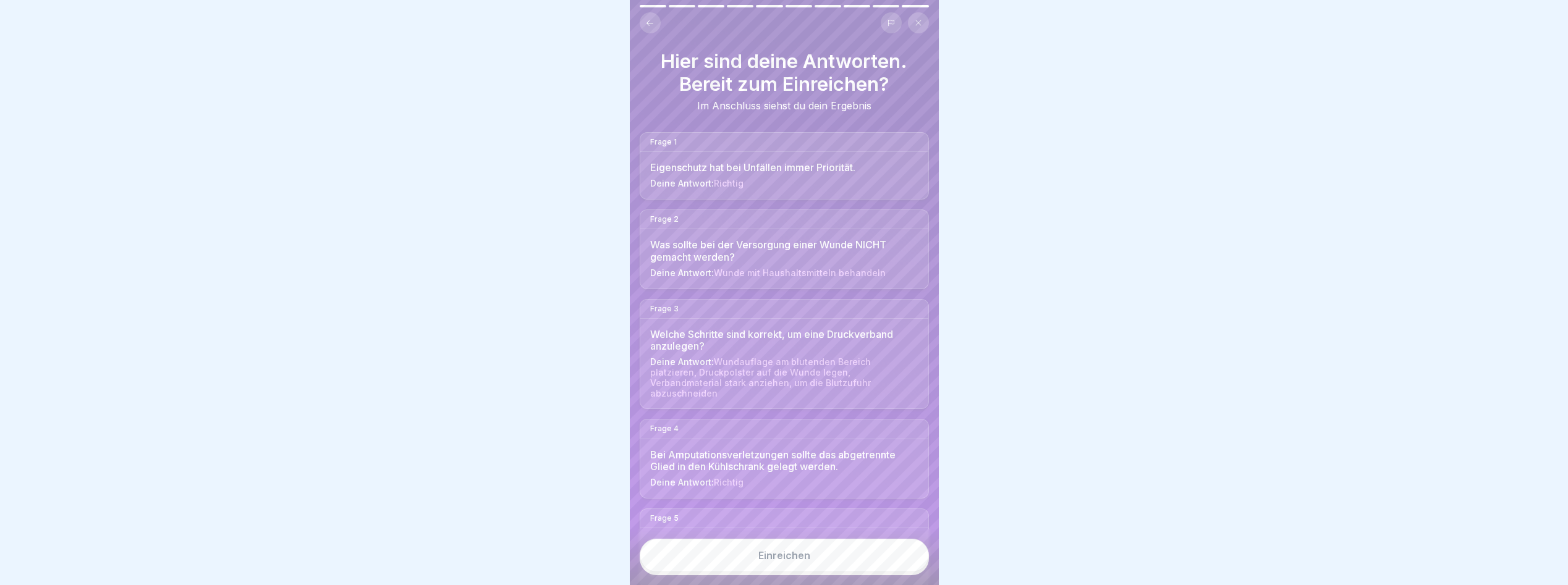 scroll, scrollTop: 9, scrollLeft: 0, axis: vertical 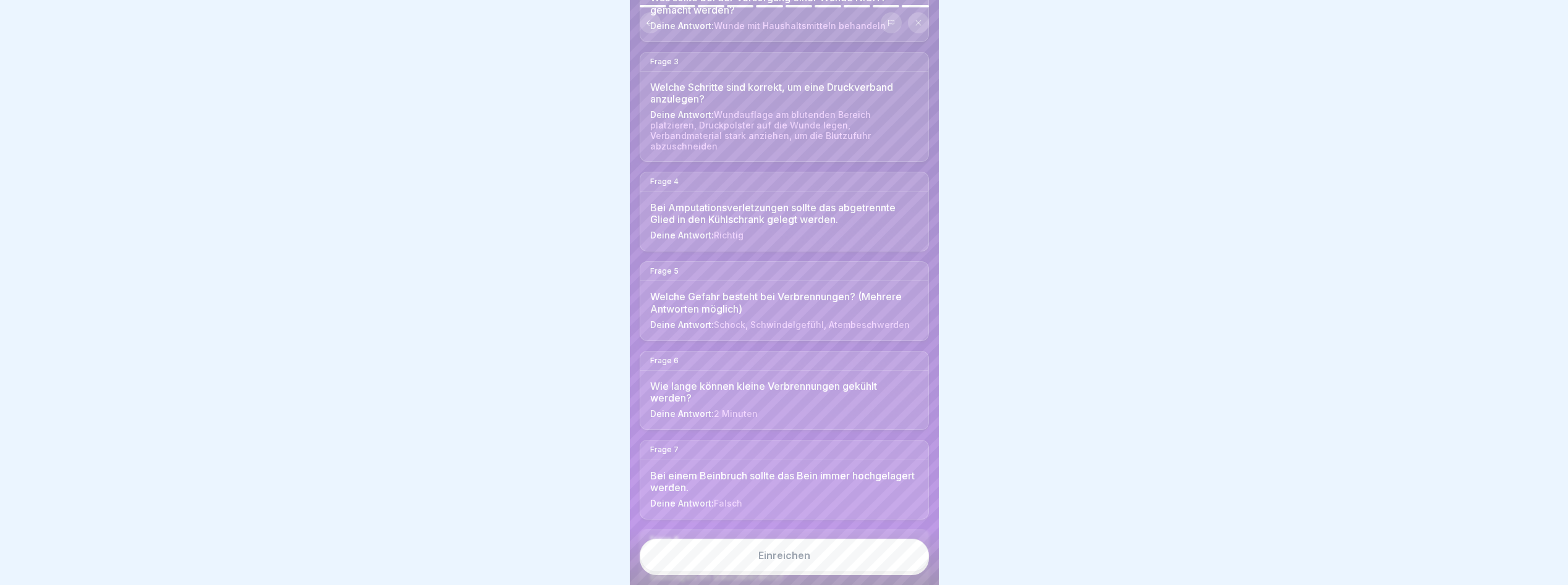 click on "Einreichen" at bounding box center (784, 555) 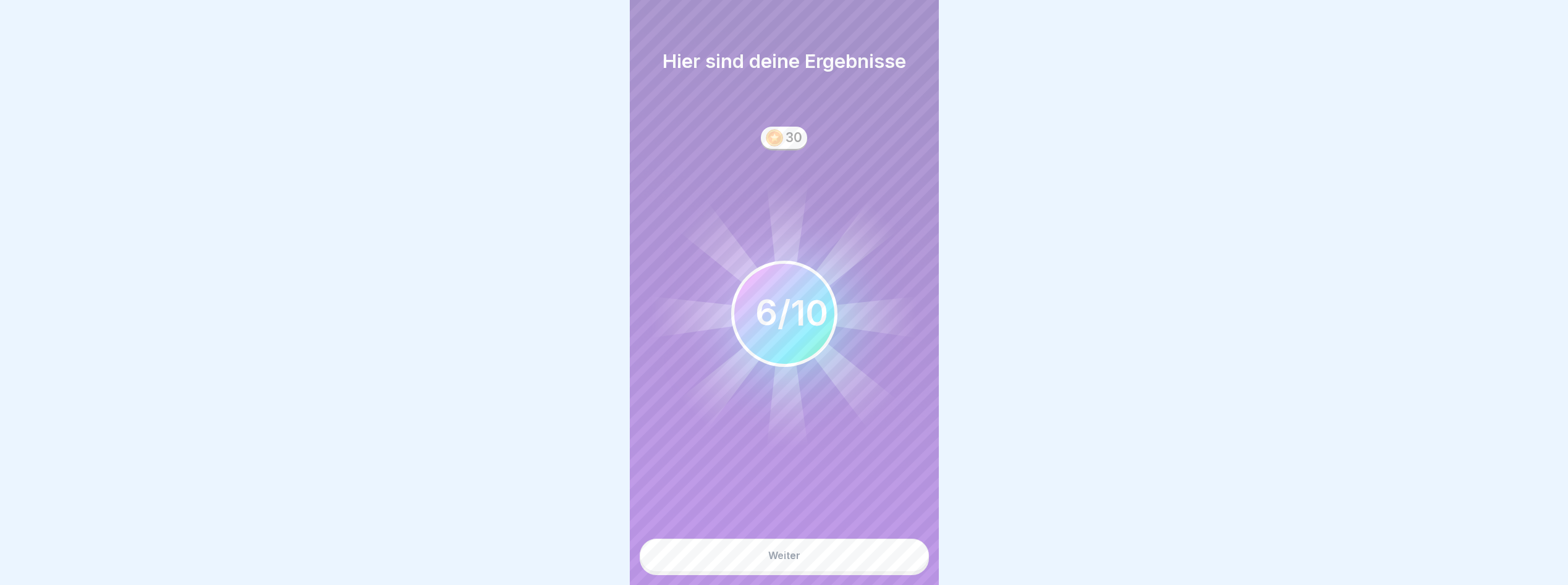 click on "Weiter" at bounding box center [784, 555] 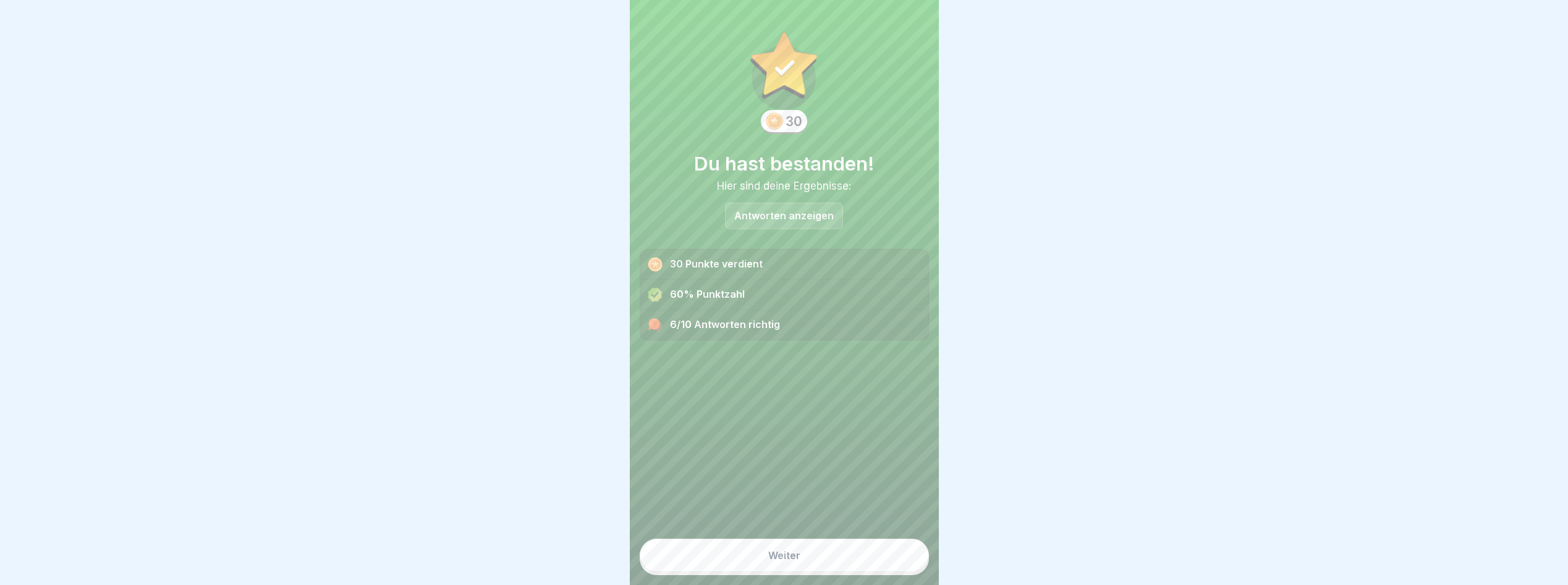 click on "Weiter" at bounding box center (784, 555) 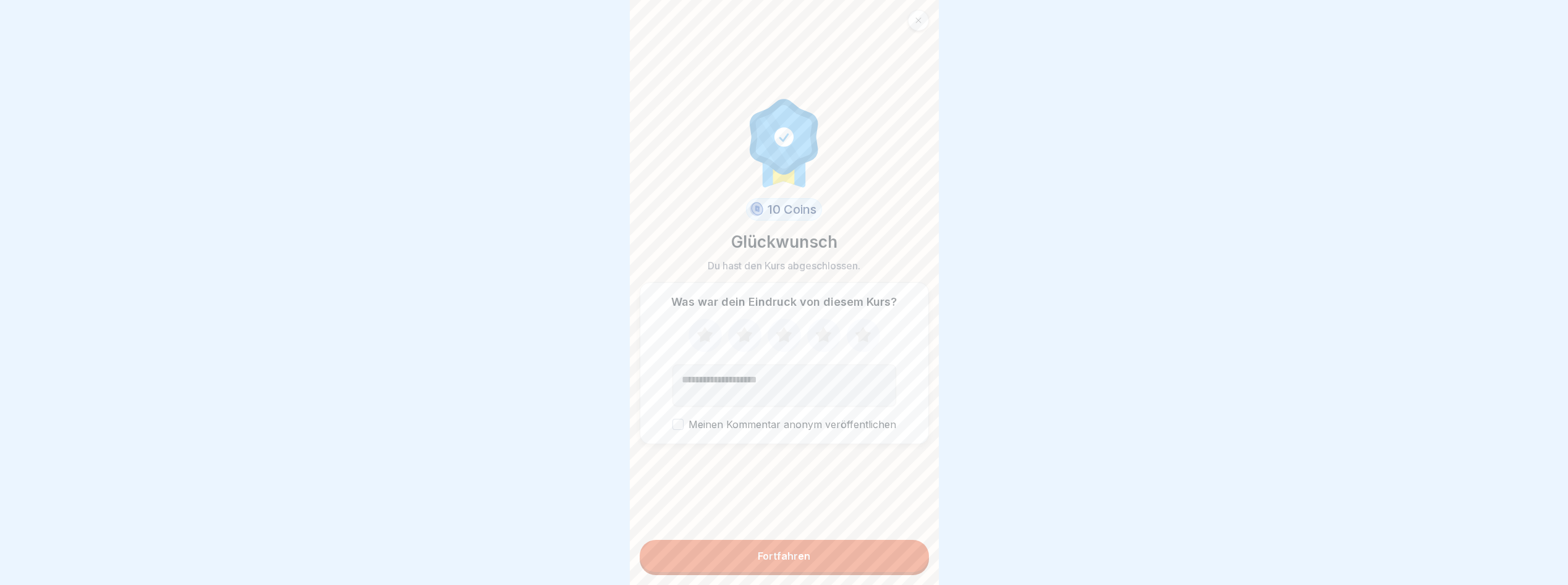 click on "Fortfahren" at bounding box center [784, 556] 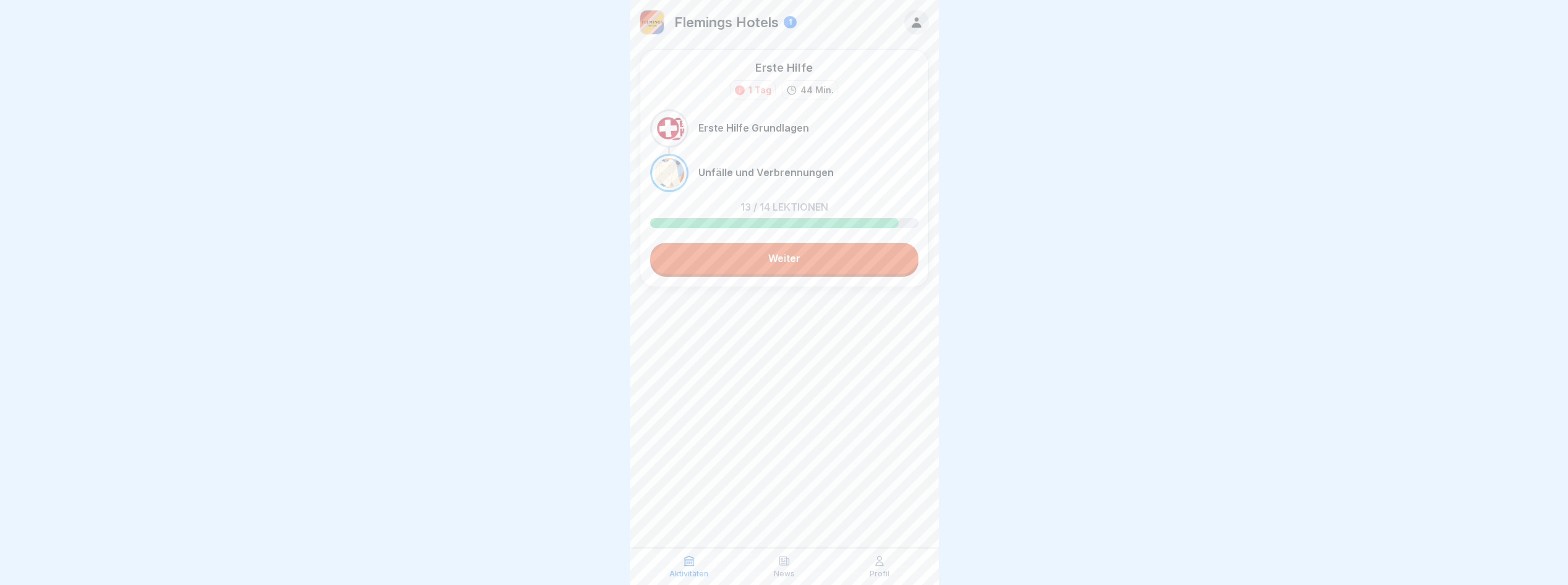 scroll, scrollTop: 0, scrollLeft: 0, axis: both 